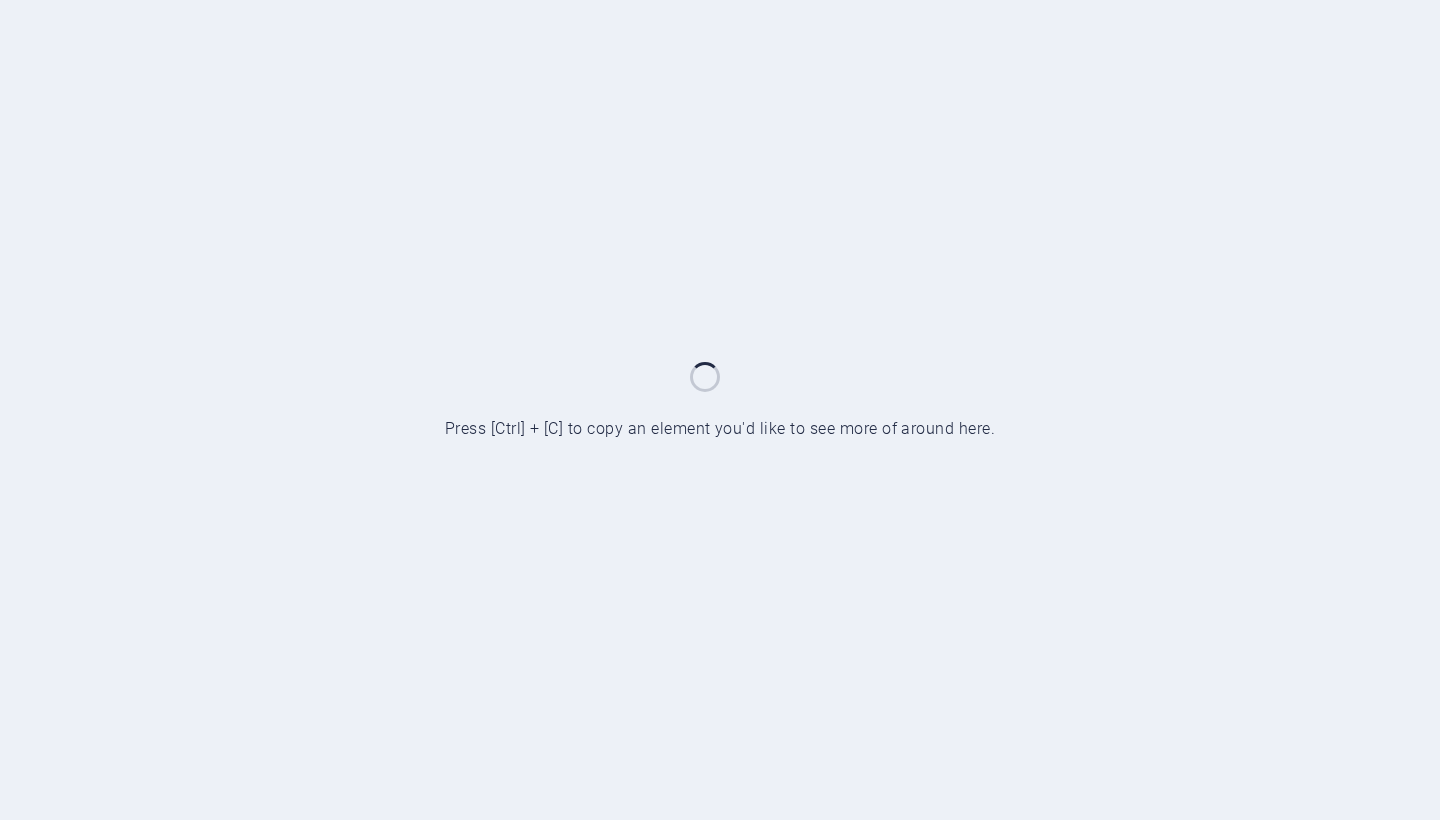 scroll, scrollTop: 0, scrollLeft: 0, axis: both 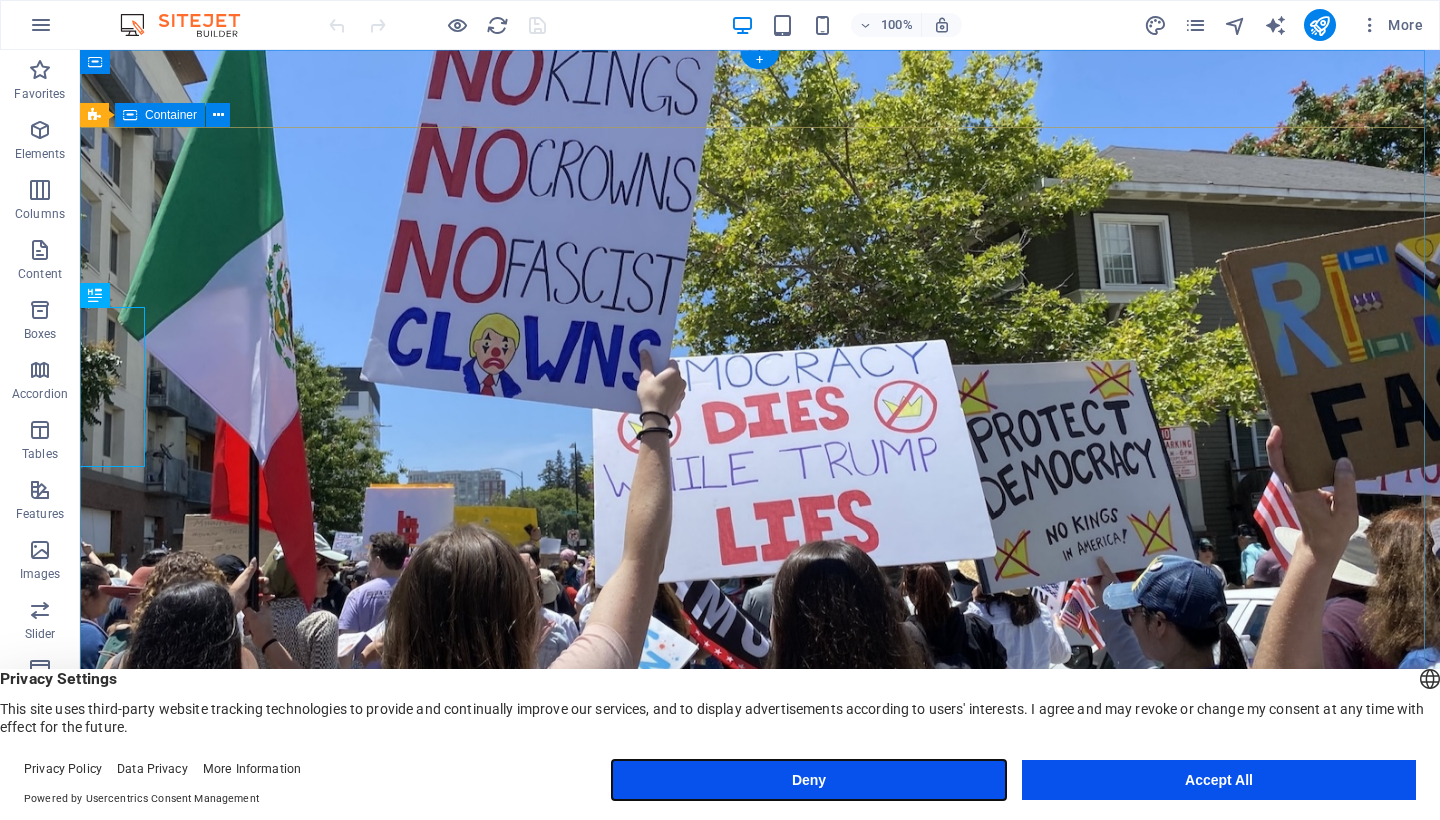 click on "Deny" at bounding box center [809, 780] 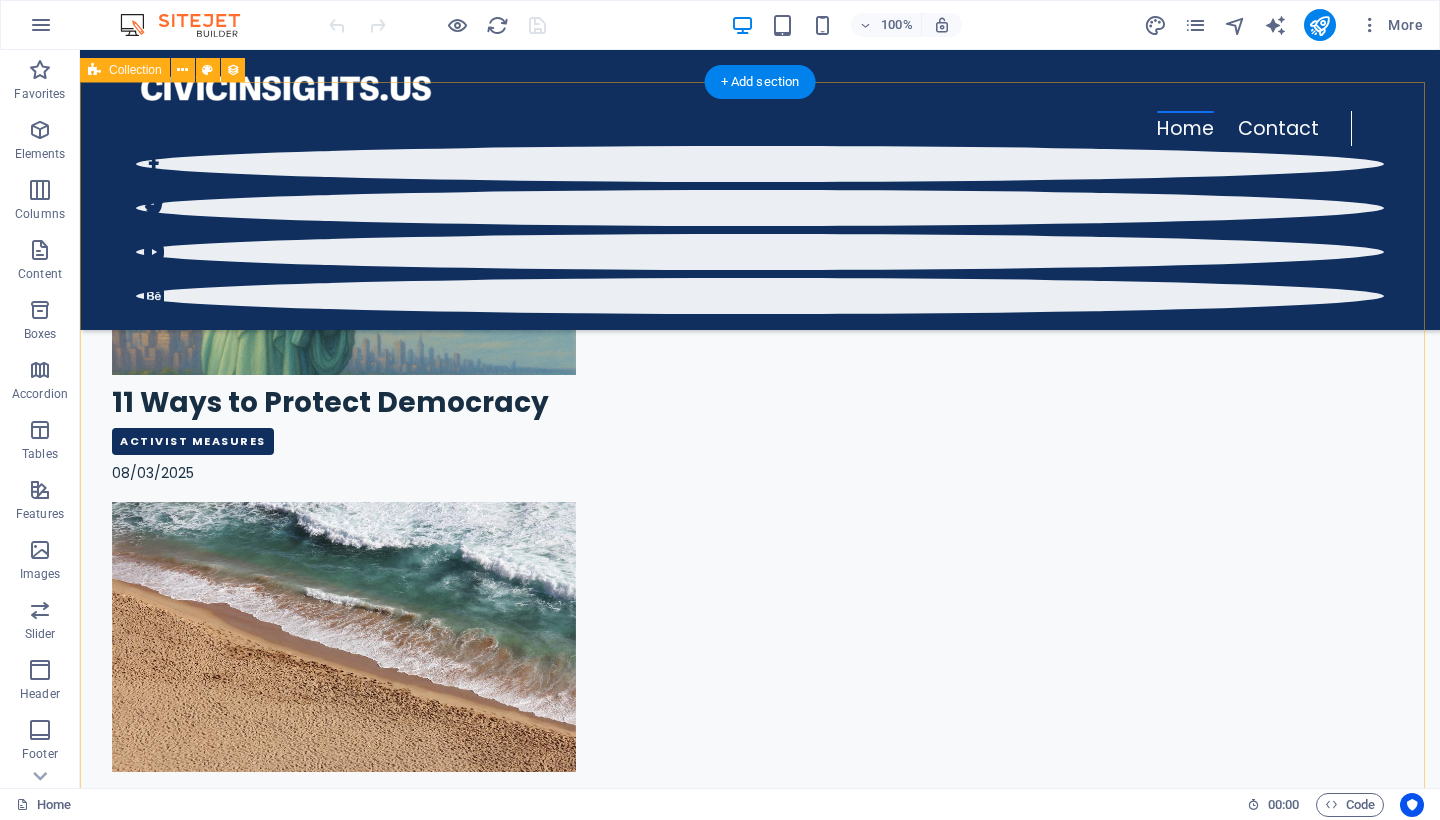 scroll, scrollTop: 2998, scrollLeft: 0, axis: vertical 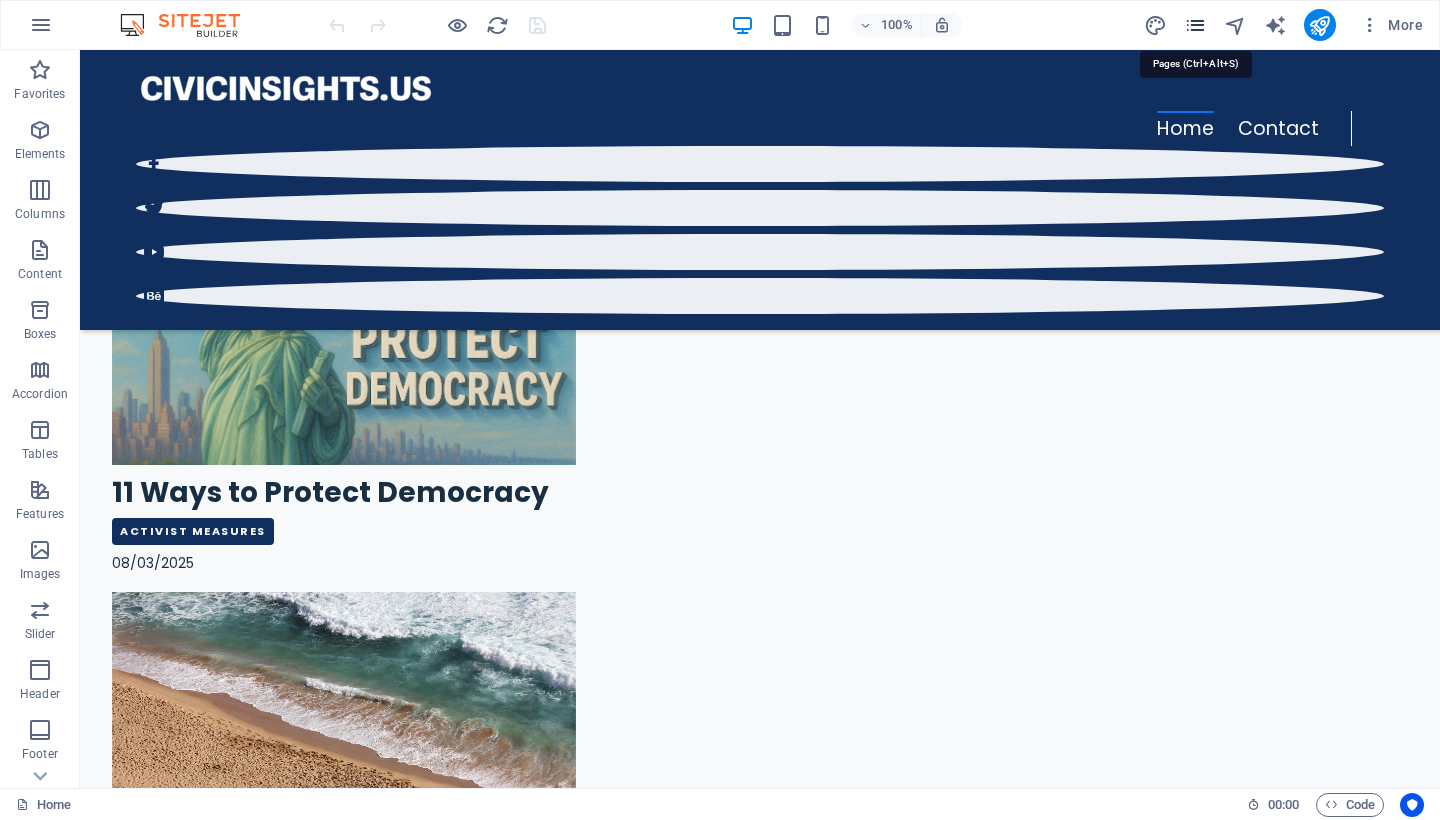 click at bounding box center (1195, 25) 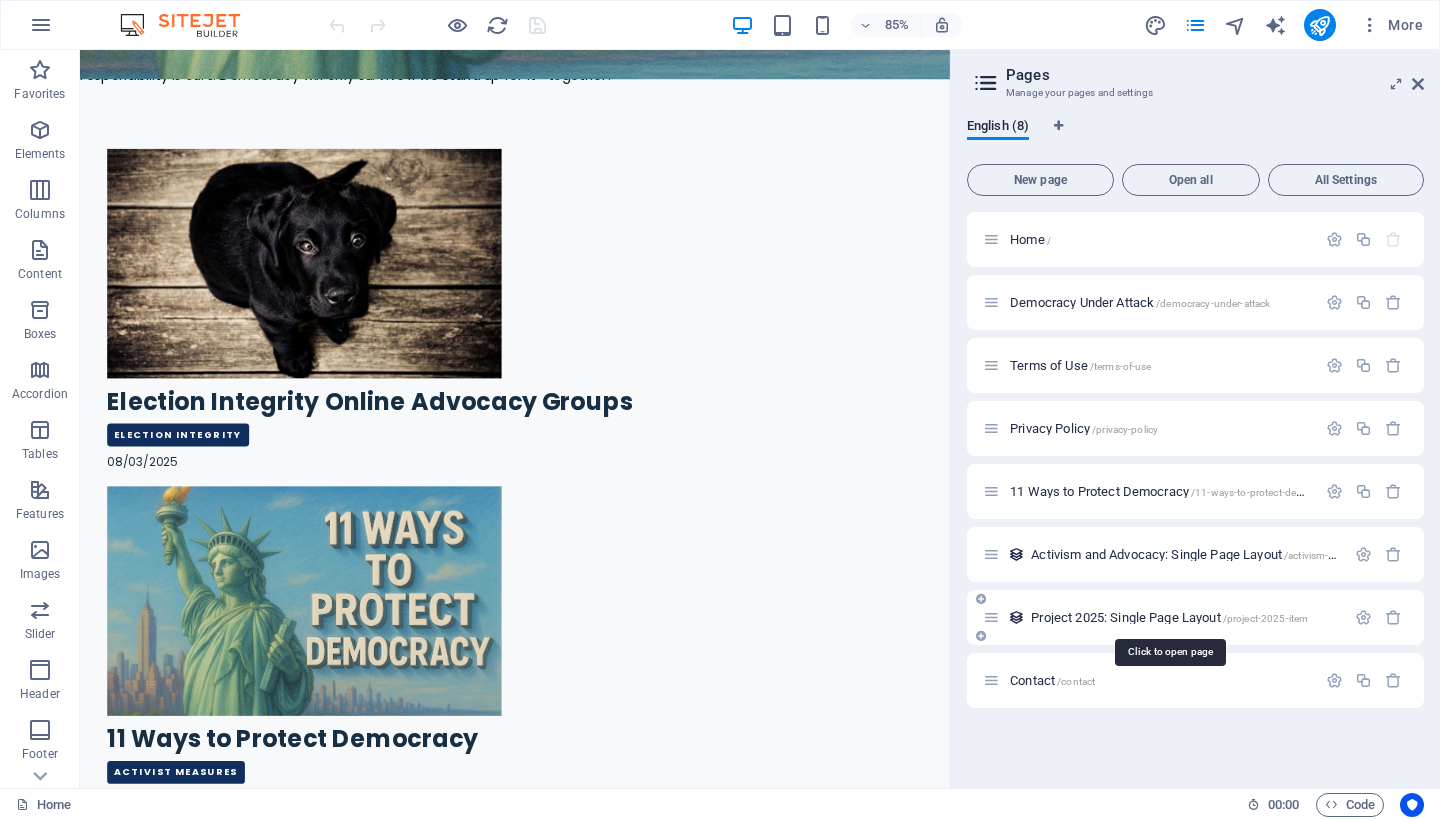 click on "Project 2025: Single Page Layout /project-2025-item" at bounding box center [1169, 617] 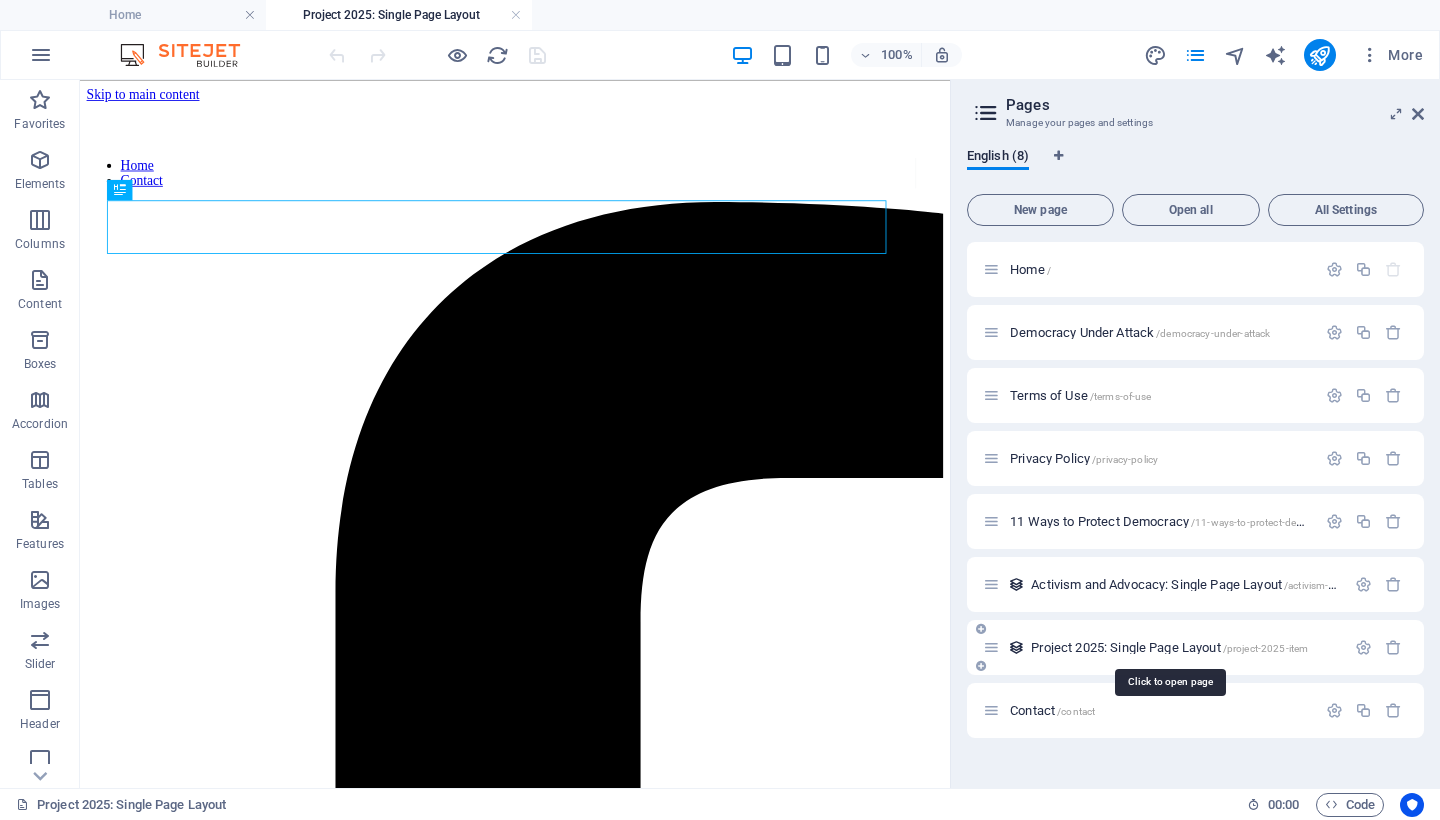 scroll, scrollTop: 0, scrollLeft: 0, axis: both 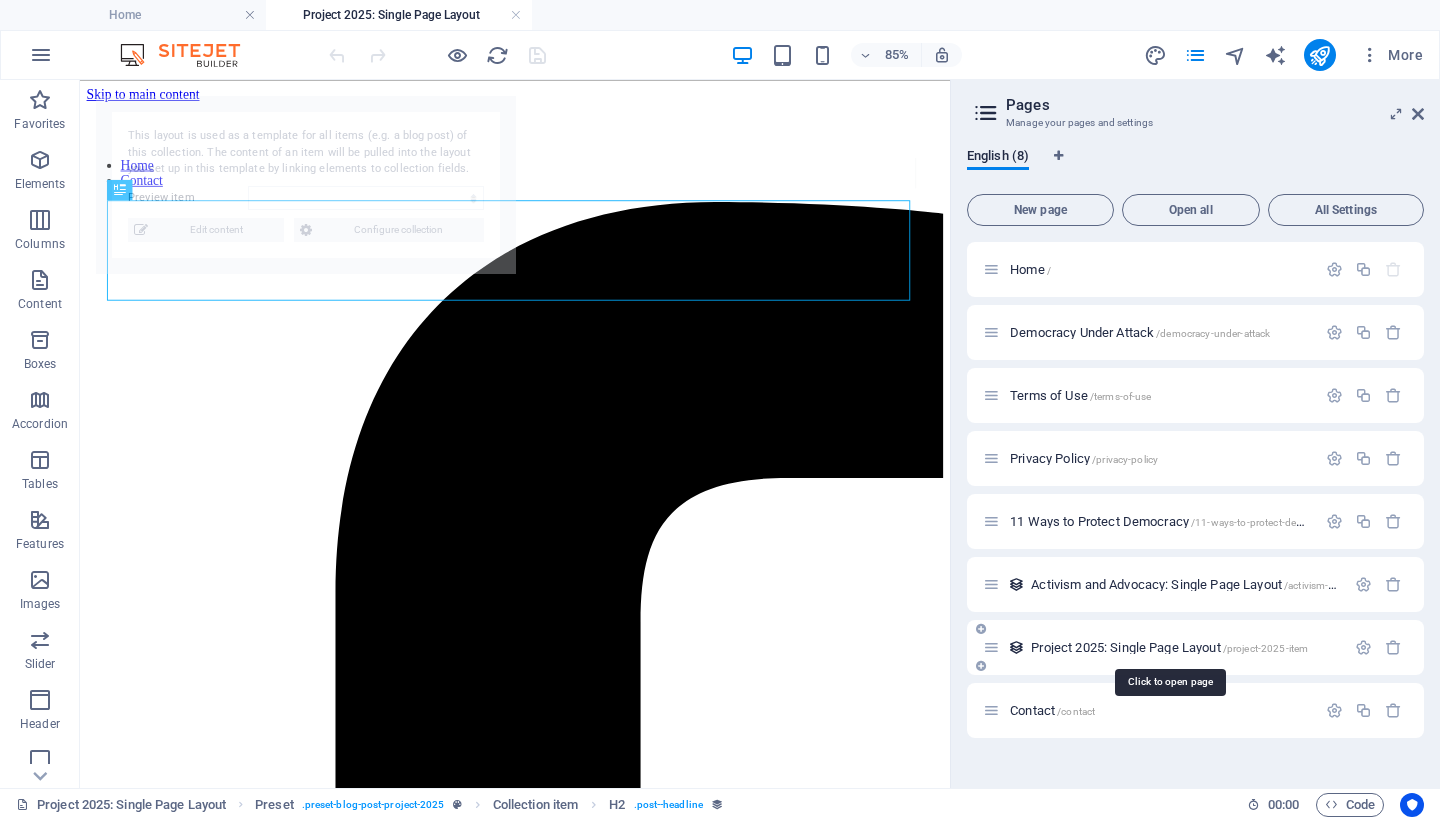 select on "688ff2b734730a6caf02dc72" 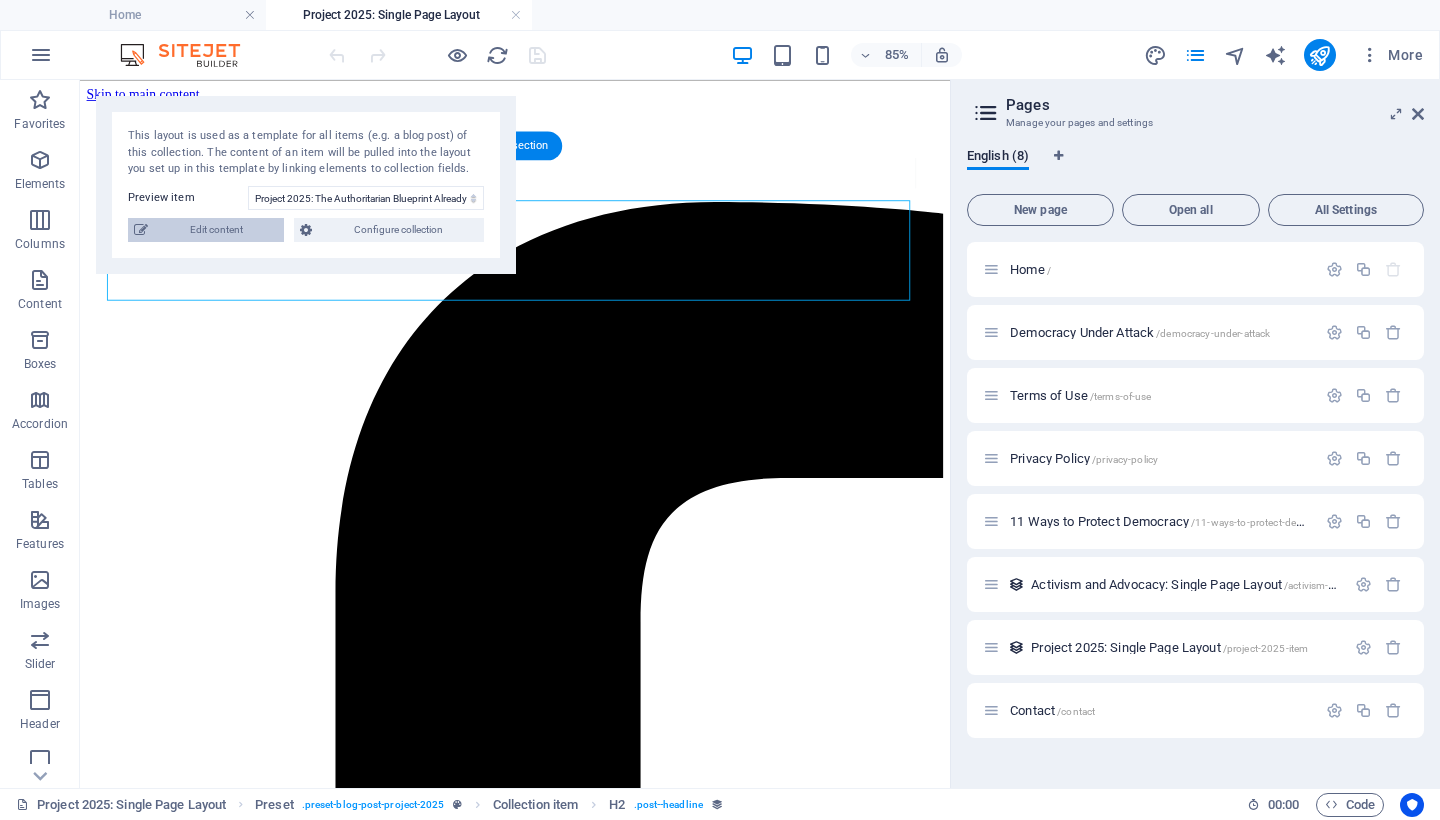 click on "Edit content" at bounding box center [216, 230] 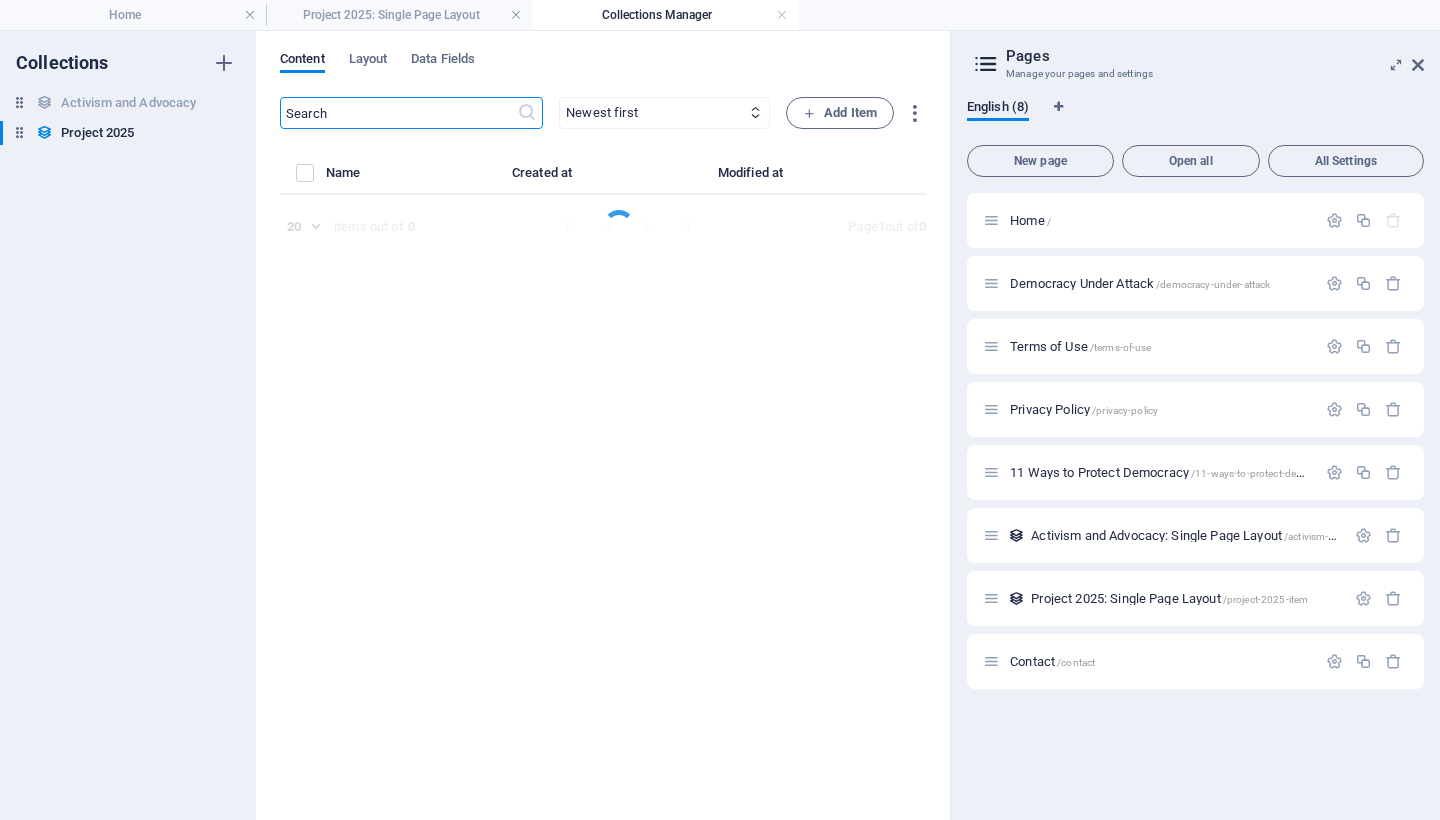 select on "Project 2025" 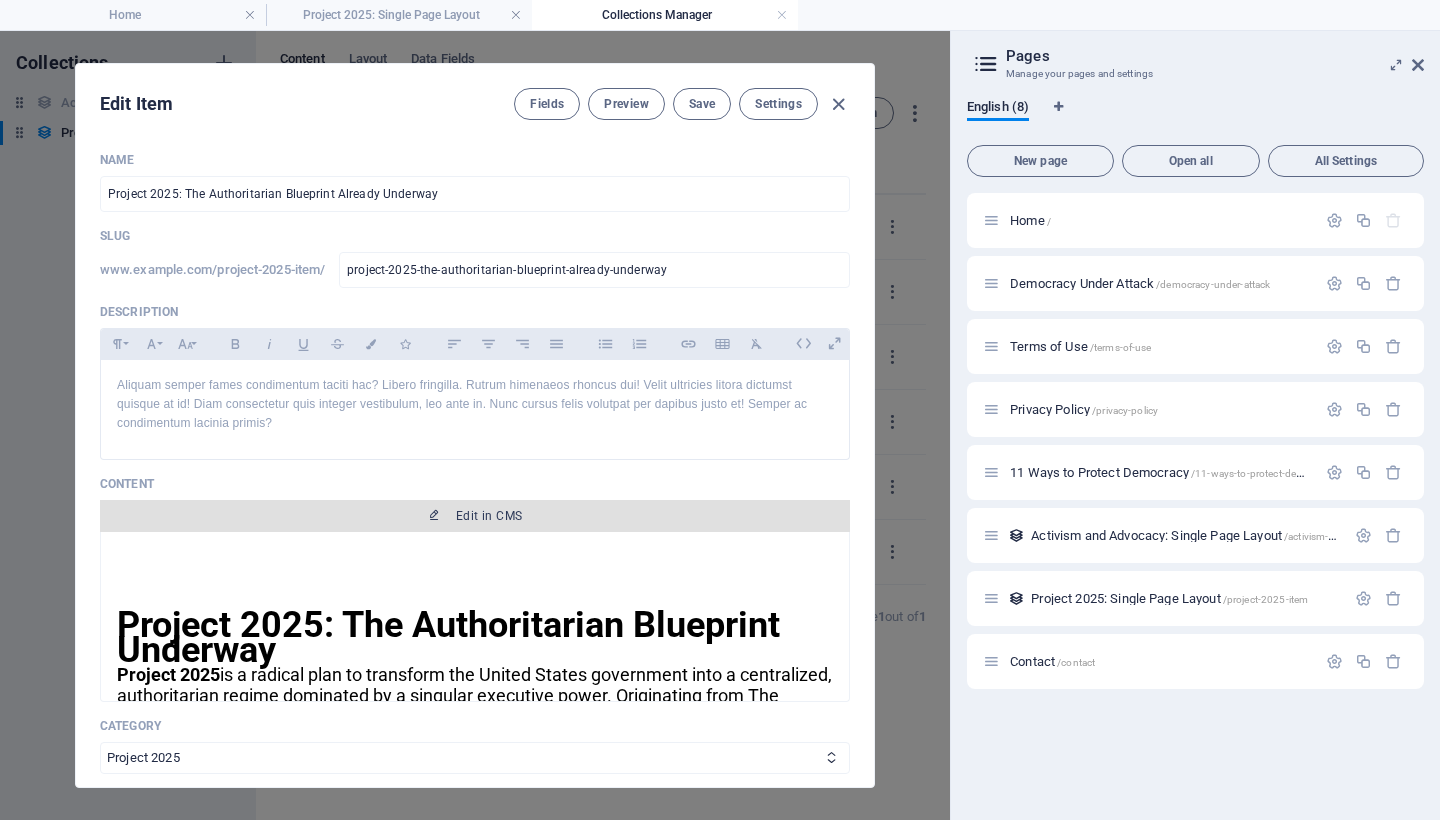 click on "Edit in CMS" at bounding box center [489, 516] 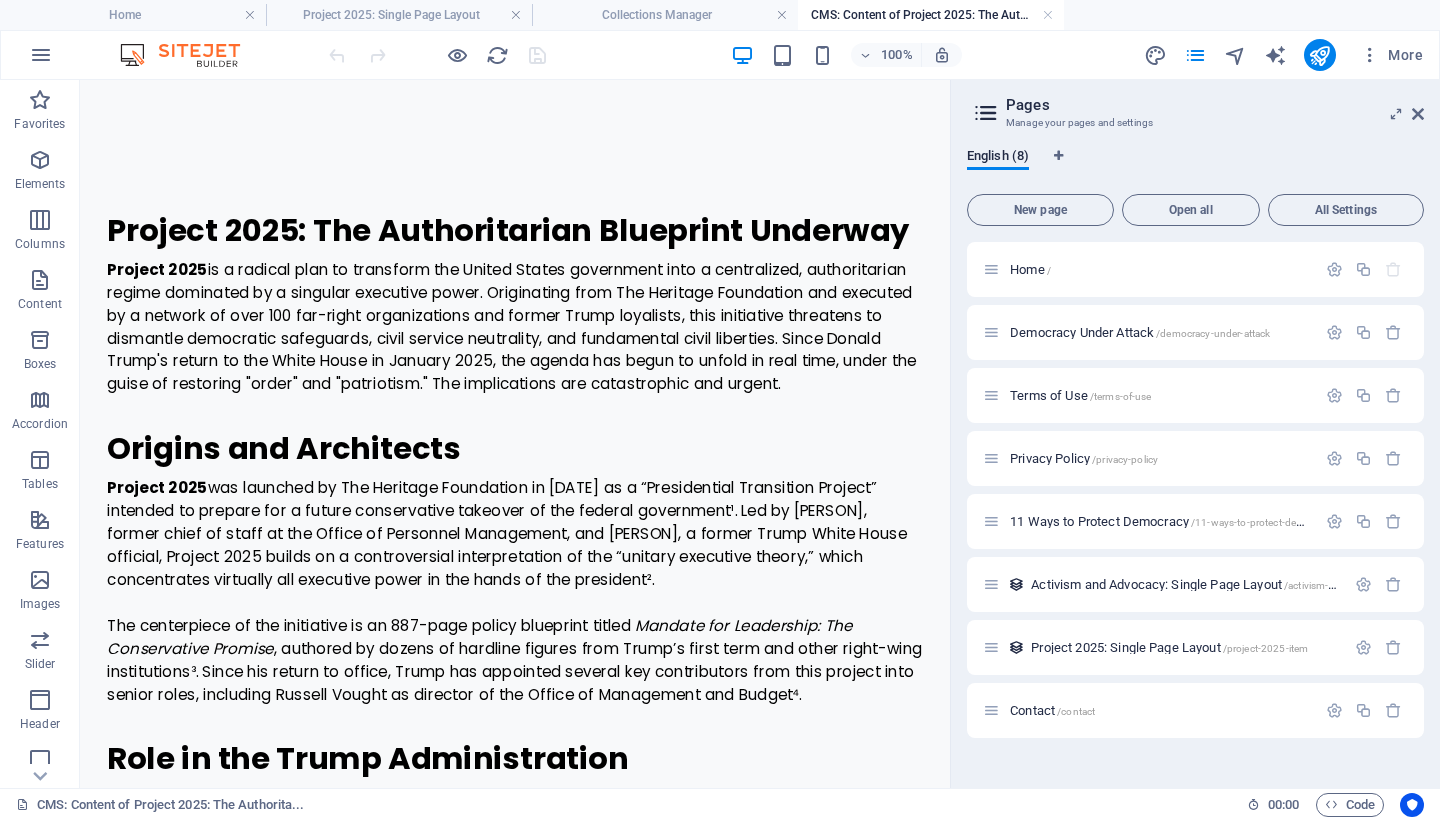 scroll, scrollTop: 0, scrollLeft: 0, axis: both 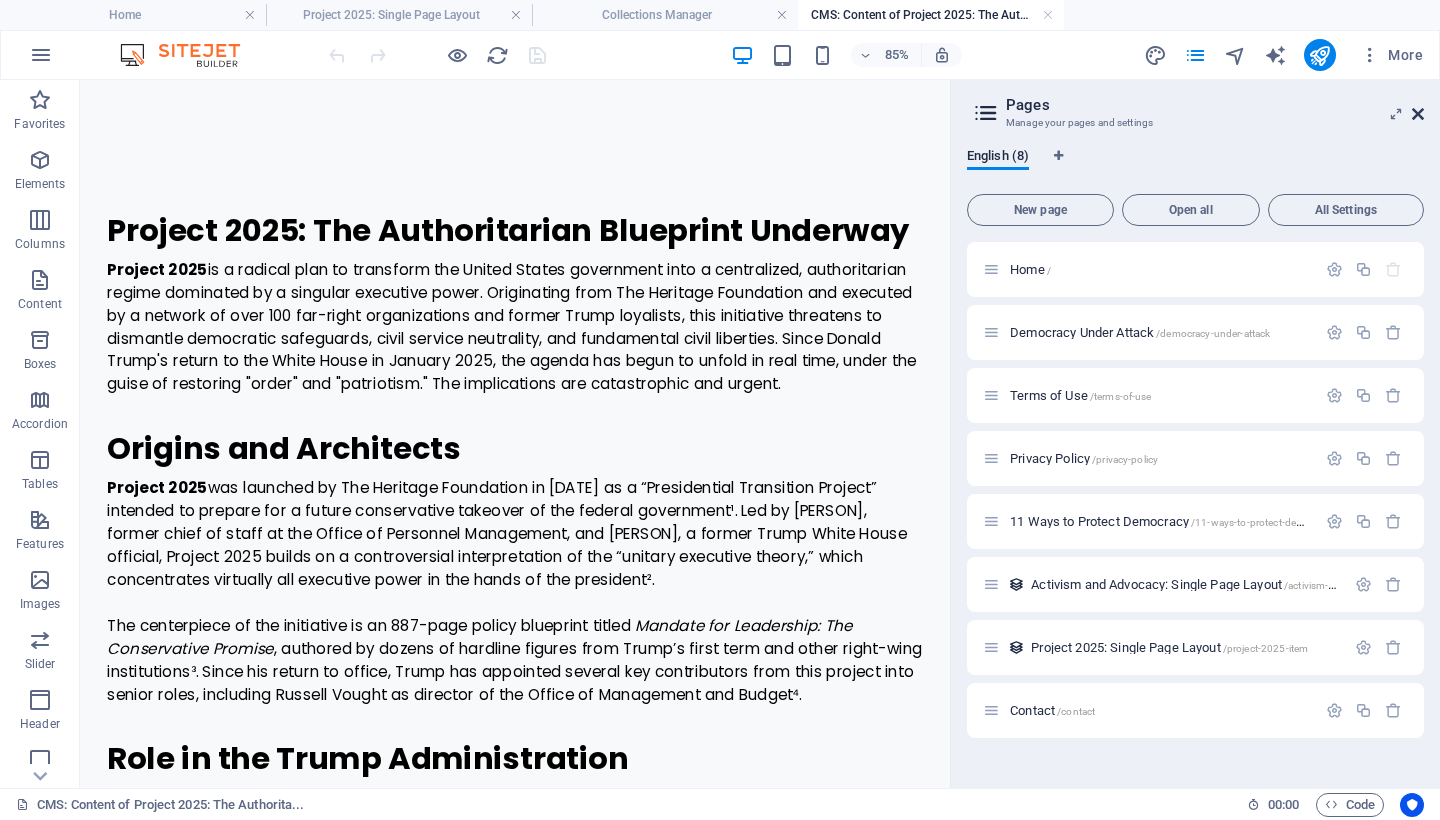 click at bounding box center [1418, 114] 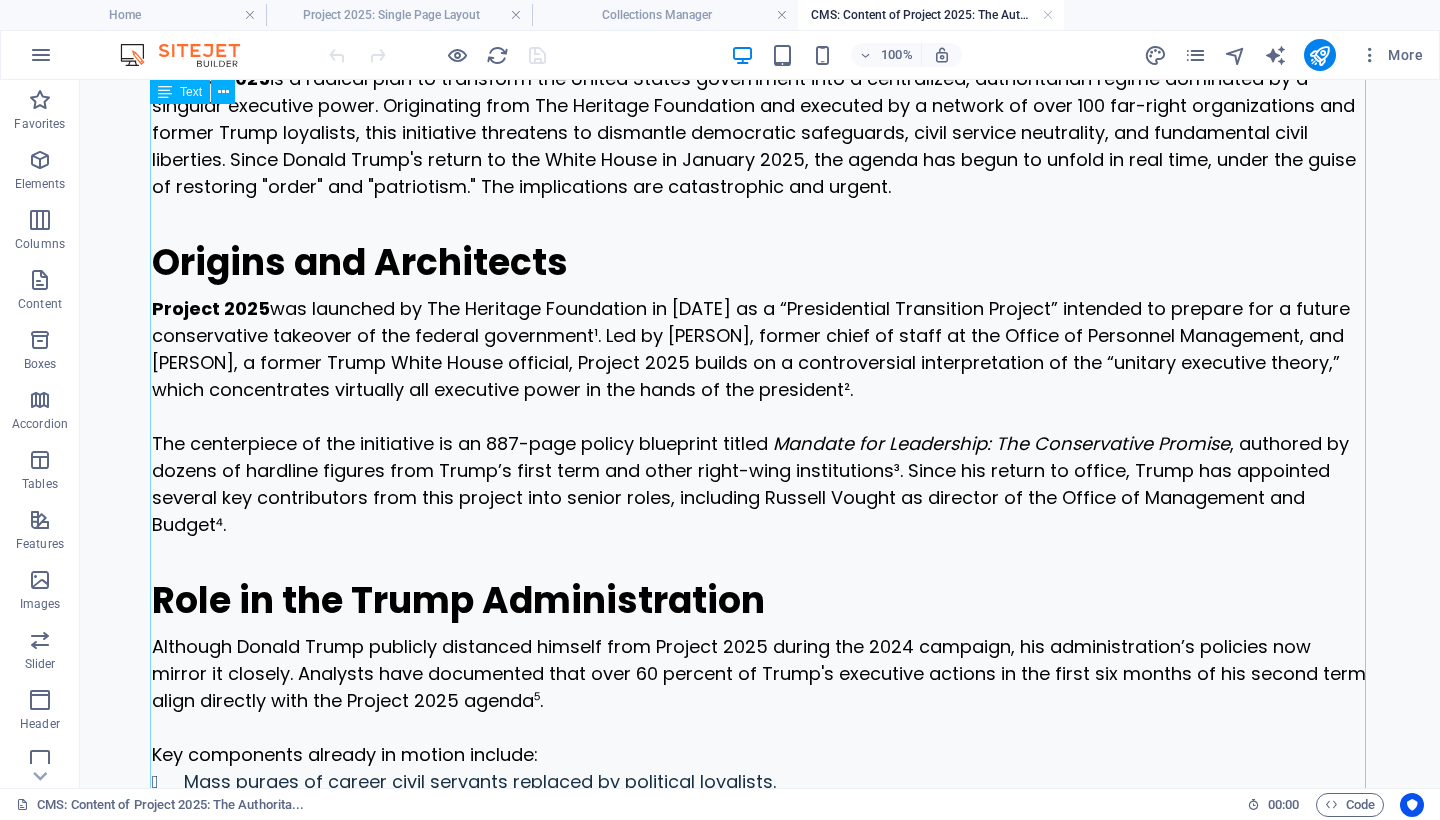 scroll, scrollTop: 0, scrollLeft: 0, axis: both 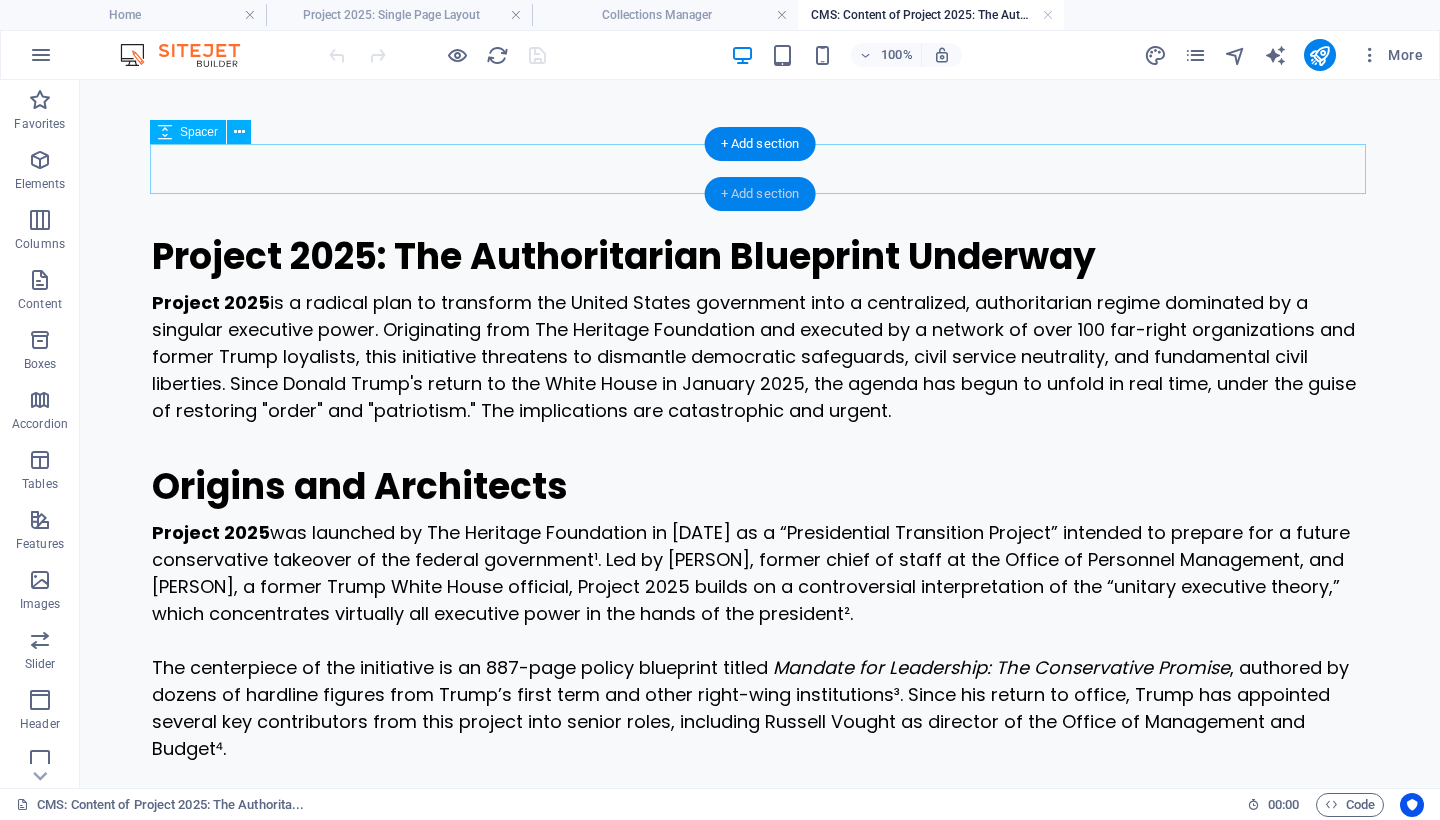 click on "+ Add section" at bounding box center [760, 194] 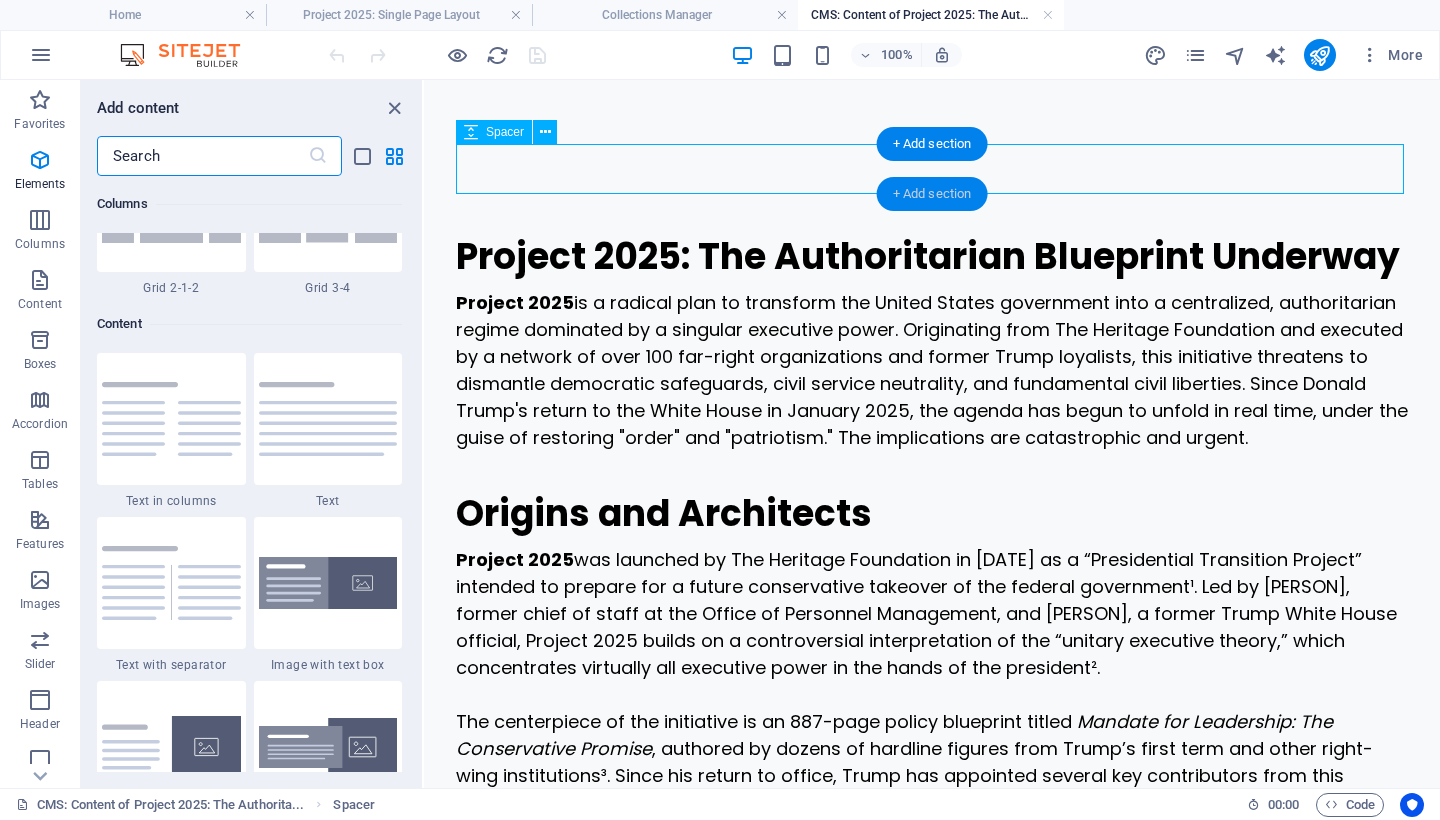scroll, scrollTop: 3499, scrollLeft: 0, axis: vertical 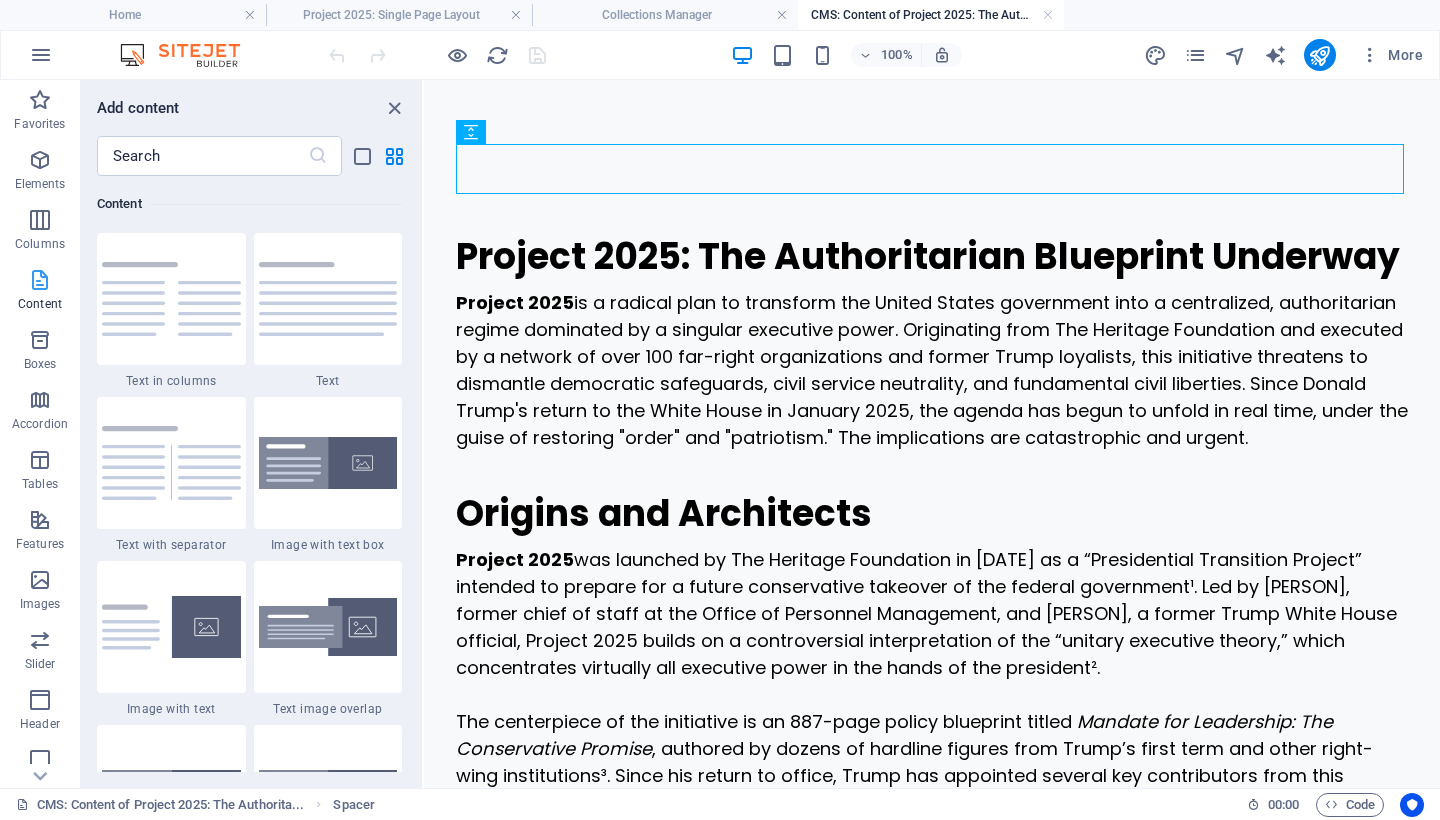 click at bounding box center [40, 280] 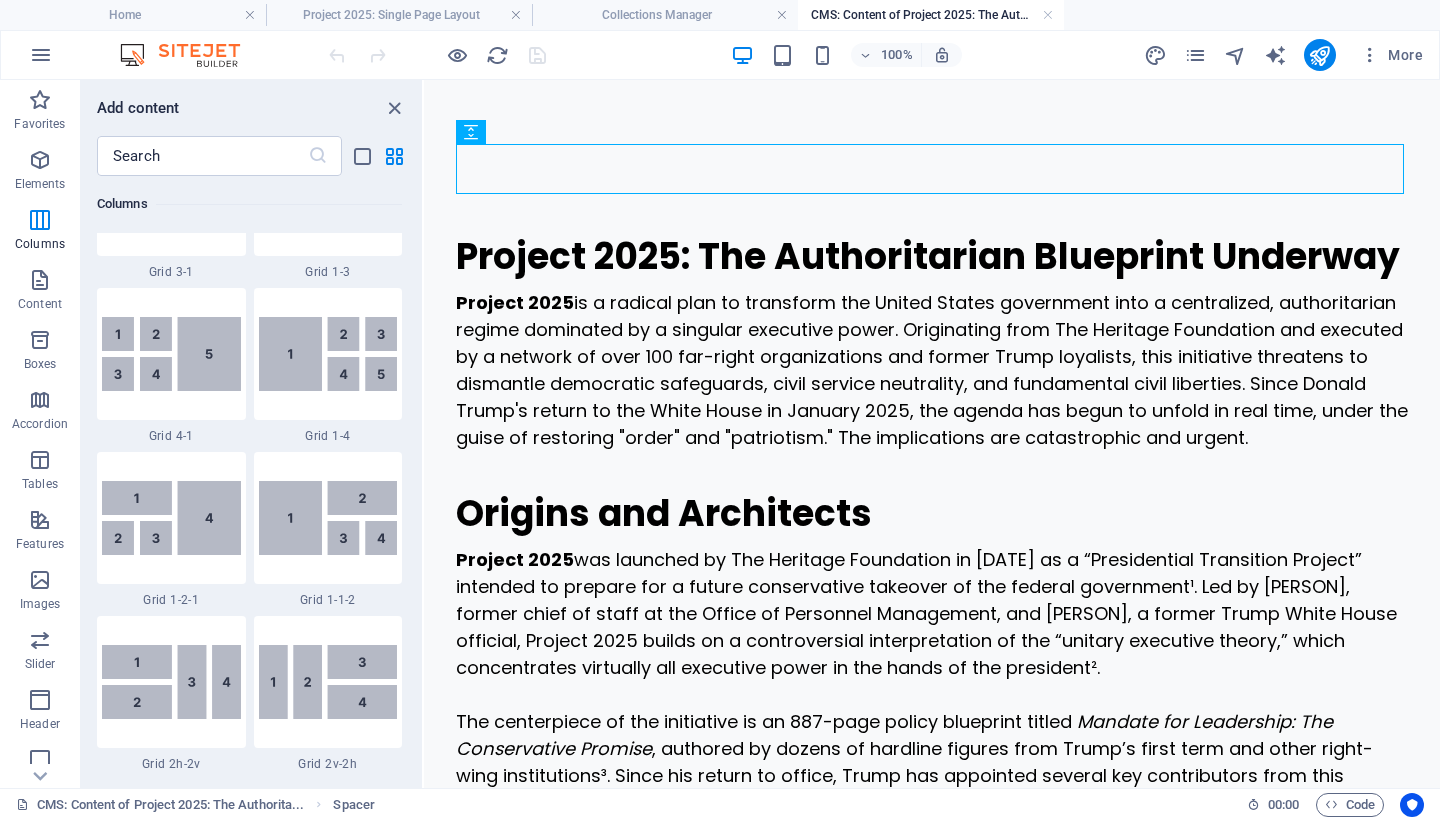 scroll, scrollTop: 2046, scrollLeft: 0, axis: vertical 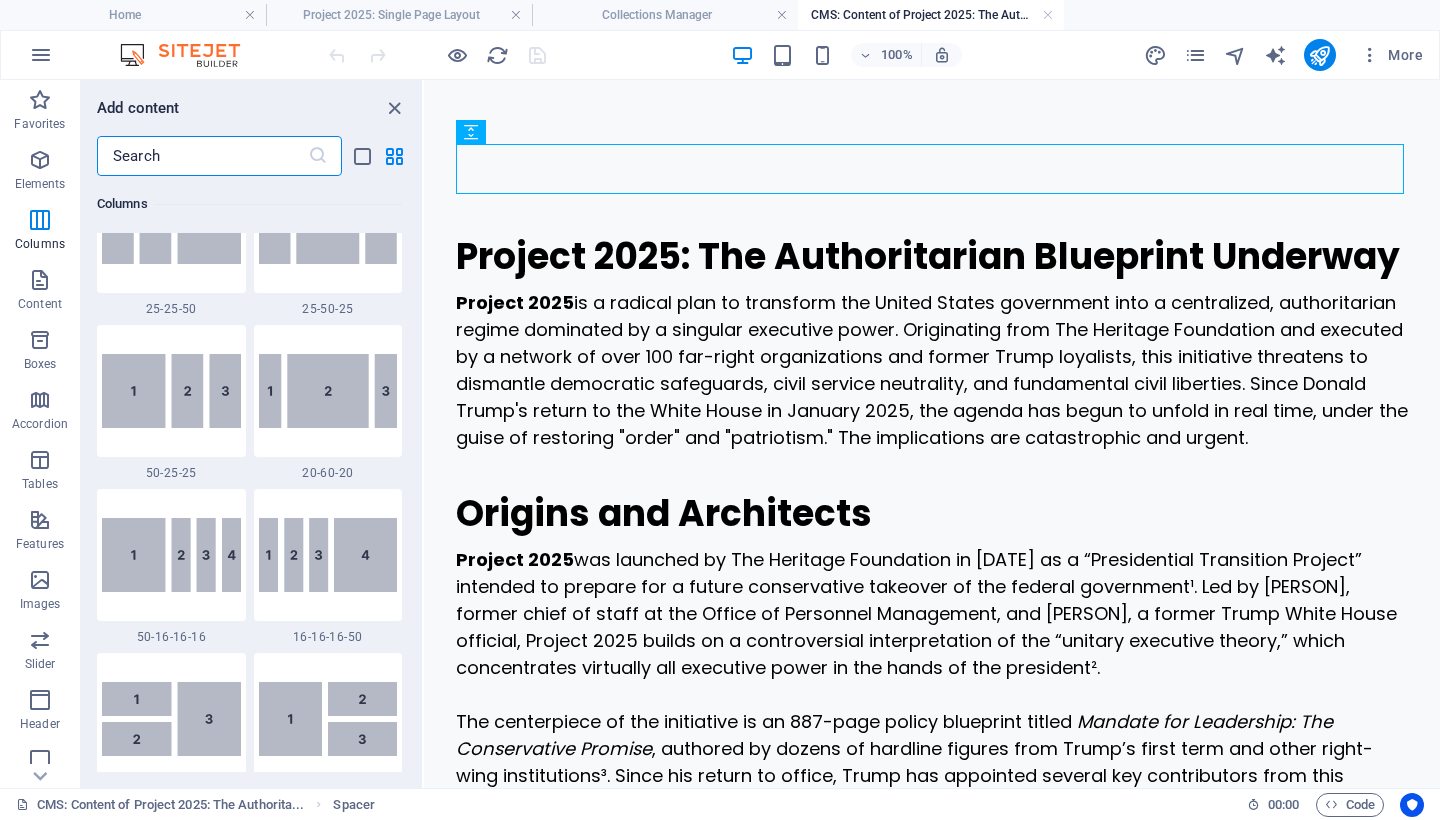 click at bounding box center (202, 156) 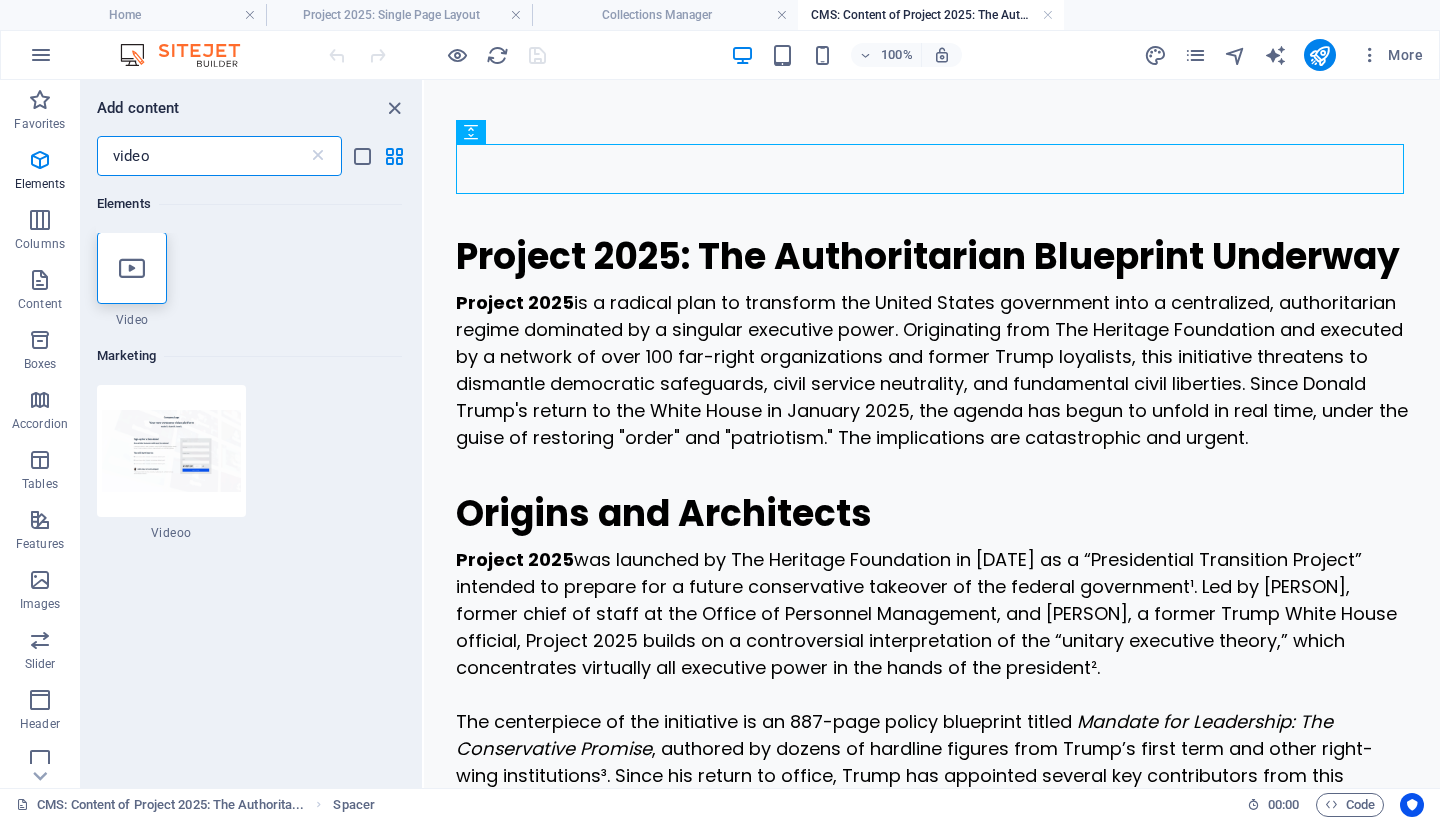 scroll, scrollTop: 0, scrollLeft: 0, axis: both 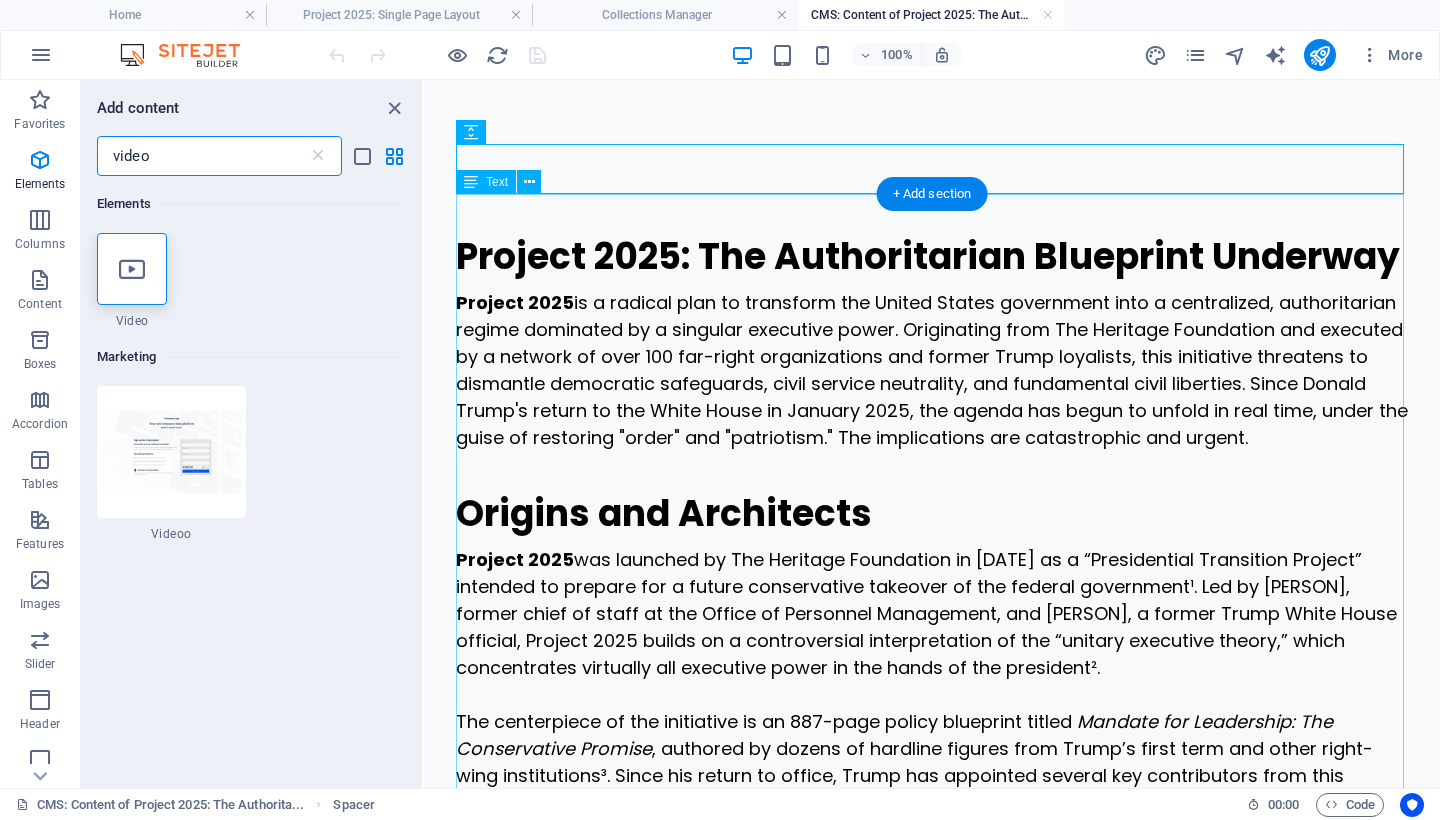 type on "video" 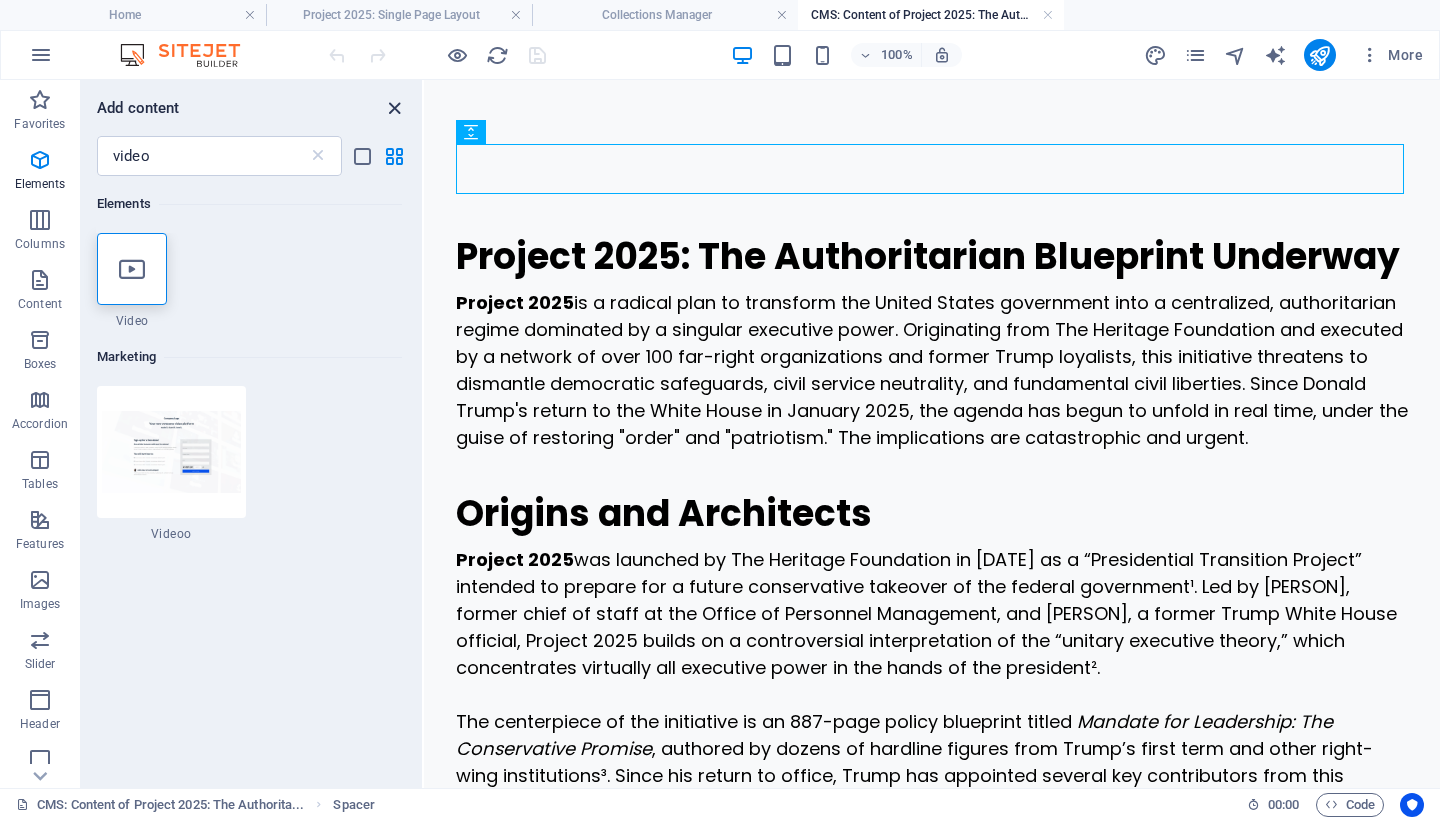 click at bounding box center (394, 108) 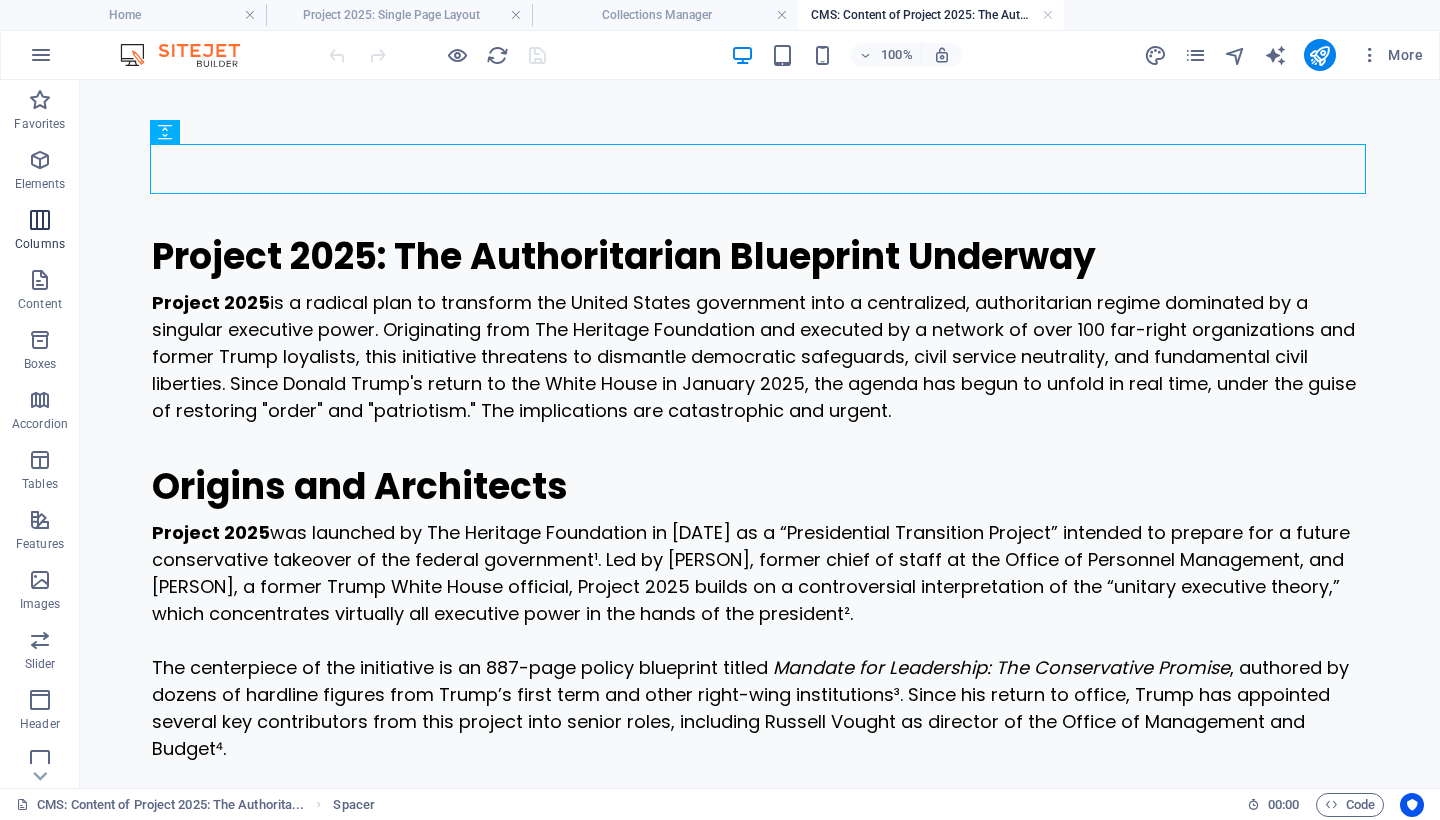 click at bounding box center [40, 220] 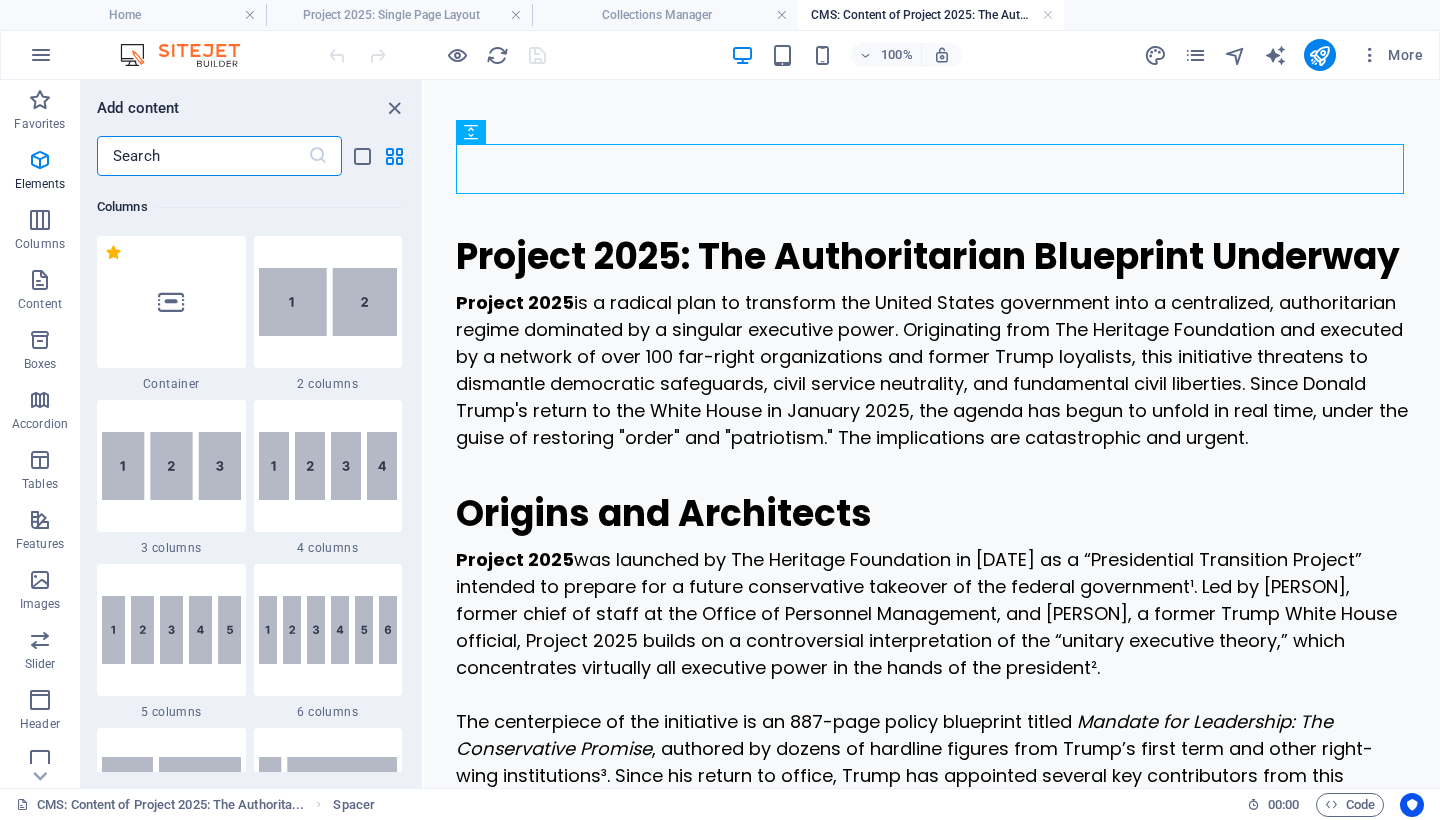 scroll, scrollTop: 990, scrollLeft: 0, axis: vertical 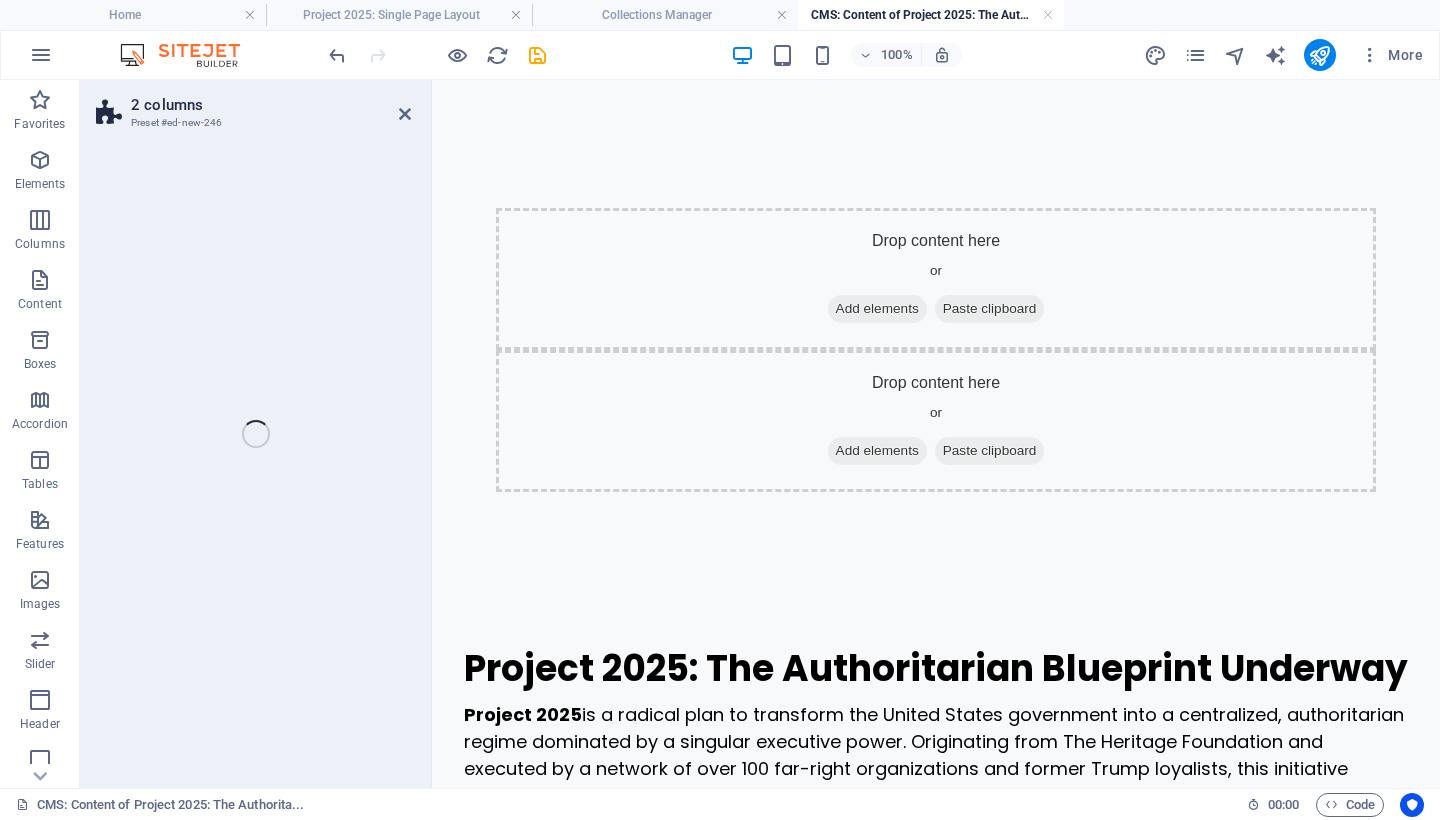 select on "rem" 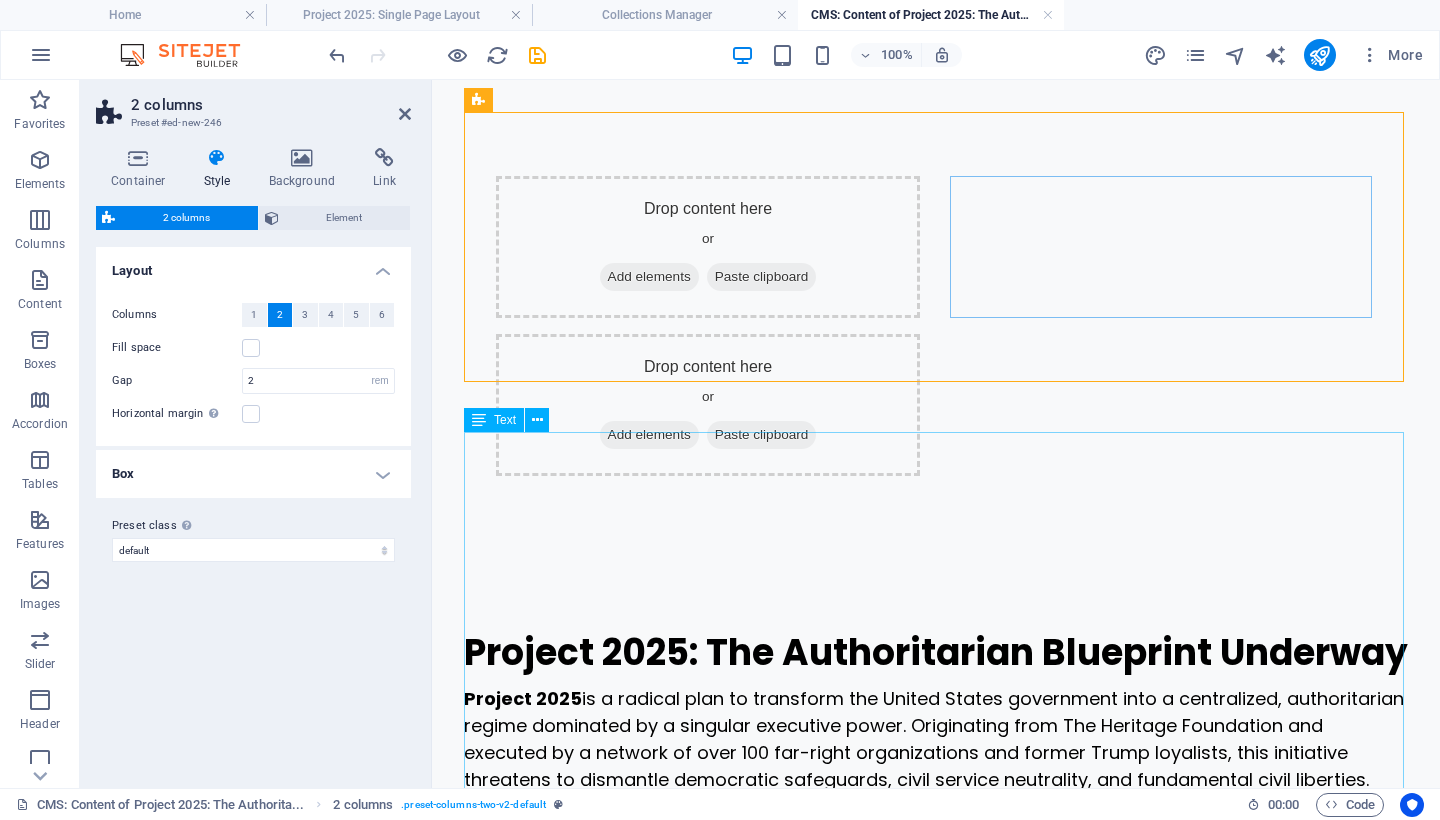 scroll, scrollTop: 0, scrollLeft: 0, axis: both 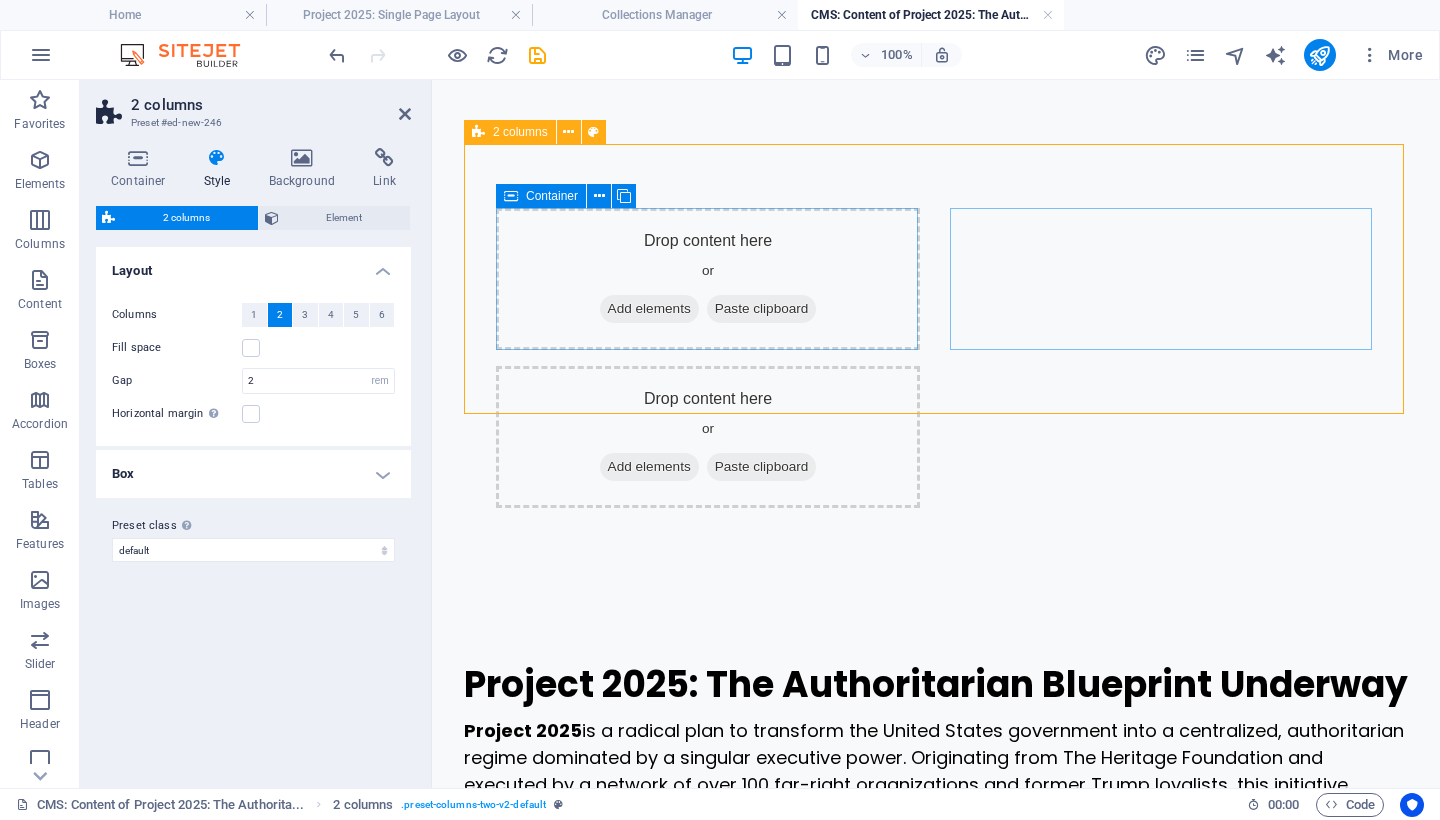 click on "Add elements" at bounding box center [649, 309] 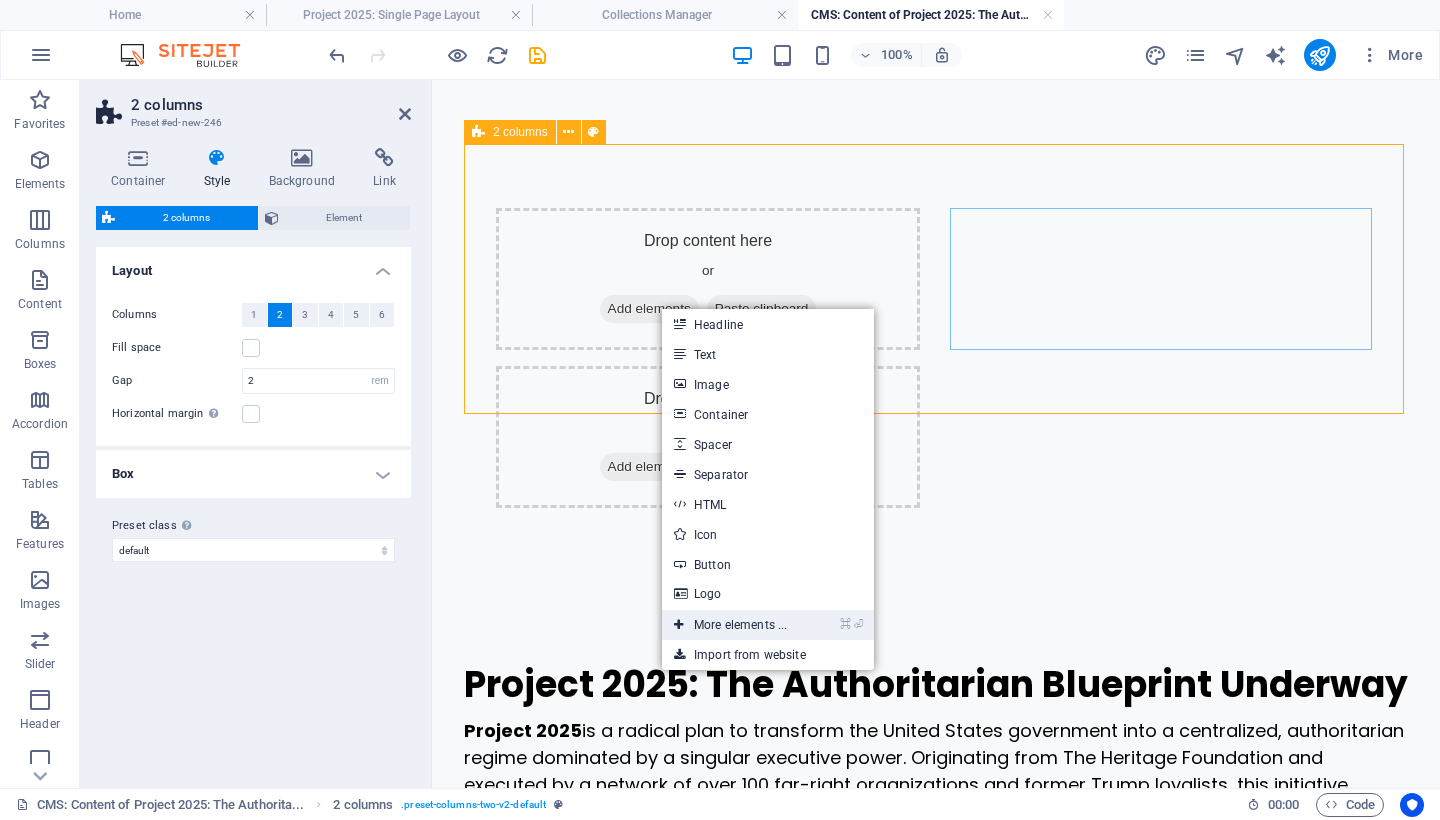 click on "⌘ ⏎  More elements ..." at bounding box center [730, 625] 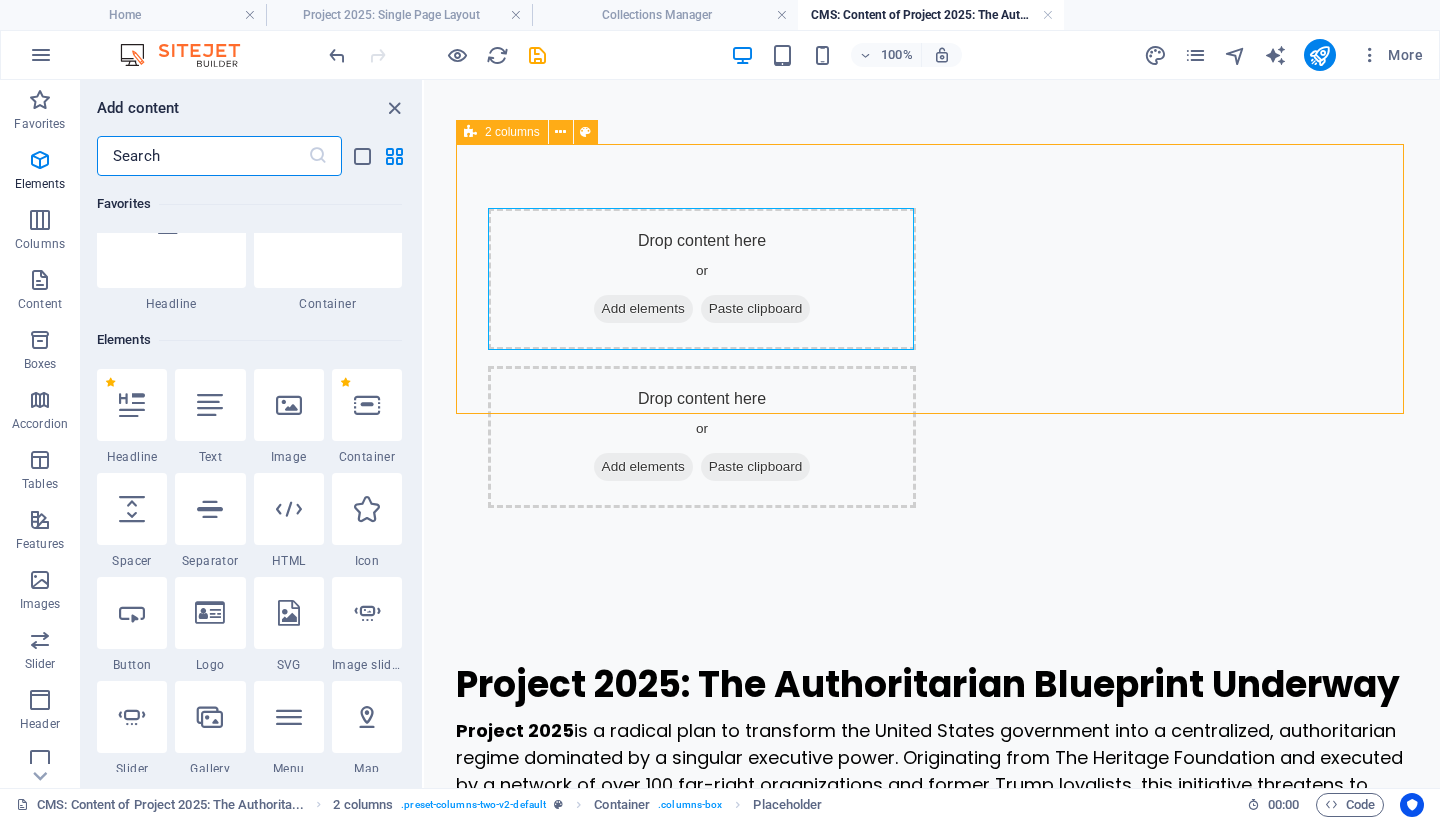 scroll, scrollTop: 213, scrollLeft: 0, axis: vertical 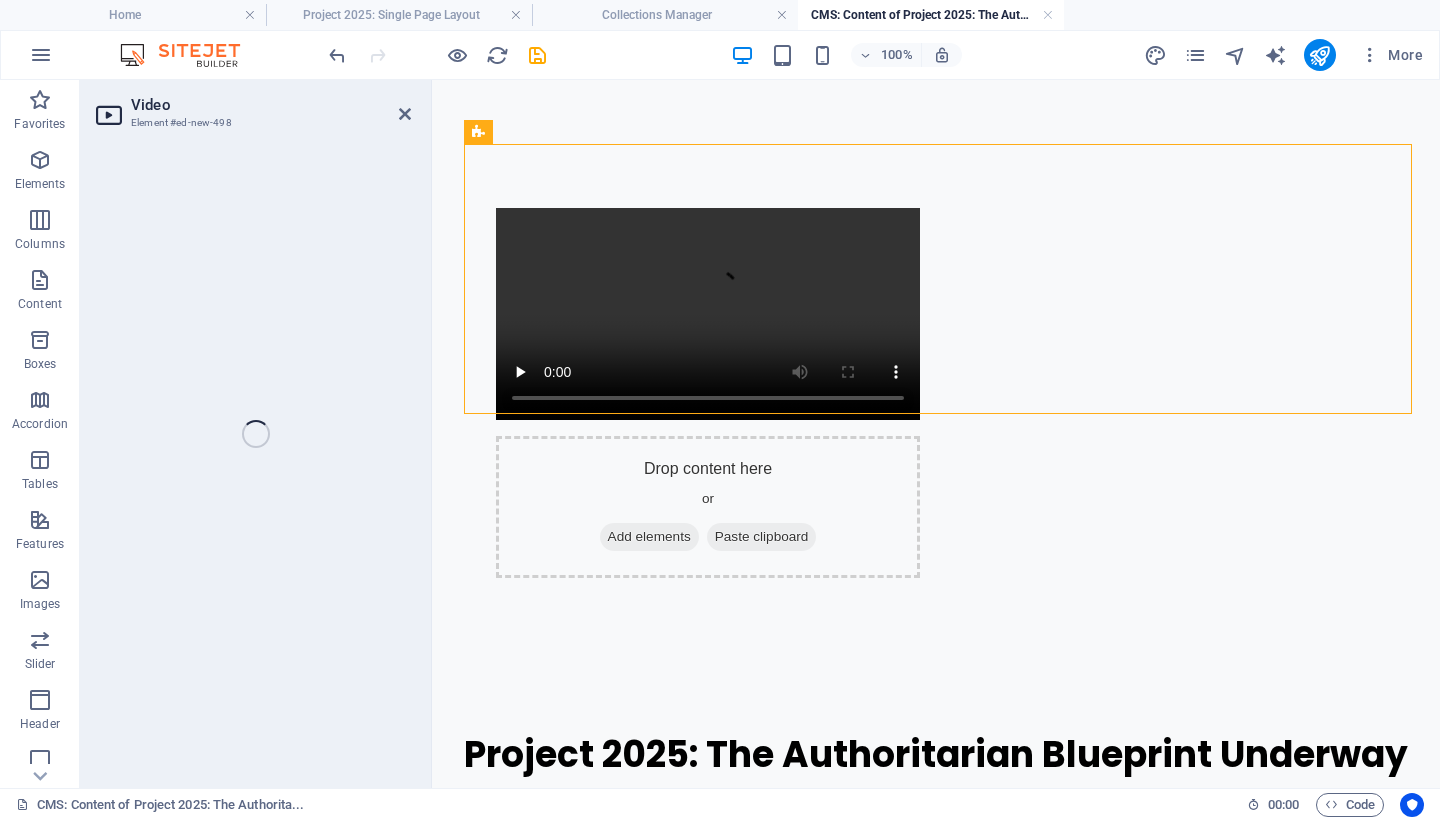 select on "%" 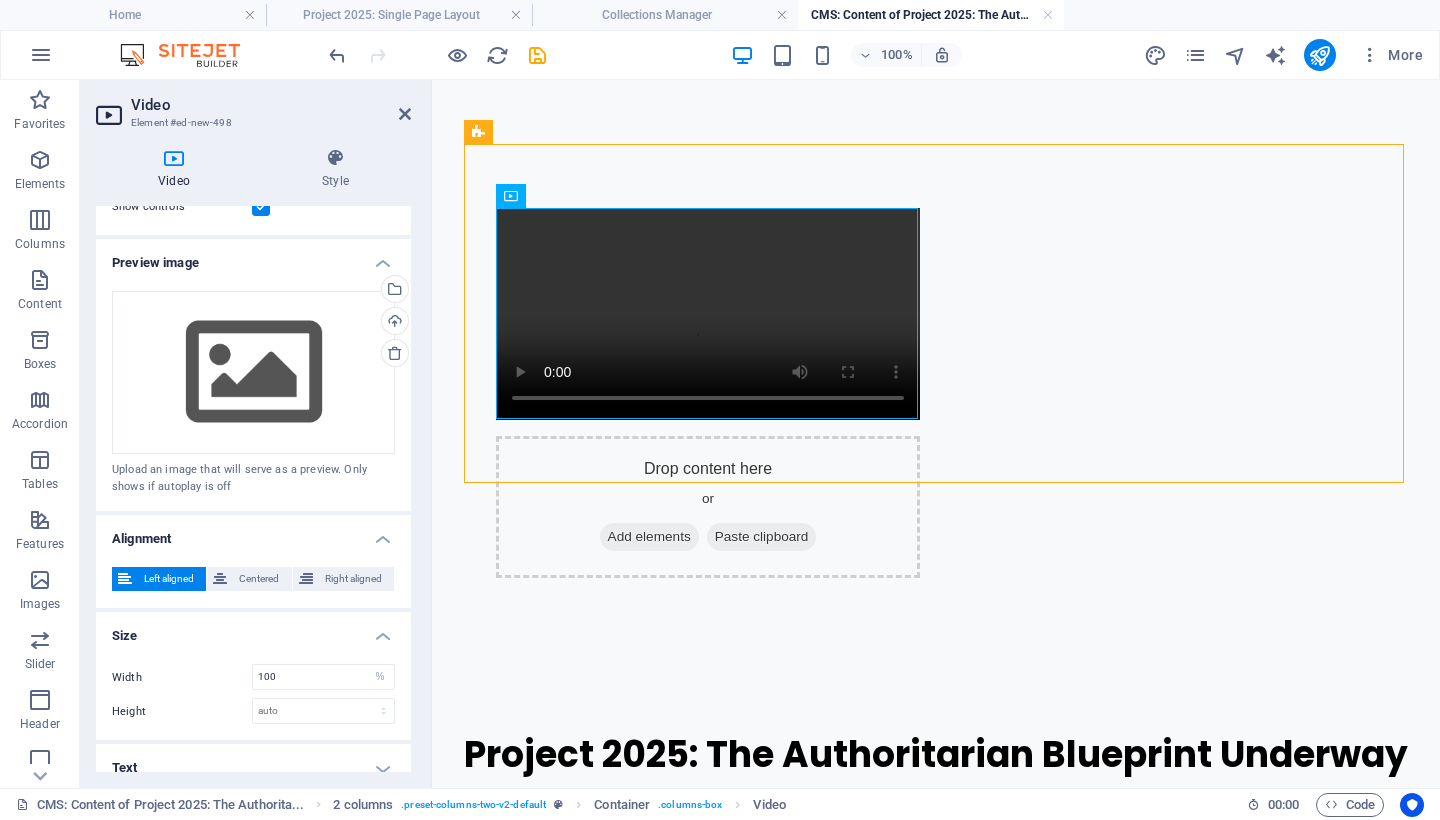 scroll, scrollTop: 365, scrollLeft: 0, axis: vertical 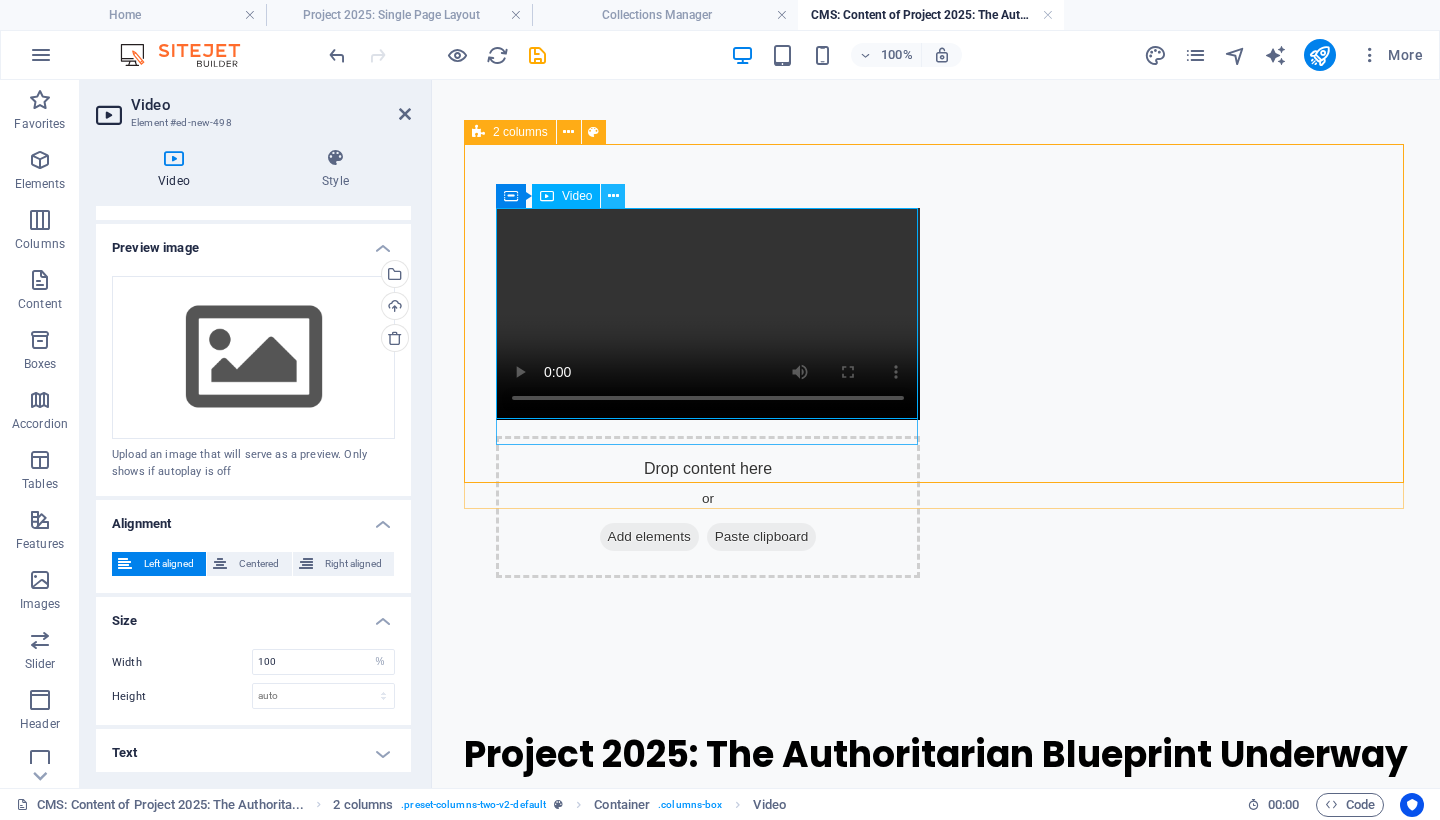 click at bounding box center [613, 196] 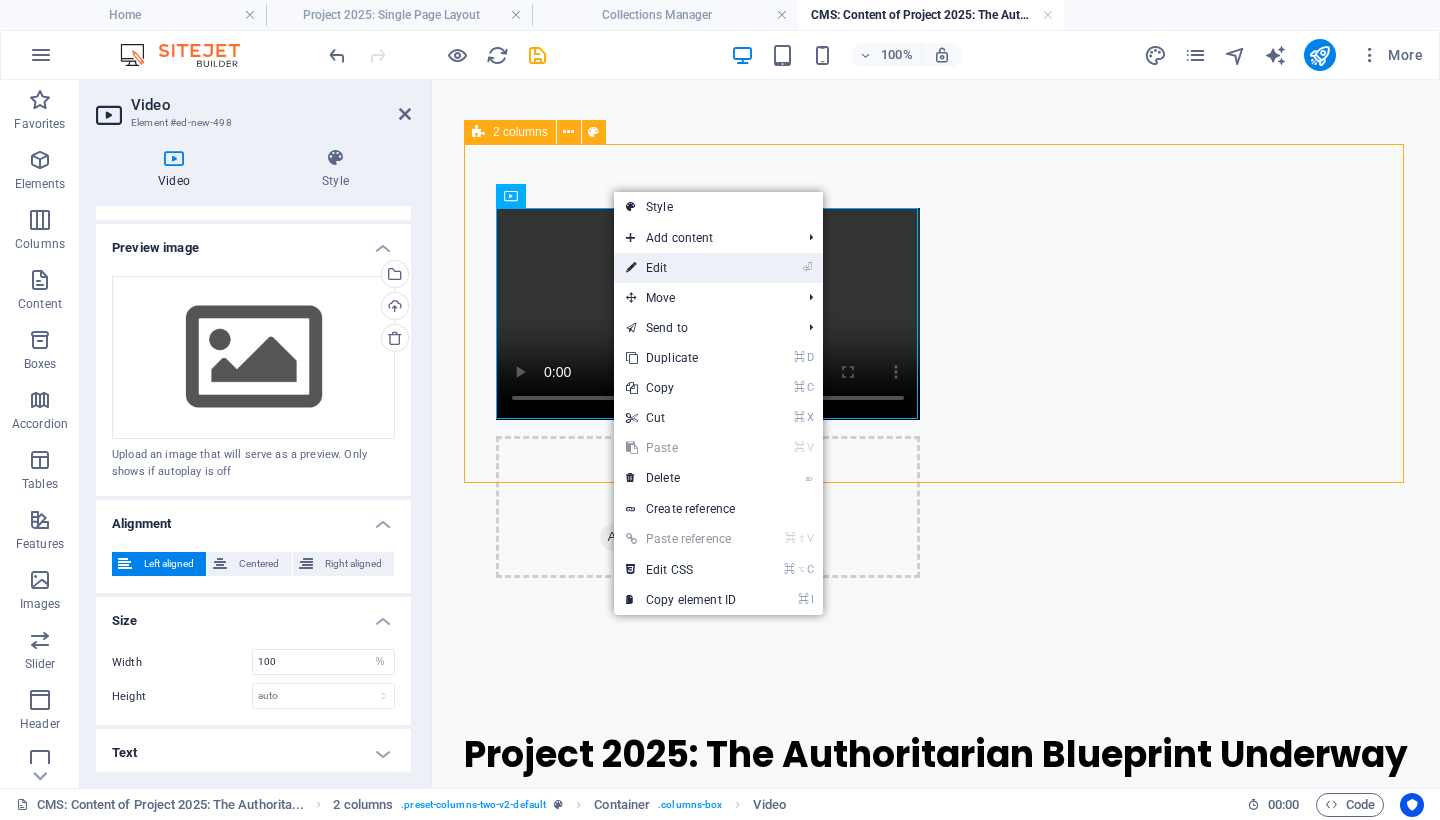click on "⏎  Edit" at bounding box center [681, 268] 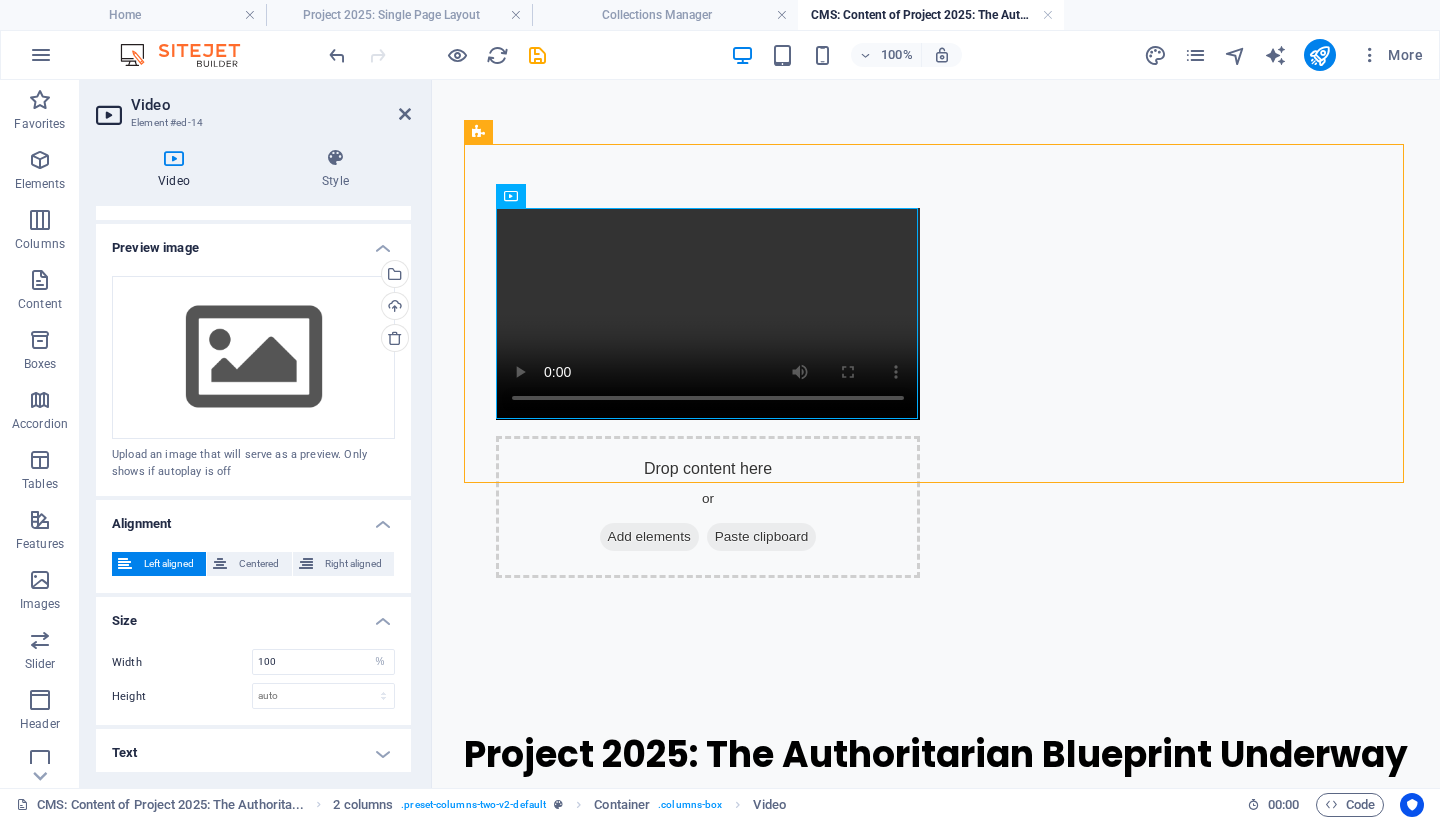 click on "Text" at bounding box center [253, 753] 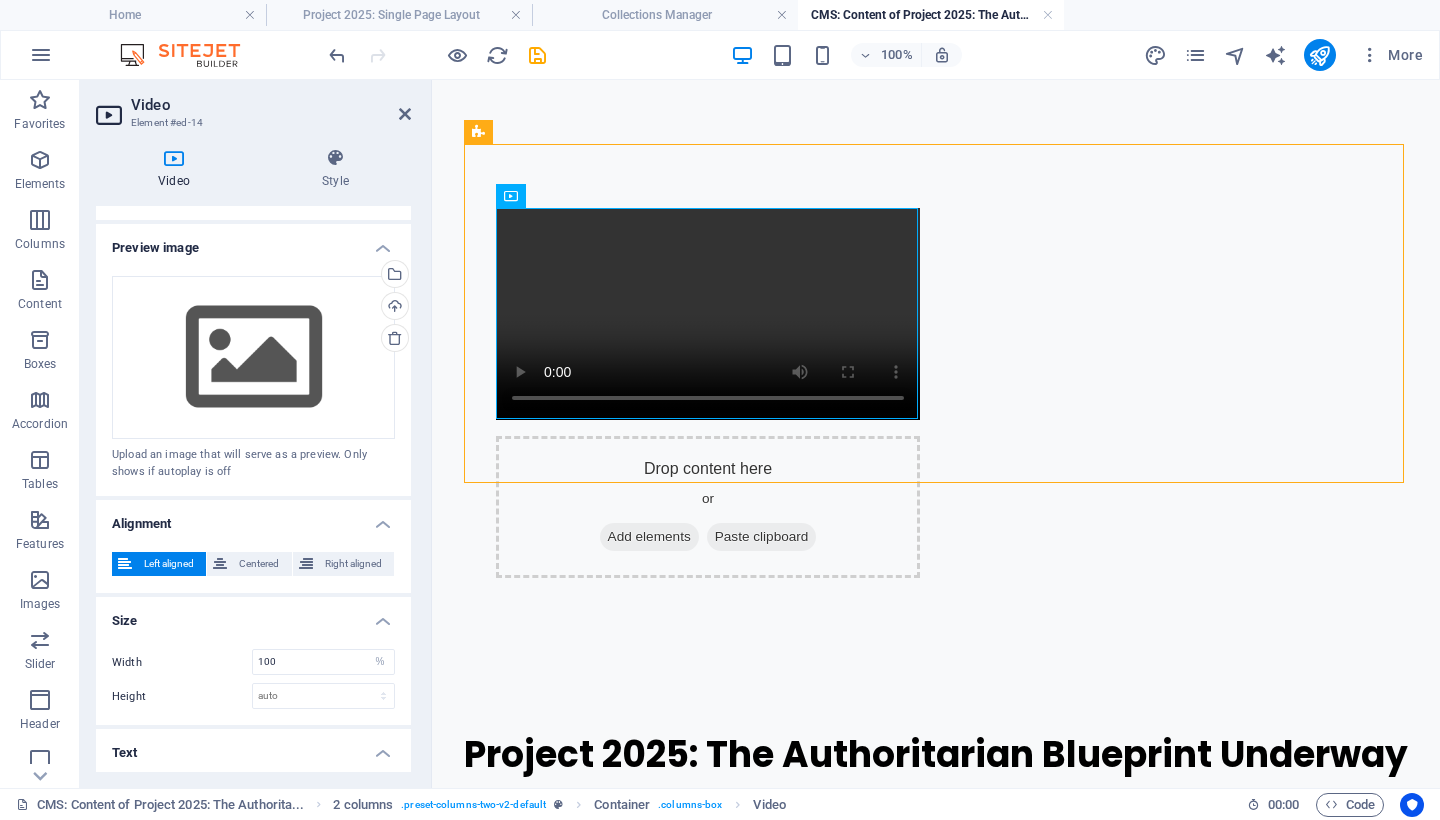 click on "Text" at bounding box center [253, 747] 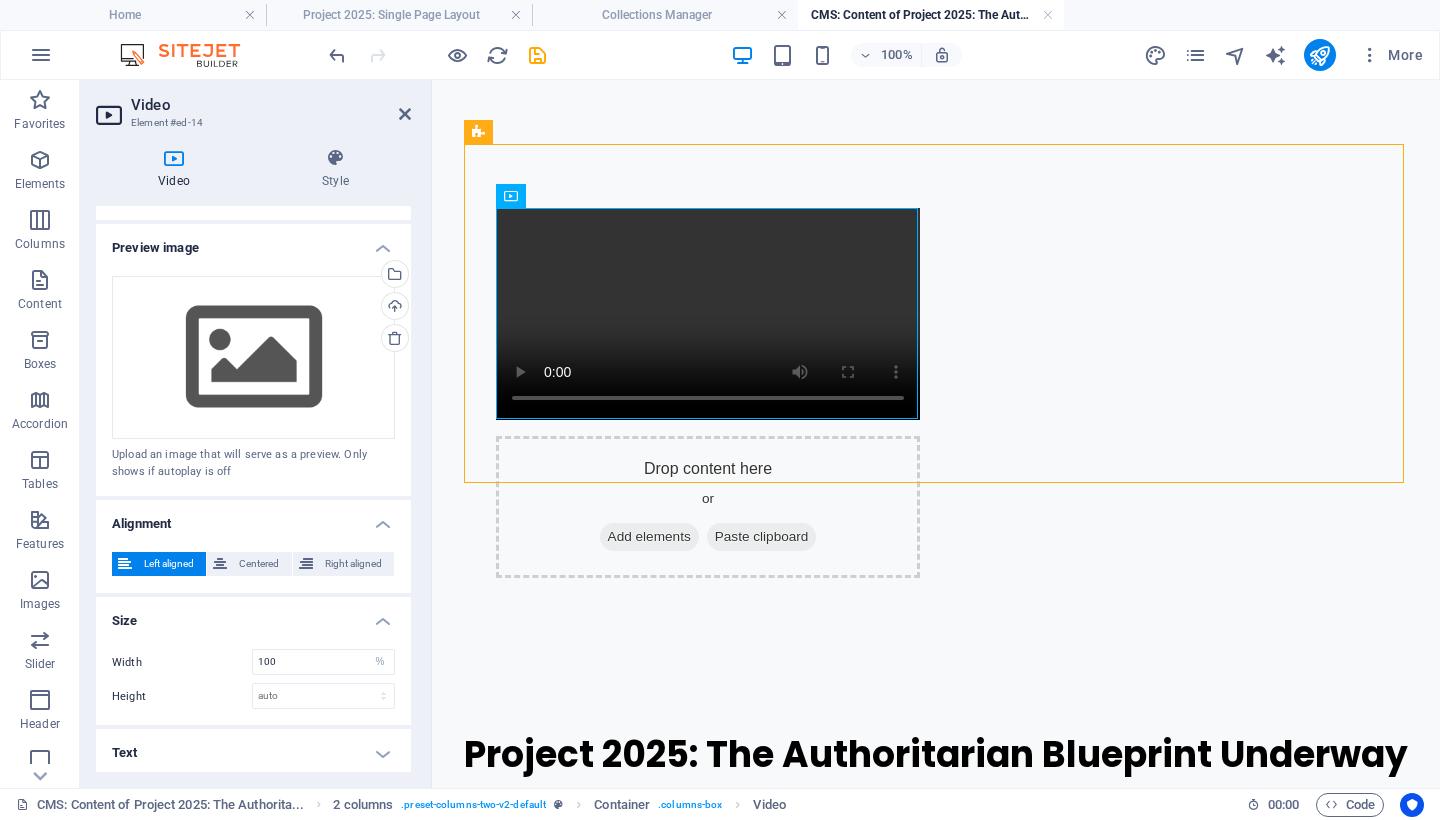 click on "Text" at bounding box center [253, 753] 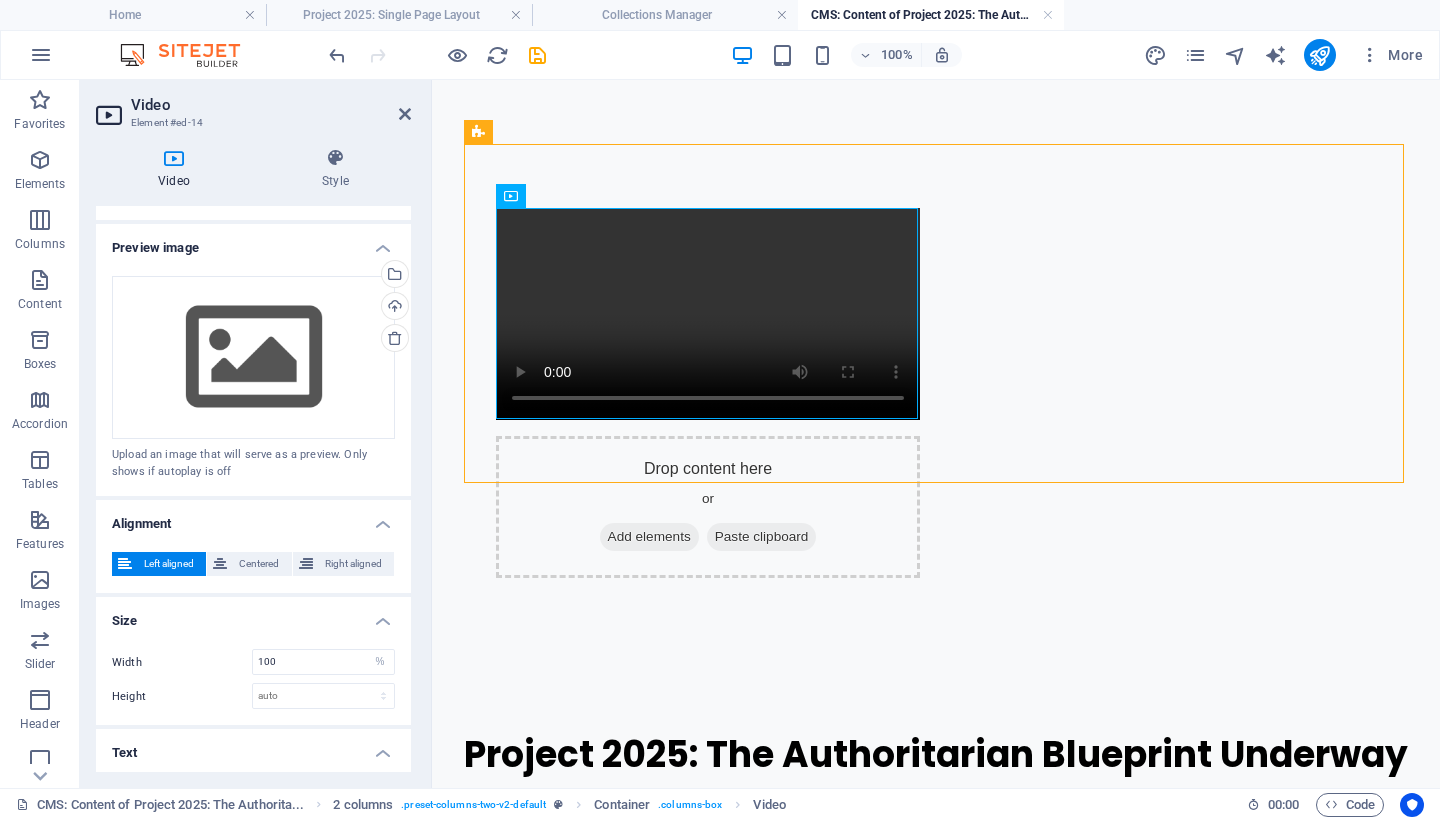 click on "Text" at bounding box center (253, 747) 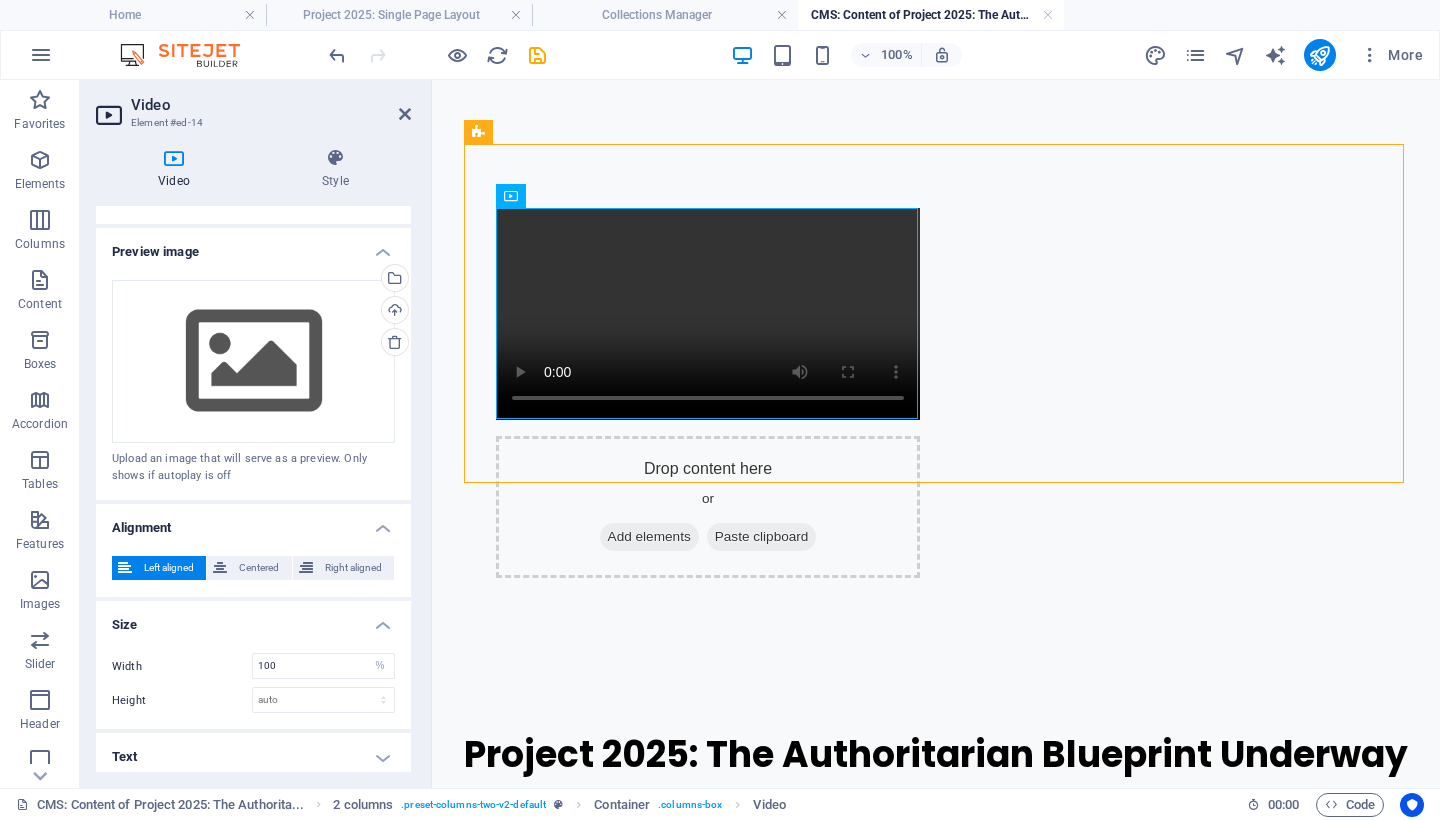 click on "Text" at bounding box center [253, 757] 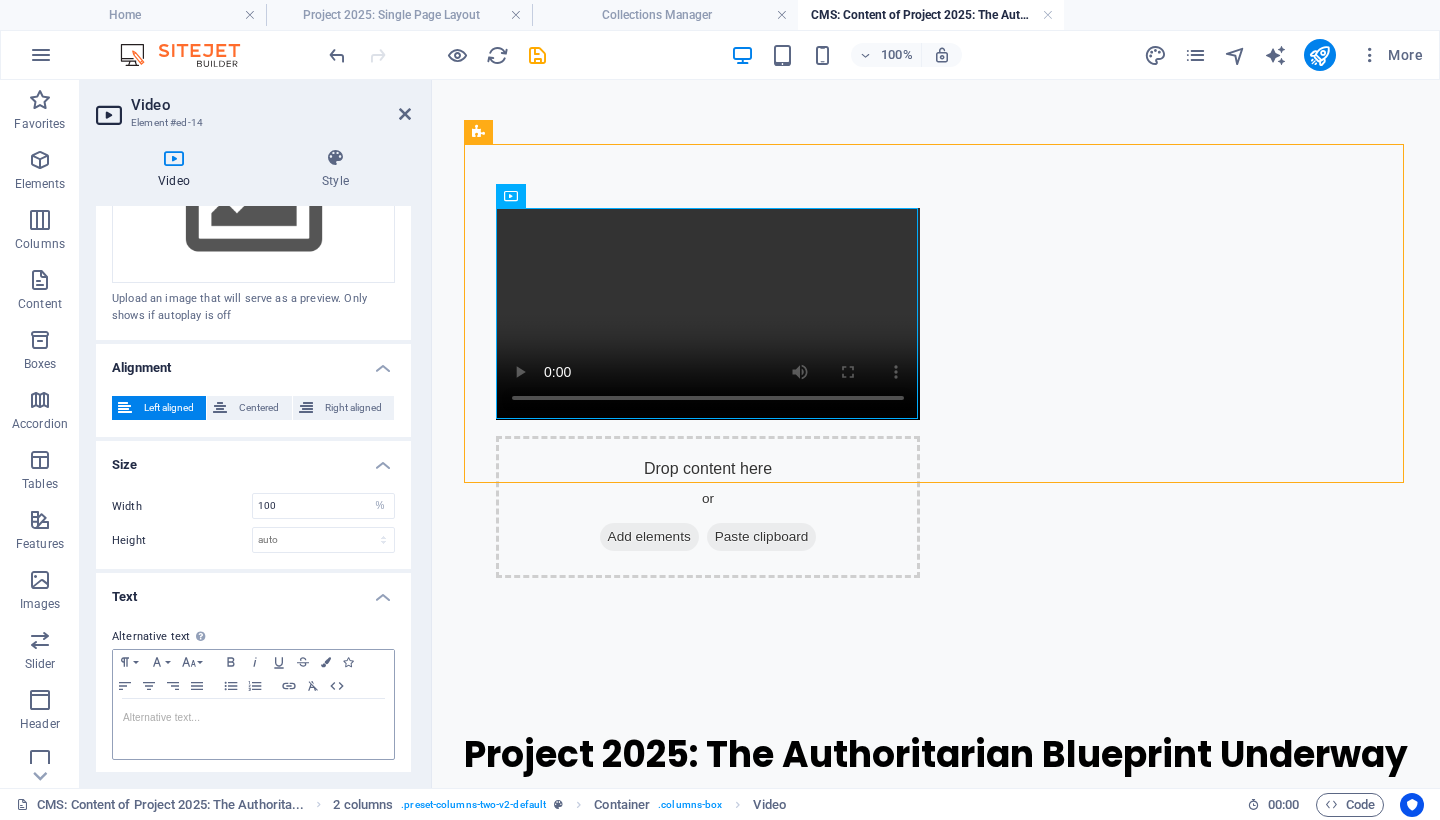 scroll, scrollTop: 166, scrollLeft: 0, axis: vertical 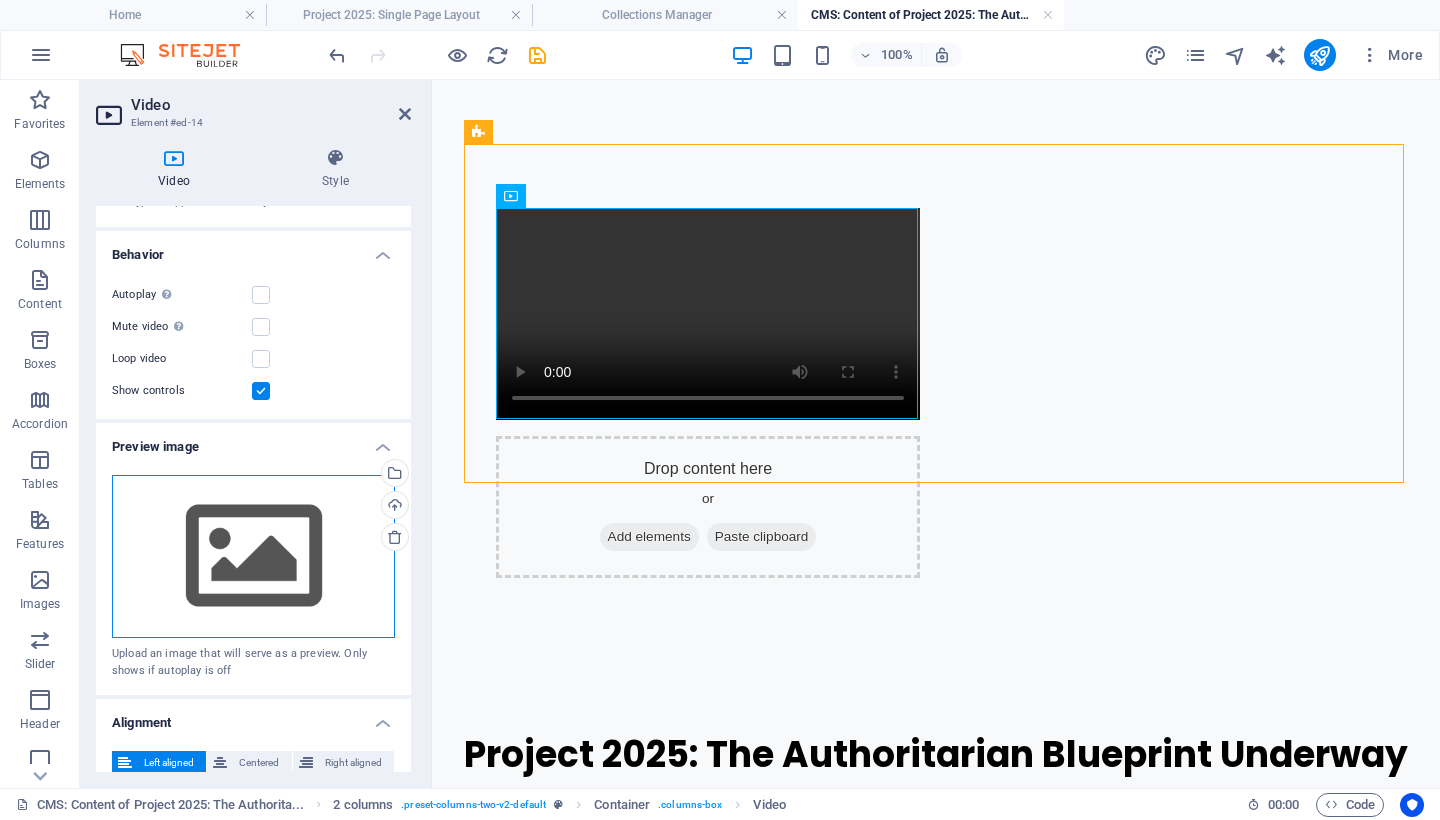 click on "Drag files here, click to choose files or select files from Files or our free stock photos & videos" at bounding box center (253, 557) 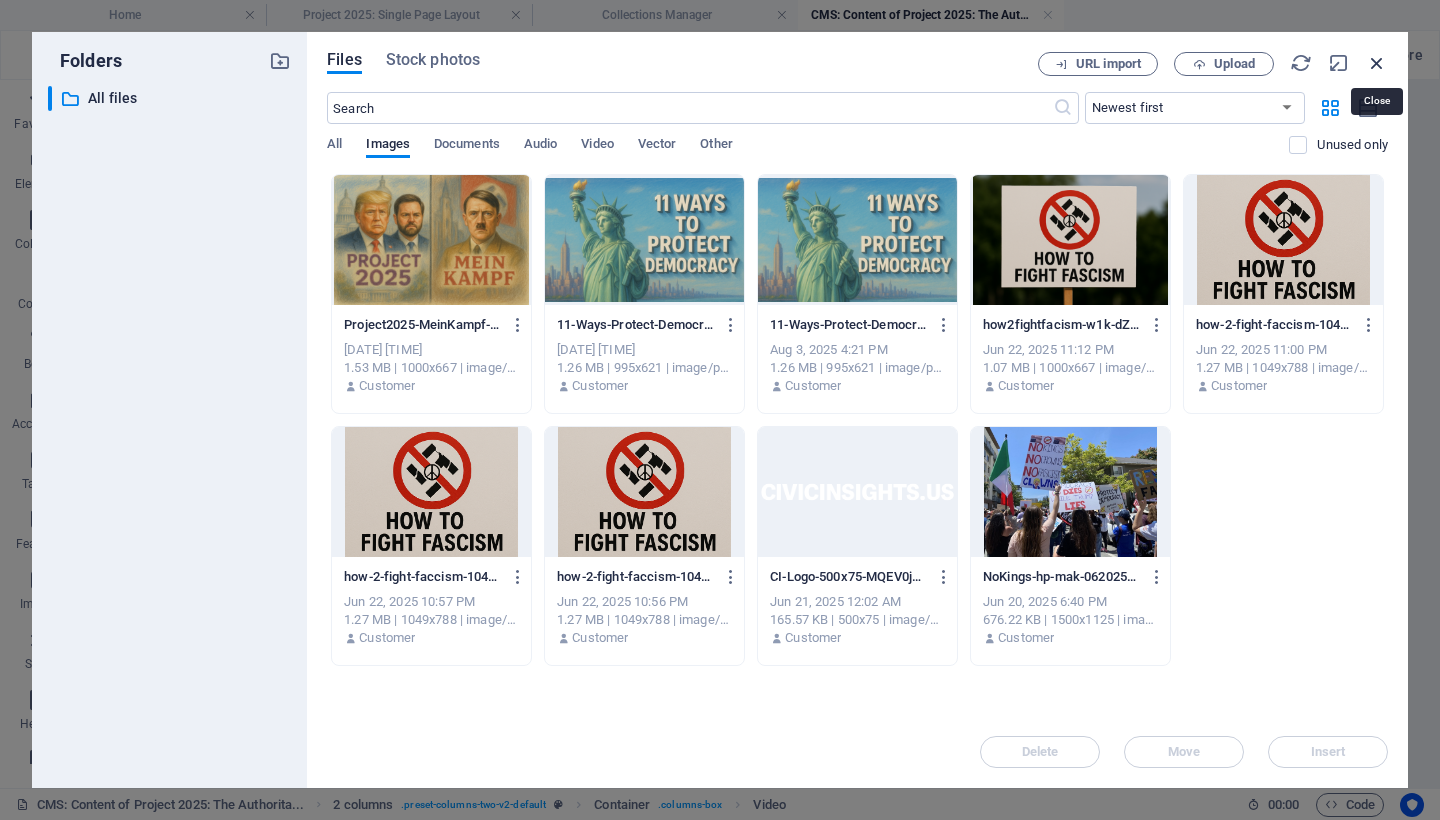 click at bounding box center [1377, 63] 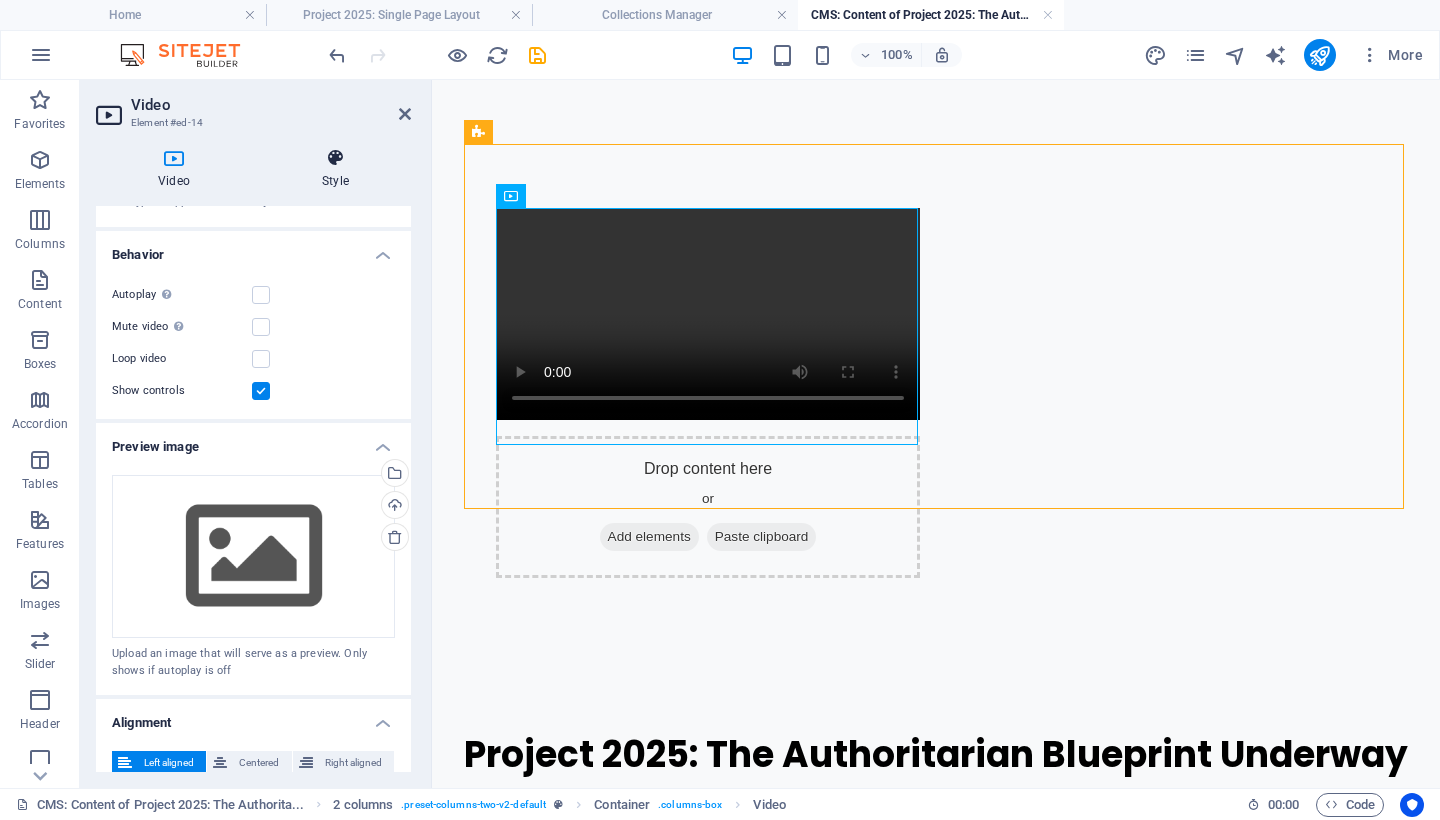 click on "Style" at bounding box center (335, 169) 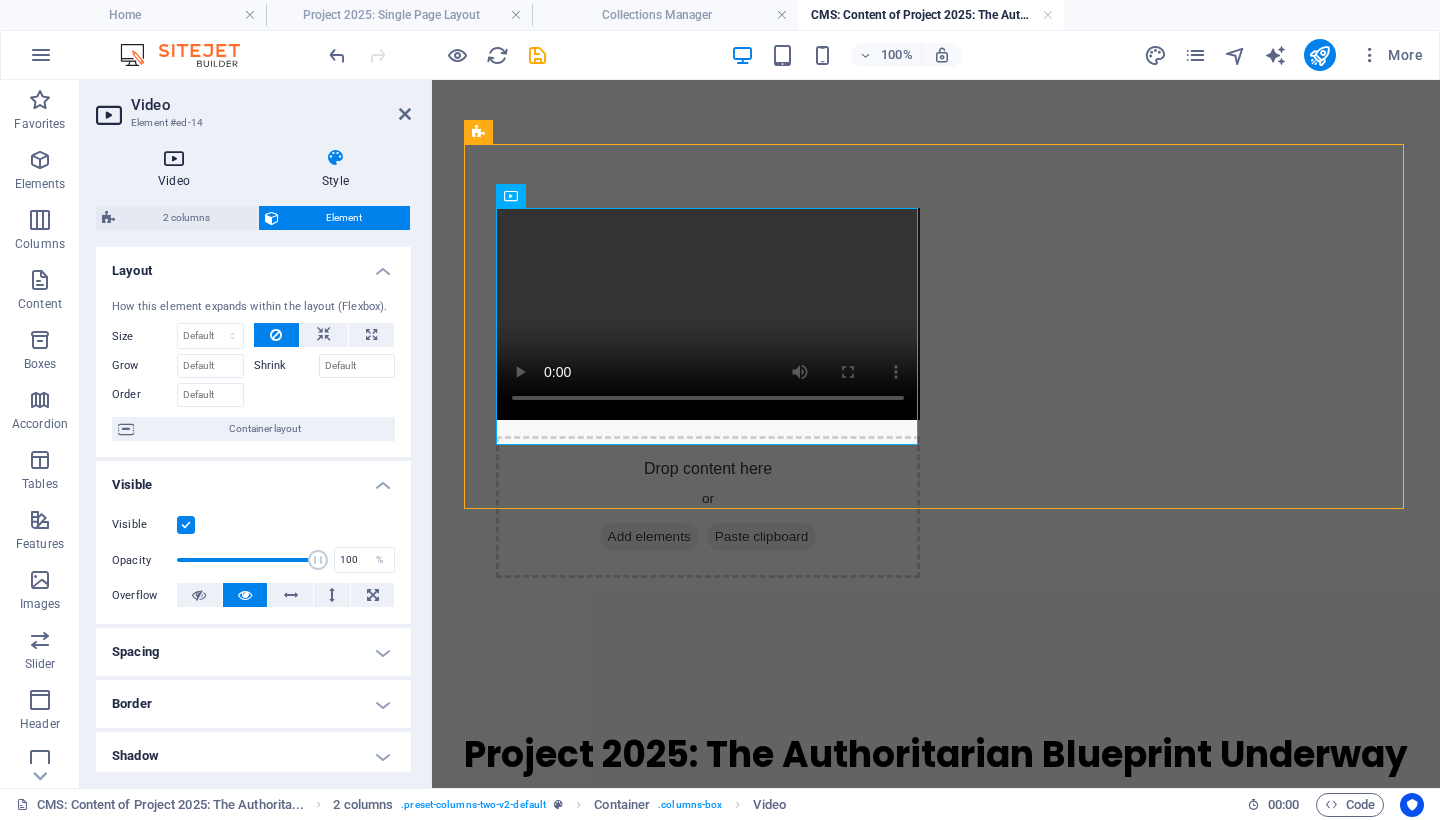 click at bounding box center [174, 158] 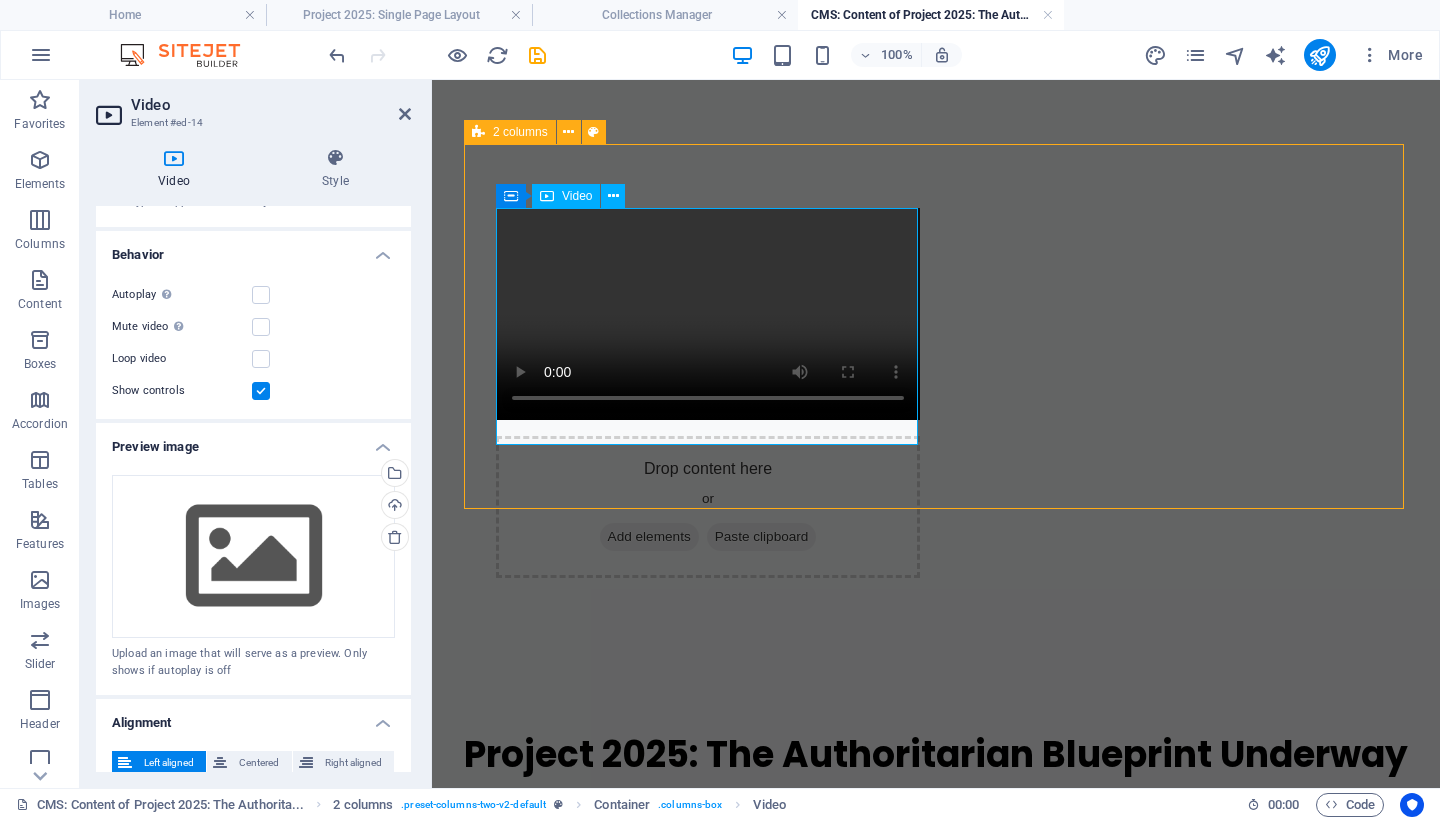 click on "Video" at bounding box center [577, 196] 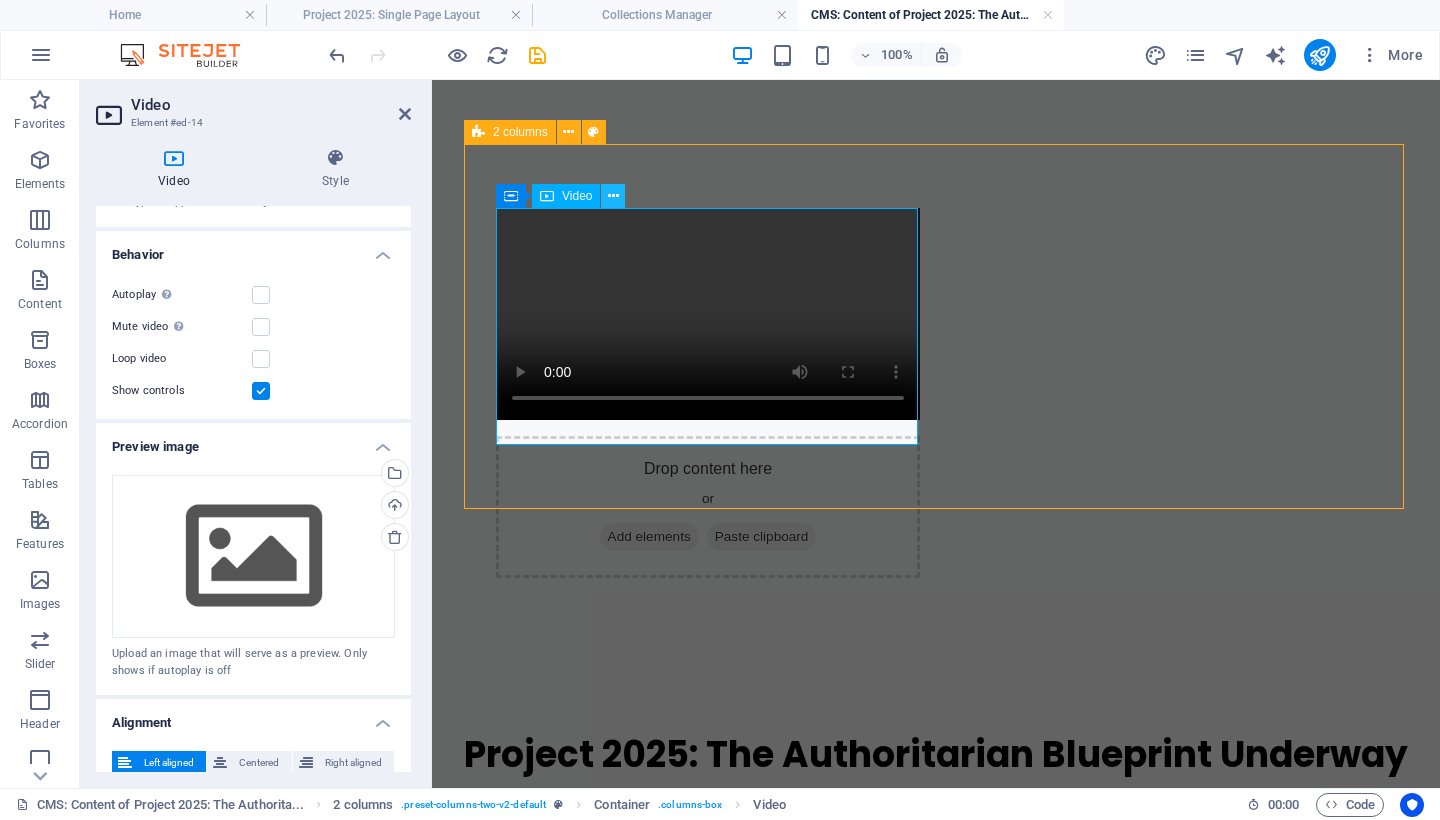 click at bounding box center (613, 196) 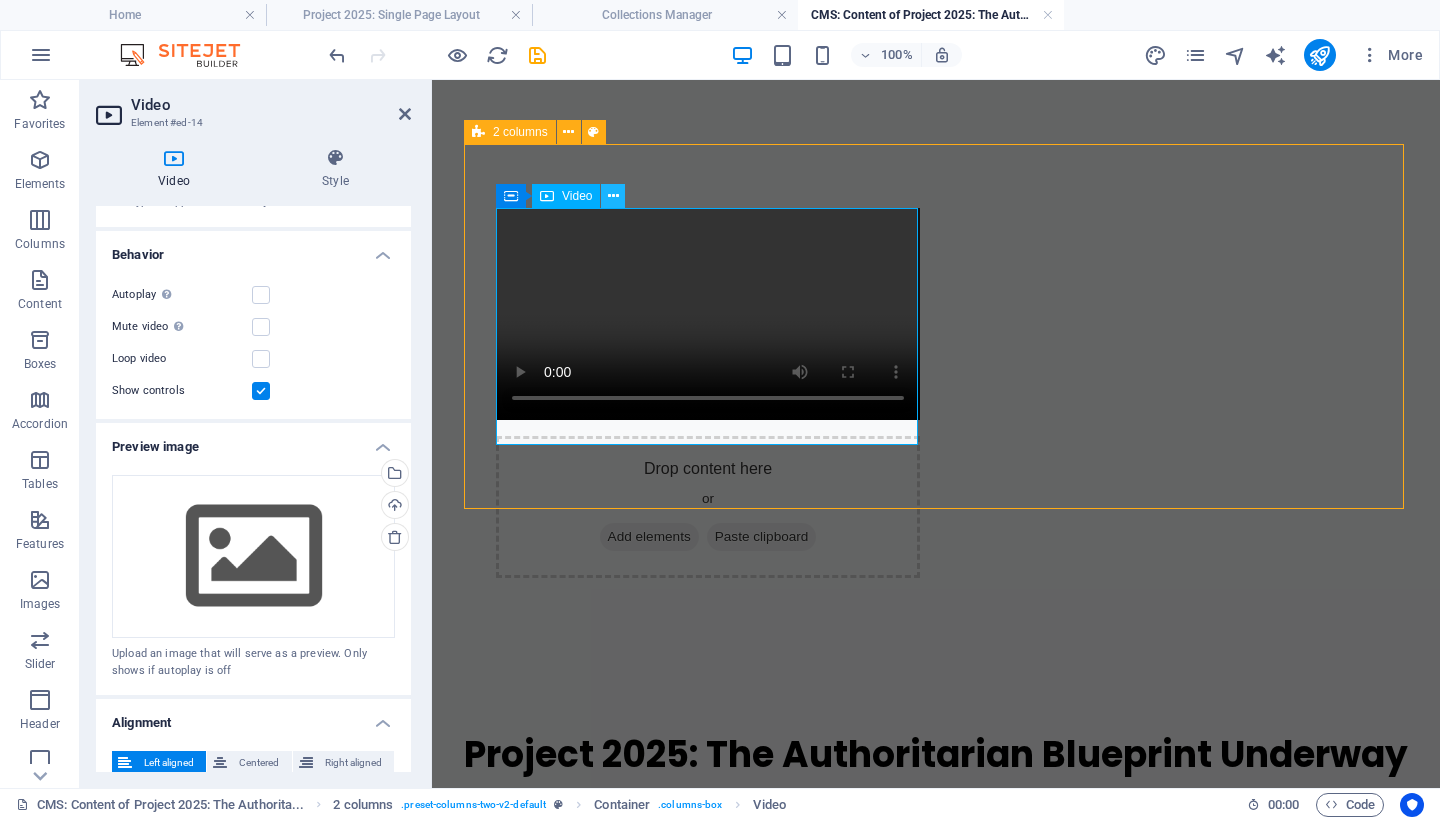 click at bounding box center [613, 196] 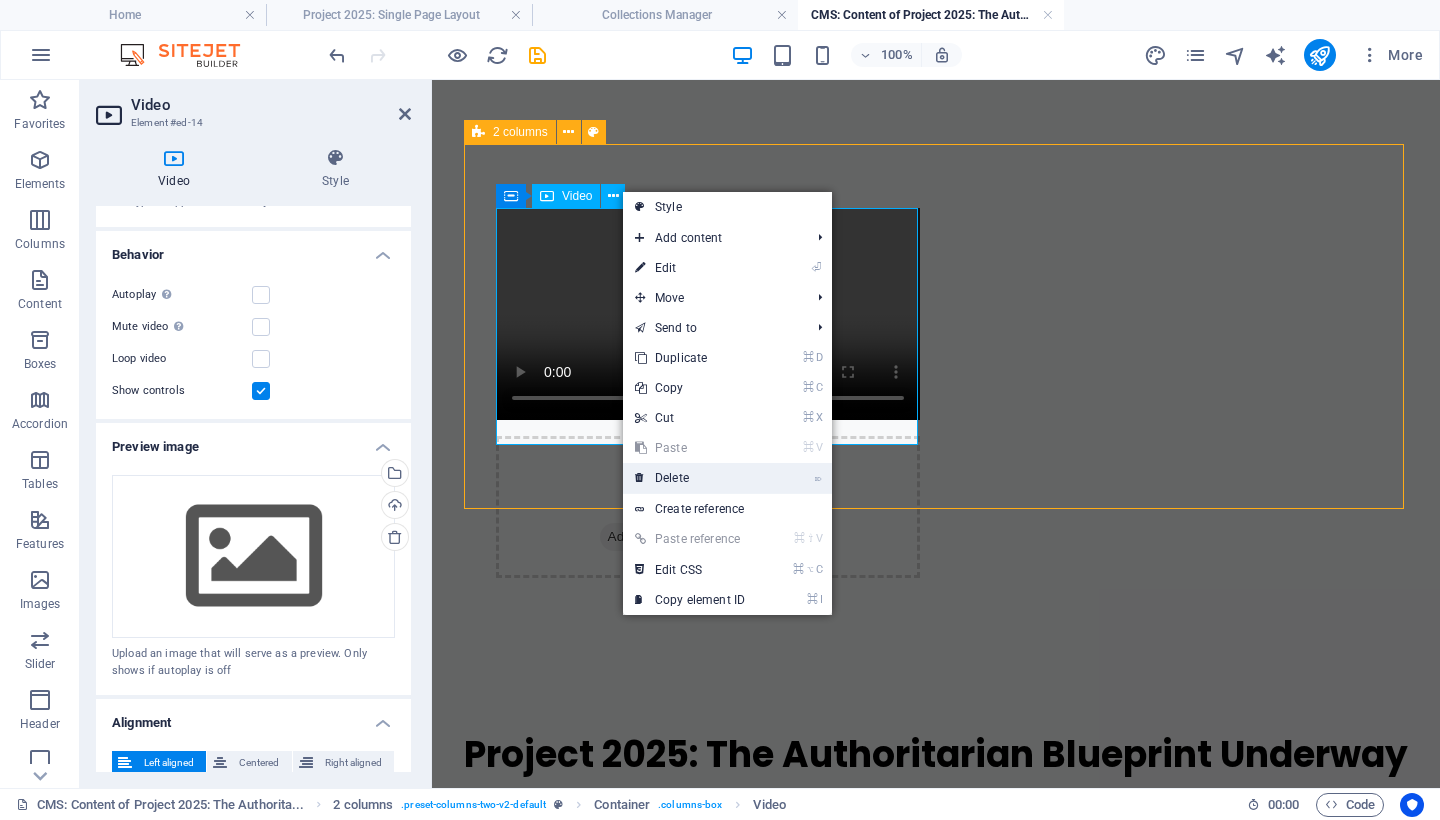 click on "⌦  Delete" at bounding box center (690, 478) 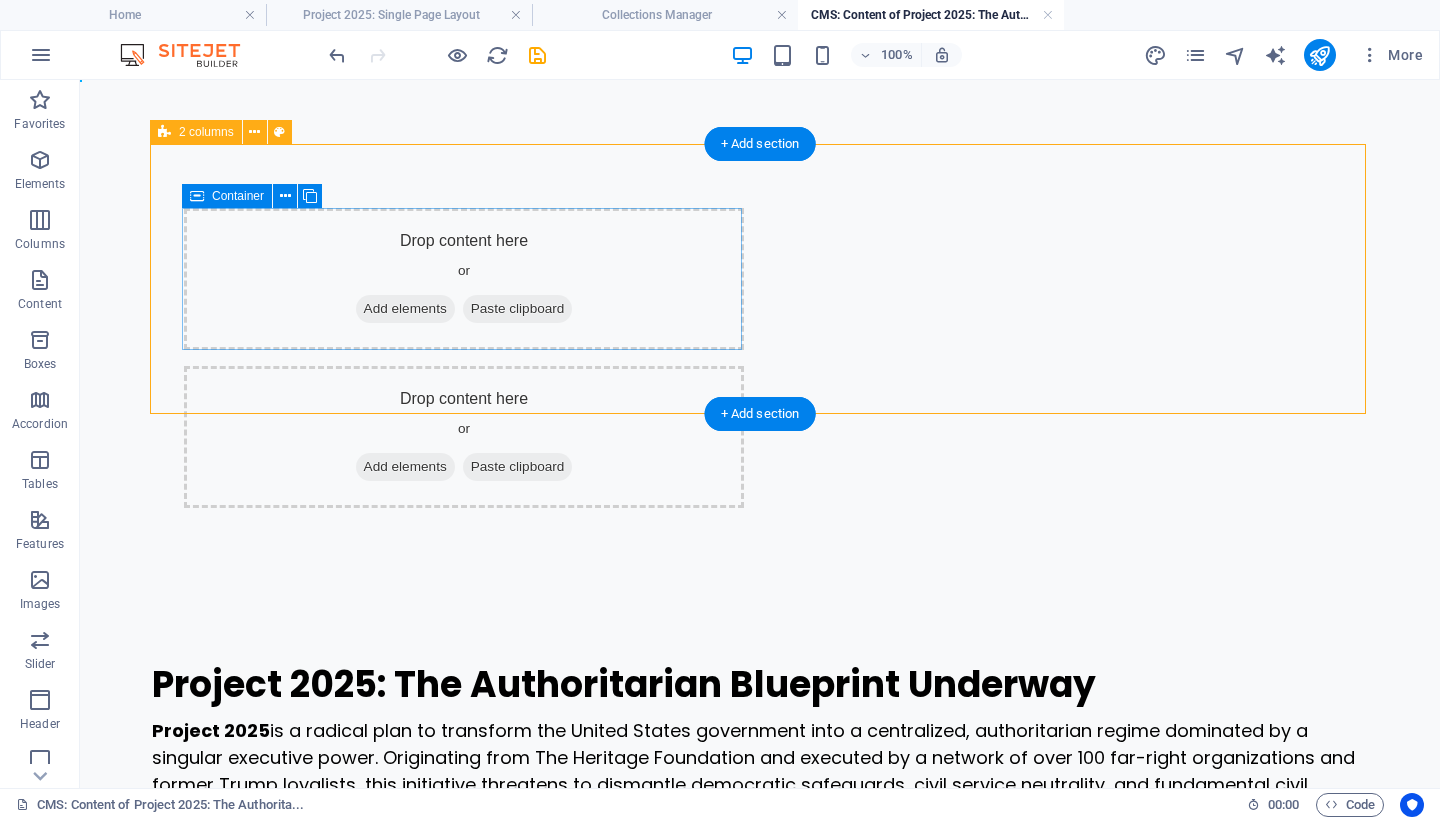 click on "Add elements" at bounding box center (405, 309) 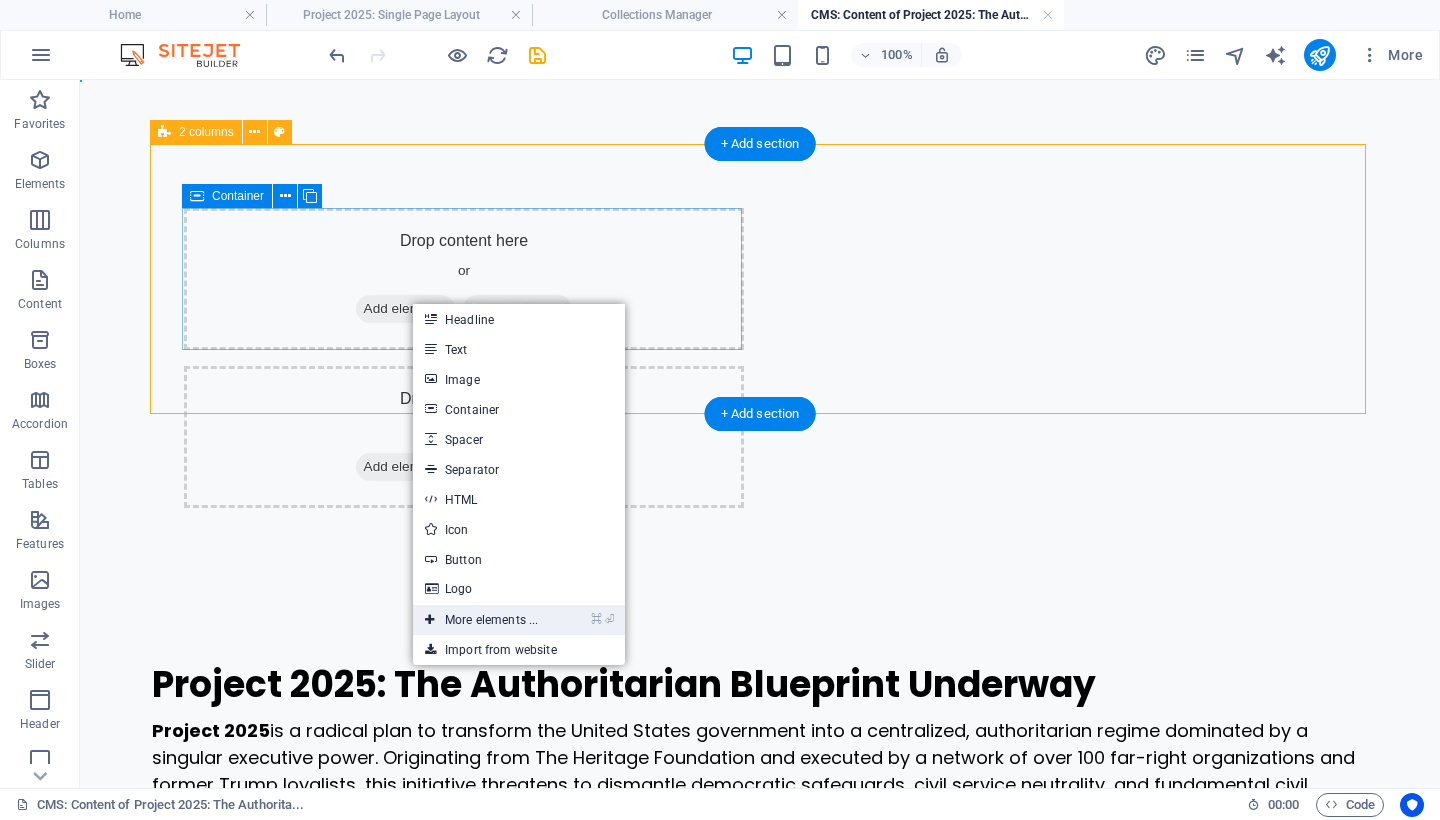 click on "⌘ ⏎  More elements ..." at bounding box center [481, 620] 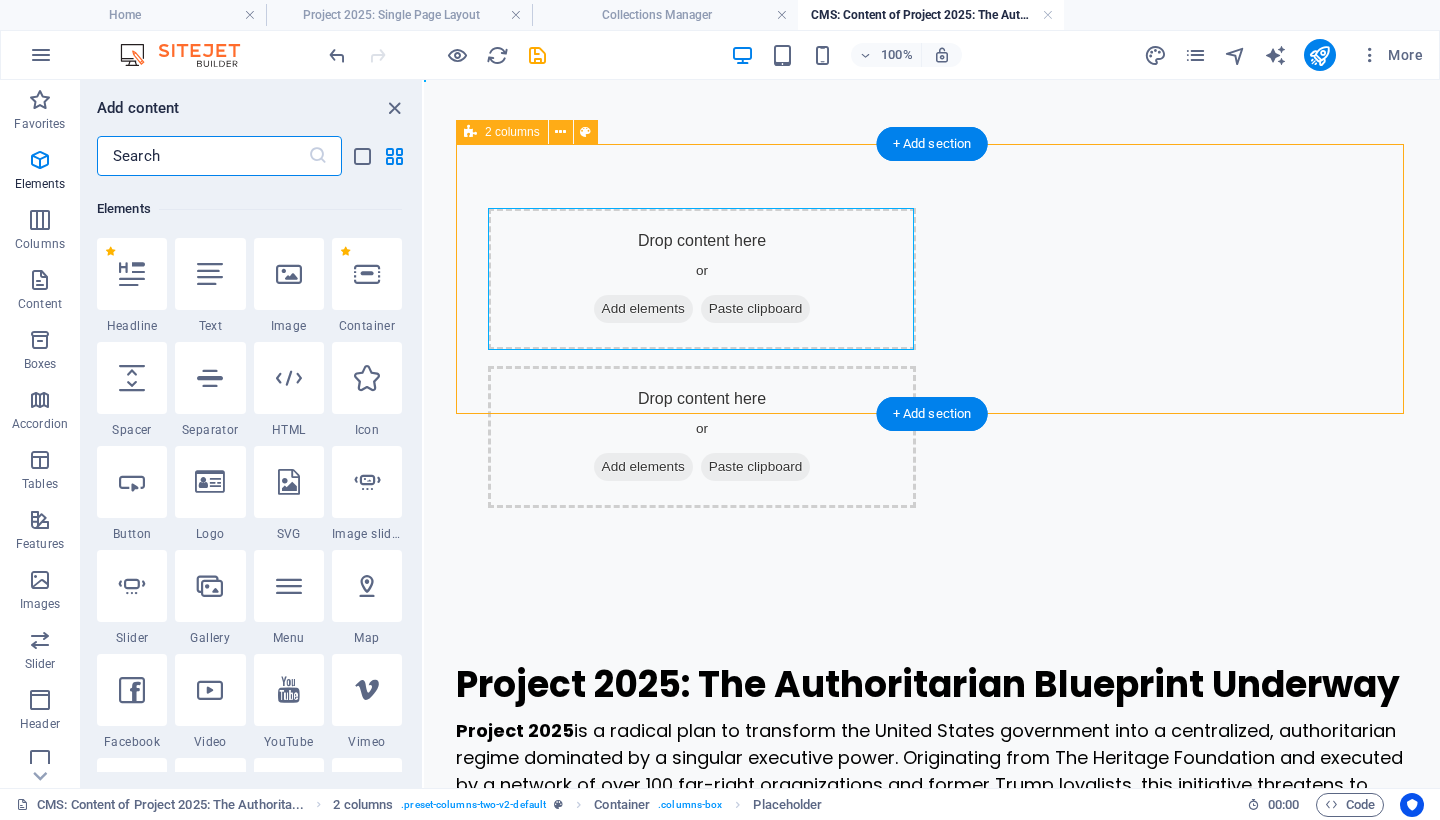 scroll, scrollTop: 213, scrollLeft: 0, axis: vertical 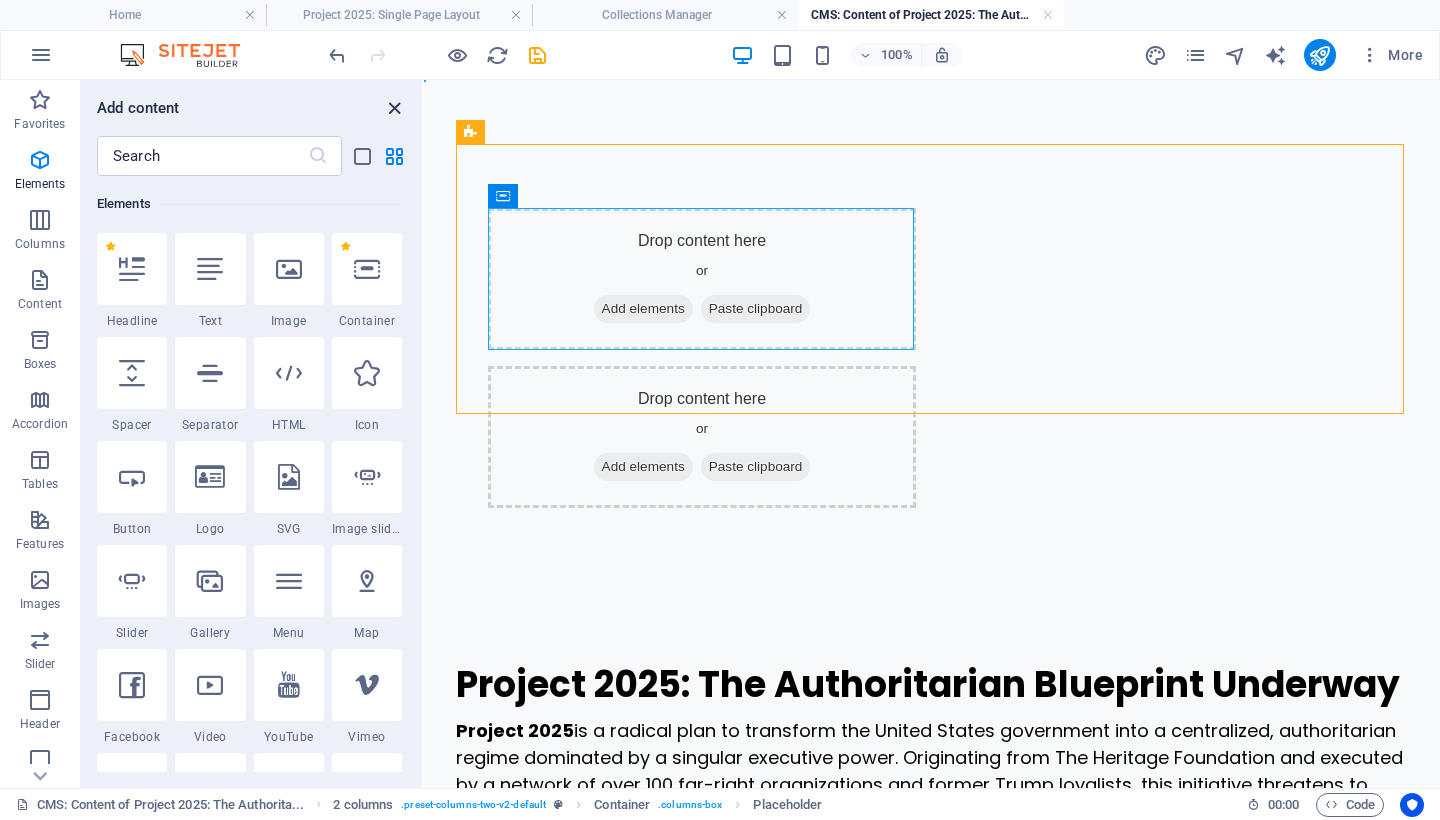 click at bounding box center [394, 108] 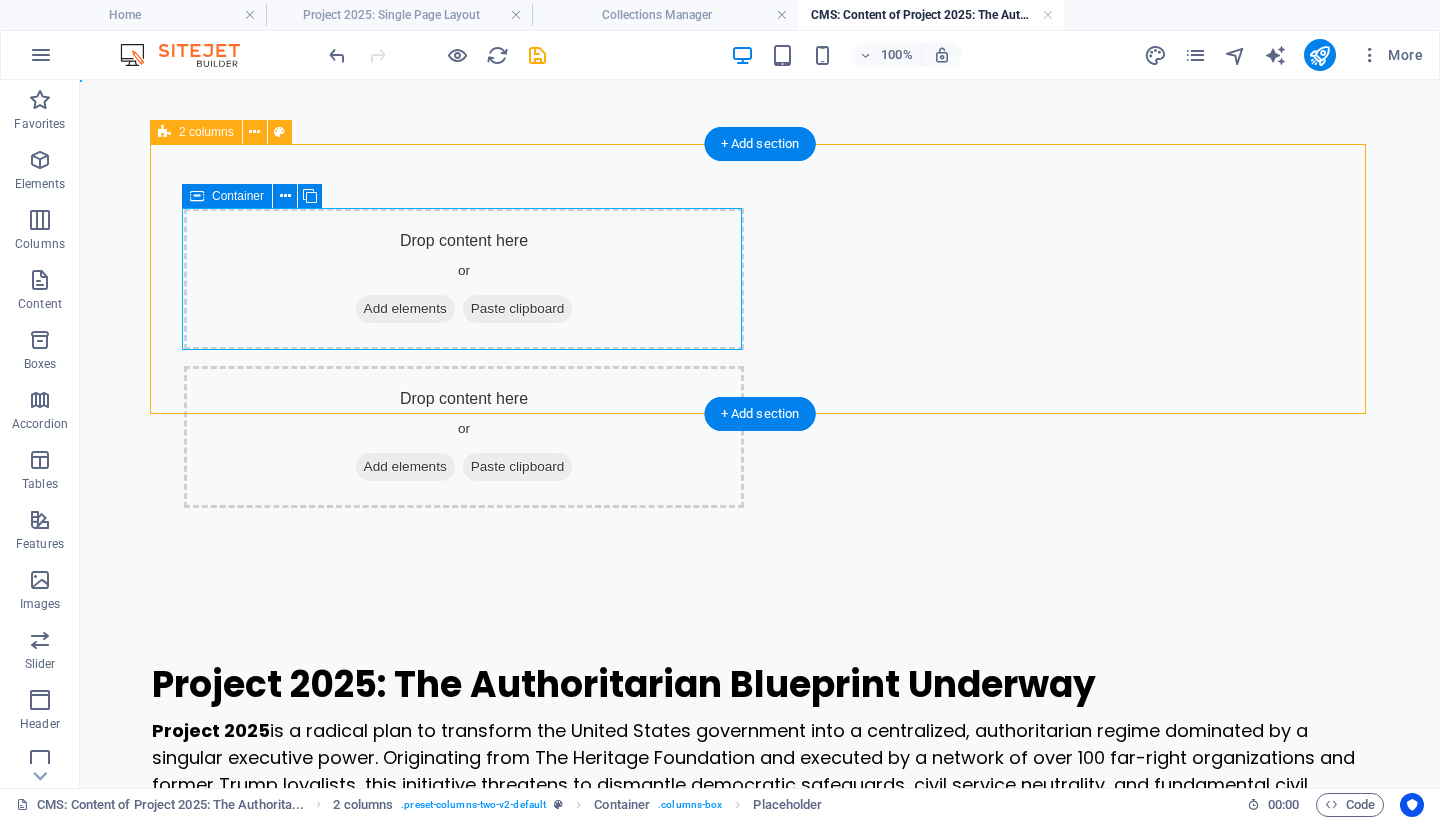 click on "Add elements" at bounding box center [405, 309] 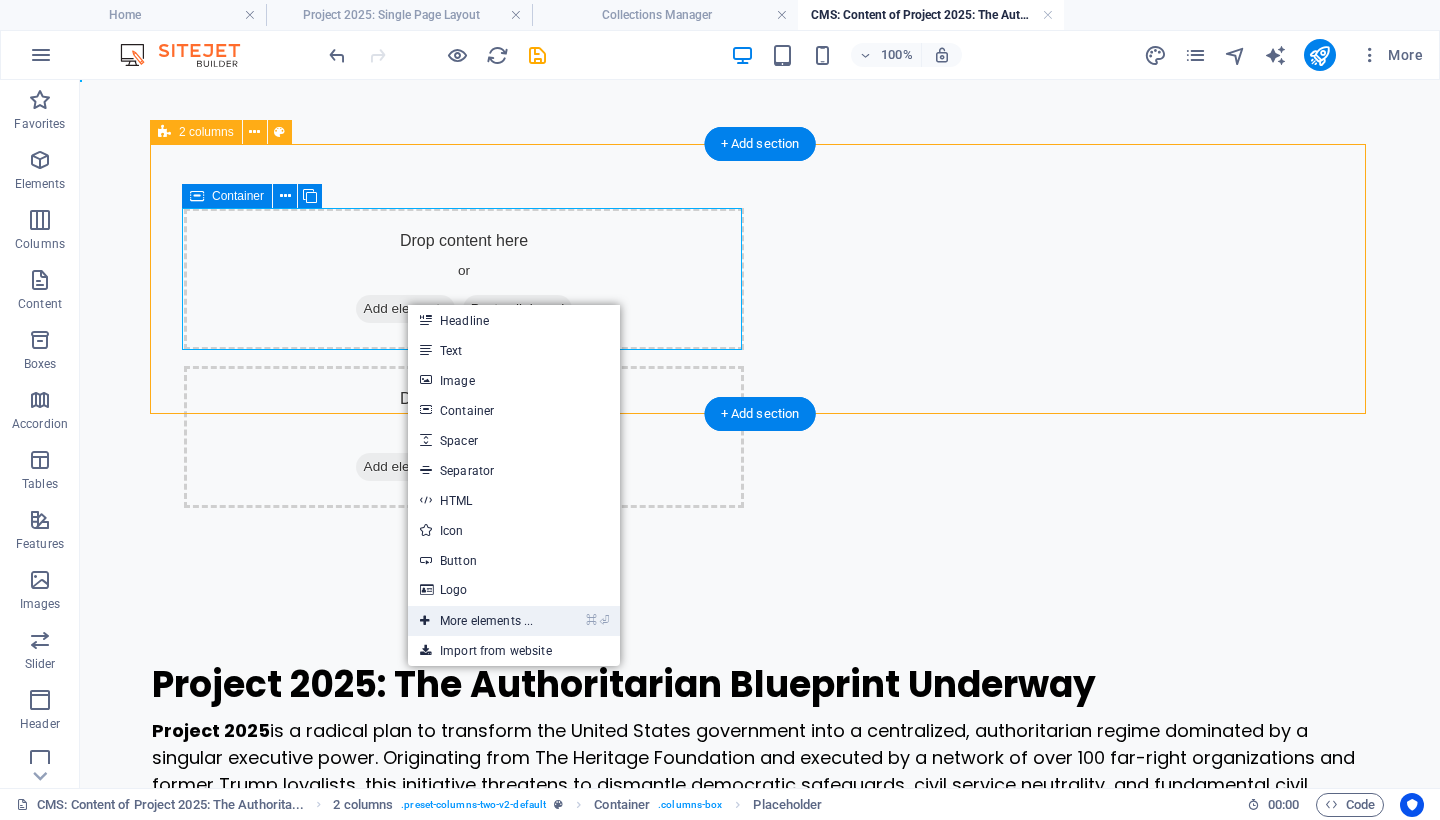 click on "⌘ ⏎  More elements ..." at bounding box center [476, 621] 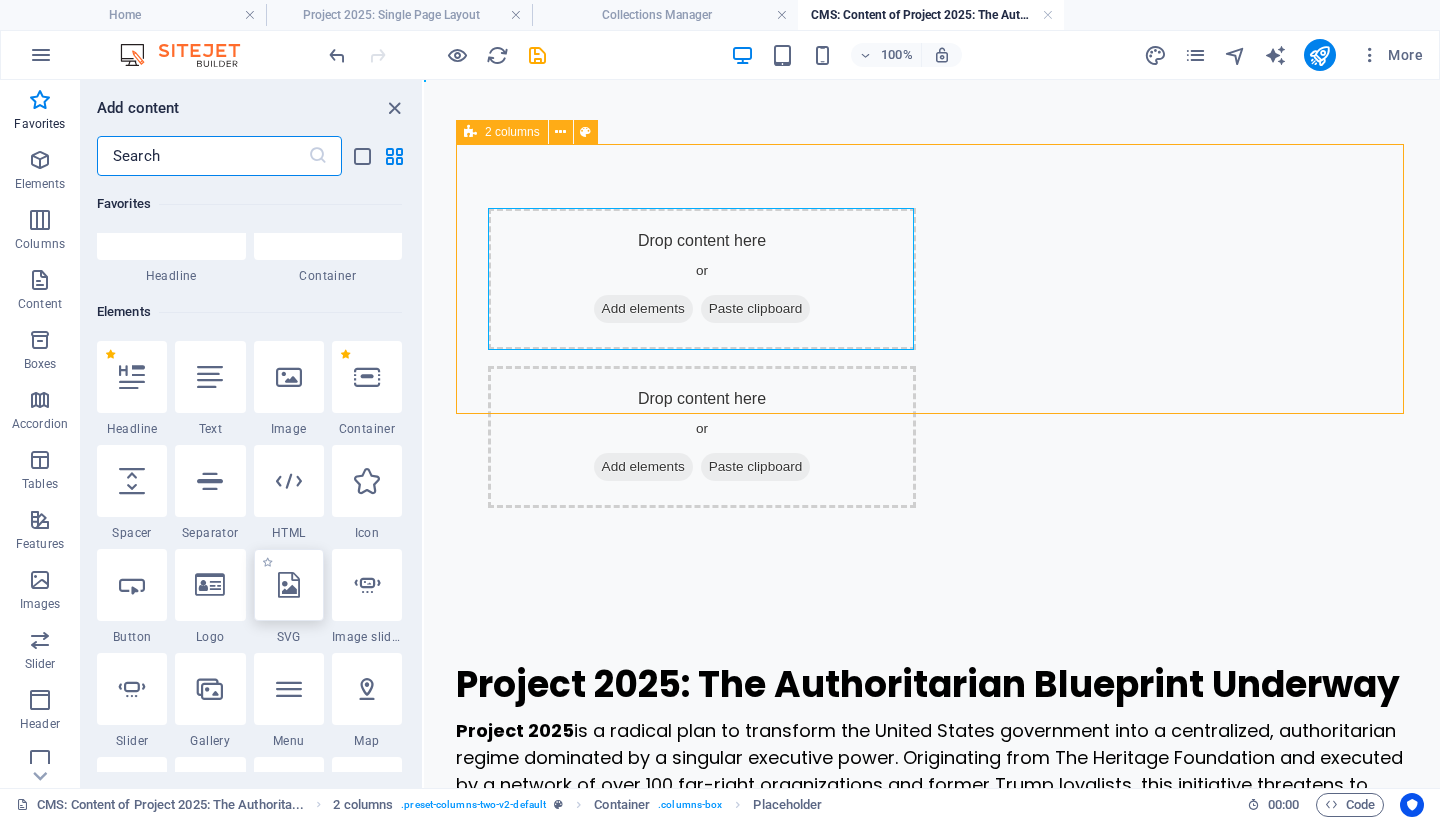 scroll, scrollTop: 101, scrollLeft: 0, axis: vertical 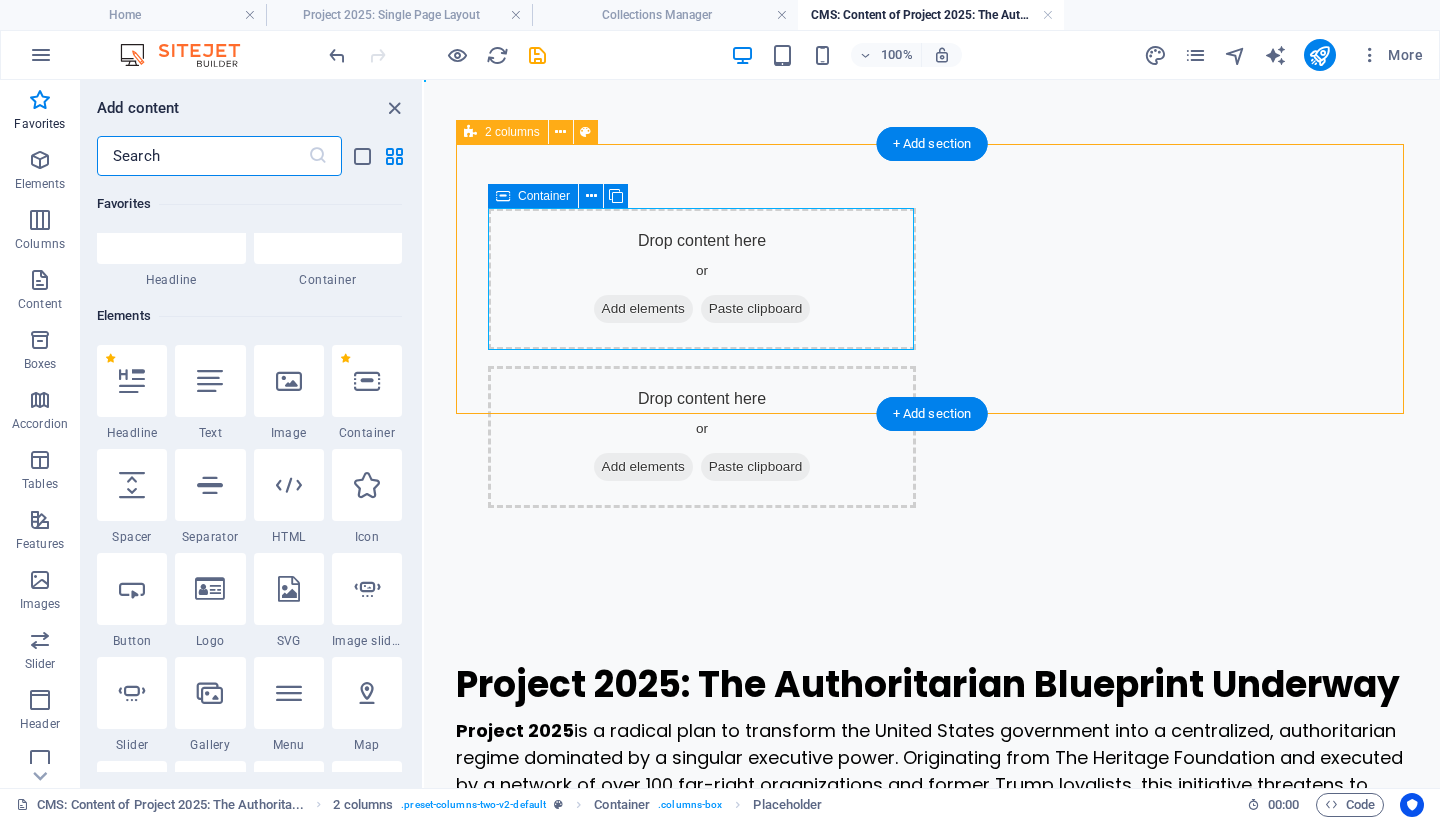 click on "Add elements" at bounding box center (643, 309) 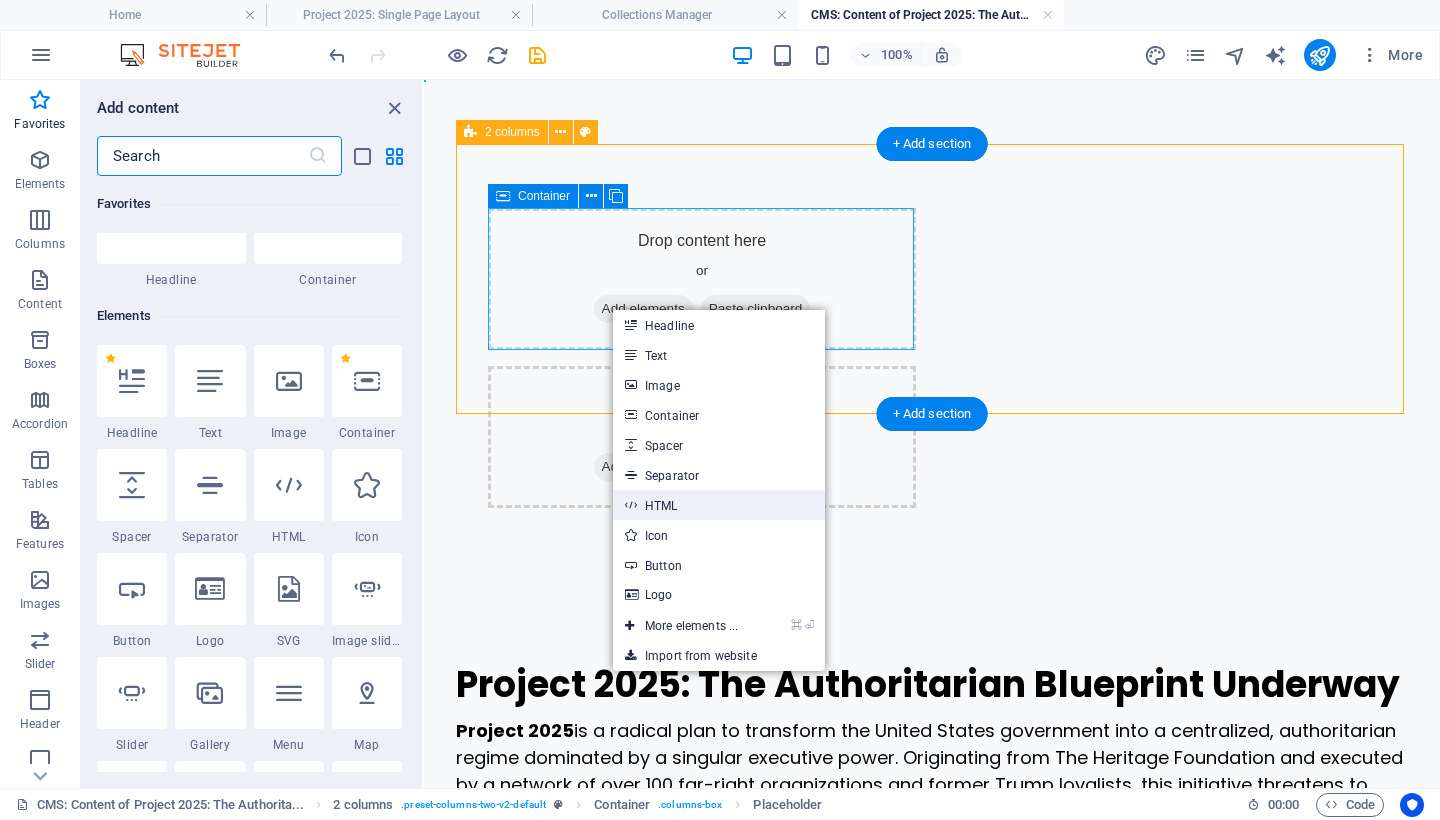 click on "HTML" at bounding box center (719, 505) 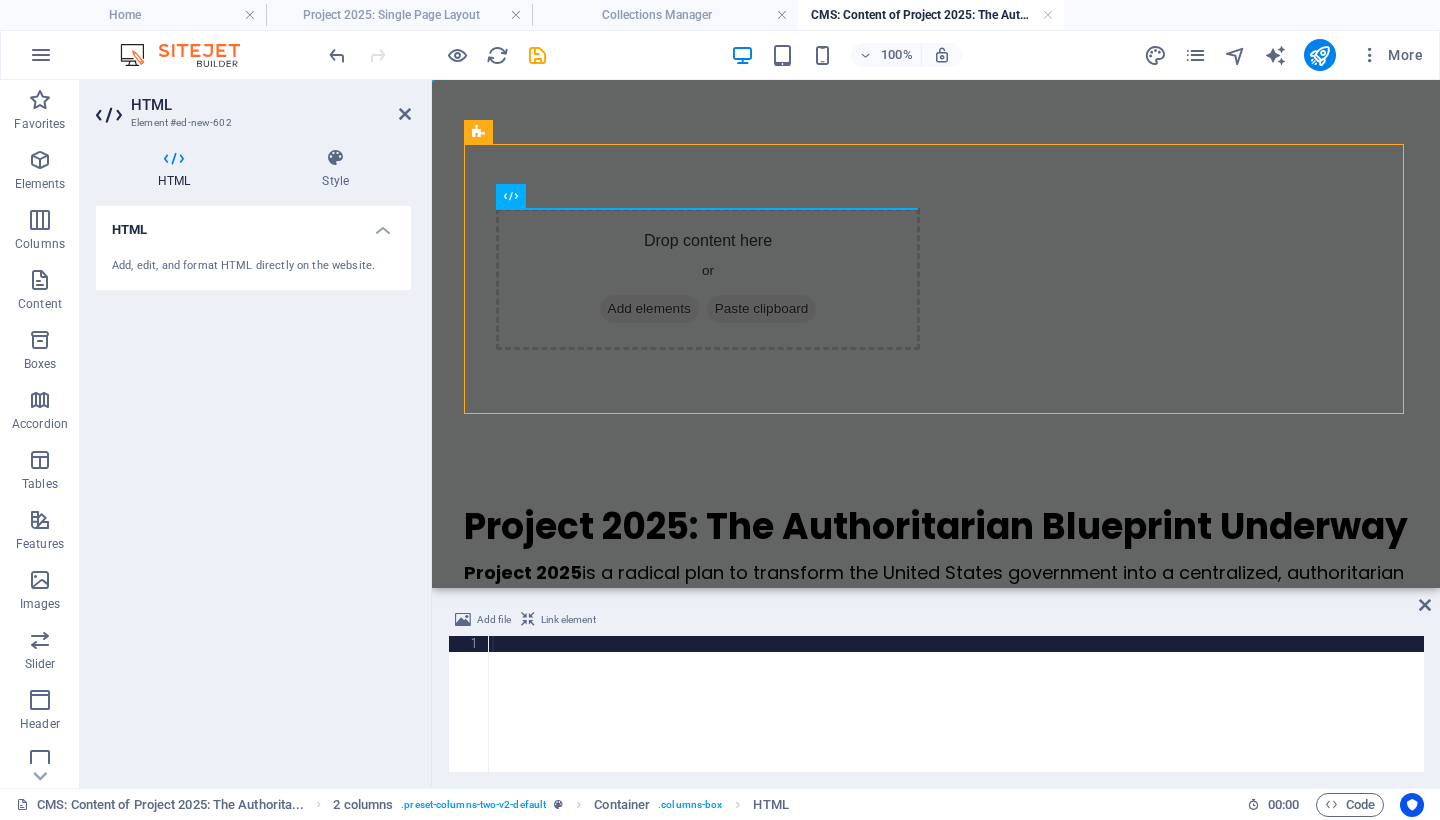click at bounding box center [956, 720] 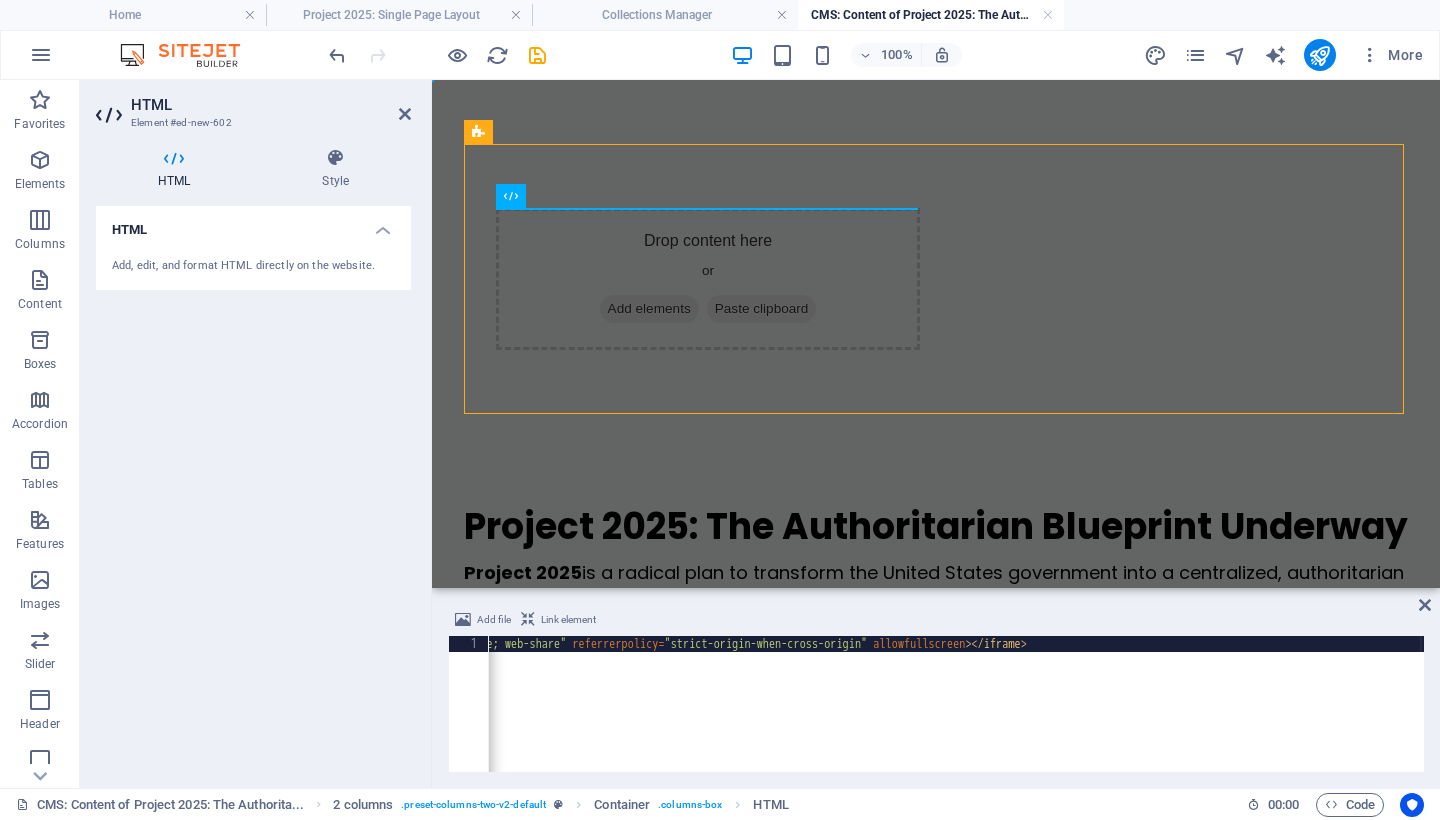scroll, scrollTop: 0, scrollLeft: 1479, axis: horizontal 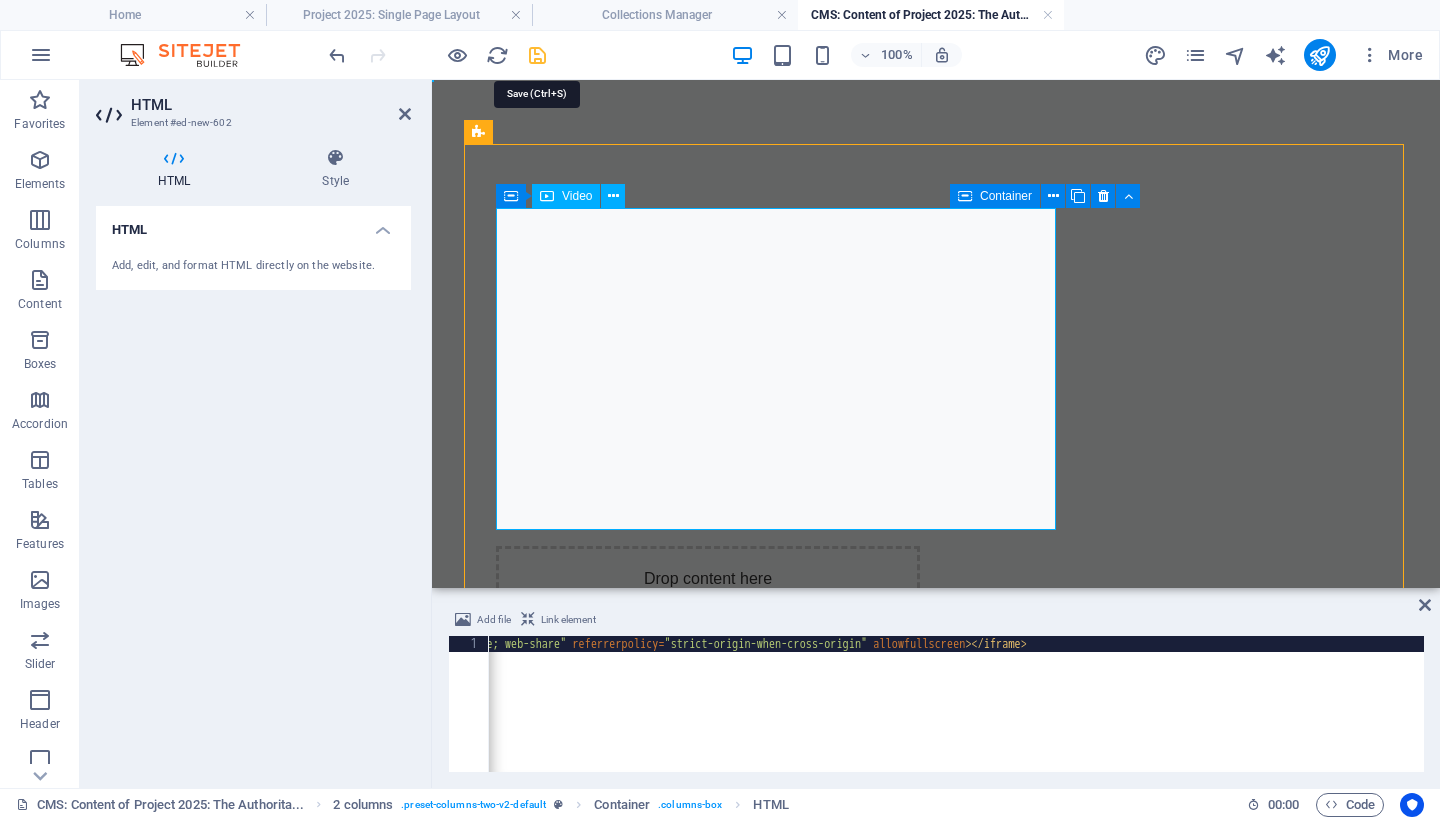 click at bounding box center (537, 55) 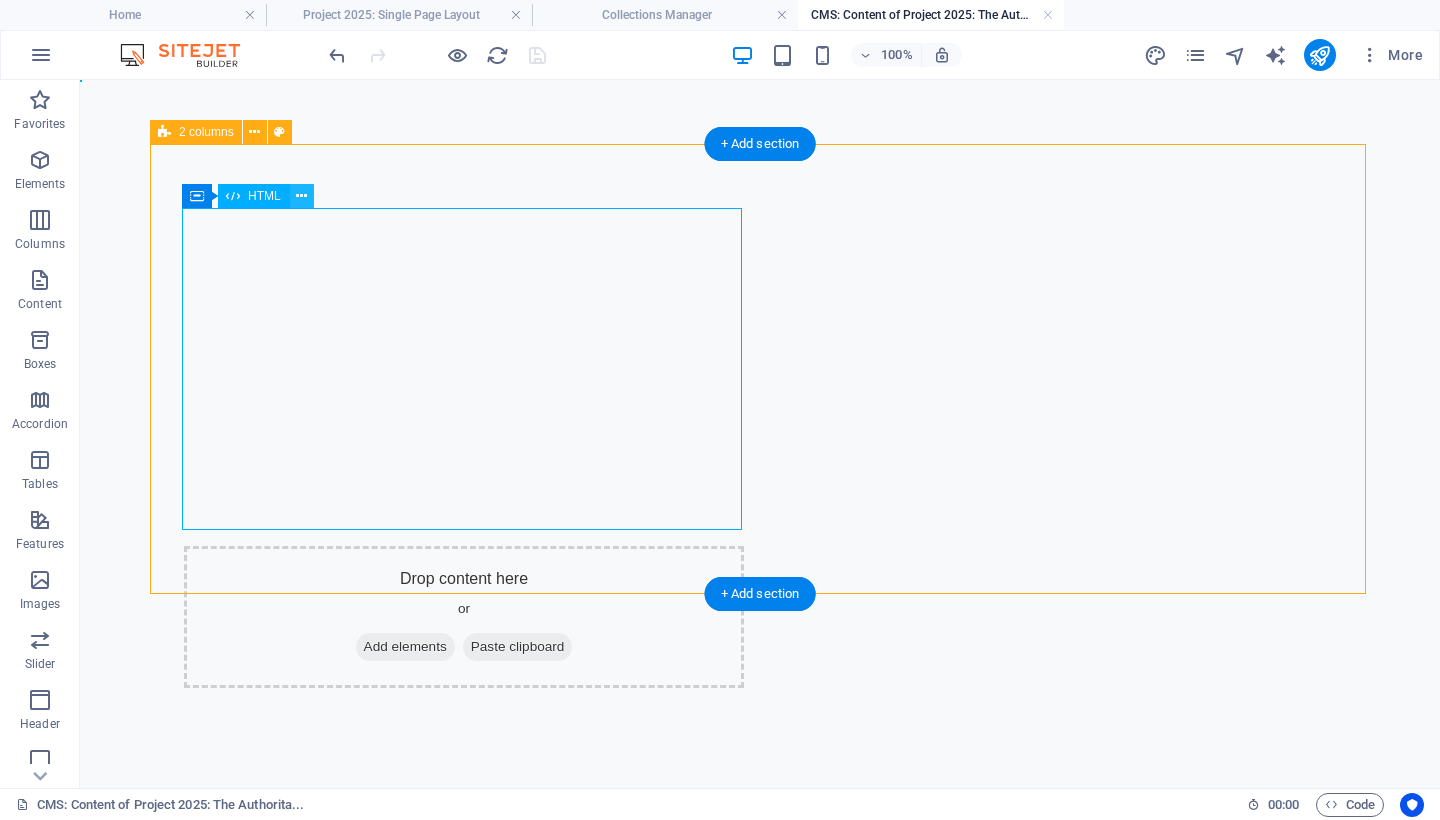 click at bounding box center (301, 196) 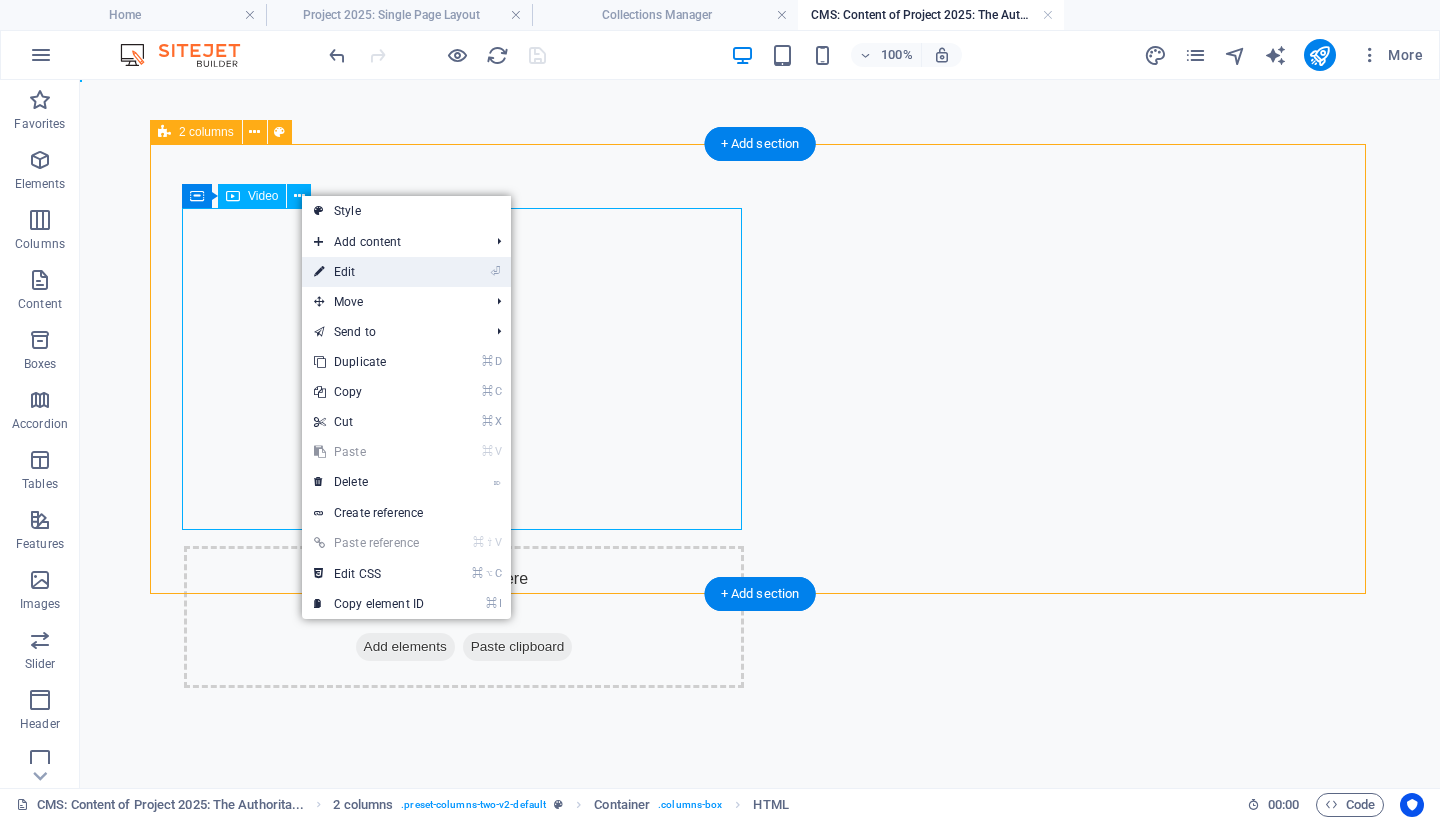 click on "⏎  Edit" at bounding box center (369, 272) 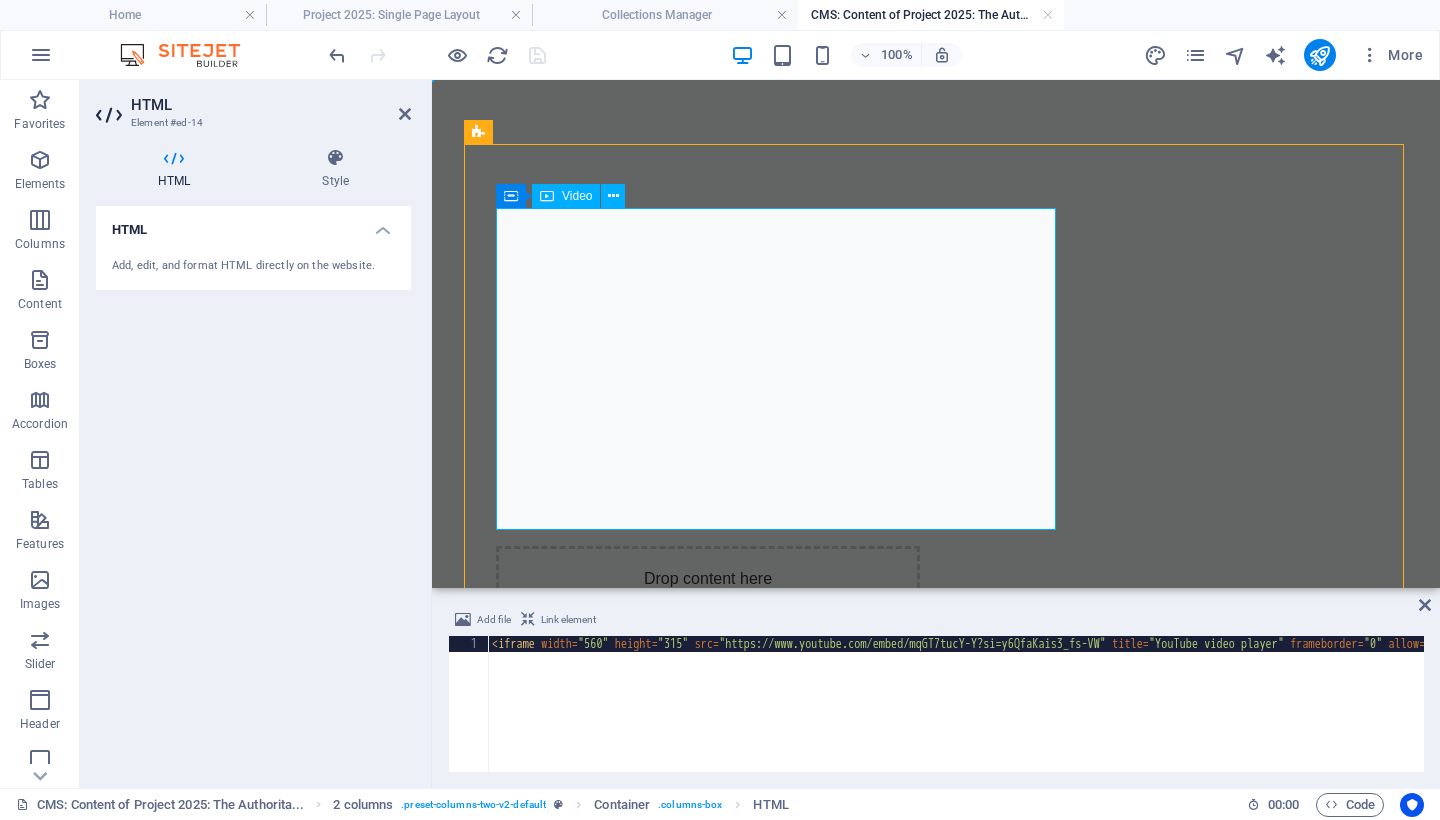 click on "< iframe   width = "560"   height = "315"   src = "https://www.youtube.com/embed/mqGT7tucY-Y?si=y6QfaKais3_fs-VW"   title = "YouTube video player"   frameborder = "0"   allow = "accelerometer; autoplay; clipboard-write; encrypted-media; gyroscope; picture-in-picture; web-share"   referrerpolicy = "strict-origin-when-cross-origin"   allowfullscreen > </ iframe >" at bounding box center [1695, 718] 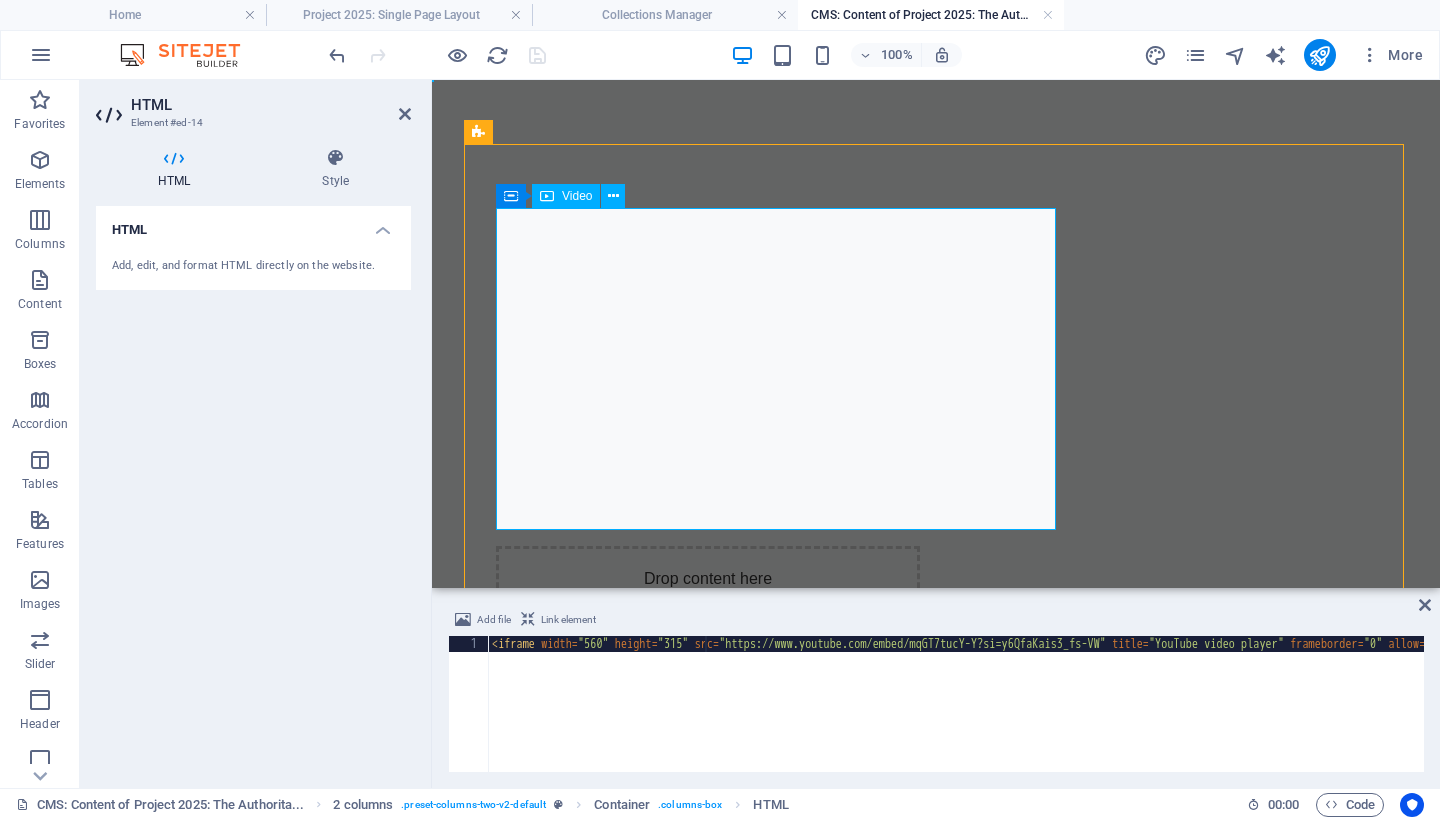 click on "< iframe   width = "560"   height = "315"   src = "https://www.youtube.com/embed/mqGT7tucY-Y?si=y6QfaKais3_fs-VW"   title = "YouTube video player"   frameborder = "0"   allow = "accelerometer; autoplay; clipboard-write; encrypted-media; gyroscope; picture-in-picture; web-share"   referrerpolicy = "strict-origin-when-cross-origin"   allowfullscreen > </ iframe >" at bounding box center (1695, 718) 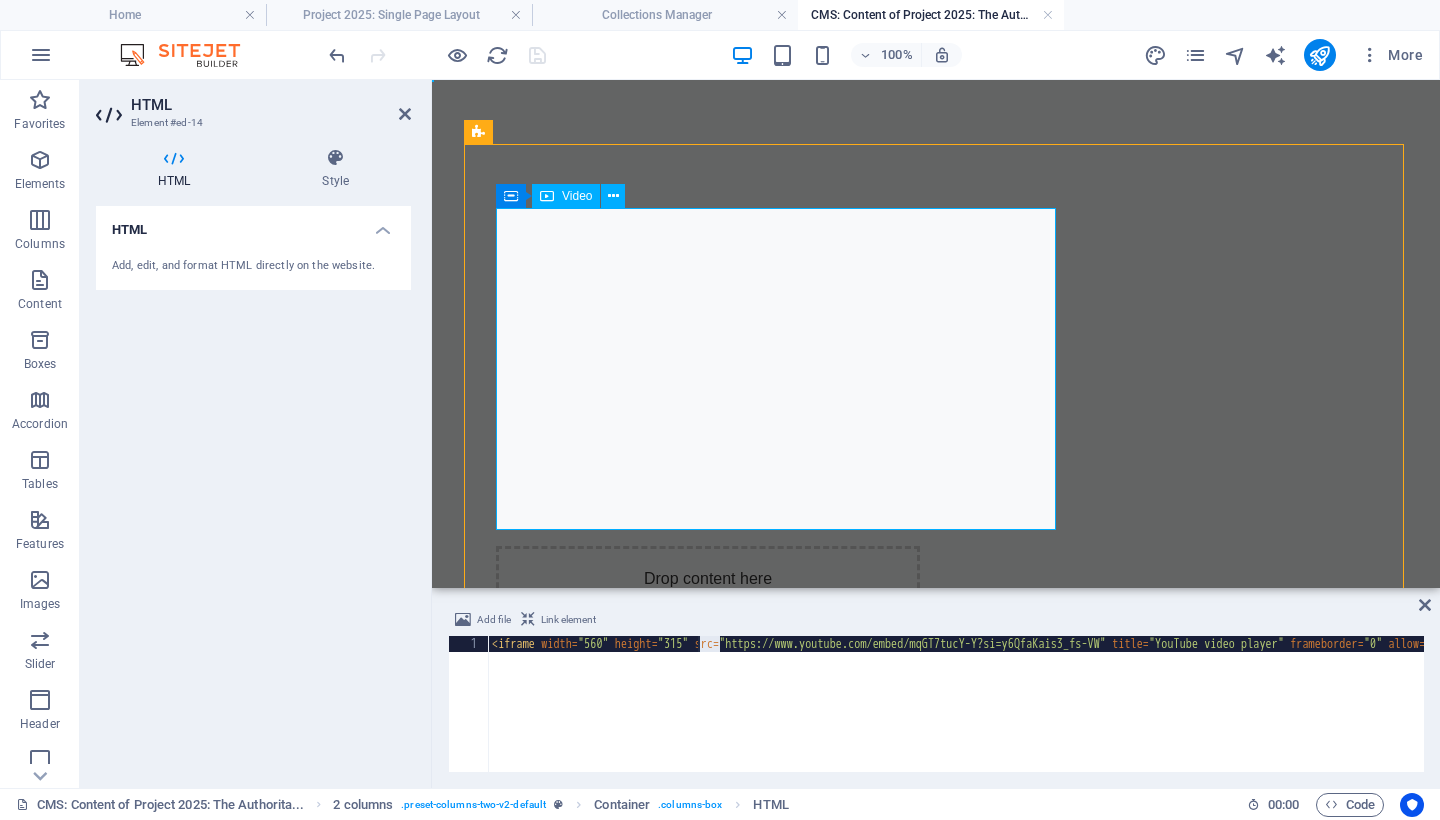 click on "< iframe   width = "560"   height = "315"   src = "https://www.youtube.com/embed/mqGT7tucY-Y?si=y6QfaKais3_fs-VW"   title = "YouTube video player"   frameborder = "0"   allow = "accelerometer; autoplay; clipboard-write; encrypted-media; gyroscope; picture-in-picture; web-share"   referrerpolicy = "strict-origin-when-cross-origin"   allowfullscreen > </ iframe >" at bounding box center (1695, 718) 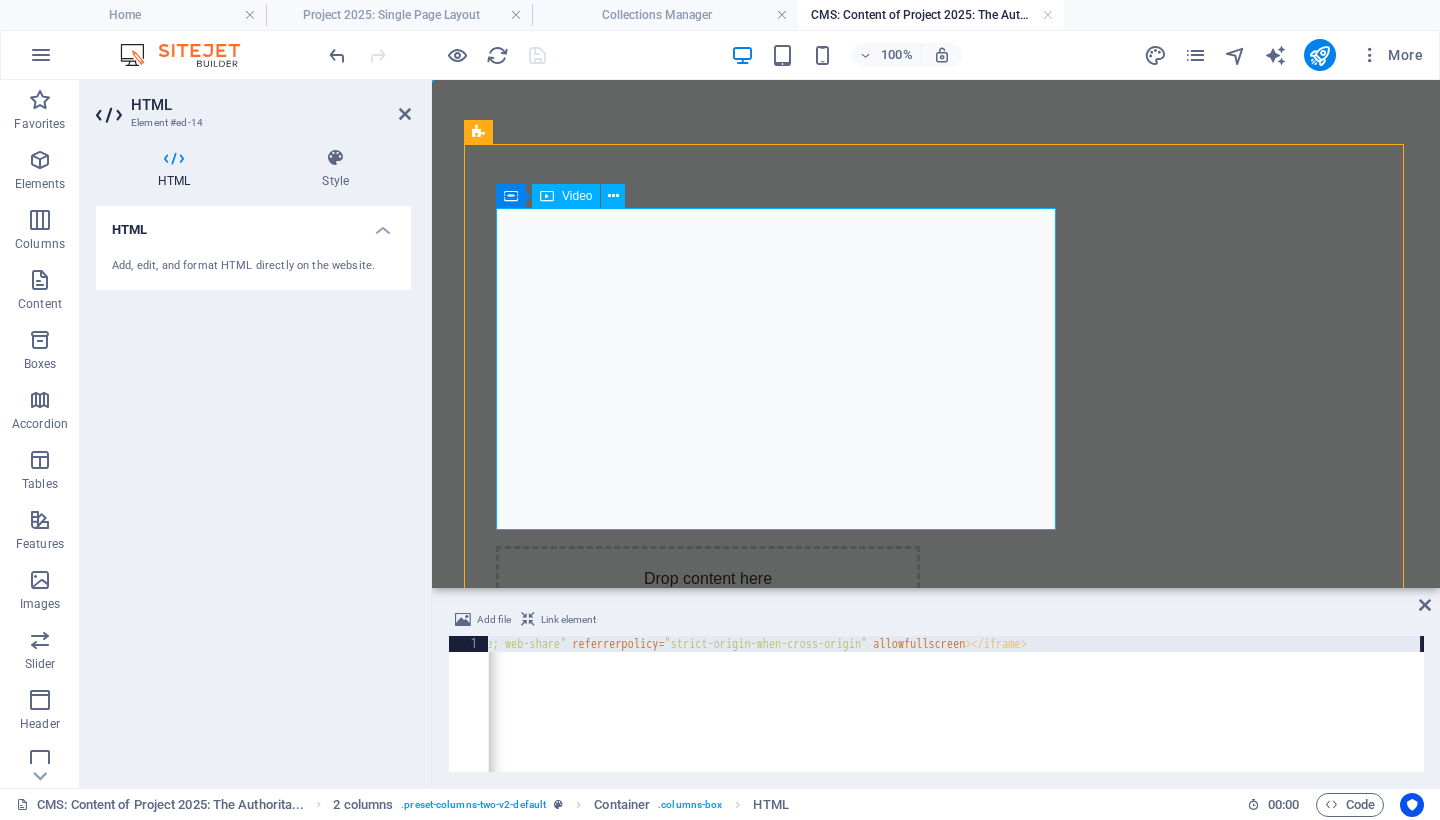 click on "< iframe   width = "560"   height = "315"   src = "https://www.youtube.com/embed/mqGT7tucY-Y?si=y6QfaKais3_fs-VW"   title = "YouTube video player"   frameborder = "0"   allow = "accelerometer; autoplay; clipboard-write; encrypted-media; gyroscope; picture-in-picture; web-share"   referrerpolicy = "strict-origin-when-cross-origin"   allowfullscreen > </ iframe >" at bounding box center (216, 718) 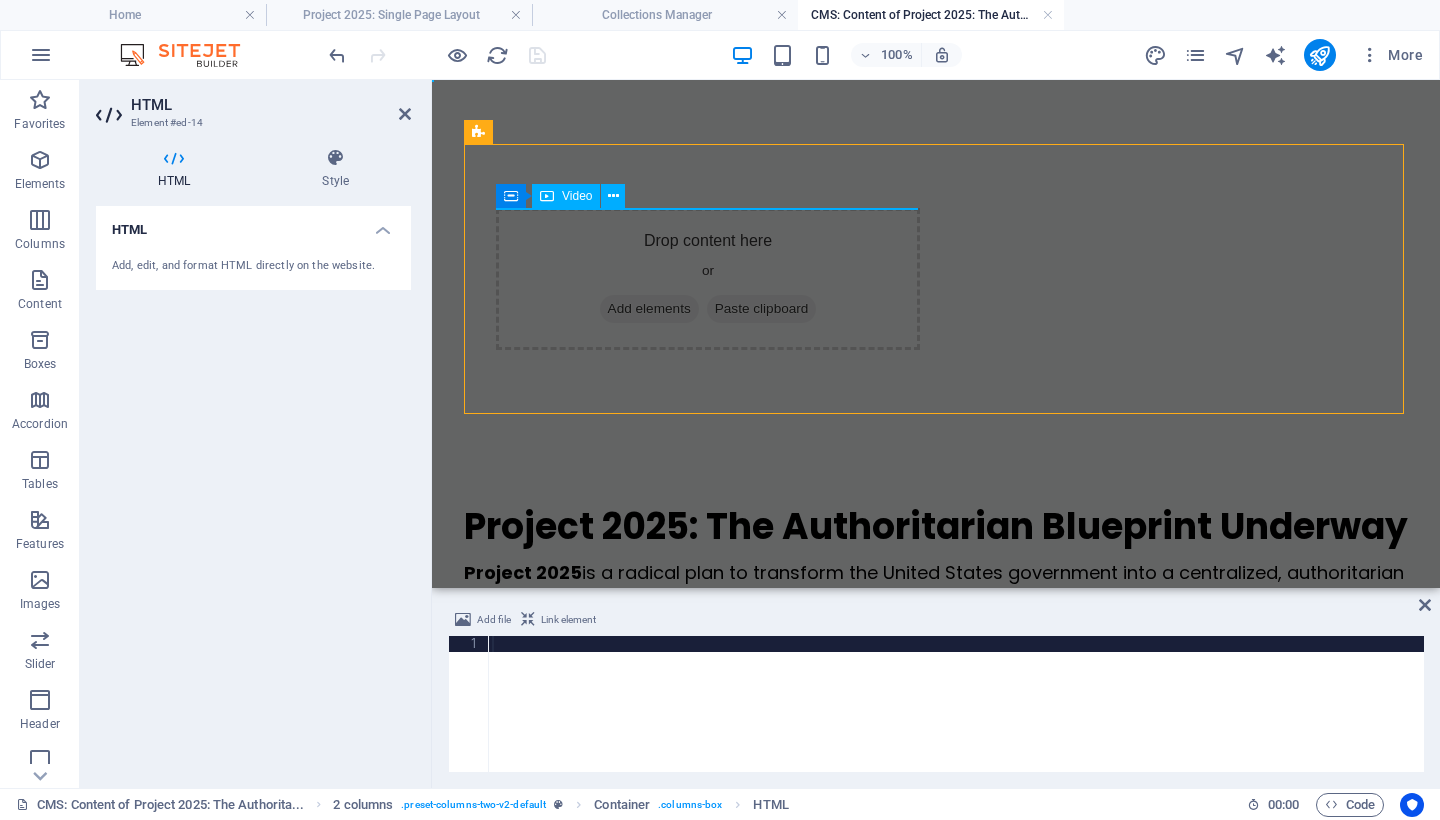 type 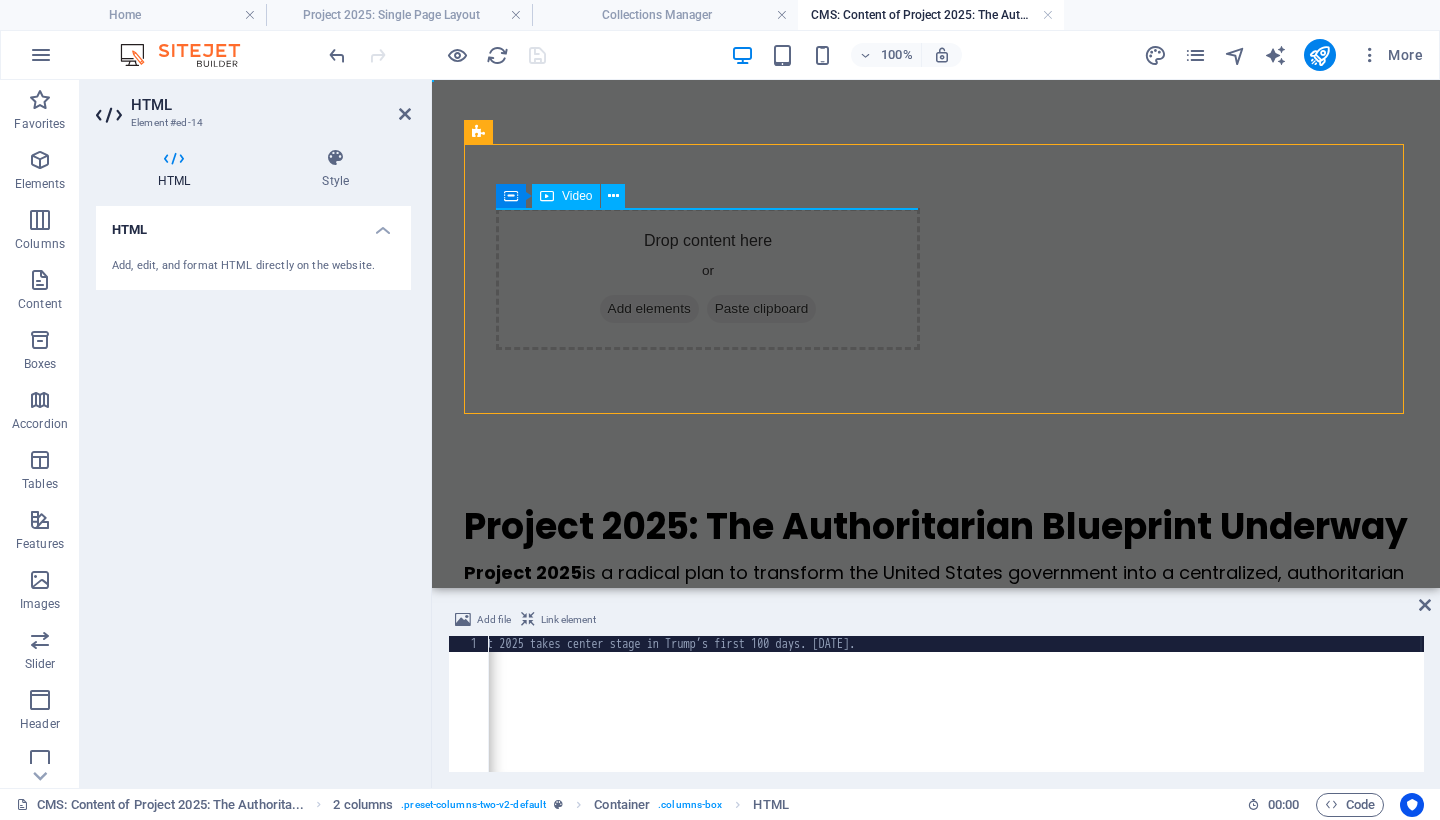 scroll, scrollTop: 0, scrollLeft: 2338, axis: horizontal 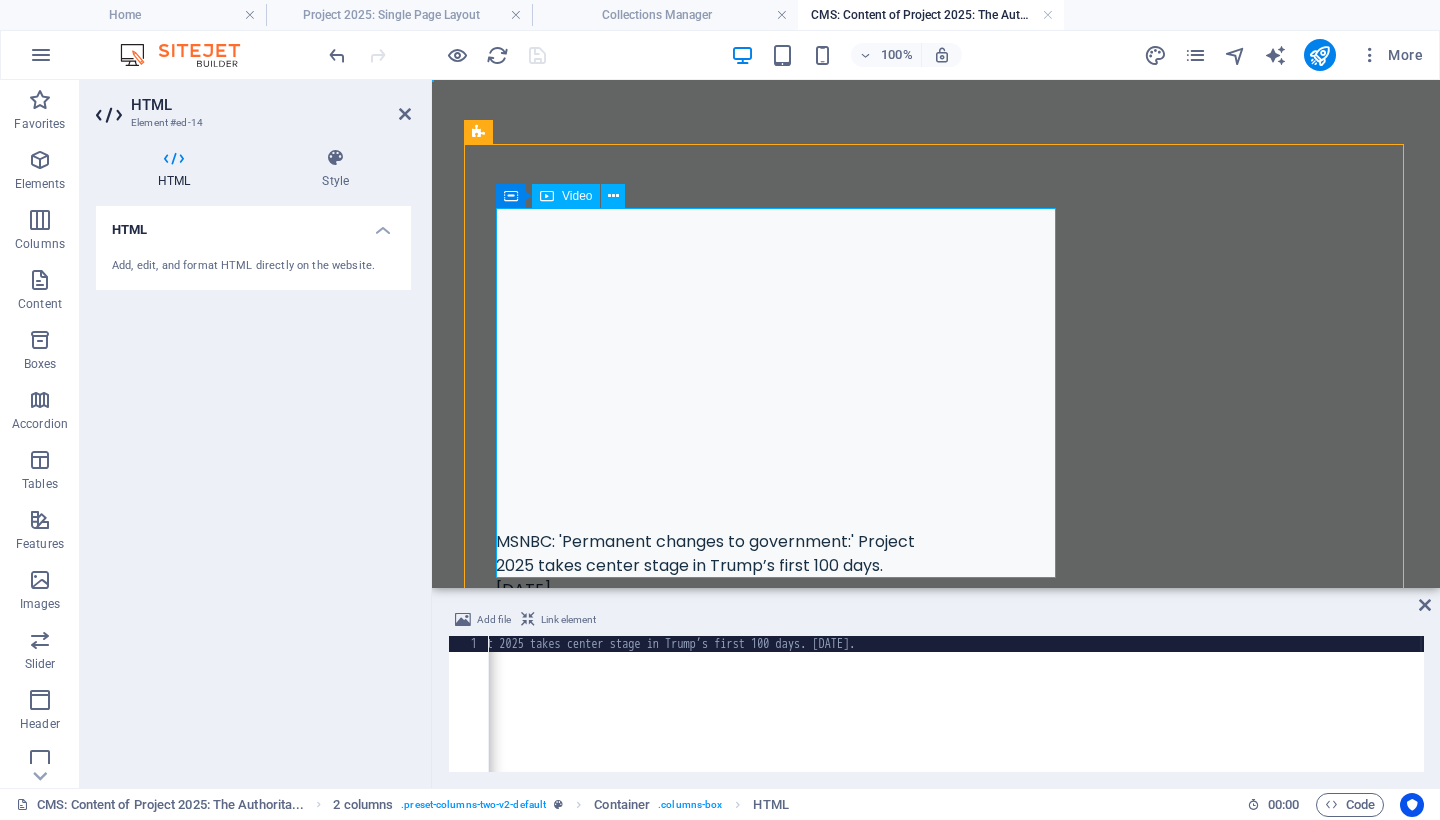 click on "< iframe   width = "560"   height = "315"   src = "https://www.youtube.com/embed/mqGT7tucY-Y?si=y6QfaKais3_fs-VW"   title = "YouTube video player"   frameborder = "0"   allow = "accelerometer; autoplay; clipboard-write; encrypted-media; gyroscope; picture-in-picture; web-share"   referrerpolicy = "strict-origin-when-cross-origin"   allowfullscreen > </ iframe > < br > MSNBC: 'Permanent changes to government:' Project 2025 takes center stage in Trump’s first 100 days. May 3, 2025." at bounding box center [-213, 718] 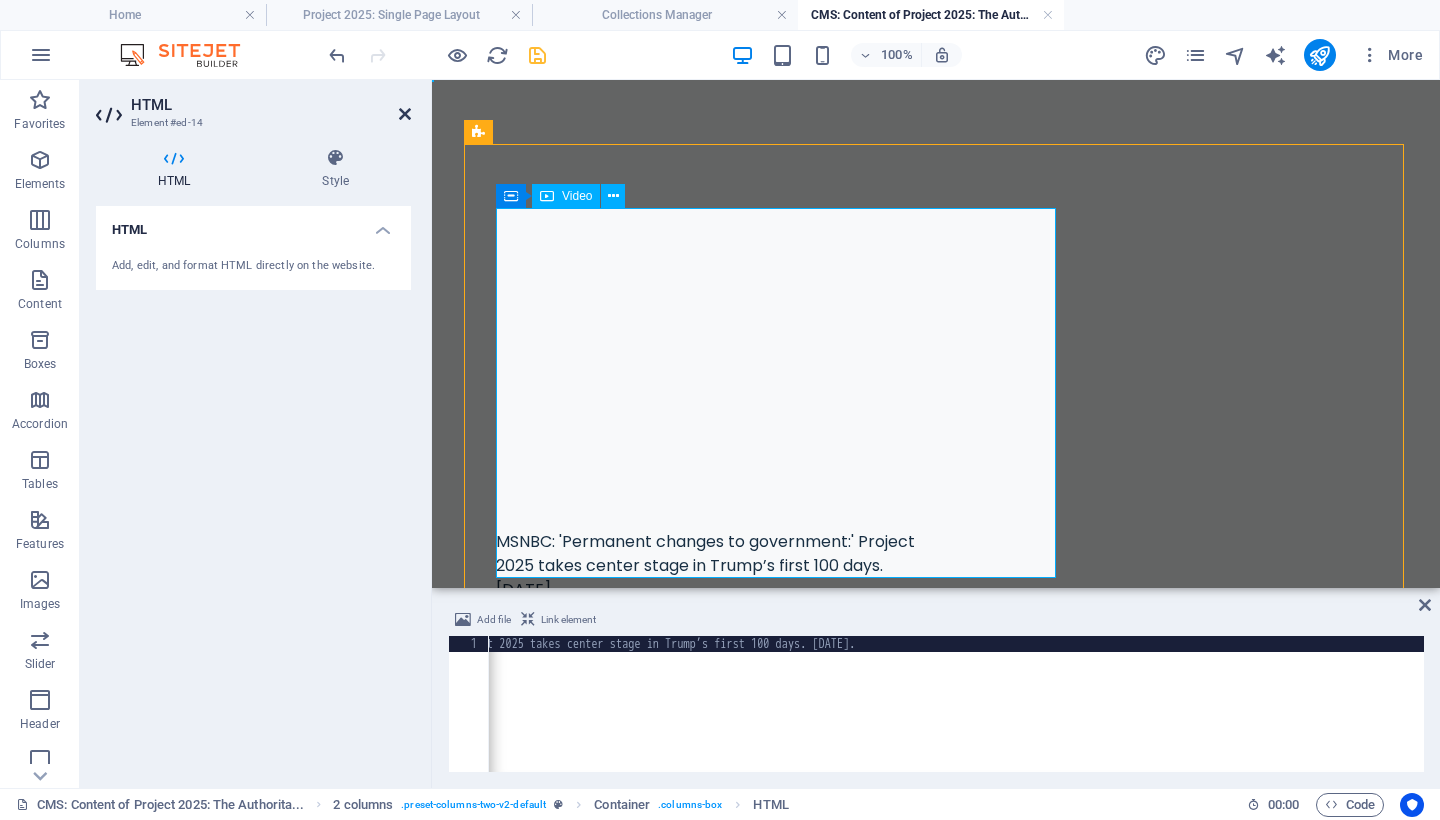 click at bounding box center (405, 114) 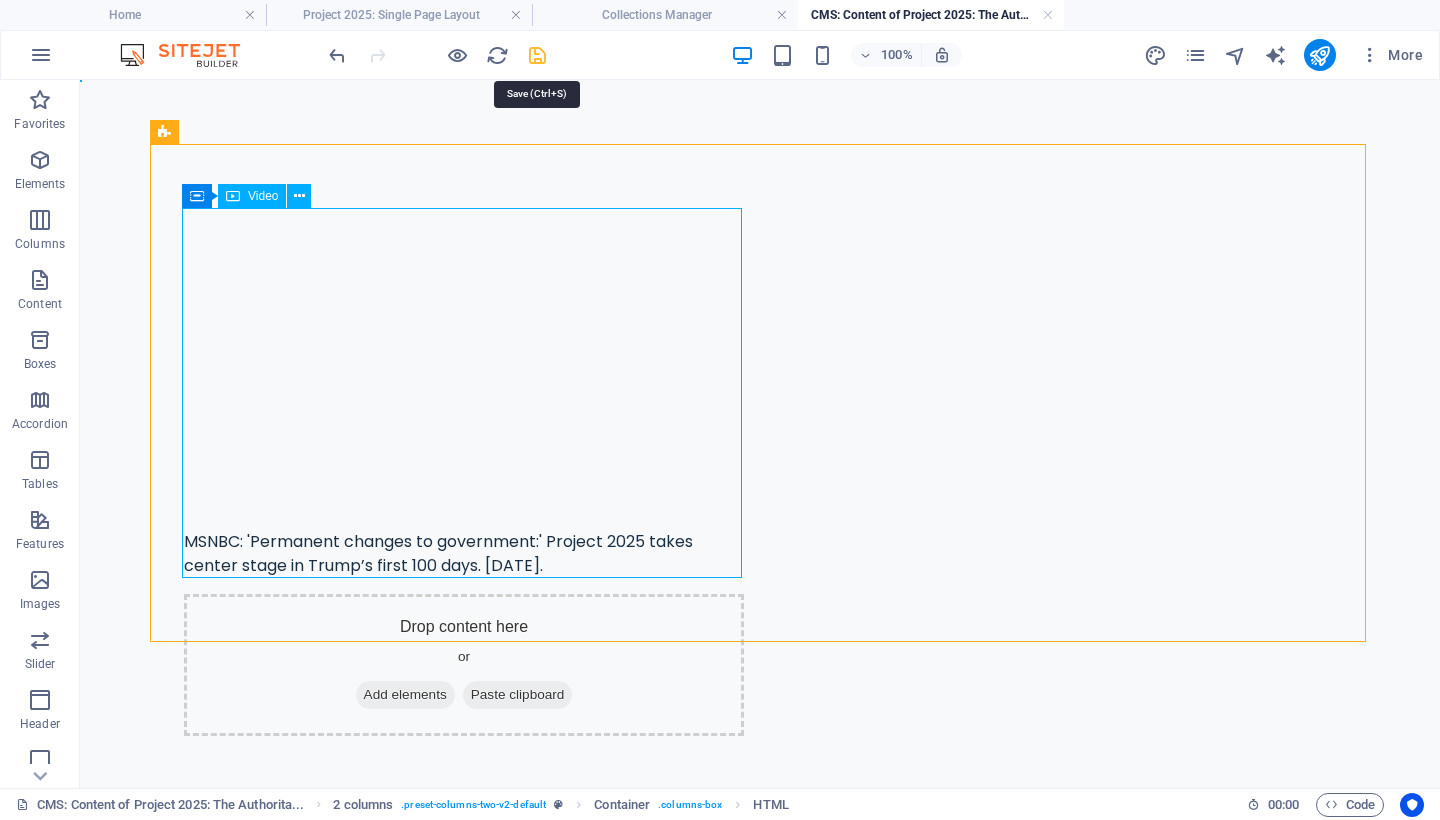 click at bounding box center (537, 55) 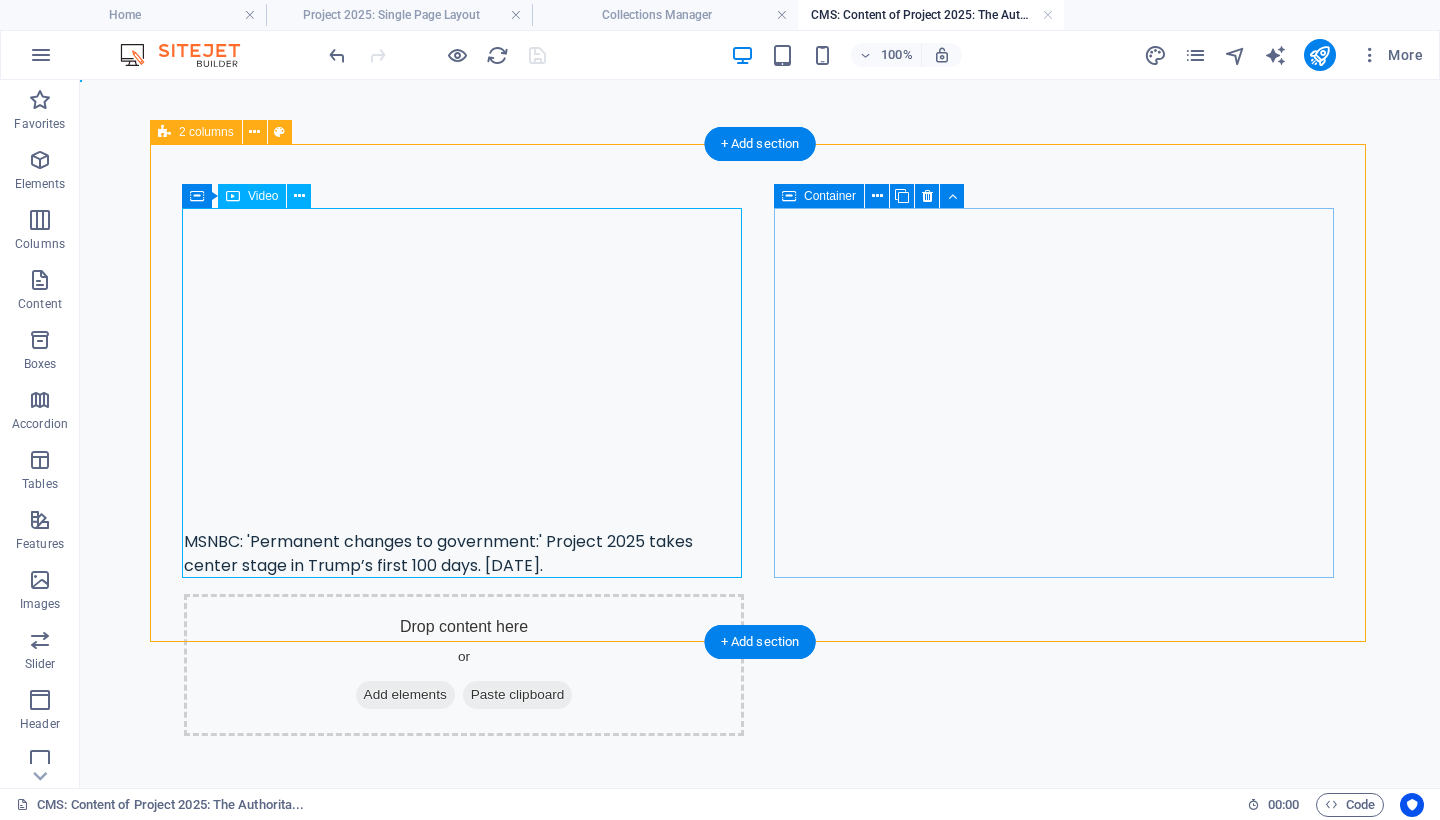 click on "Add elements" at bounding box center (405, 695) 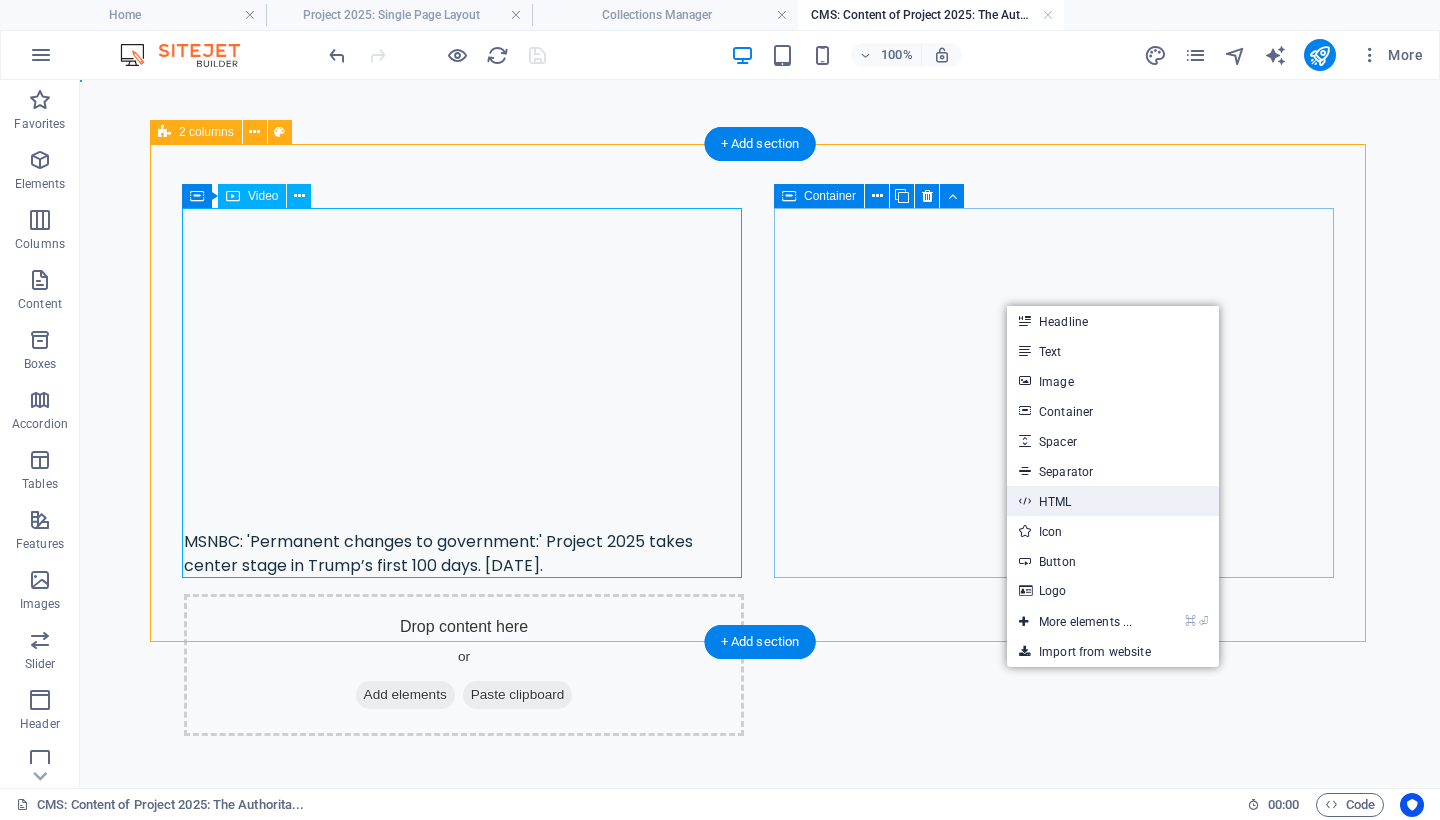 click on "HTML" at bounding box center (1113, 501) 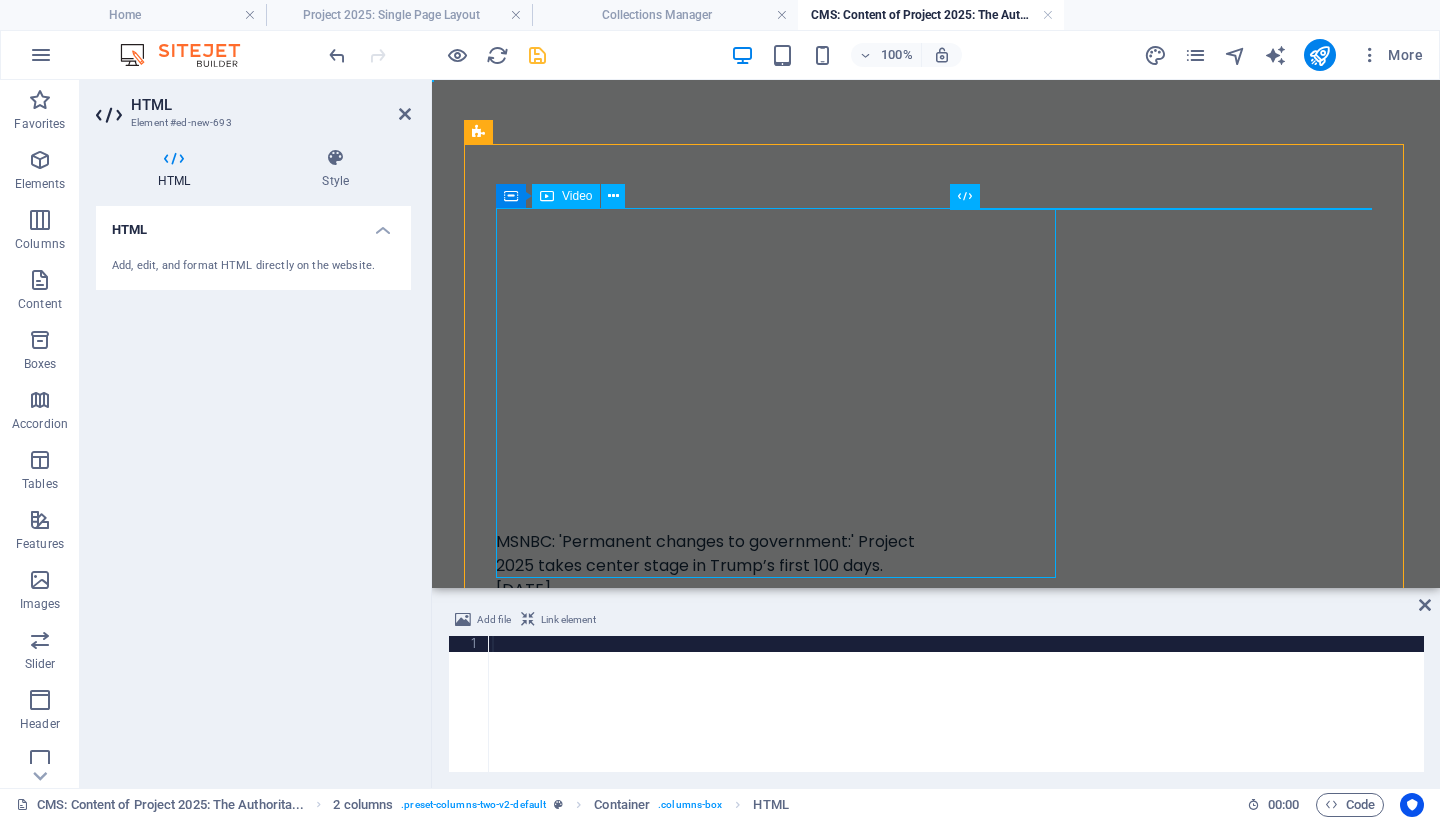 click at bounding box center [956, 720] 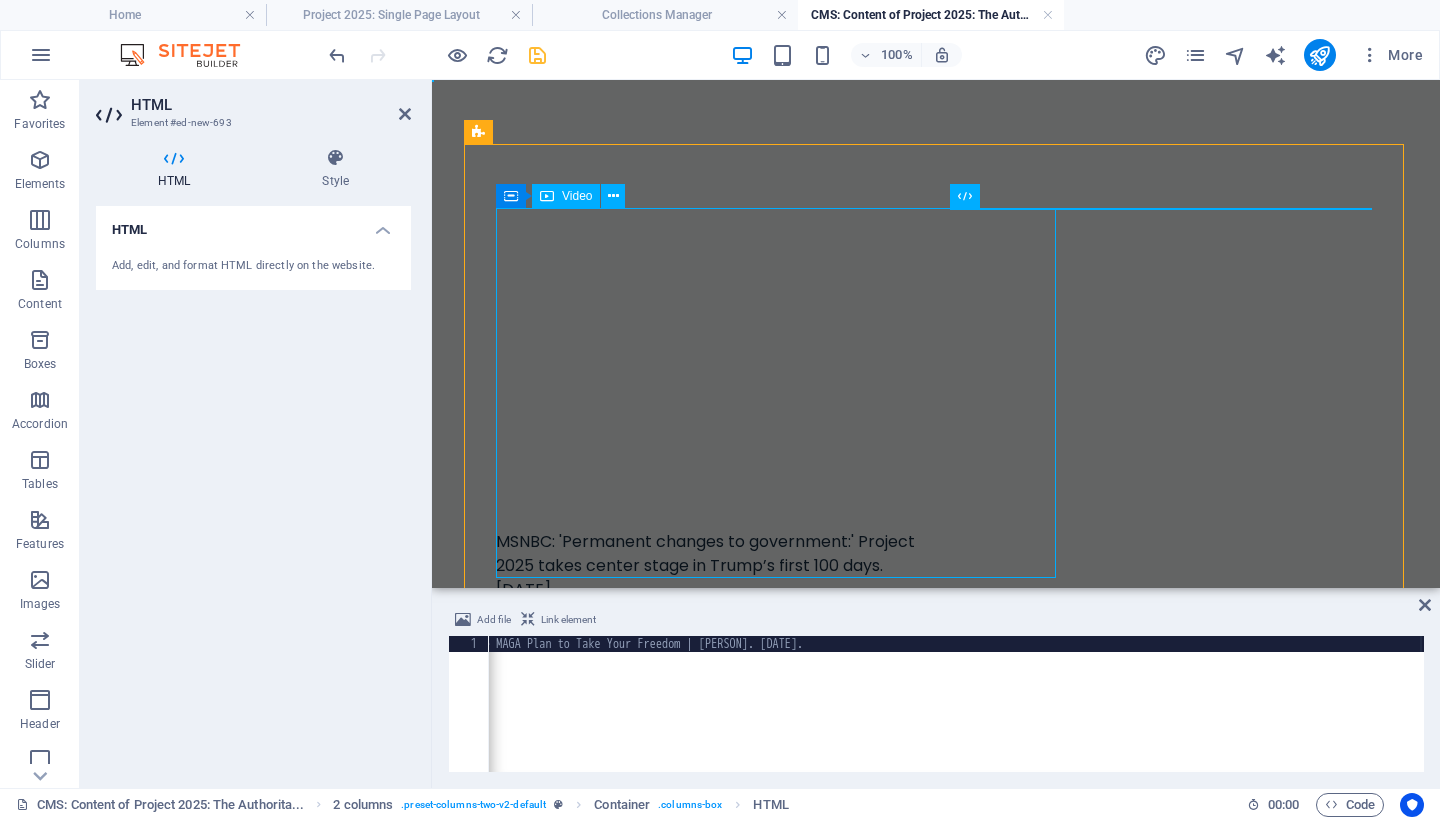 scroll, scrollTop: 0, scrollLeft: 2206, axis: horizontal 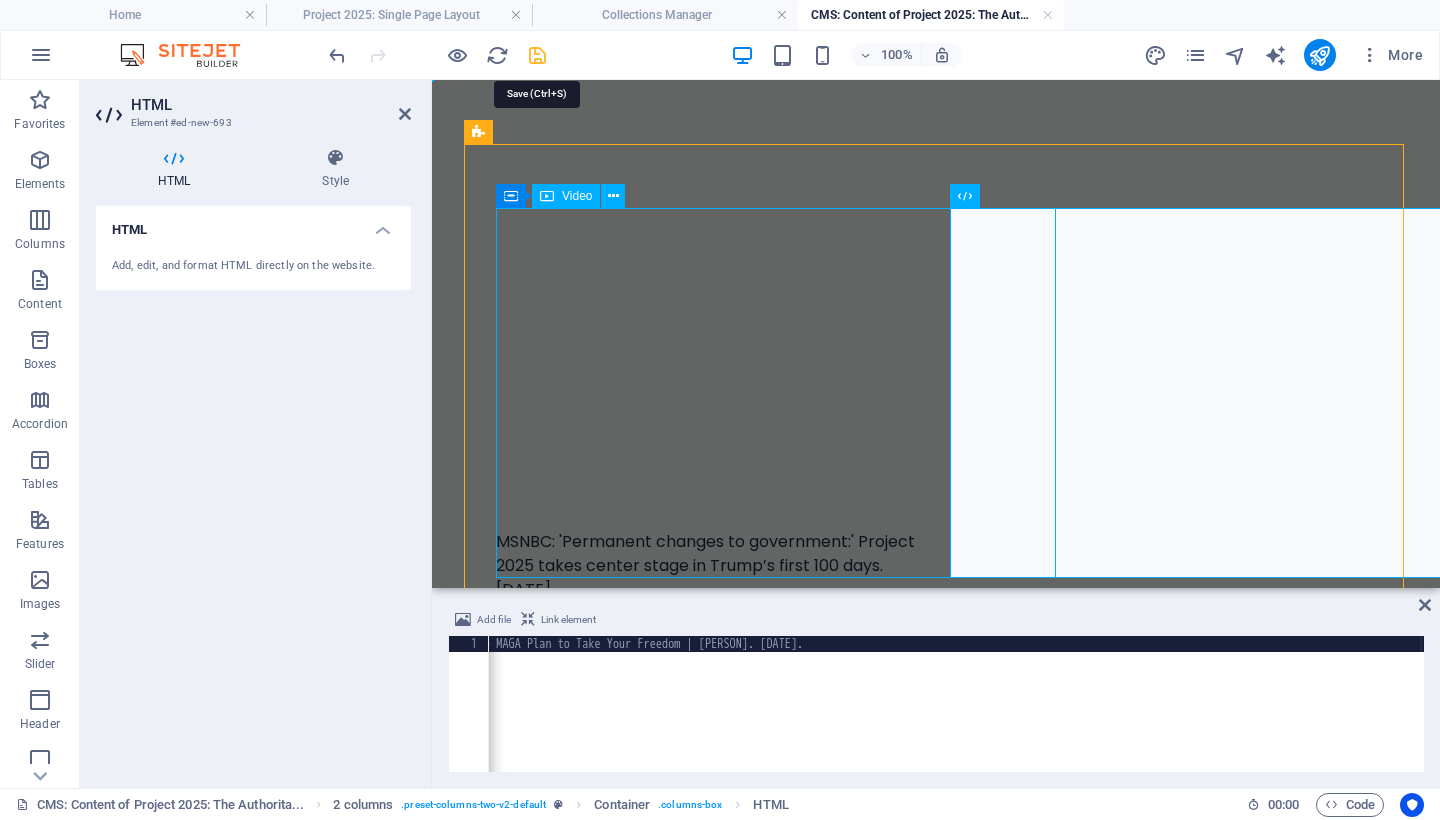 click at bounding box center (537, 55) 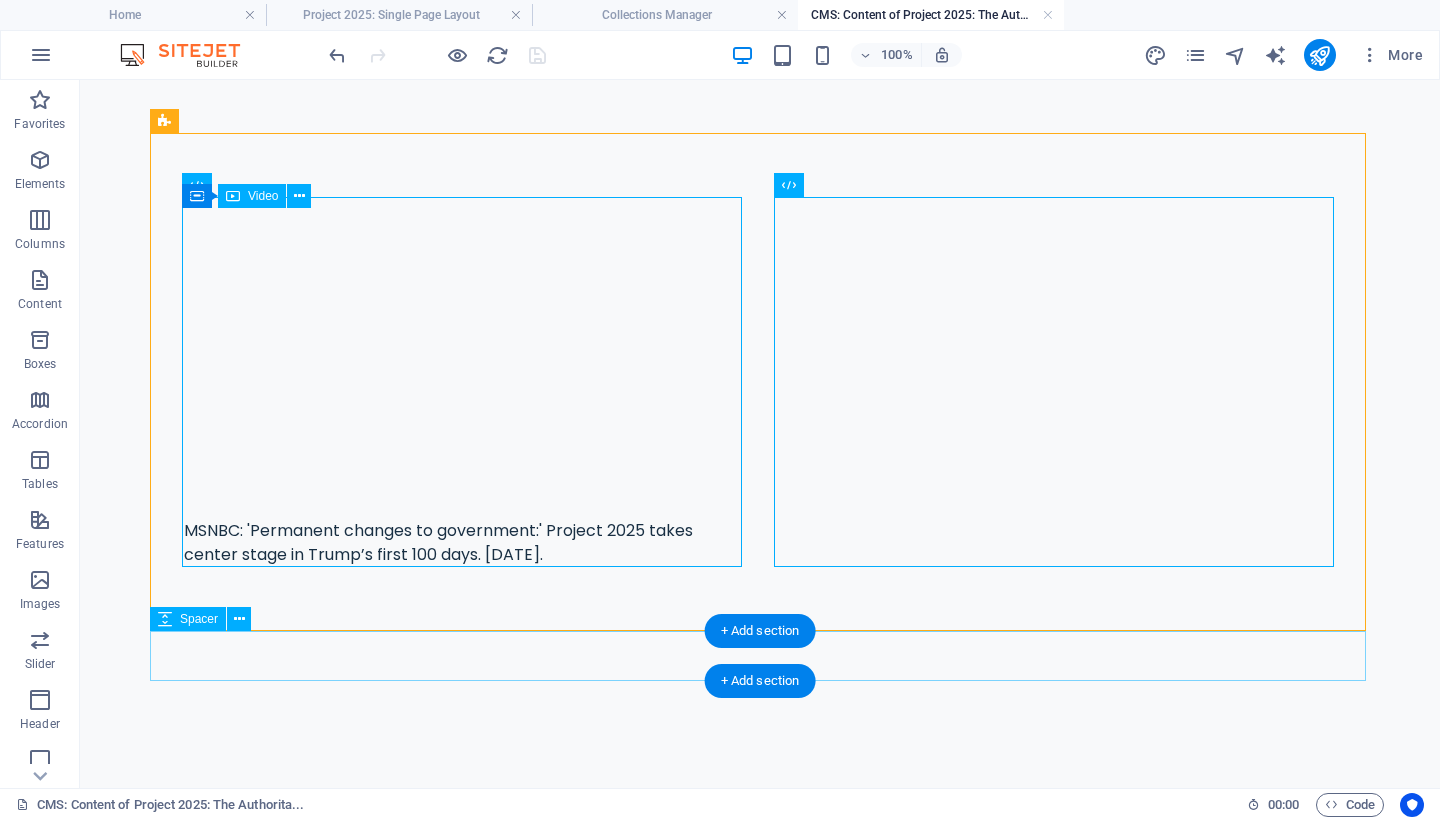 scroll, scrollTop: 0, scrollLeft: 0, axis: both 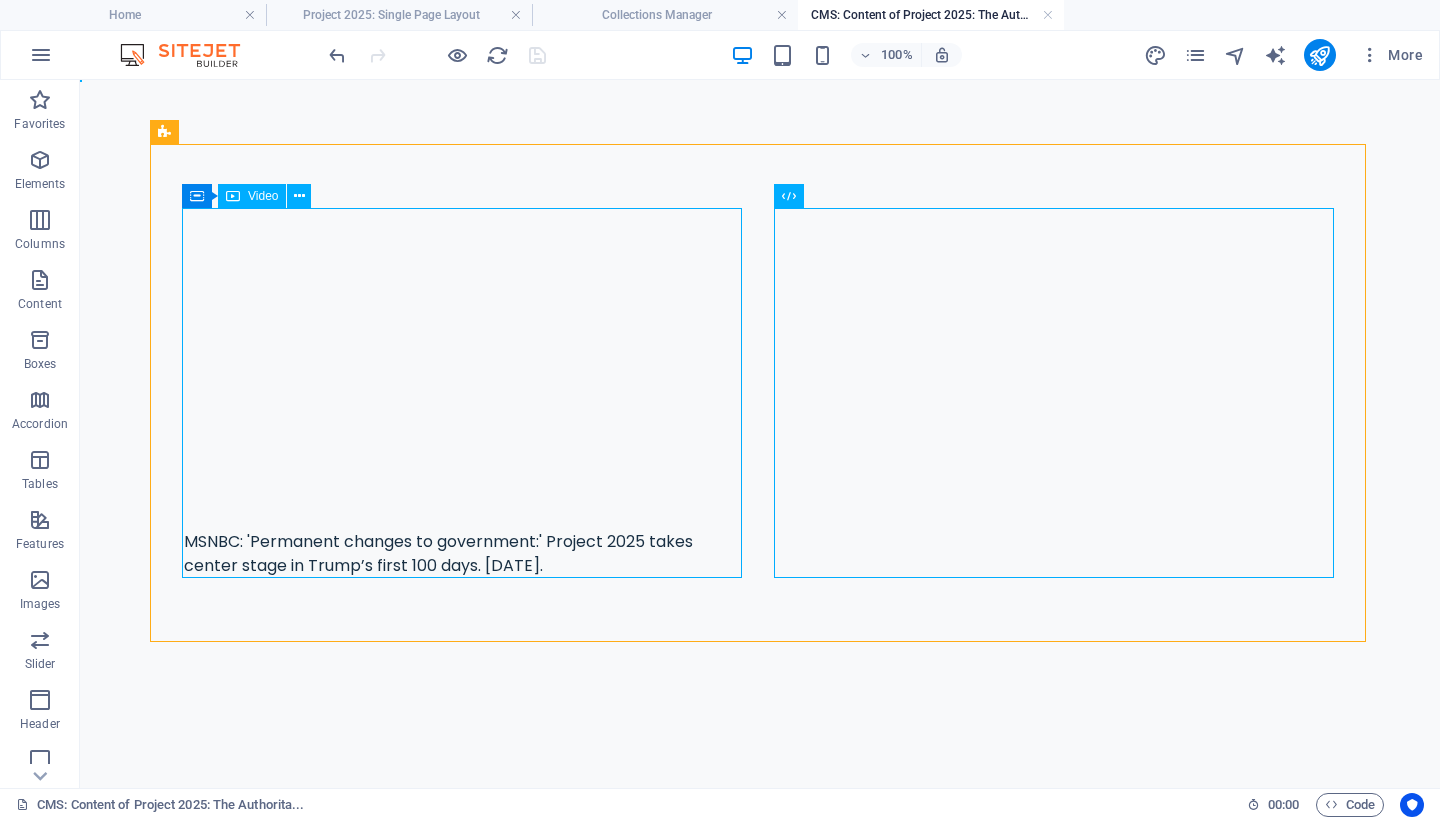 click on "MSNBC: 'Permanent changes to government:' Project 2025 takes center stage in Trump’s first 100 days. May 3, 2025. Robert Reich: Project 2025: The MAGA Plan to Take Your Freedom | Robert Reich. August 13, 2024. Project 2025: The Authoritarian Blueprint Underway Project 2025  is a radical plan to transform the United States government into a centralized, authoritarian regime dominated by a singular executive power. Originating from The Heritage Foundation and executed by a network of over 100 far-right organizations and former Trump loyalists, this initiative threatens to dismantle democratic safeguards, civil service neutrality, and fundamental civil liberties. Since Donald Trump's return to the White House in January 2025, the agenda has begun to unfold in real time, under the guise of restoring "order" and "patriotism." The implications are catastrophic and urgent. Origins and Architects Project 2025 The centerpiece of the initiative is an 887-page policy blueprint titled   Core Agenda and Strategy 1." at bounding box center (760, 2533) 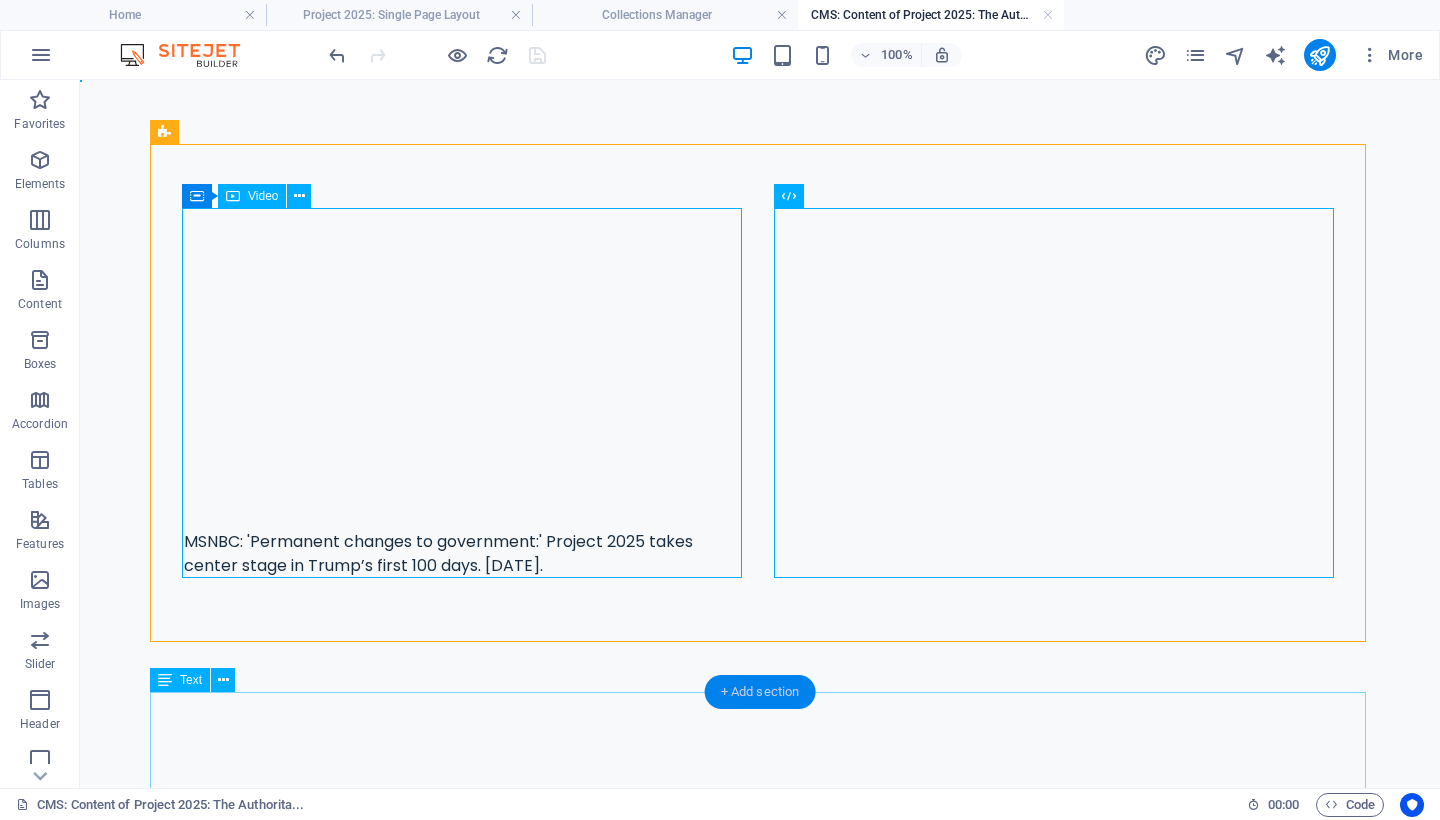 click on "+ Add section" at bounding box center (760, 692) 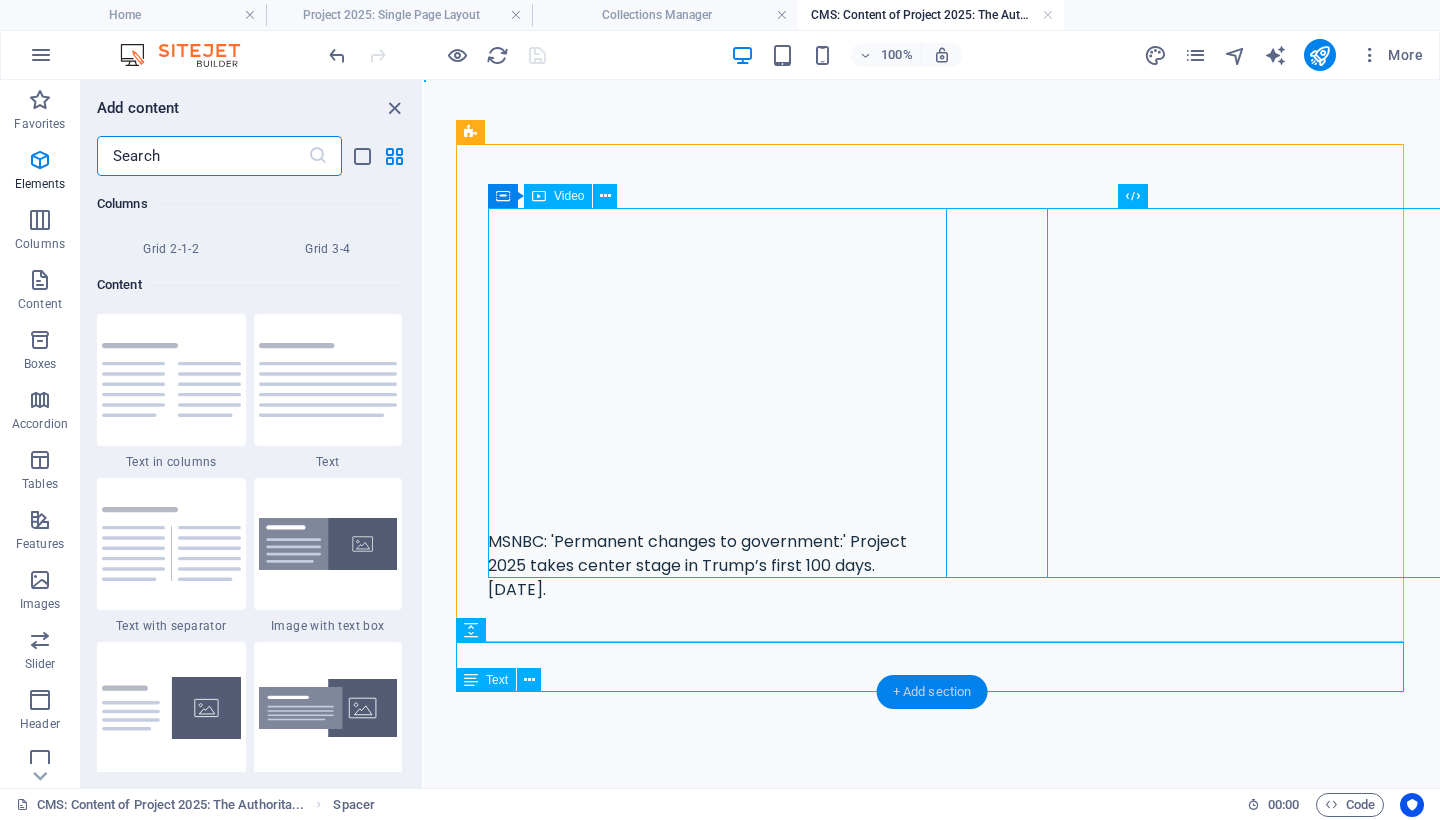 scroll, scrollTop: 3499, scrollLeft: 0, axis: vertical 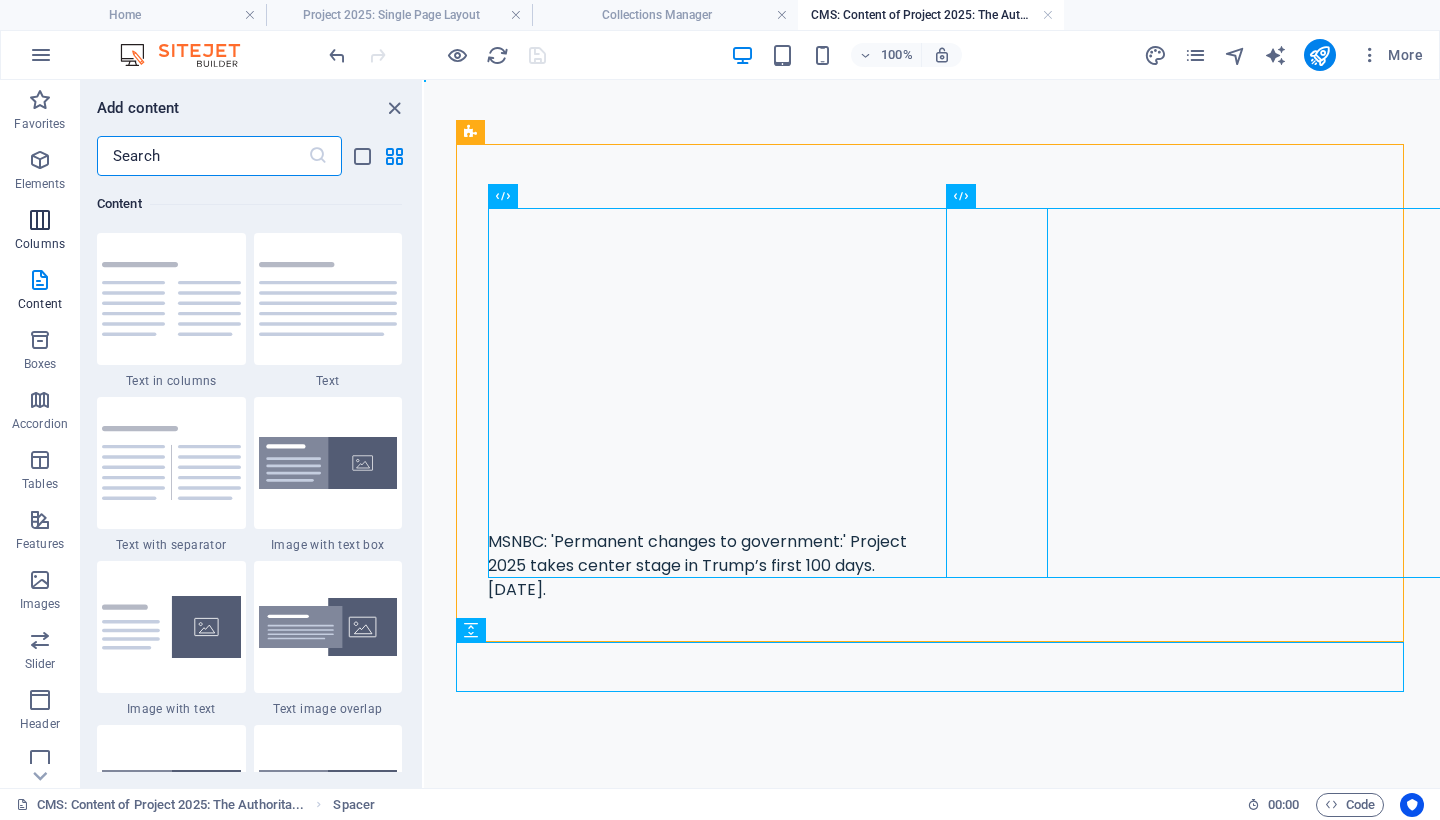 click at bounding box center (40, 220) 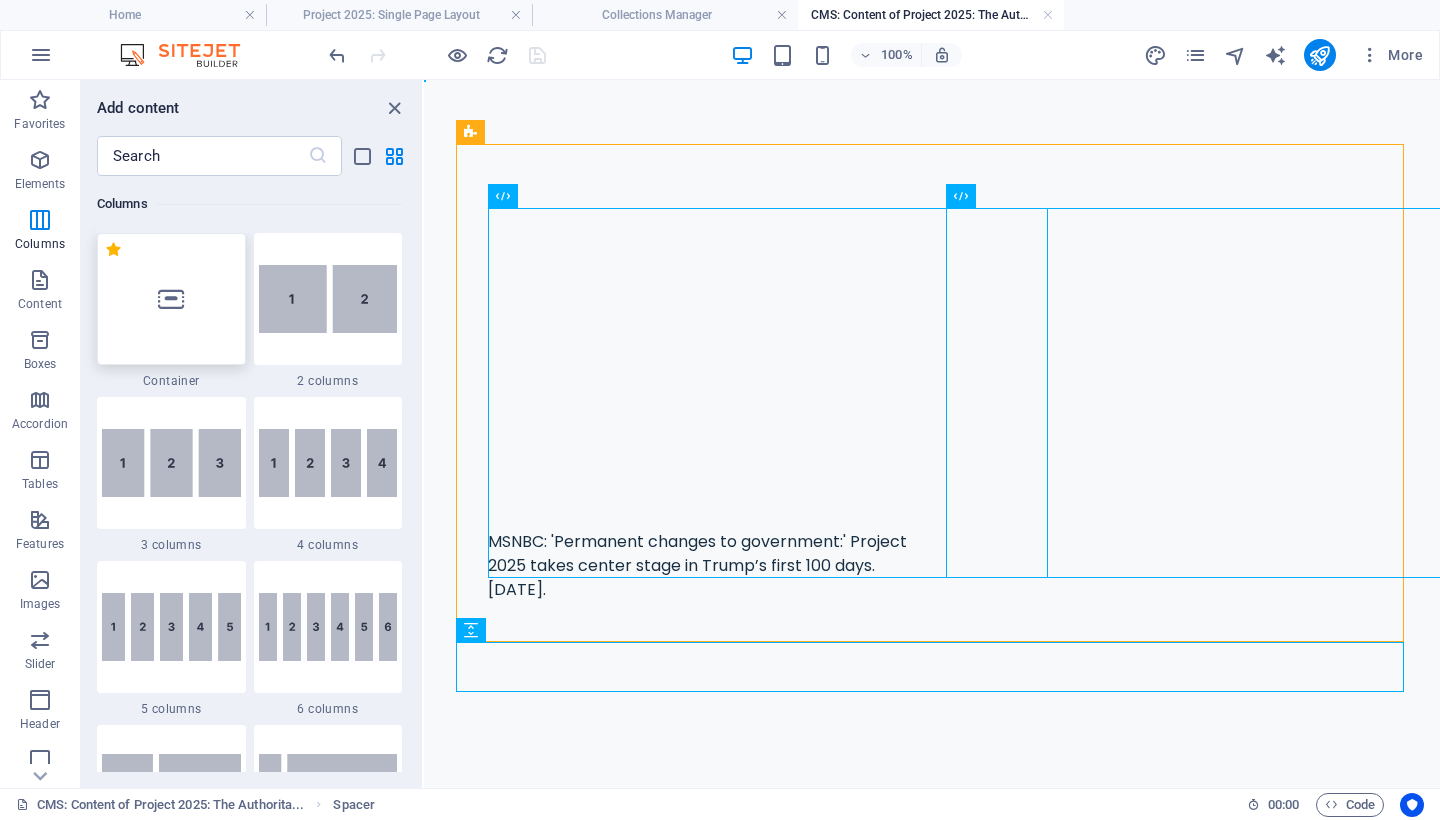scroll, scrollTop: 990, scrollLeft: 0, axis: vertical 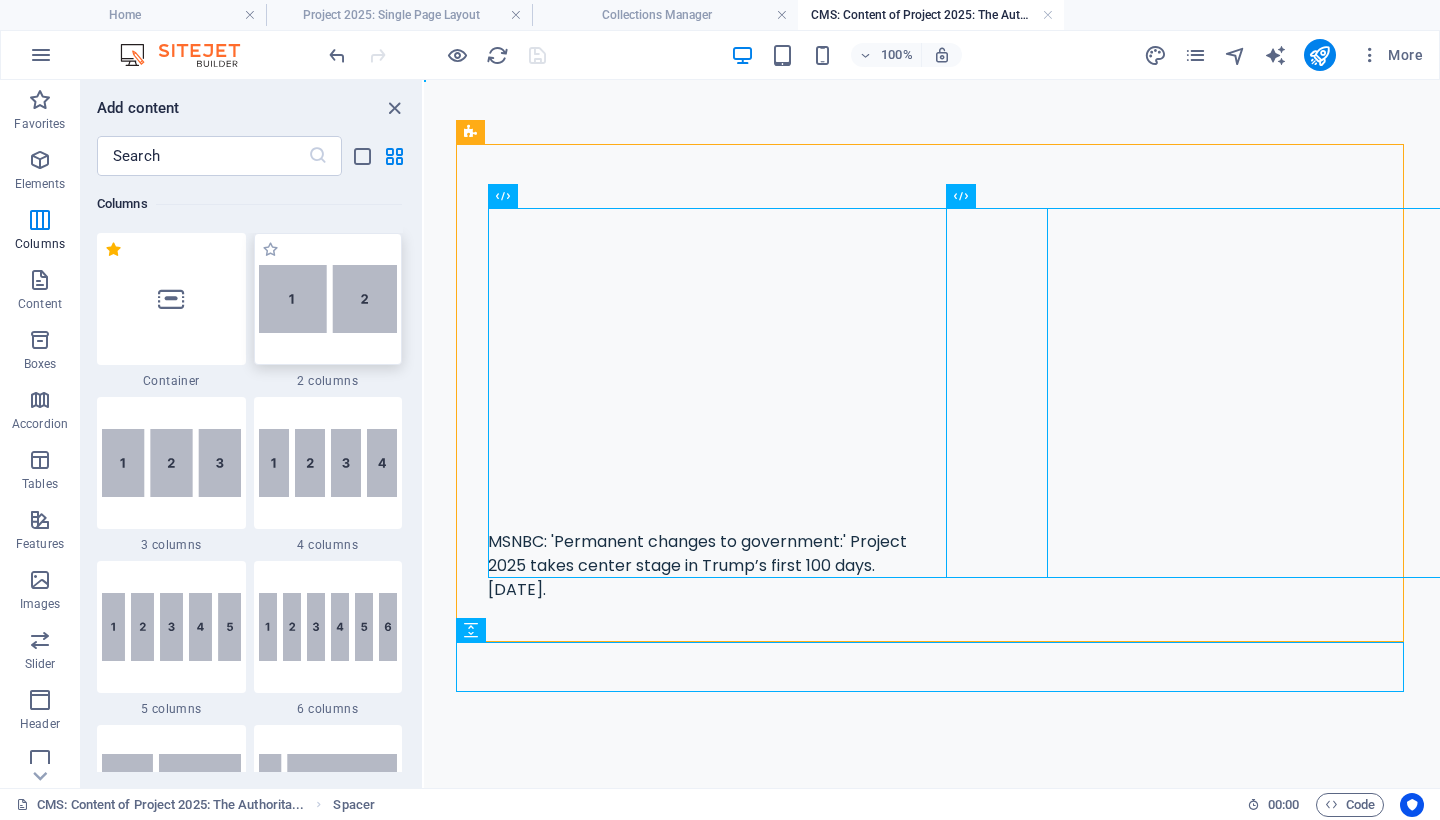 click at bounding box center [328, 299] 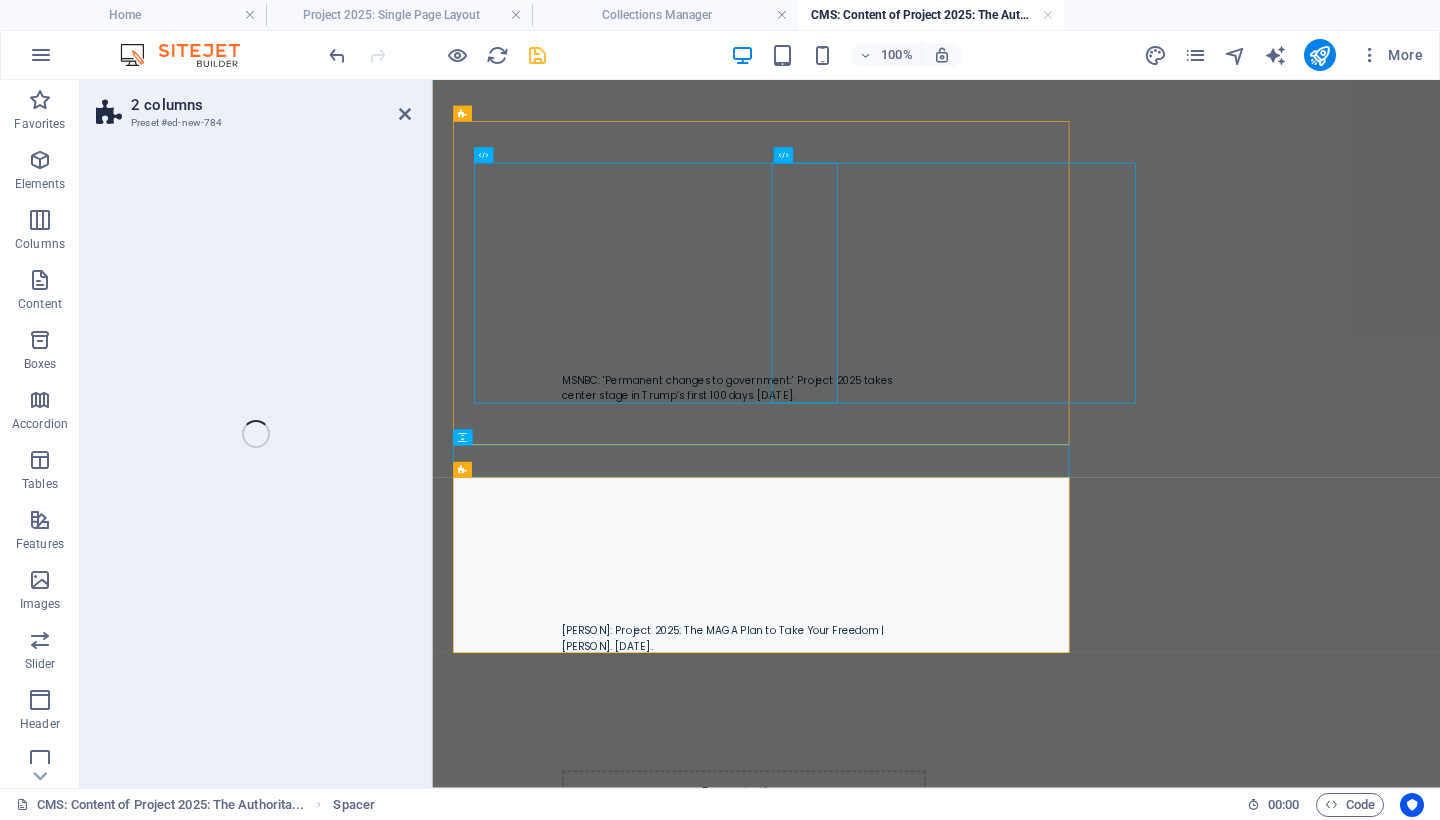 select on "rem" 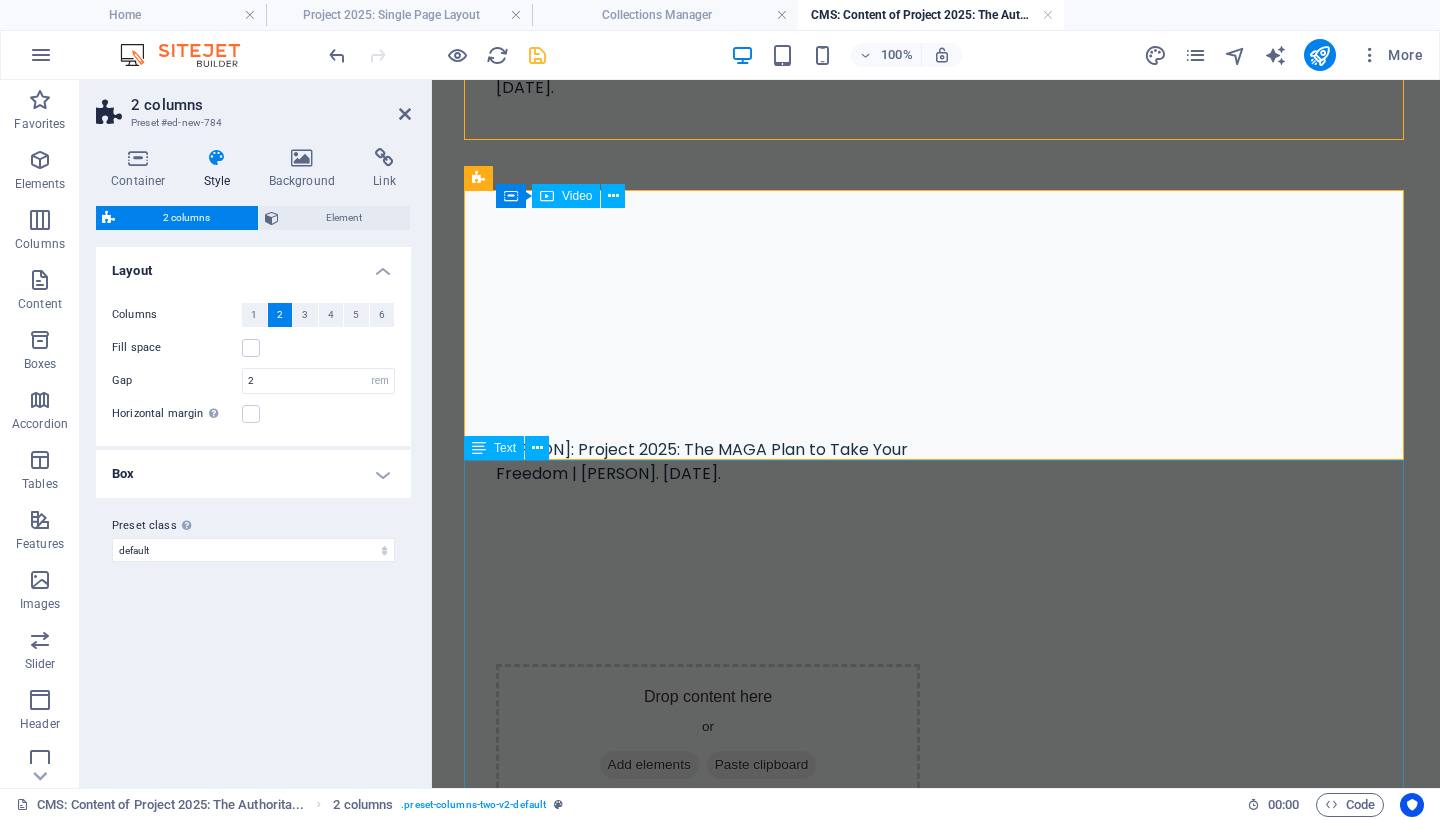 scroll, scrollTop: 476, scrollLeft: 0, axis: vertical 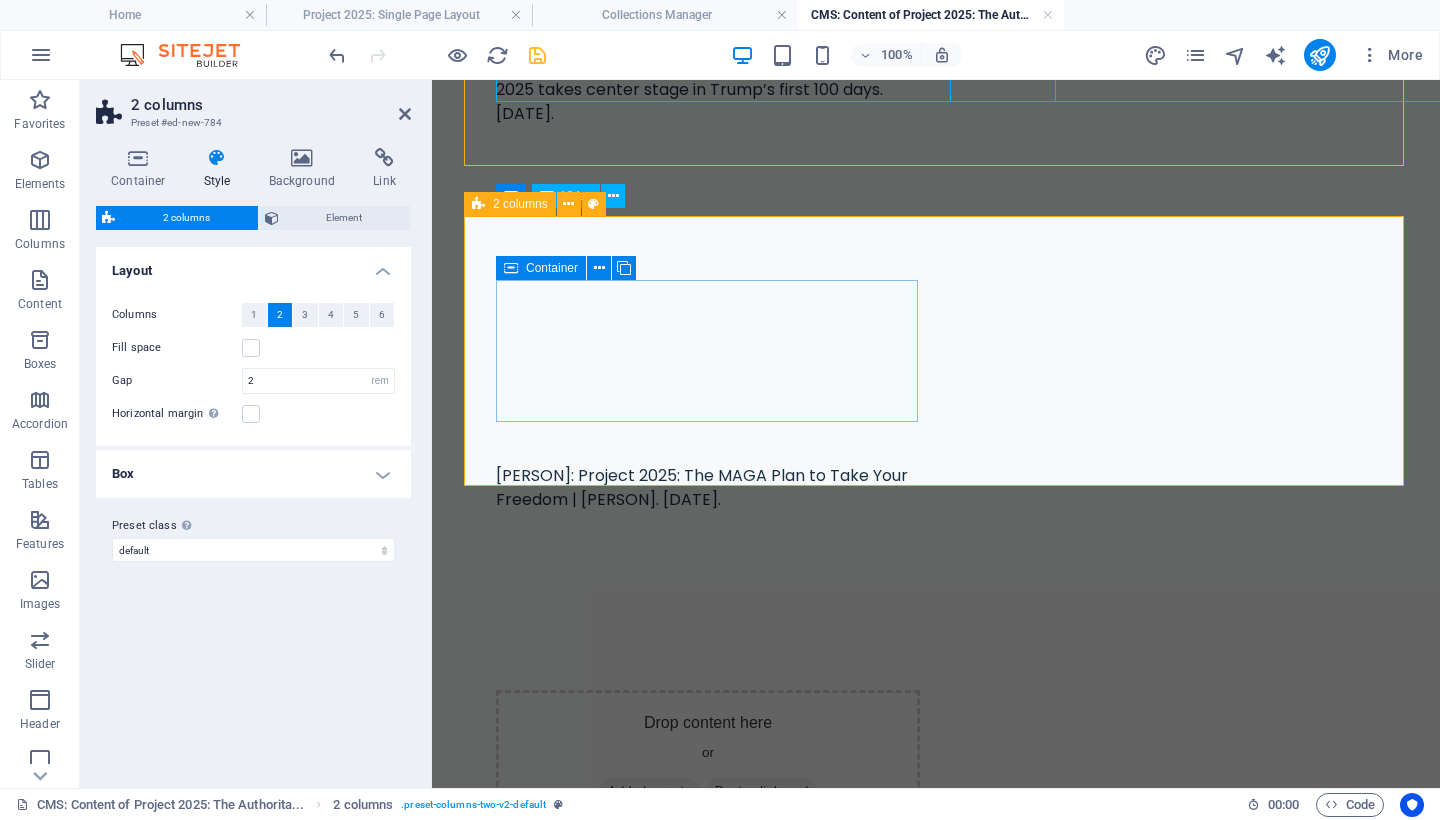 click on "Add elements" at bounding box center [649, 791] 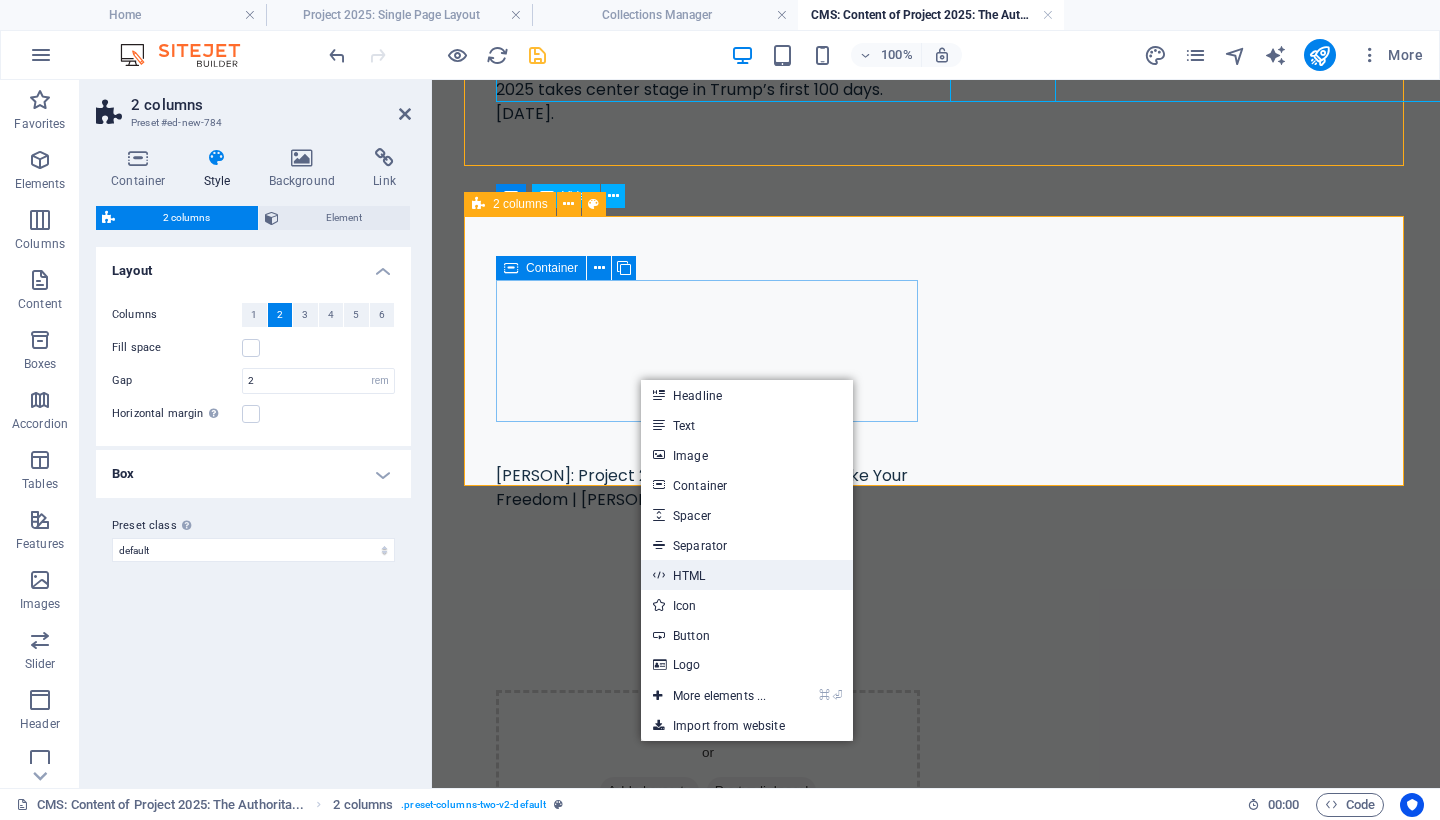 click on "HTML" at bounding box center [747, 575] 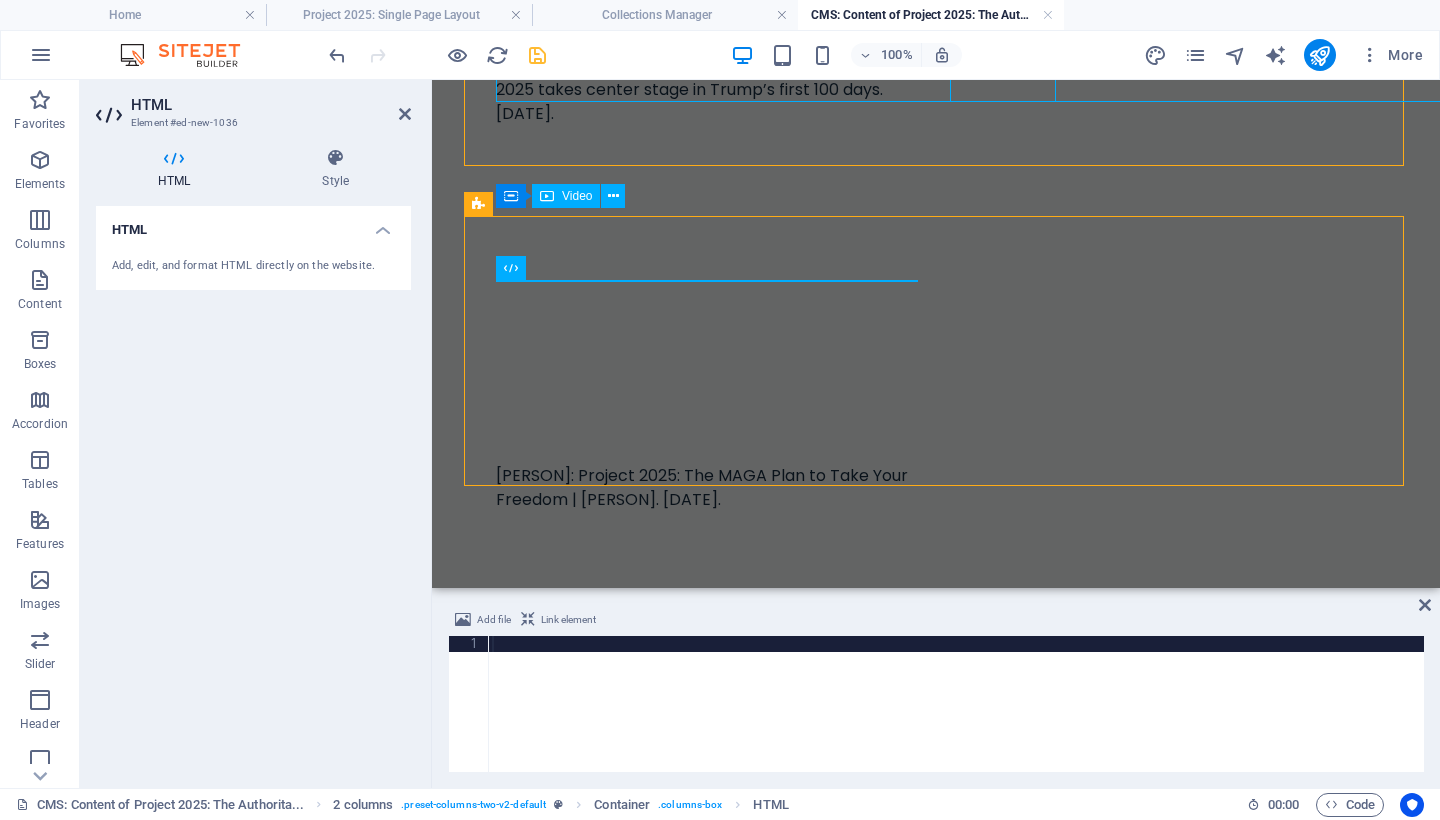 click at bounding box center (956, 720) 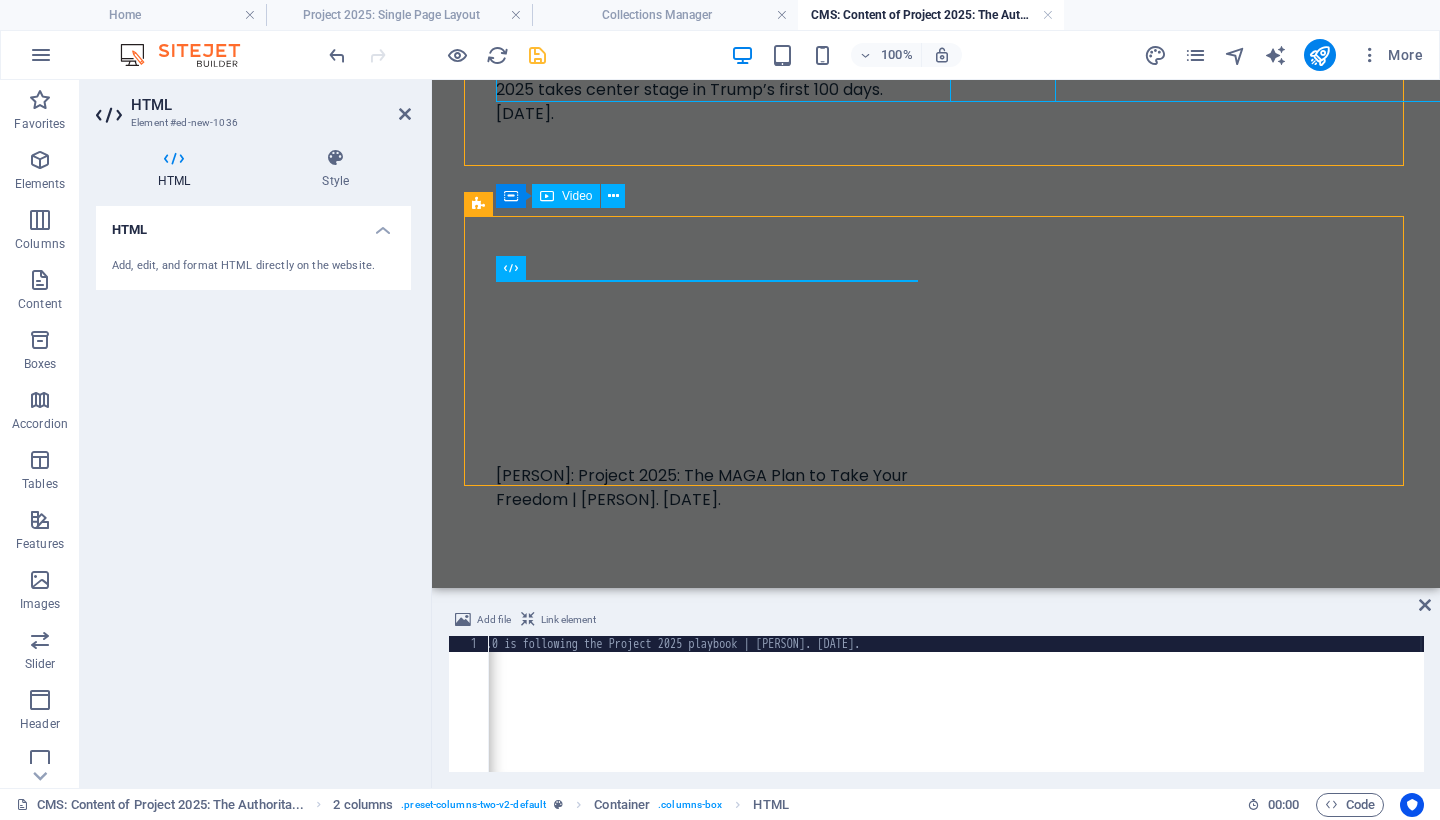 scroll, scrollTop: 0, scrollLeft: 2155, axis: horizontal 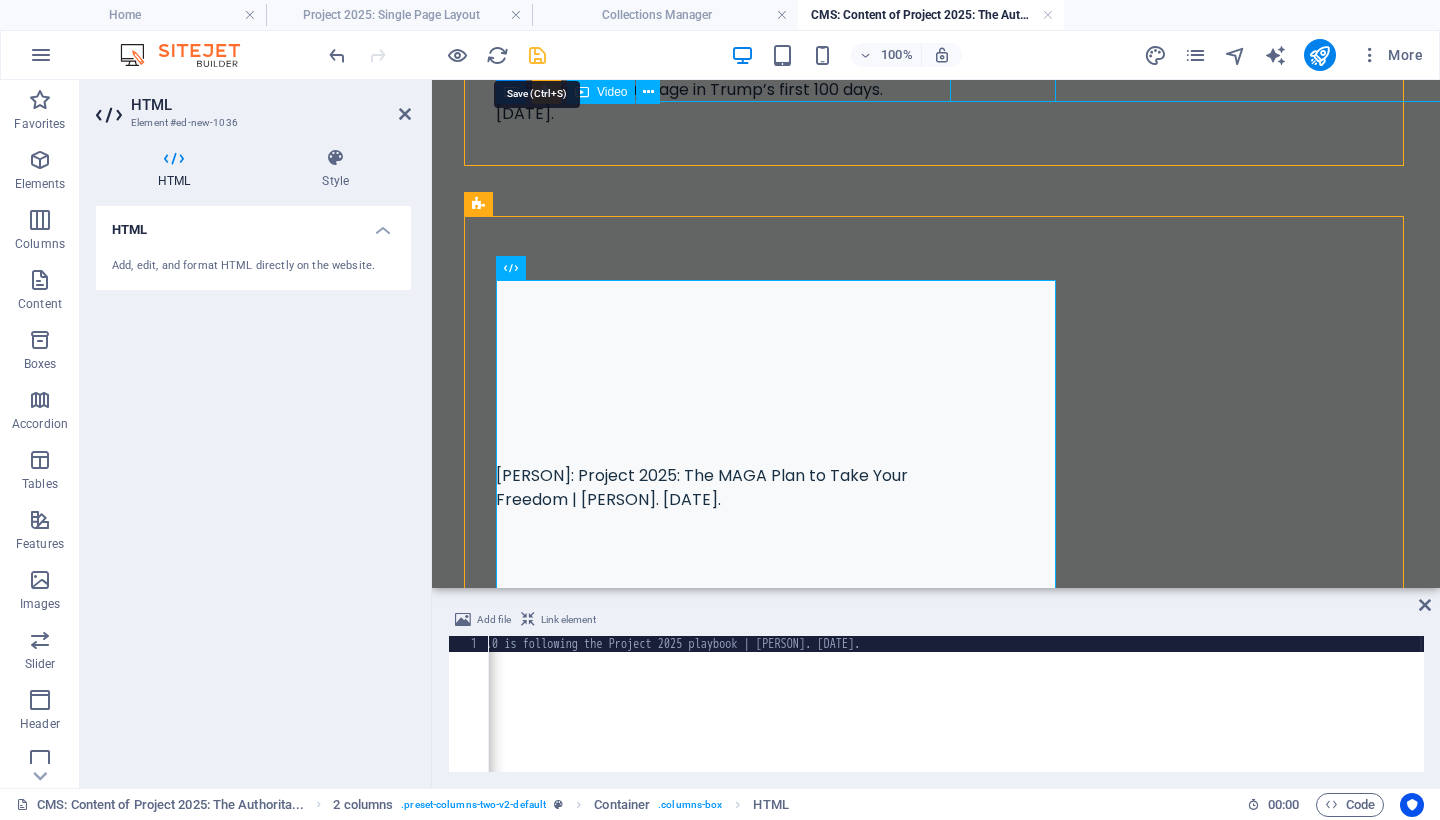 click at bounding box center [537, 55] 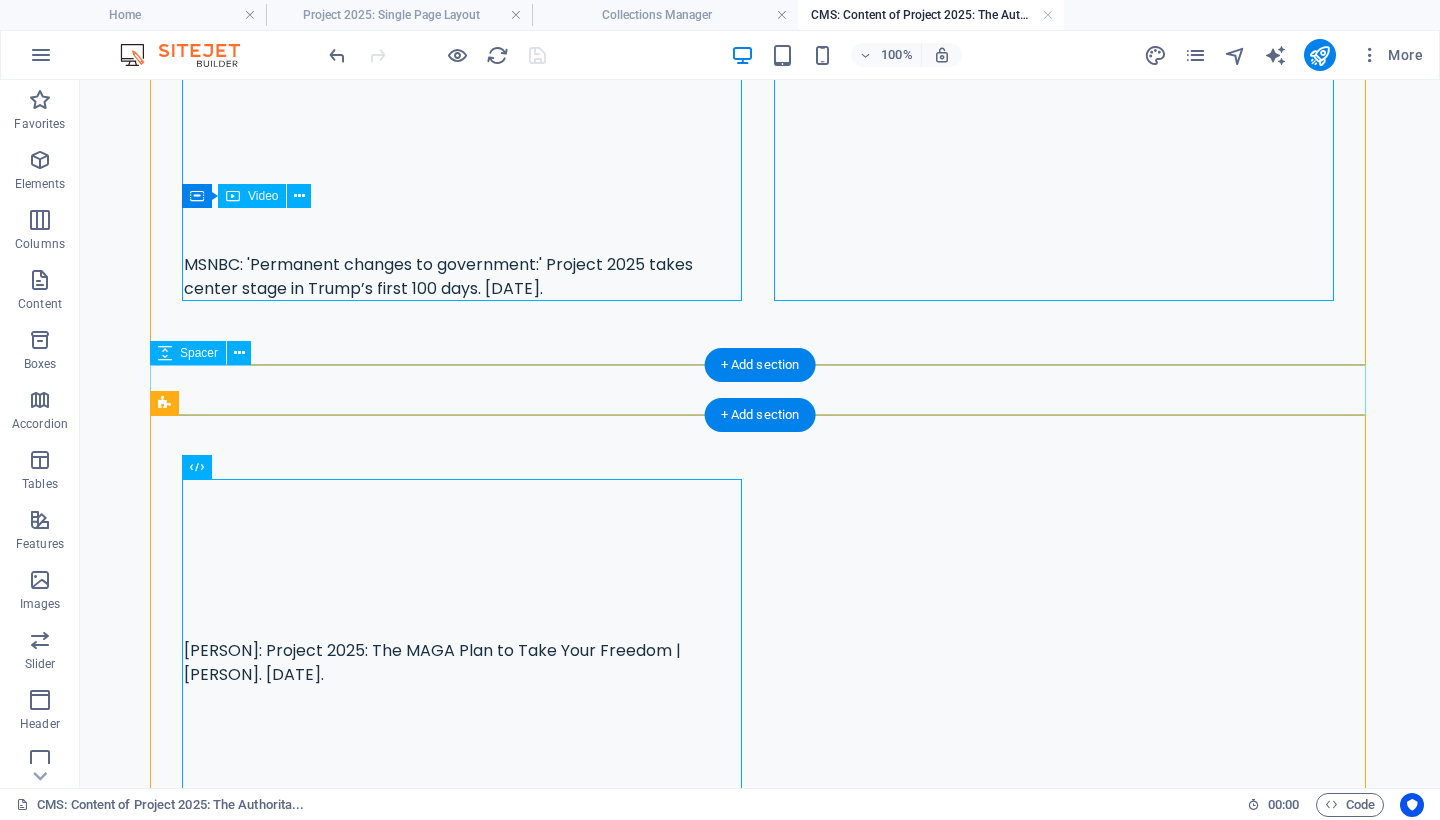 scroll, scrollTop: 438, scrollLeft: 0, axis: vertical 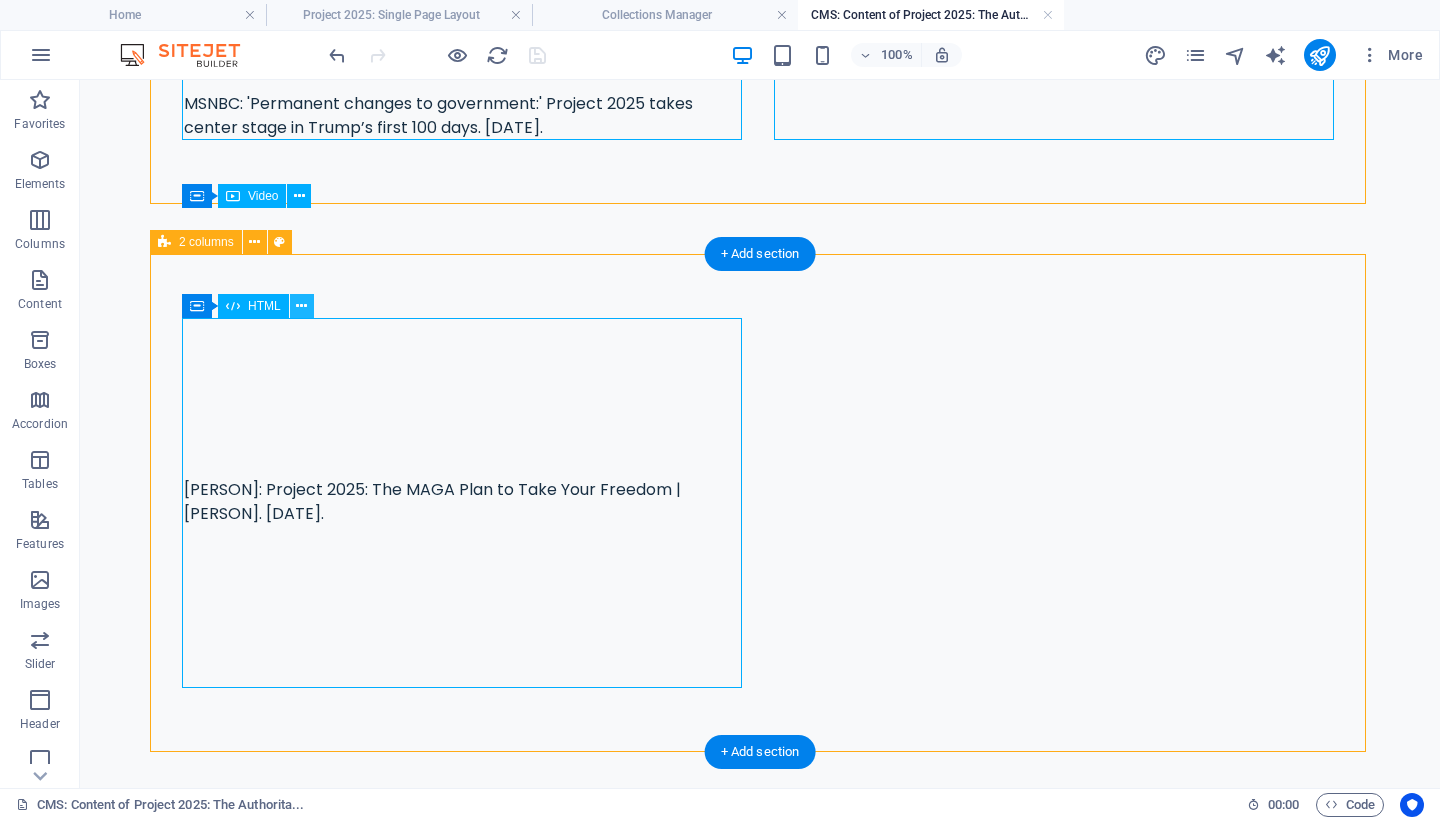 click at bounding box center [301, 306] 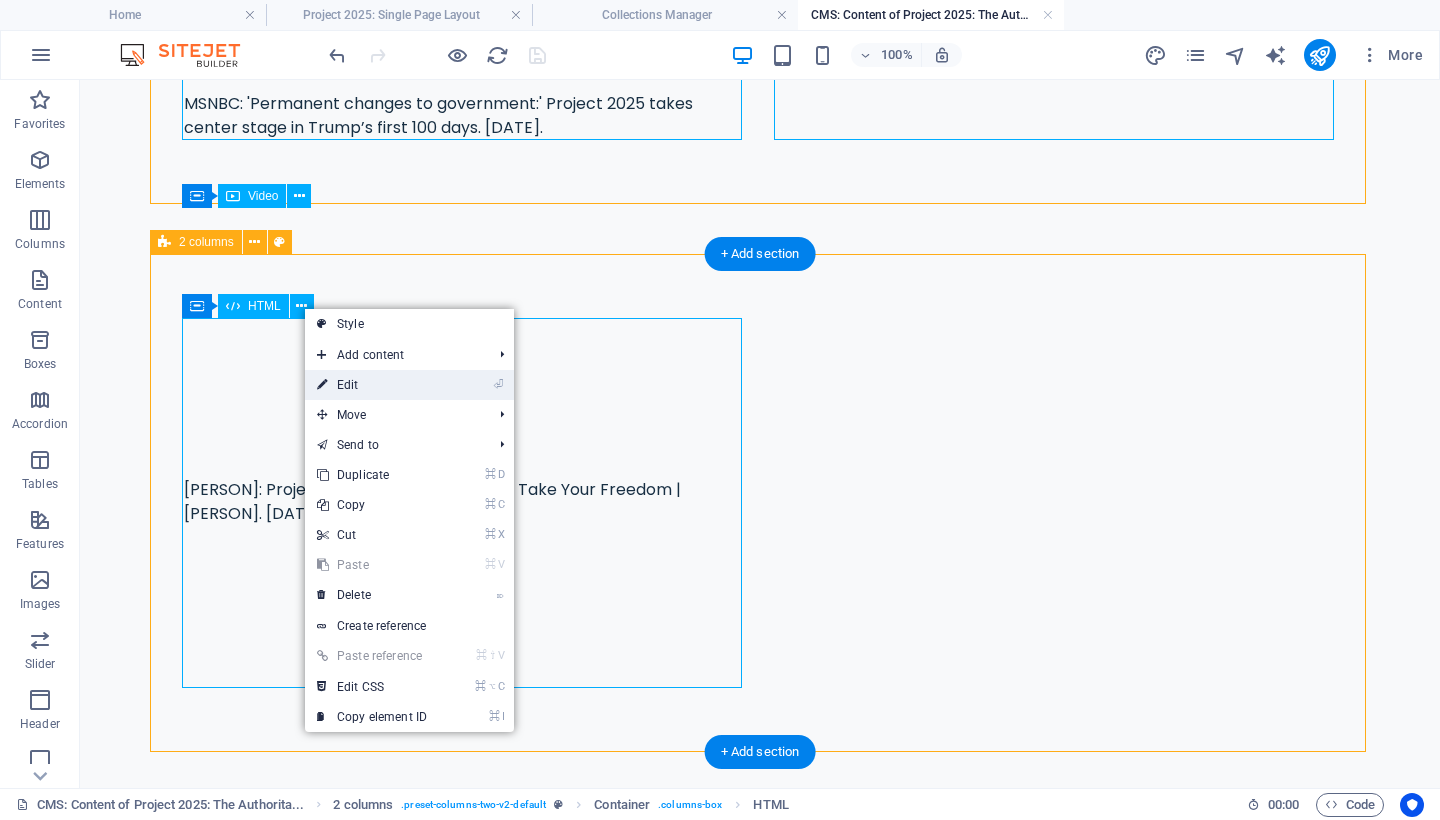 click on "⏎  Edit" at bounding box center (372, 385) 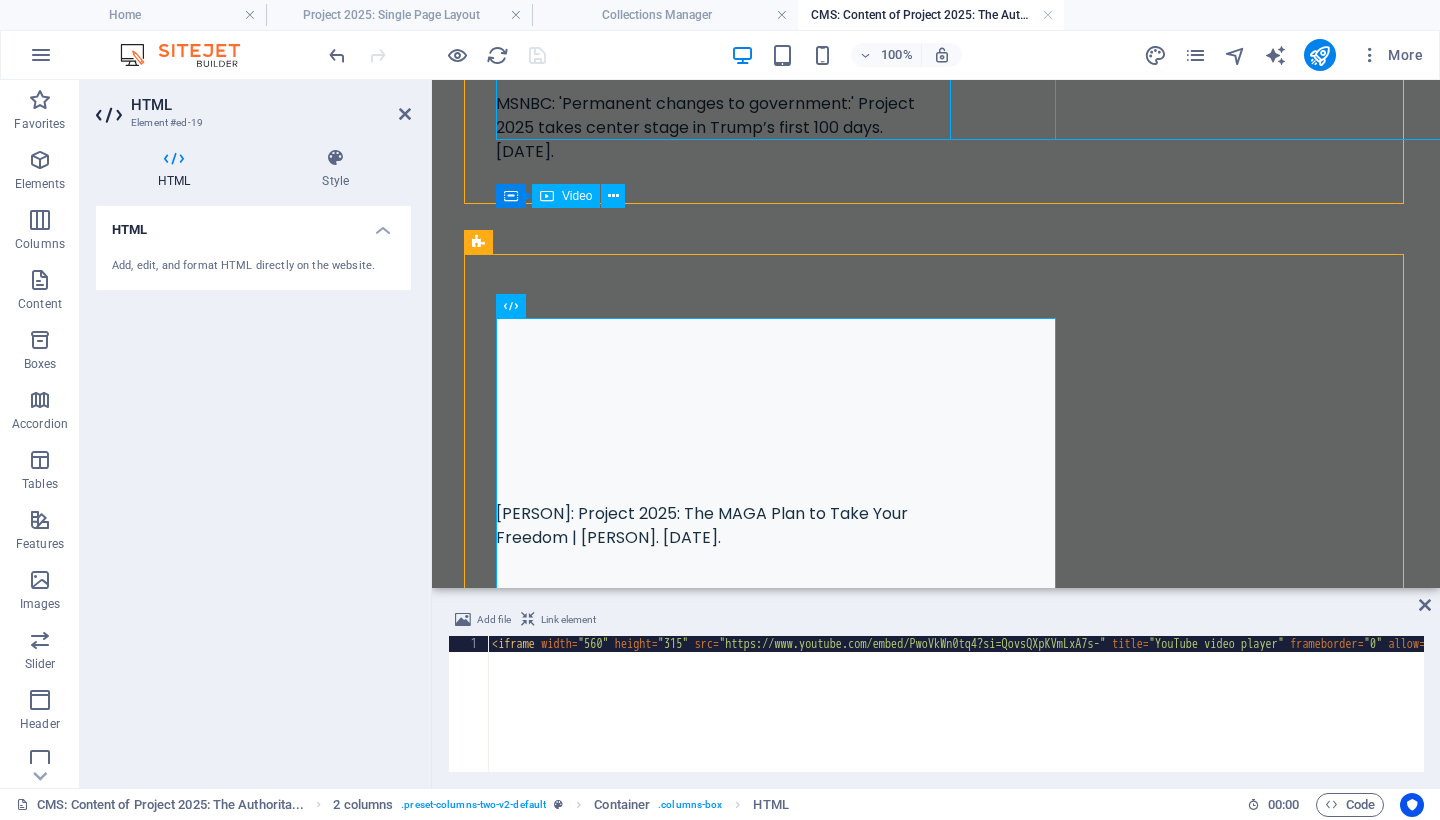click on "< iframe   width = "560"   height = "315"   src = "https://www.youtube.com/embed/PwoVkWn0tq4?si=QovsQXpKVmLxA7s-"   title = "YouTube video player"   frameborder = "0"   allow = "accelerometer; autoplay; clipboard-write; encrypted-media; gyroscope; picture-in-picture; web-share"   referrerpolicy = "strict-origin-when-cross-origin"   allowfullscreen > </ iframe > < br > MSNBC: How Trump 2.0 is following the Project 2025 playbook | Chris Hayes. May 13, 2025." at bounding box center (2033, 718) 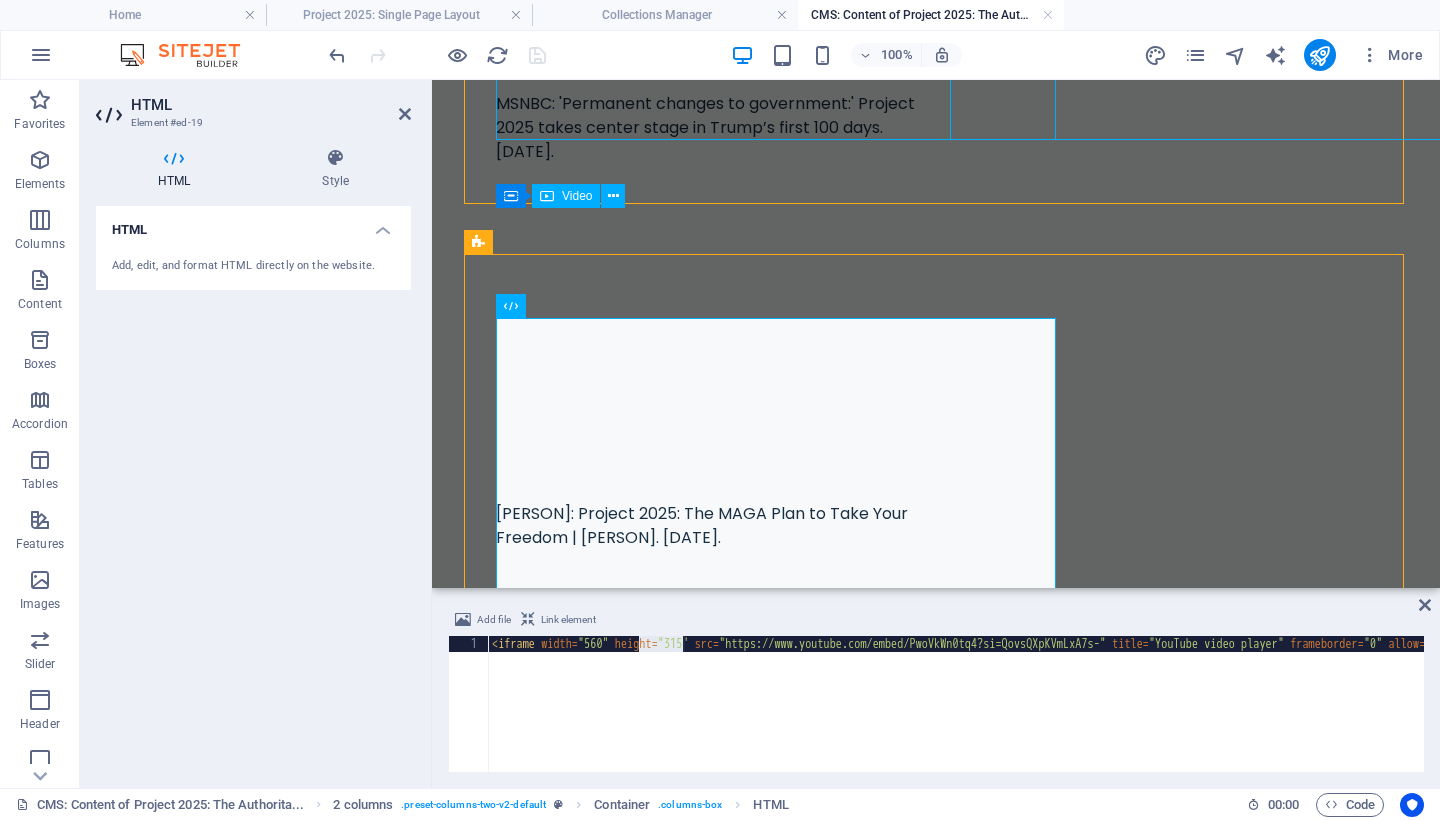 click on "< iframe   width = "560"   height = "315"   src = "https://www.youtube.com/embed/PwoVkWn0tq4?si=QovsQXpKVmLxA7s-"   title = "YouTube video player"   frameborder = "0"   allow = "accelerometer; autoplay; clipboard-write; encrypted-media; gyroscope; picture-in-picture; web-share"   referrerpolicy = "strict-origin-when-cross-origin"   allowfullscreen > </ iframe > < br > MSNBC: How Trump 2.0 is following the Project 2025 playbook | Chris Hayes. May 13, 2025." at bounding box center [2033, 718] 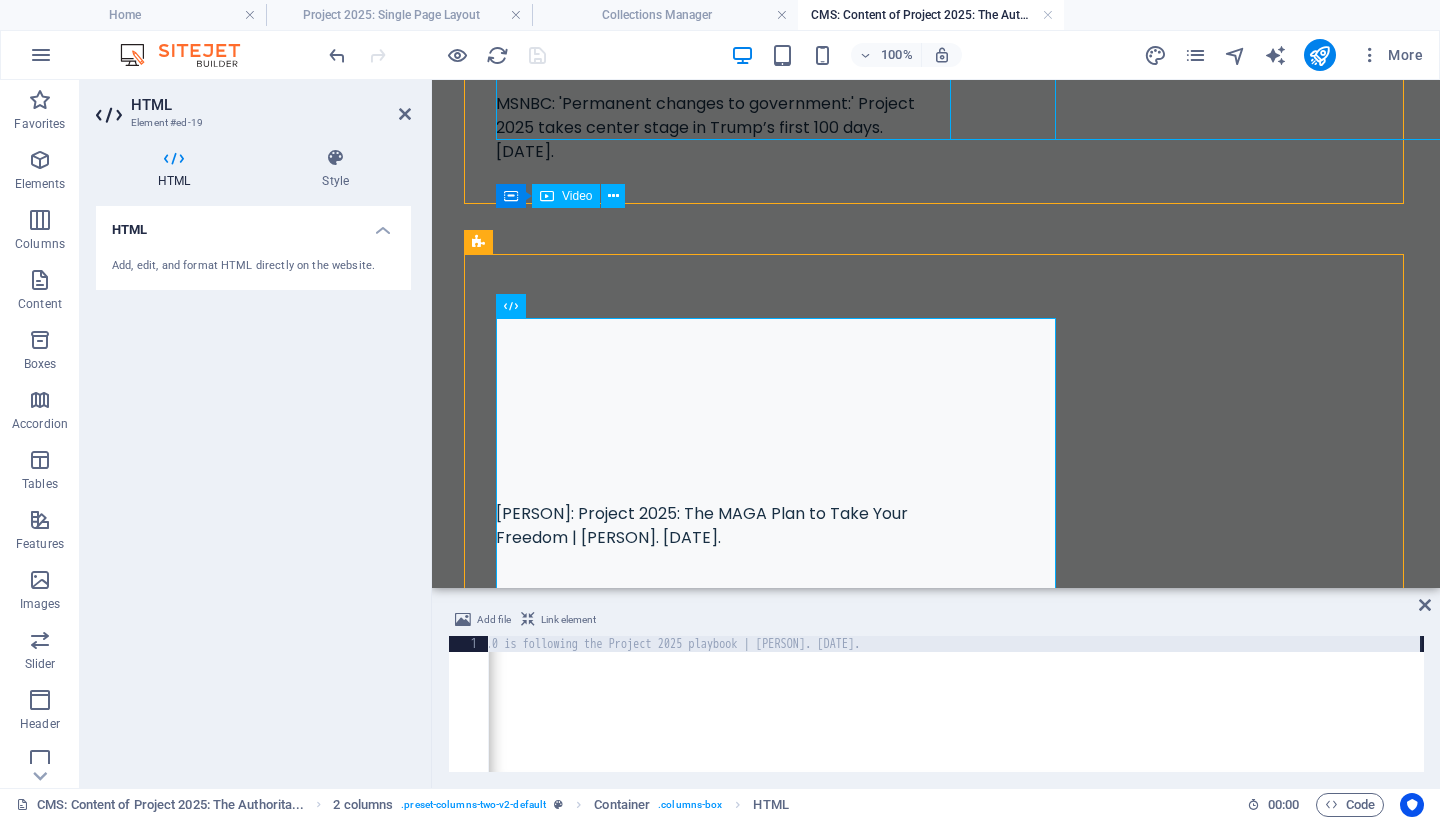 scroll, scrollTop: 0, scrollLeft: 2155, axis: horizontal 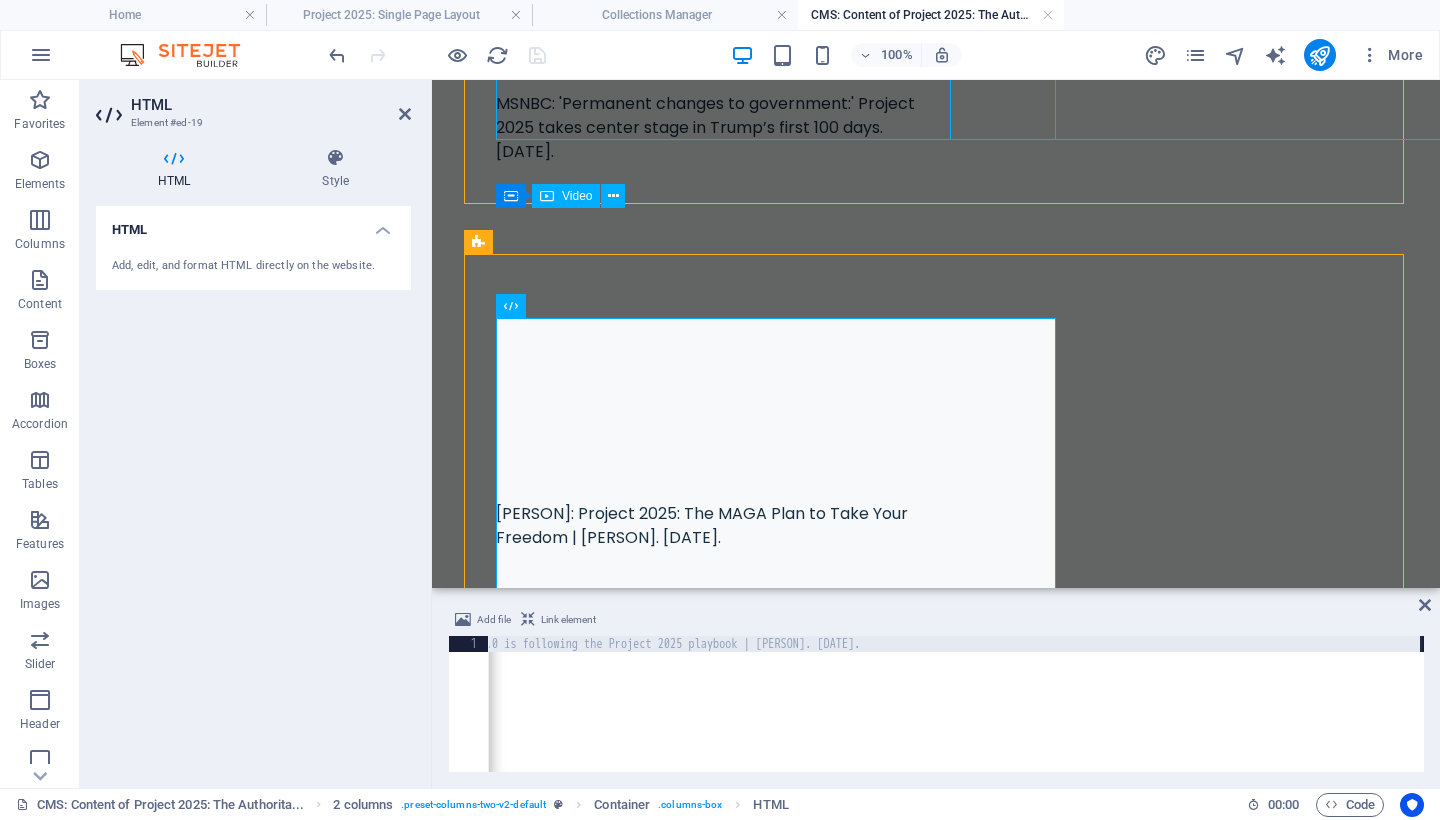 click on "< iframe   width = "560"   height = "315"   src = "https://www.youtube.com/embed/PwoVkWn0tq4?si=QovsQXpKVmLxA7s-"   title = "YouTube video player"   frameborder = "0"   allow = "accelerometer; autoplay; clipboard-write; encrypted-media; gyroscope; picture-in-picture; web-share"   referrerpolicy = "strict-origin-when-cross-origin"   allowfullscreen > </ iframe > < br > MSNBC: How Trump 2.0 is following the Project 2025 playbook | Chris Hayes. May 13, 2025." at bounding box center [-122, 718] 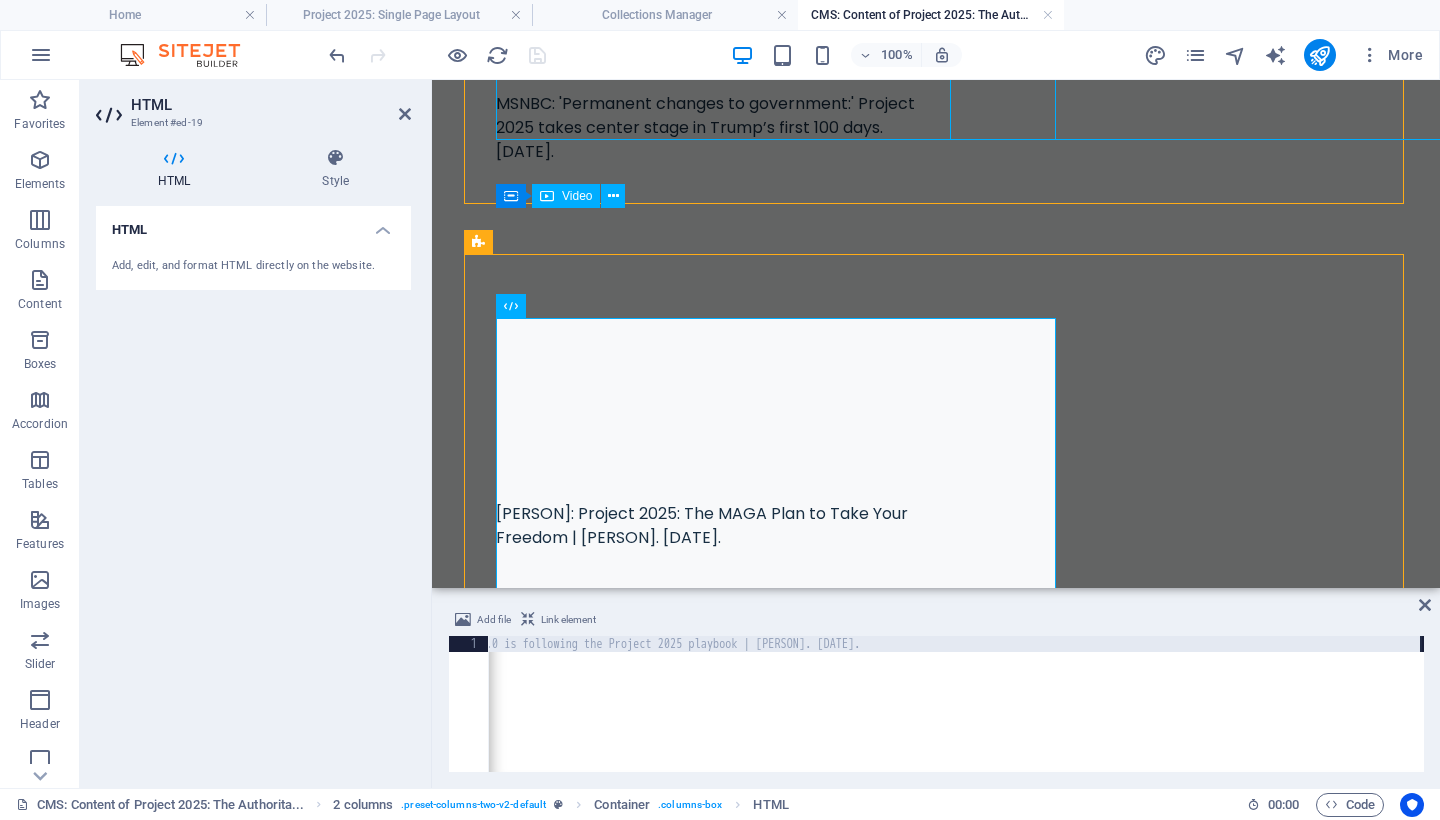 type 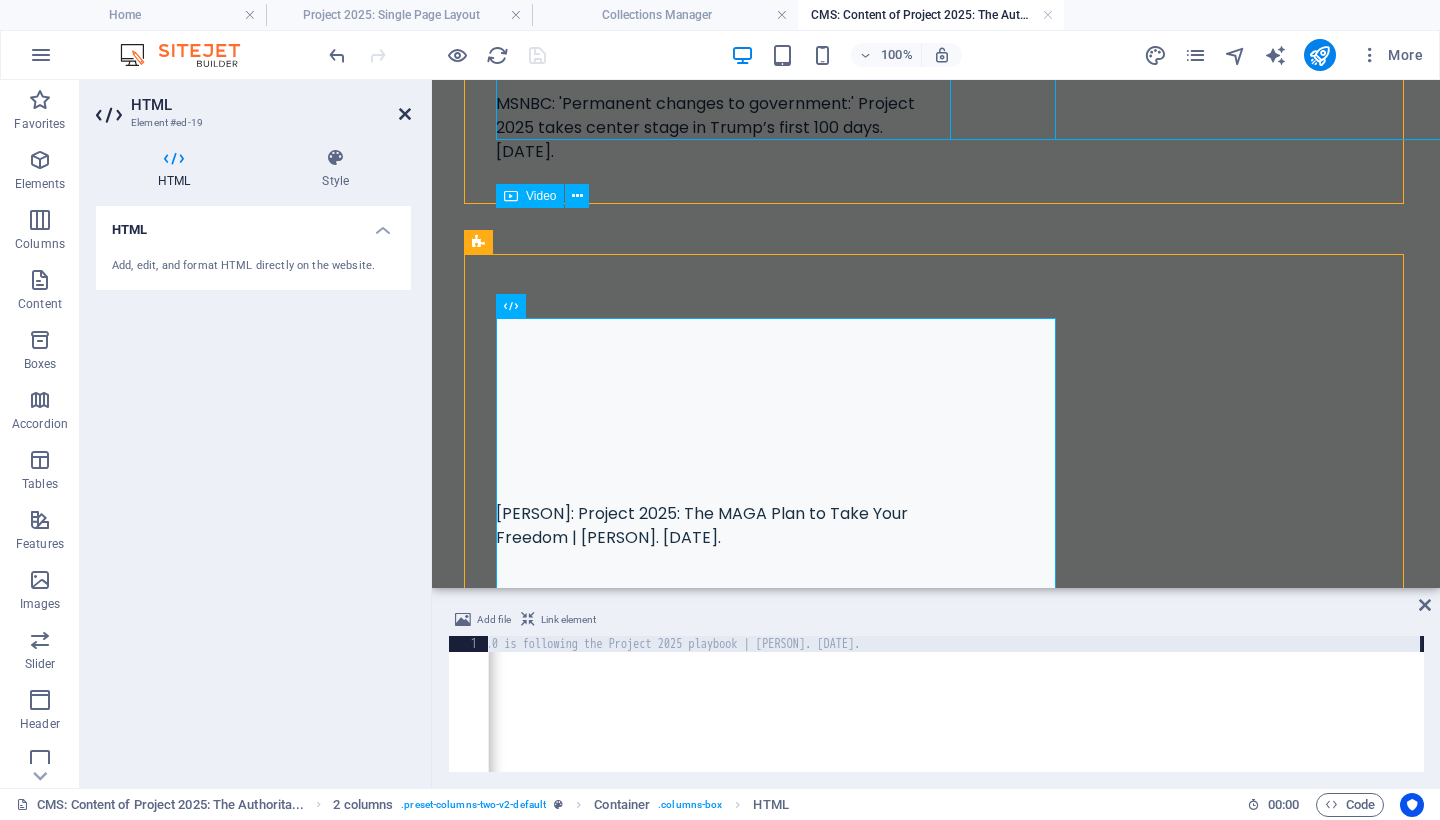 click at bounding box center [405, 114] 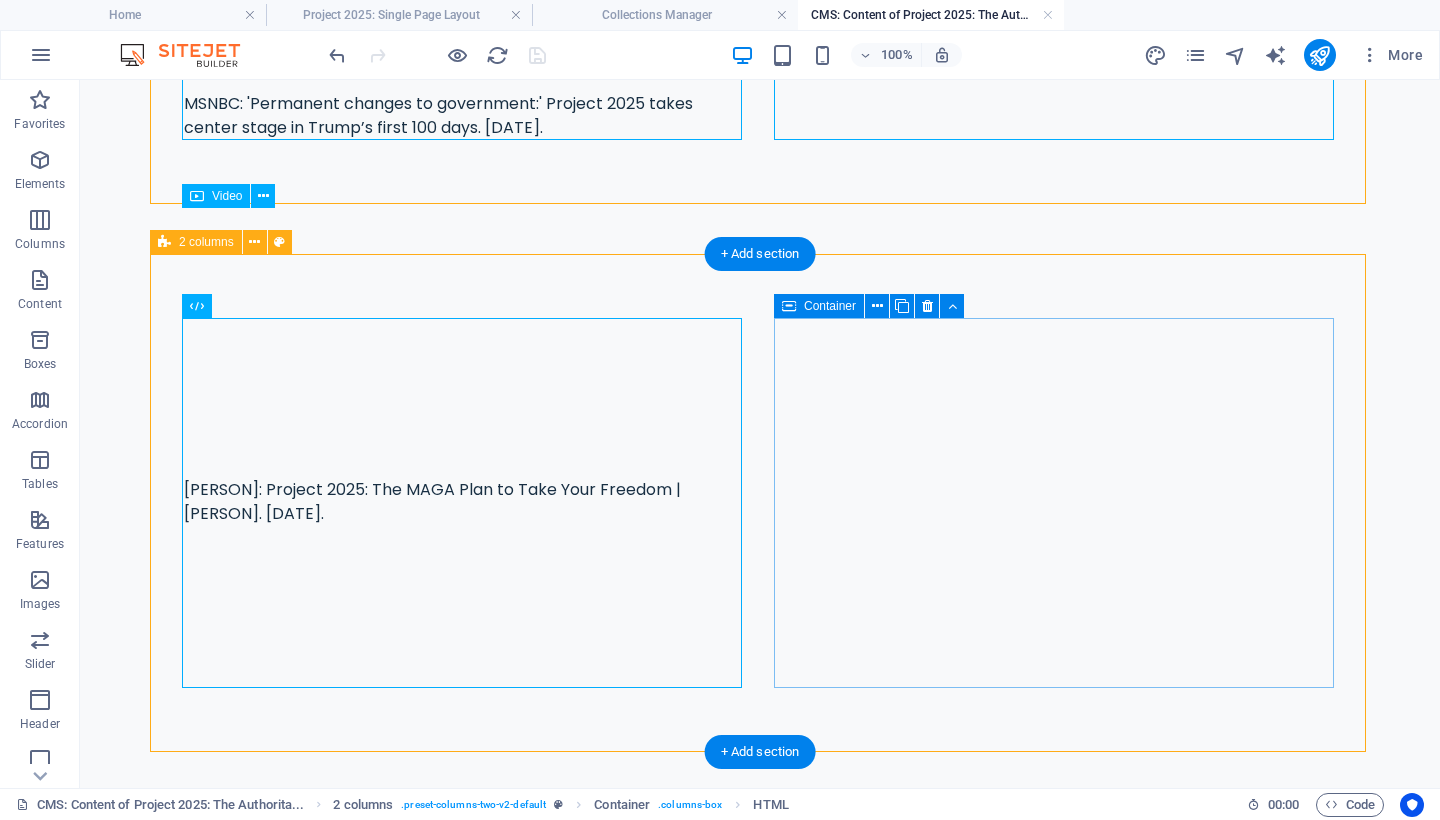 click on "Add elements" at bounding box center (405, 1191) 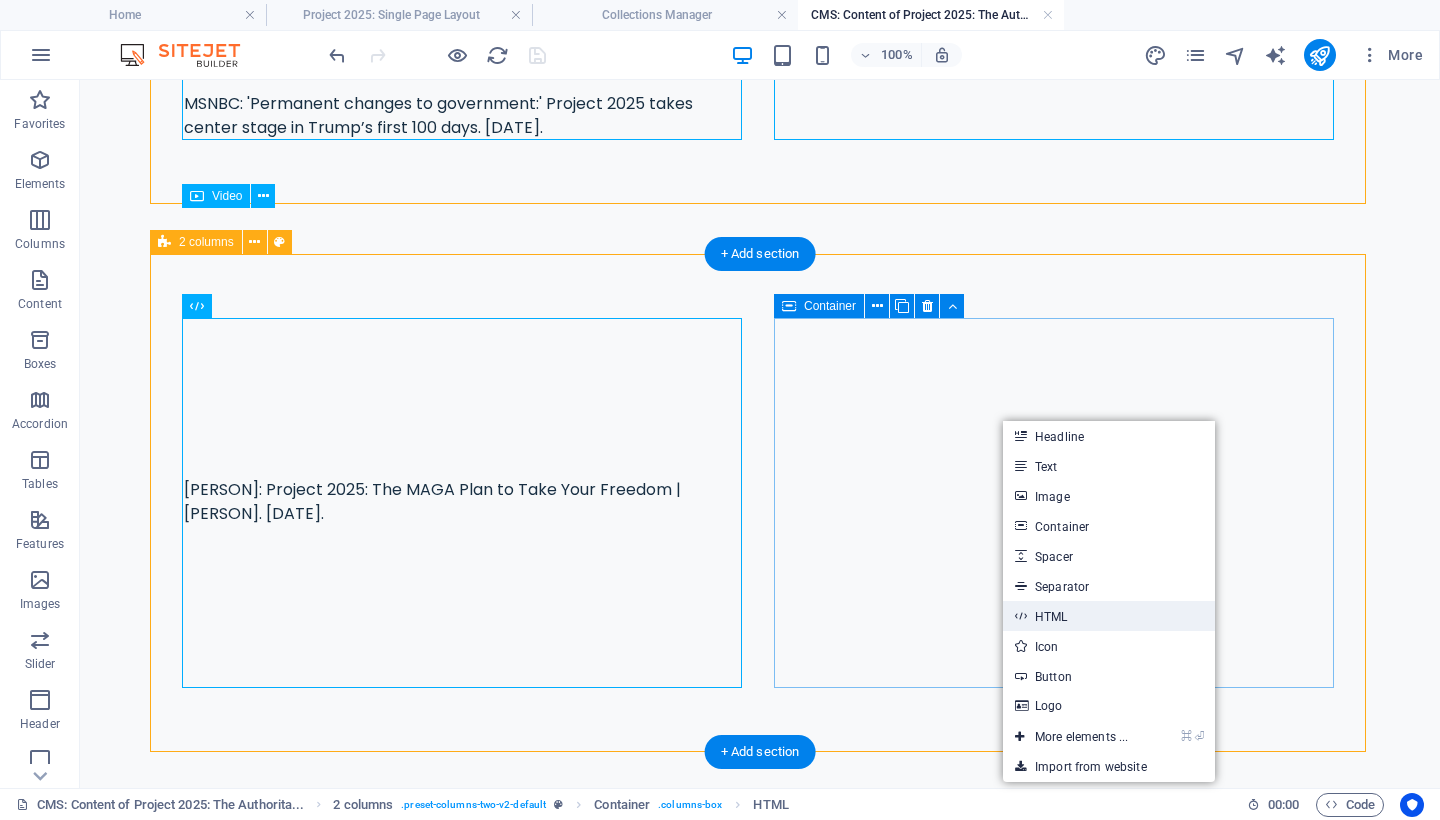 click on "HTML" at bounding box center (1109, 616) 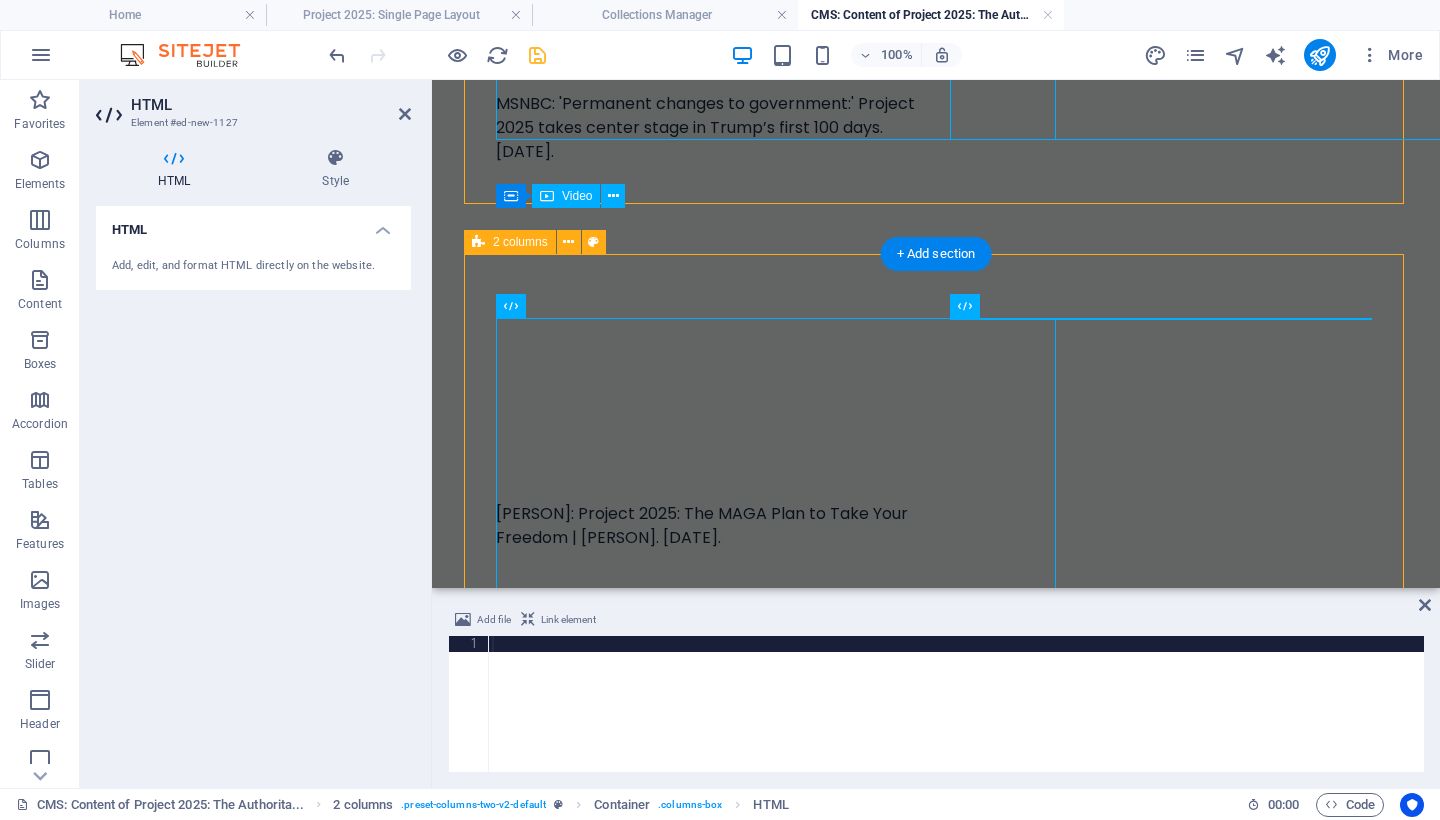 click at bounding box center (956, 720) 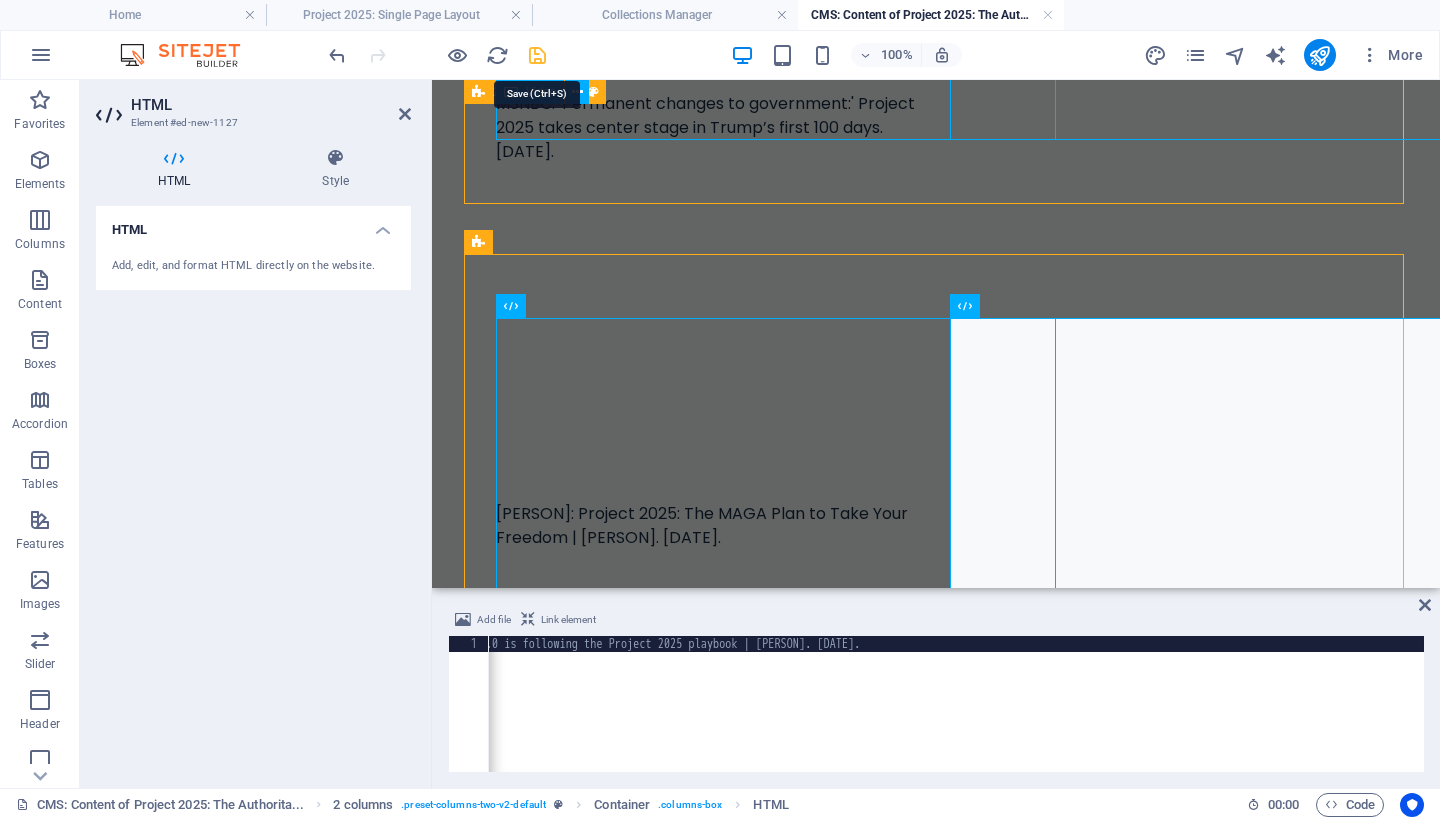 click at bounding box center (537, 55) 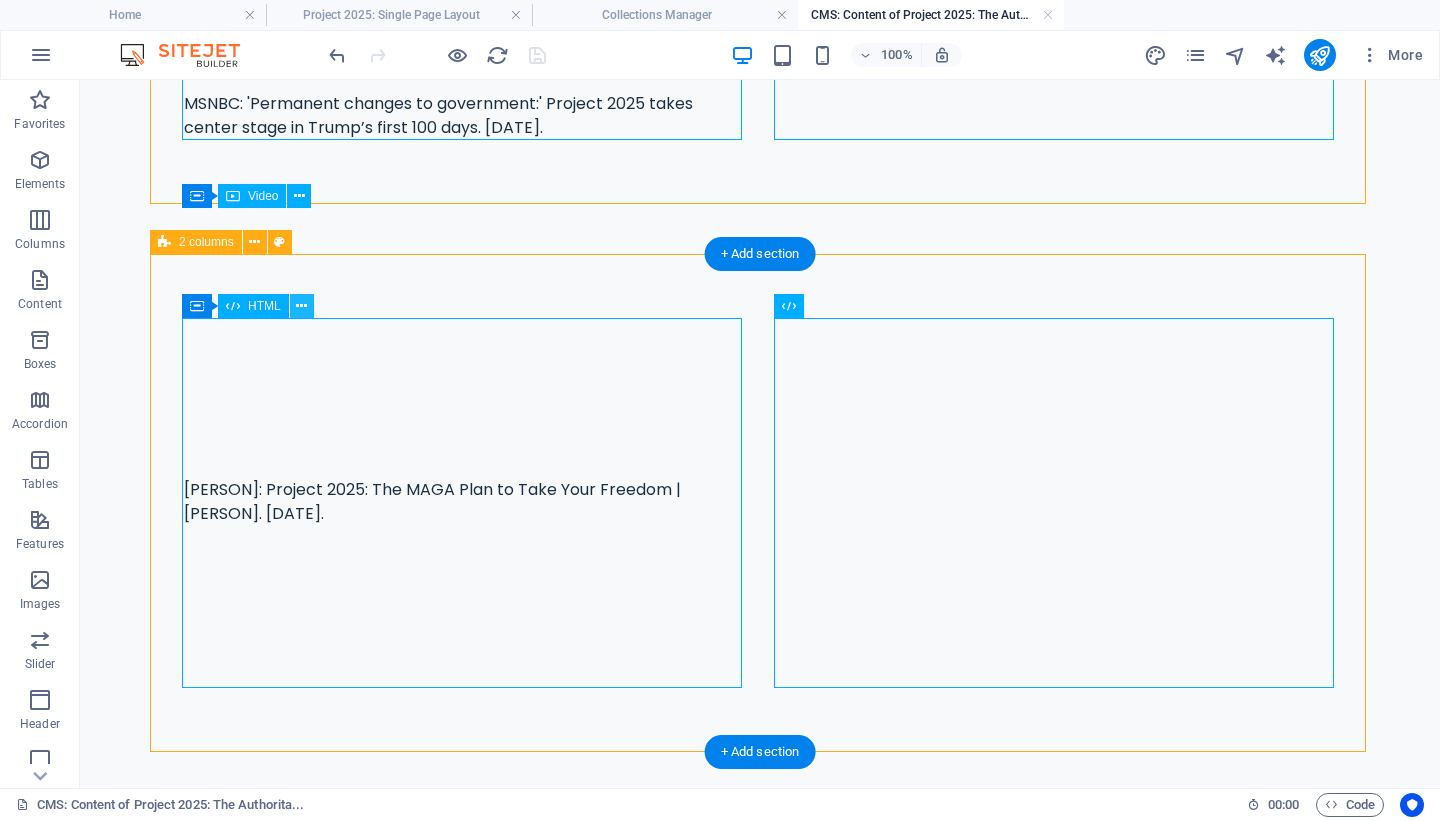 click at bounding box center (301, 306) 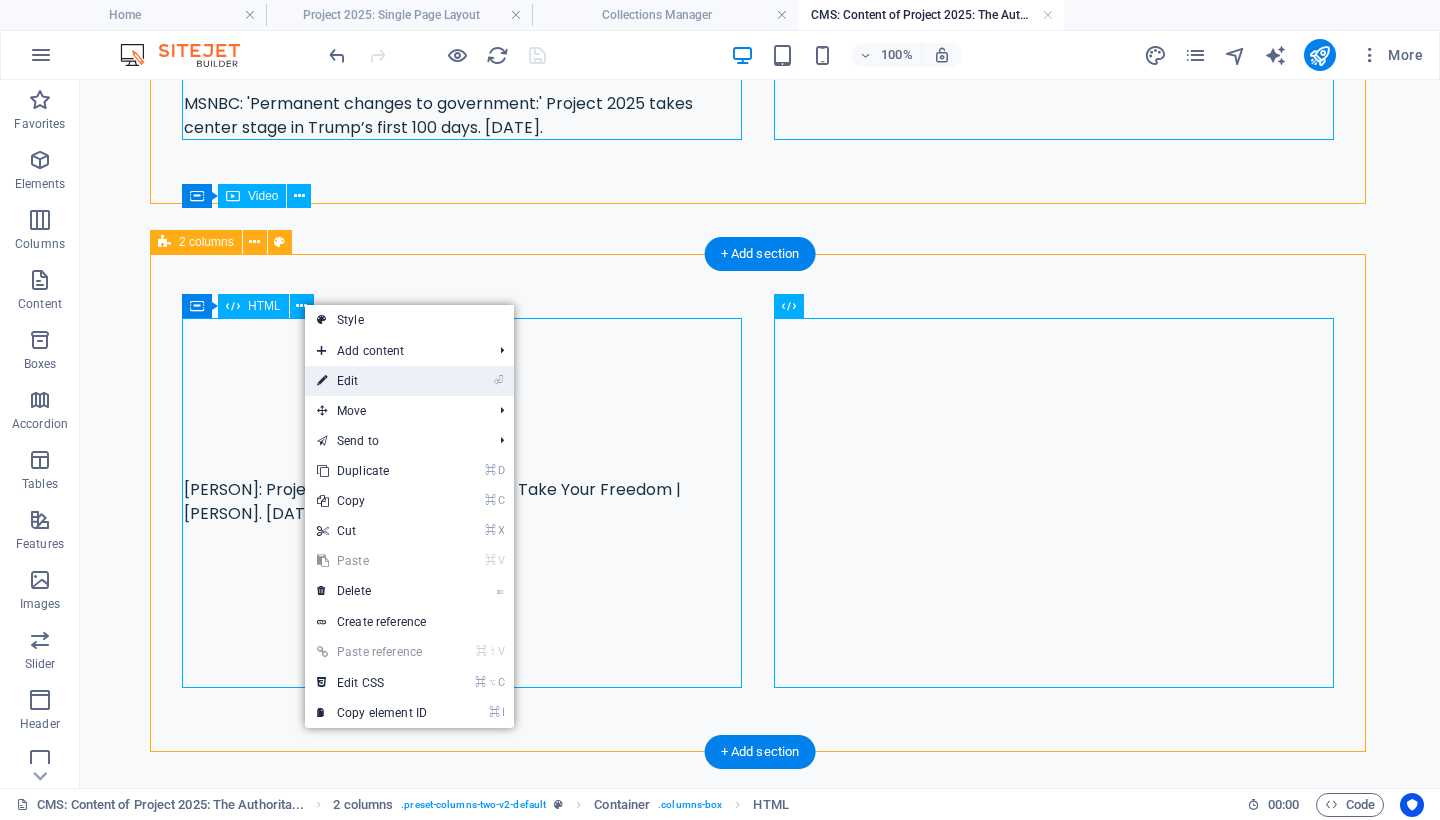 click on "⏎  Edit" at bounding box center [372, 381] 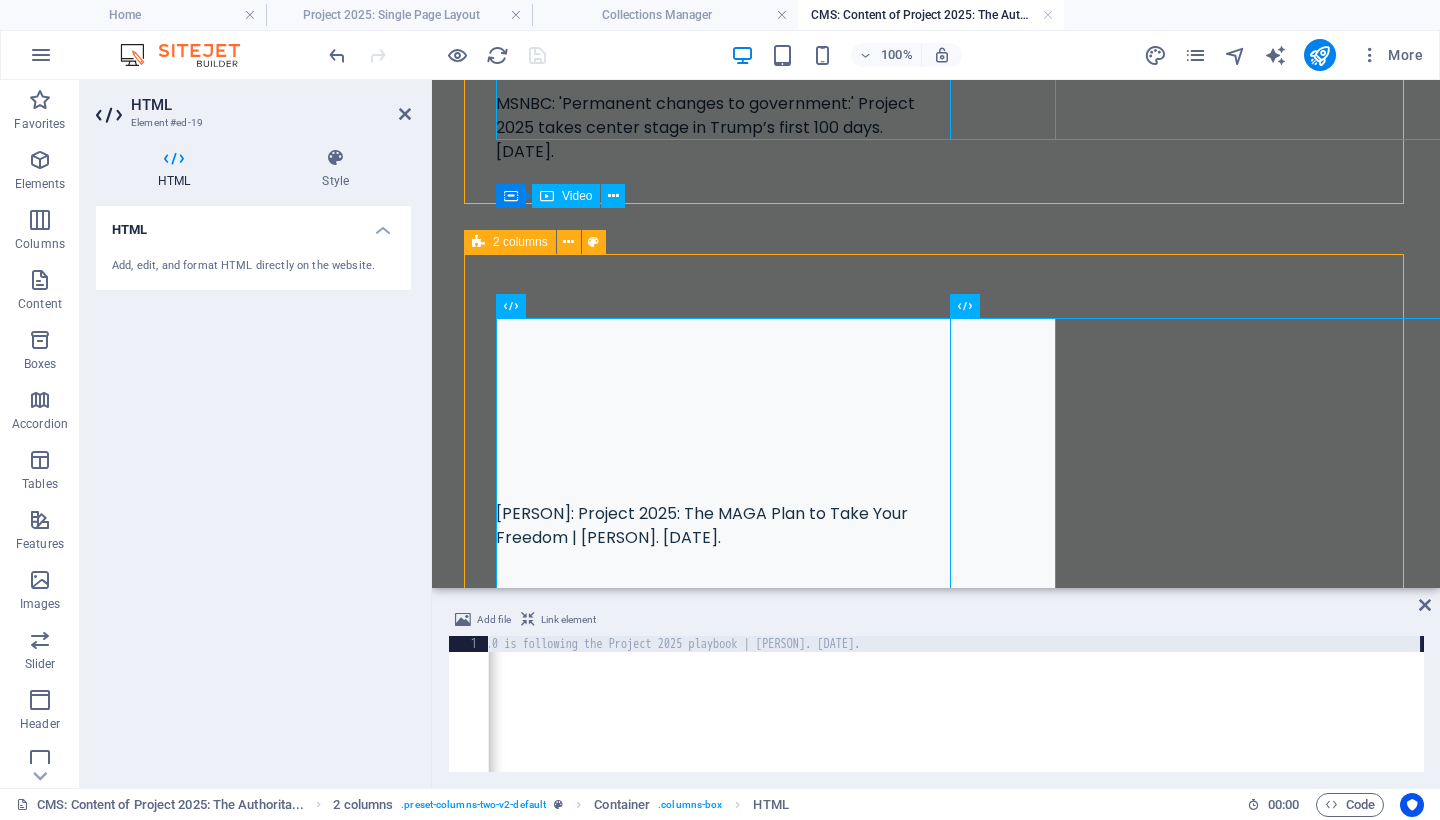 click on "< iframe   width = "560"   height = "315"   src = "https://www.youtube.com/embed/PwoVkWn0tq4?si=QovsQXpKVmLxA7s-"   title = "YouTube video player"   frameborder = "0"   allow = "accelerometer; autoplay; clipboard-write; encrypted-media; gyroscope; picture-in-picture; web-share"   referrerpolicy = "strict-origin-when-cross-origin"   allowfullscreen > </ iframe > < br > MSNBC: How Trump 2.0 is following the Project 2025 playbook | Chris Hayes. May 13, 2025." at bounding box center (-122, 718) 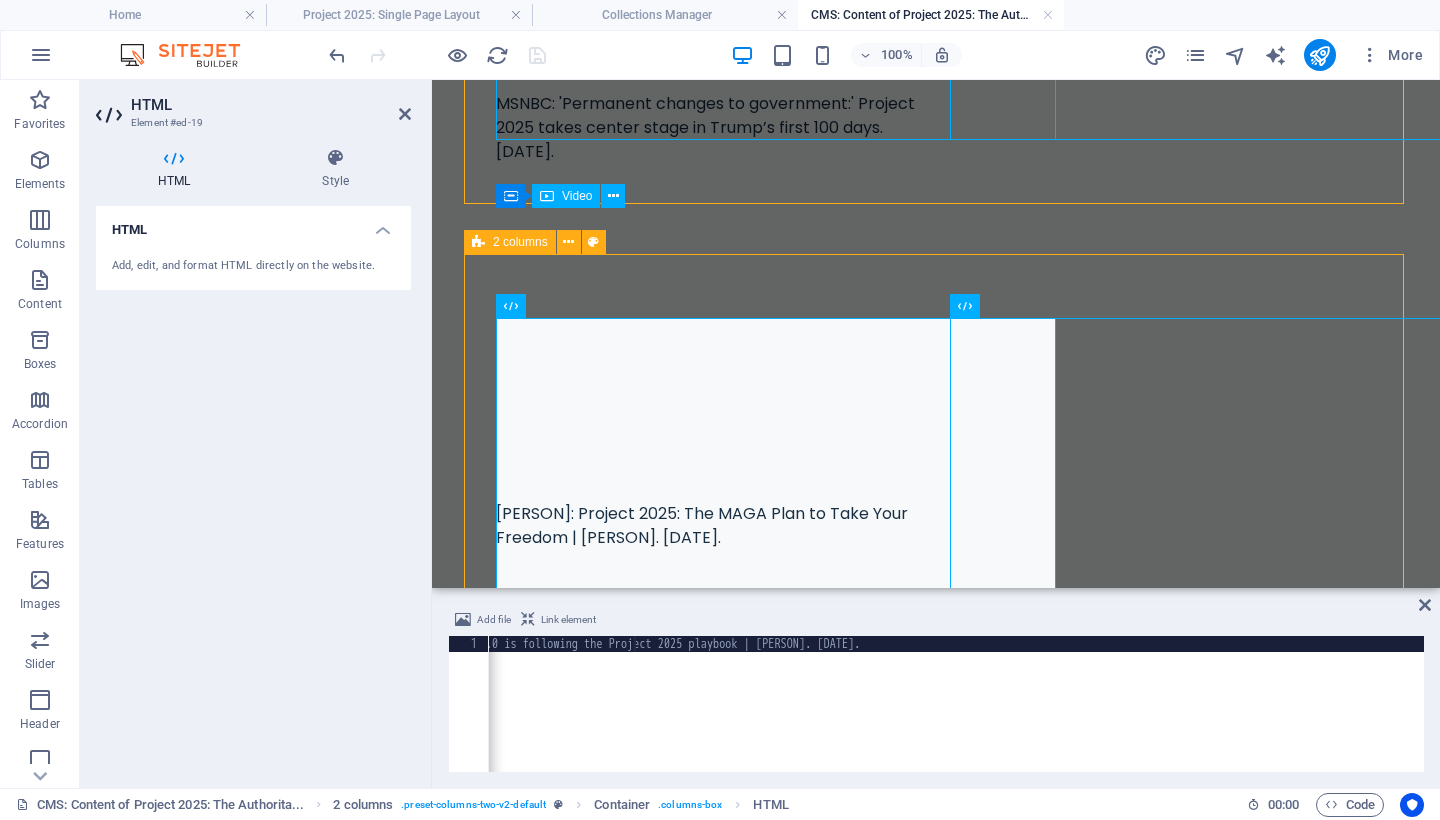 click on "< iframe   width = "560"   height = "315"   src = "https://www.youtube.com/embed/PwoVkWn0tq4?si=QovsQXpKVmLxA7s-"   title = "YouTube video player"   frameborder = "0"   allow = "accelerometer; autoplay; clipboard-write; encrypted-media; gyroscope; picture-in-picture; web-share"   referrerpolicy = "strict-origin-when-cross-origin"   allowfullscreen > </ iframe > < br > MSNBC: How Trump 2.0 is following the Project 2025 playbook | Chris Hayes. May 13, 2025." at bounding box center [-122, 718] 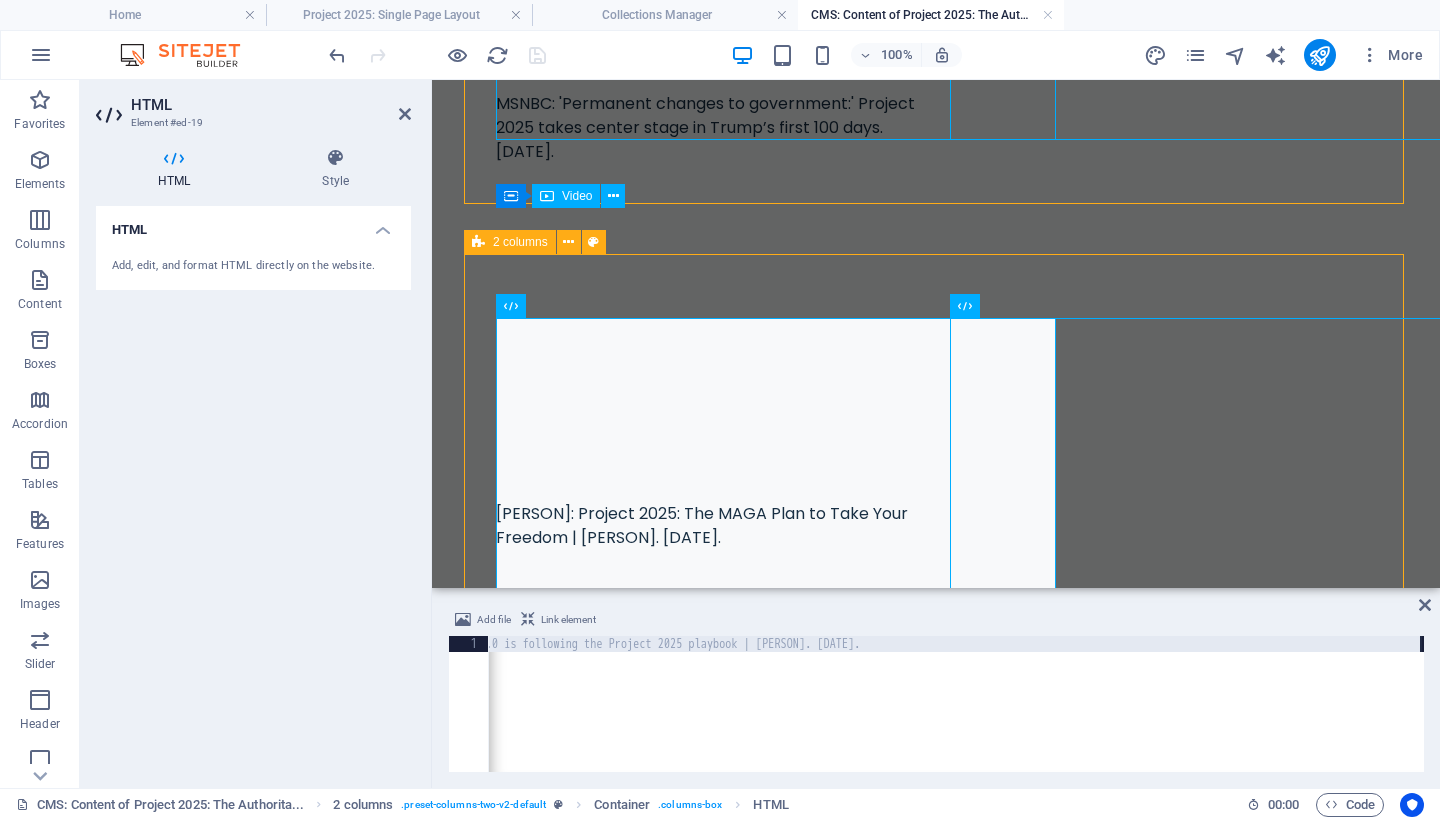 click on "< iframe   width = "560"   height = "315"   src = "https://www.youtube.com/embed/PwoVkWn0tq4?si=QovsQXpKVmLxA7s-"   title = "YouTube video player"   frameborder = "0"   allow = "accelerometer; autoplay; clipboard-write; encrypted-media; gyroscope; picture-in-picture; web-share"   referrerpolicy = "strict-origin-when-cross-origin"   allowfullscreen > </ iframe > < br > MSNBC: How Trump 2.0 is following the Project 2025 playbook | Chris Hayes. May 13, 2025." at bounding box center (-122, 718) 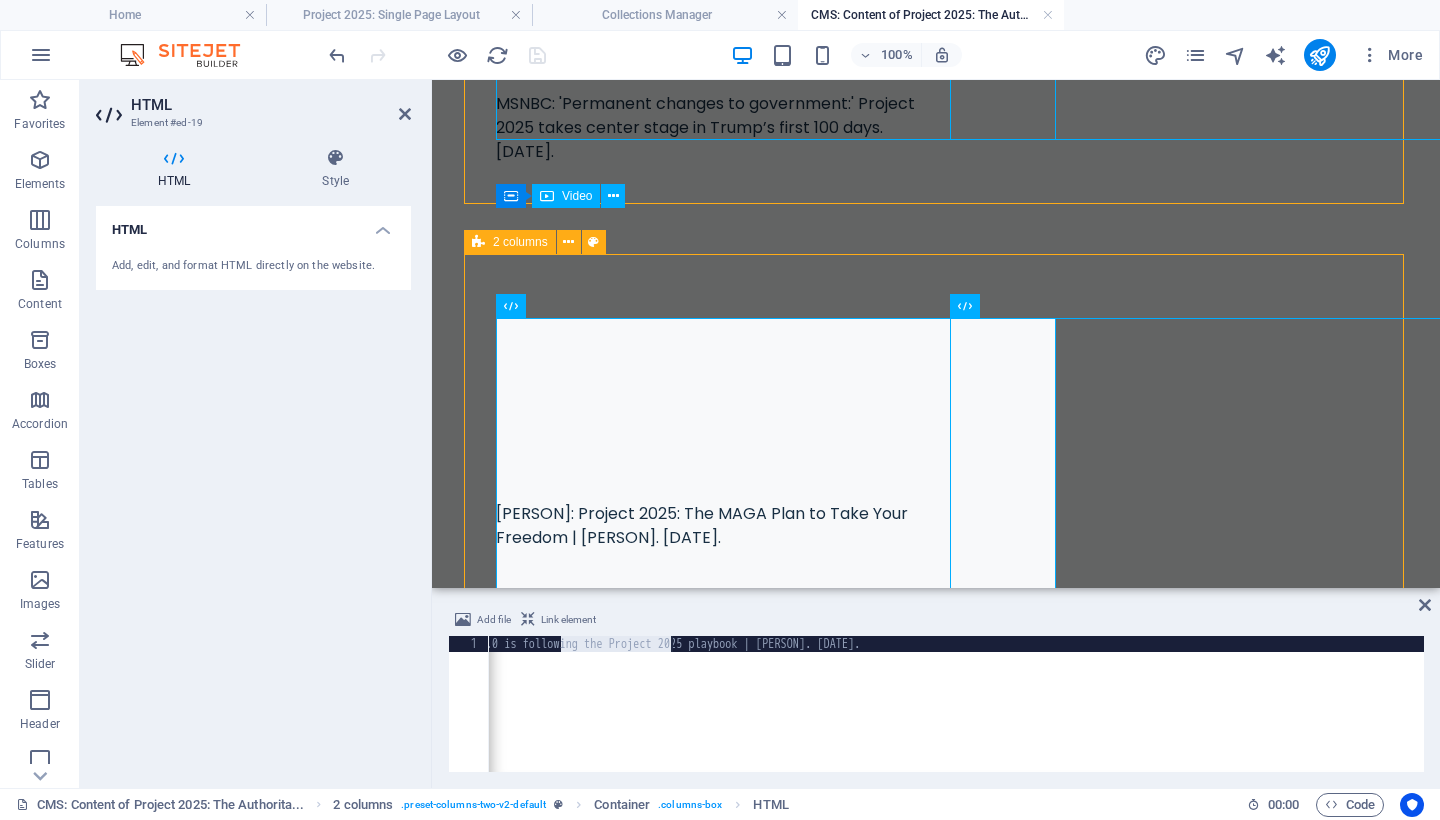 click on "< iframe   width = "560"   height = "315"   src = "https://www.youtube.com/embed/PwoVkWn0tq4?si=QovsQXpKVmLxA7s-"   title = "YouTube video player"   frameborder = "0"   allow = "accelerometer; autoplay; clipboard-write; encrypted-media; gyroscope; picture-in-picture; web-share"   referrerpolicy = "strict-origin-when-cross-origin"   allowfullscreen > </ iframe > < br > MSNBC: How Trump 2.0 is following the Project 2025 playbook | Chris Hayes. May 13, 2025." at bounding box center [-122, 718] 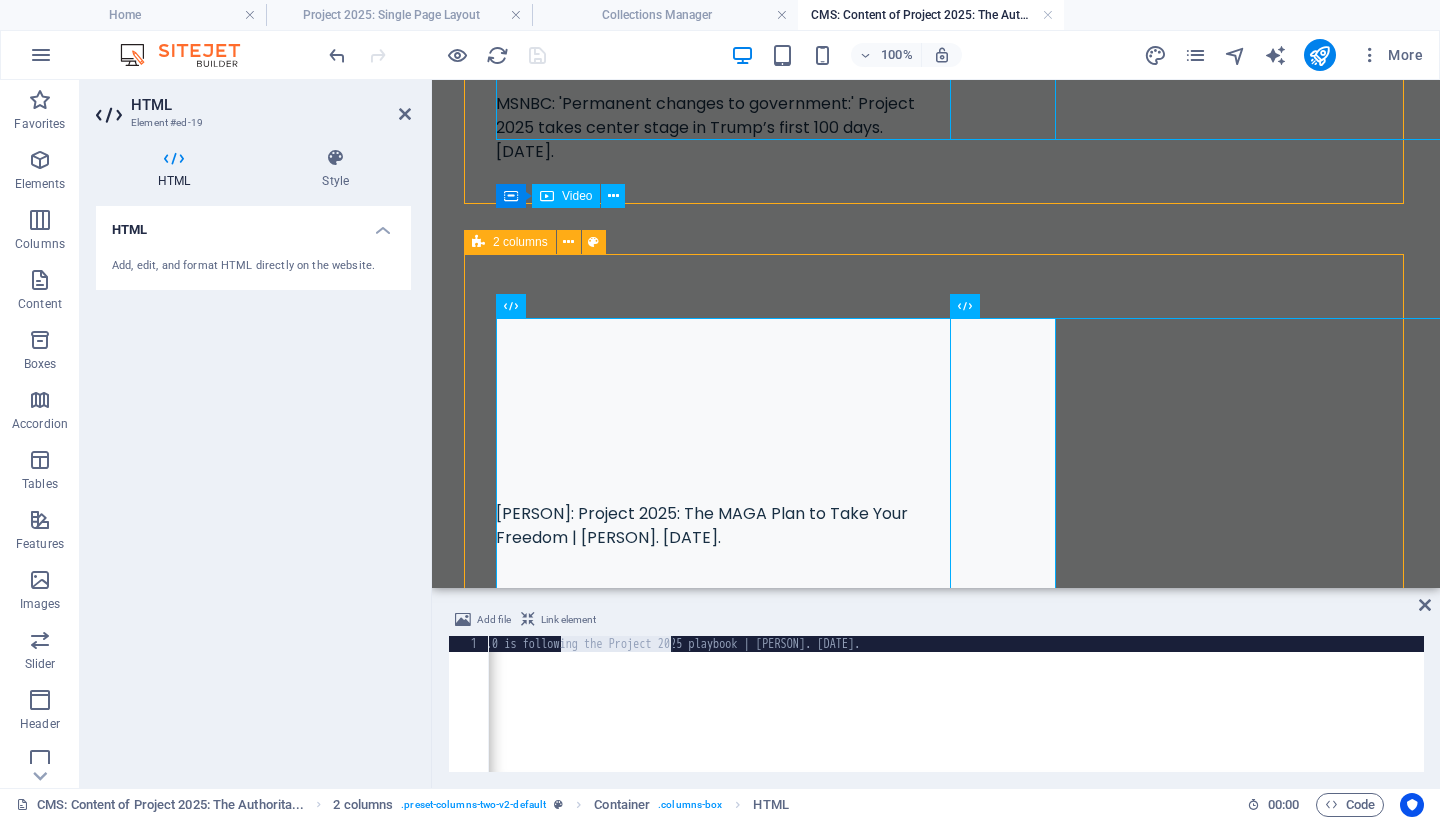 type on "<iframe width="560" height="315" src="https://www.youtube.com/embed/PwoVkWn0tq4?si=QovsQXpKVmLxA7s-" title="YouTube video player" frameborder="0" allow="accelerometer; autoplay; clipboard-write; encrypted-media; gyroscope; picture-in-picture; web-share" referrerpolicy="strict-origin-when-cross-origin" ></iframe><br>MSNBC: How Trump 2.0 is following the Project 2025 playbook | Chris Hayes. May 13," 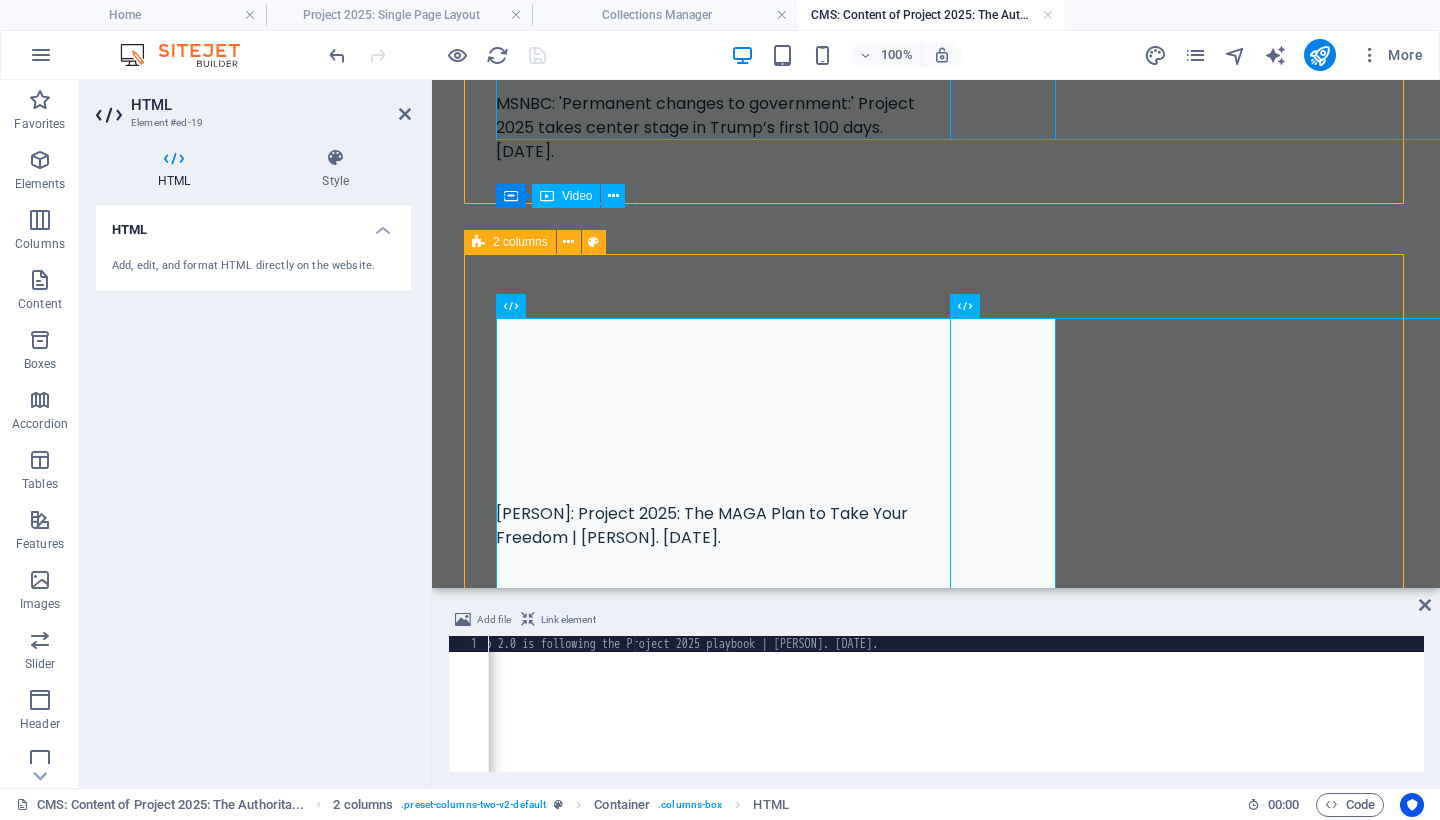 click on "< iframe   width = "560"   height = "315"   src = "https://www.youtube.com/embed/PwoVkWn0tq4?si=QovsQXpKVmLxA7s-"   title = "YouTube video player"   frameborder = "0"   allow = "accelerometer; autoplay; clipboard-write; encrypted-media; gyroscope; picture-in-picture; web-share"   referrerpolicy = "strict-origin-when-cross-origin"   > </ iframe > < br > MSNBC: How Trump 2.0 is following the Project 2025 playbook | Chris Hayes. May 13, 2025." at bounding box center [-67, 718] 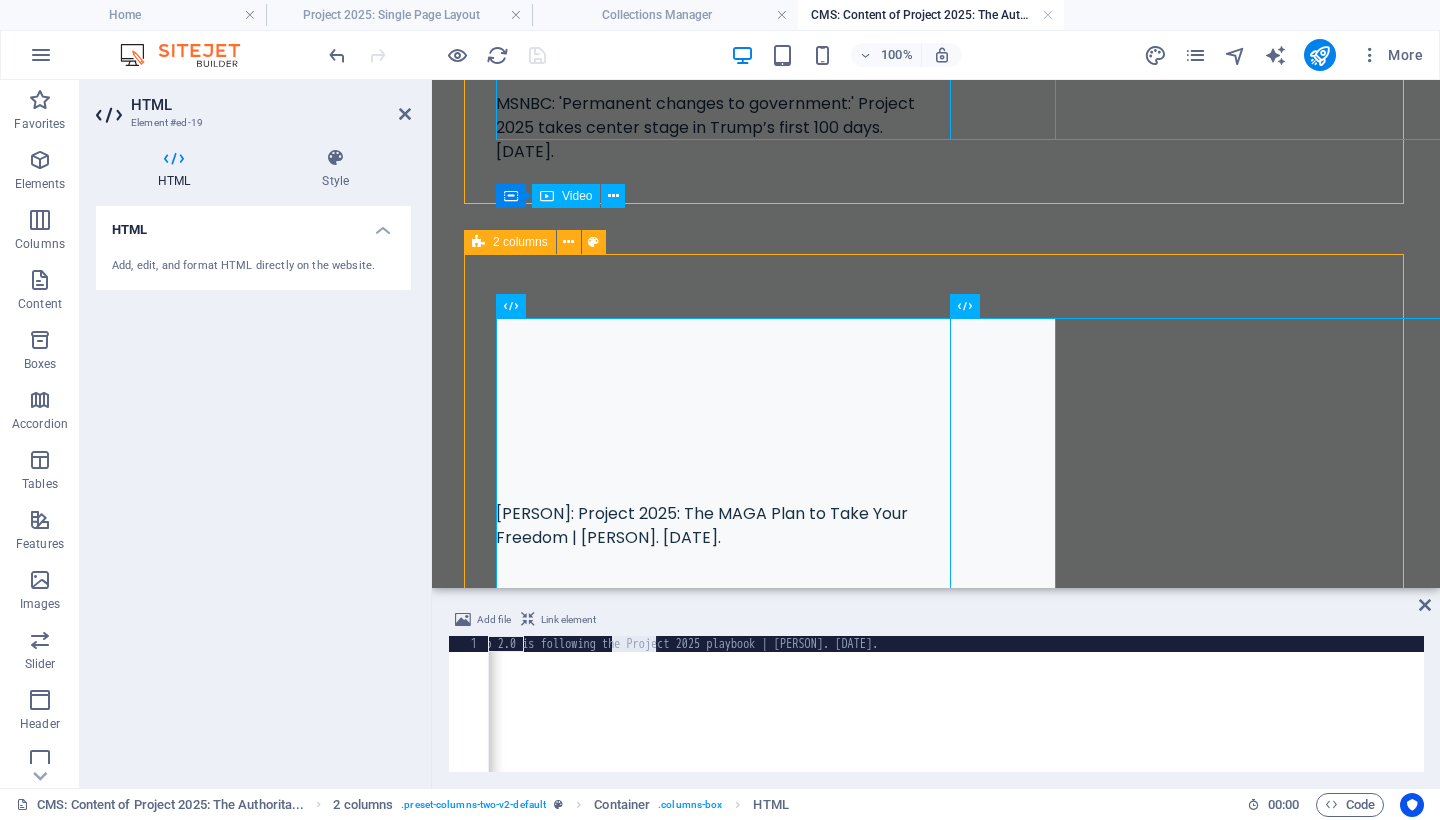 click on "< iframe   width = "560"   height = "315"   src = "https://www.youtube.com/embed/PwoVkWn0tq4?si=QovsQXpKVmLxA7s-"   title = "YouTube video player"   frameborder = "0"   allow = "accelerometer; autoplay; clipboard-write; encrypted-media; gyroscope; picture-in-picture; web-share"   referrerpolicy = "strict-origin-when-cross-origin"   > </ iframe > < br > MSNBC: How Trump 2.0 is following the Project 2025 playbook | Chris Hayes. May 13, 2025." at bounding box center [-67, 718] 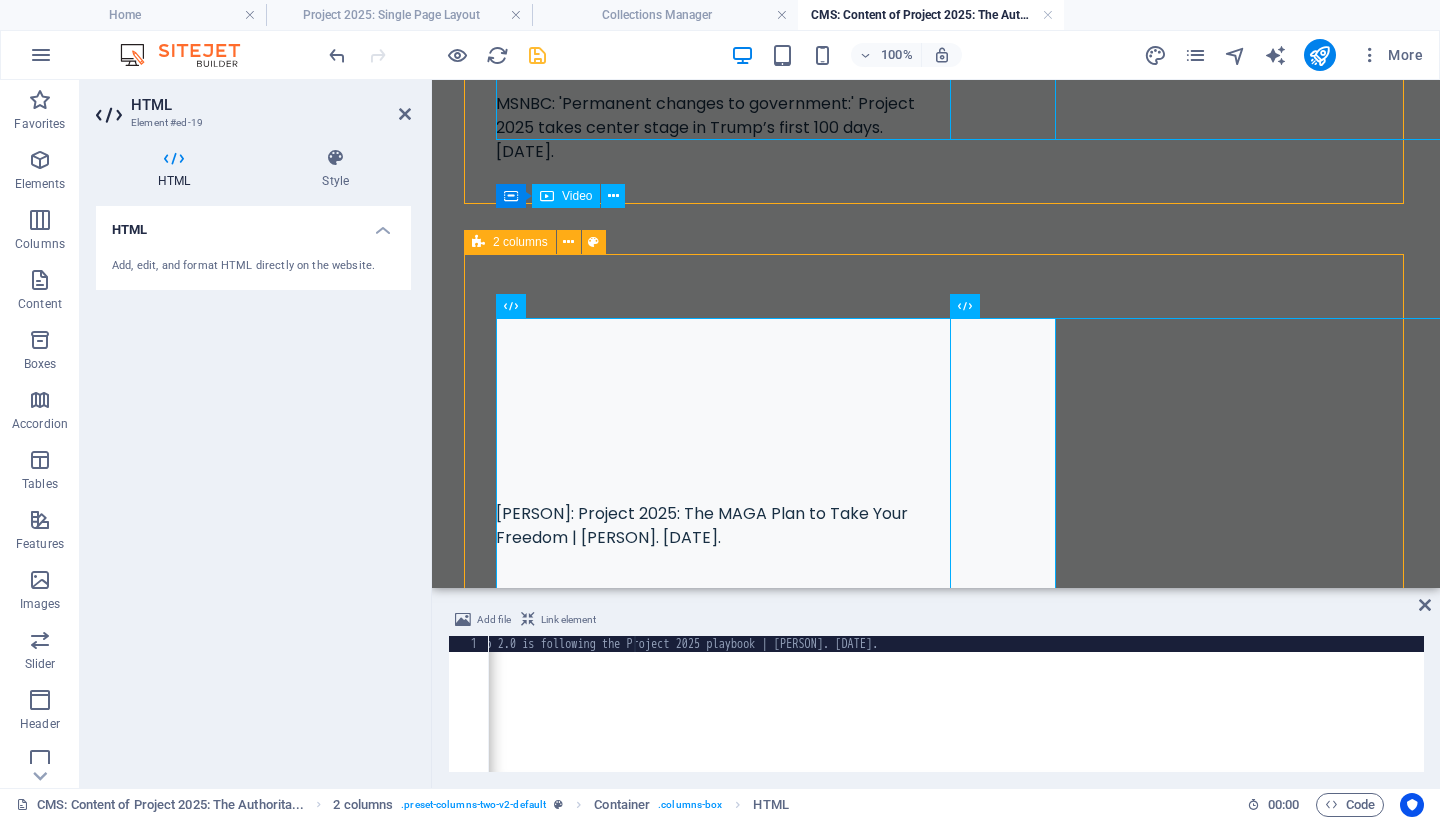click on "< iframe   width = "560"   height = "315"   src = "https://www.youtube.com/embed/PwoVkWn0tq4?si=QovsQXpKVmLxA7s-"   title = "YouTube video player"   frameborder = "0"   allow = "accelerometer; autoplay; clipboard-write; encrypted-media; gyroscope; picture-in-picture; web-share"   referrerpolicy = "strict-origin-when-cross-origin"   > </ iframe > < br > MSNBC: How Trump 2.0 is following the Project 2025 playbook | Chris Hayes. May 13, 2025." at bounding box center (-67, 718) 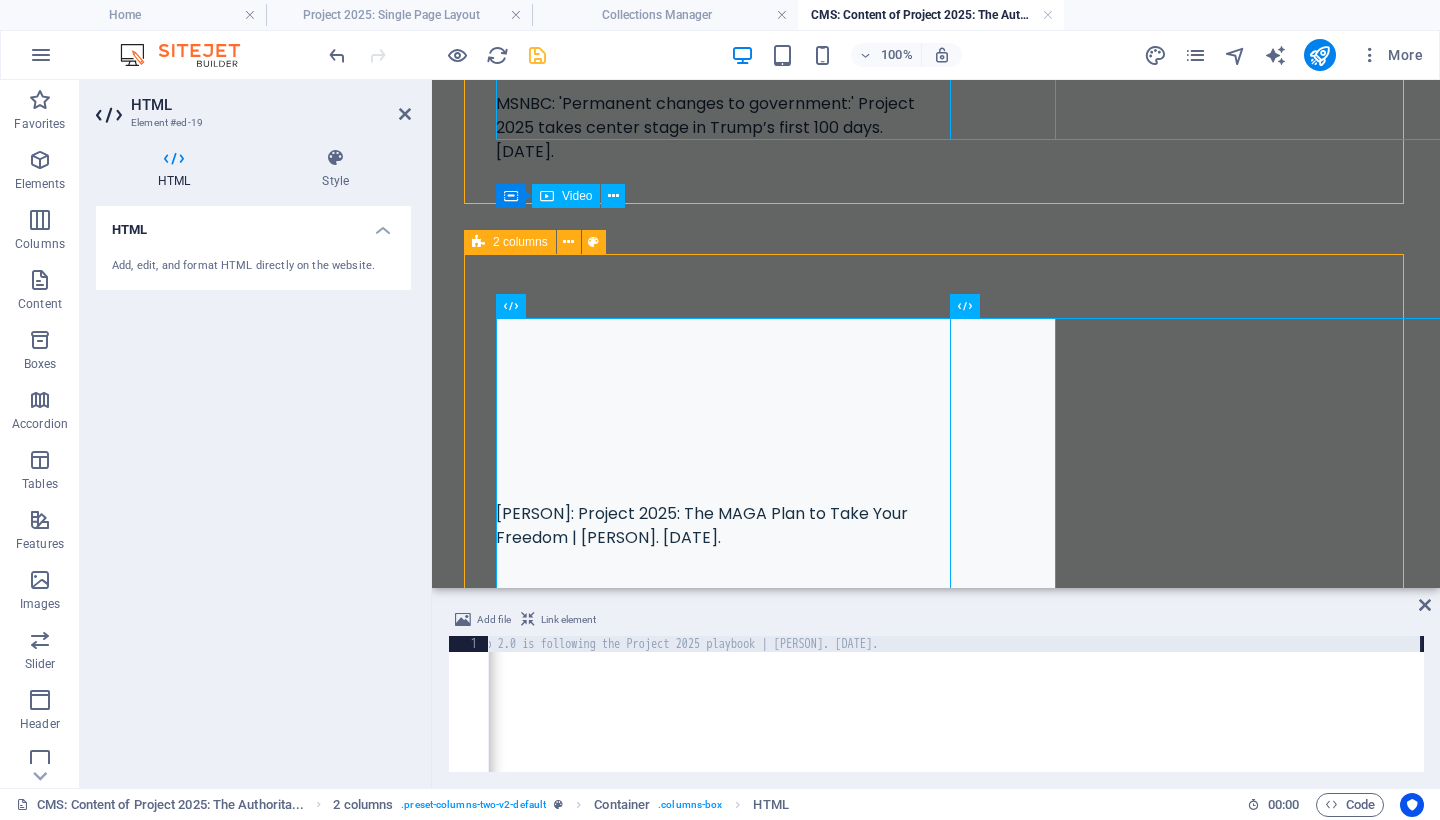 click on "< iframe   width = "560"   height = "315"   src = "https://www.youtube.com/embed/PwoVkWn0tq4?si=QovsQXpKVmLxA7s-"   title = "YouTube video player"   frameborder = "0"   allow = "accelerometer; autoplay; clipboard-write; encrypted-media; gyroscope; picture-in-picture; web-share"   referrerpolicy = "strict-origin-when-cross-origin"   > </ iframe > < br > MSNBC: How Trump 2.0 is following the Project 2025 playbook | Chris Hayes. May 13, 2025." at bounding box center [-67, 718] 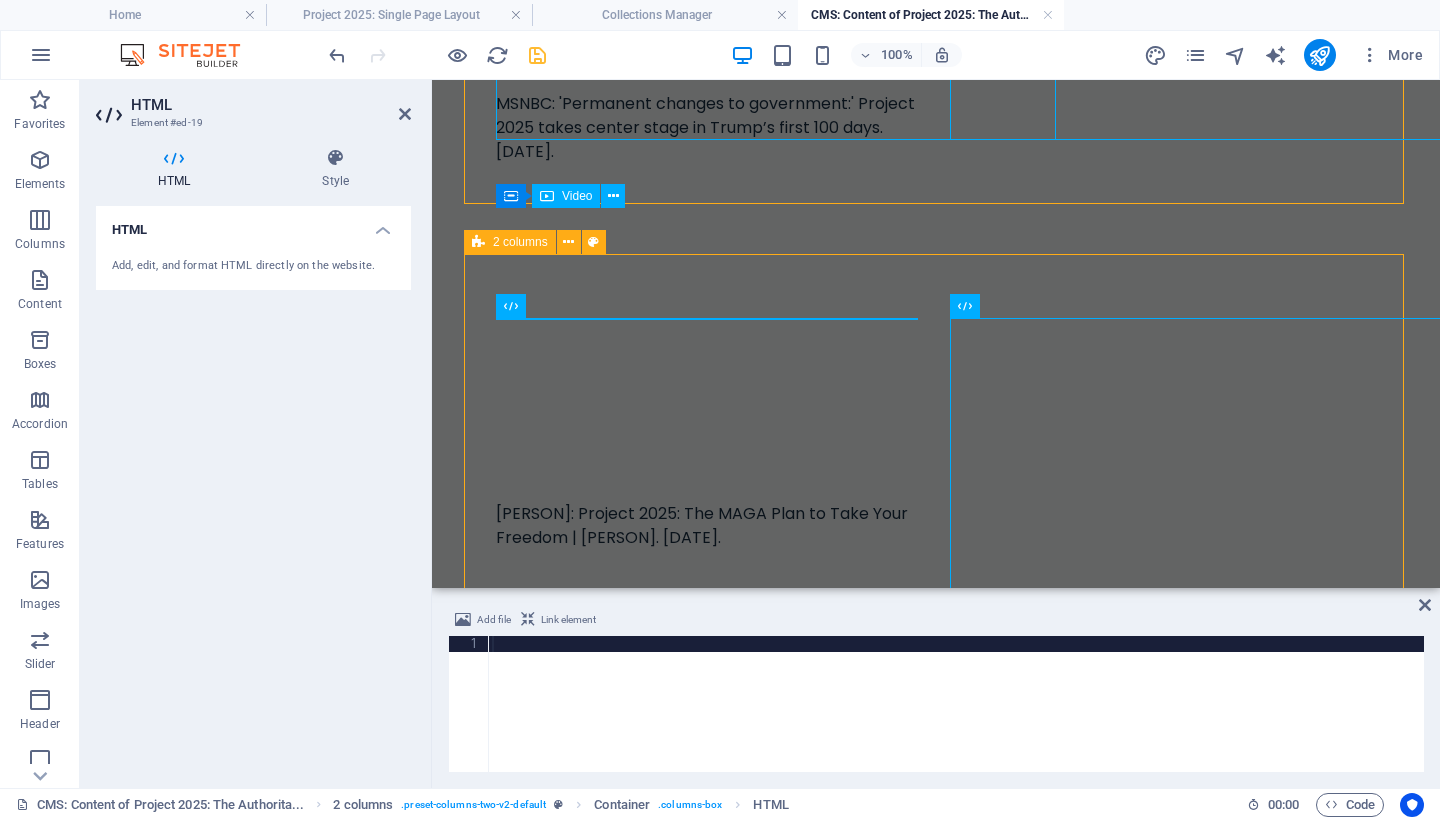 paste 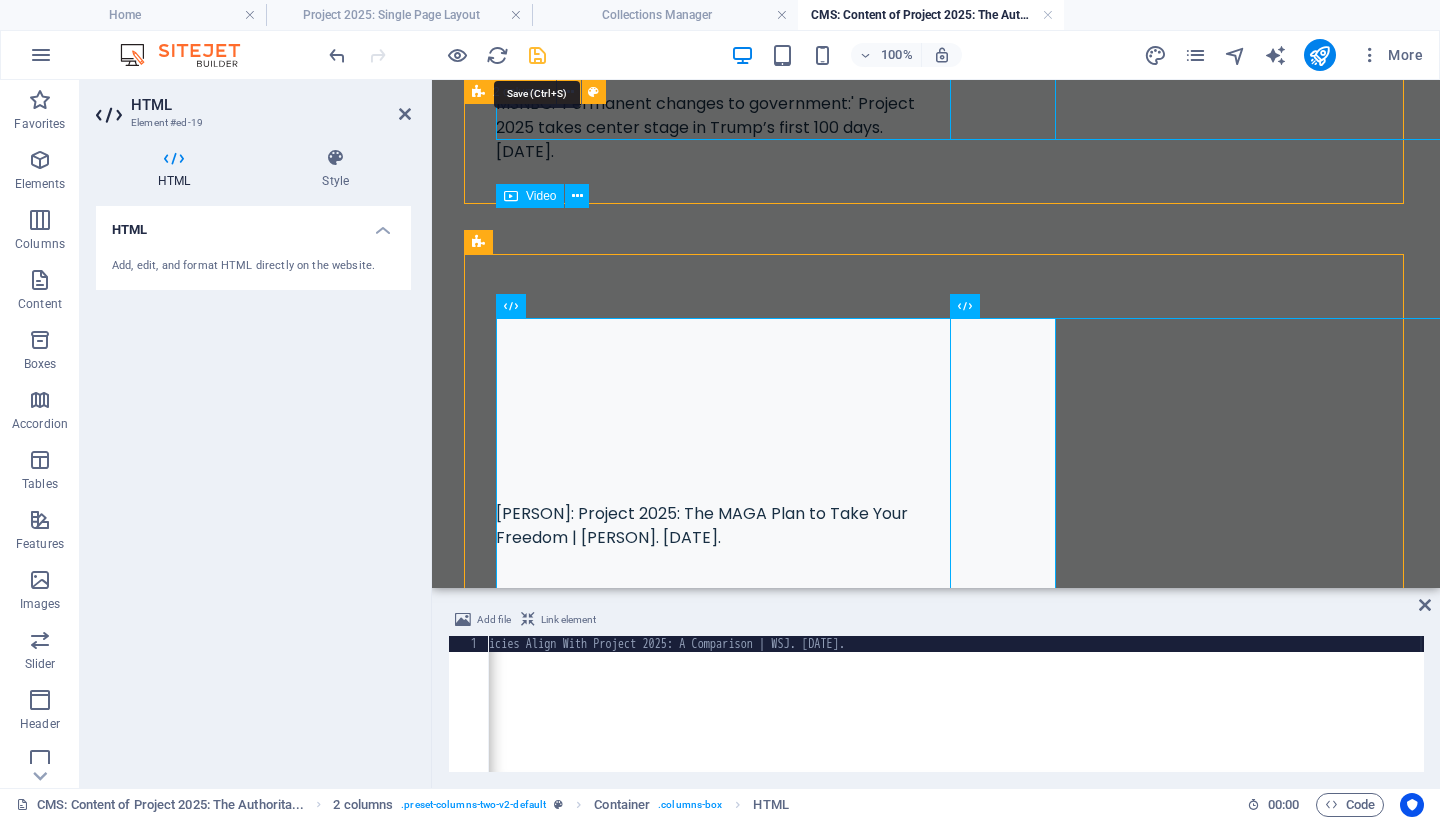 click at bounding box center (537, 55) 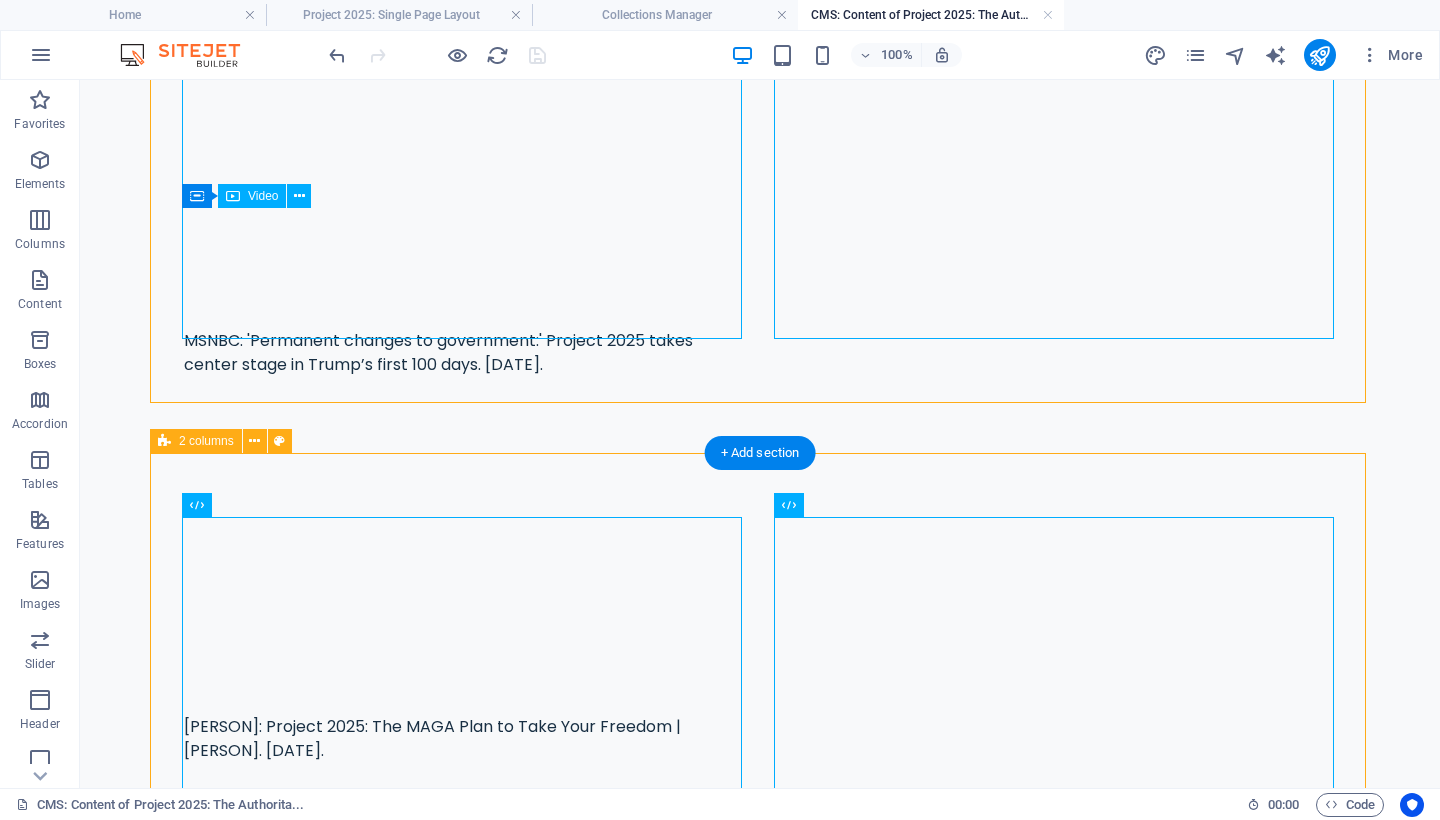 scroll, scrollTop: 336, scrollLeft: 0, axis: vertical 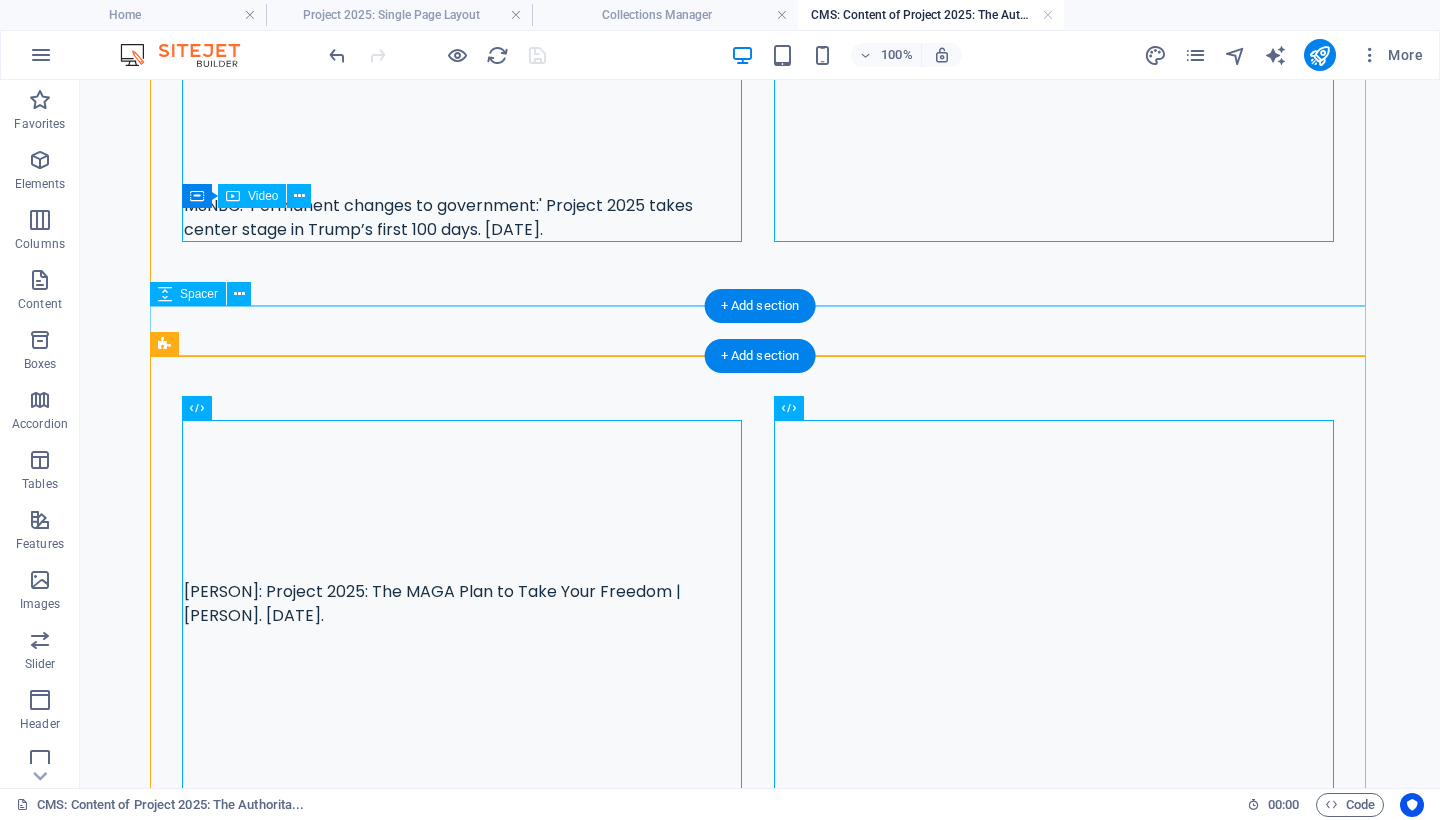 click at bounding box center [760, 717] 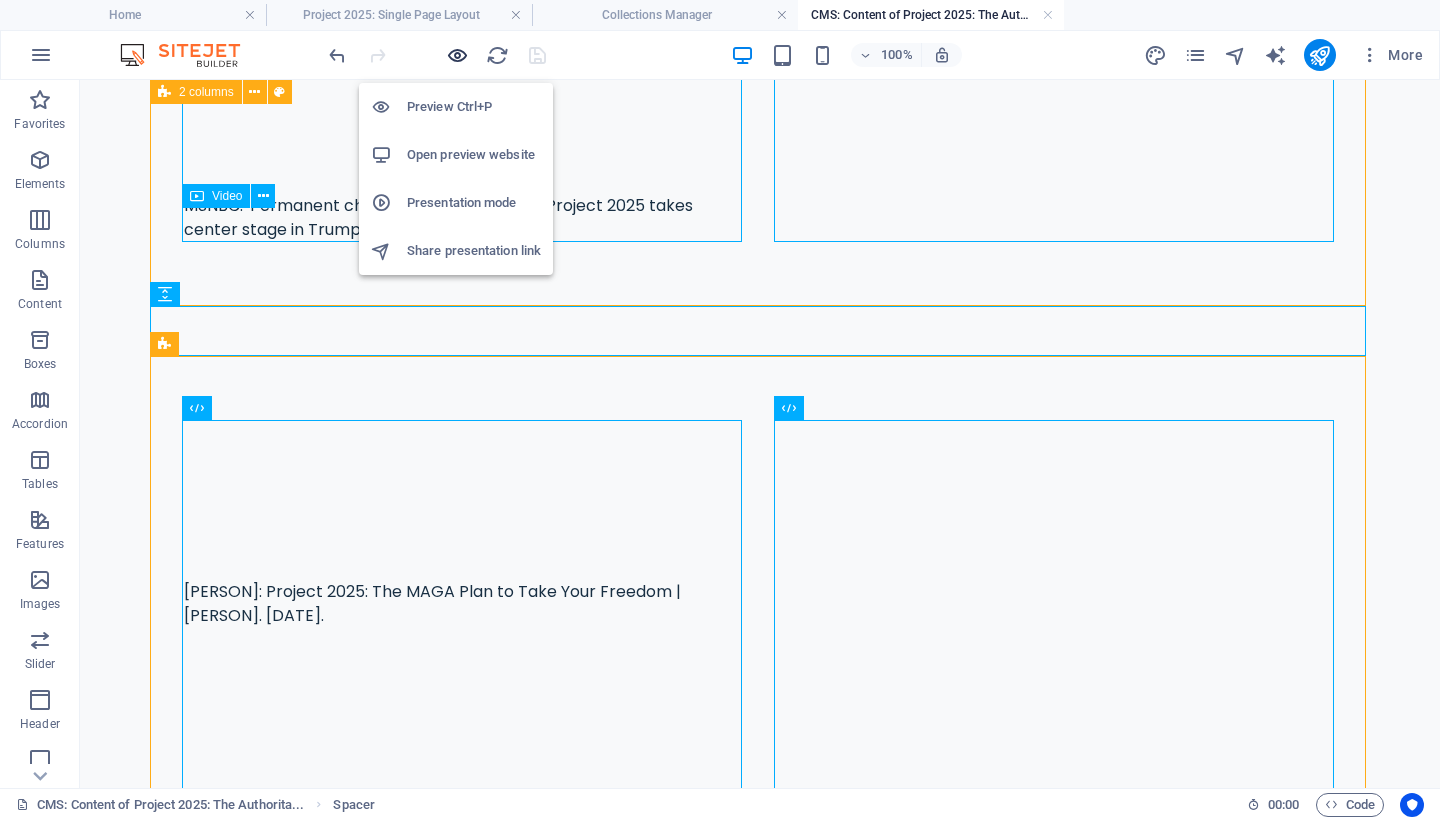 click at bounding box center (457, 55) 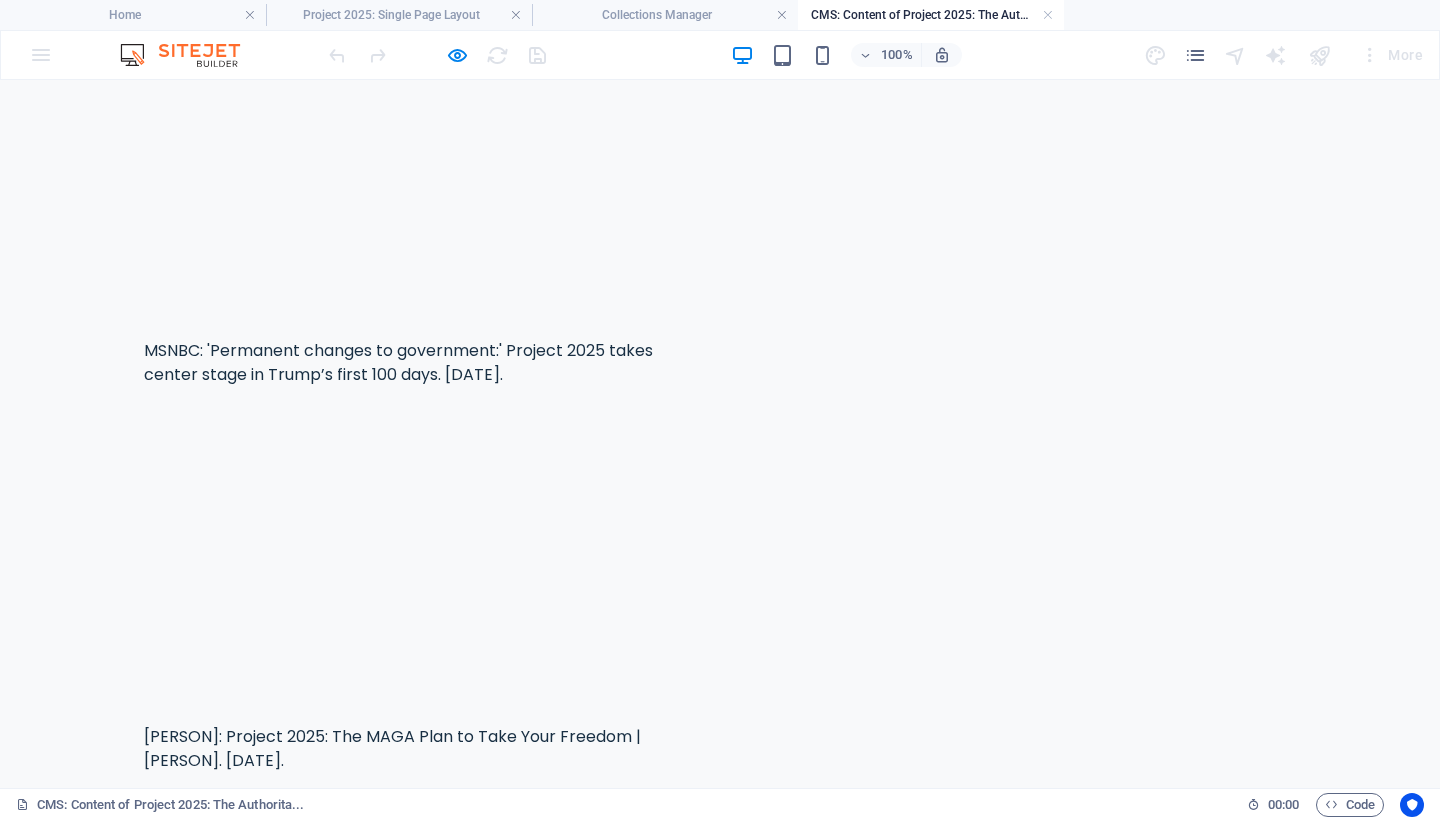scroll, scrollTop: 247, scrollLeft: 0, axis: vertical 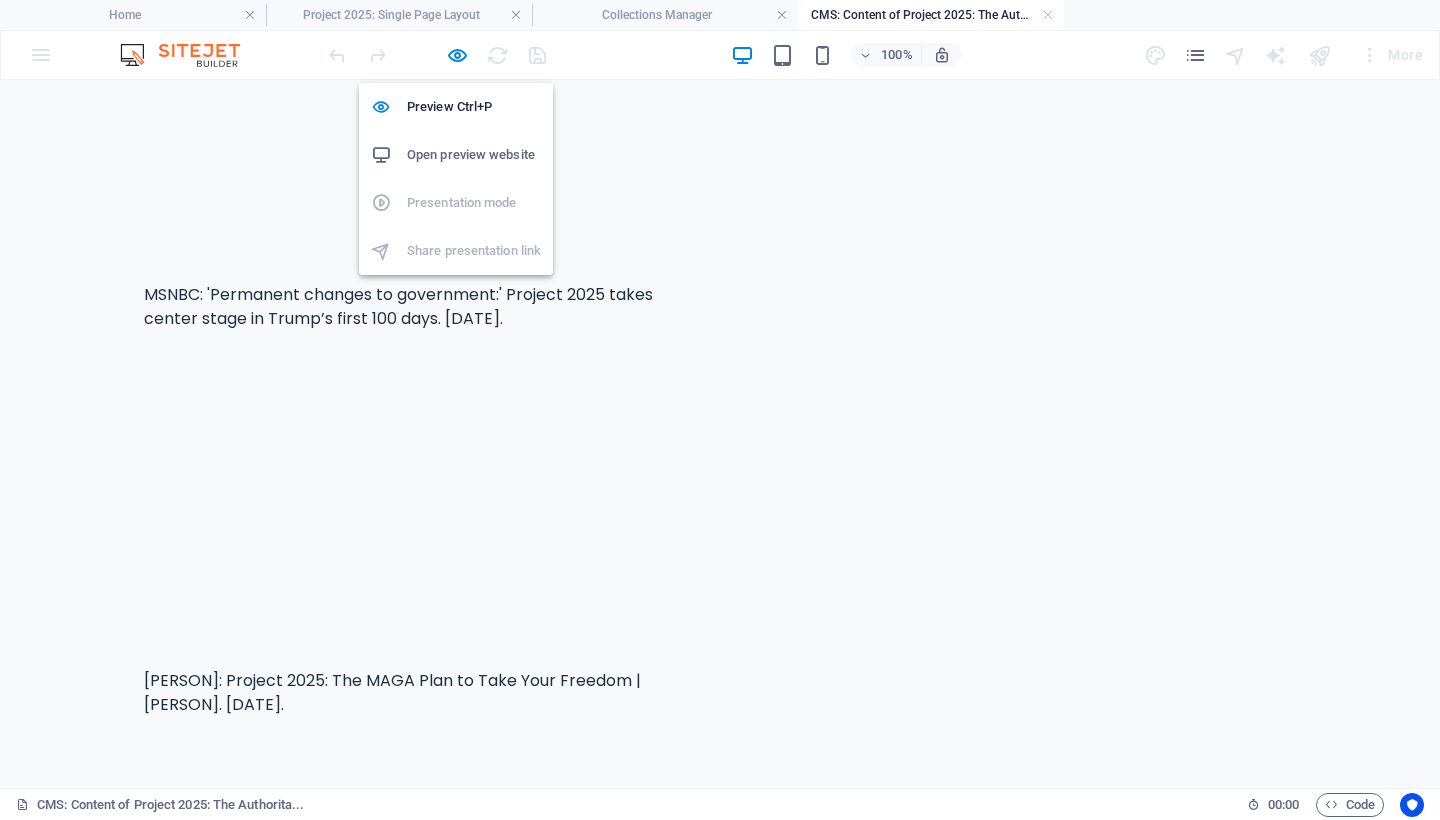 click on "Open preview website" at bounding box center [474, 155] 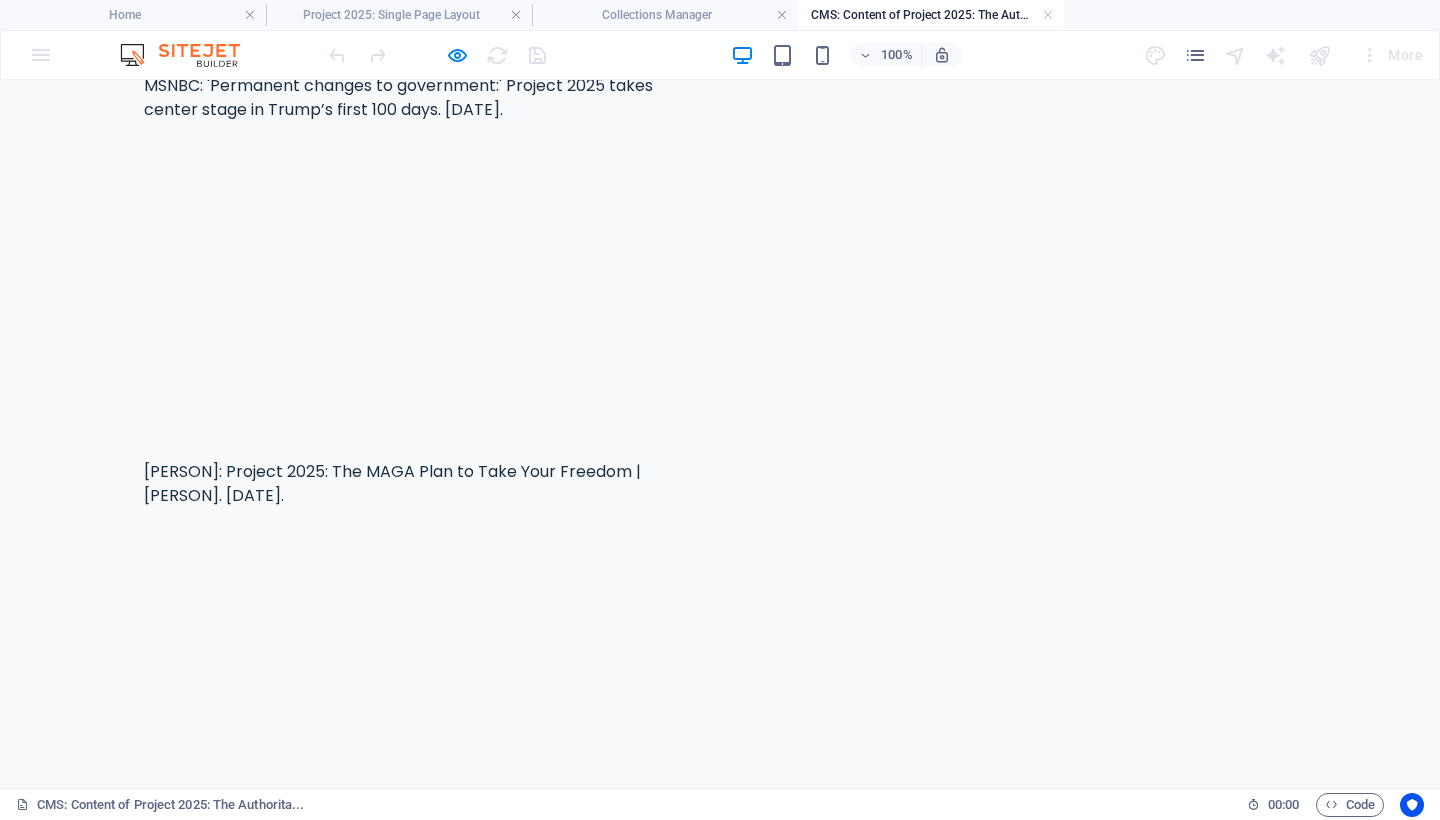 scroll, scrollTop: 0, scrollLeft: 0, axis: both 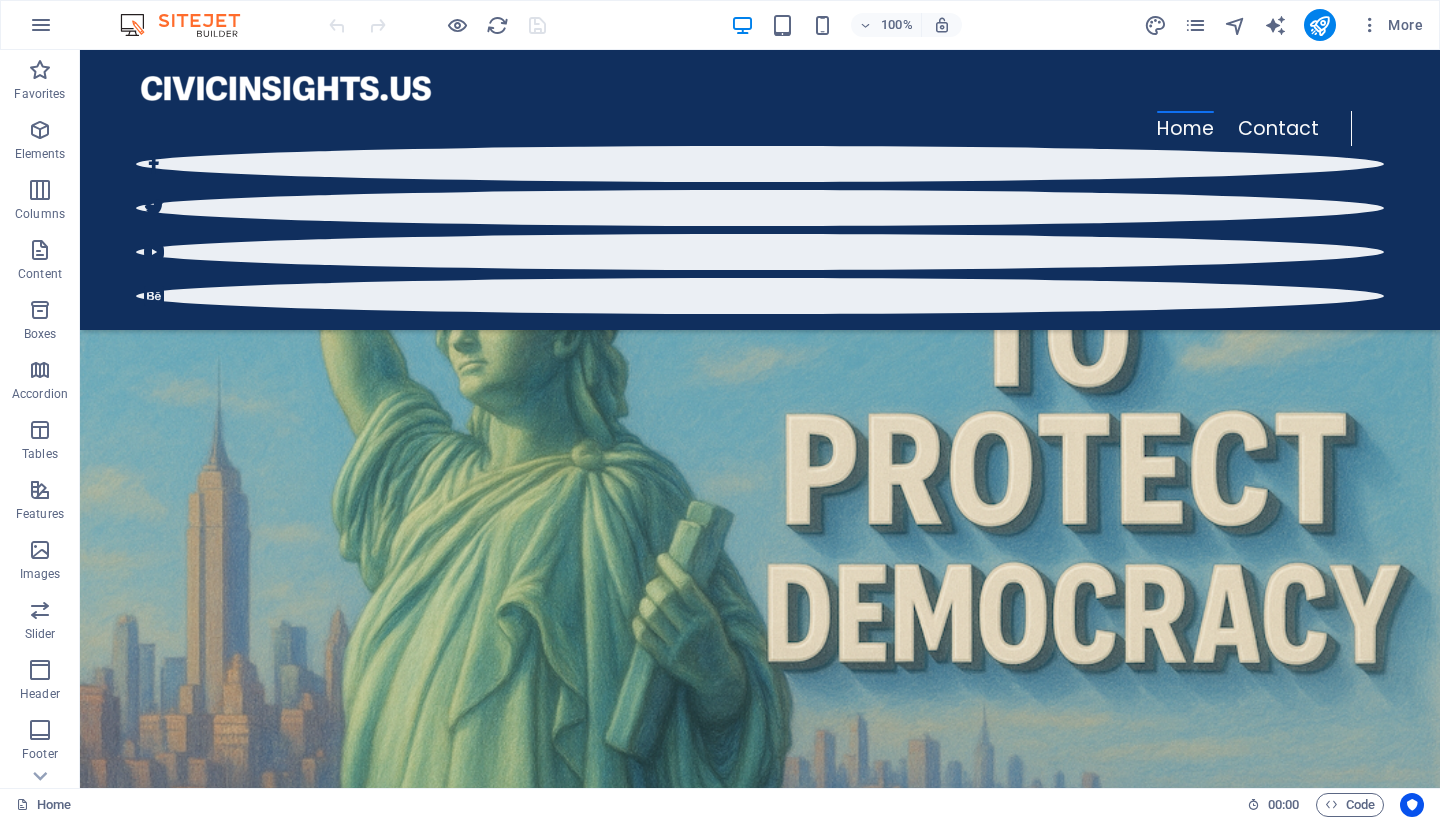 click on "More" at bounding box center (1287, 25) 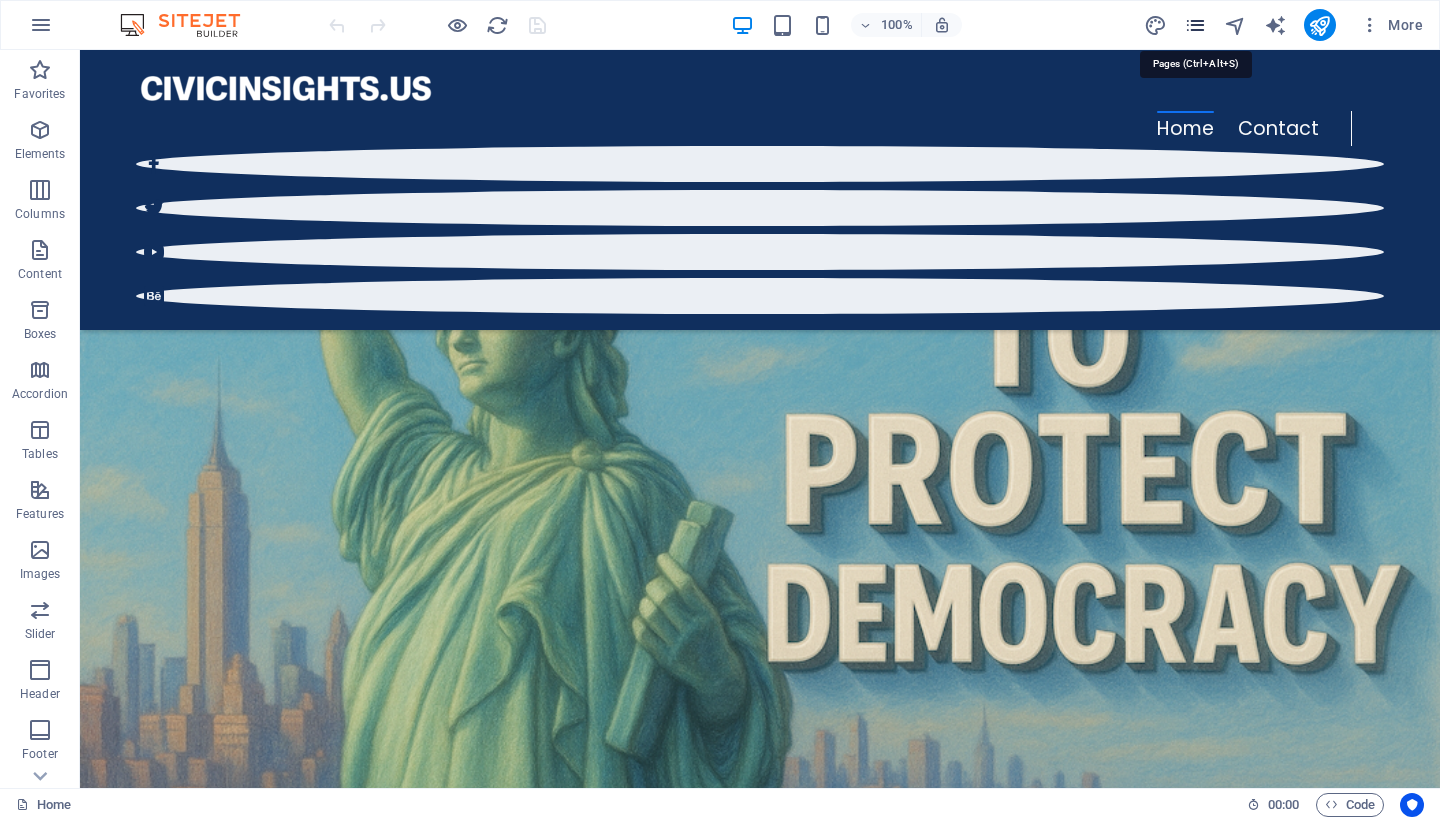 click at bounding box center (1195, 25) 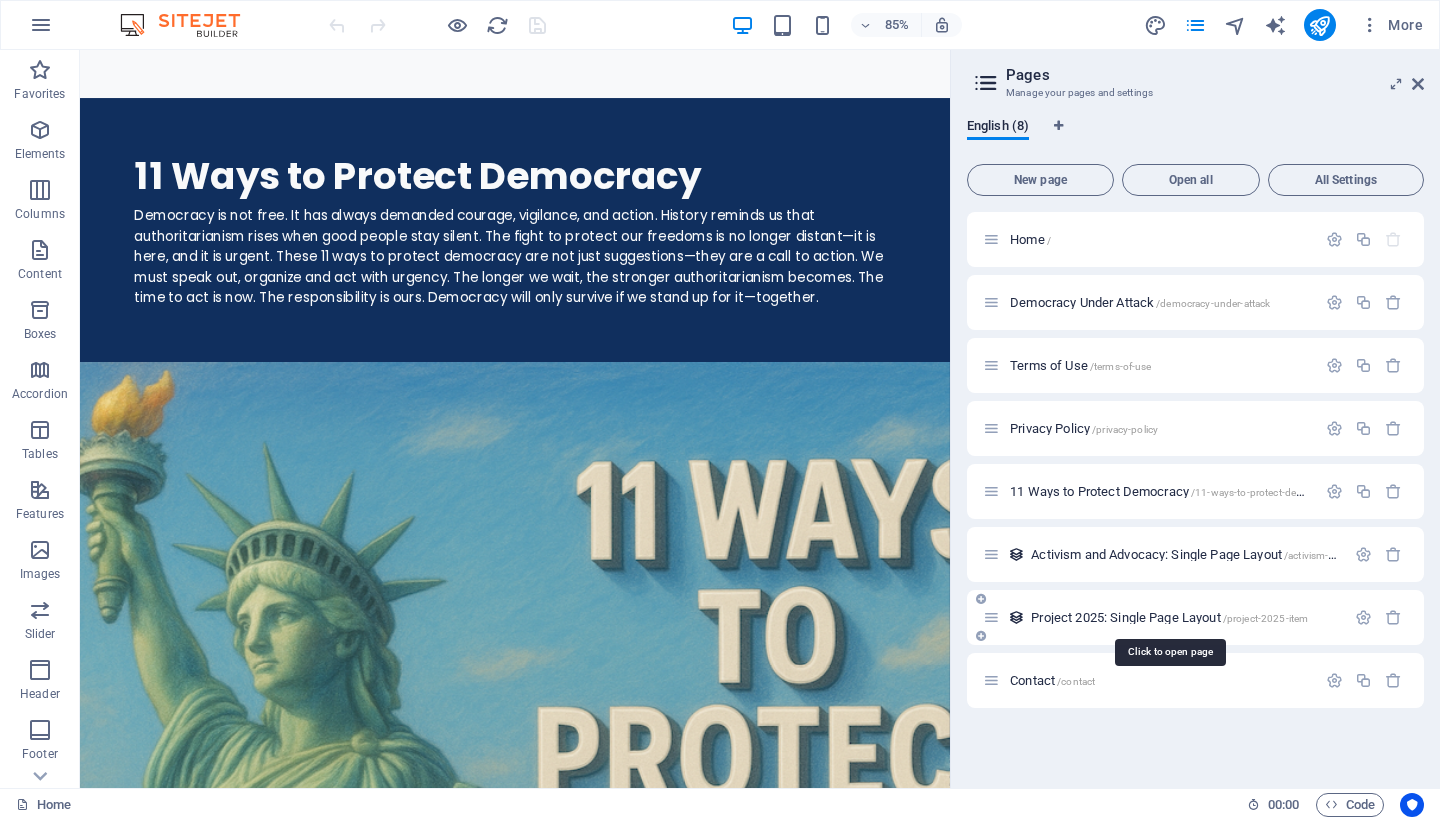 click on "Project 2025: Single Page Layout /project-2025-item" at bounding box center [1169, 617] 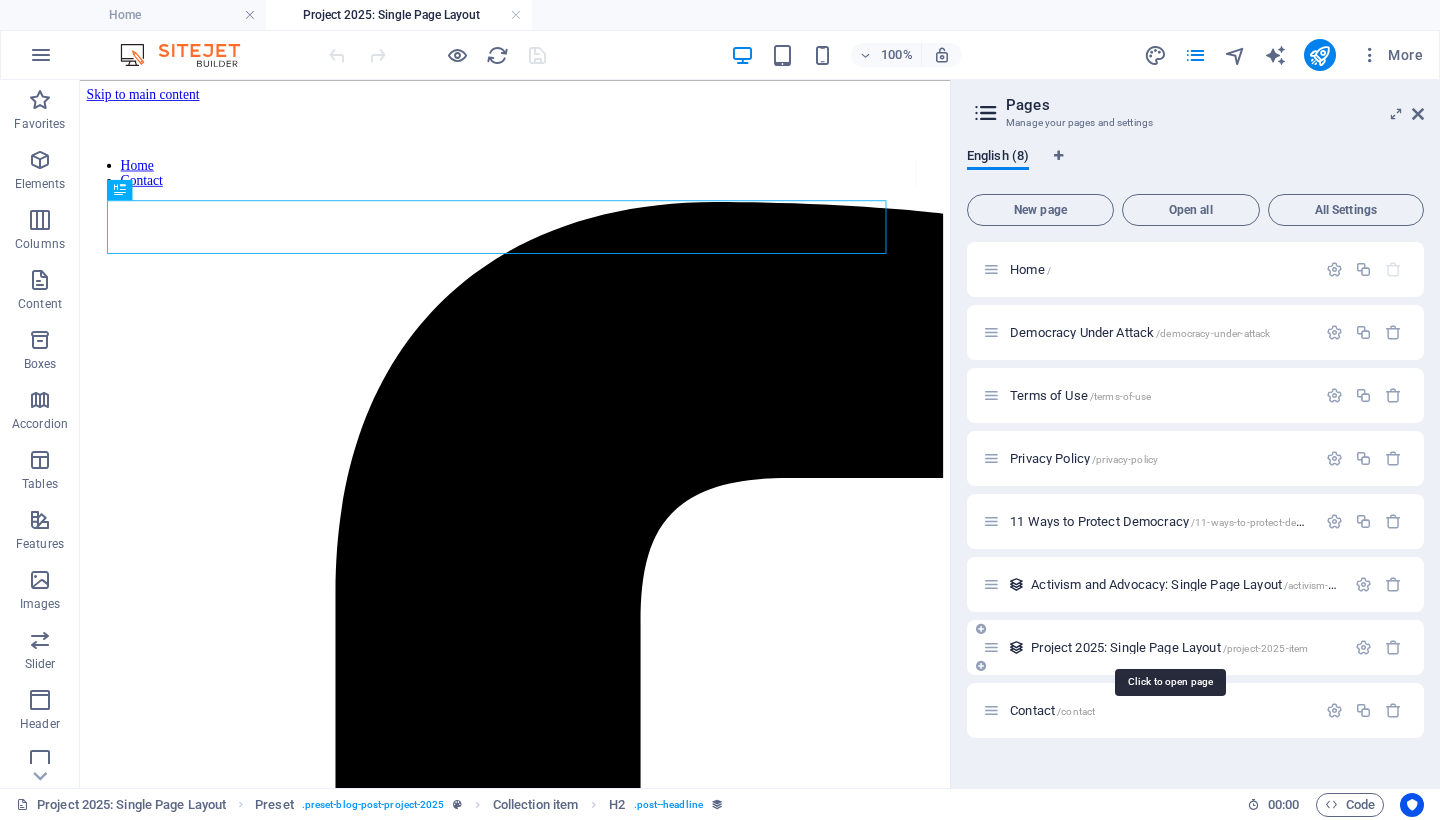 scroll, scrollTop: 0, scrollLeft: 0, axis: both 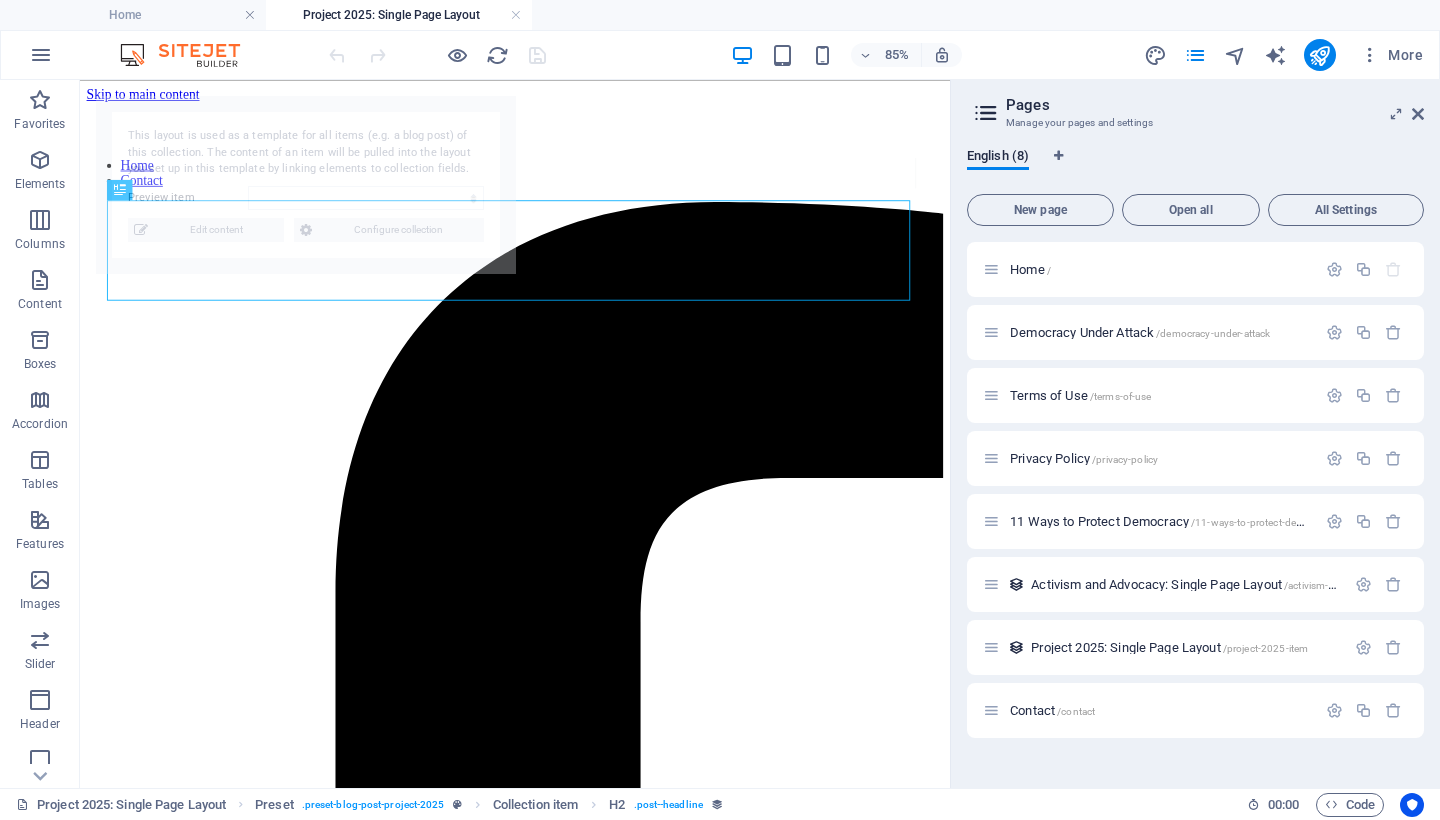 select on "688ff2b734730a6caf02dc72" 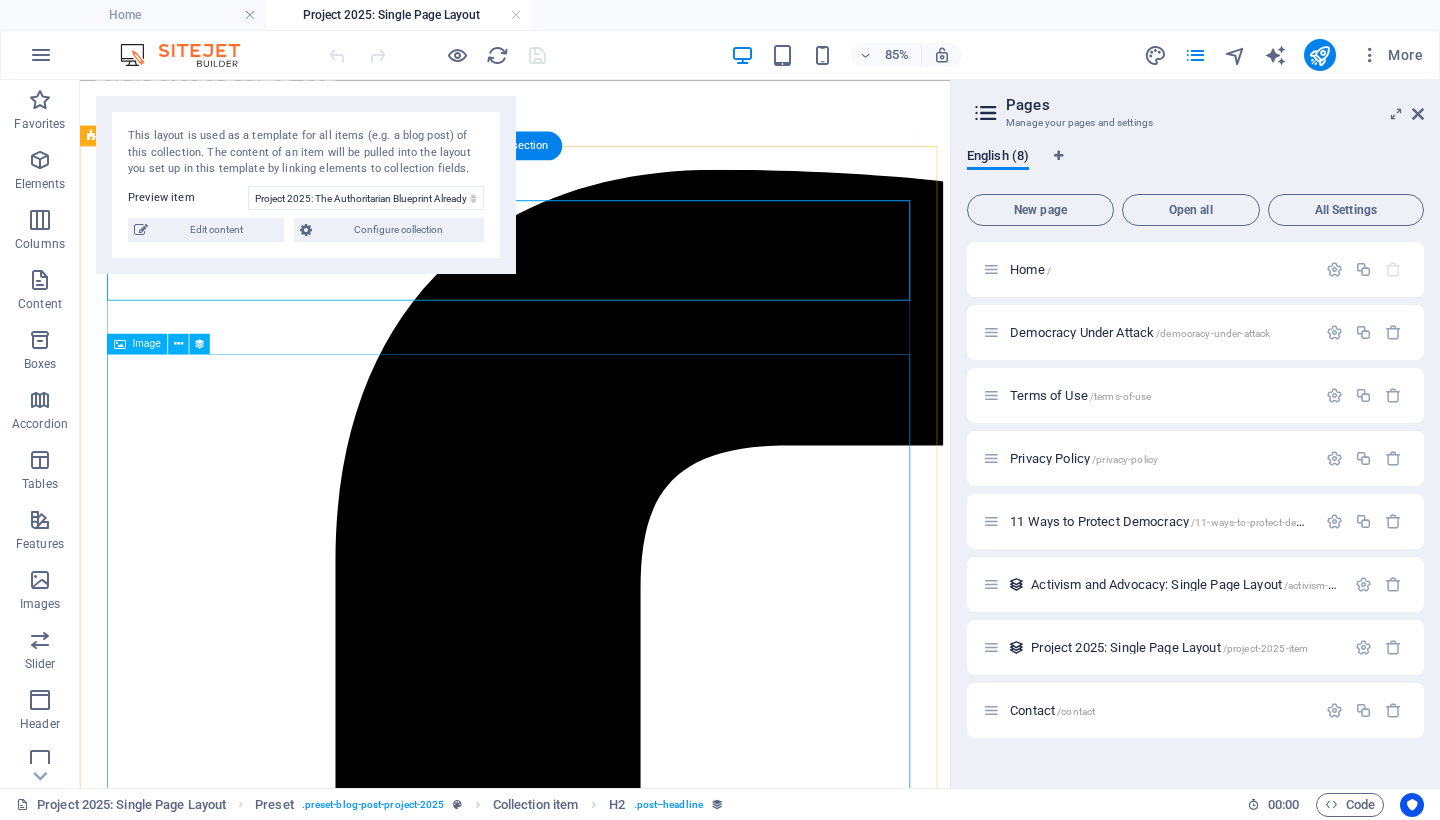 scroll, scrollTop: 158, scrollLeft: 0, axis: vertical 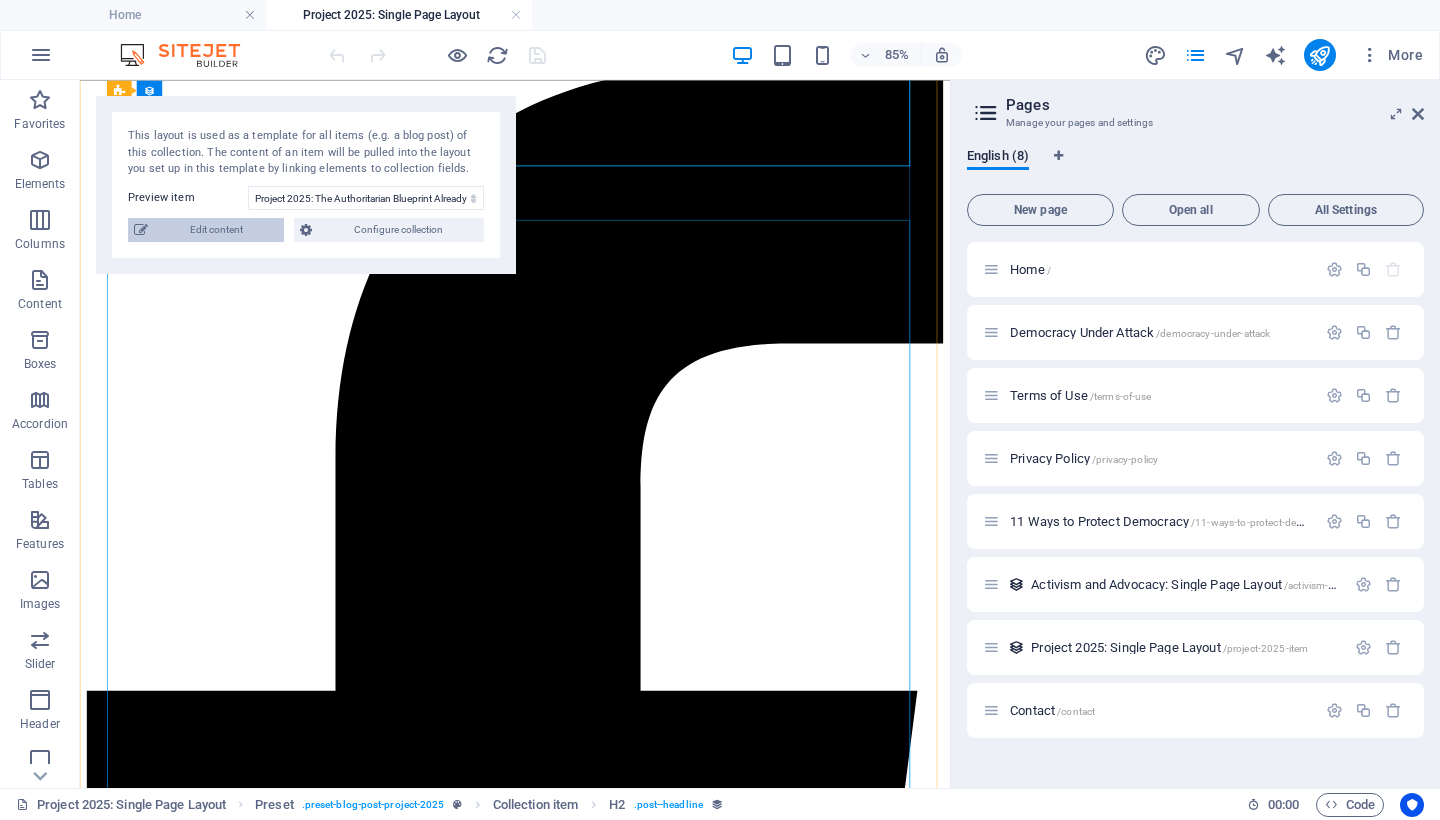 click on "Edit content" at bounding box center [216, 230] 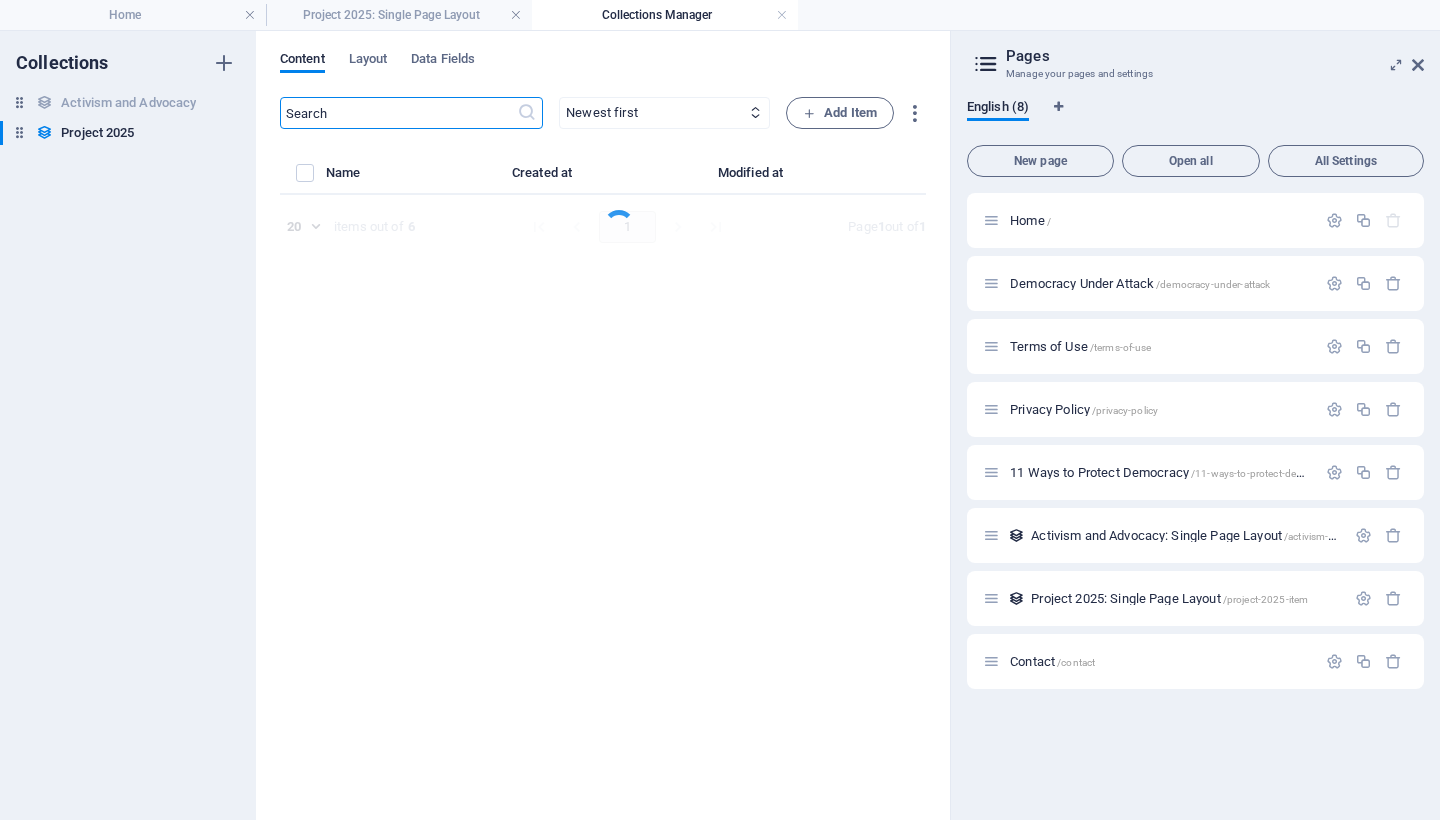 select on "Project 2025" 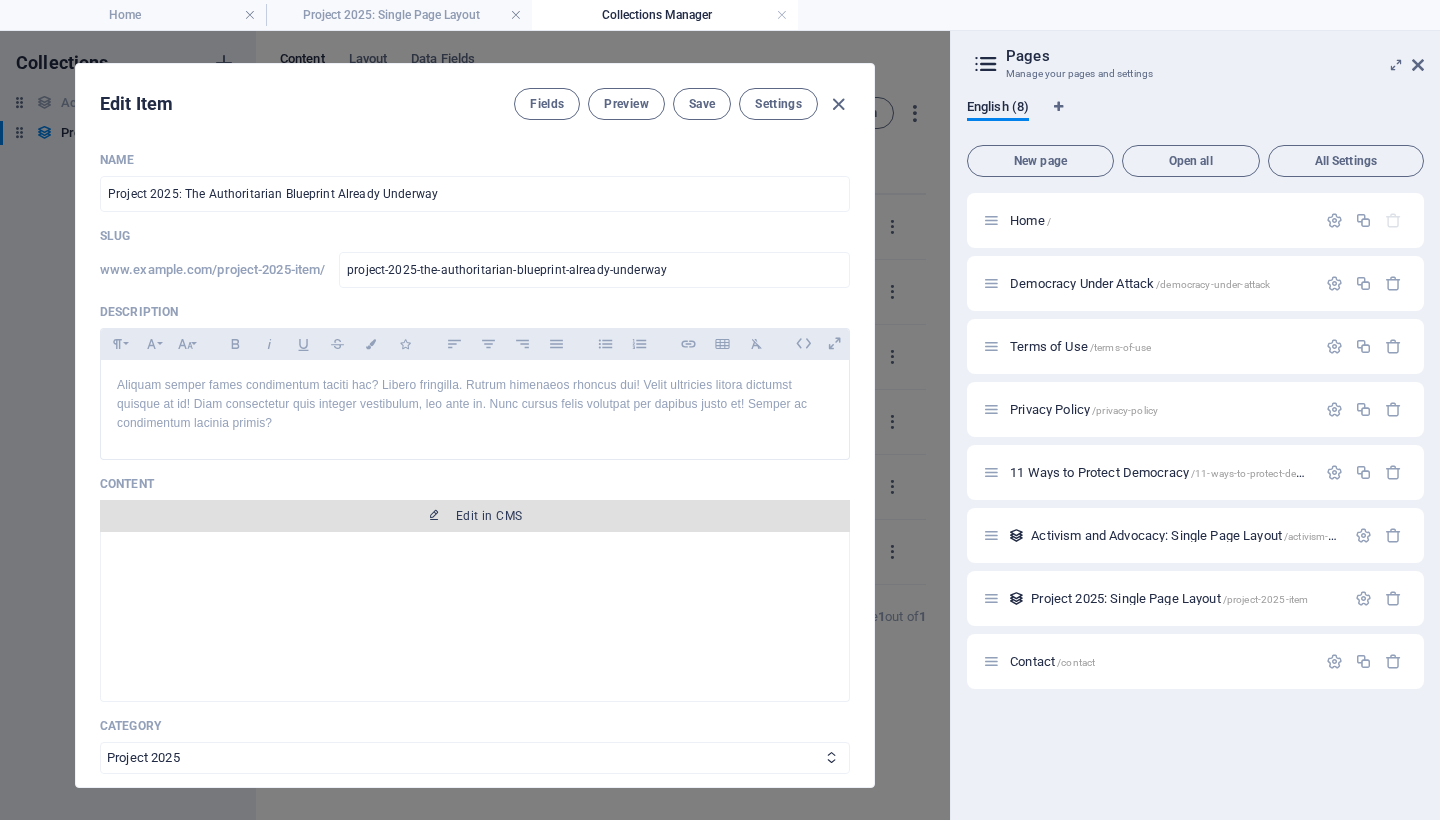 click on "Edit in CMS" at bounding box center [489, 516] 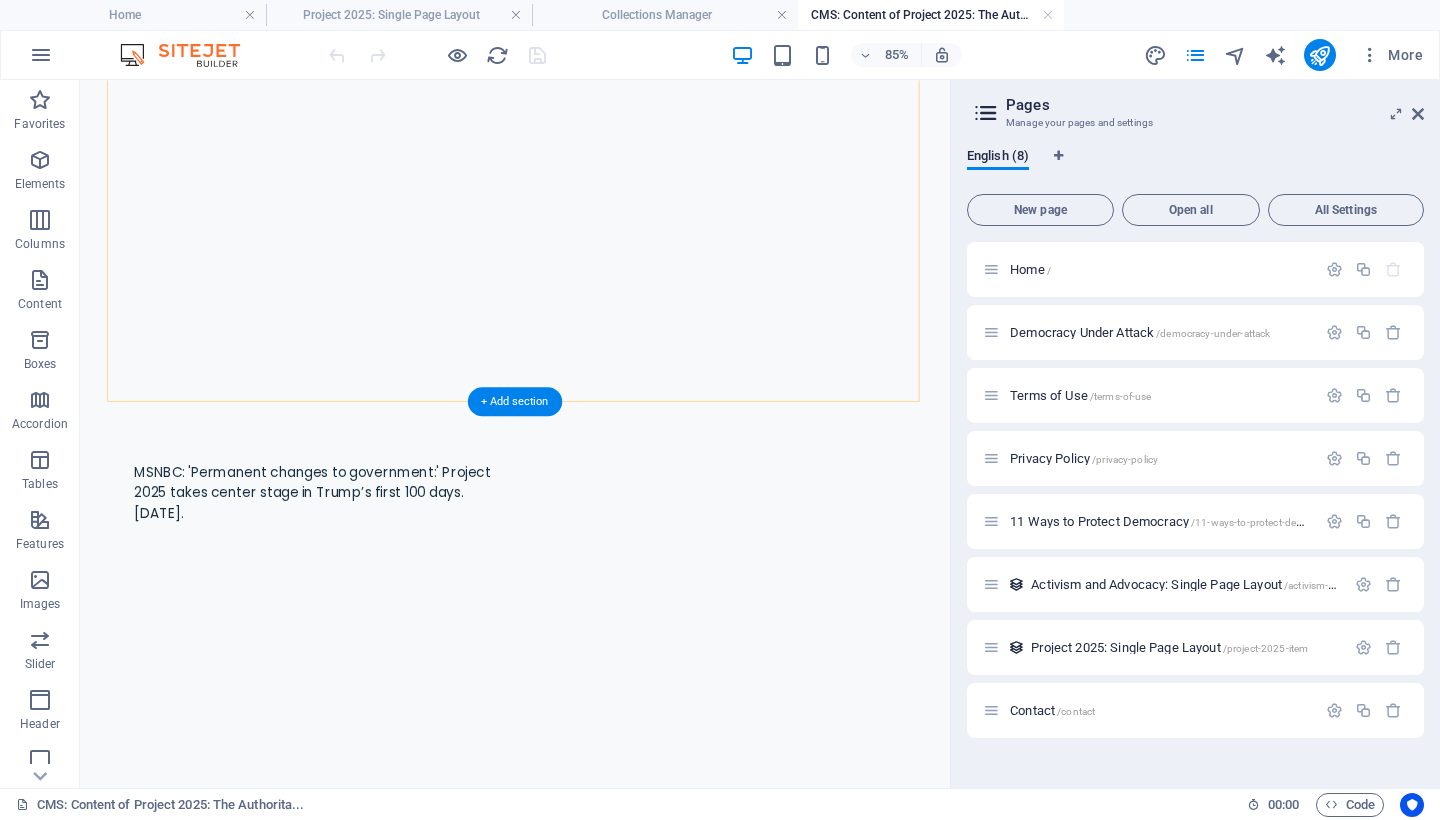 scroll, scrollTop: 359, scrollLeft: 0, axis: vertical 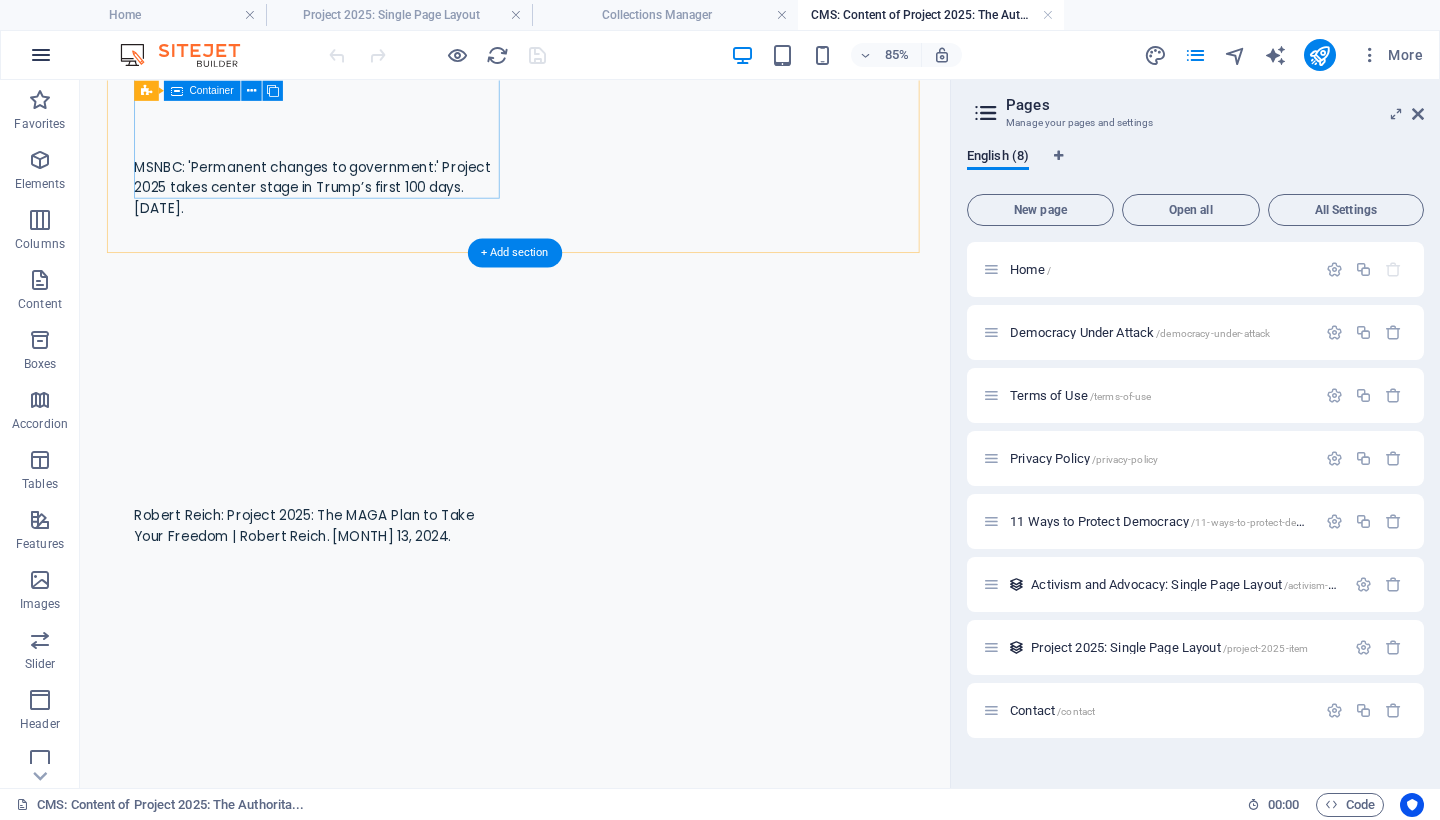 click at bounding box center [41, 55] 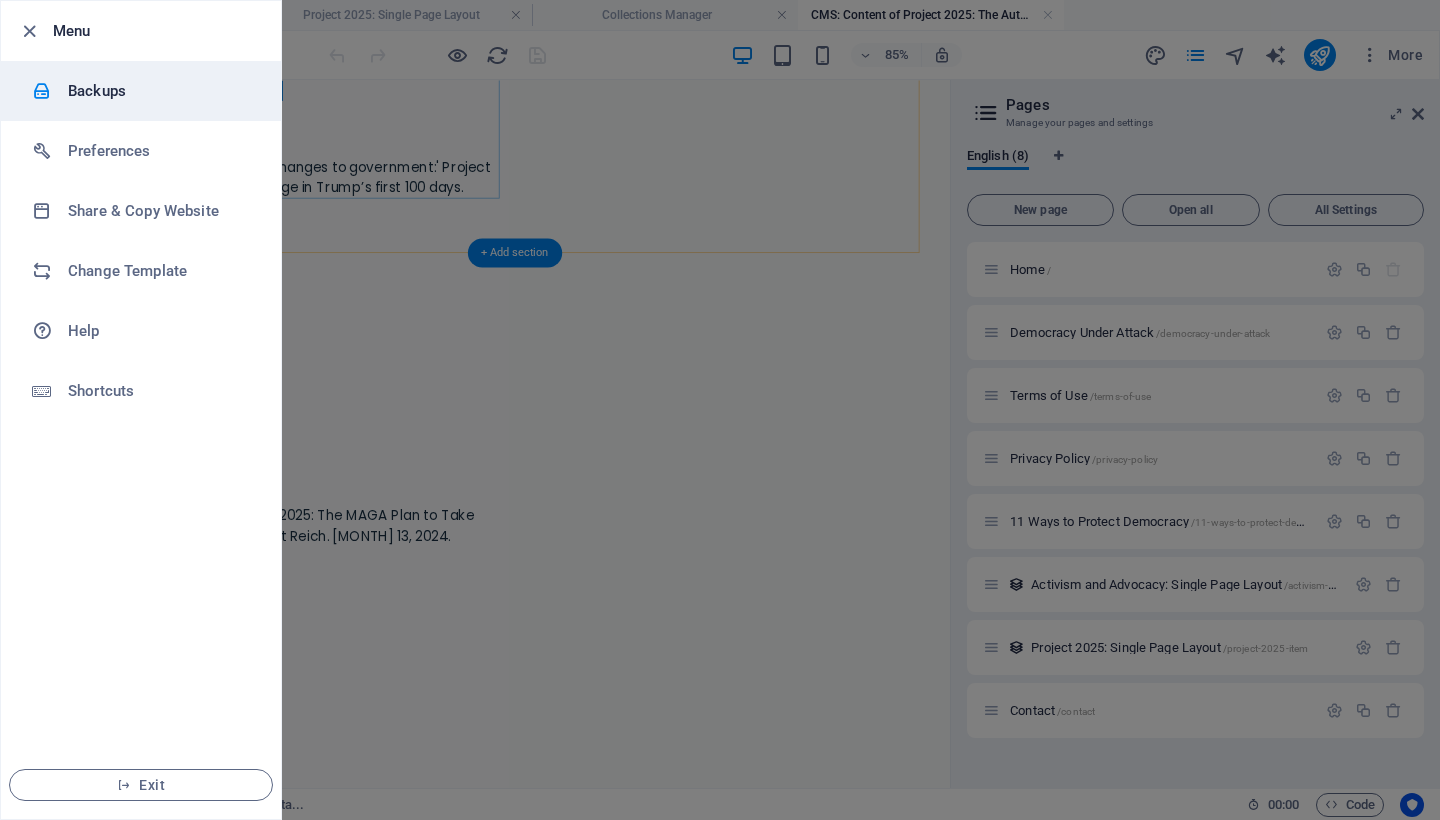 click on "Backups" at bounding box center [160, 91] 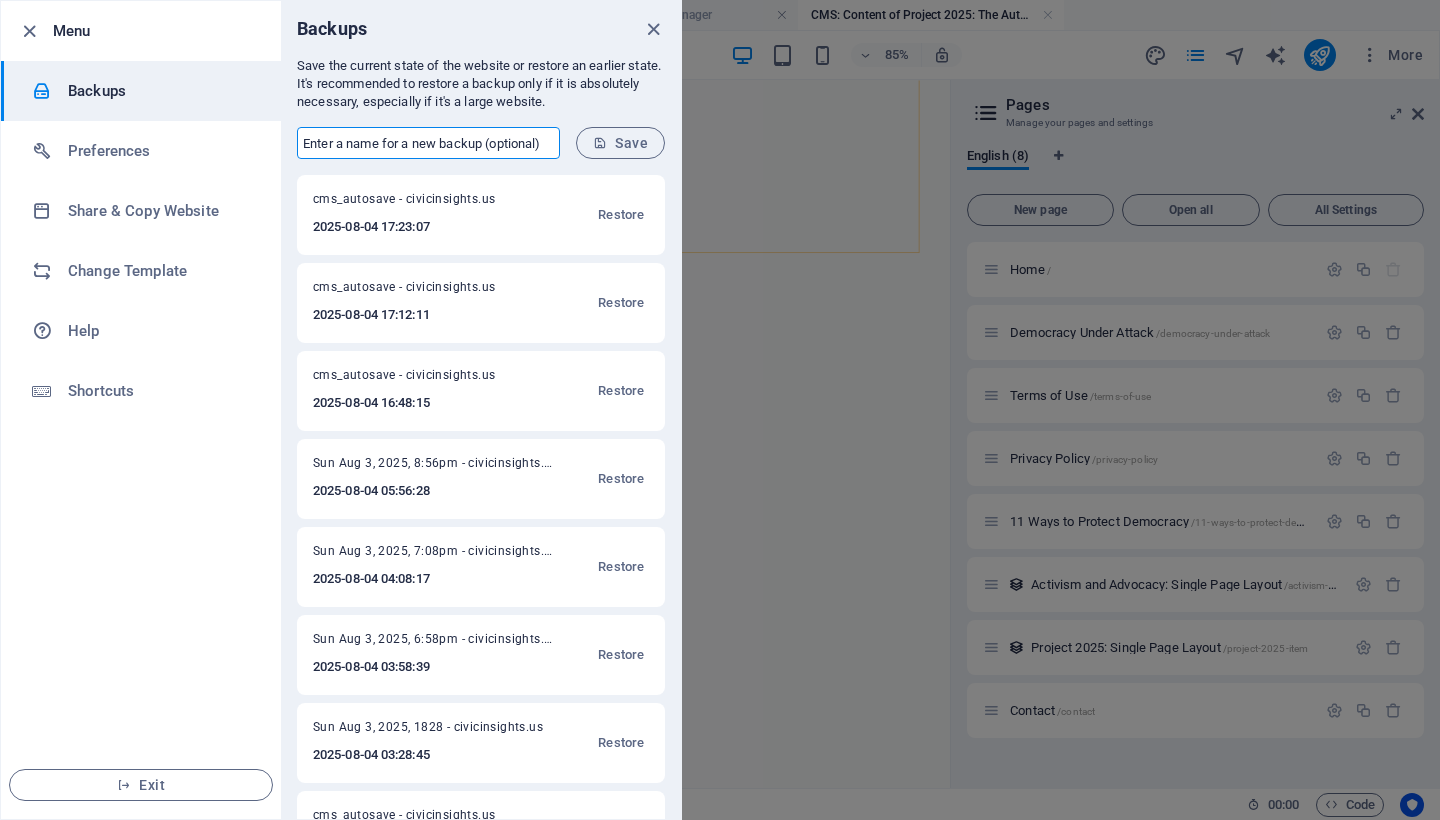 click at bounding box center [428, 143] 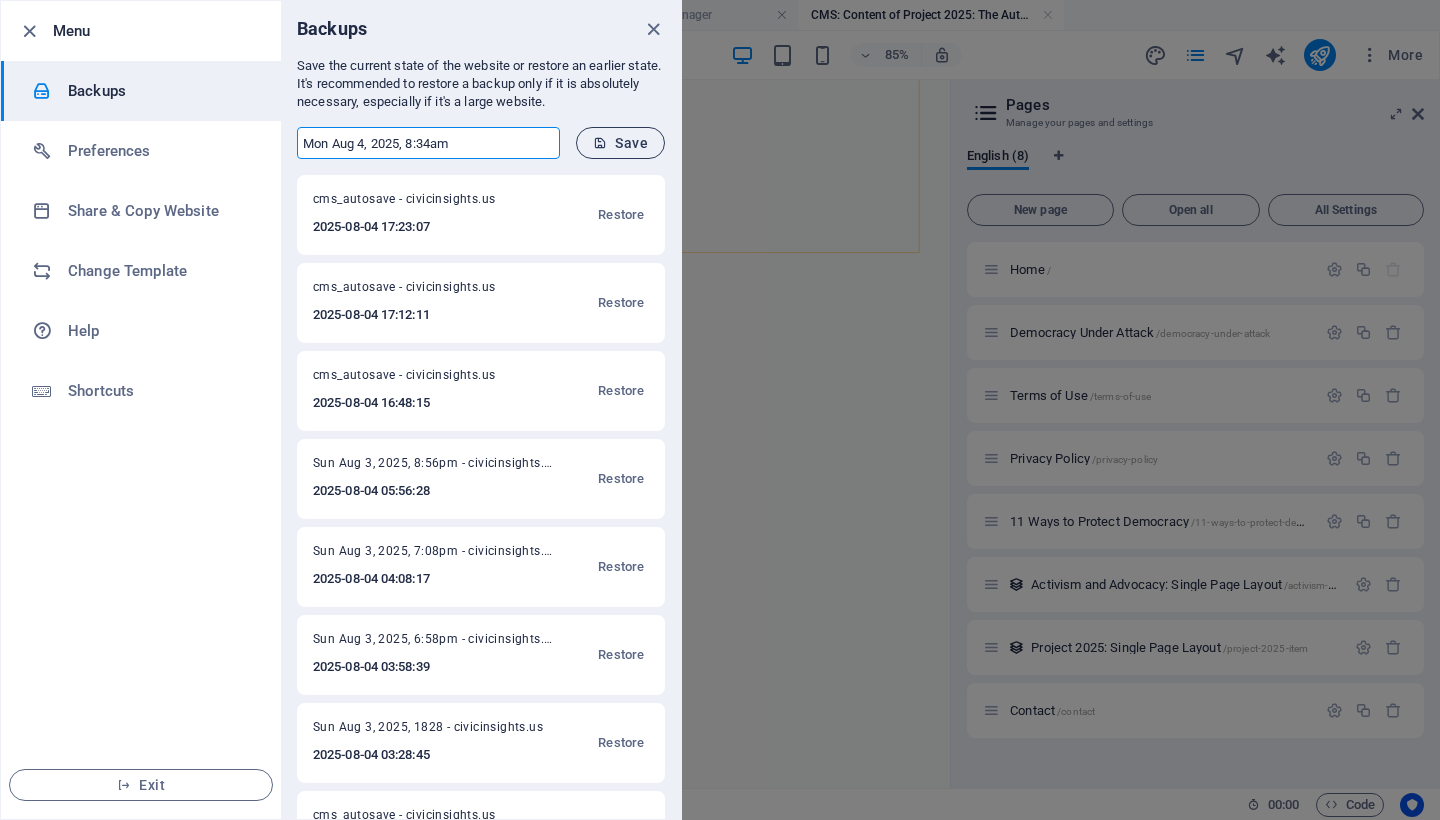 type on "Mon Aug 4, 2025, 8:34am" 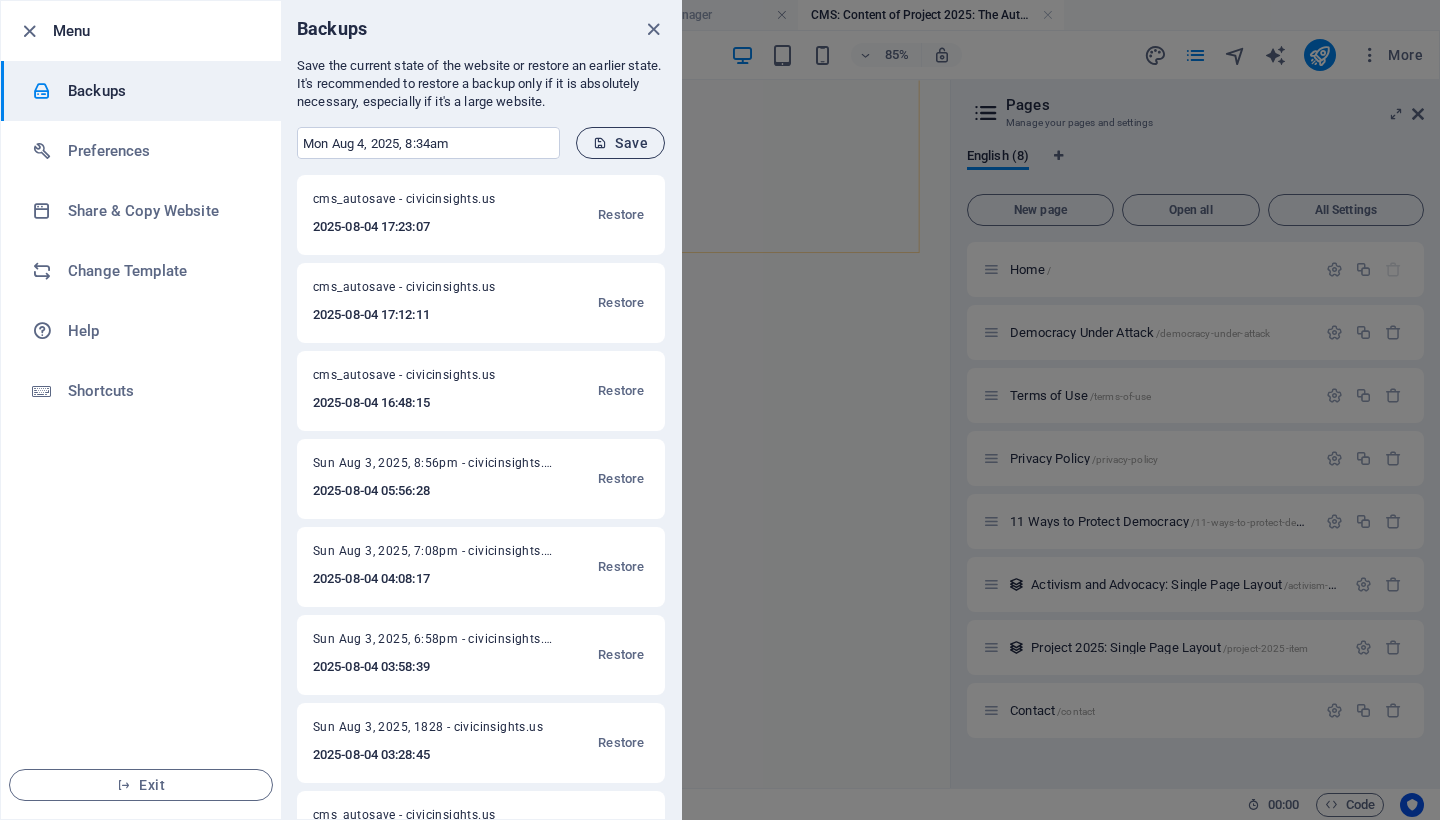 click on "Save" at bounding box center (620, 143) 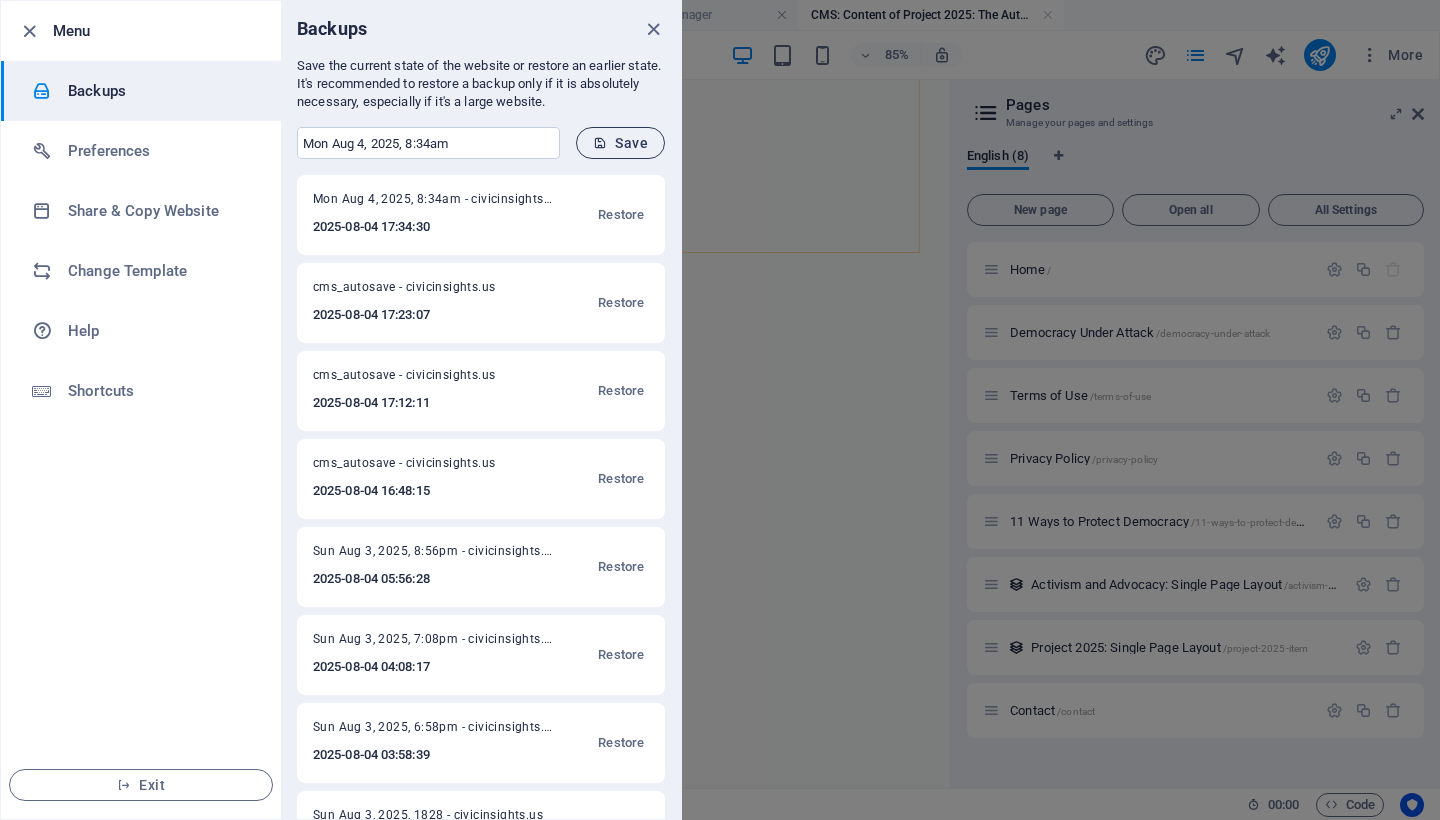 click on "Save" at bounding box center (620, 143) 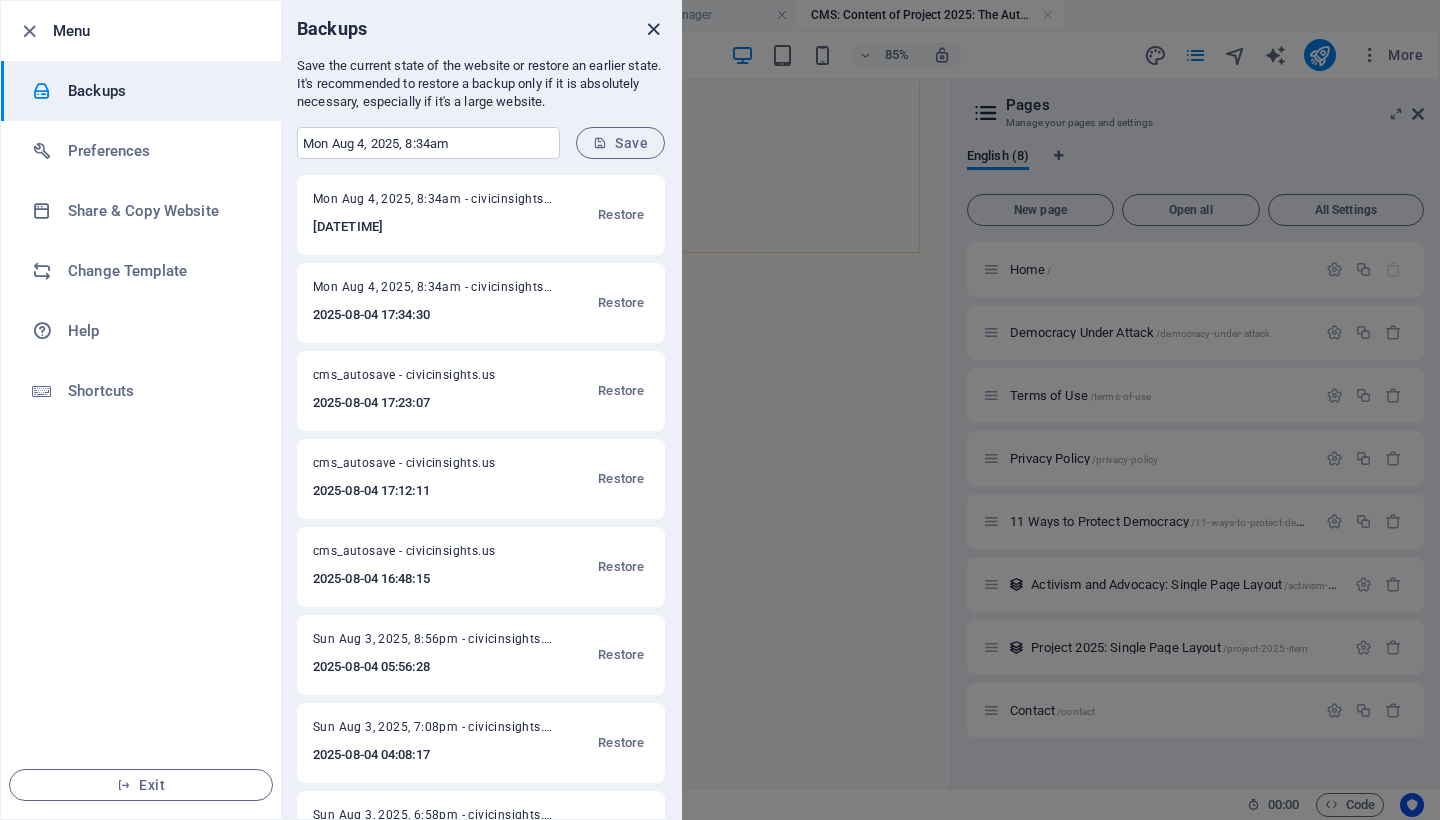 click at bounding box center (653, 29) 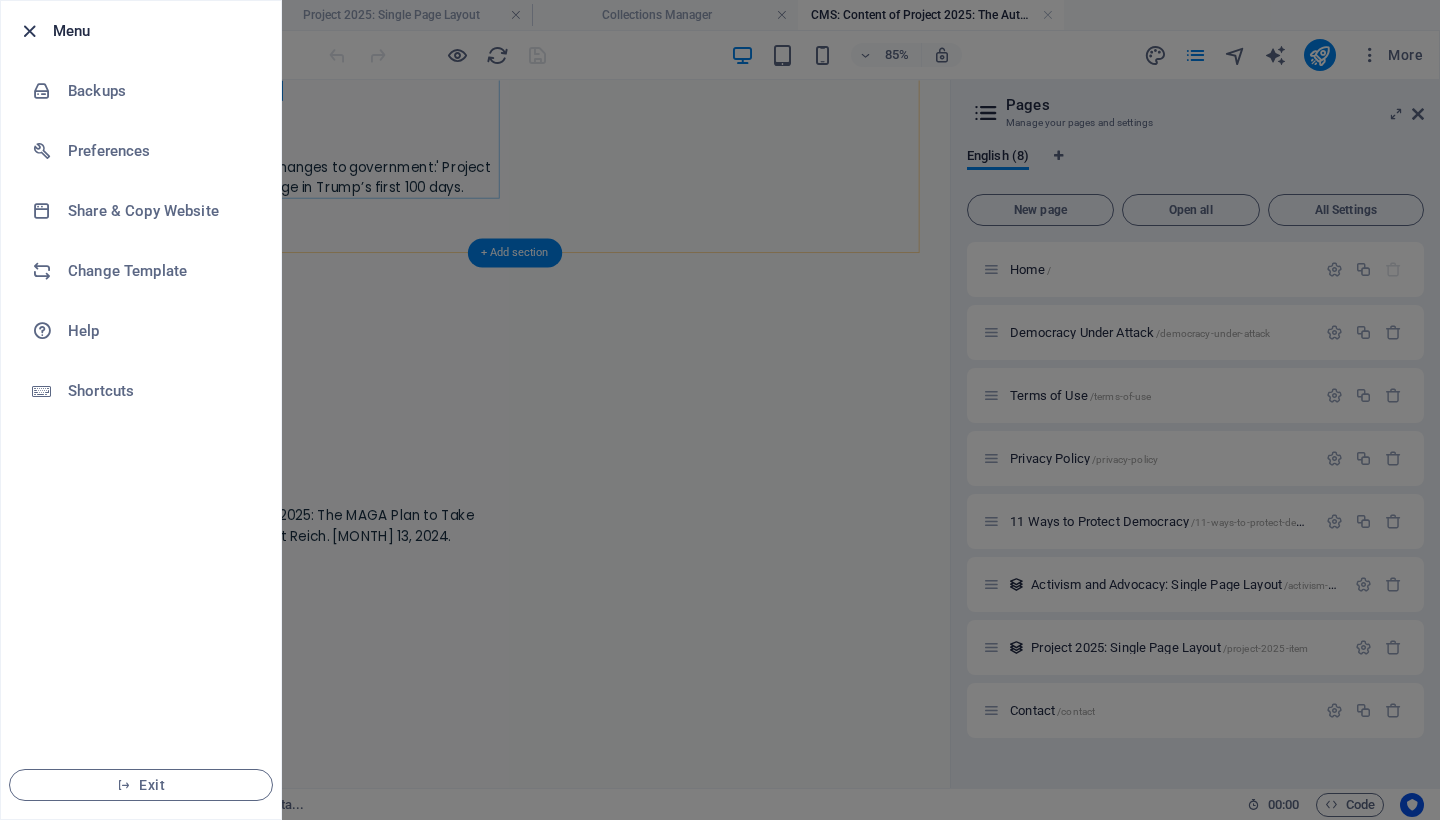 click at bounding box center (29, 31) 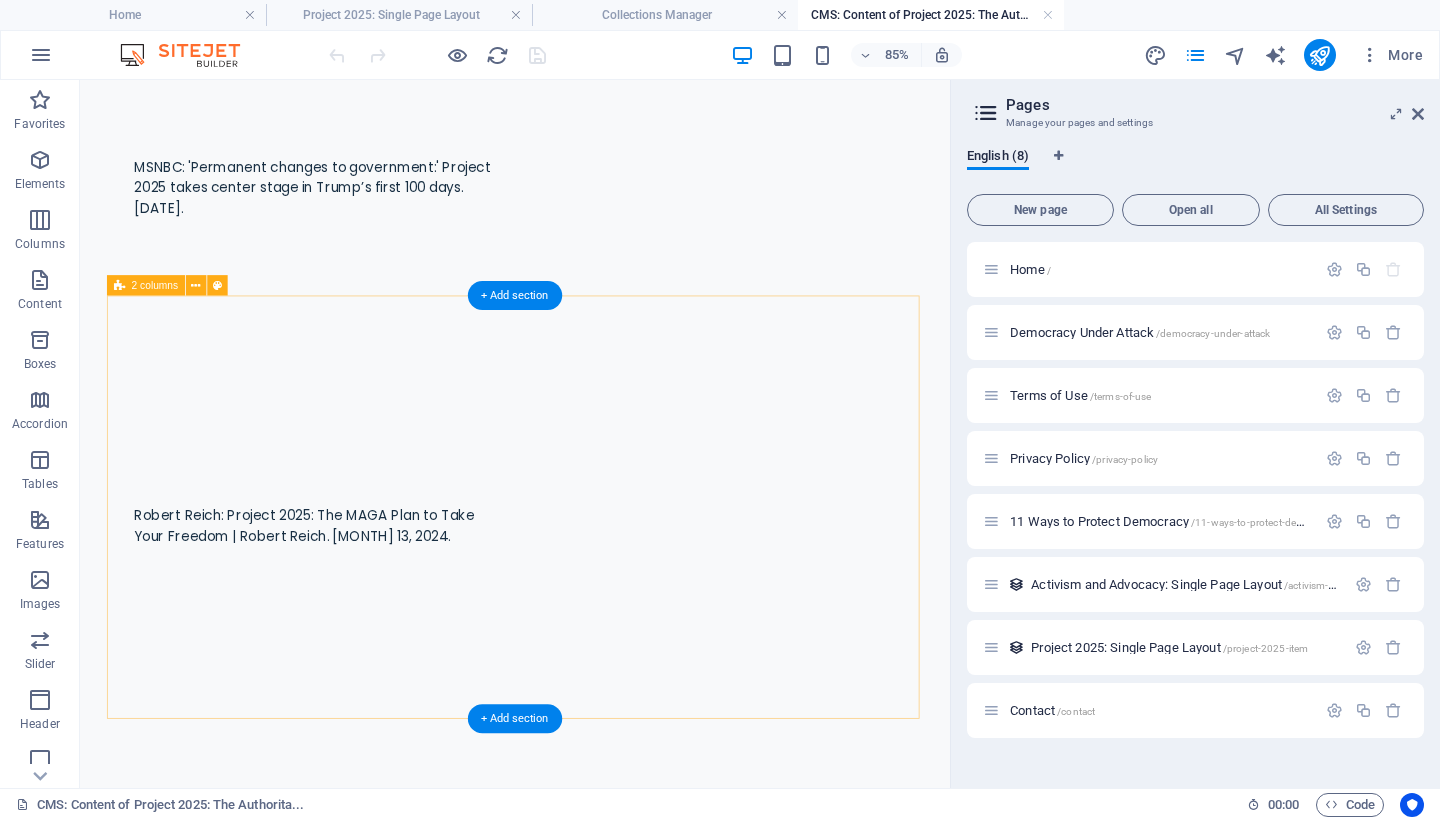 scroll, scrollTop: 528, scrollLeft: 0, axis: vertical 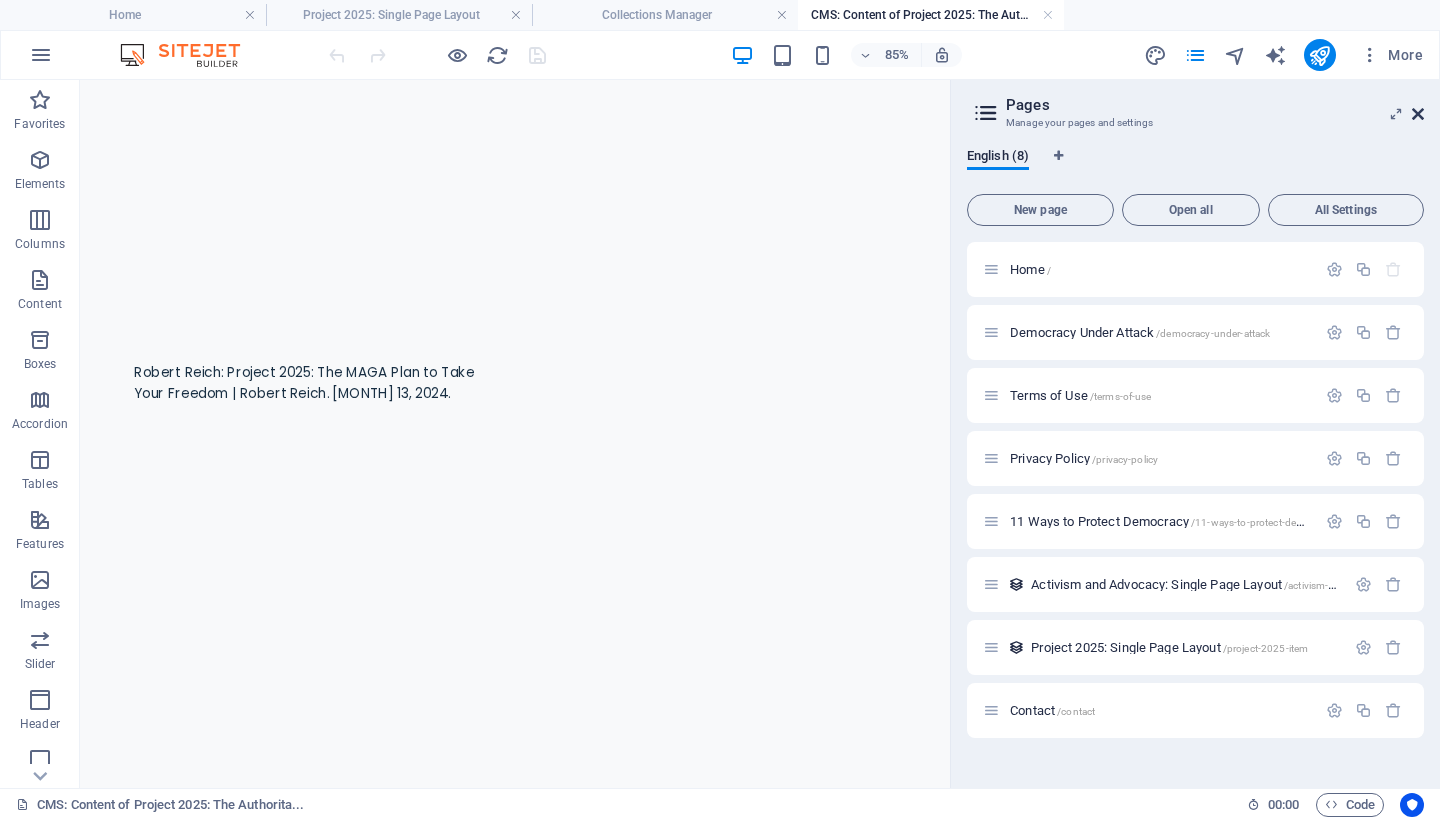 click at bounding box center [1418, 114] 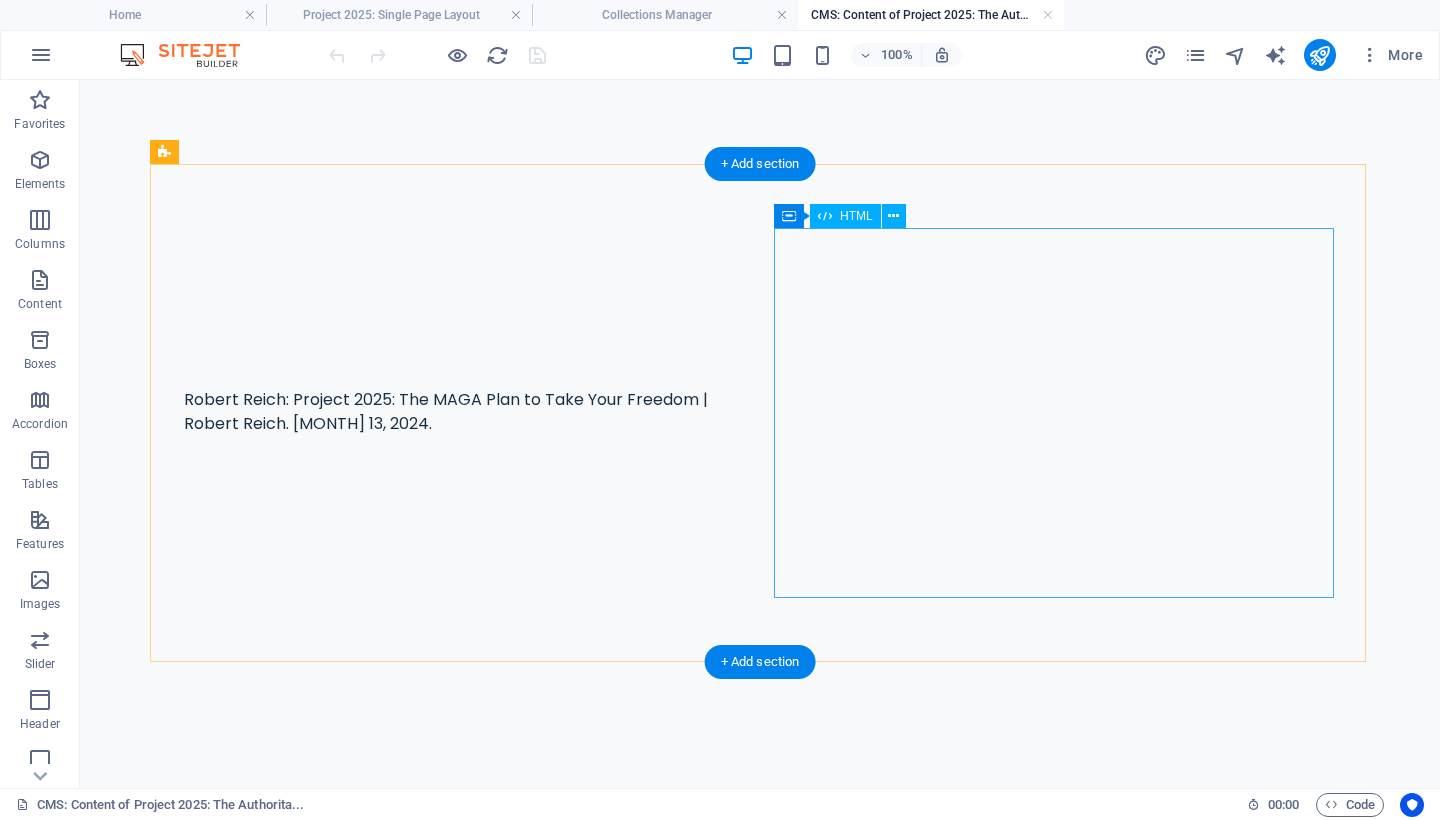 scroll, scrollTop: 159, scrollLeft: 0, axis: vertical 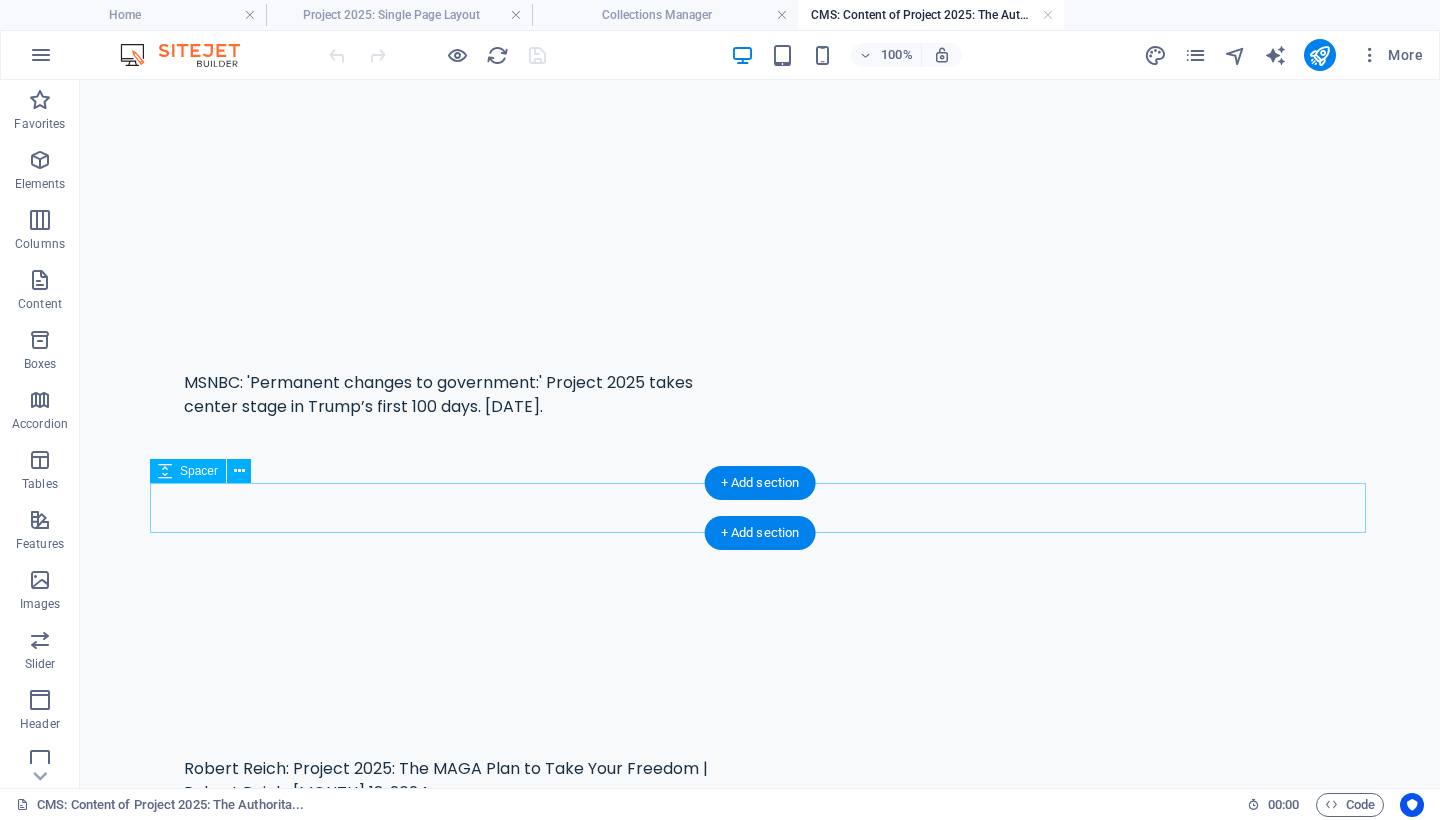 click at bounding box center [760, 894] 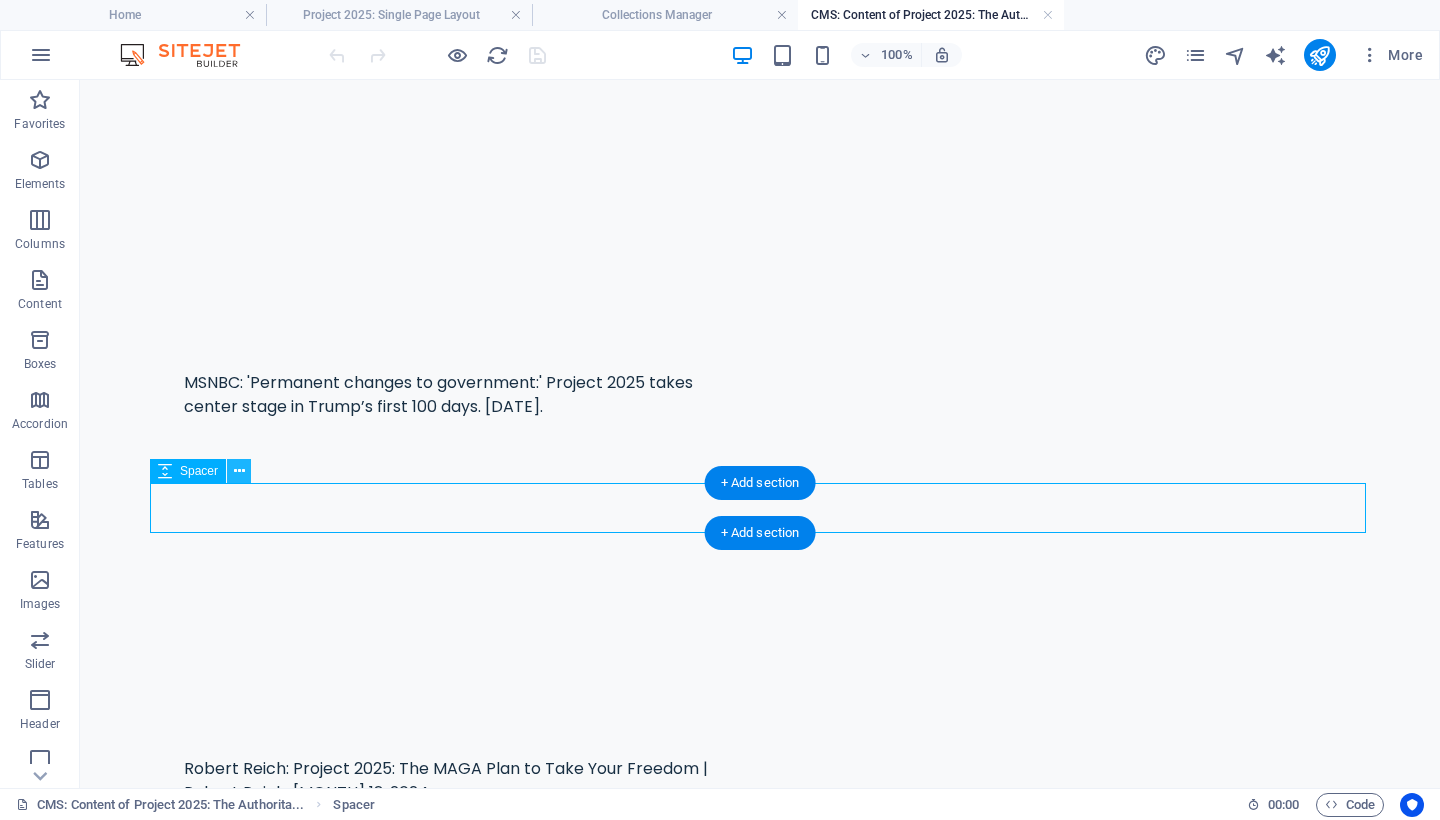 click at bounding box center [239, 471] 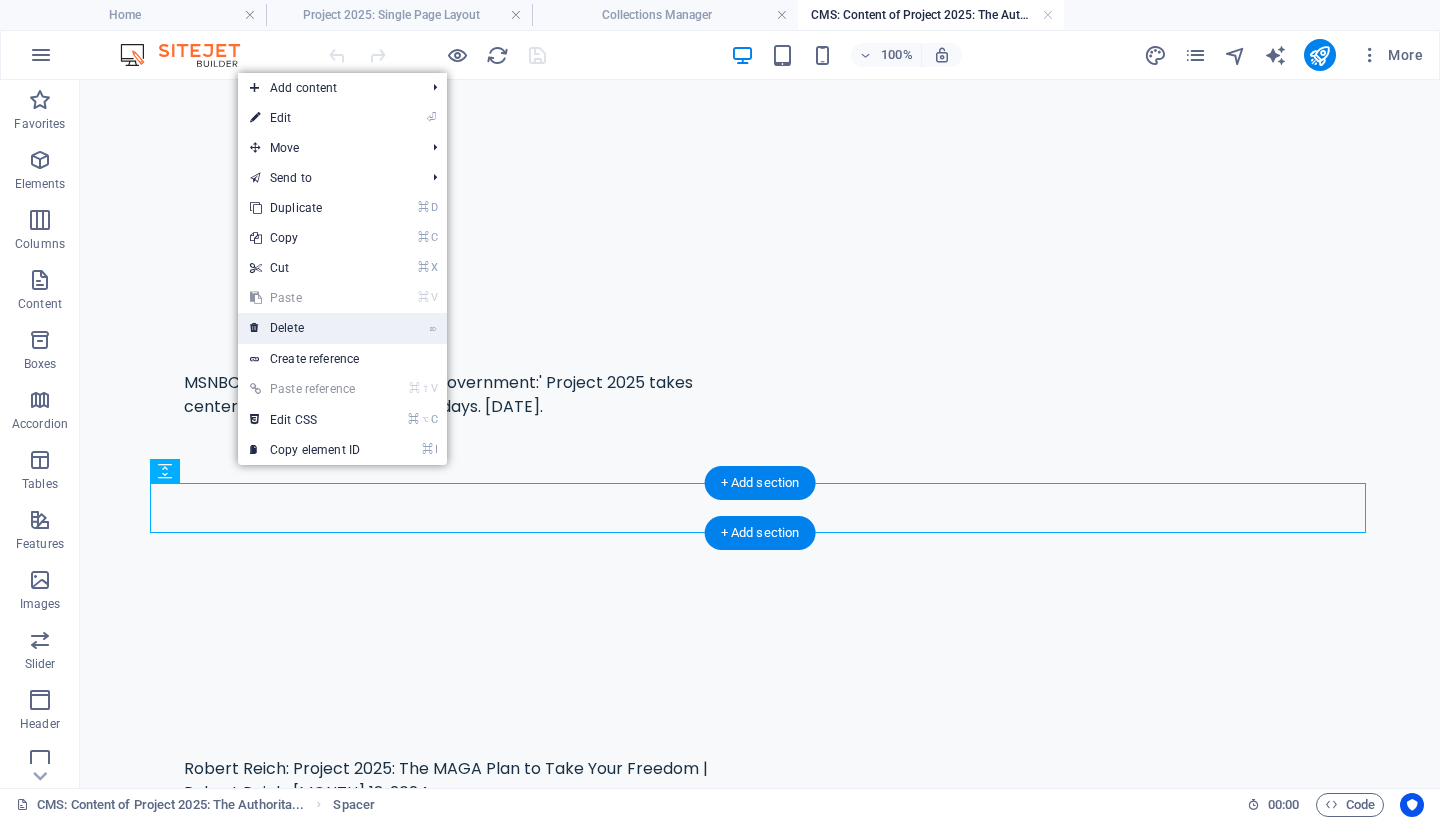 click on "⌦  Delete" at bounding box center [305, 328] 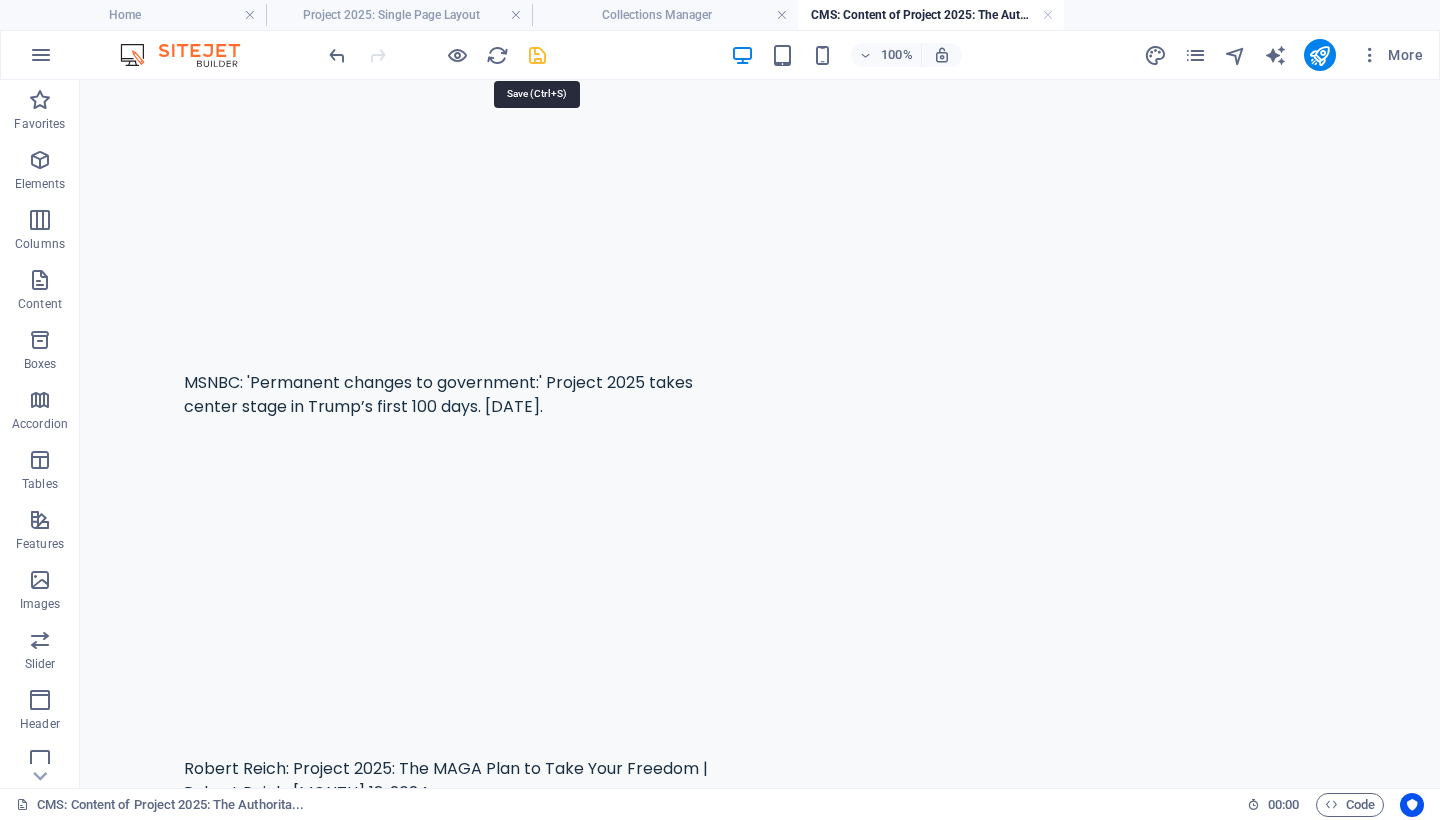 click at bounding box center [537, 55] 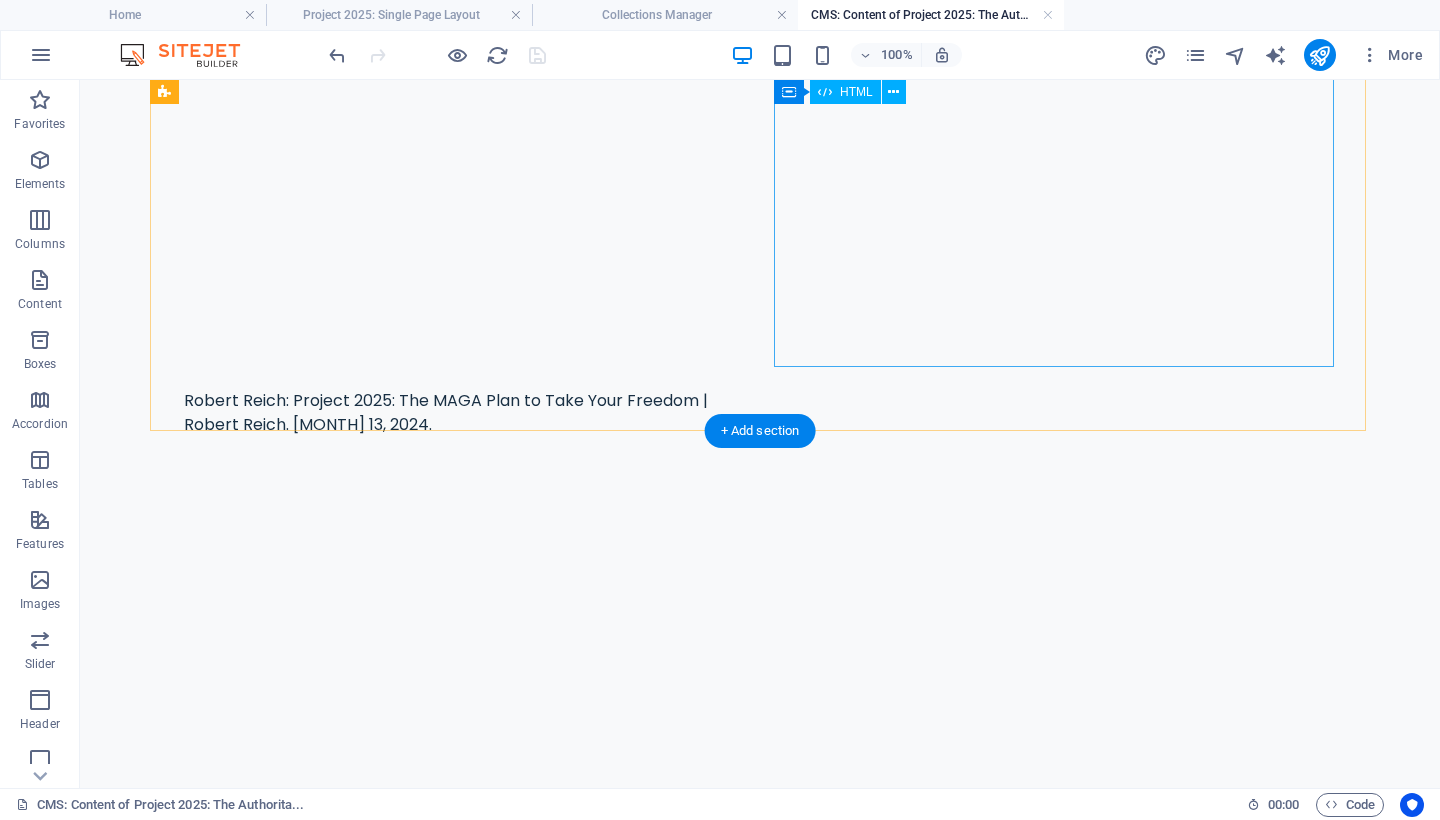 scroll, scrollTop: 709, scrollLeft: 0, axis: vertical 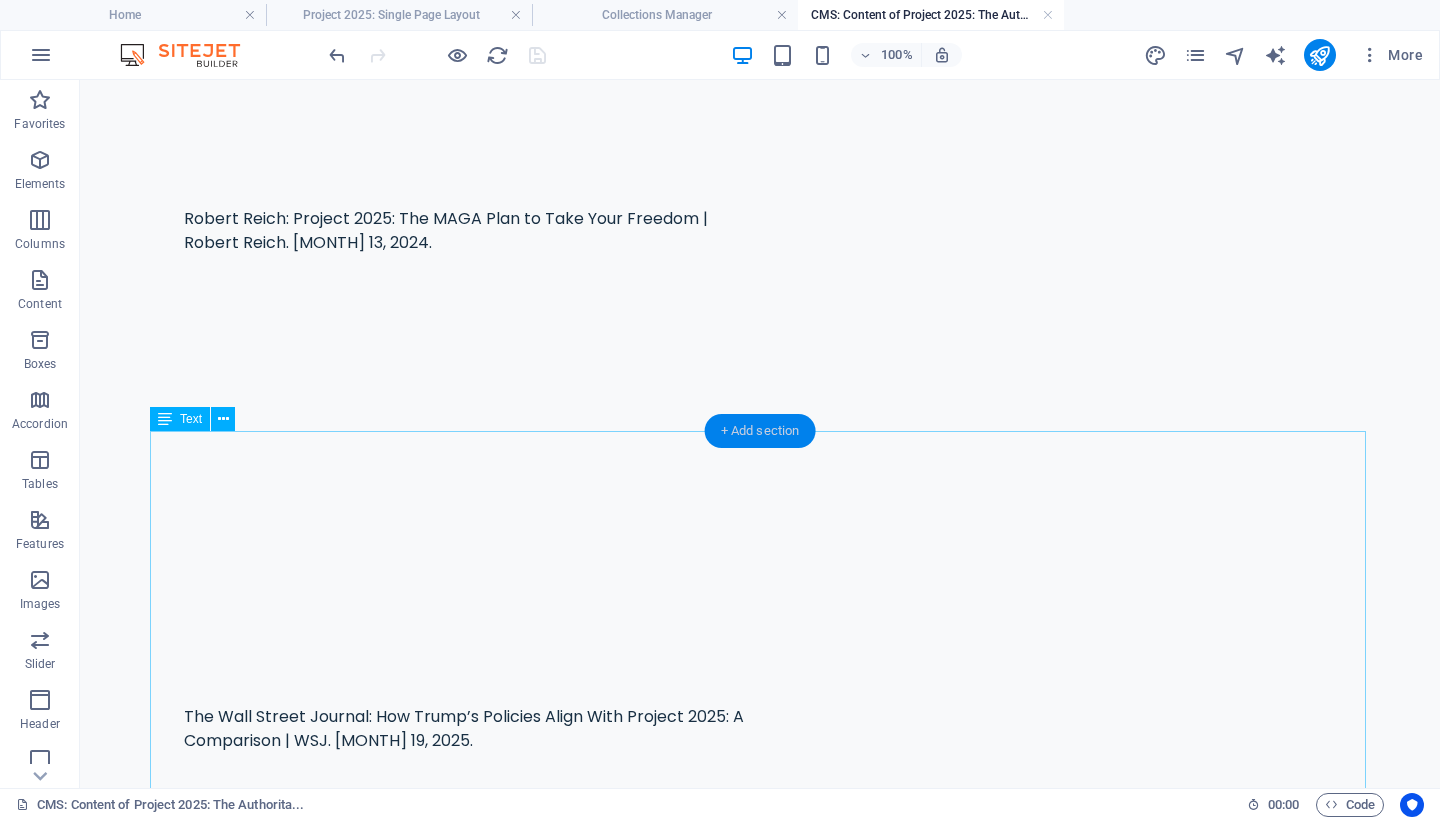 click on "+ Add section" at bounding box center [760, 431] 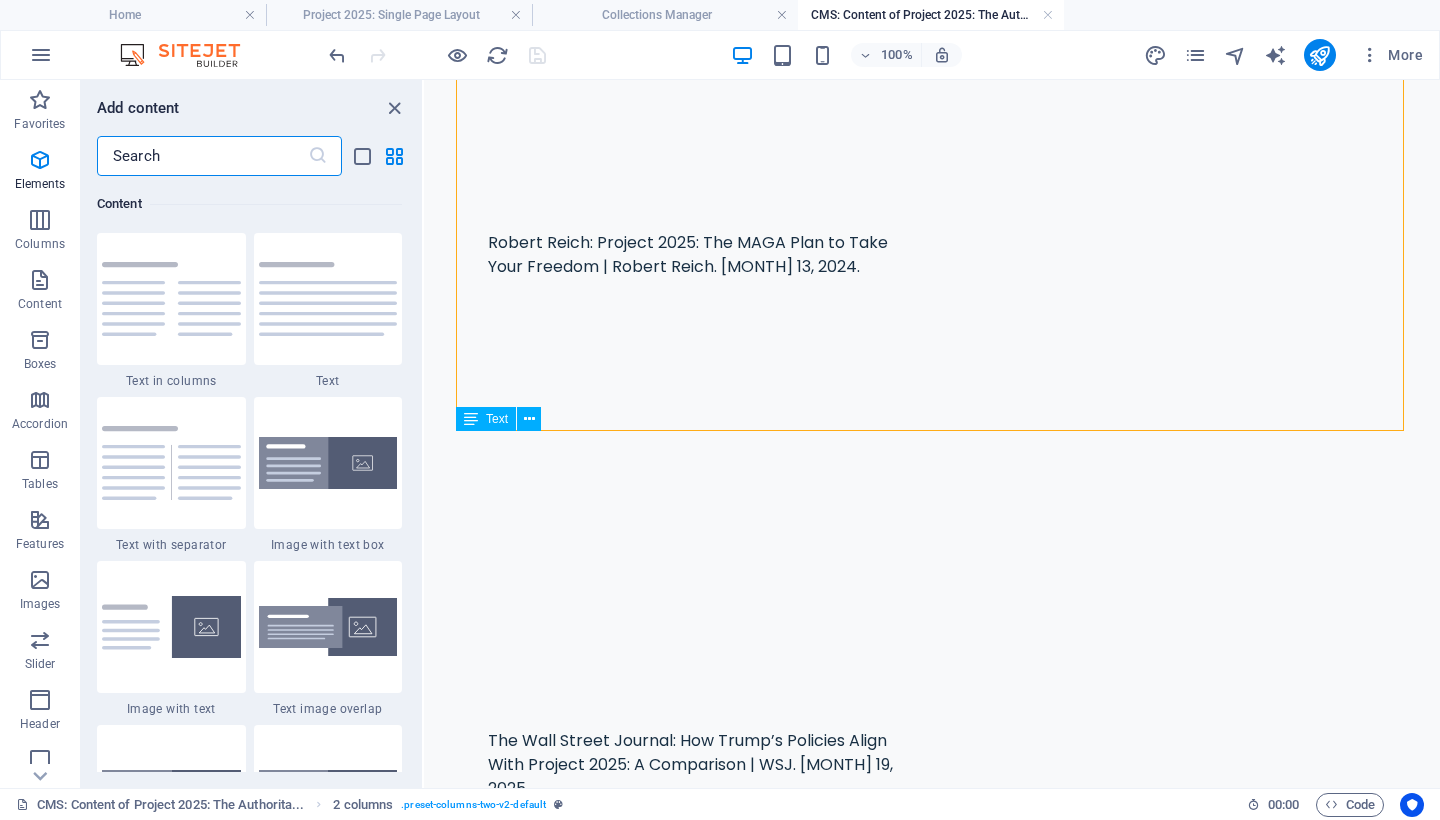 scroll, scrollTop: 3499, scrollLeft: 0, axis: vertical 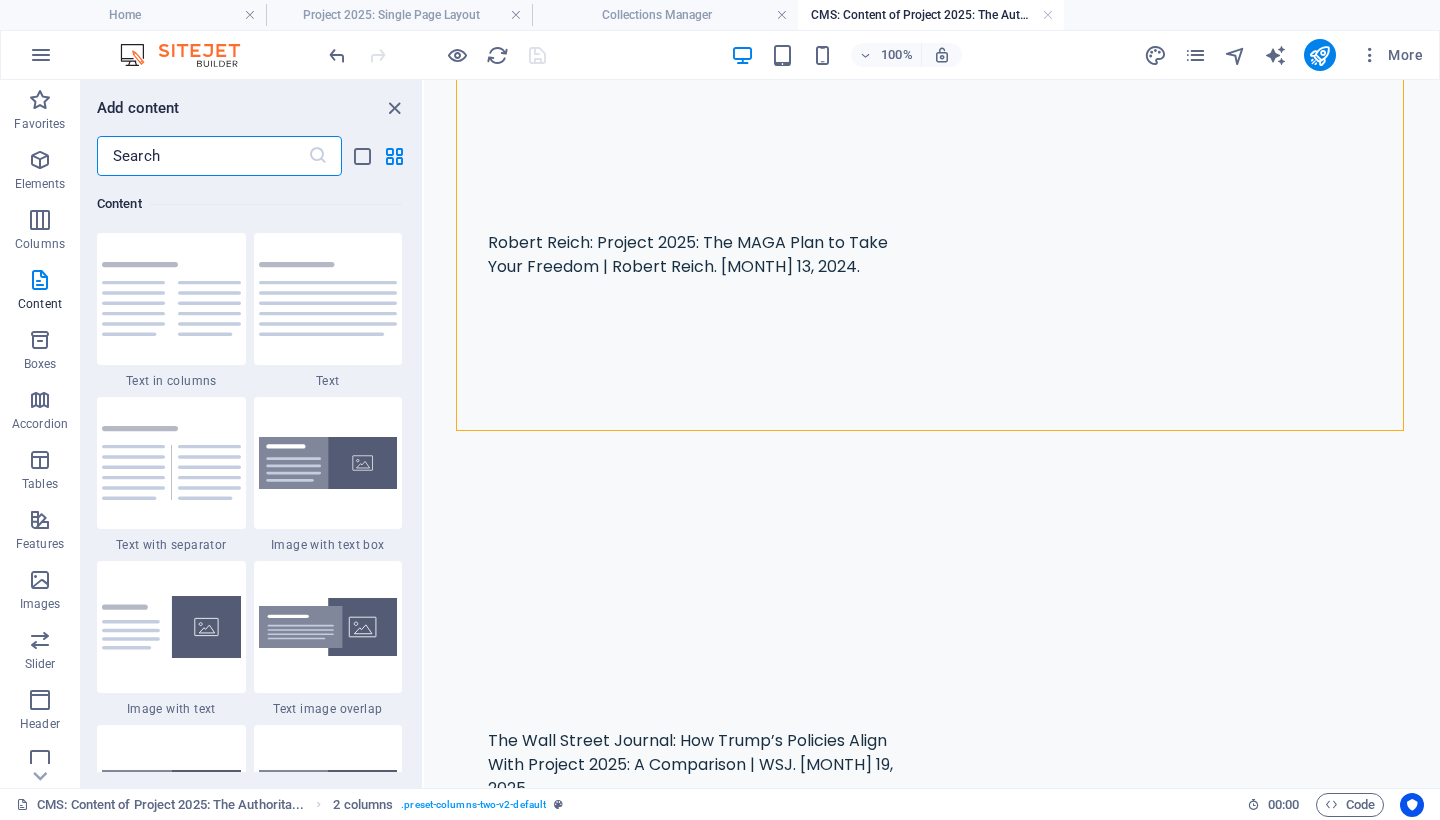 click at bounding box center (202, 156) 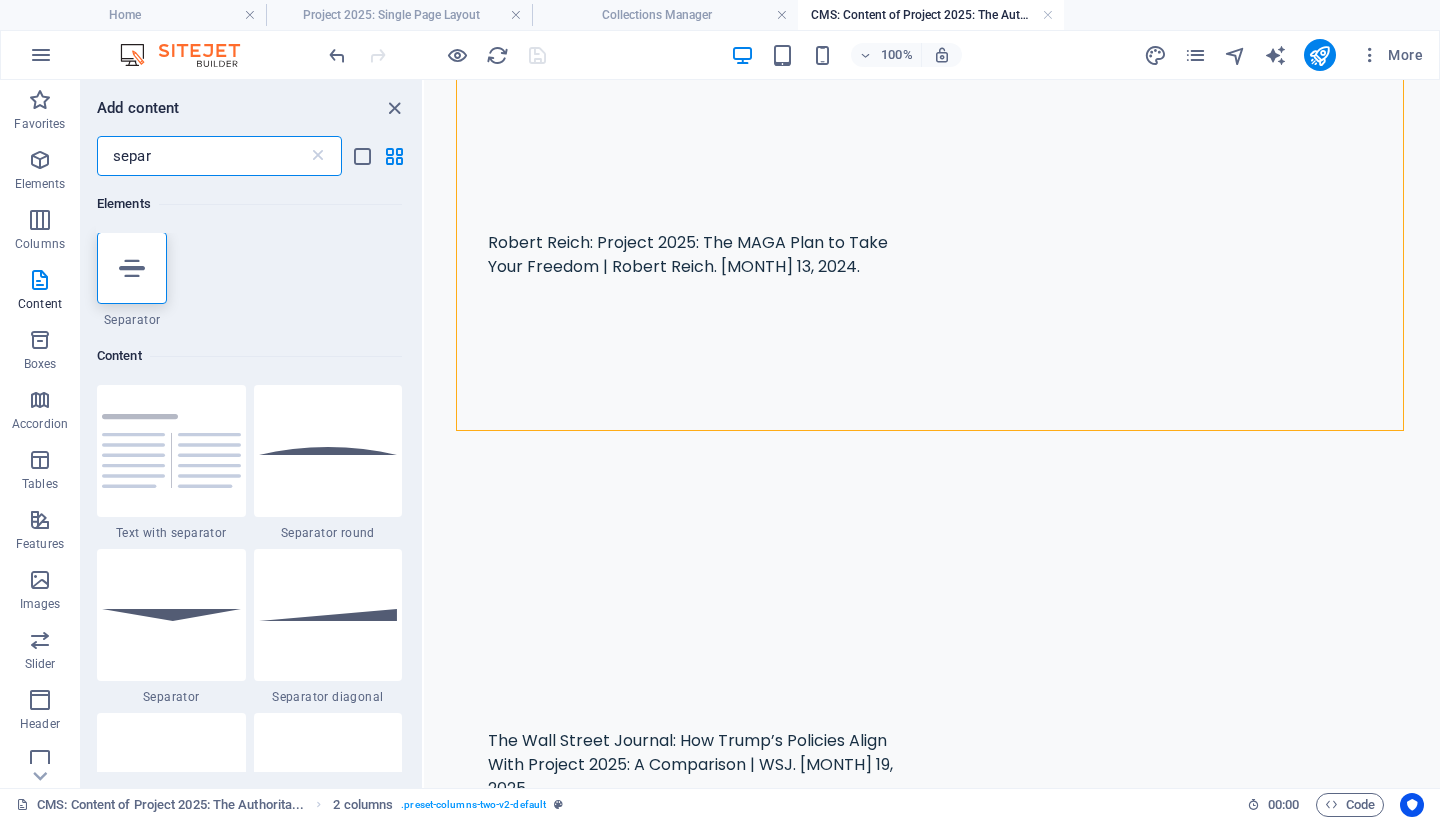 scroll, scrollTop: 0, scrollLeft: 0, axis: both 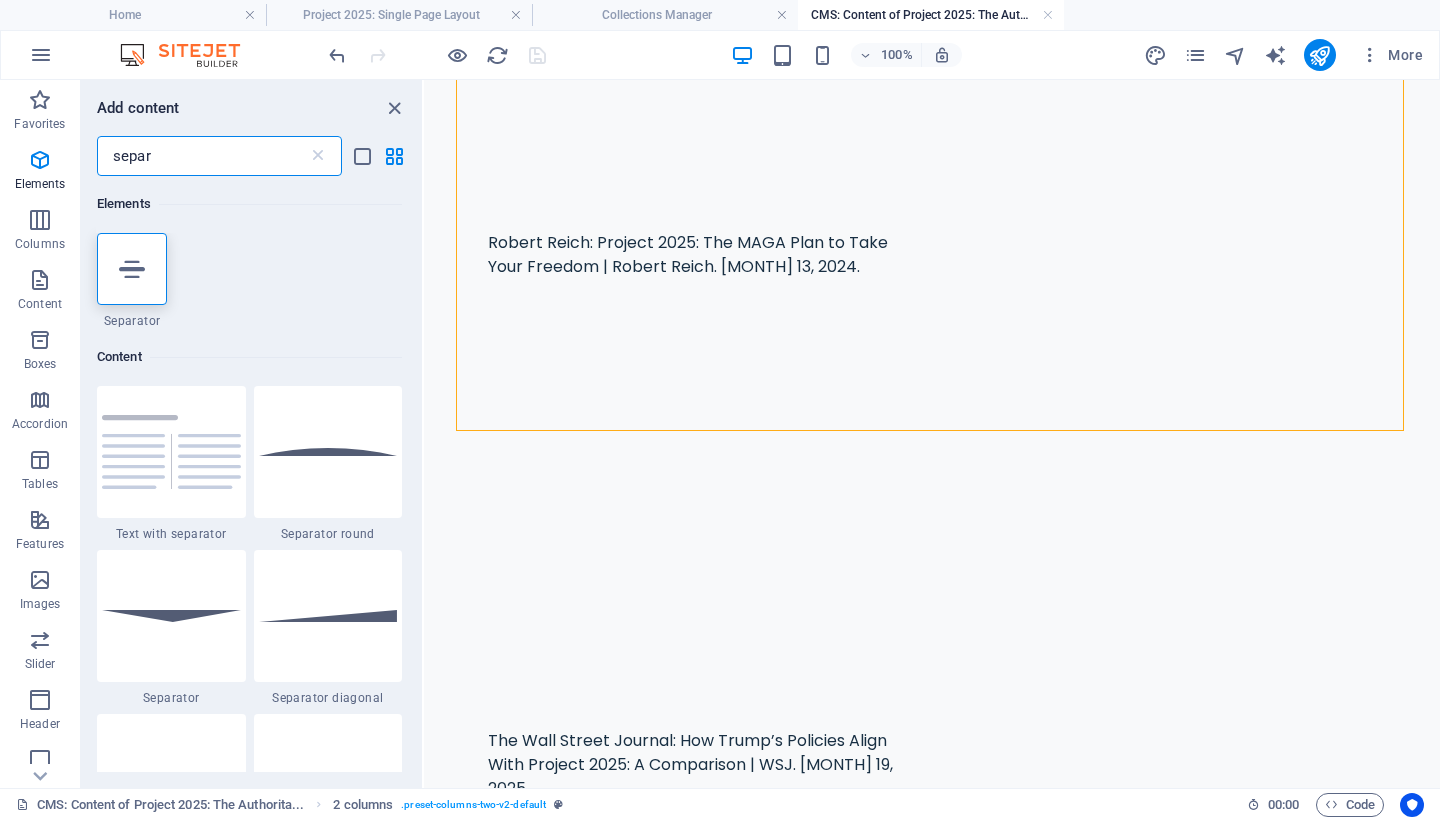 type on "separ" 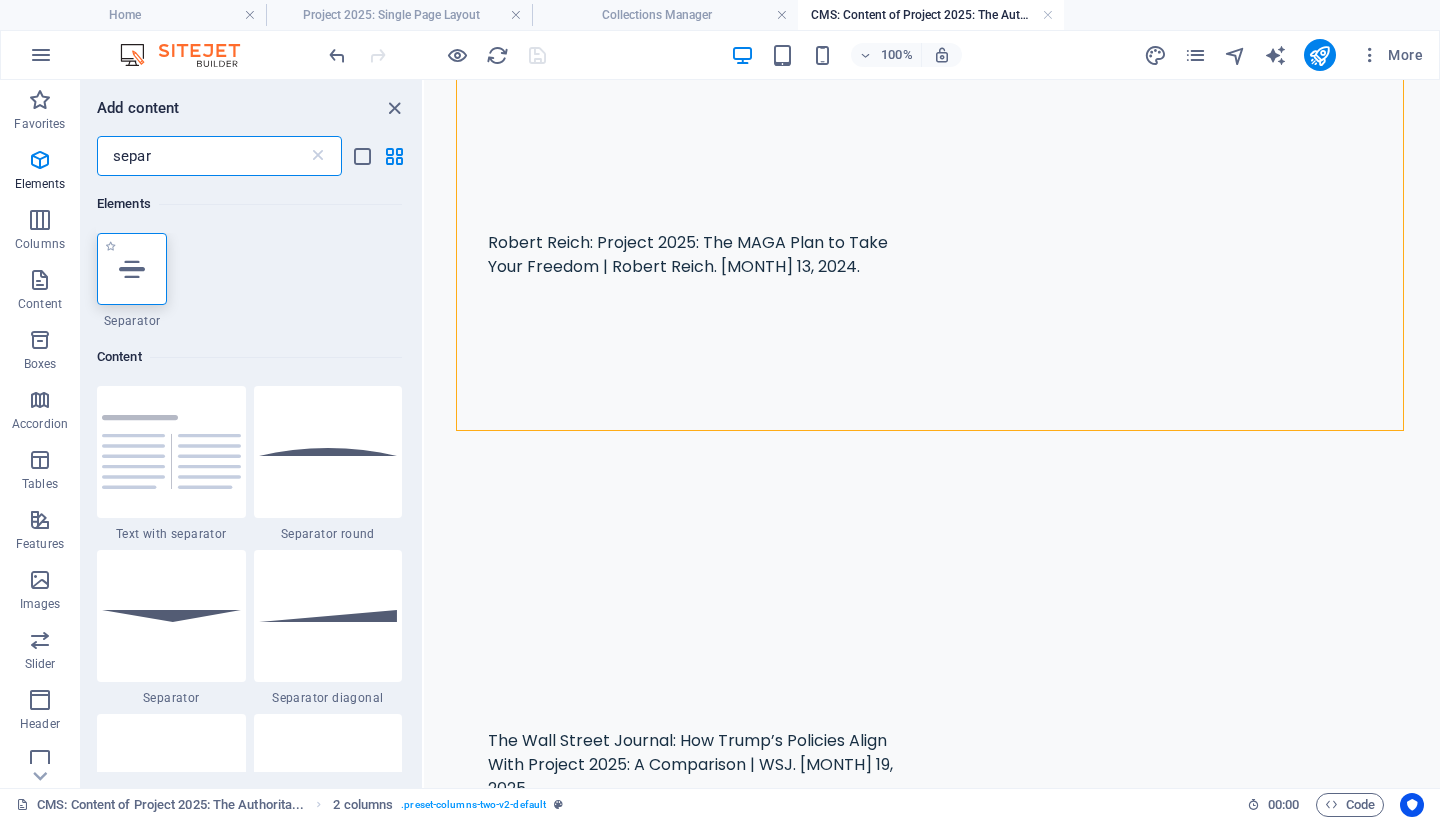 drag, startPoint x: 219, startPoint y: 159, endPoint x: 132, endPoint y: 295, distance: 161.44658 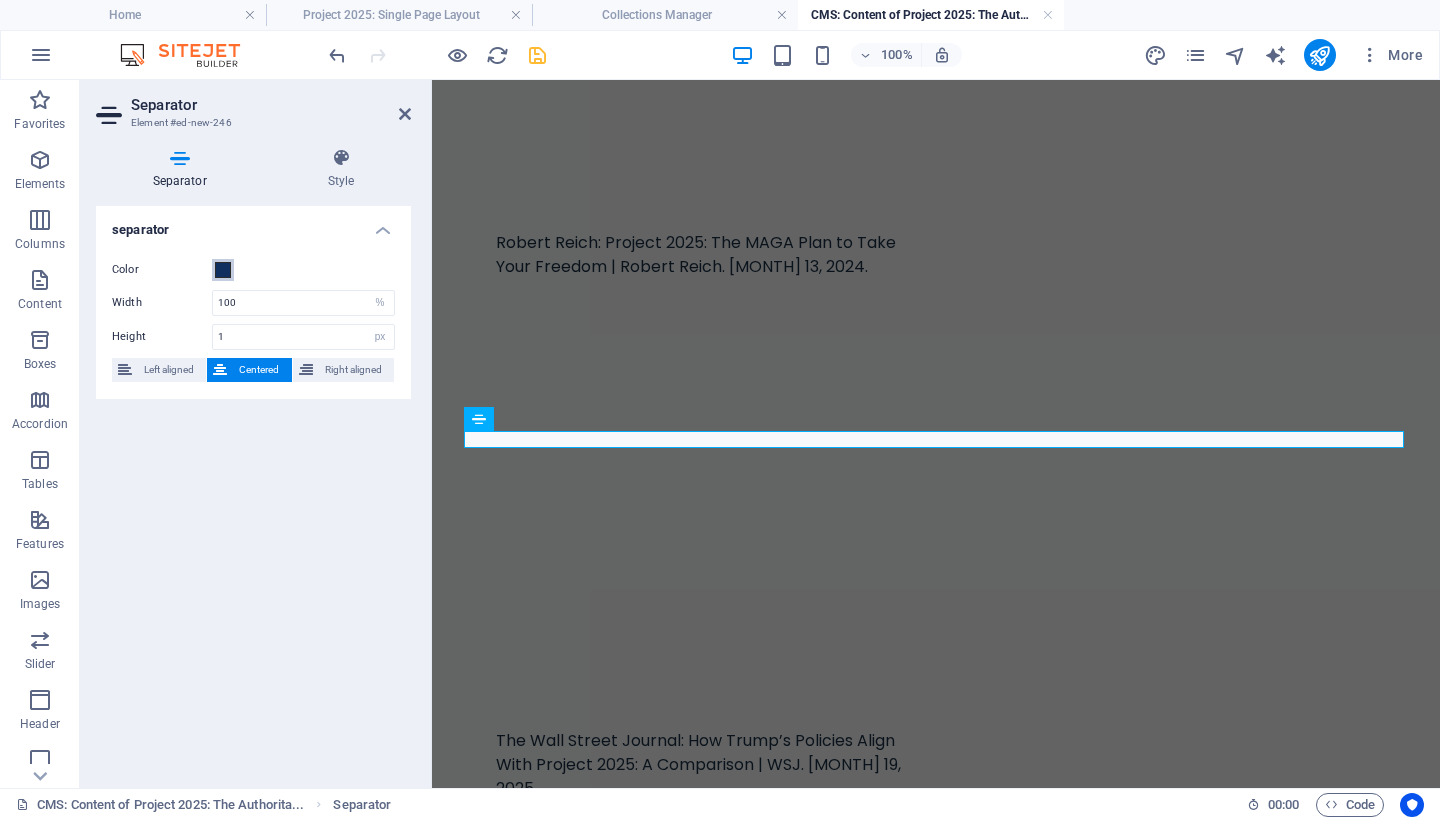 click at bounding box center [223, 270] 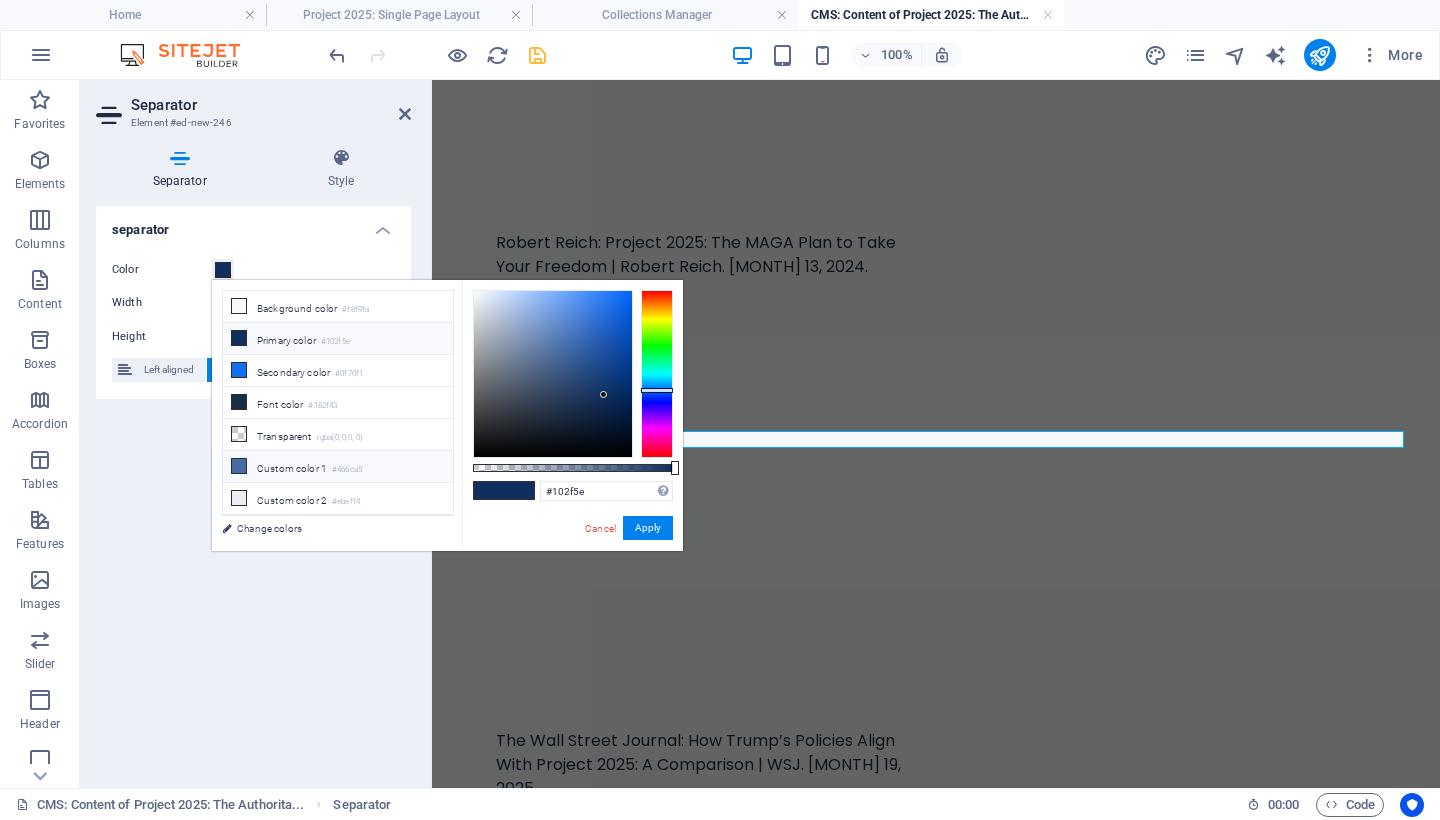 click on "Custom color 1
#466ca5" at bounding box center (338, 467) 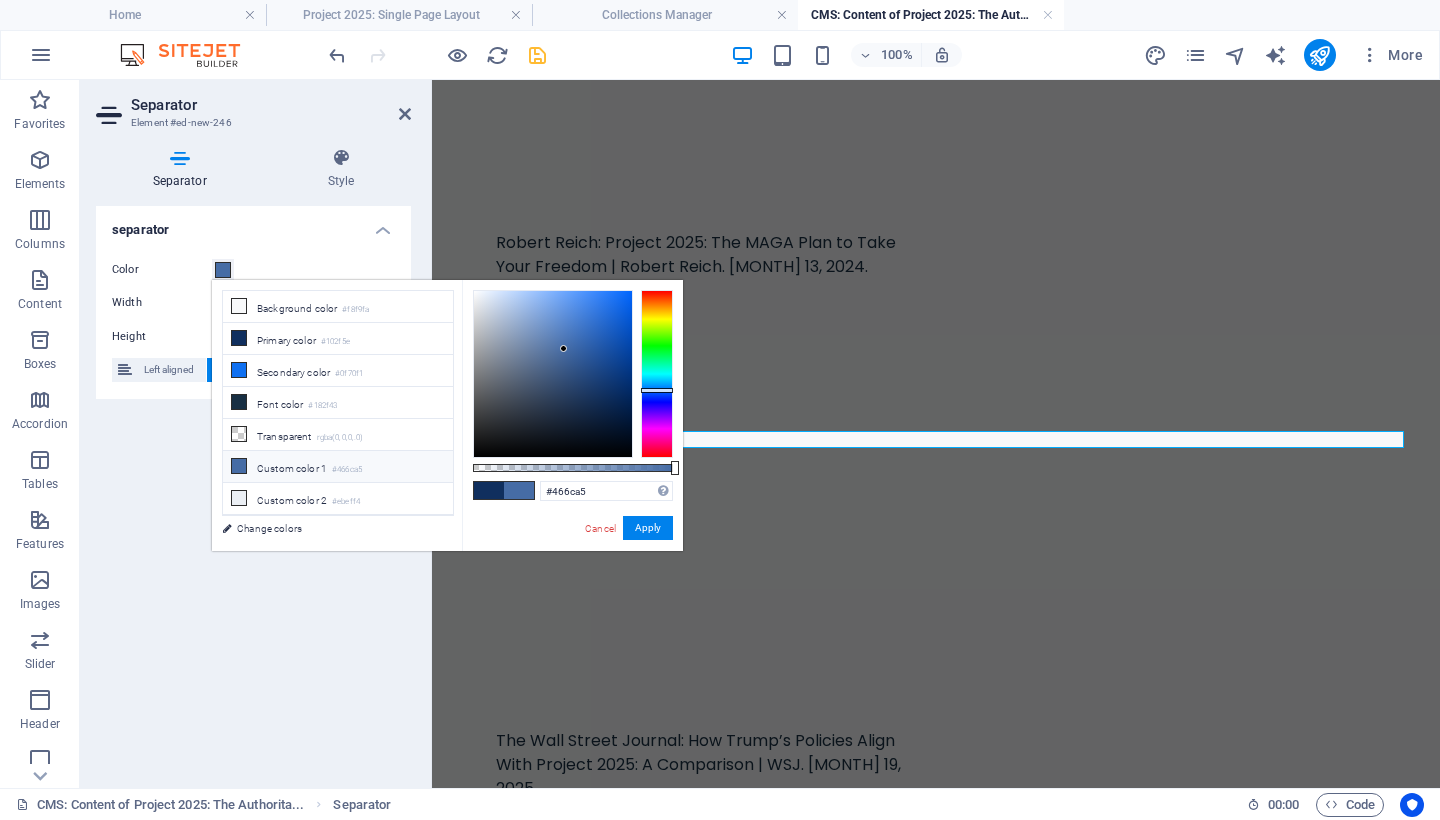click at bounding box center (239, 466) 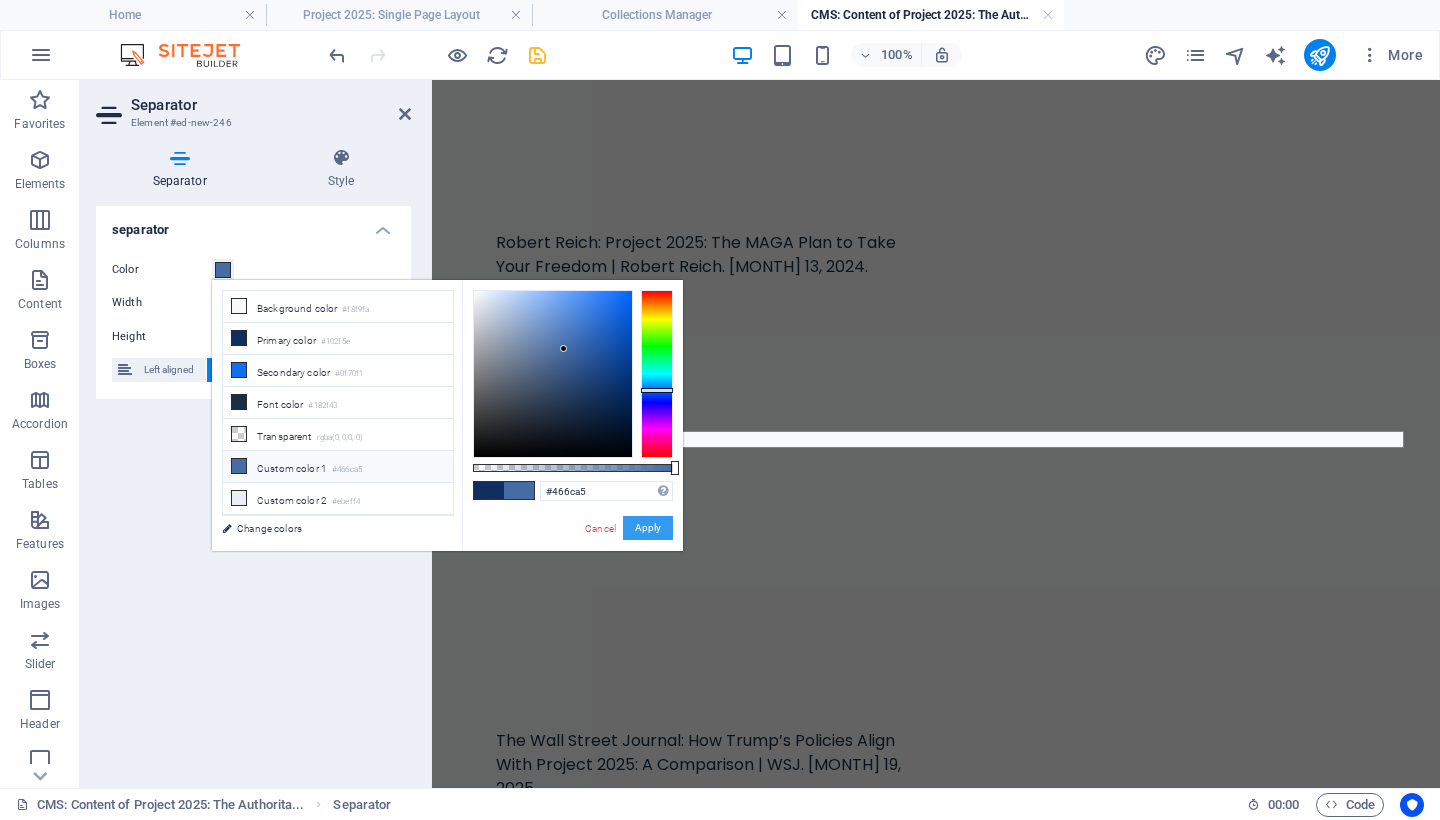 click on "Apply" at bounding box center [648, 528] 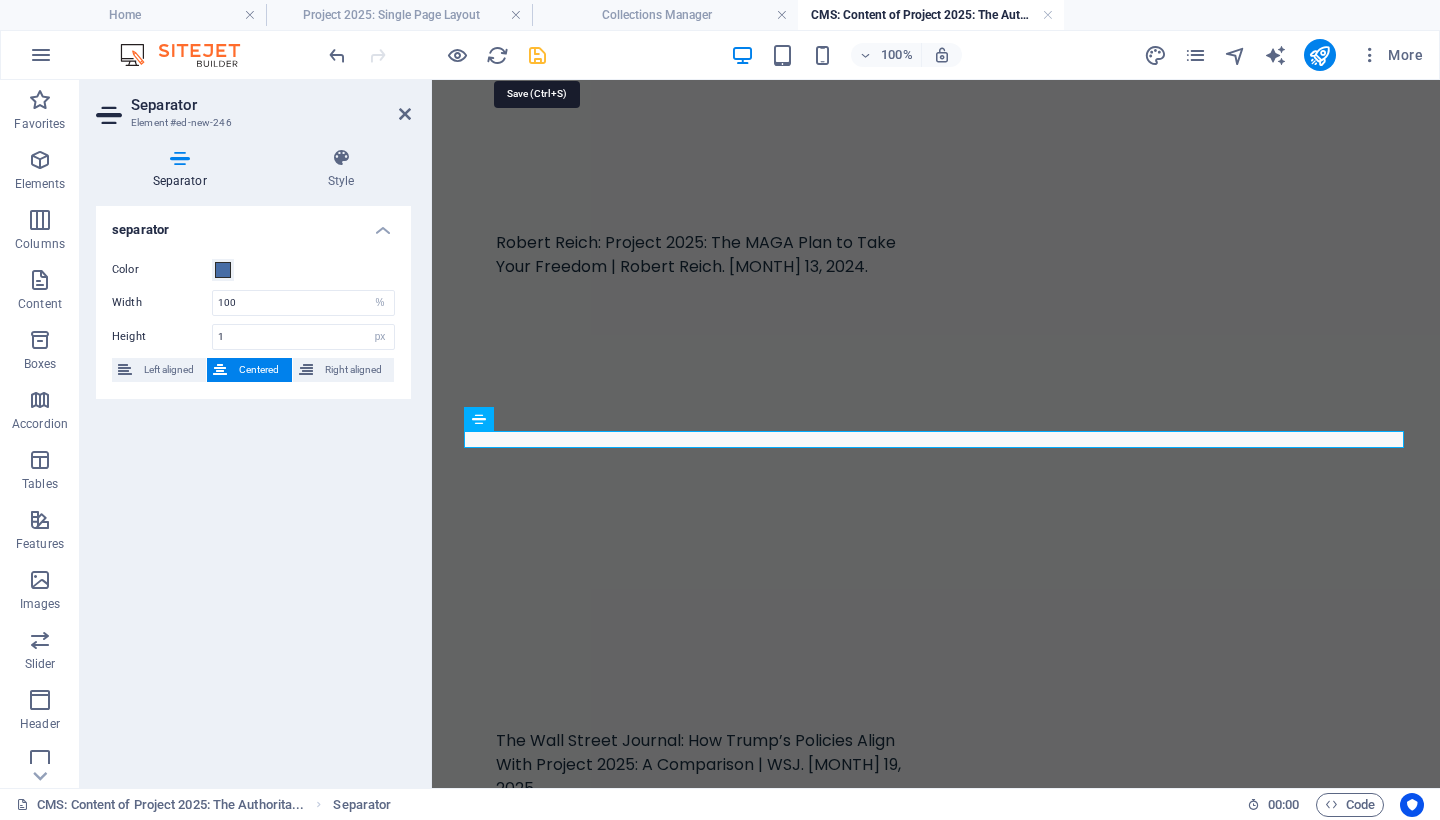 click at bounding box center [537, 55] 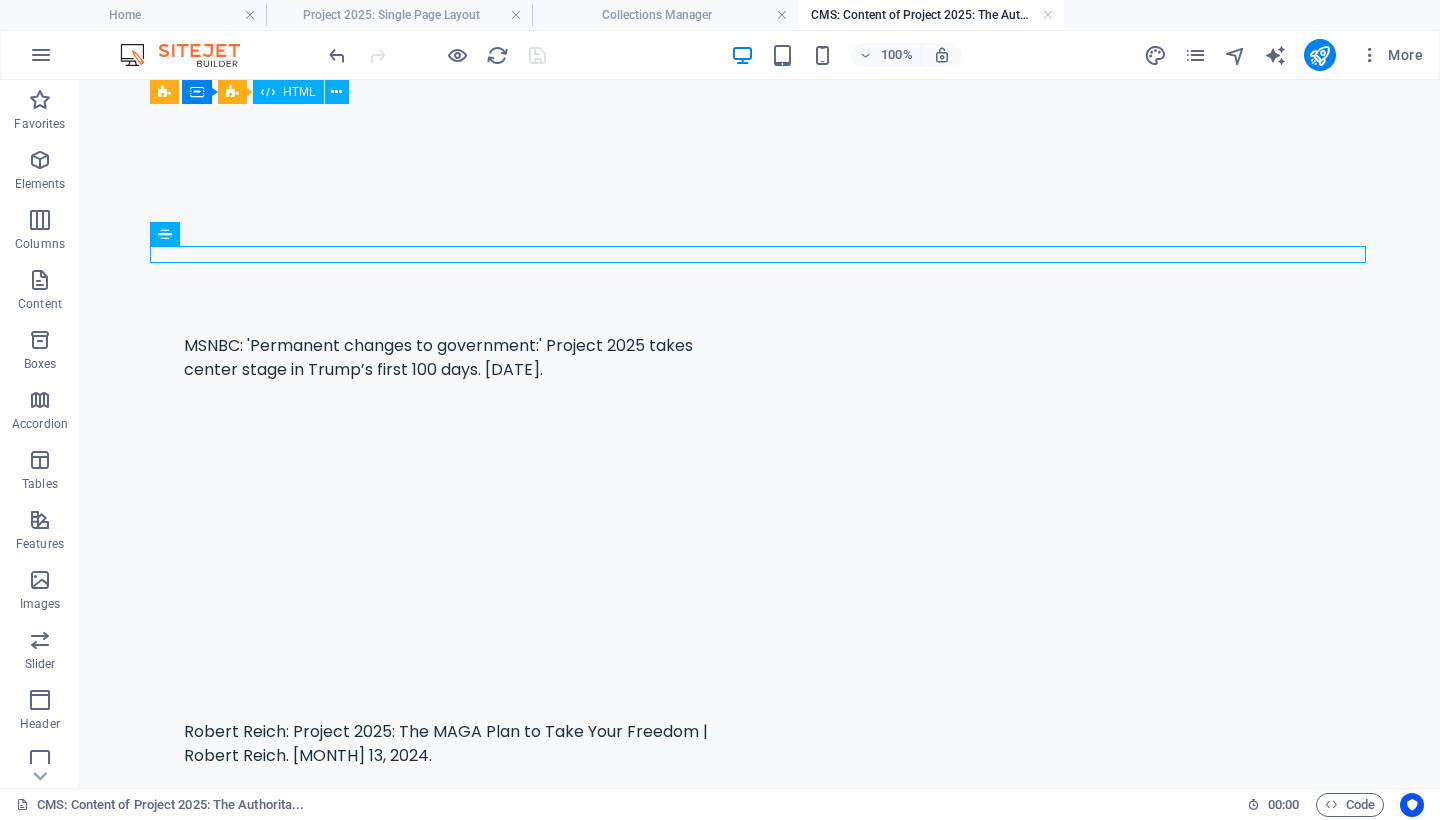 scroll, scrollTop: 894, scrollLeft: 0, axis: vertical 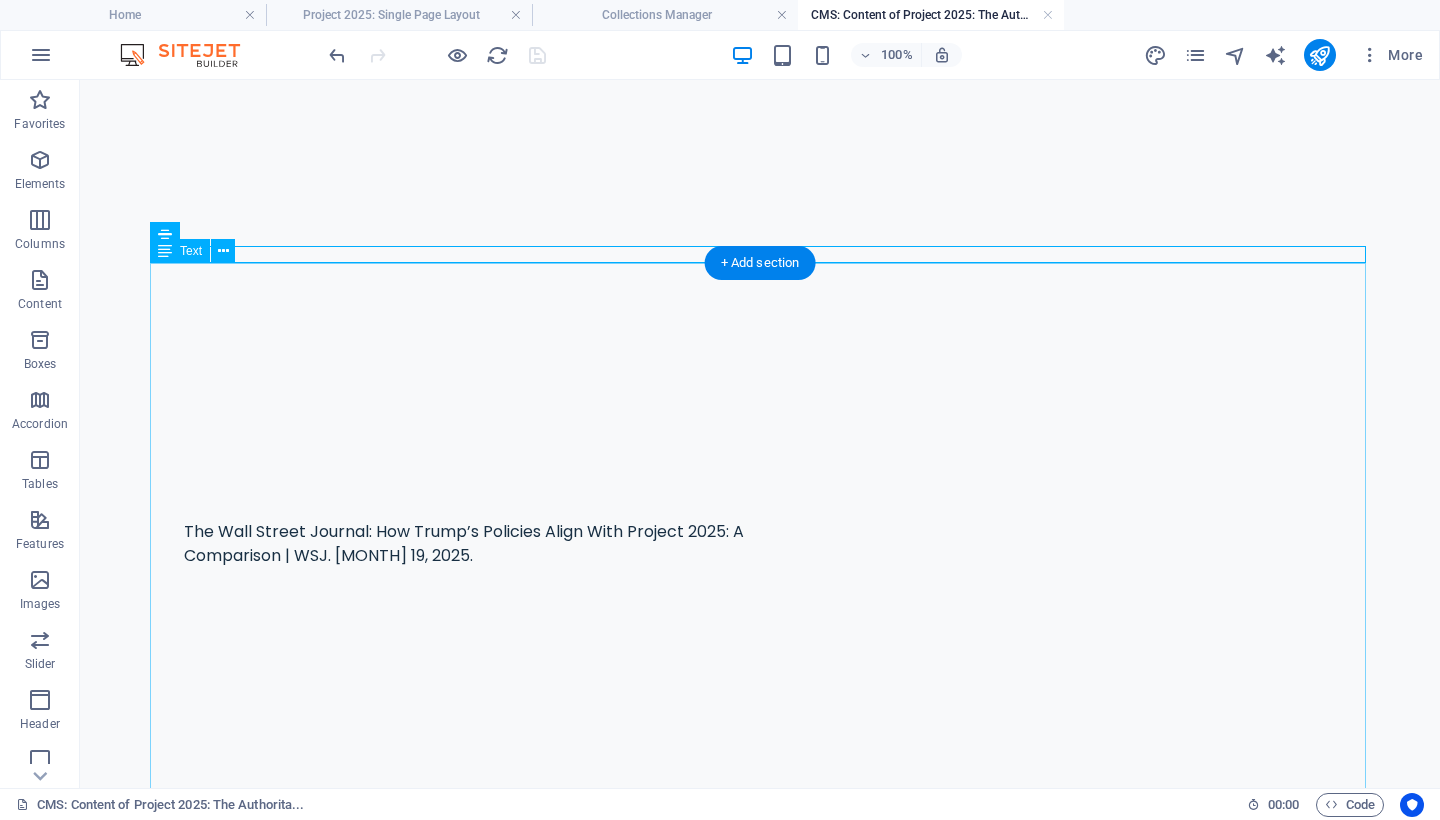 click on "Project 2025: The Authoritarian Blueprint Underway Project 2025  is a radical plan to transform the United States government into a centralized, authoritarian regime dominated by a singular executive power. Originating from The Heritage Foundation and executed by a network of over 100 far-right organizations and former Trump loyalists, this initiative threatens to dismantle democratic safeguards, civil service neutrality, and fundamental civil liberties. Since Donald Trump's return to the White House in January 2025, the agenda has begun to unfold in real time, under the guise of restoring "order" and "patriotism." The implications are catastrophic and urgent. Origins and Architects Project 2025 The centerpiece of the initiative is an 887-page policy blueprint titled   Mandate for Leadership: The Conservative Promise Role in the Trump Administration Key components already in motion include: Mass purges of career civil servants replaced by political loyalists. Core Agenda and Strategy Project 2025 1.   2." at bounding box center (760, 2839) 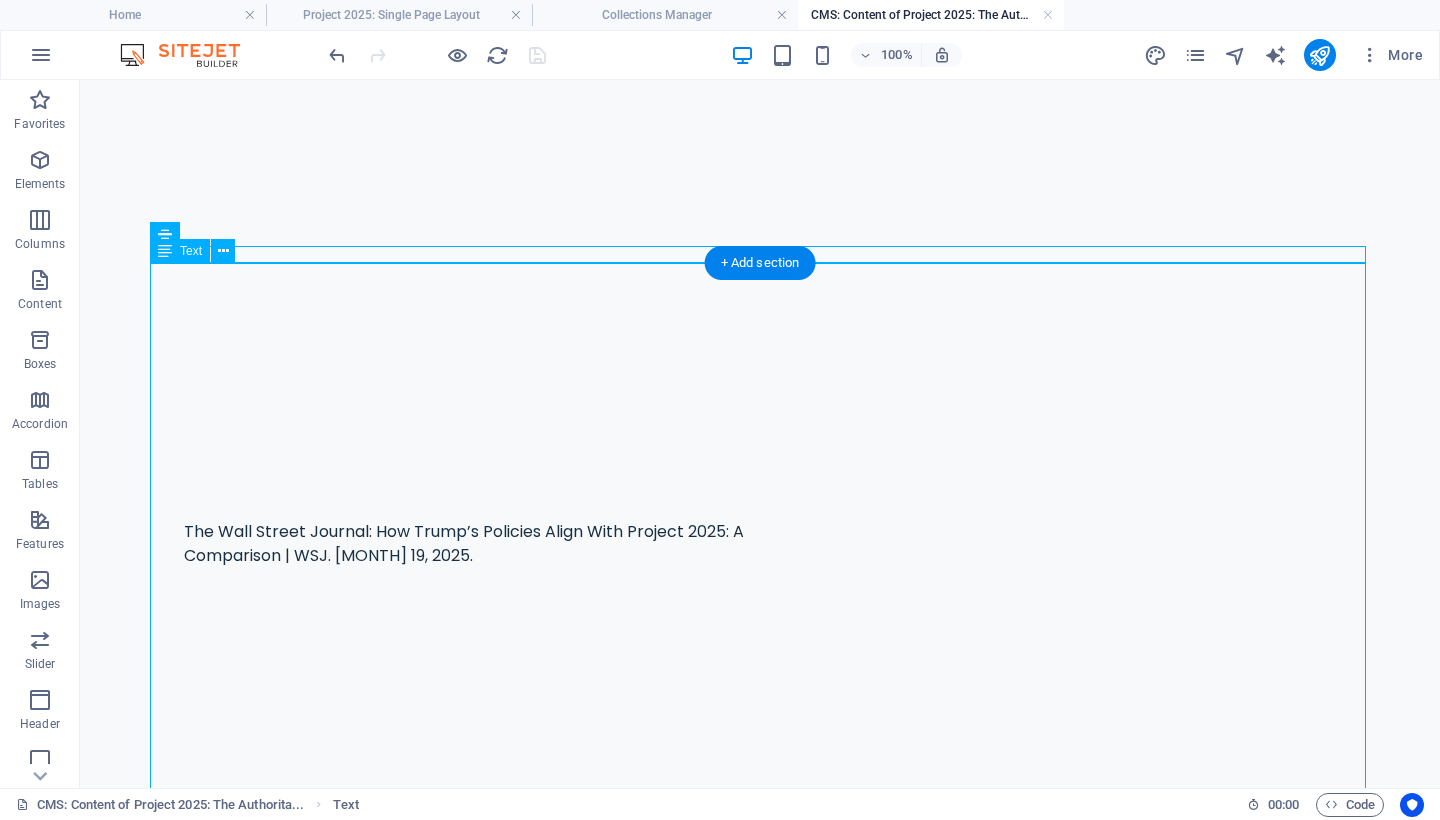 click on "Project 2025: The Authoritarian Blueprint Underway Project 2025  is a radical plan to transform the United States government into a centralized, authoritarian regime dominated by a singular executive power. Originating from The Heritage Foundation and executed by a network of over 100 far-right organizations and former Trump loyalists, this initiative threatens to dismantle democratic safeguards, civil service neutrality, and fundamental civil liberties. Since Donald Trump's return to the White House in January 2025, the agenda has begun to unfold in real time, under the guise of restoring "order" and "patriotism." The implications are catastrophic and urgent. Origins and Architects Project 2025 The centerpiece of the initiative is an 887-page policy blueprint titled   Mandate for Leadership: The Conservative Promise Role in the Trump Administration Key components already in motion include: Mass purges of career civil servants replaced by political loyalists. Core Agenda and Strategy Project 2025 1.   2." at bounding box center (760, 2839) 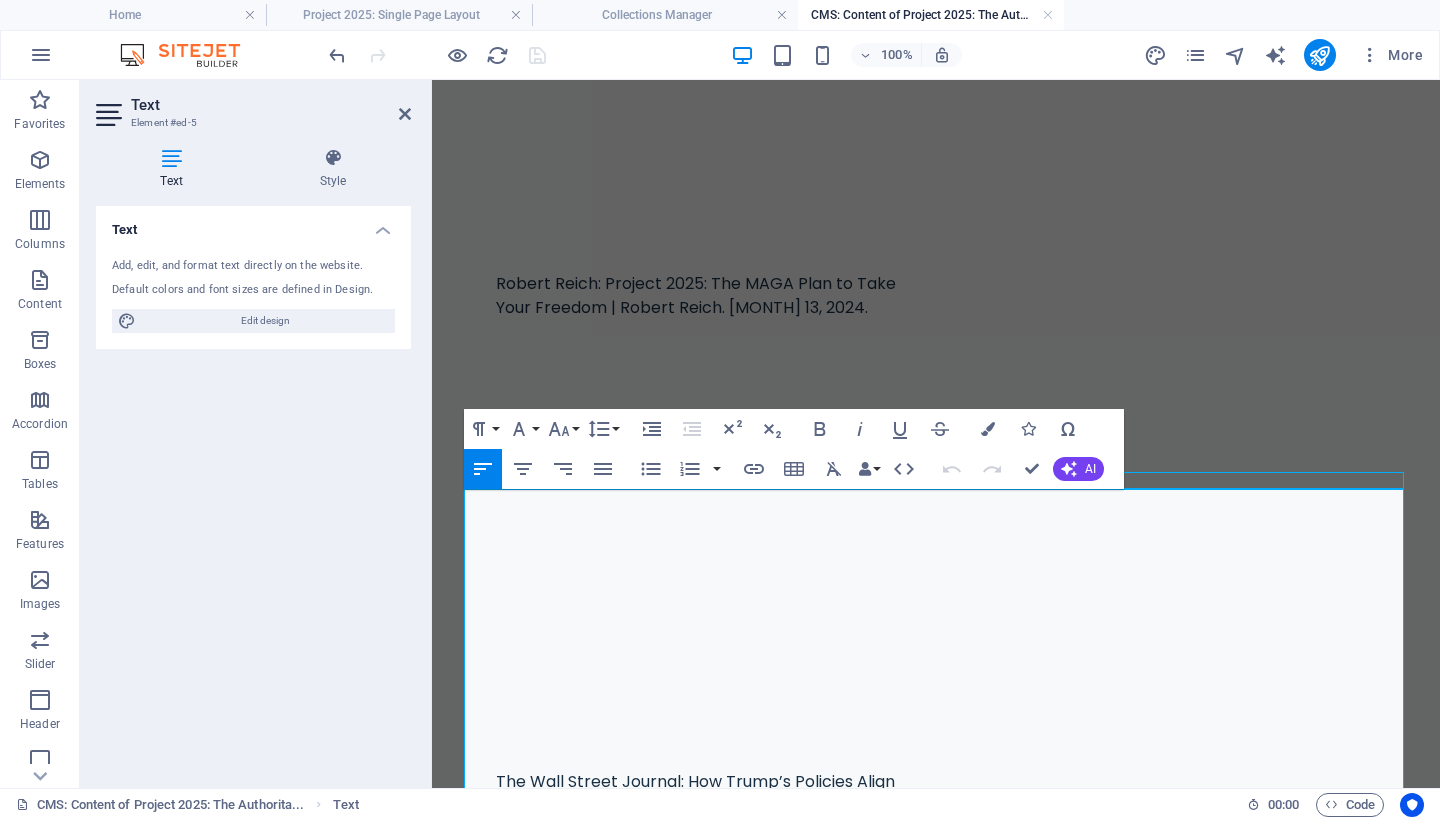 click on "Project 2025: The Authoritarian Blueprint Underway" at bounding box center (936, 1368) 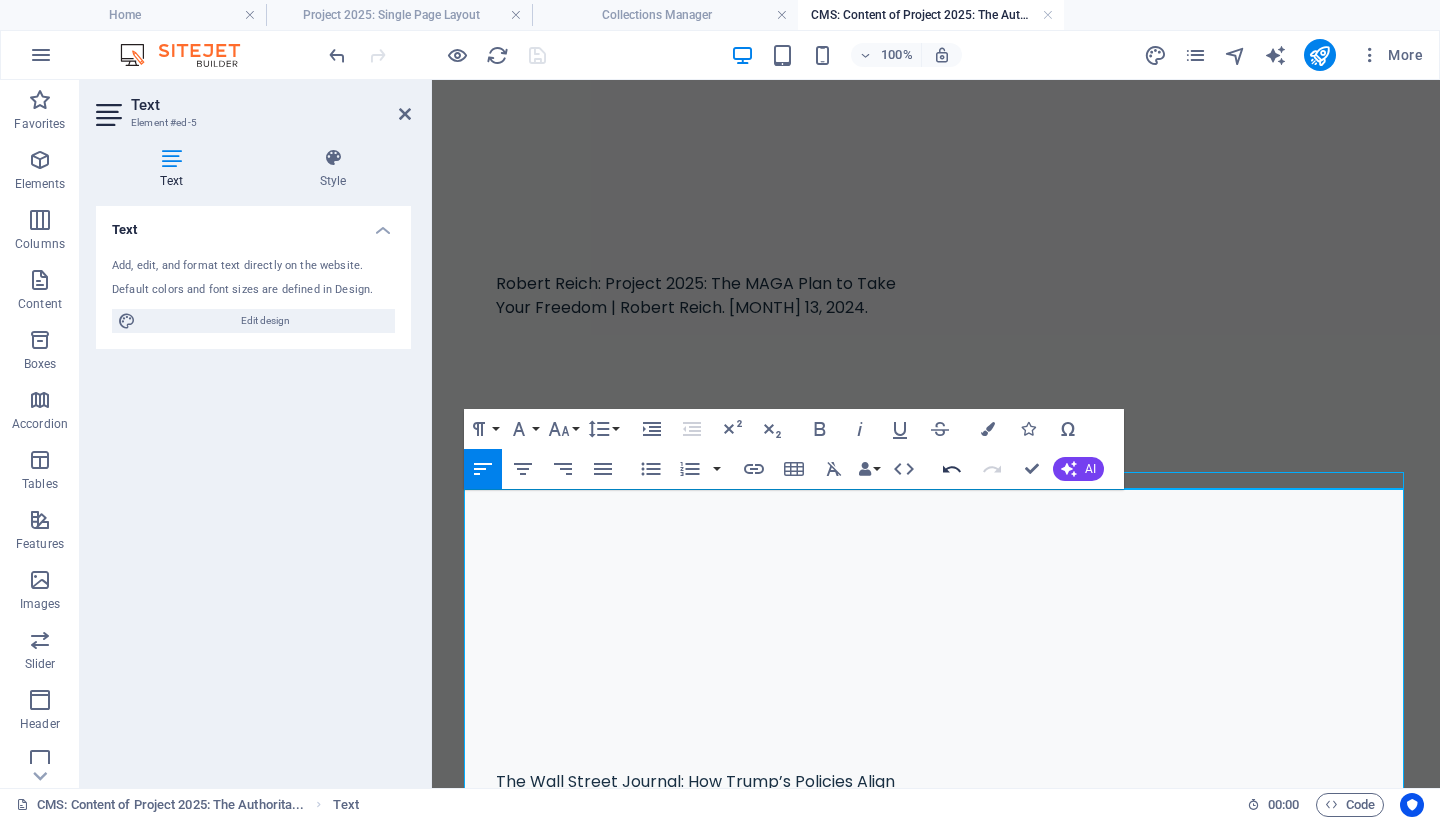 click 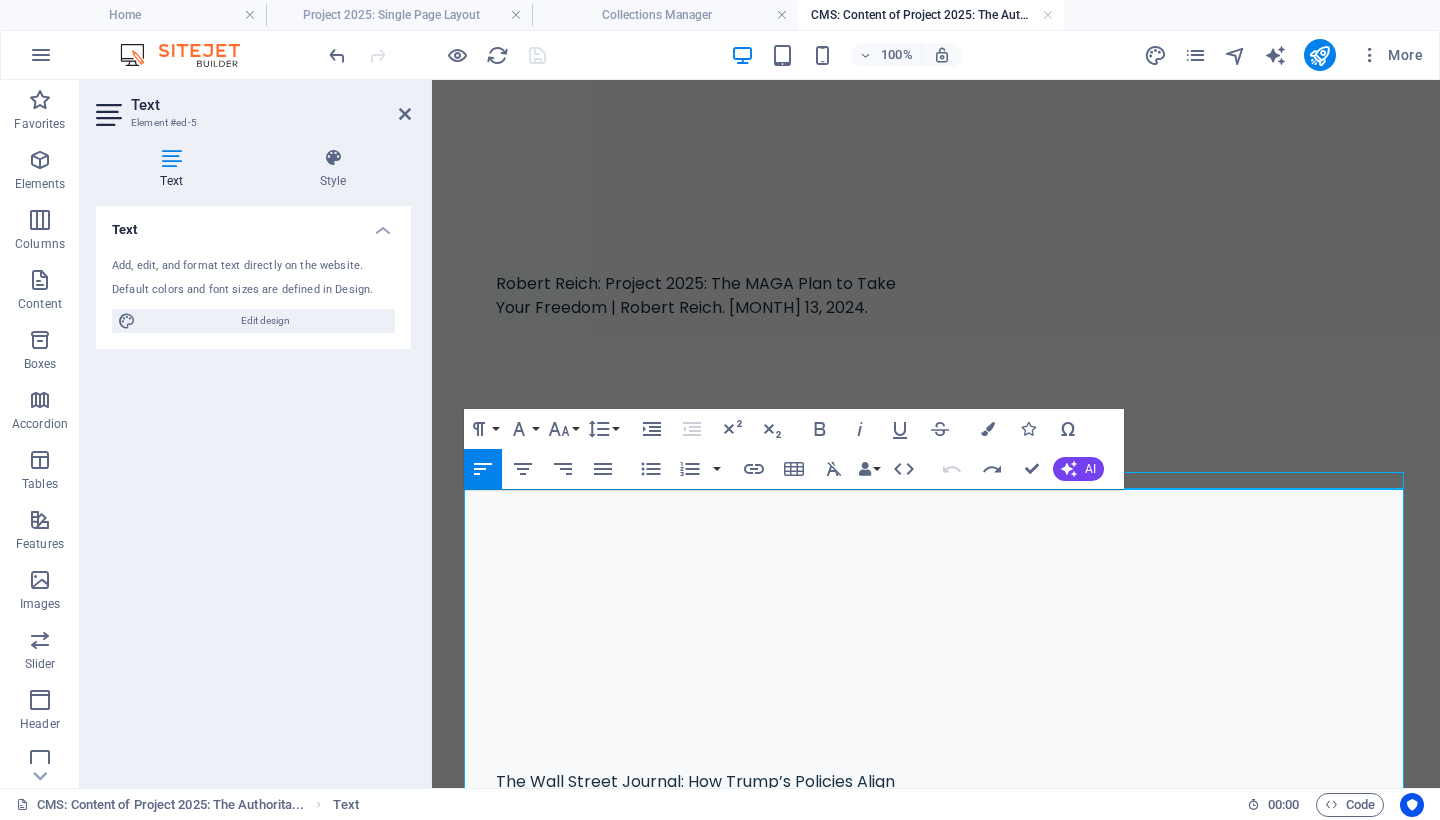 click on "Project 2025" at bounding box center (523, 1417) 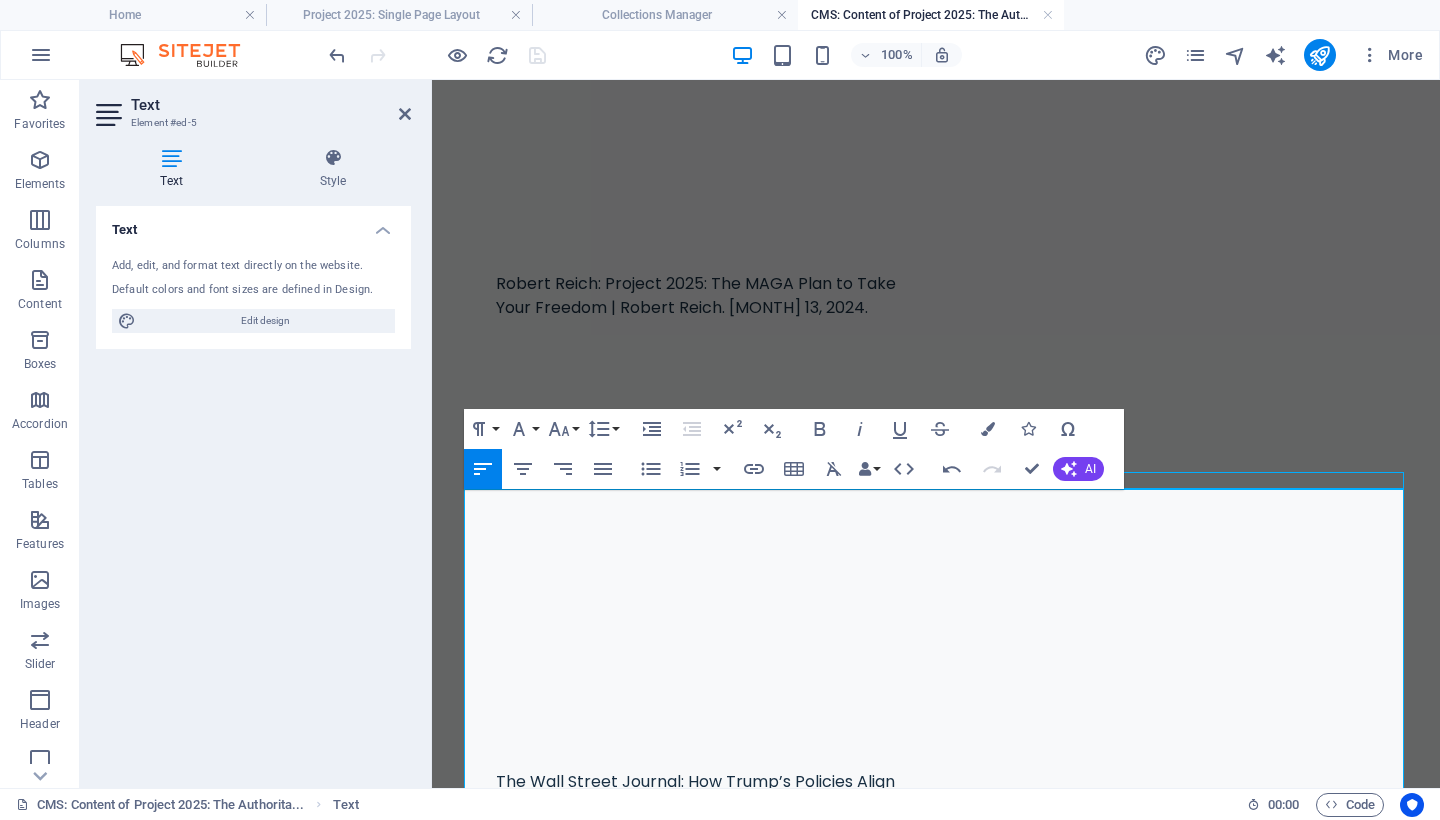 type 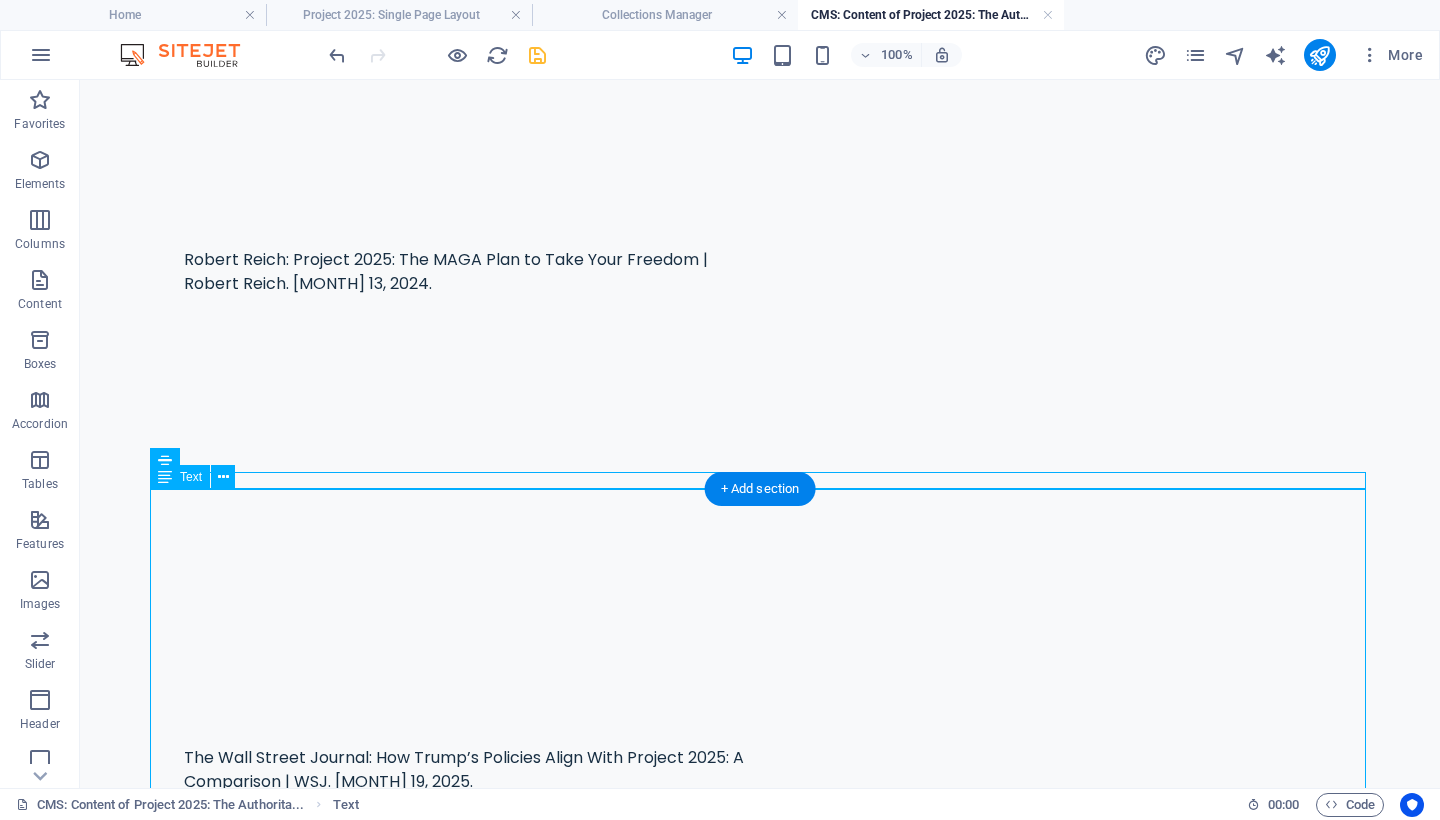 click on "Project 2025: The Authoritarian Blueprint Underway By Mary Ann Kirby. August 4, 2025. Project 2025  is a radical plan to transform the United States government into a centralized, authoritarian regime dominated by a singular executive power. Originating from The Heritage Foundation and executed by a network of over 100 far-right organizations and former Trump loyalists, this initiative threatens to dismantle democratic safeguards, civil service neutrality, and fundamental civil liberties. Since Donald Trump's return to the White House in January 2025, the agenda has begun to unfold in real time, under the guise of restoring "order" and "patriotism." The implications are catastrophic and urgent. Origins and Architects Project 2025 The centerpiece of the initiative is an 887-page policy blueprint titled   Mandate for Leadership: The Conservative Promise Role in the Trump Administration Key components already in motion include: Mass purges of career civil servants replaced by political loyalists. Project 2025" at bounding box center [760, 3089] 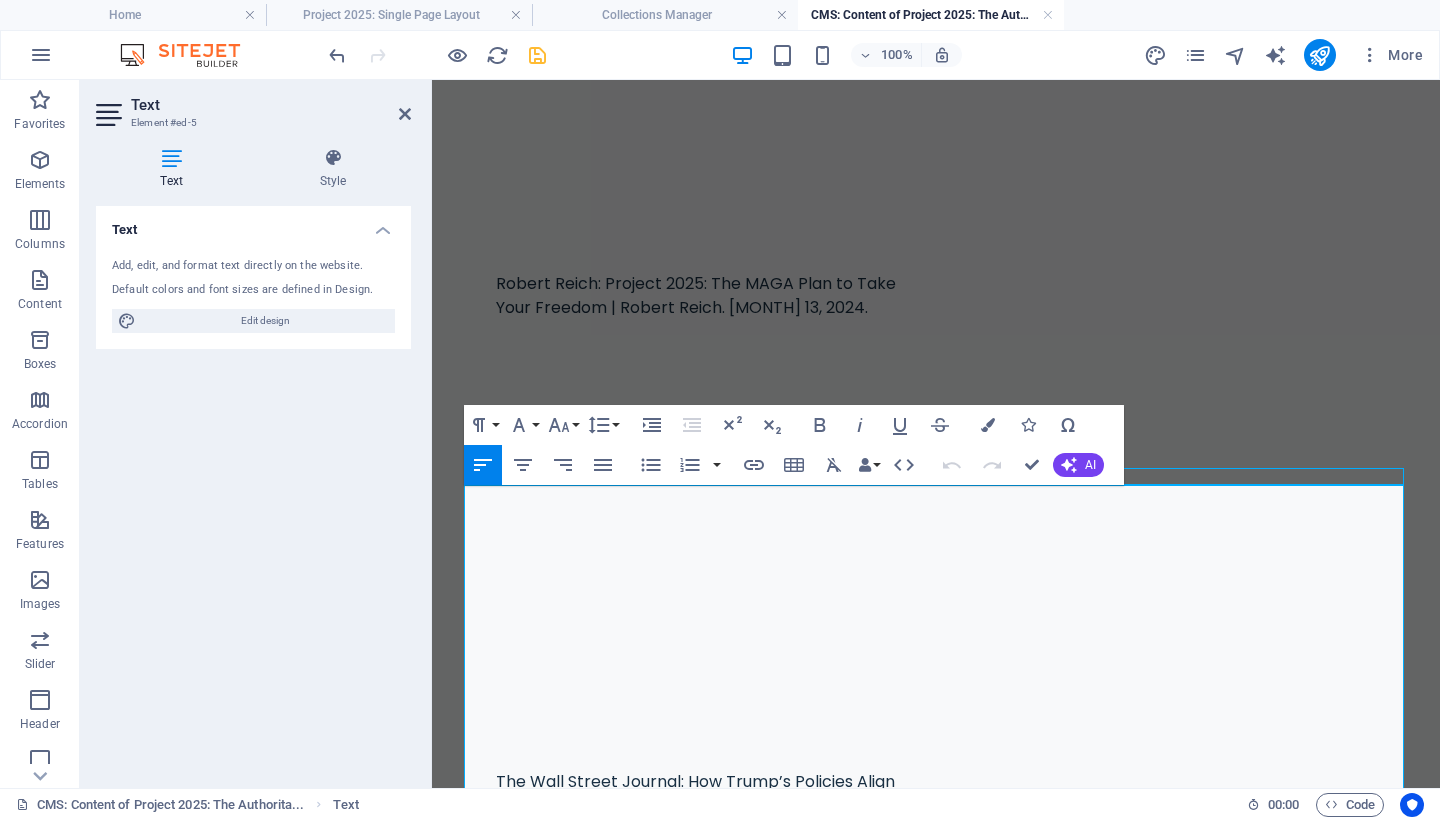 scroll, scrollTop: 815, scrollLeft: 0, axis: vertical 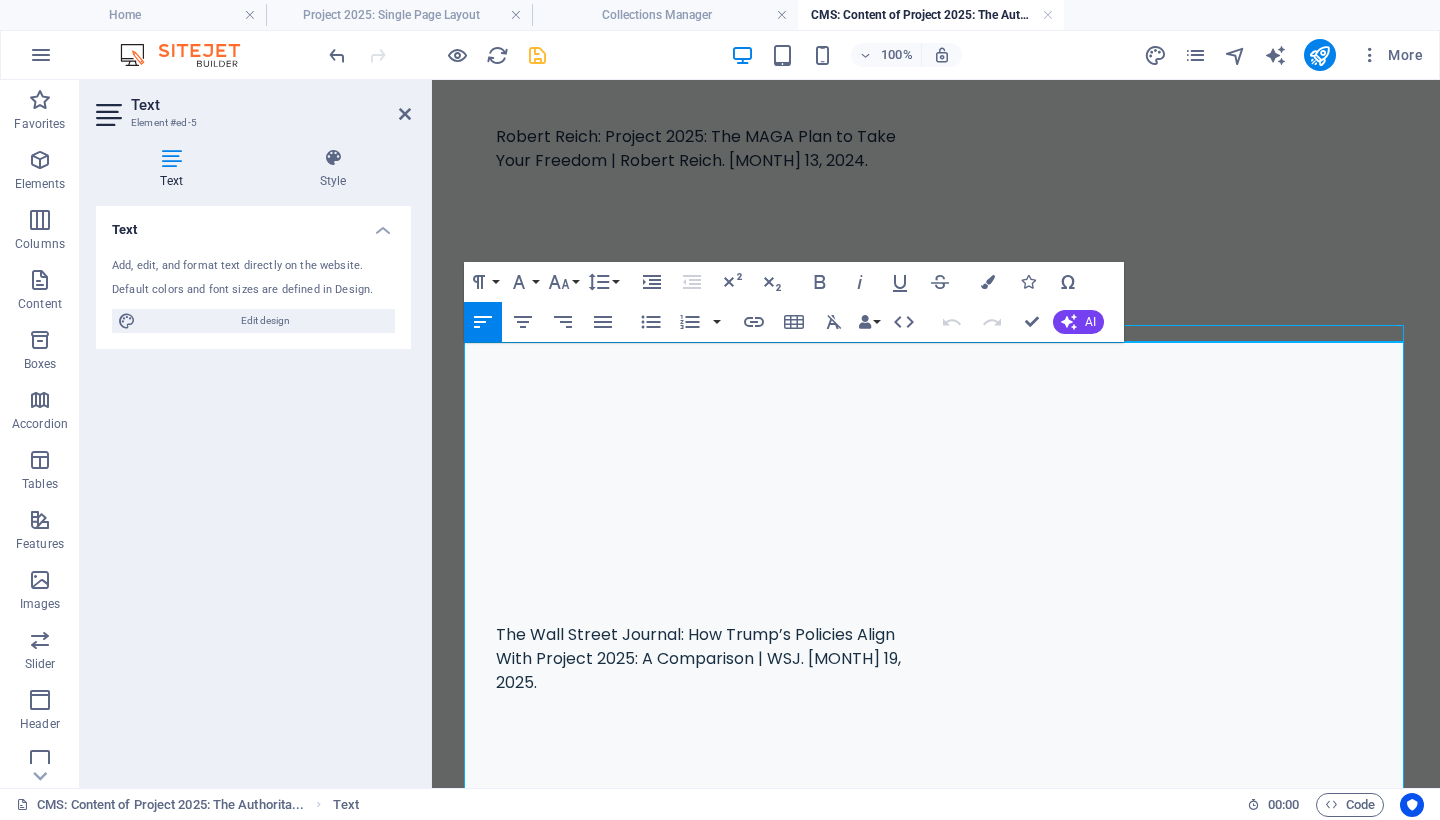 click at bounding box center [936, 1293] 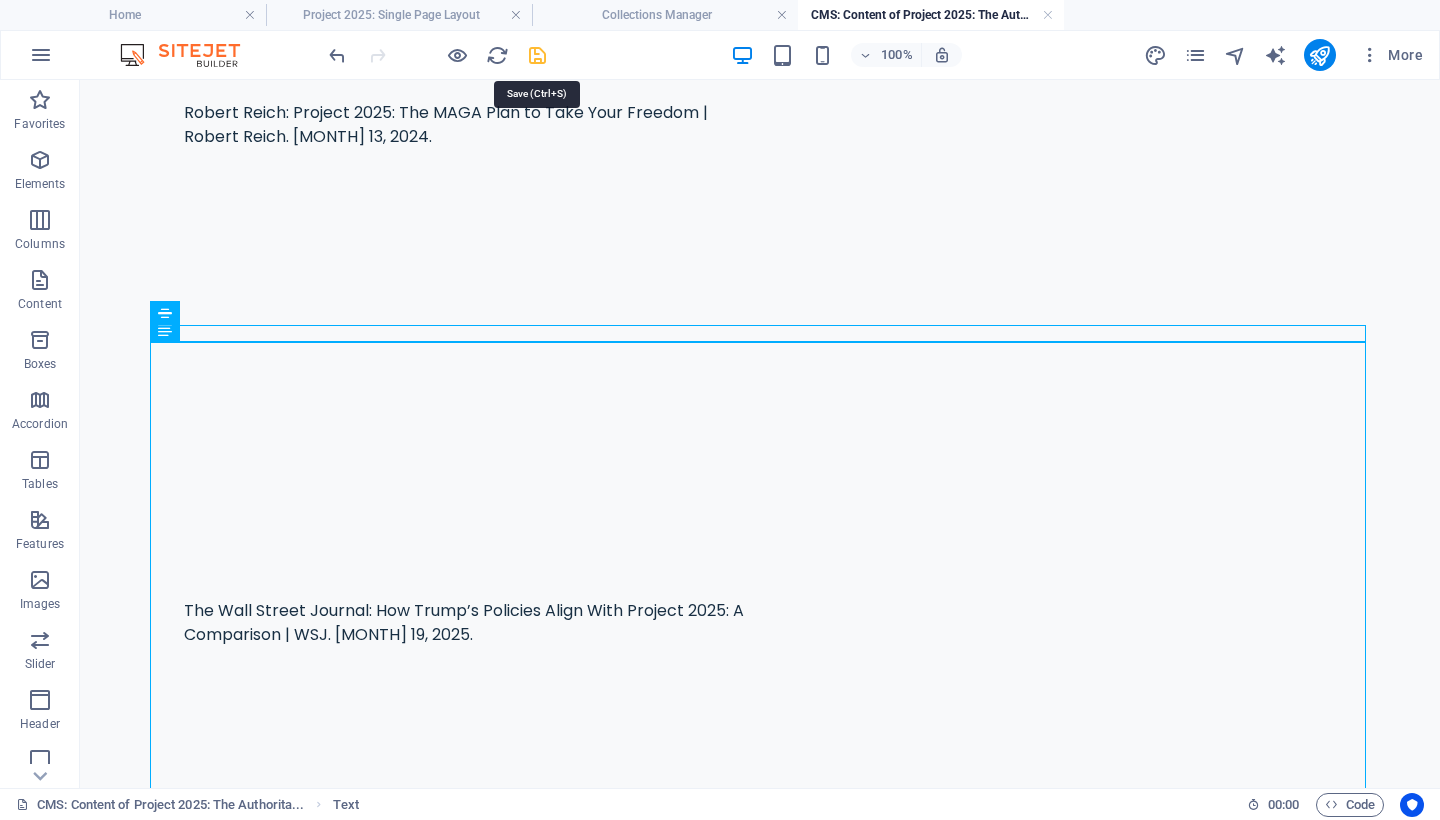 click at bounding box center (537, 55) 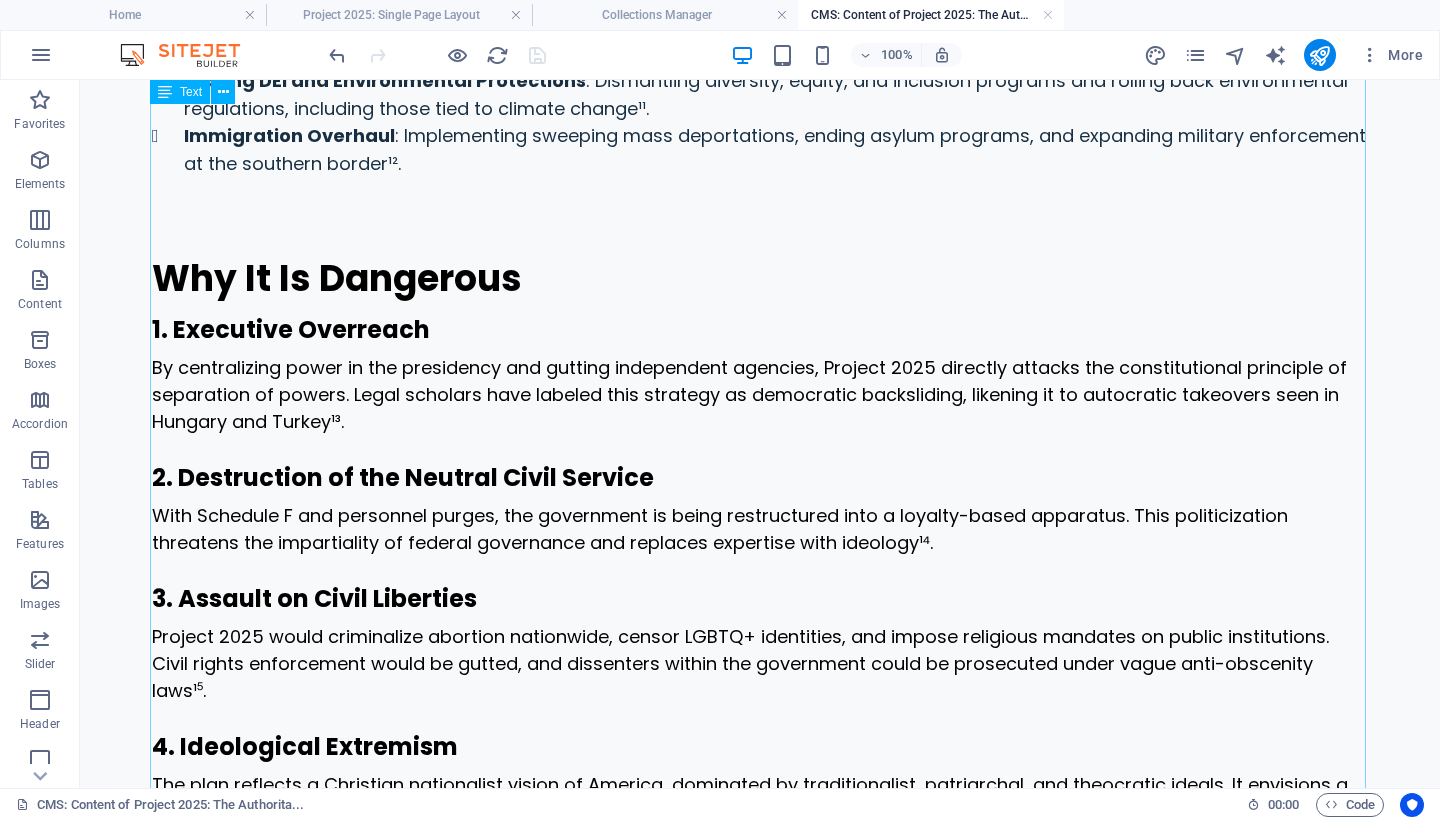 scroll, scrollTop: 3884, scrollLeft: 0, axis: vertical 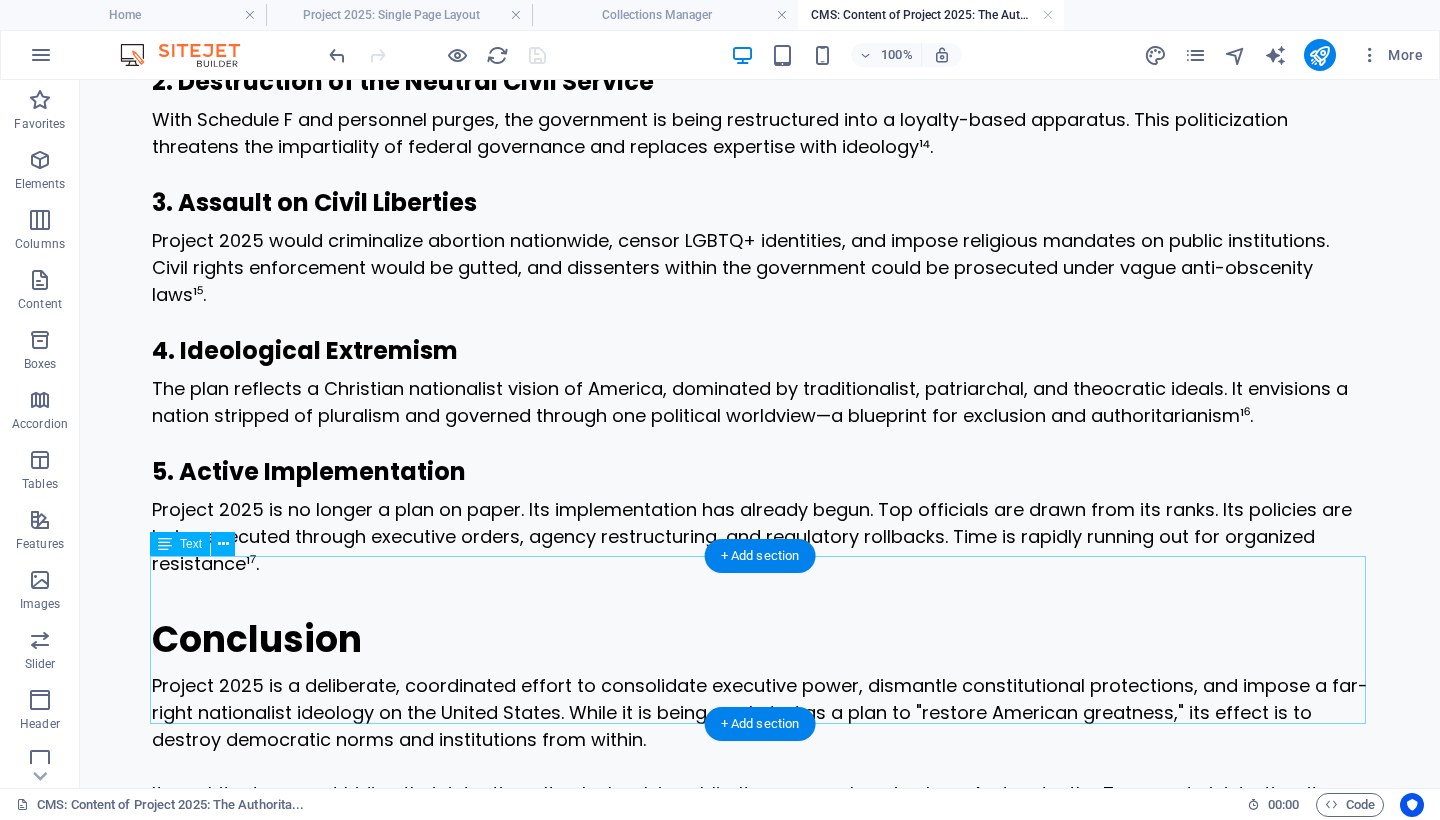 click on "Disclosure:   "Project 2025: The Authoritarian Blueprint Underway"   was written by Mary Ann Kirby with assistance from AI to support research and enhance editorial clarity. Legal Disclaimer:  The views and opinions expressed in this article are those of the author, Mary Ann Kirby, and are intended for informational and educational purposes only. This content does not constitute legal, financial, or professional advice. While every effort has been made to ensure the accuracy of the information provided, no guarantees are made regarding its completeness or reliability. References to public figures, organizations, or policies are based on publicly available sources and are presented in good faith. Readers are encouraged to conduct their own research and seek independent counsel where appropriate. The author expressly disclaims any liability for any loss or damage incurred by reliance on the information contained herein." at bounding box center (760, 1877) 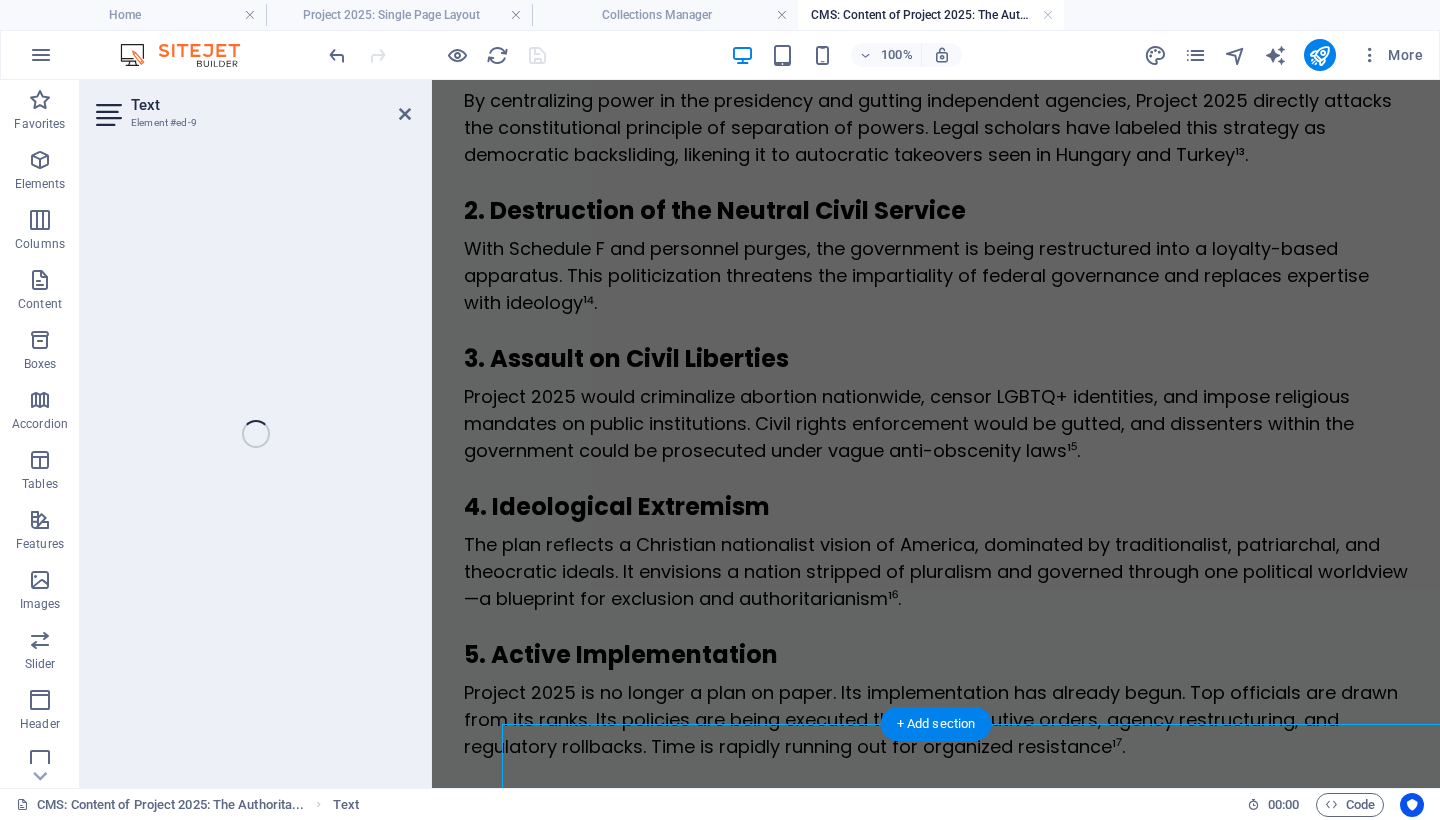 scroll, scrollTop: 4176, scrollLeft: 0, axis: vertical 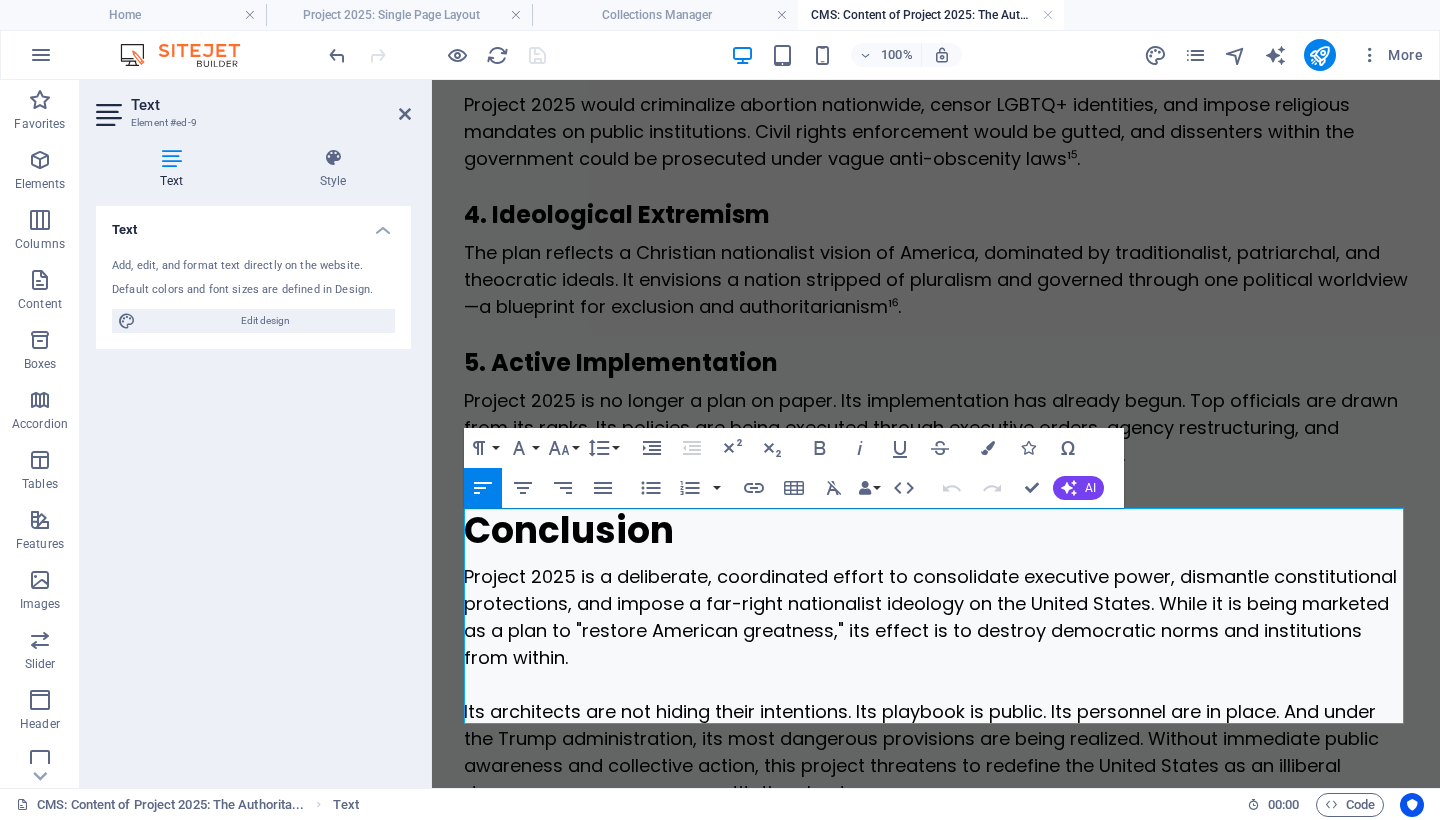 click on "Disclosure:" at bounding box center (506, 1774) 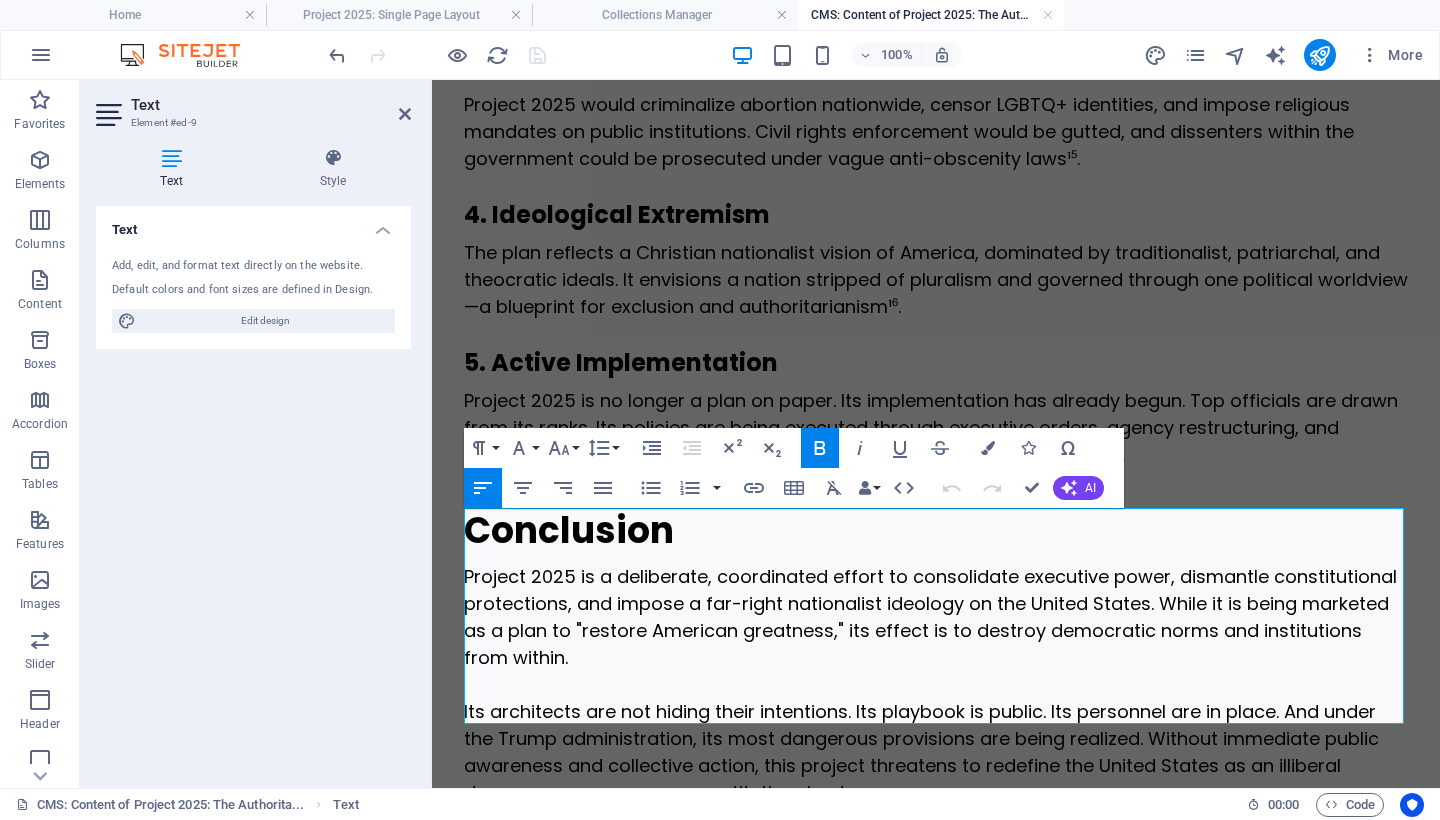 type 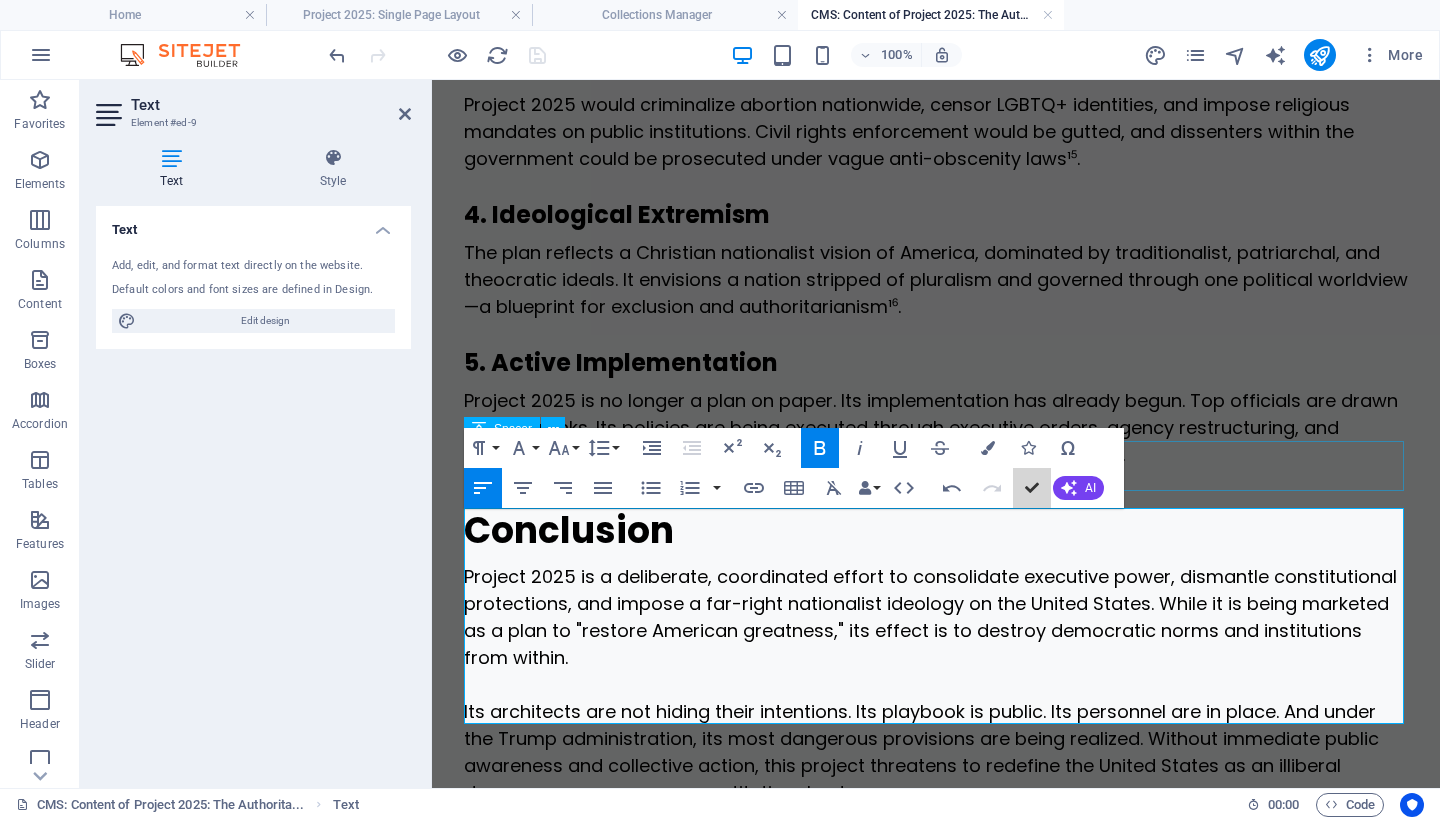 scroll, scrollTop: 3908, scrollLeft: 0, axis: vertical 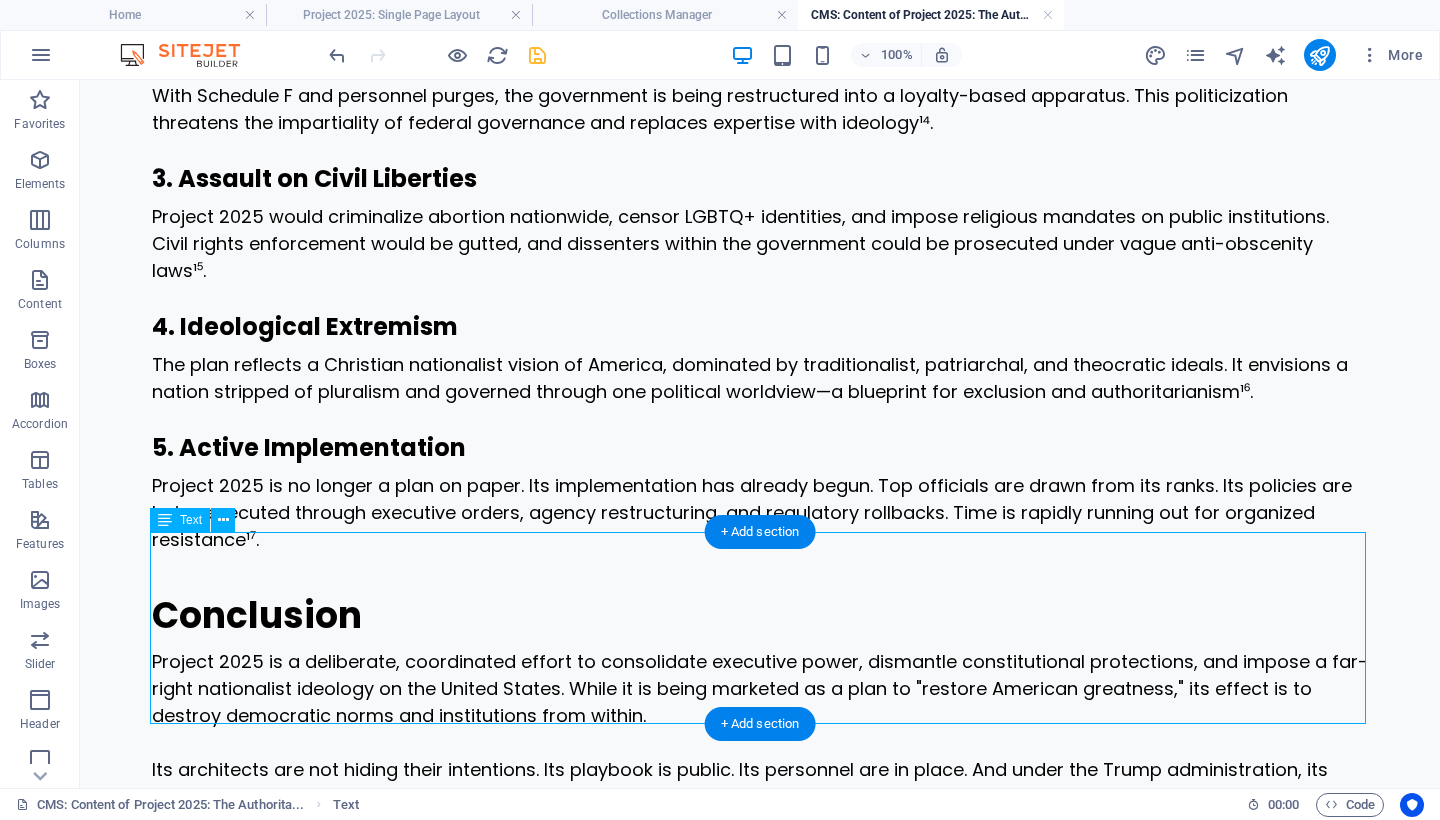 click on "Author's Disclosure:   "Project 2025: The Authoritarian Blueprint Underway"   was written by Mary Ann Kirby with assistance from AI to support research and enhance editorial clarity. Legal Disclaimer:  The views and opinions expressed in this article are those of the author, Mary Ann Kirby, and are intended for informational and educational purposes only. This content does not constitute legal, financial, or professional advice. While every effort has been made to ensure the accuracy of the information provided, no guarantees are made regarding its completeness or reliability. References to public figures, organizations, or policies are based on publicly available sources and are presented in good faith. Readers are encouraged to conduct their own research and seek independent counsel where appropriate. The author expressly disclaims any liability for any loss or damage incurred by reliance on the information contained herein." at bounding box center (760, 1865) 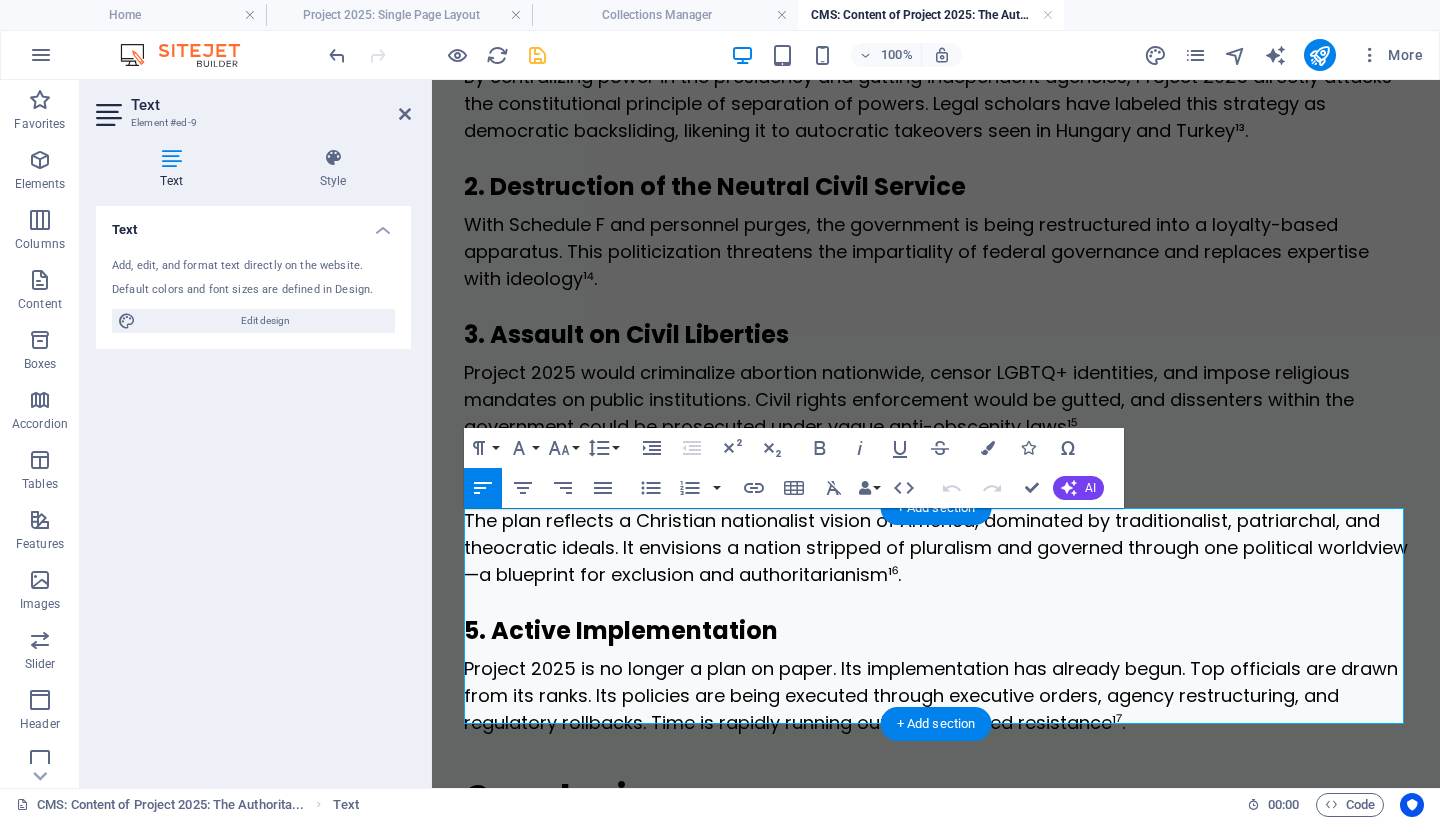scroll, scrollTop: 4176, scrollLeft: 0, axis: vertical 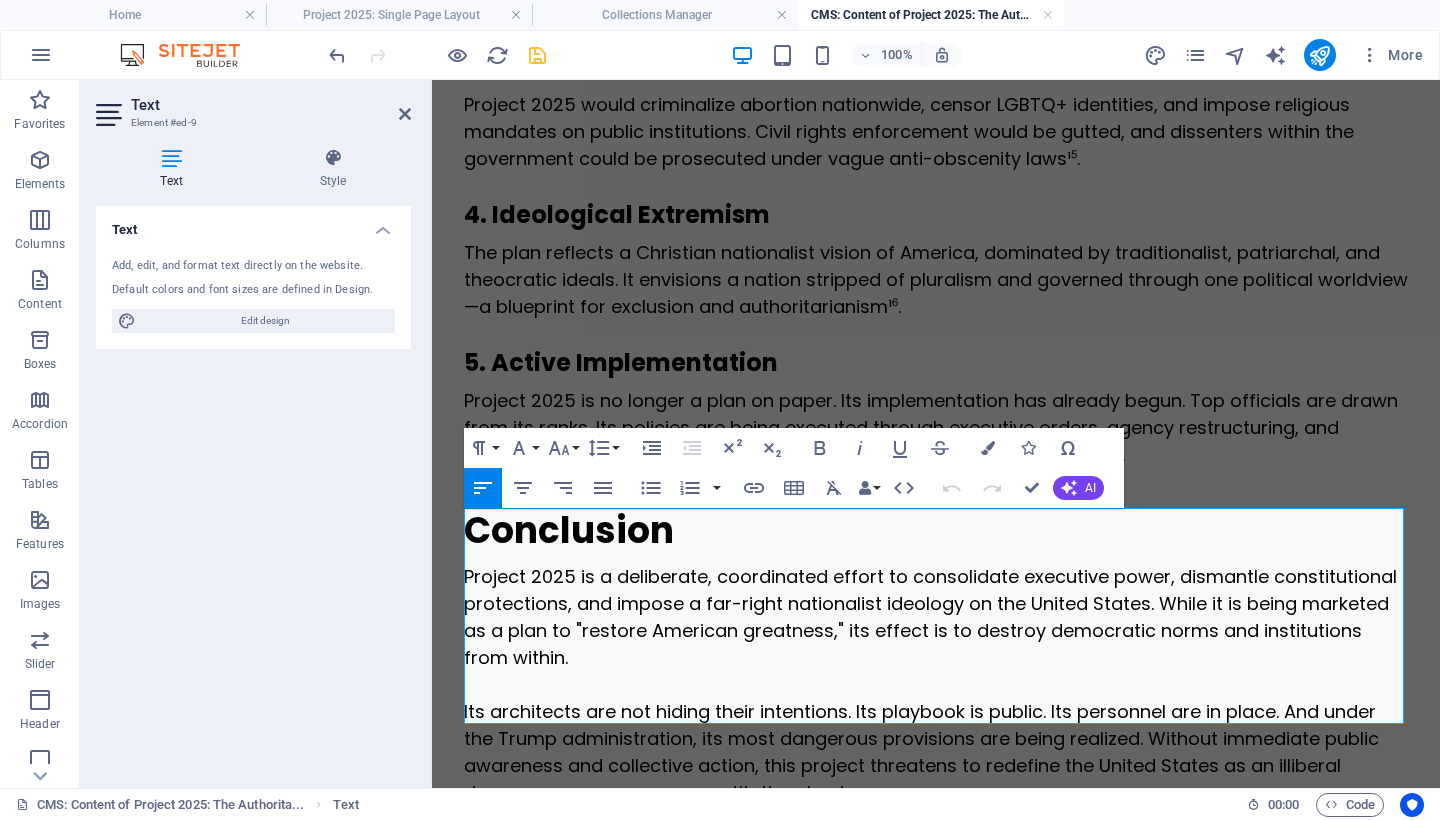 drag, startPoint x: 528, startPoint y: 545, endPoint x: 438, endPoint y: 545, distance: 90 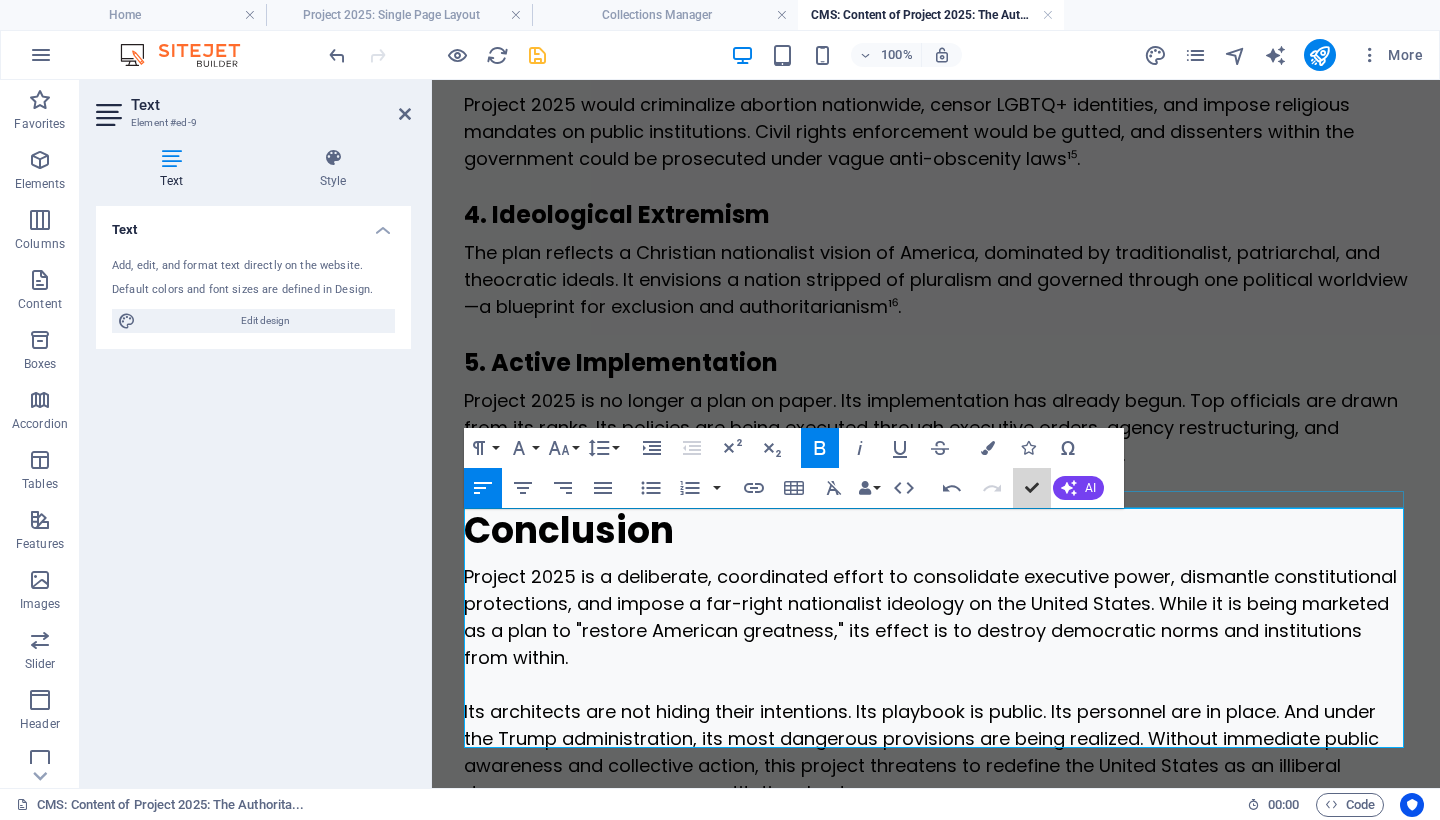 scroll, scrollTop: 3908, scrollLeft: 0, axis: vertical 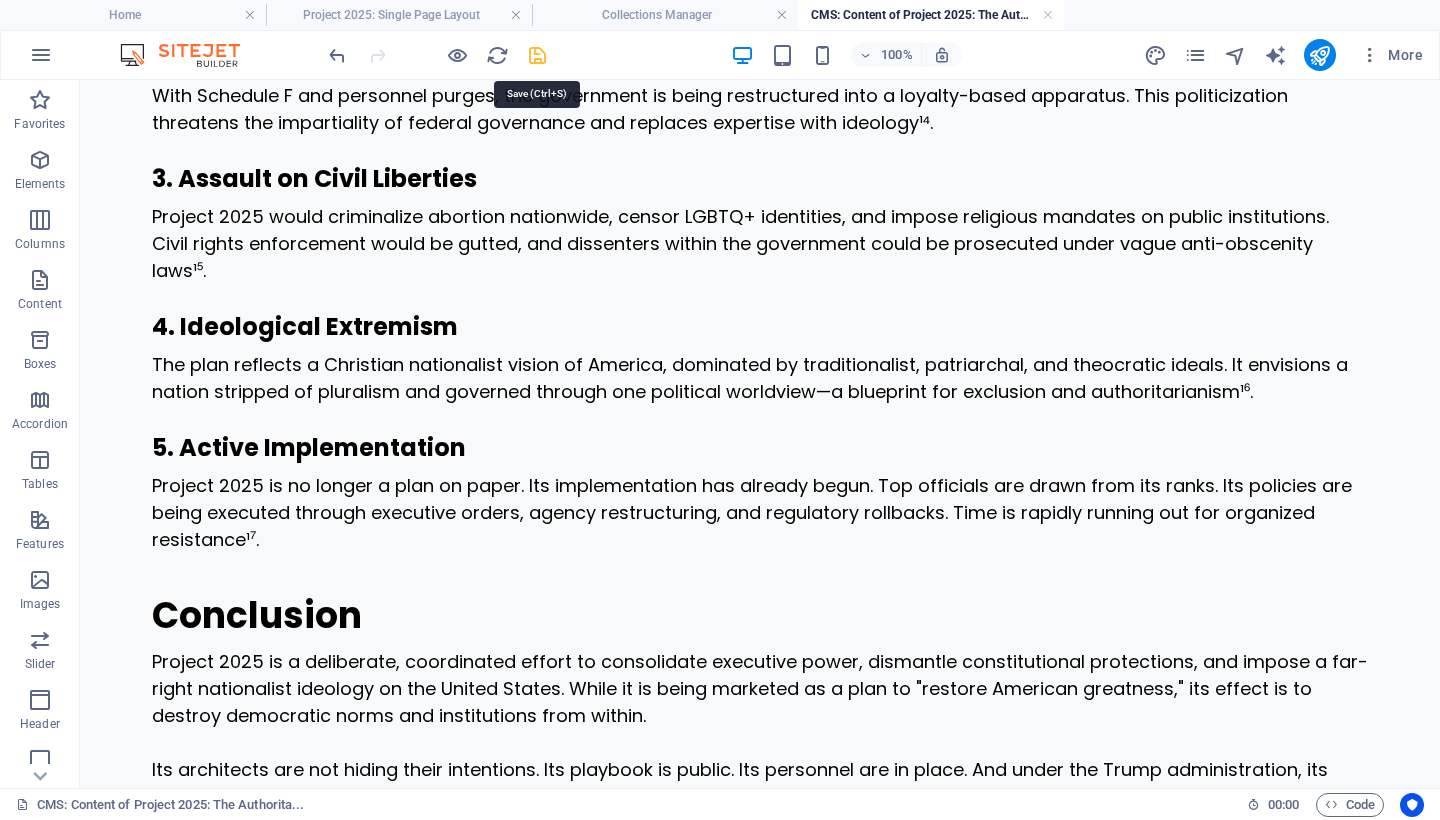 click at bounding box center (537, 55) 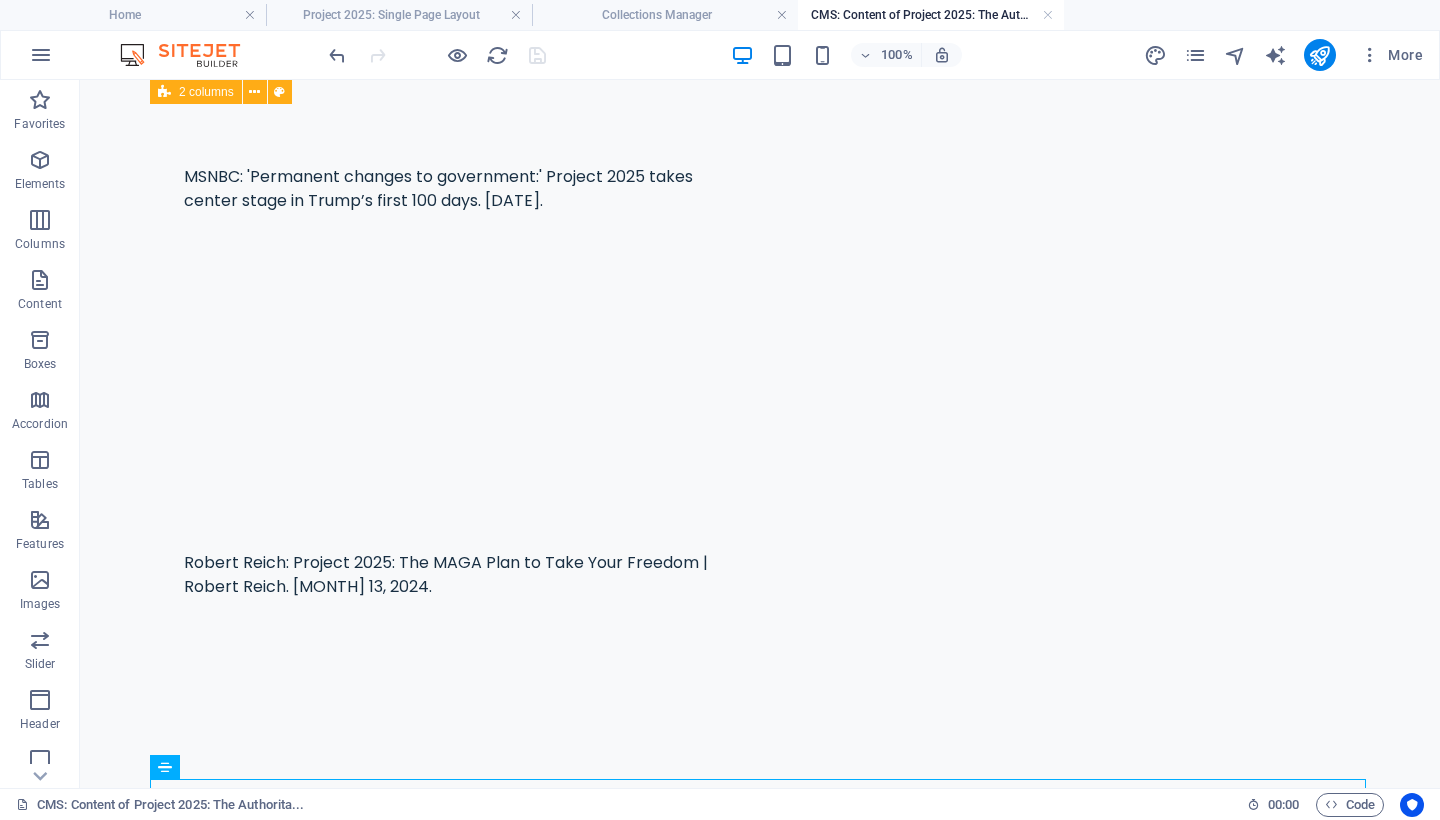 scroll, scrollTop: 0, scrollLeft: 0, axis: both 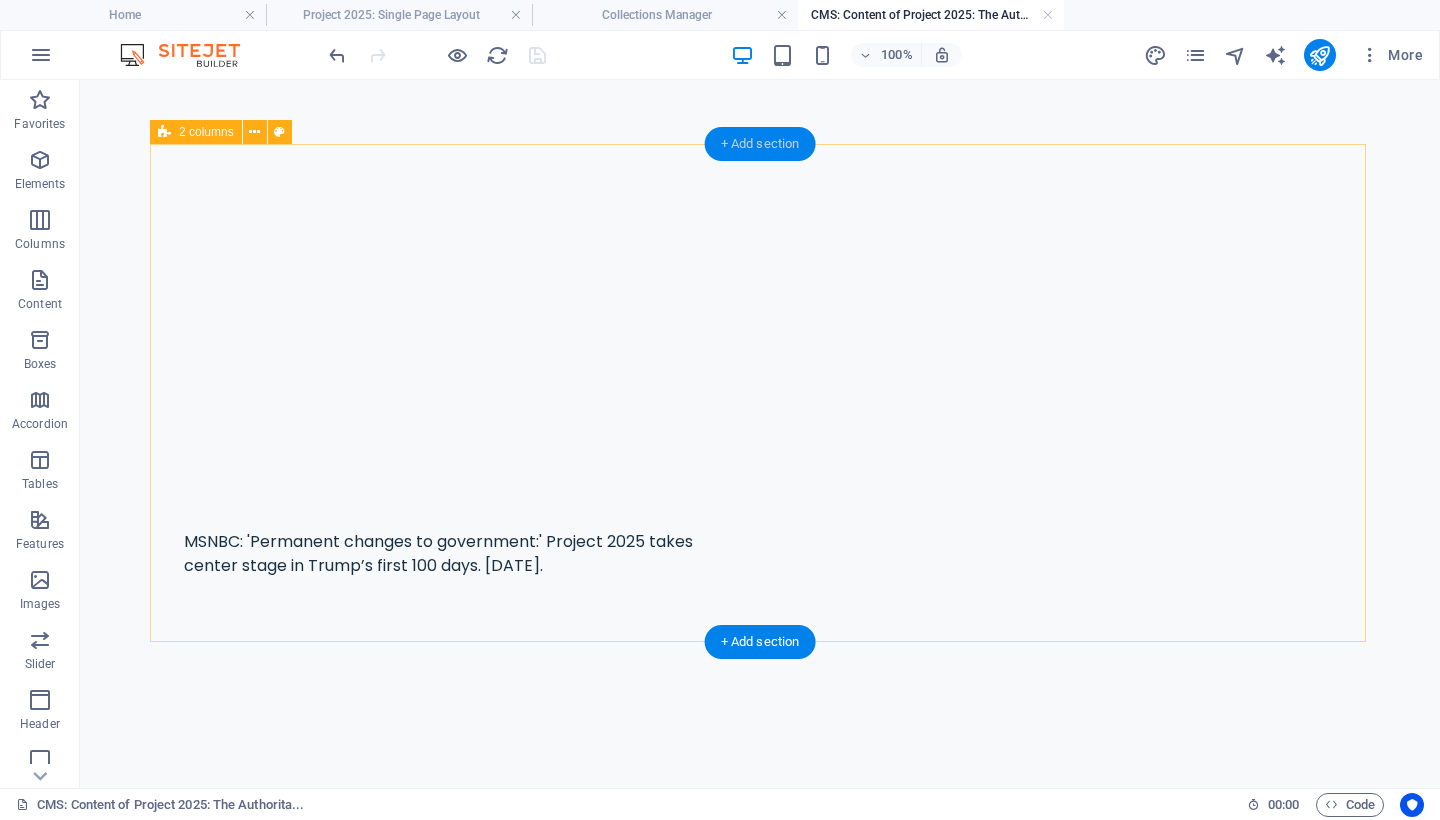 click on "+ Add section" at bounding box center (760, 144) 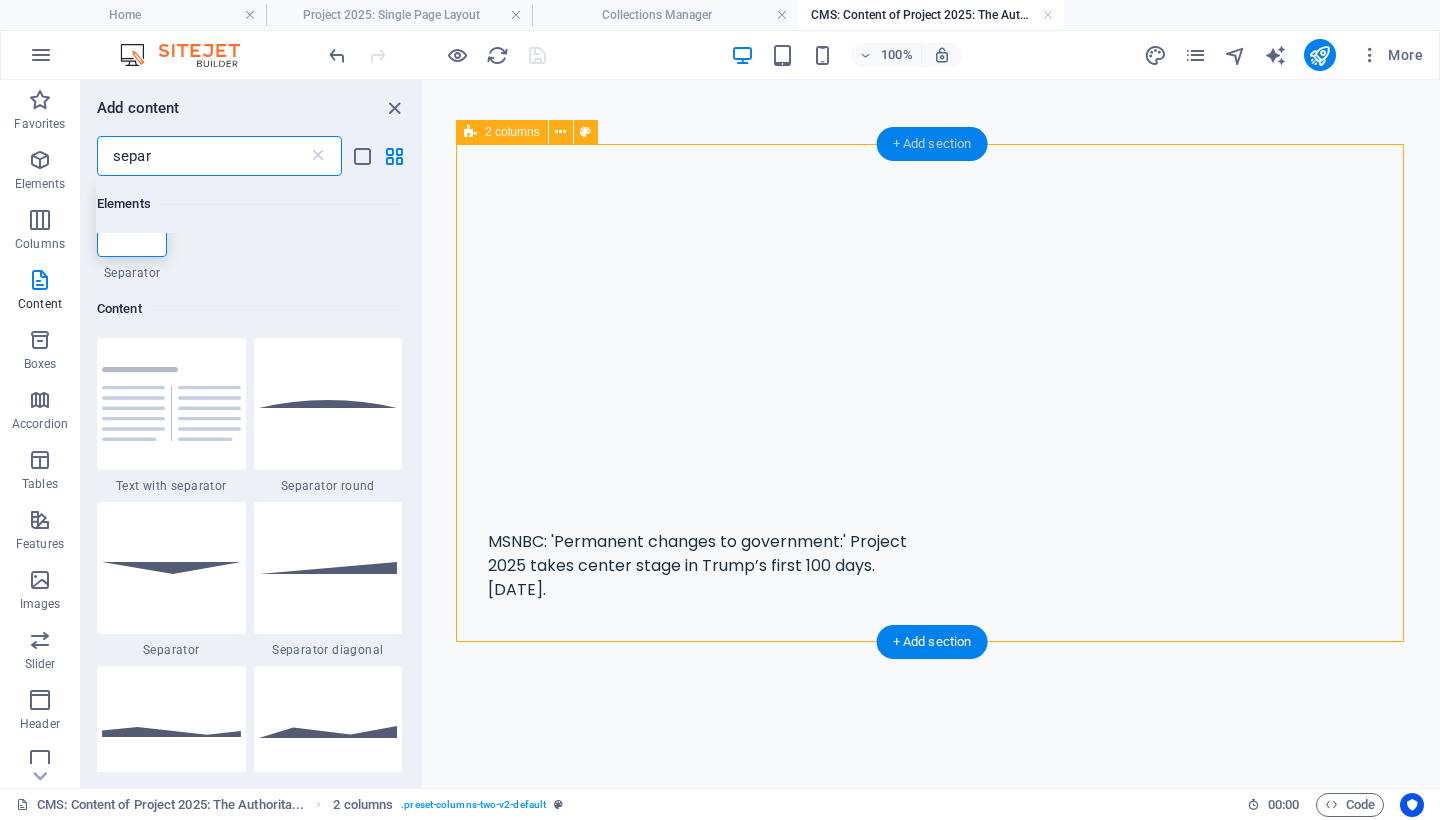 scroll, scrollTop: 153, scrollLeft: 0, axis: vertical 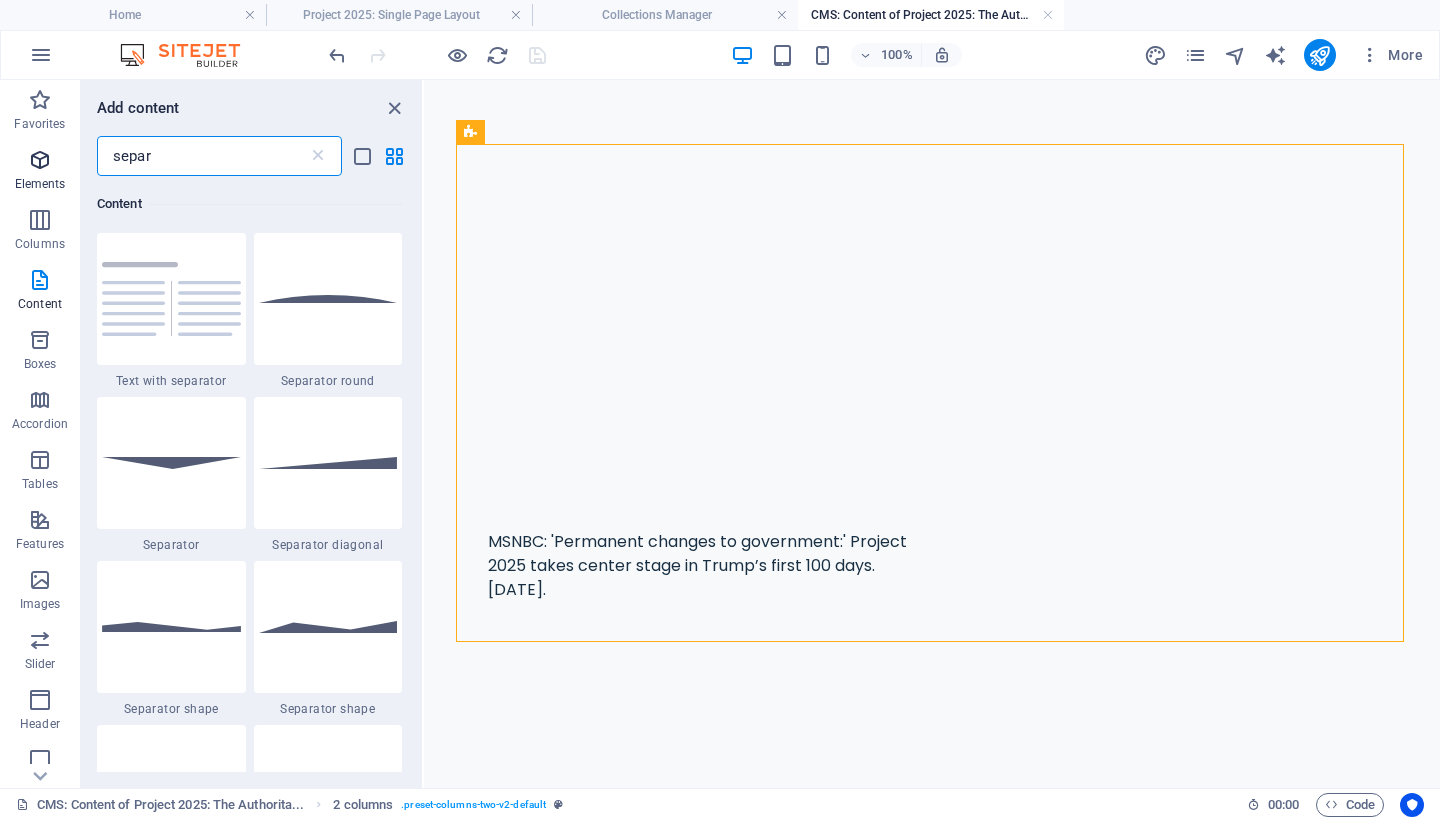 drag, startPoint x: 174, startPoint y: 152, endPoint x: 70, endPoint y: 148, distance: 104.0769 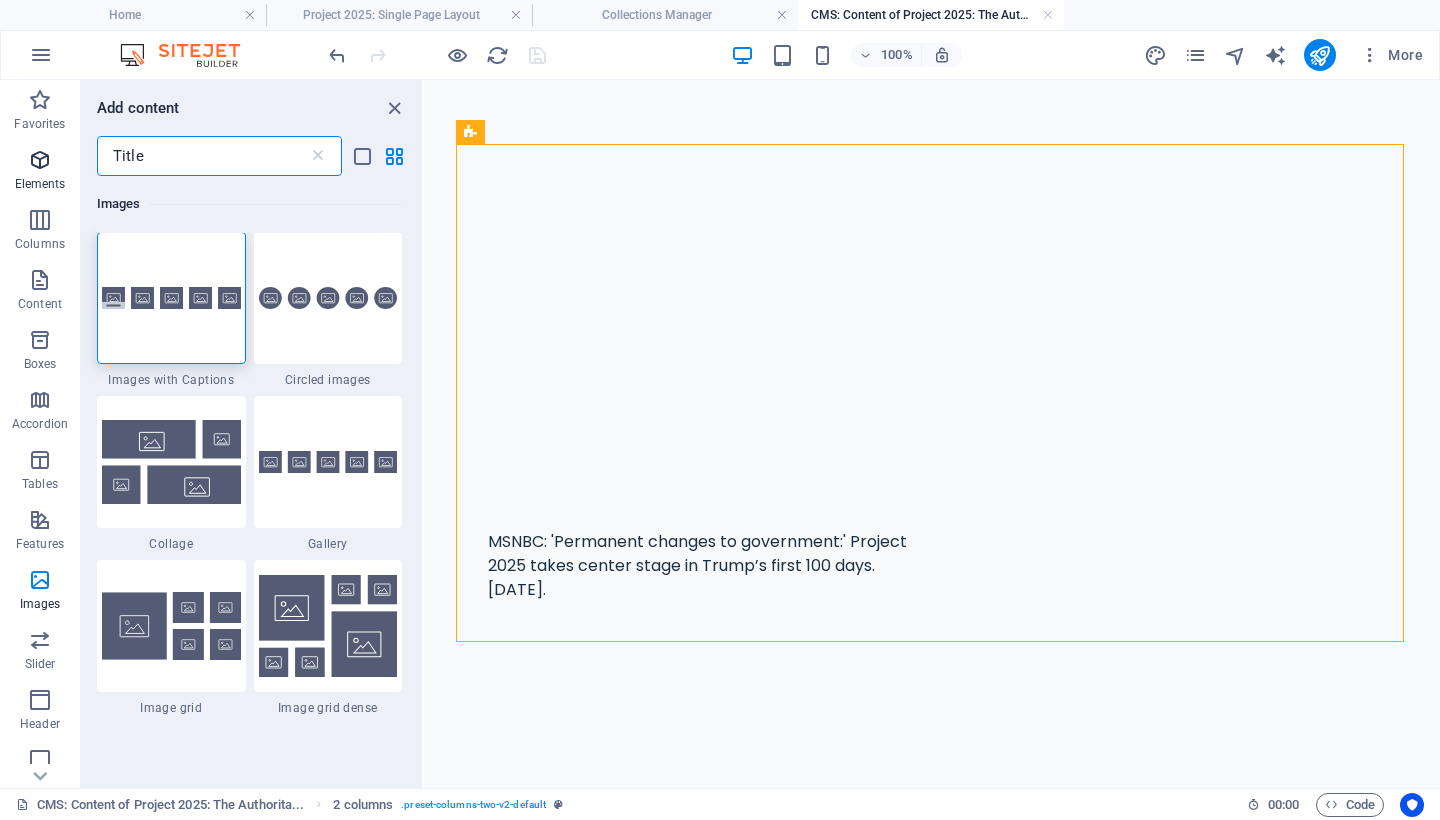 scroll, scrollTop: 0, scrollLeft: 0, axis: both 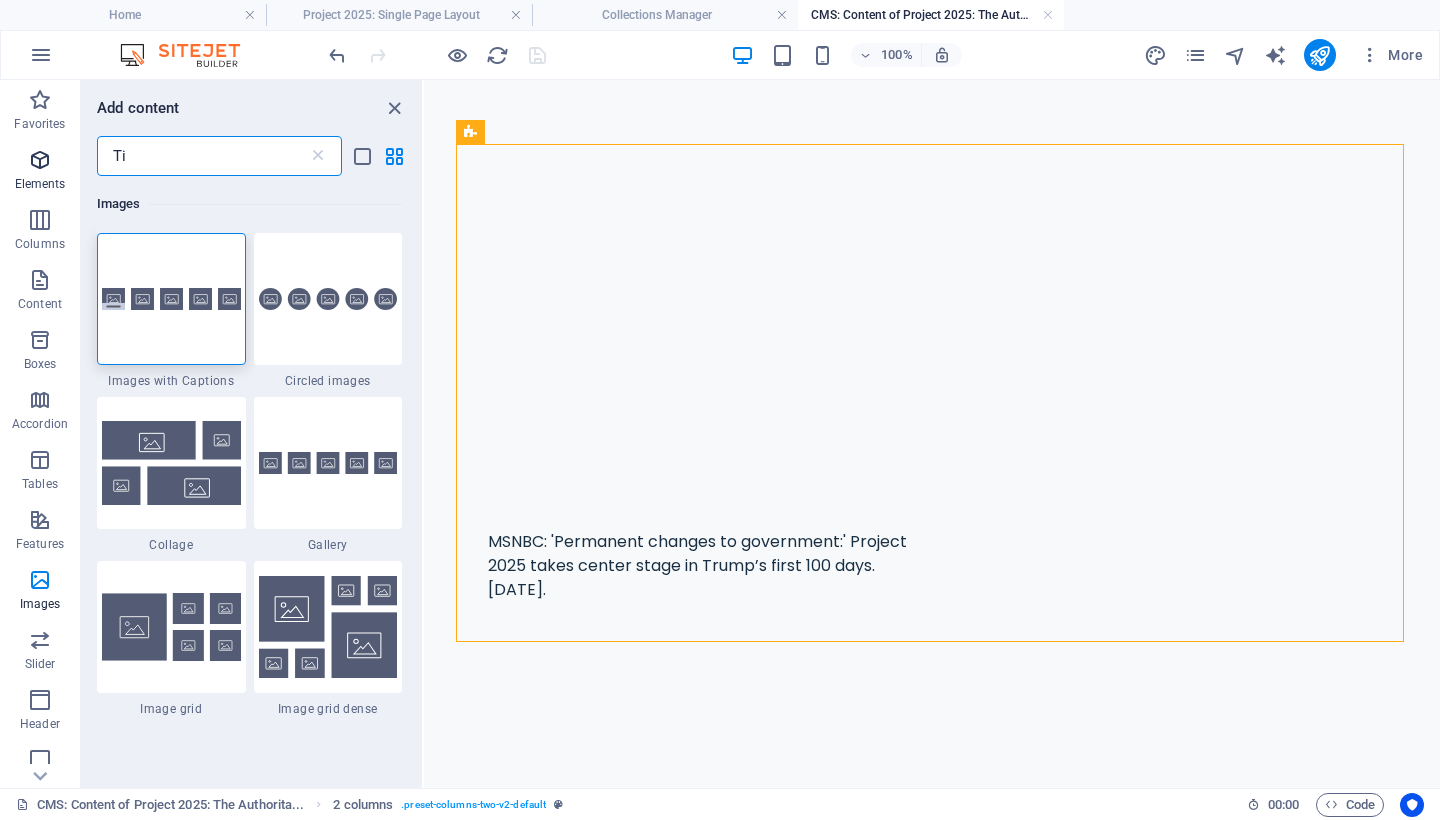type on "T" 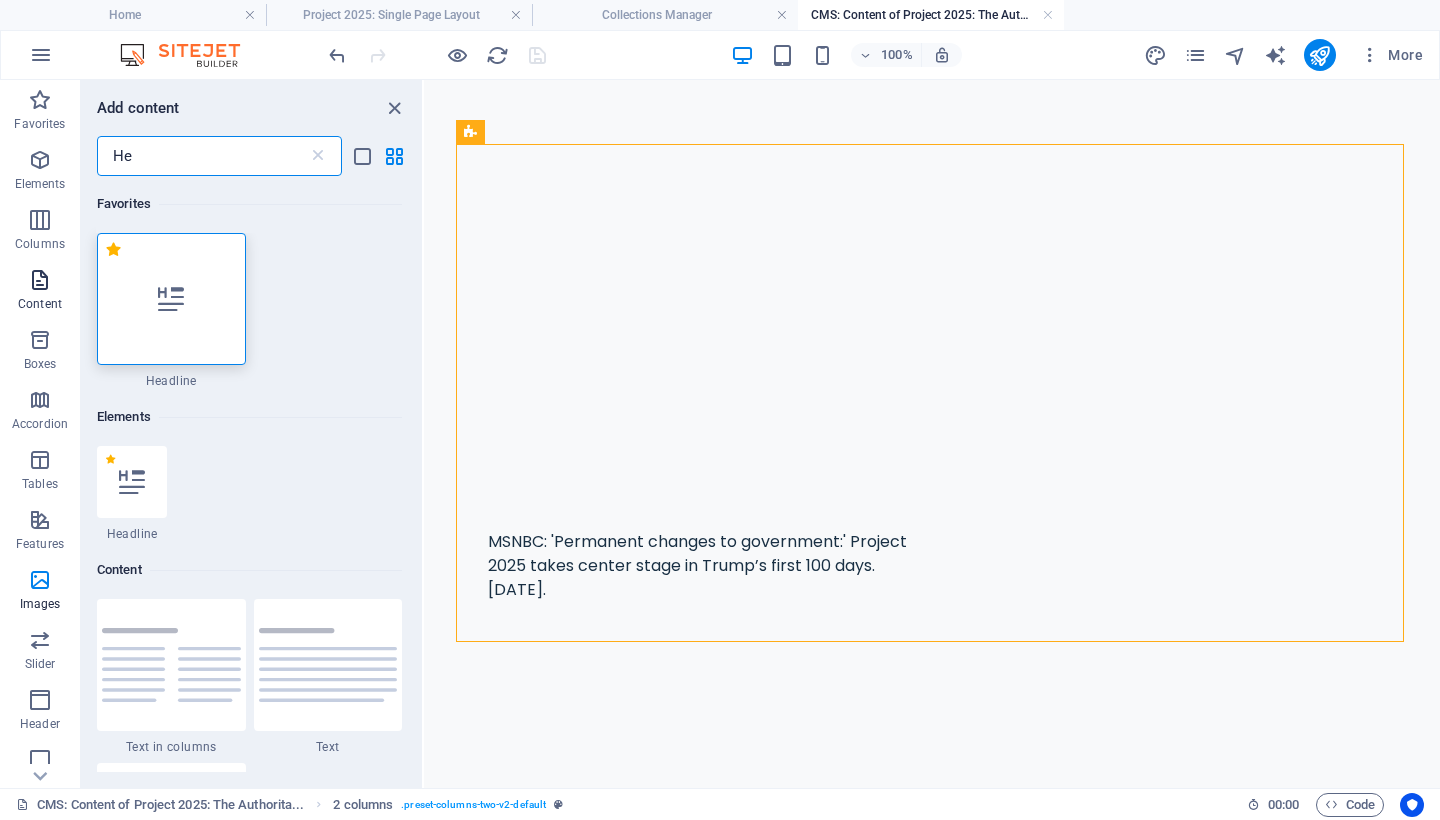 type on "He" 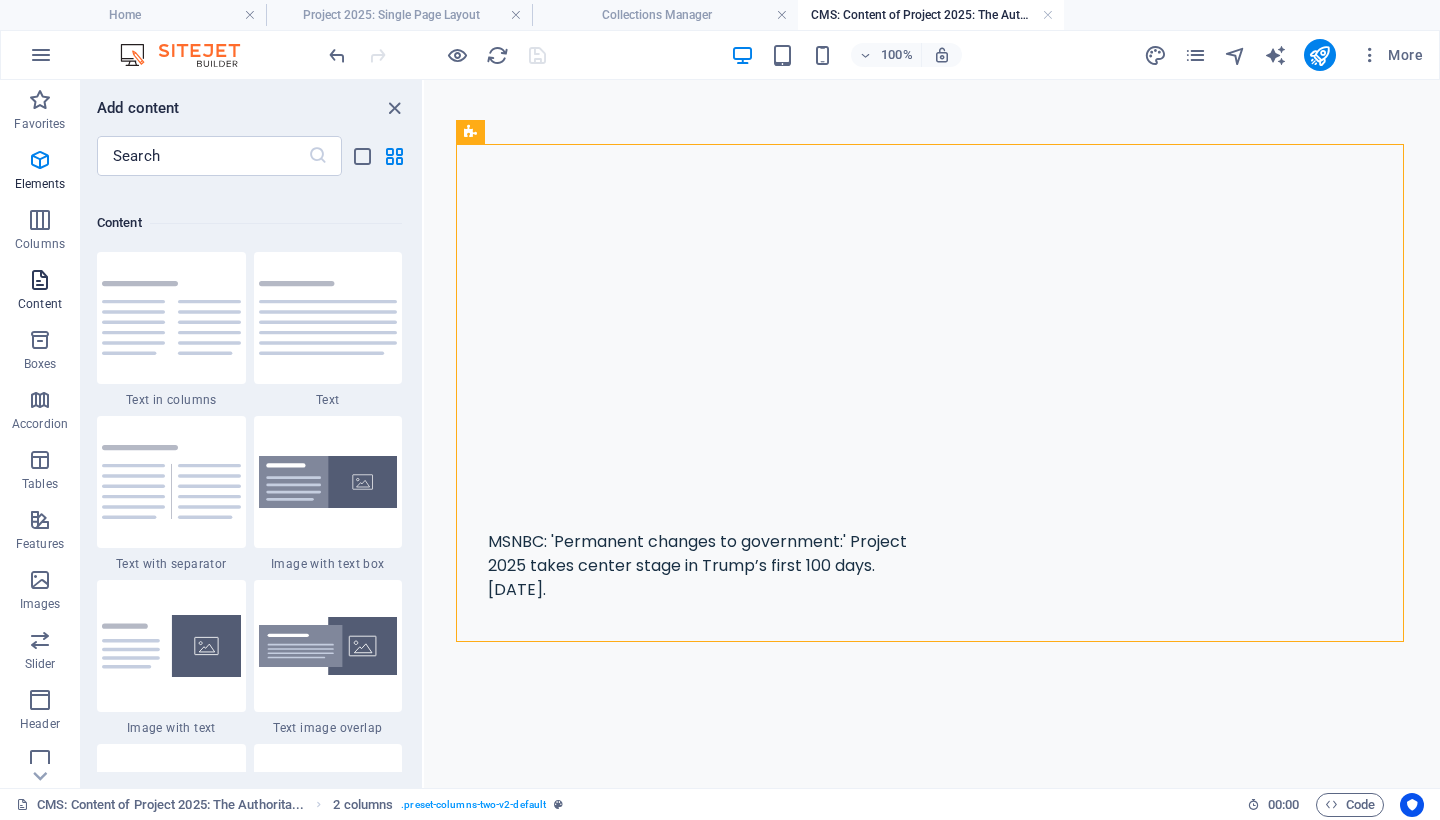 scroll, scrollTop: 3499, scrollLeft: 0, axis: vertical 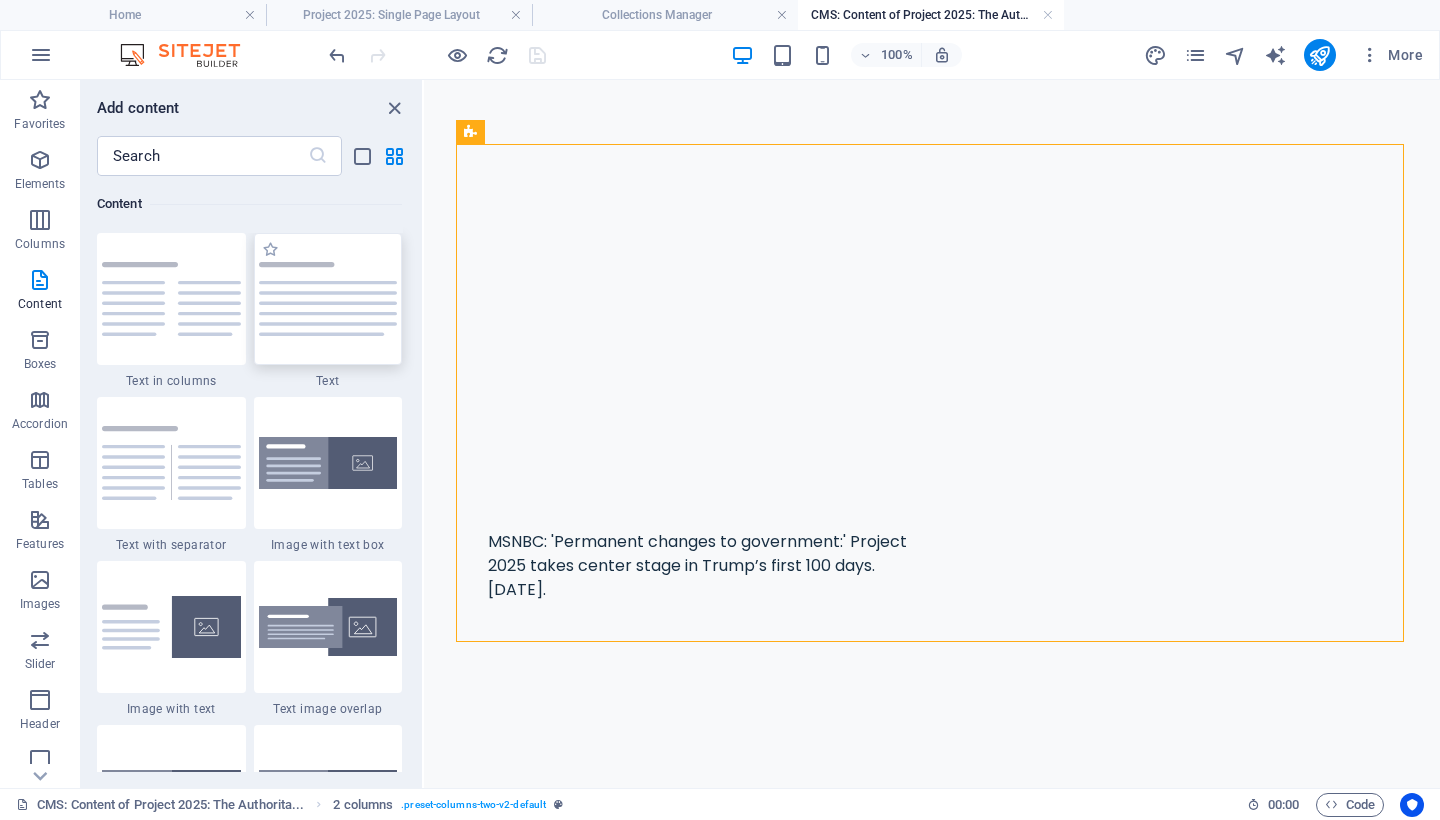 click at bounding box center [328, 299] 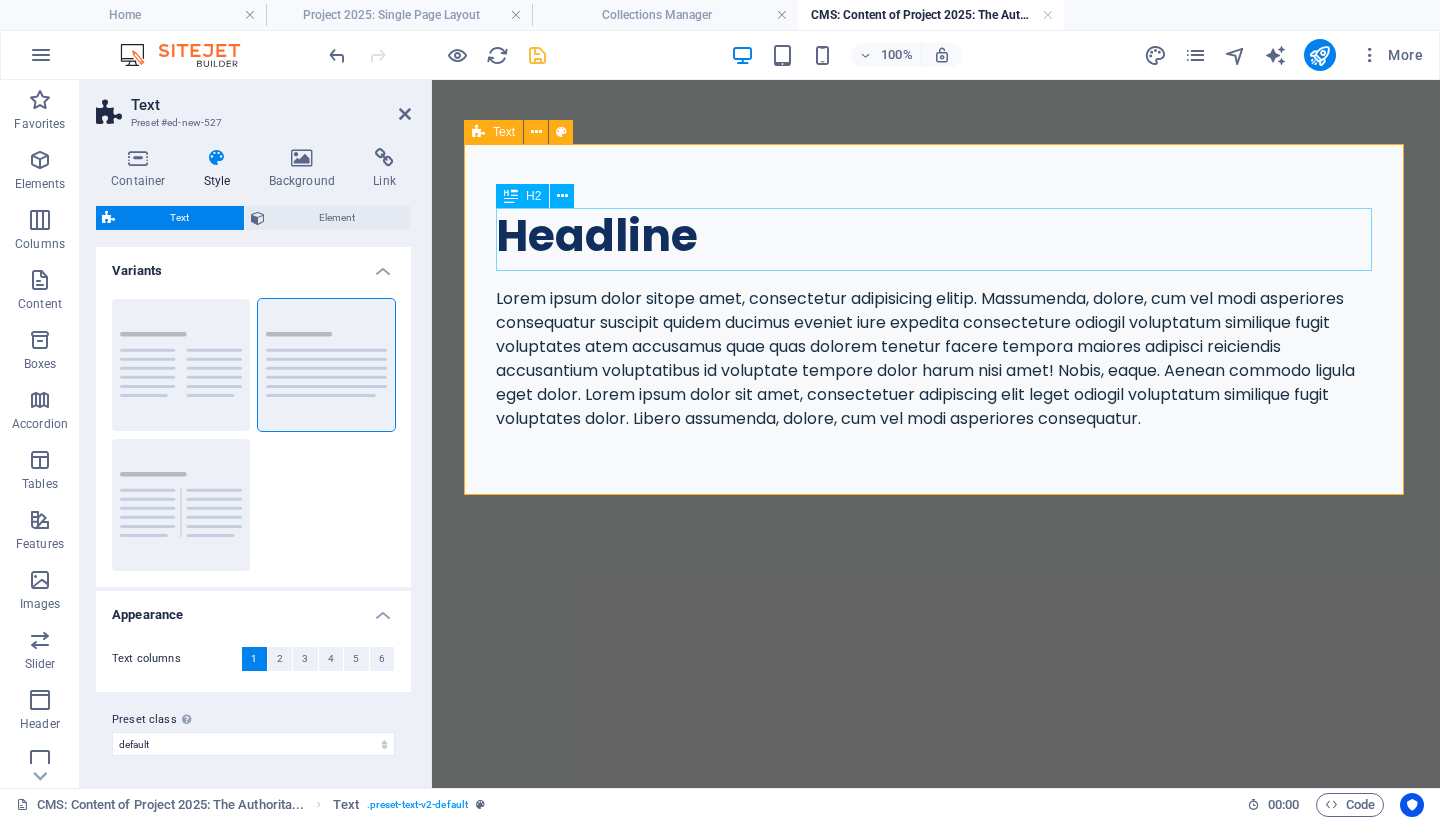 click on "Headline" at bounding box center [936, 235] 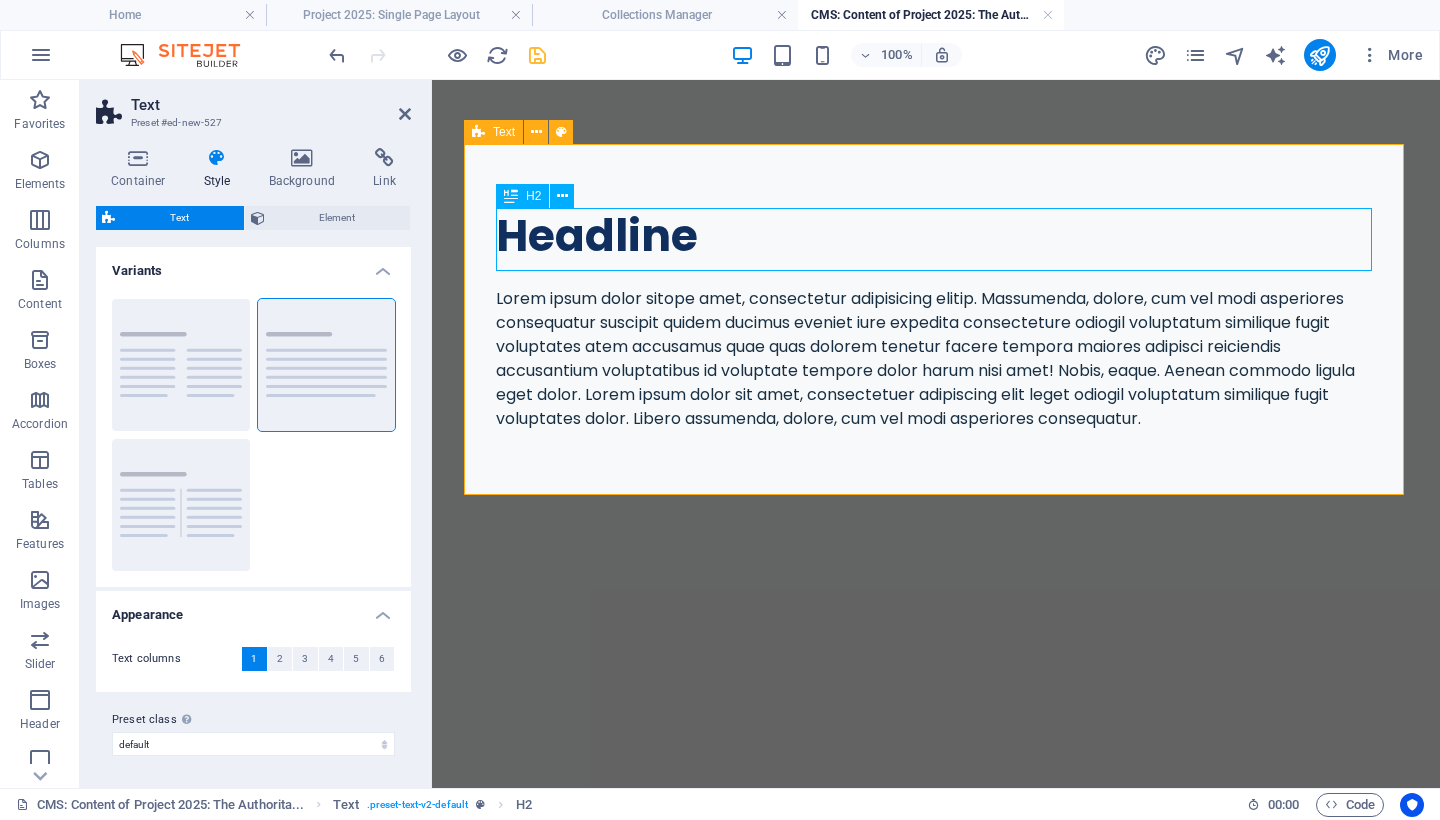 click on "Headline" at bounding box center [936, 235] 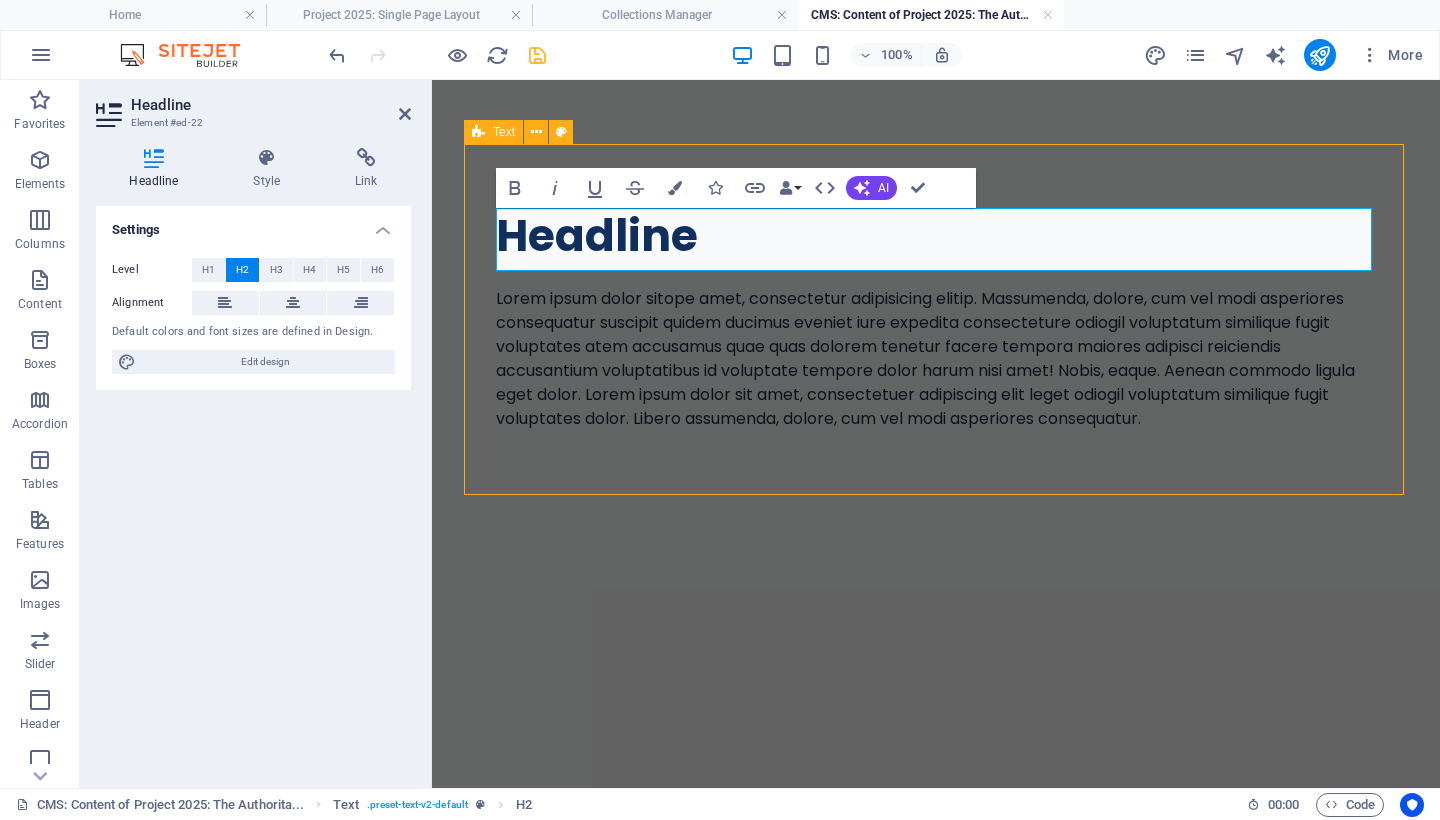 type 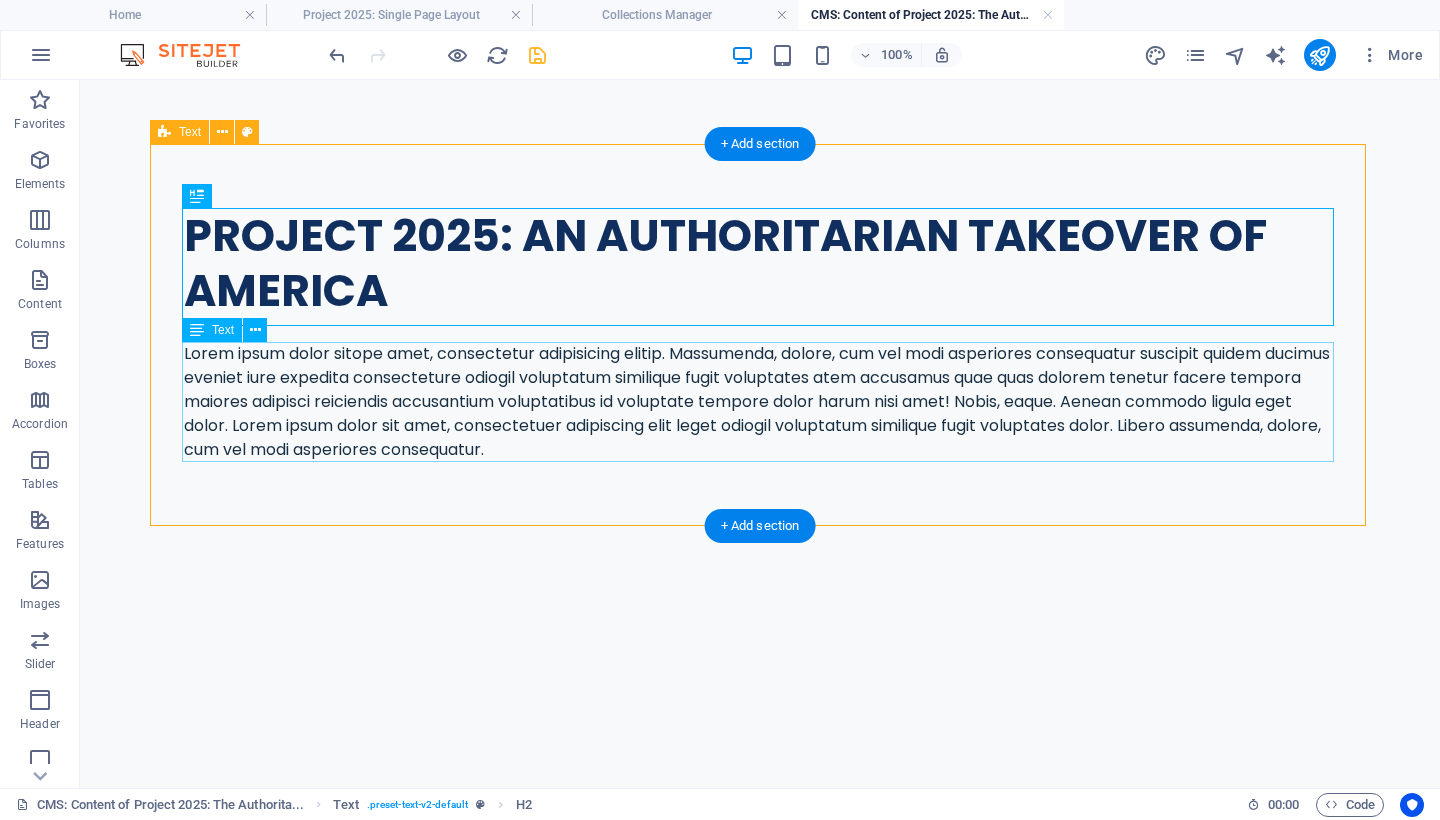 click on "Lorem ipsum dolor sitope amet, consectetur adipisicing elitip. Massumenda, dolore, cum vel modi asperiores consequatur suscipit quidem ducimus eveniet iure expedita consecteture odiogil voluptatum similique fugit voluptates atem accusamus quae quas dolorem tenetur facere tempora maiores adipisci reiciendis accusantium voluptatibus id voluptate tempore dolor harum nisi amet! Nobis, eaque. Aenean commodo ligula eget dolor. Lorem ipsum dolor sit amet, consectetuer adipiscing elit leget odiogil voluptatum similique fugit voluptates dolor. Libero assumenda, dolore, cum vel modi asperiores consequatur." at bounding box center (760, 402) 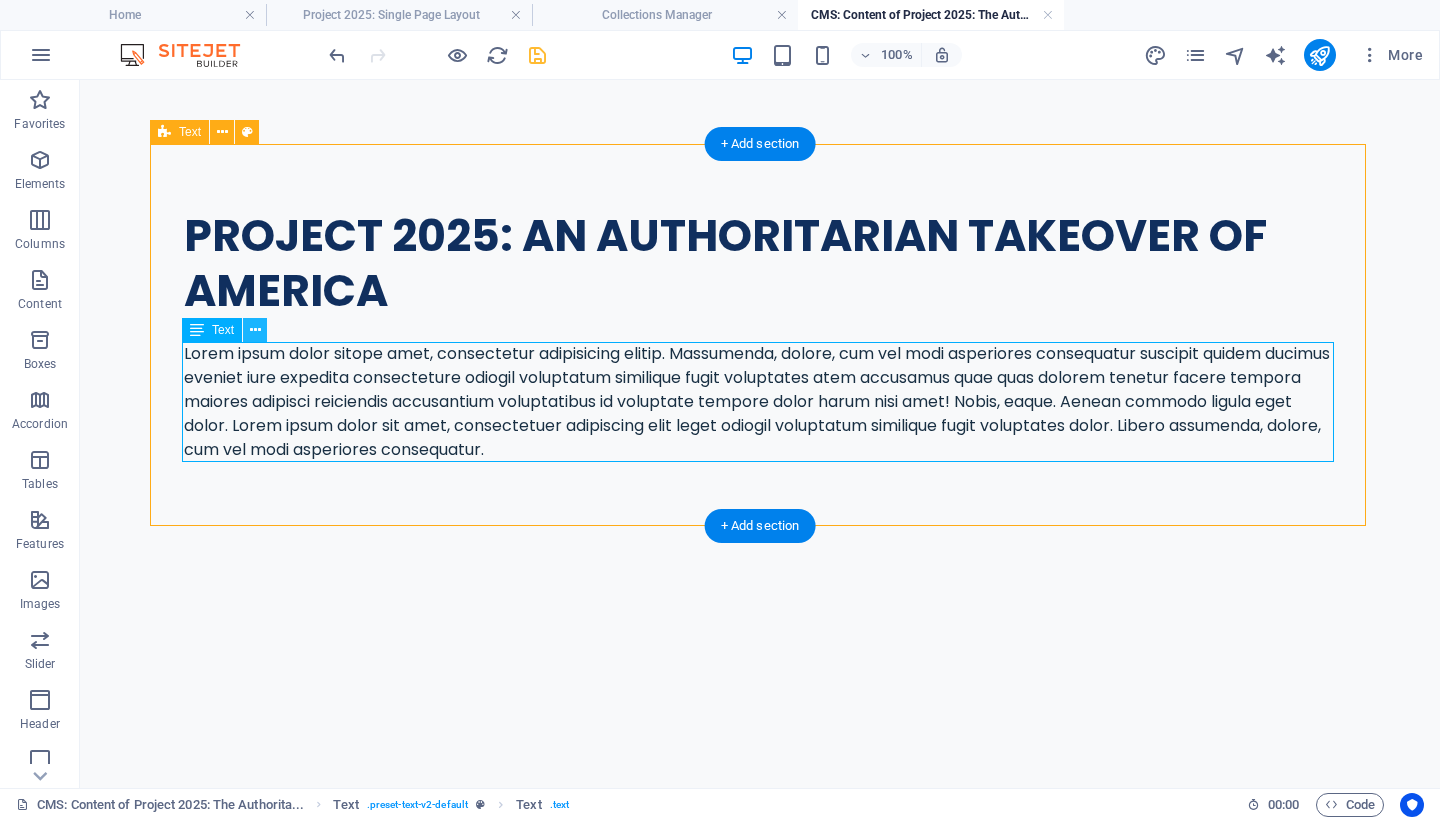 click at bounding box center (255, 330) 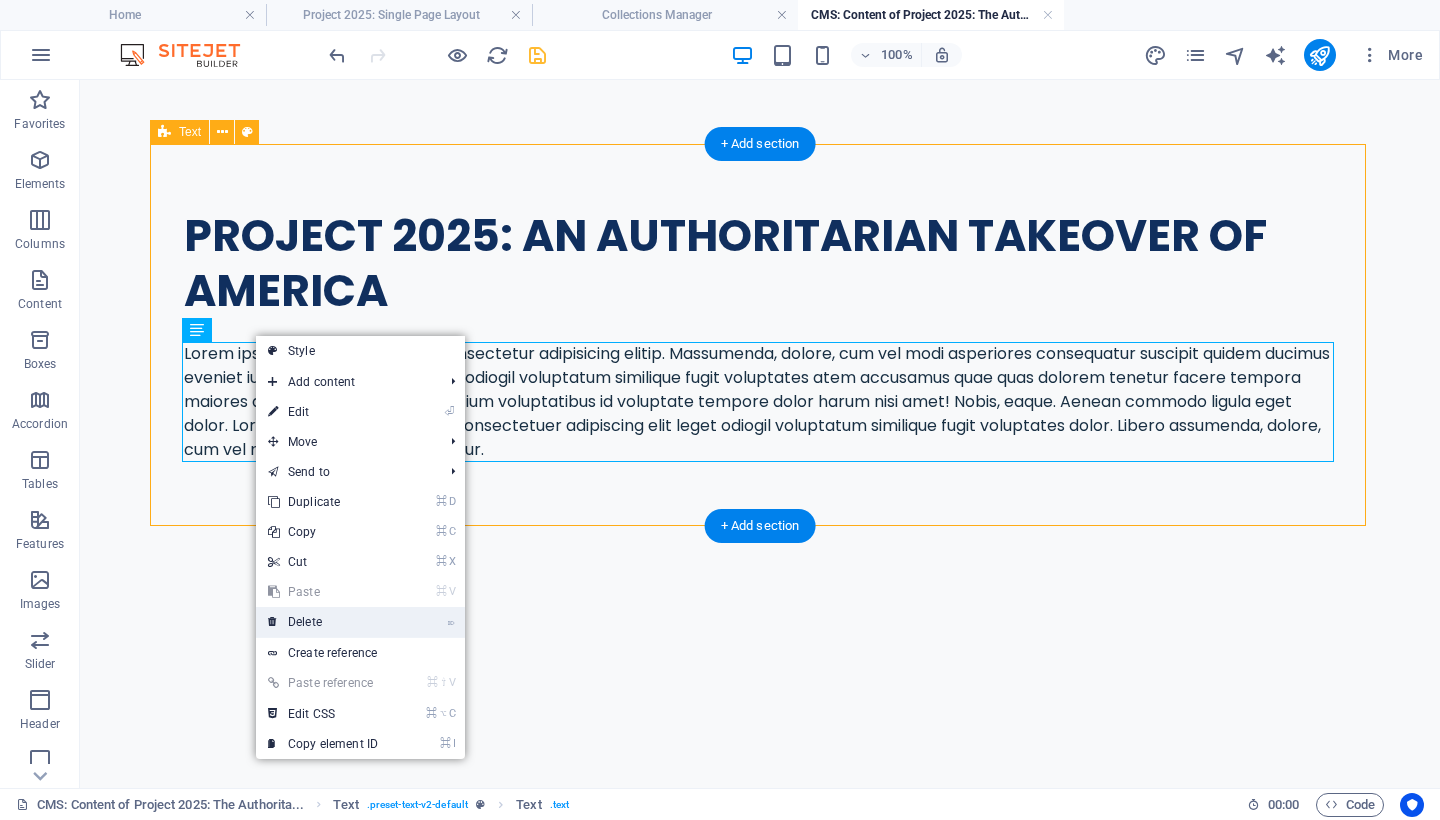 click on "⌦  Delete" at bounding box center (323, 622) 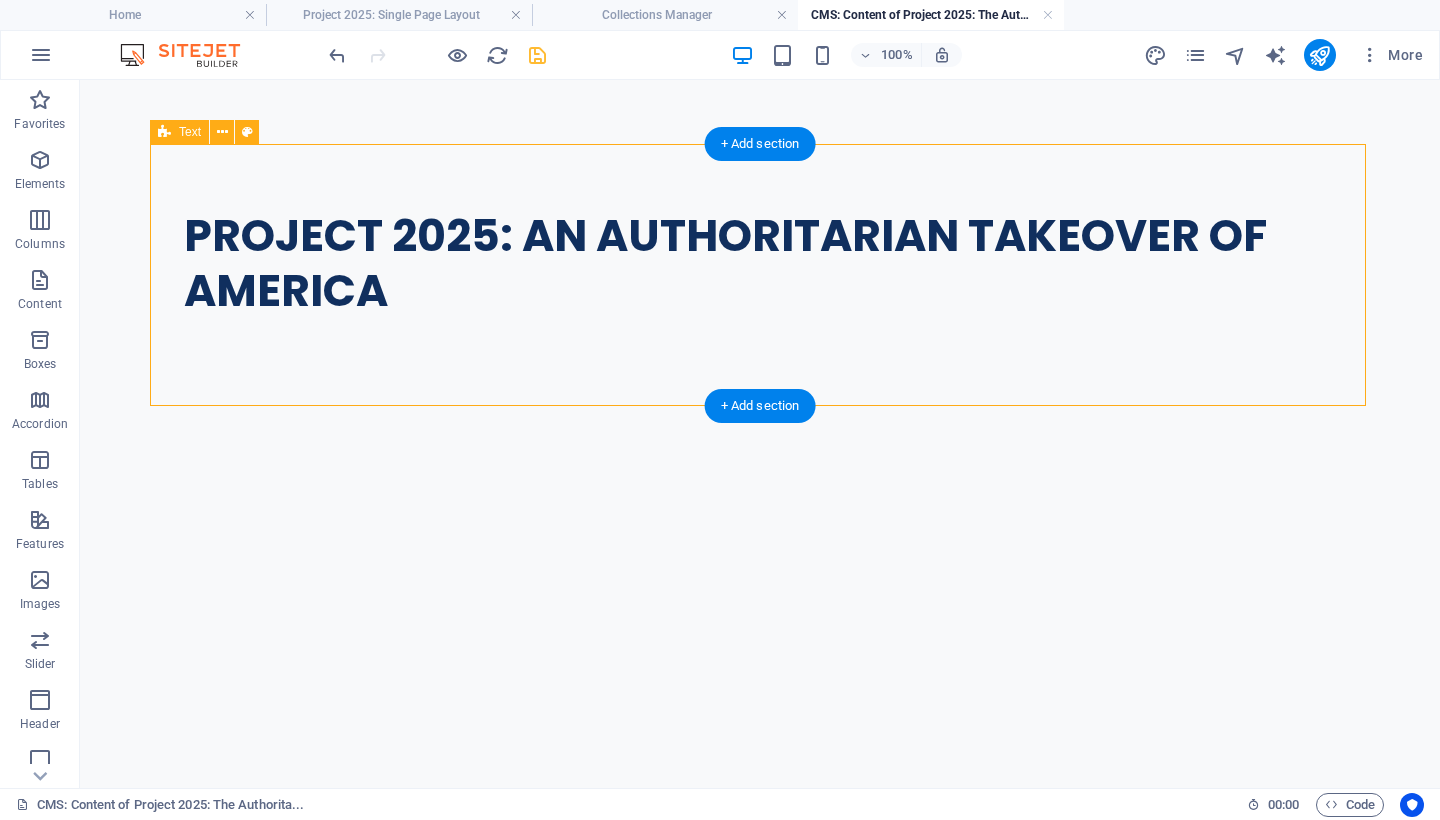 click on "PROJECT 2025: AN AUTHORITARIAN TAKEOVER OF AMERICA" at bounding box center [760, 275] 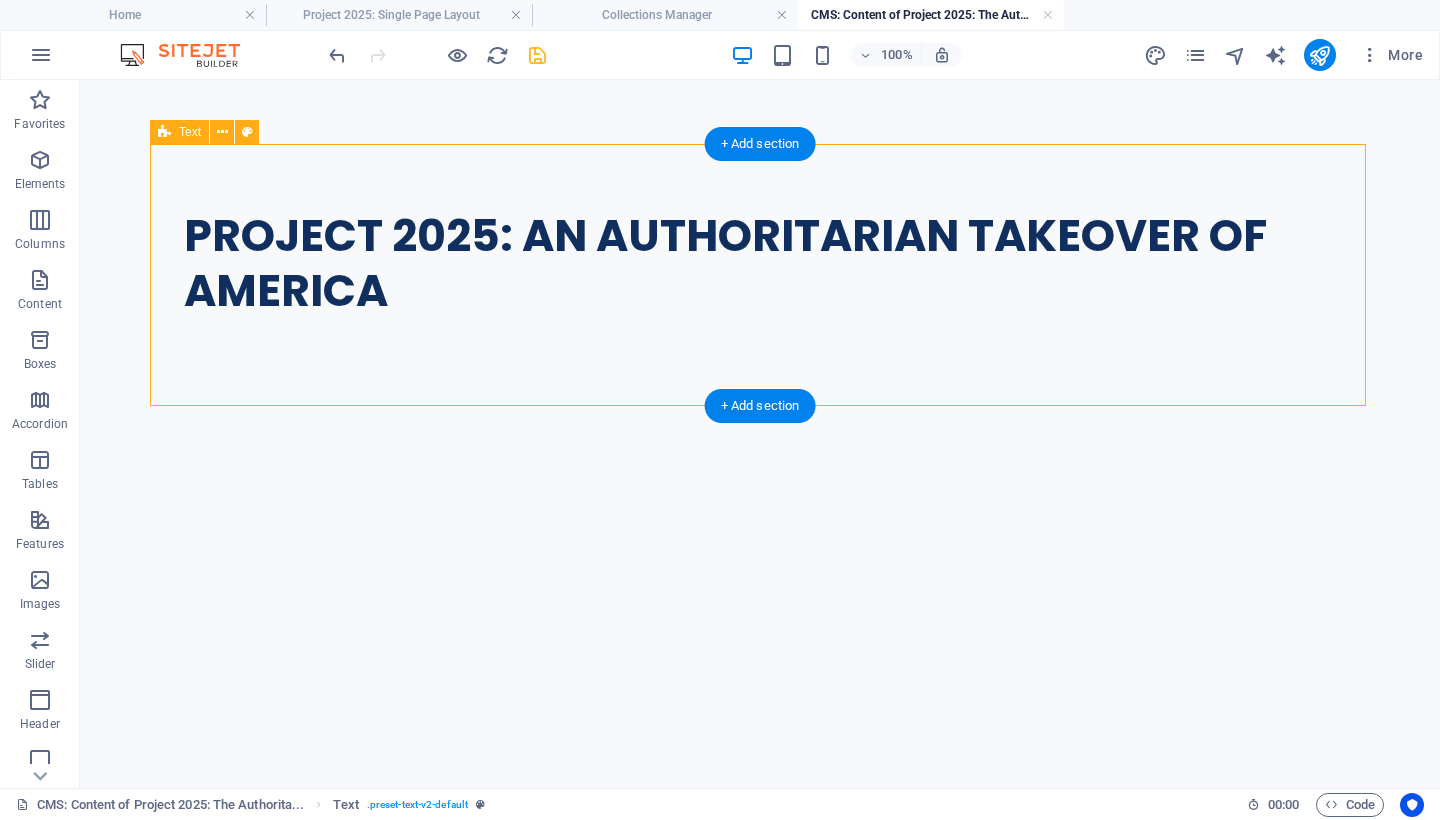 click on "PROJECT 2025: AN AUTHORITARIAN TAKEOVER OF AMERICA" at bounding box center (760, 275) 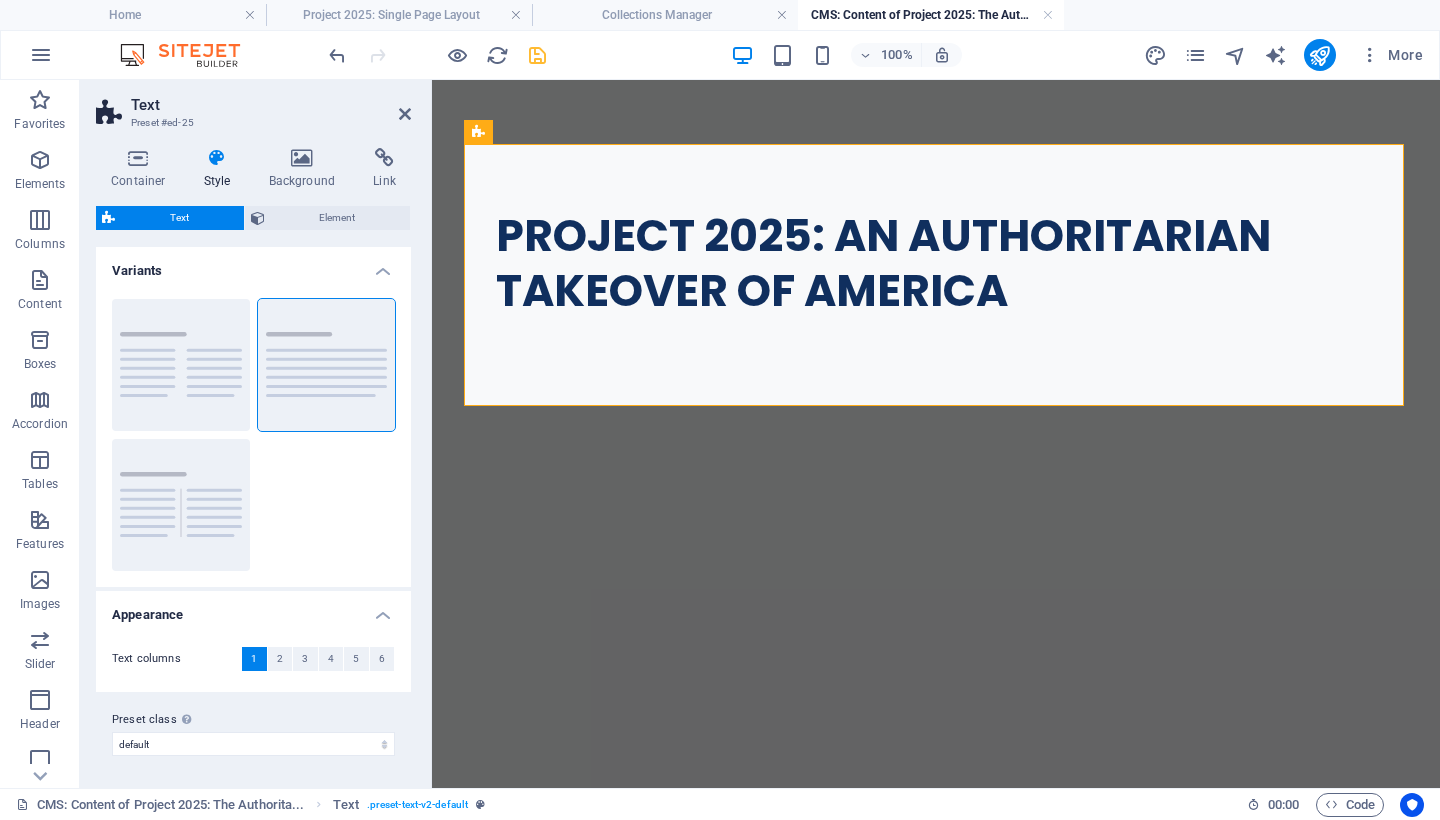 click at bounding box center (217, 158) 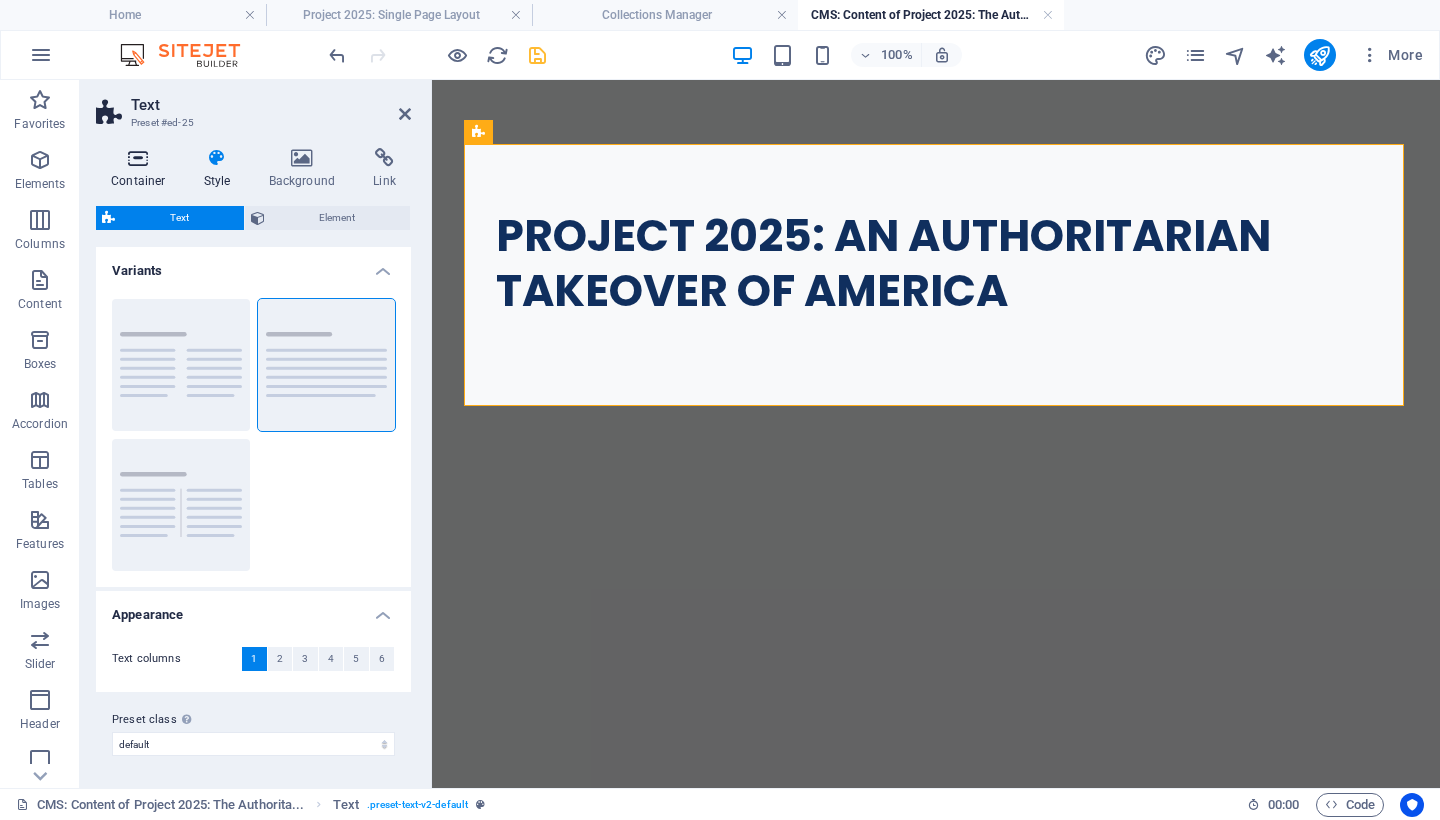 click at bounding box center (138, 158) 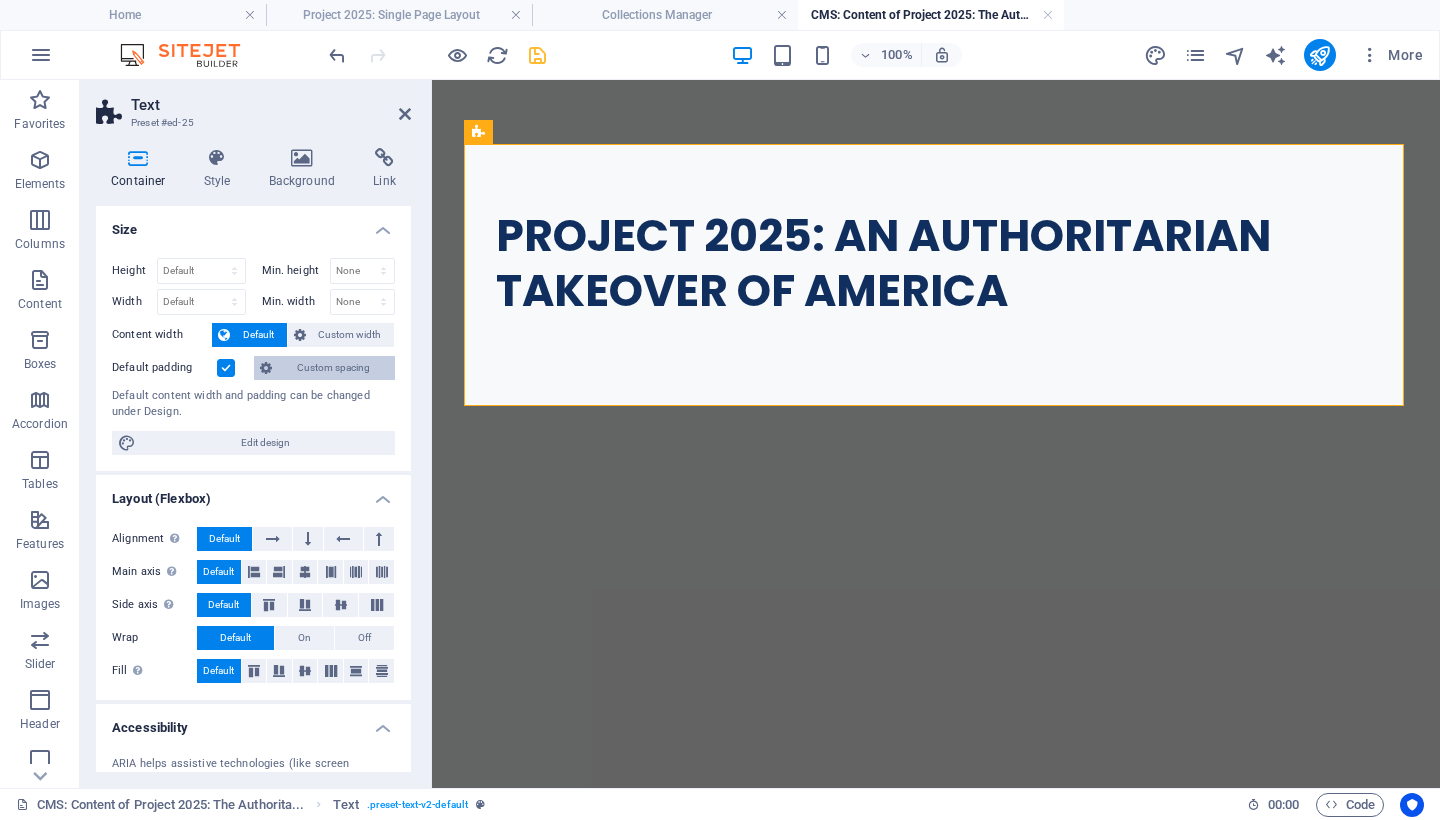 click on "Custom spacing" at bounding box center (333, 368) 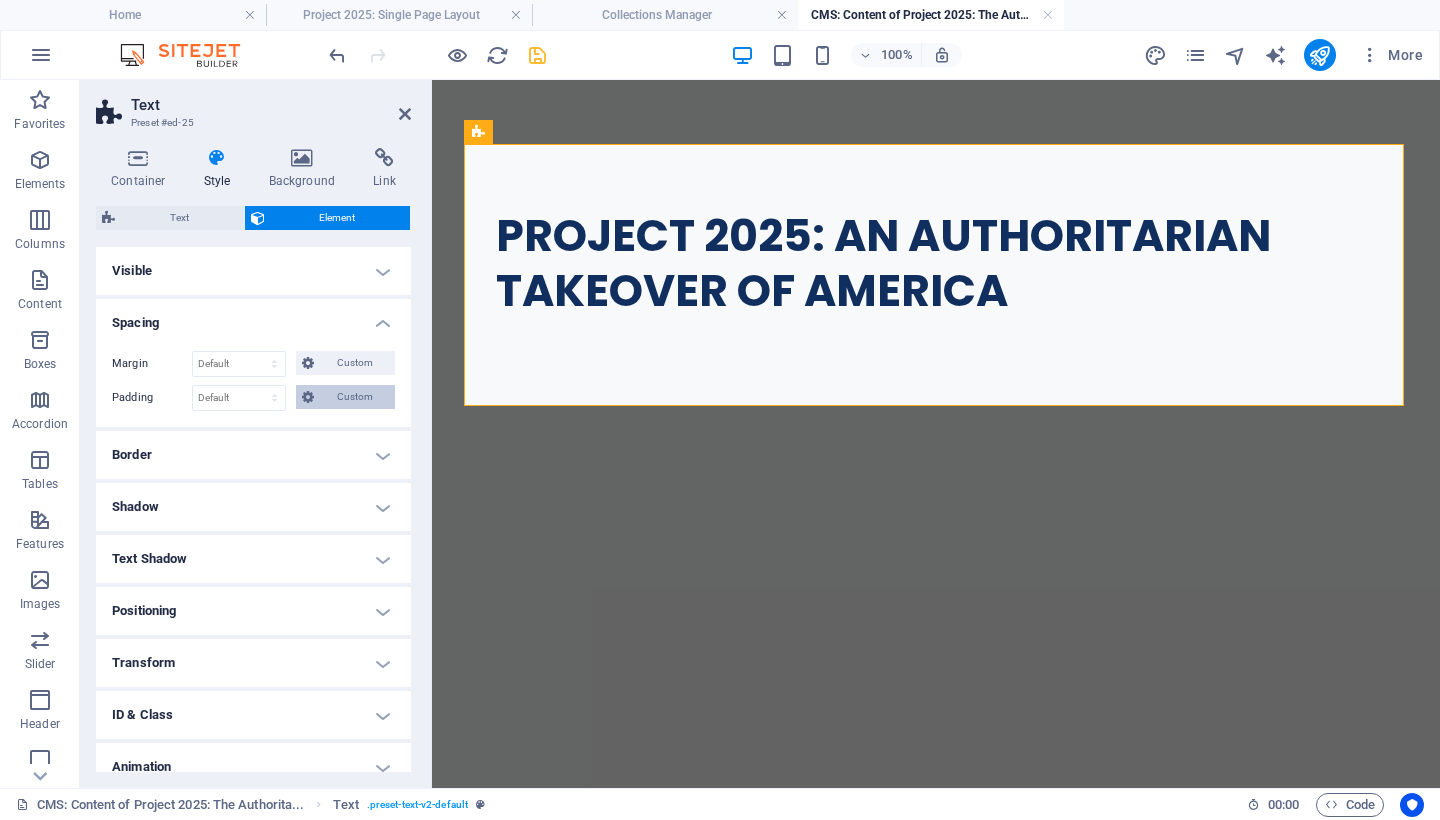 click on "Custom" at bounding box center (354, 397) 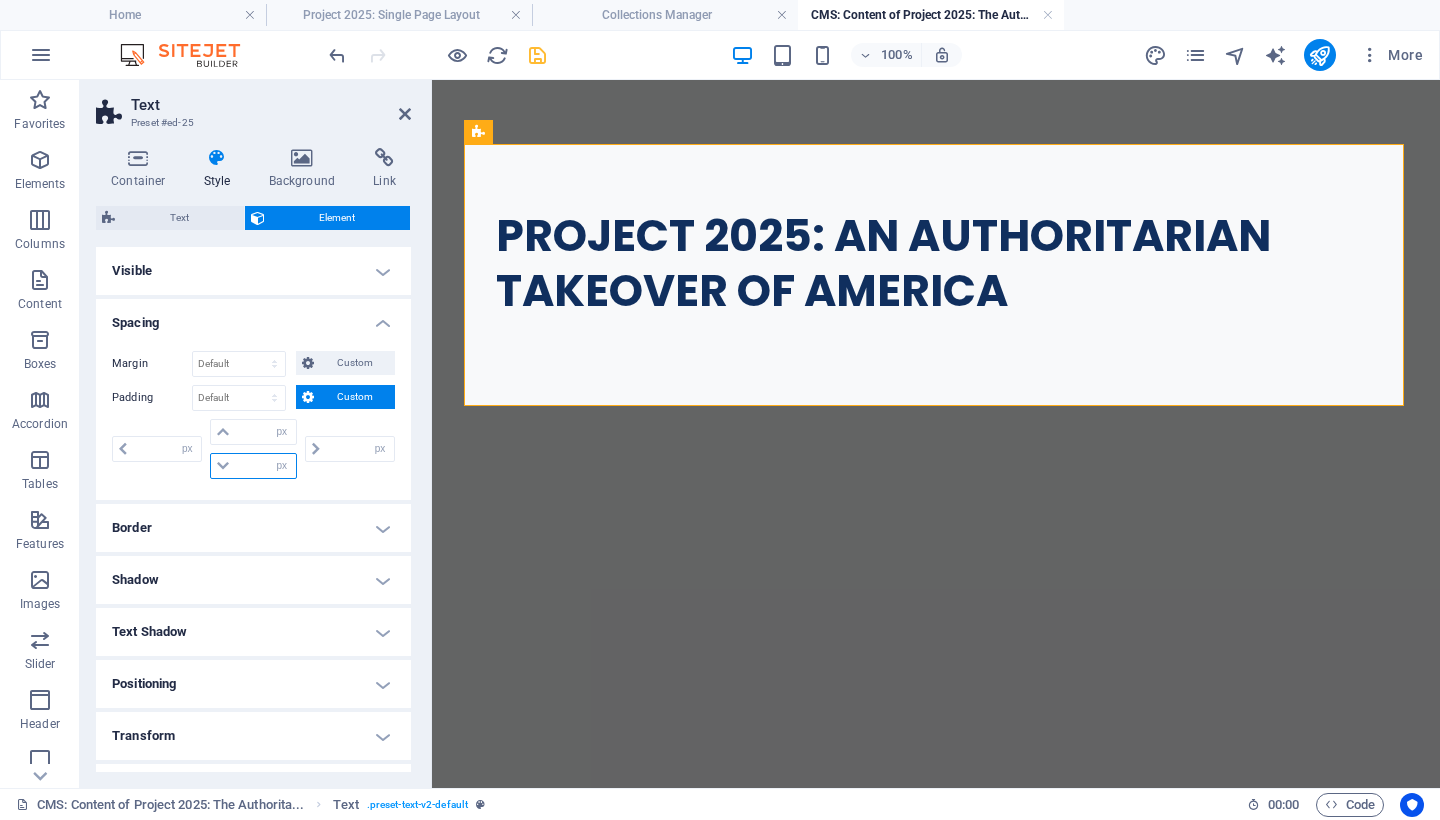 click at bounding box center [265, 466] 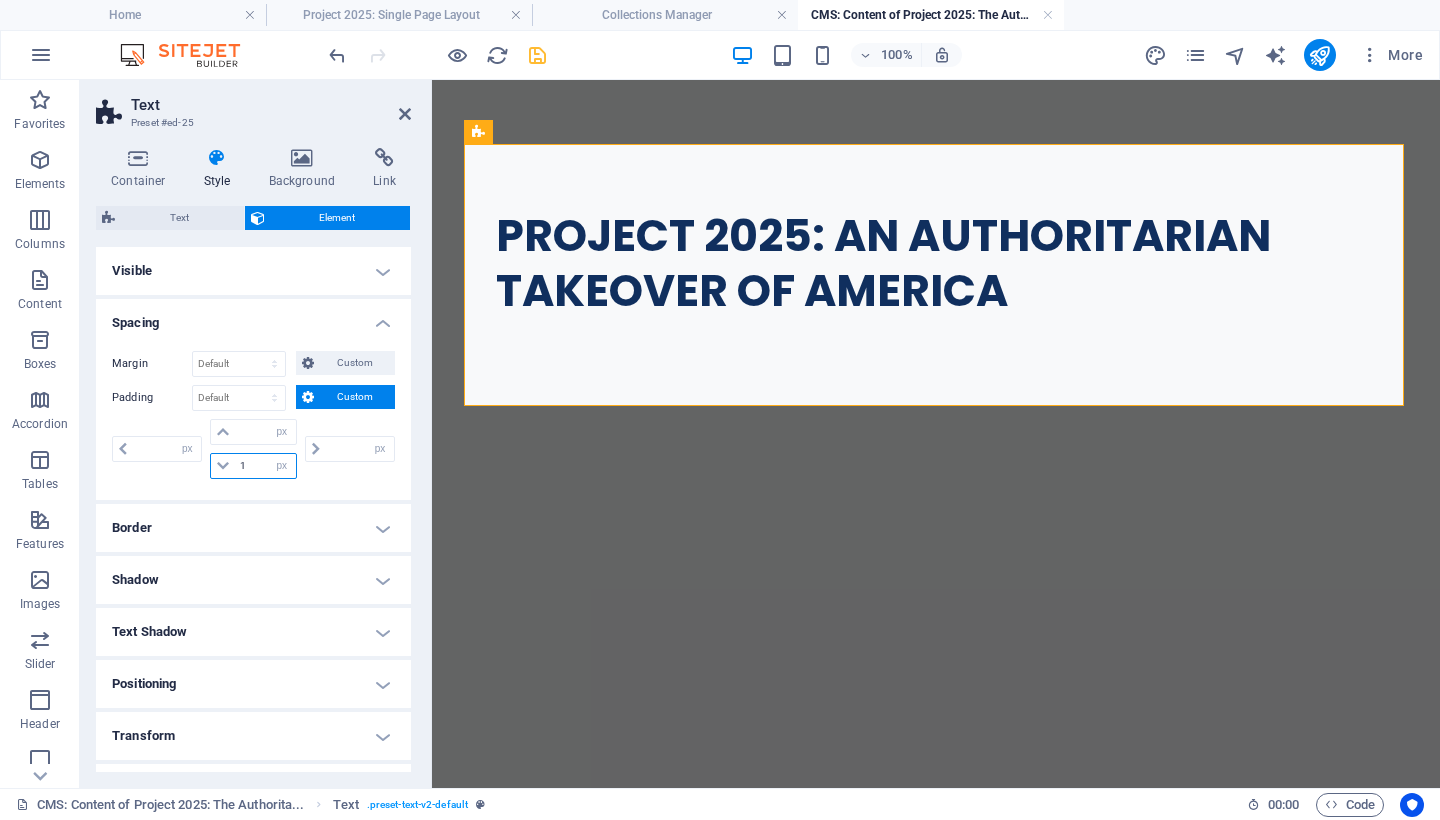 type on "10" 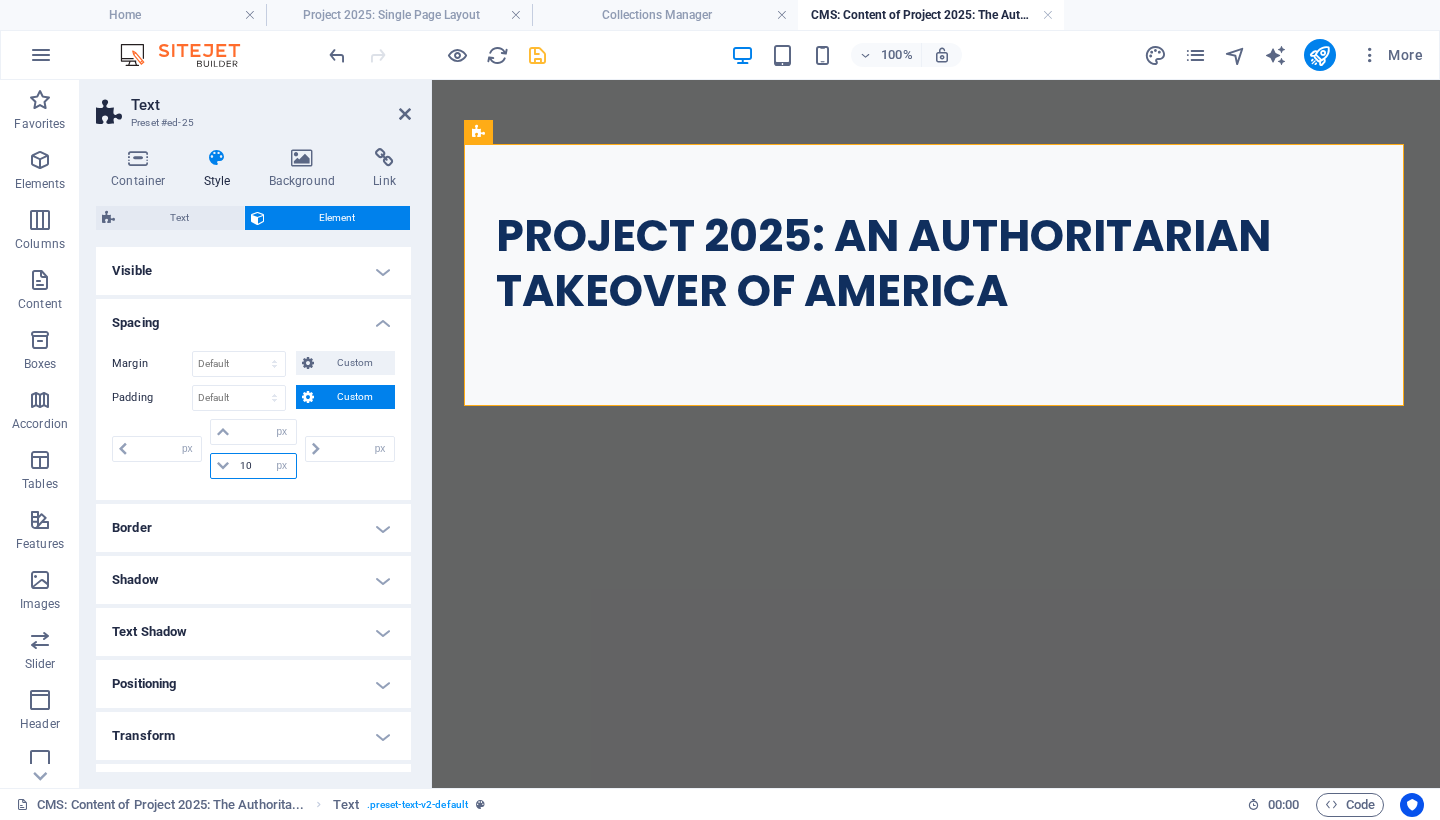 type on "0" 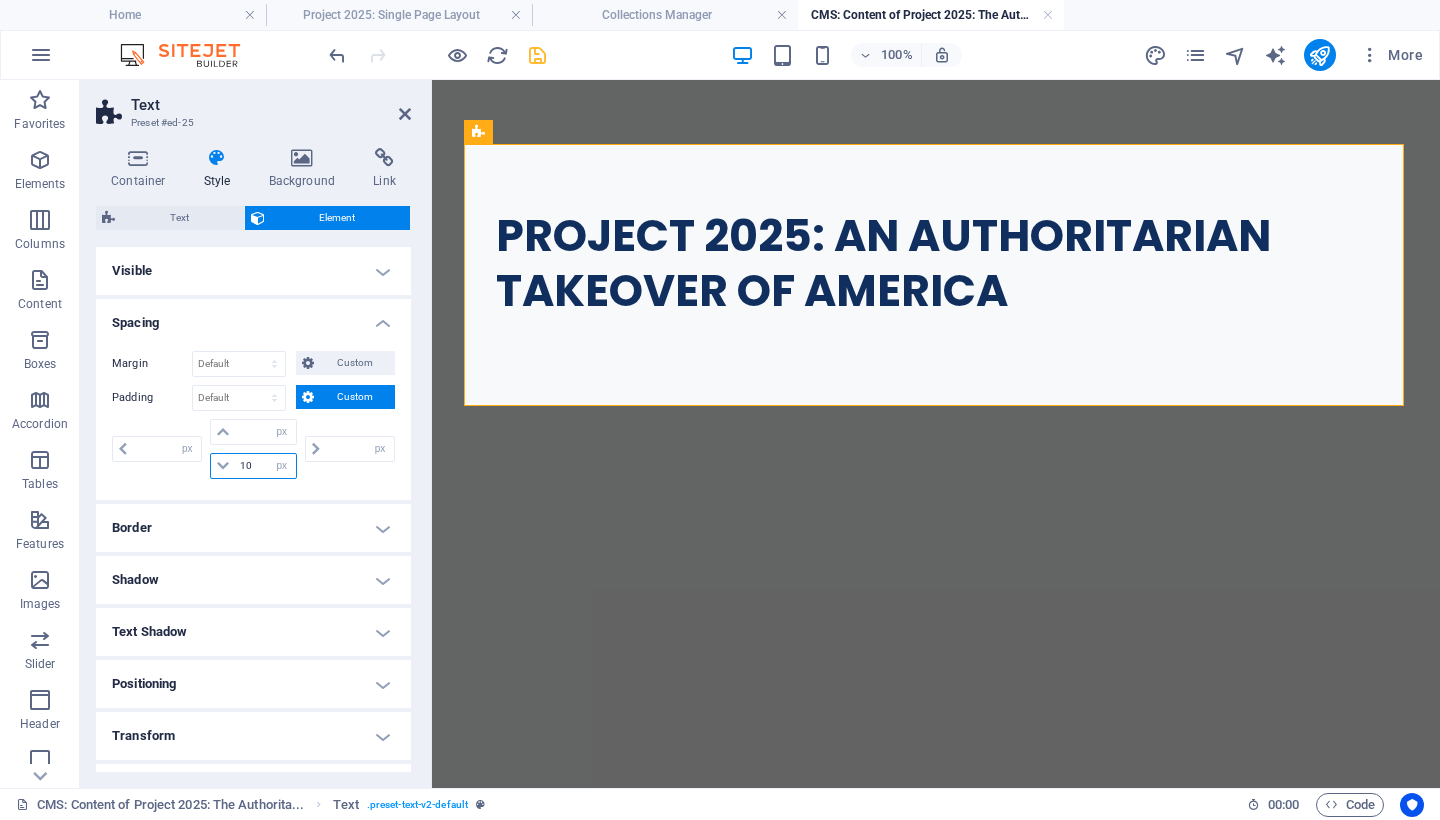 type on "0" 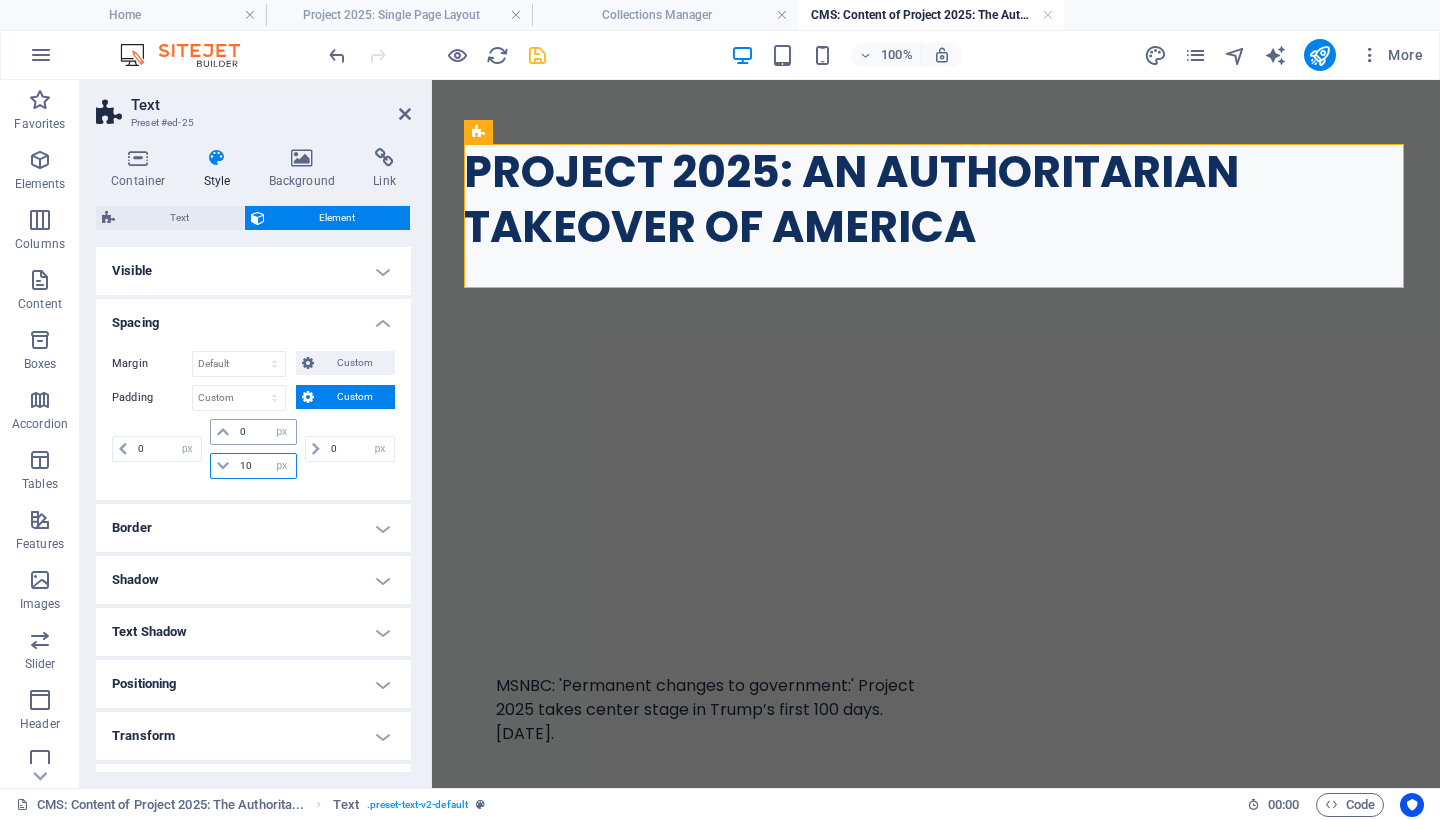 type on "10" 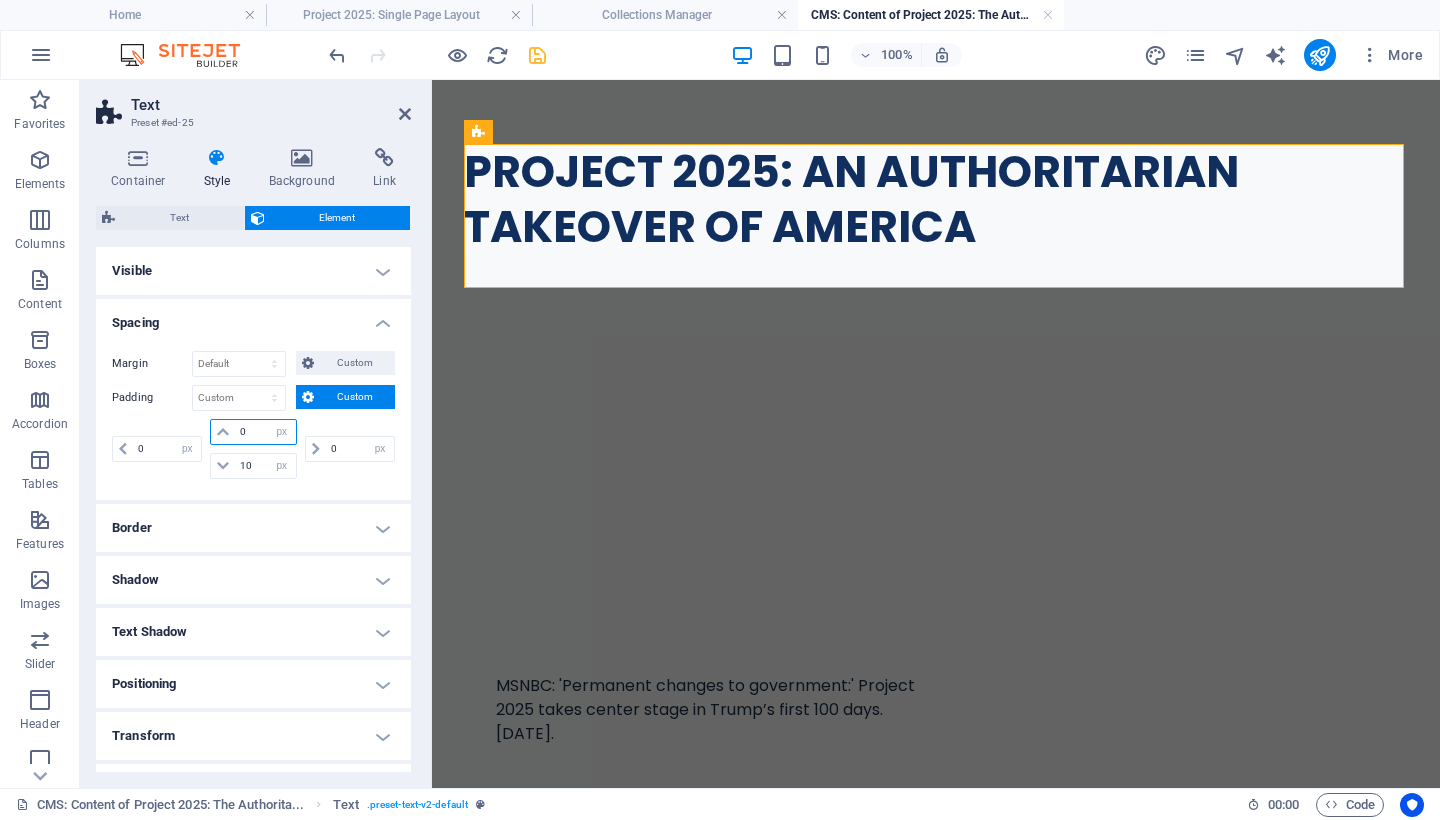 drag, startPoint x: 258, startPoint y: 431, endPoint x: 168, endPoint y: 399, distance: 95.51963 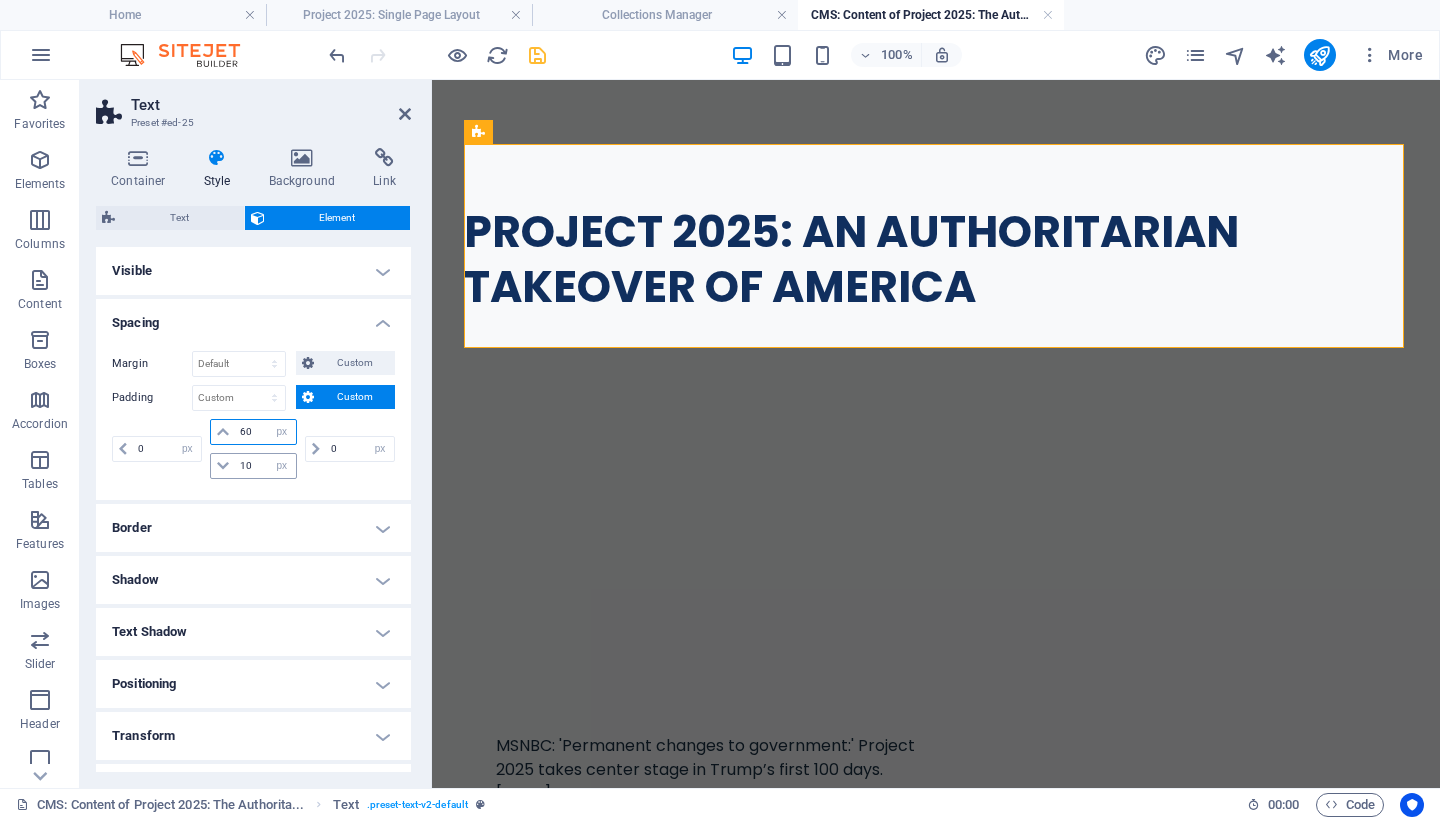 type on "60" 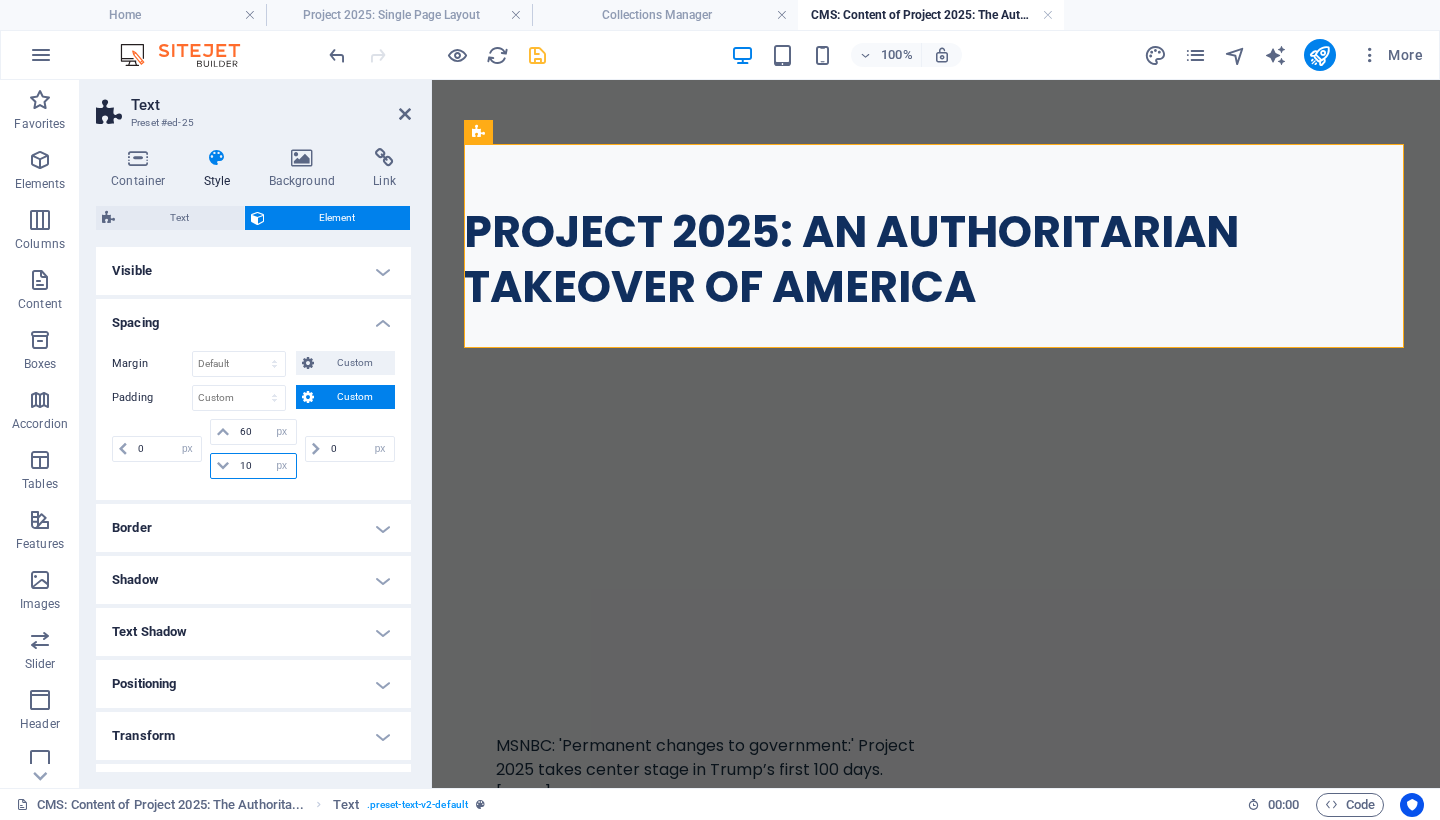 drag, startPoint x: 258, startPoint y: 464, endPoint x: 227, endPoint y: 465, distance: 31.016125 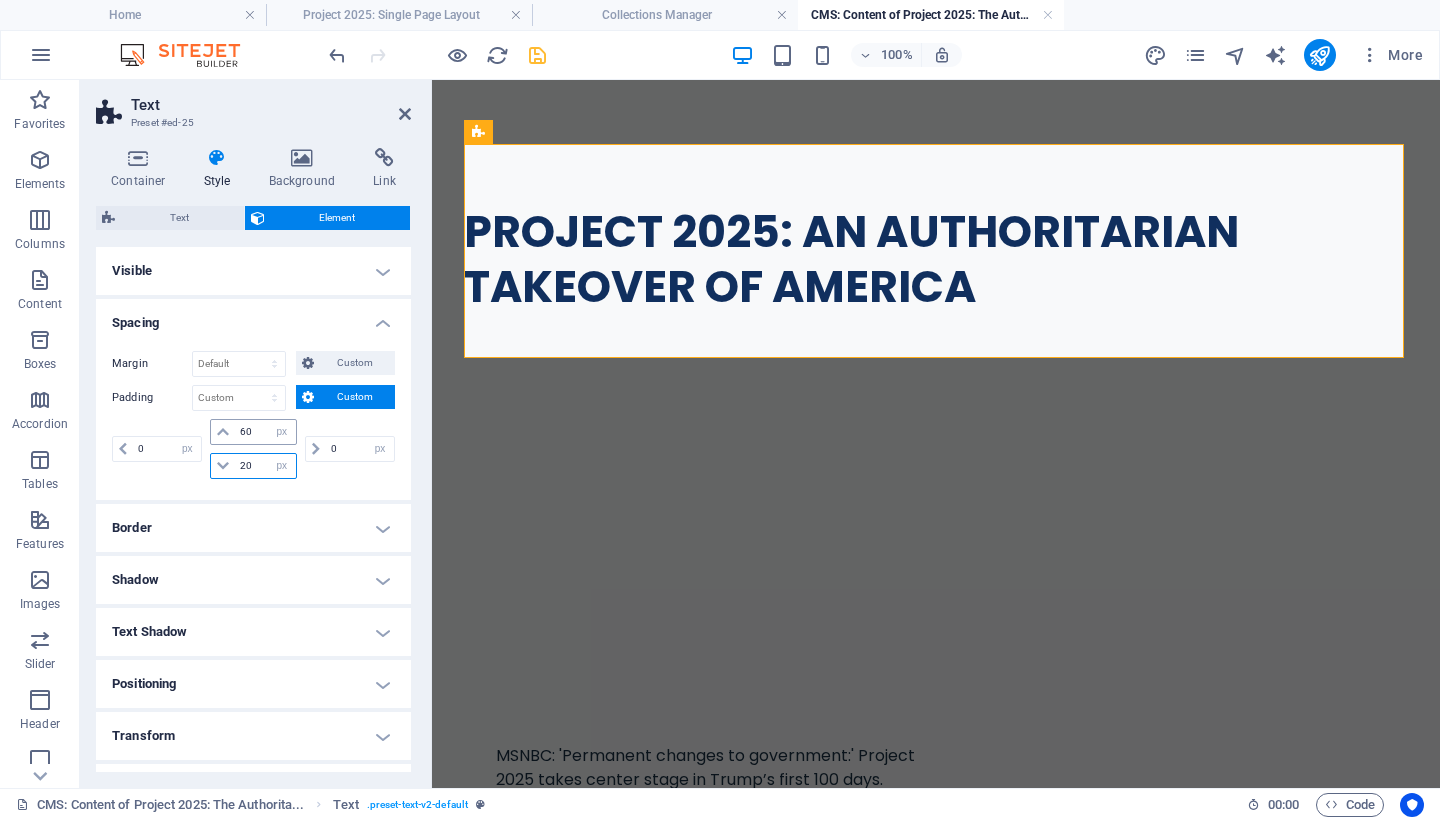 type on "20" 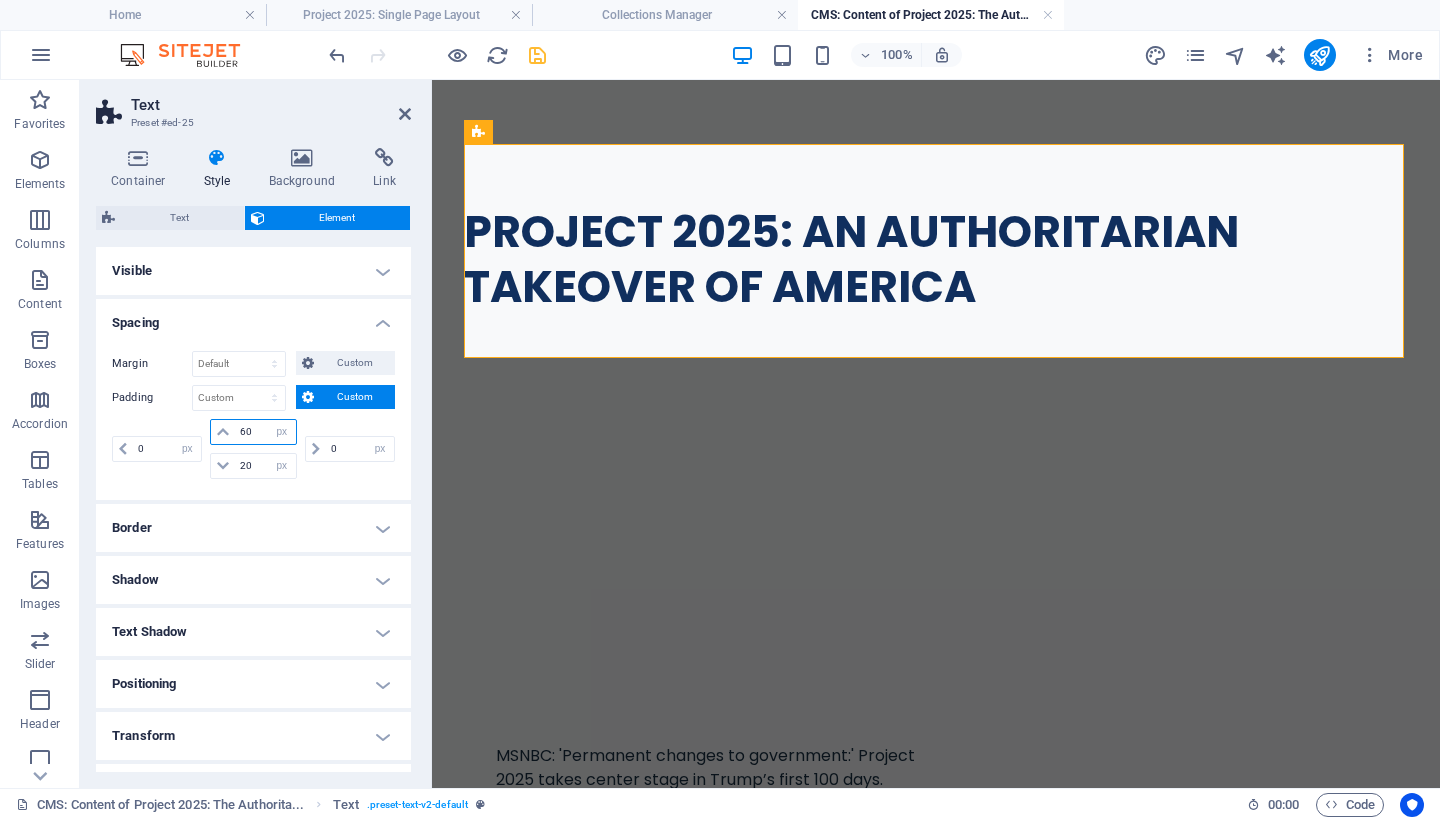 drag, startPoint x: 254, startPoint y: 432, endPoint x: 230, endPoint y: 431, distance: 24.020824 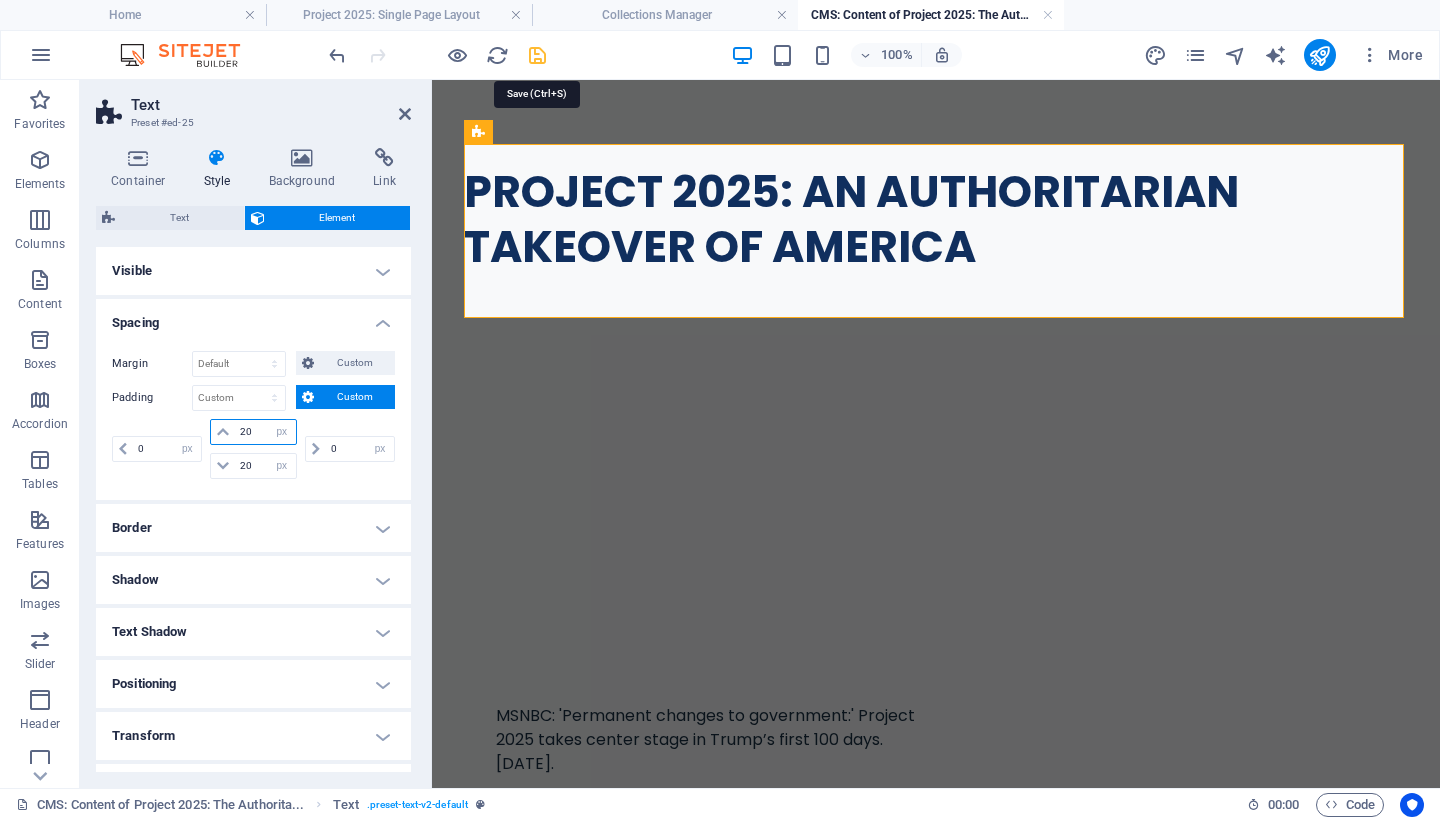 type on "20" 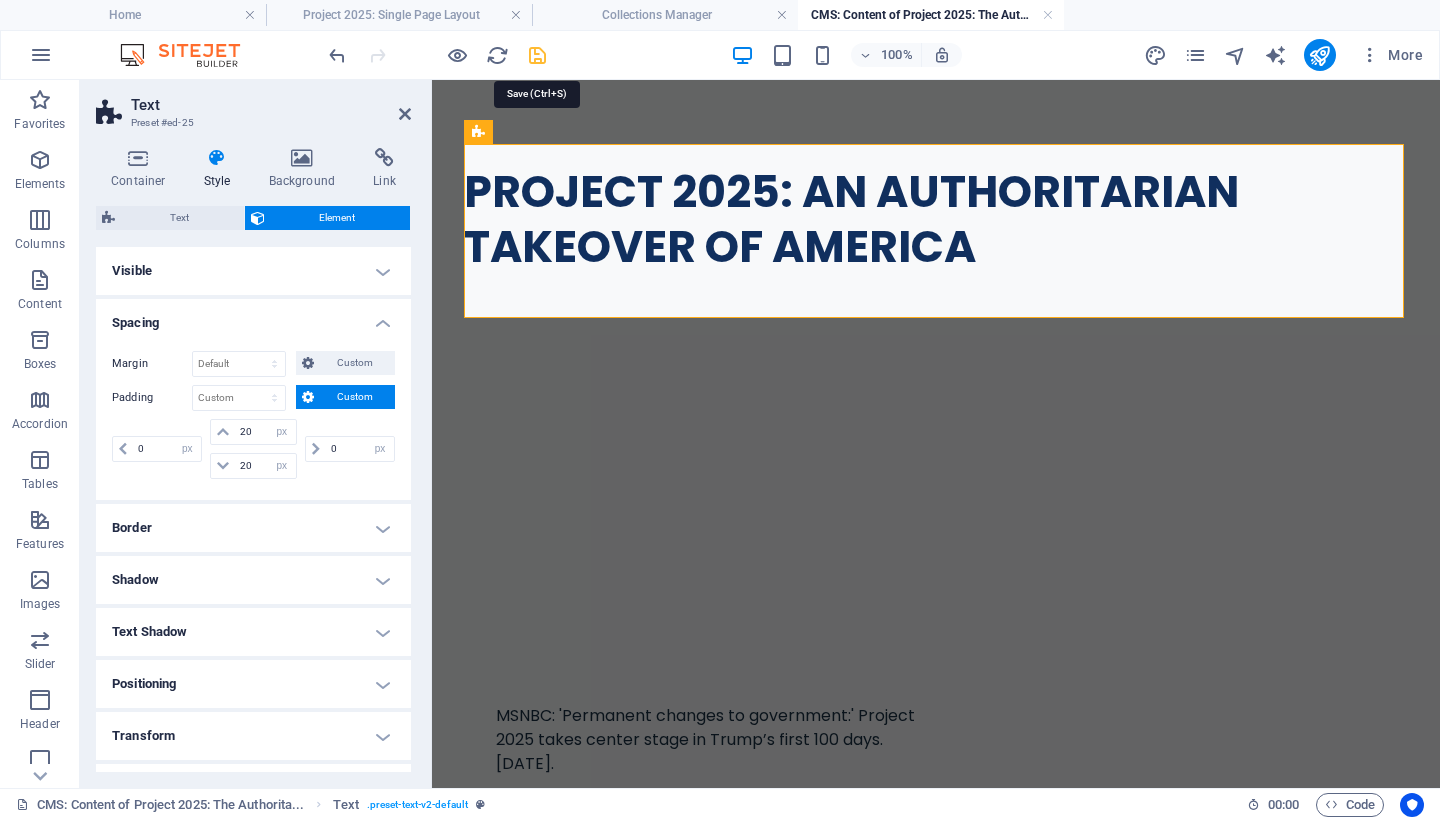 click at bounding box center (537, 55) 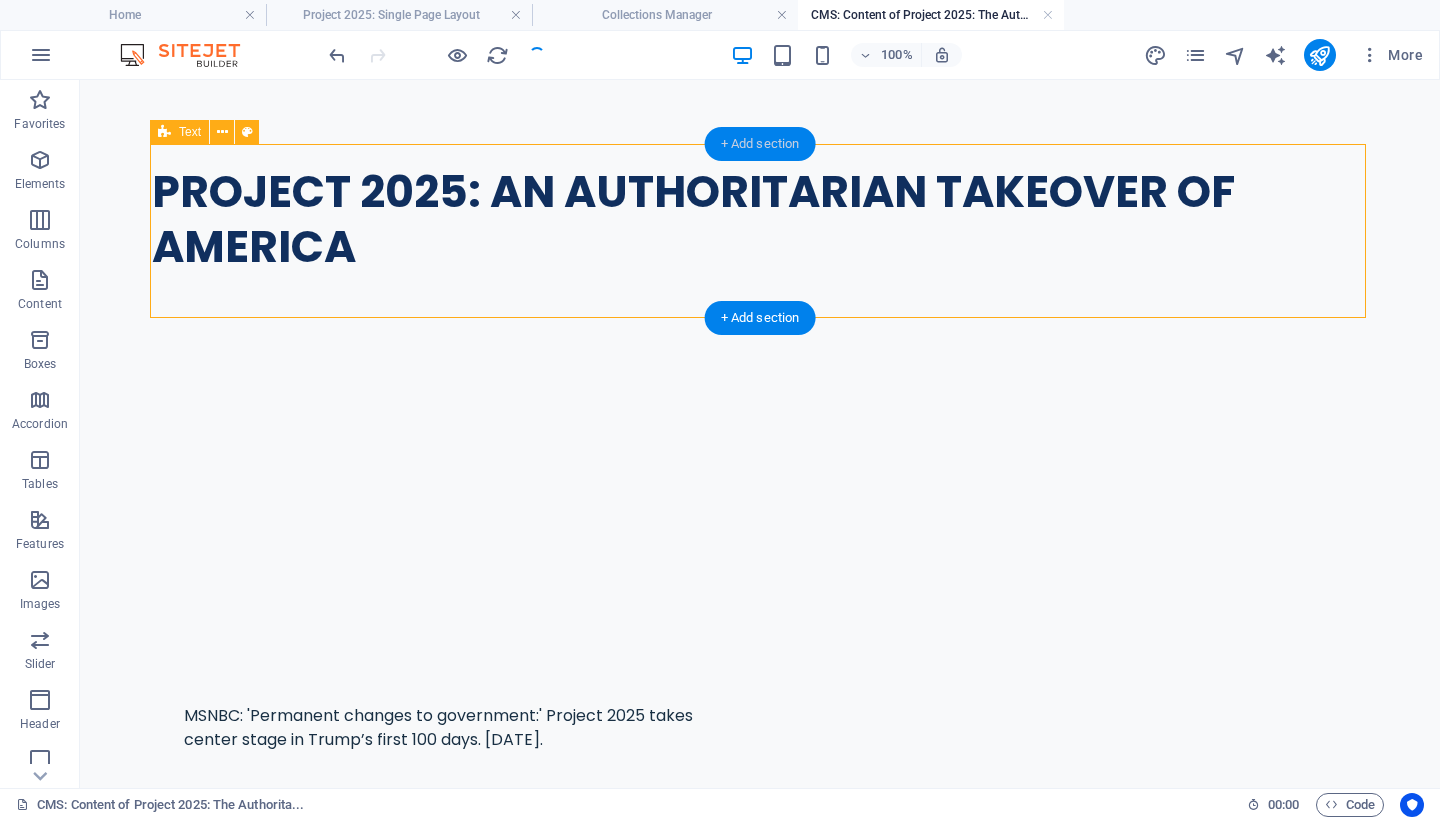 click on "+ Add section" at bounding box center (760, 144) 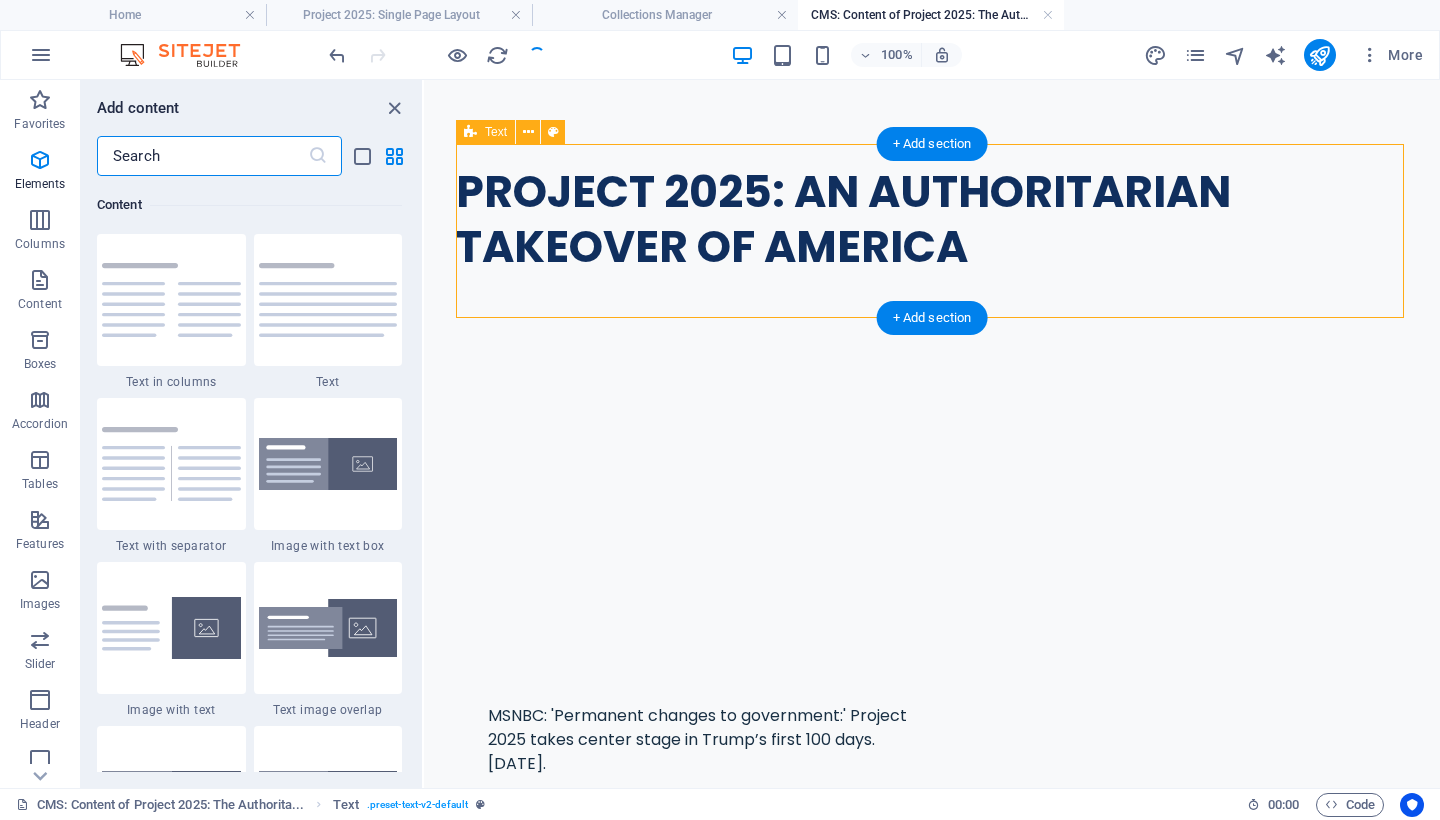 scroll, scrollTop: 3499, scrollLeft: 0, axis: vertical 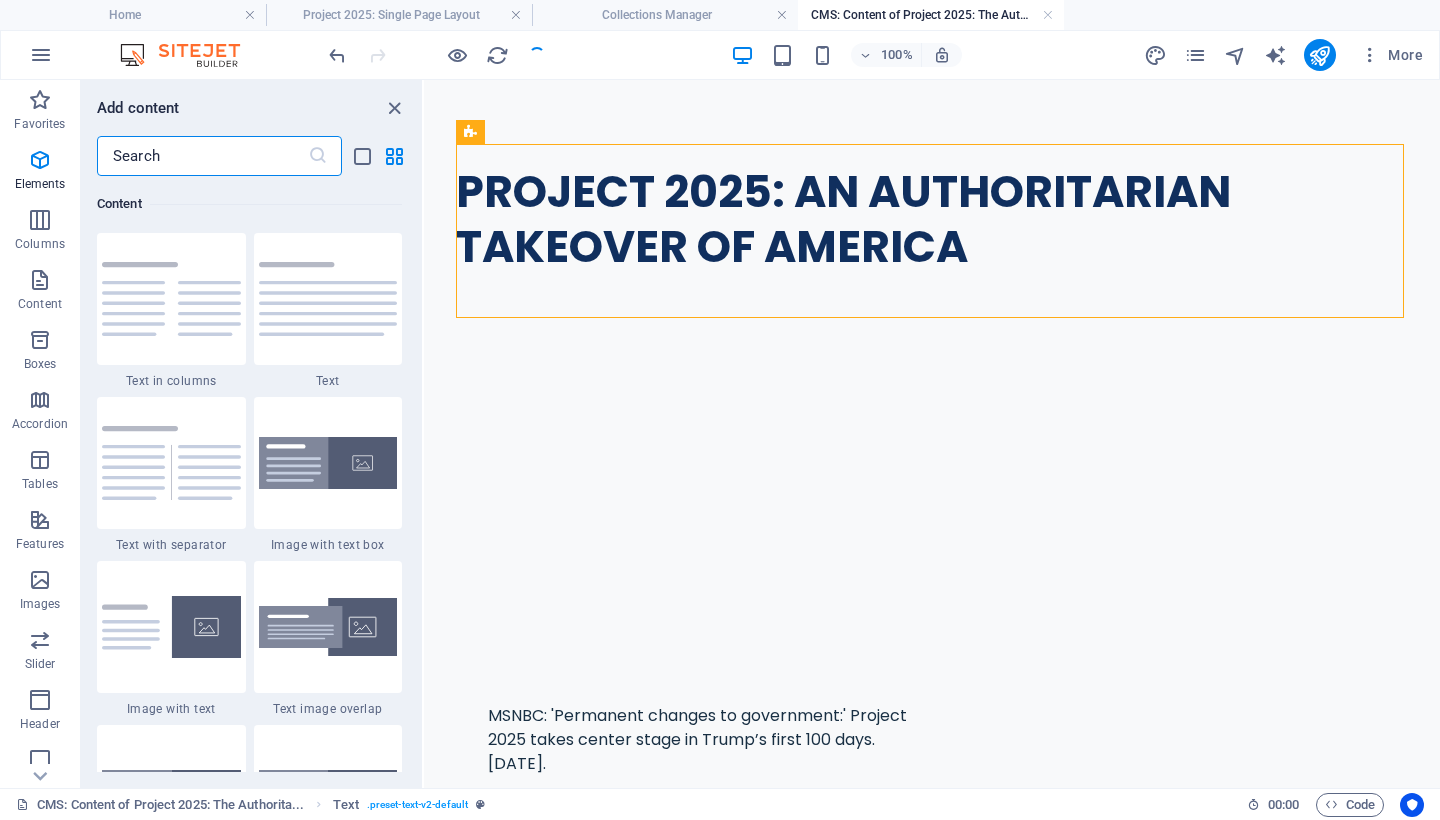 click at bounding box center [202, 156] 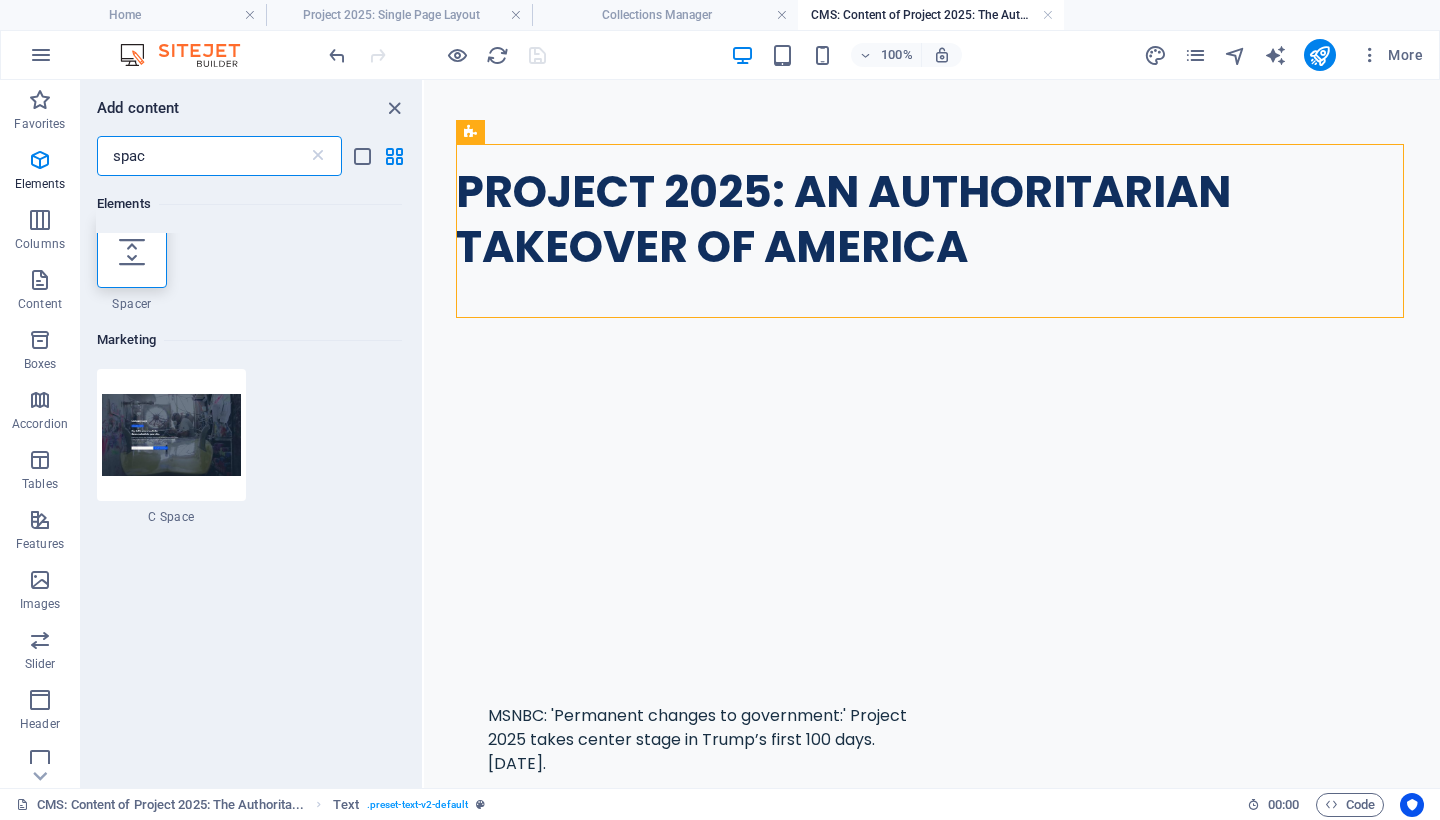 scroll, scrollTop: 0, scrollLeft: 0, axis: both 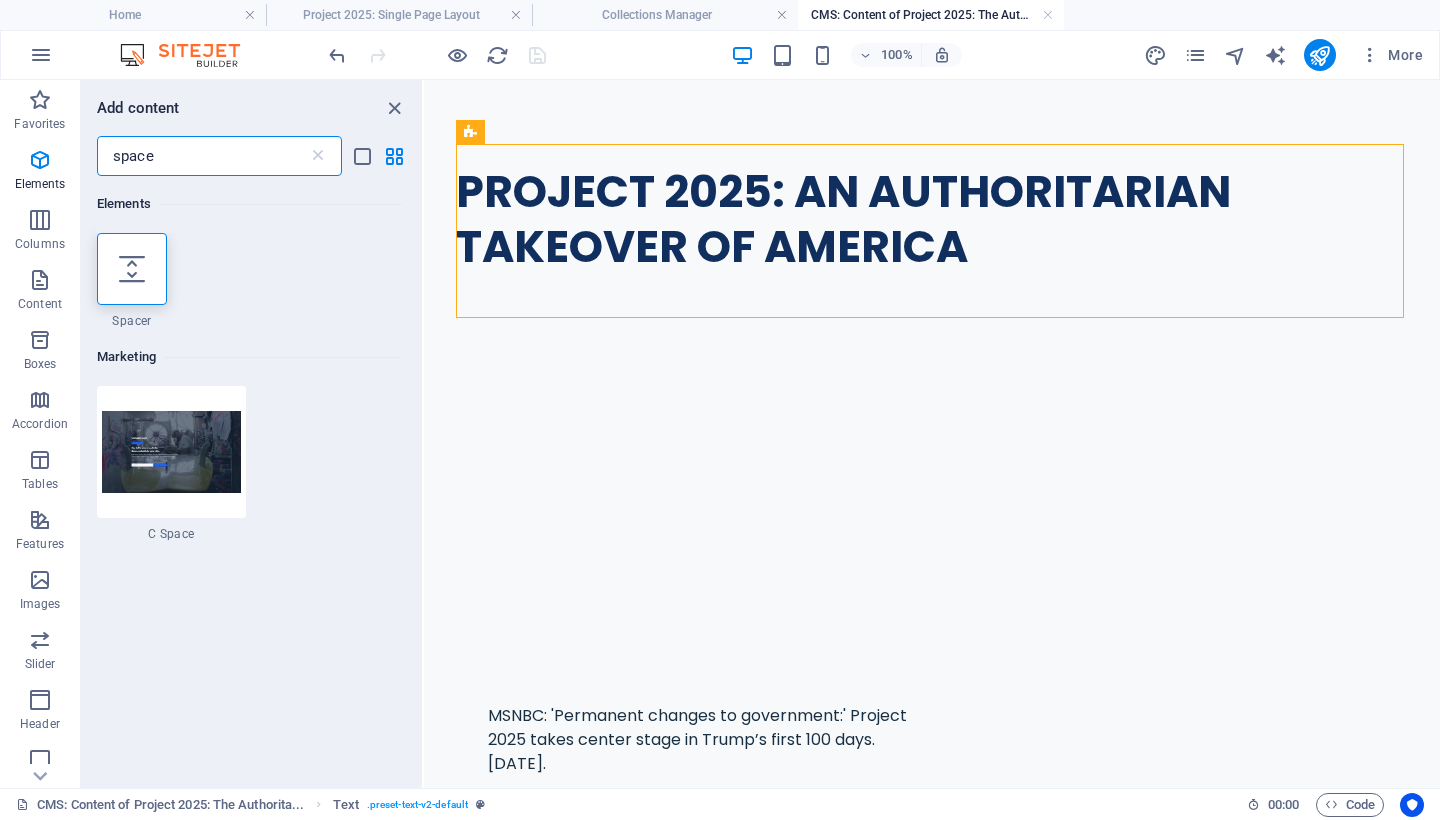 type on "space" 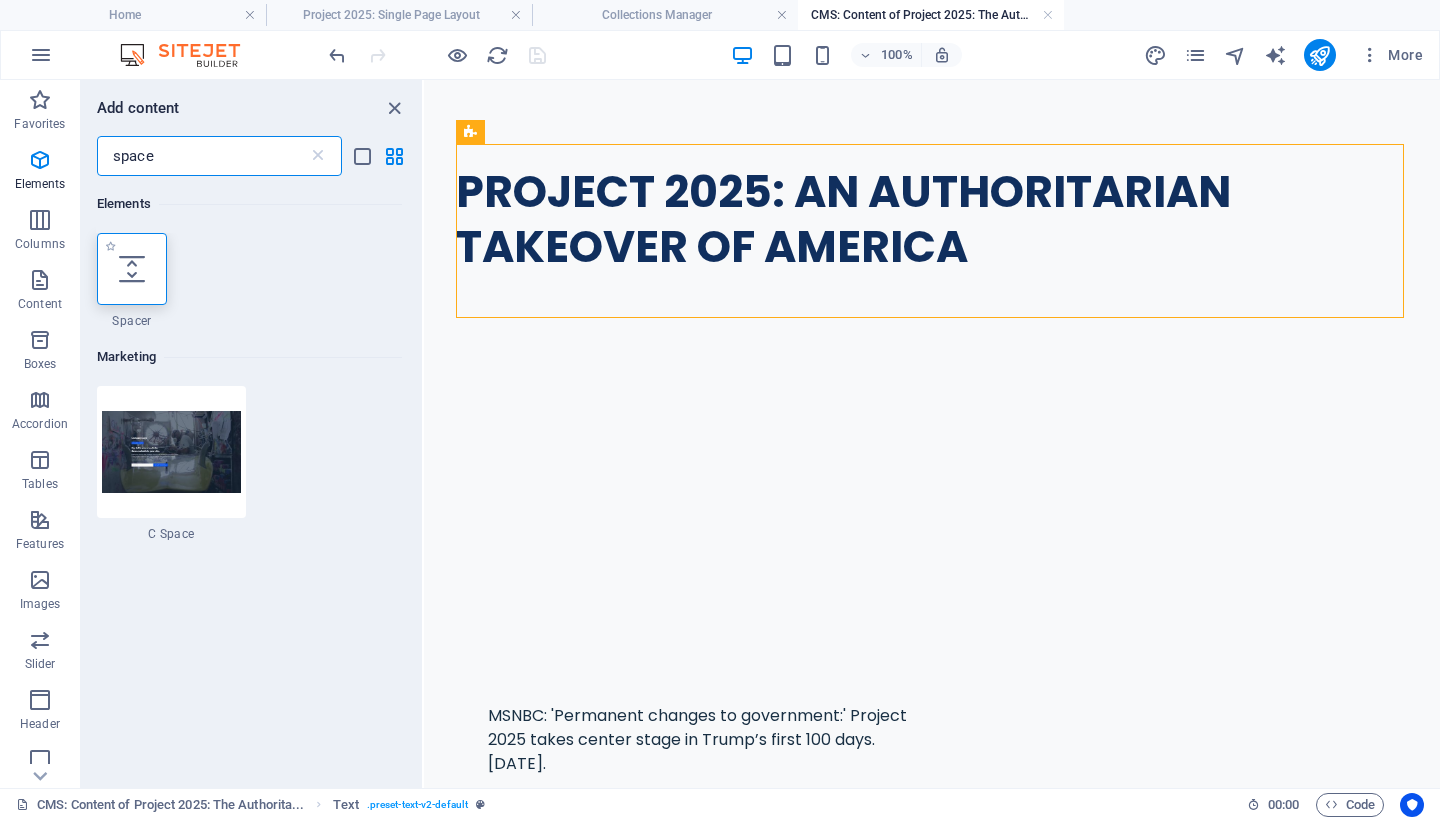 drag, startPoint x: 284, startPoint y: 144, endPoint x: 133, endPoint y: 280, distance: 203.21663 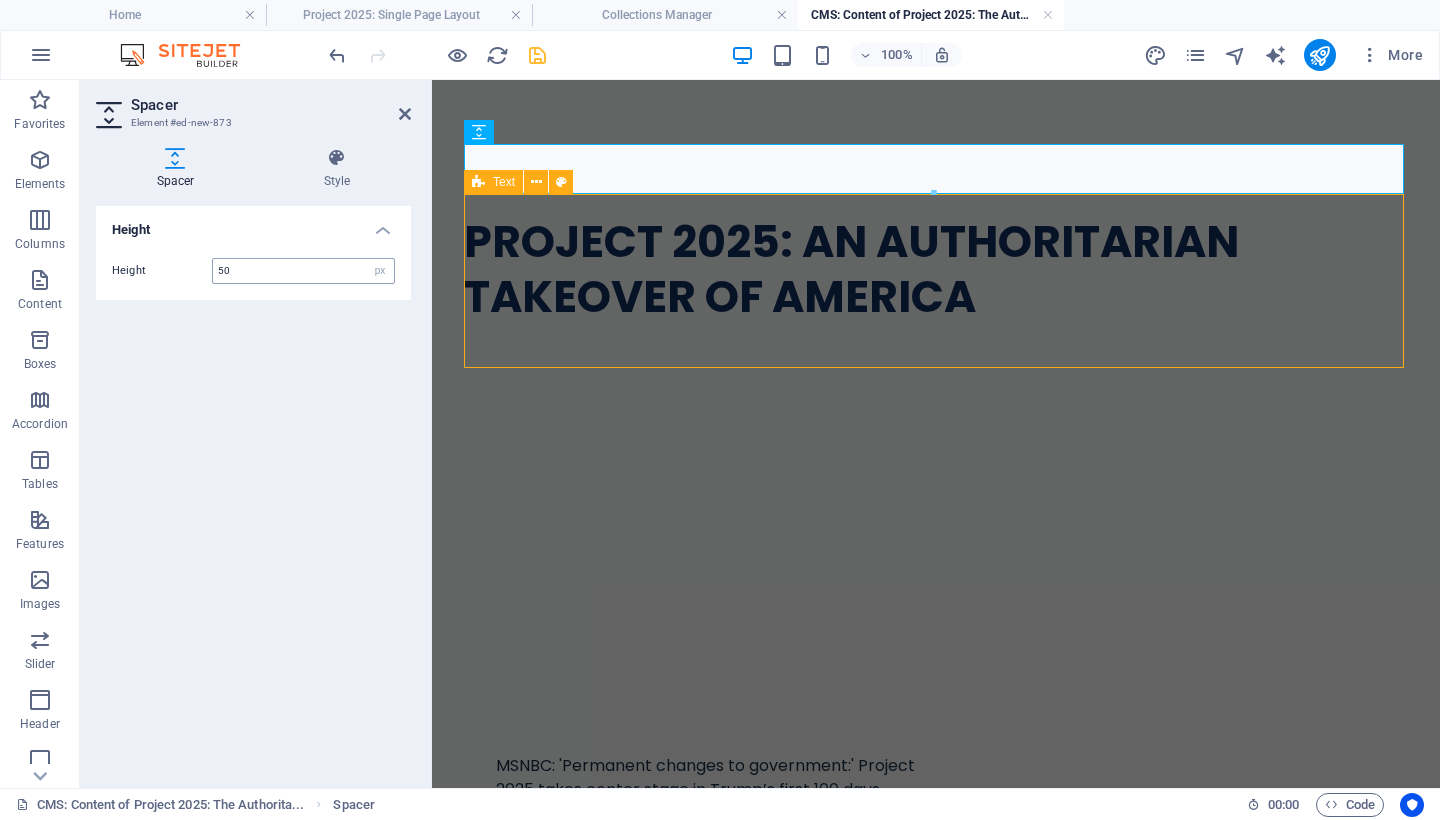 click on "50" at bounding box center (303, 271) 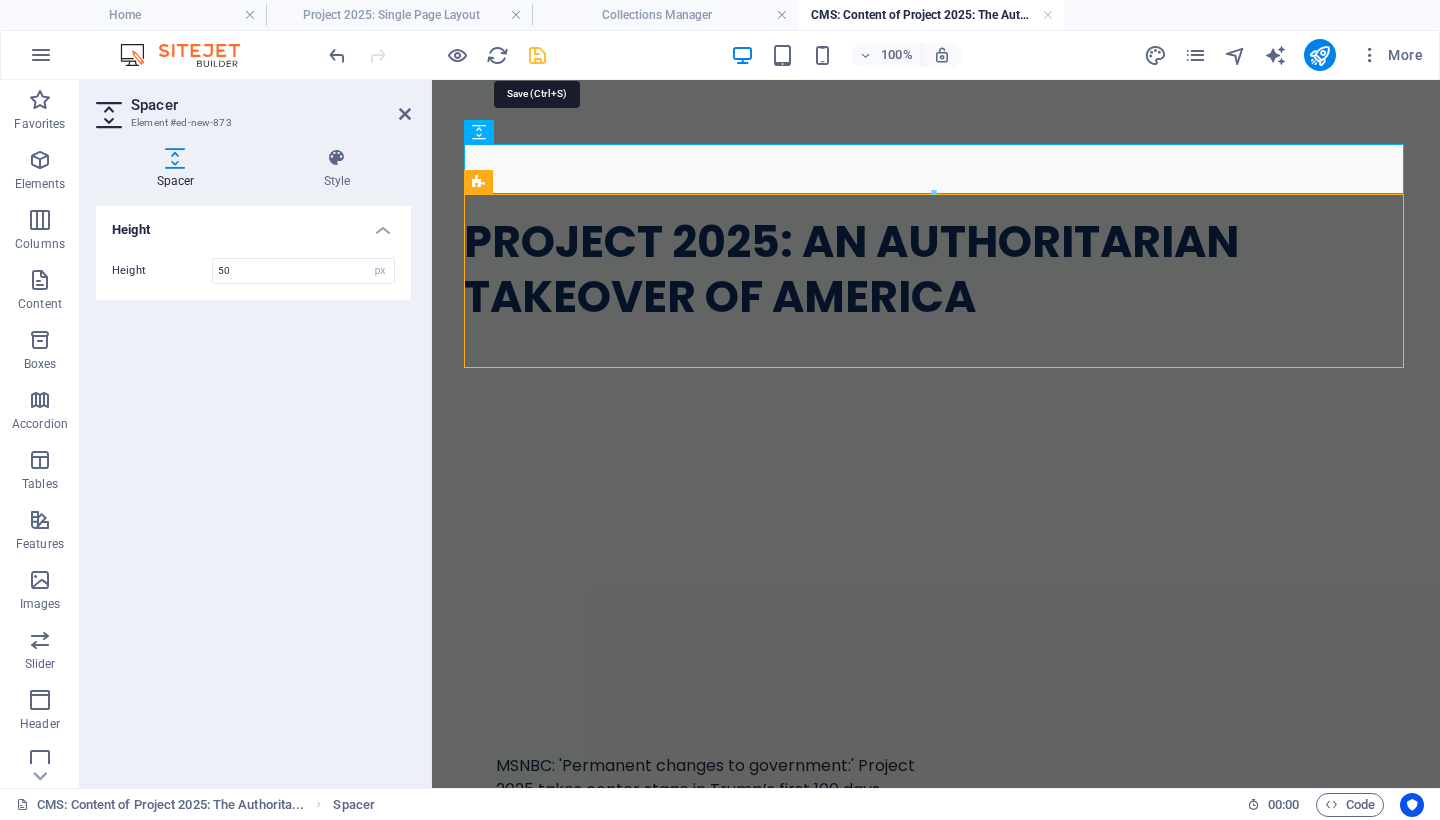 click at bounding box center (537, 55) 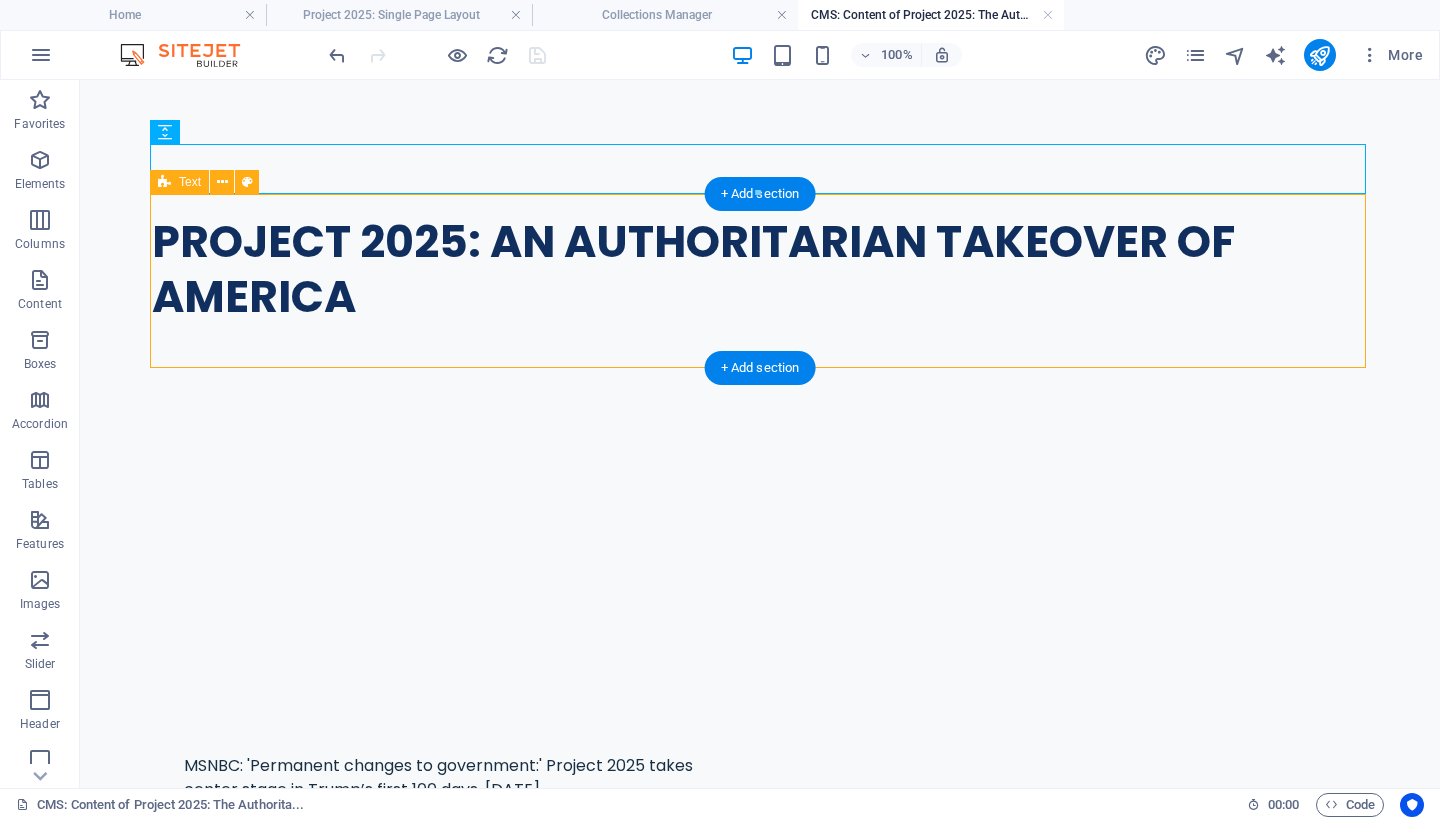 click on "PROJECT 2025: AN AUTHORITARIAN TAKEOVER OF AMERICA" at bounding box center [760, 281] 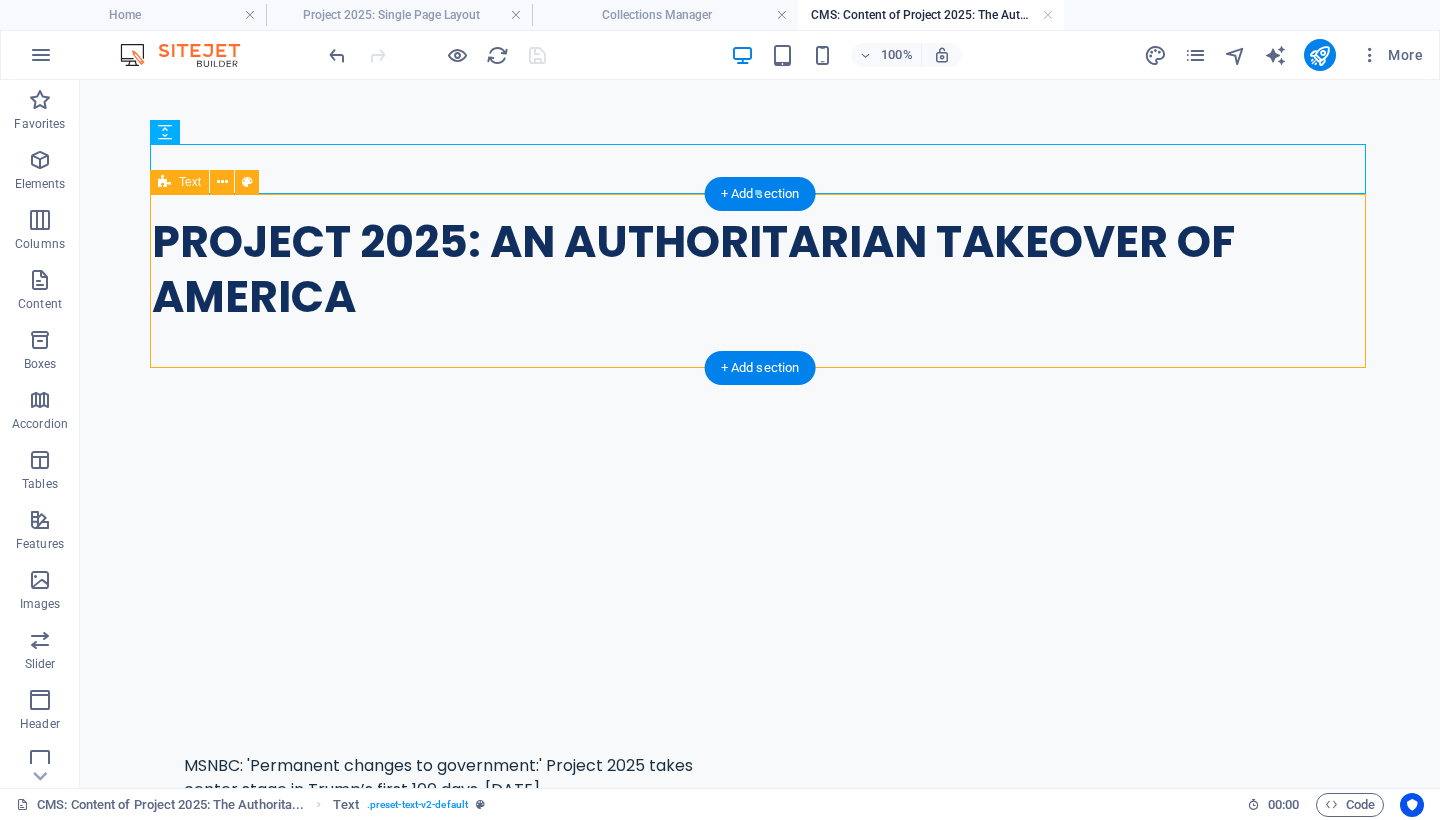 drag, startPoint x: 175, startPoint y: 203, endPoint x: 184, endPoint y: 198, distance: 10.29563 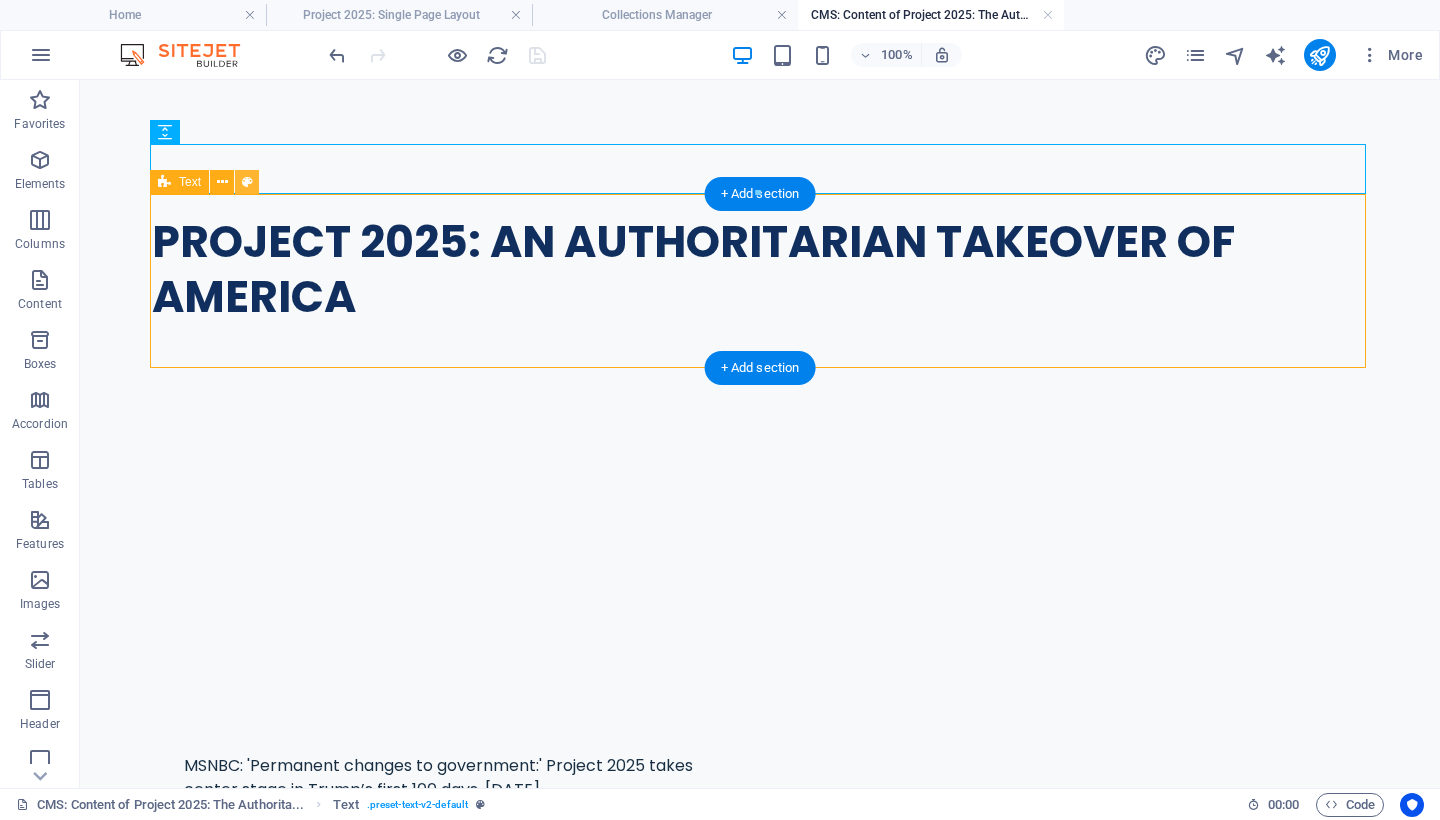 click at bounding box center (247, 182) 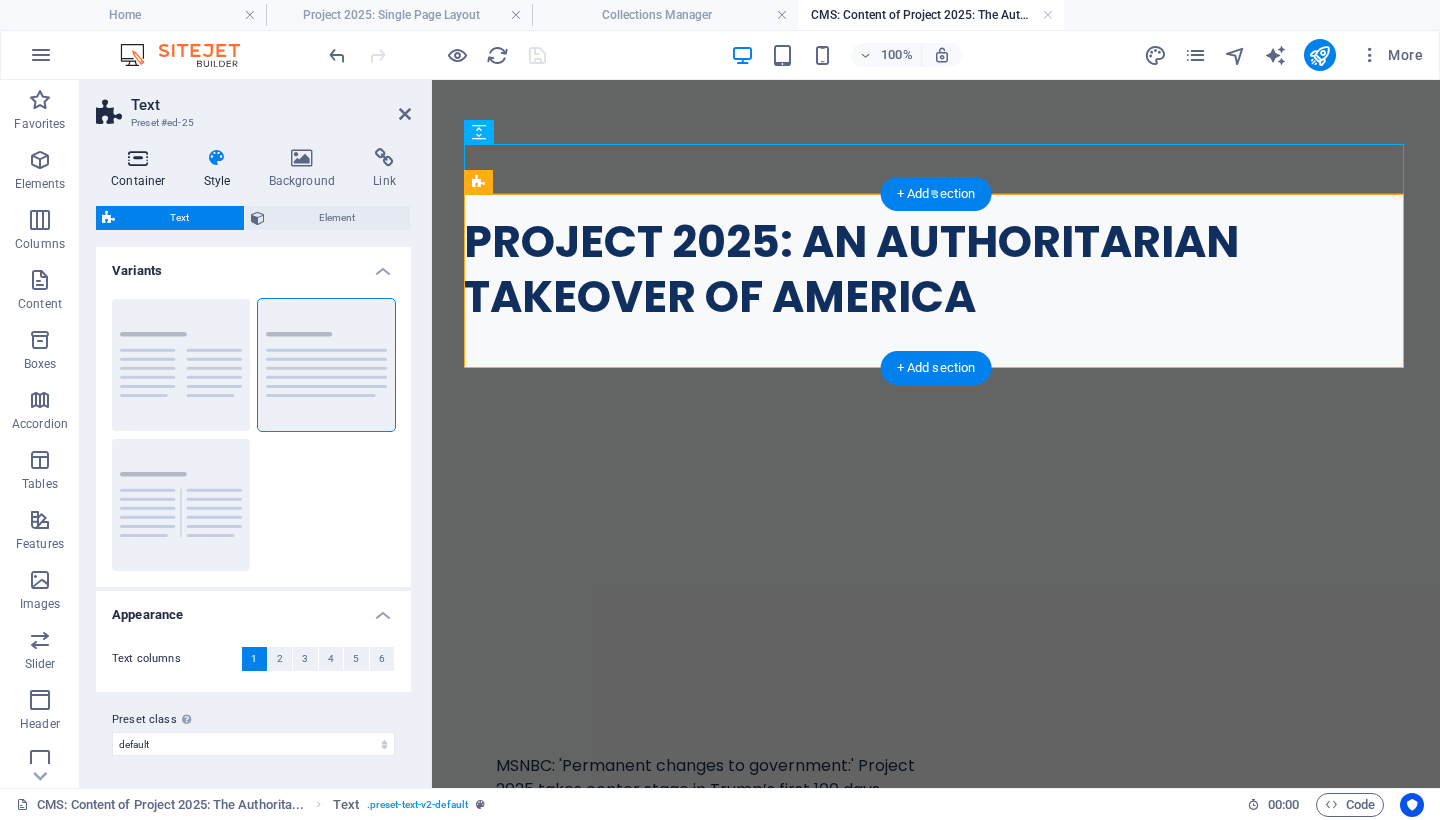 click at bounding box center (138, 158) 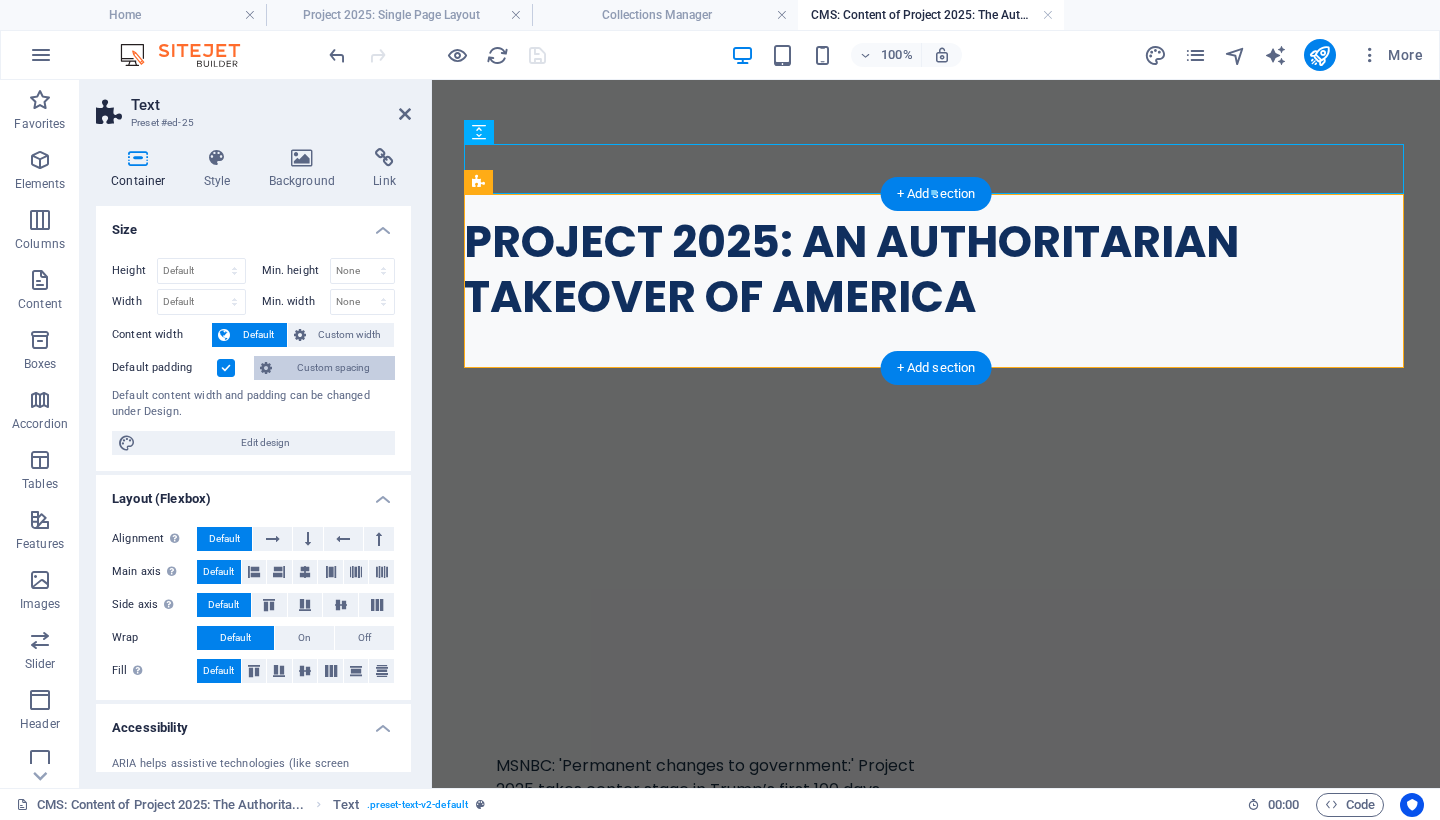 click on "Custom spacing" at bounding box center (333, 368) 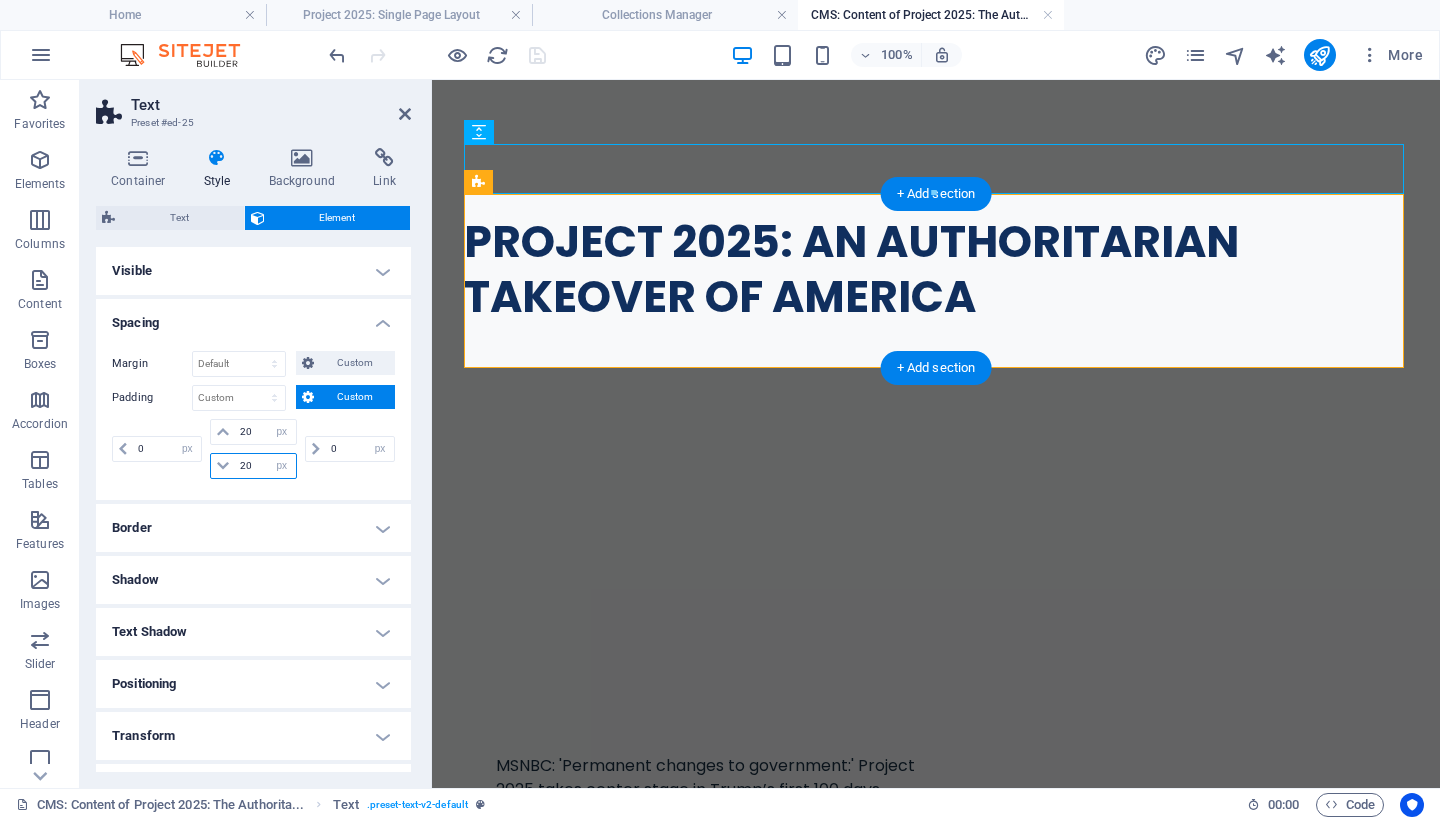 drag, startPoint x: 256, startPoint y: 462, endPoint x: 224, endPoint y: 465, distance: 32.140316 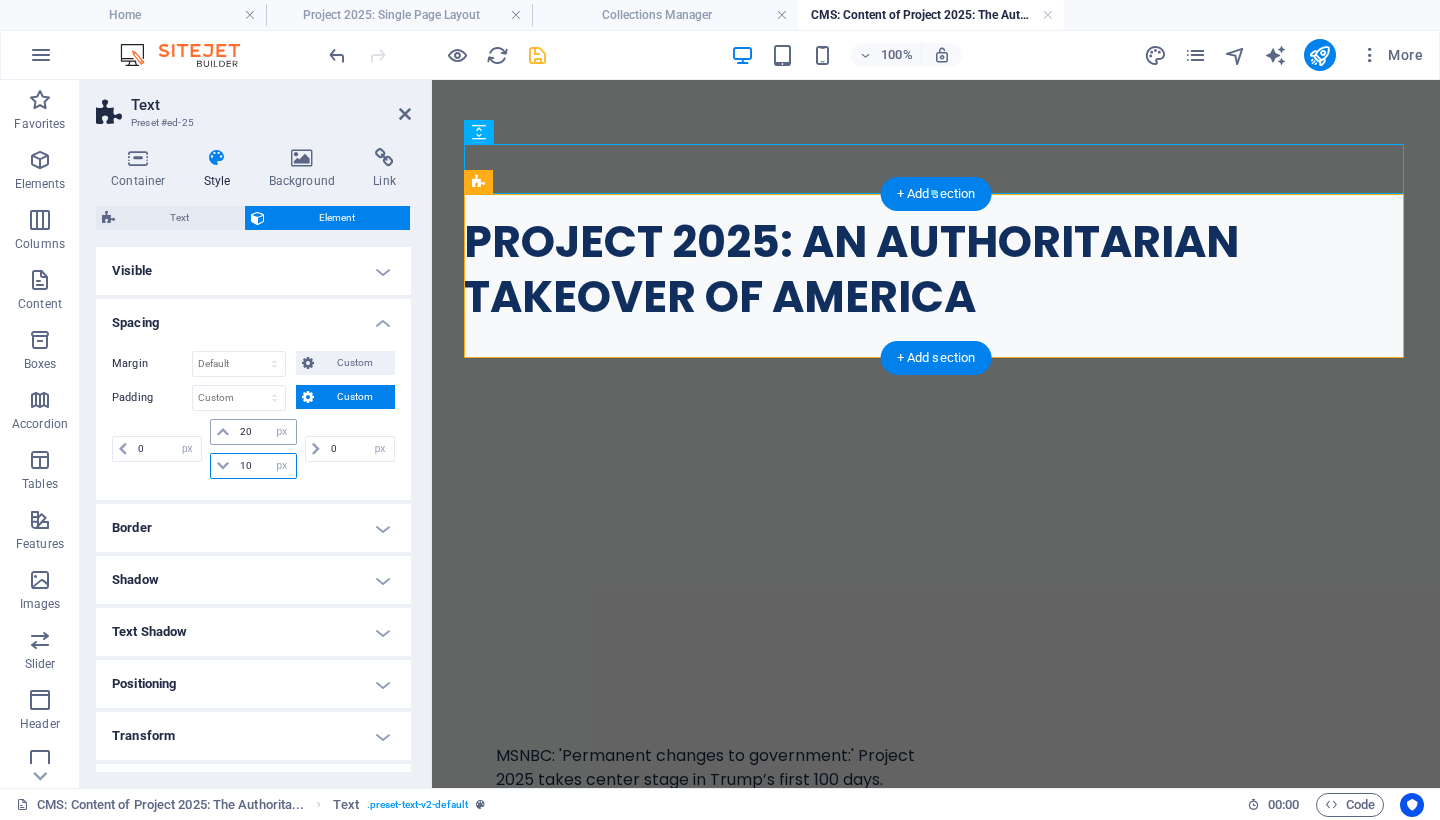 type on "10" 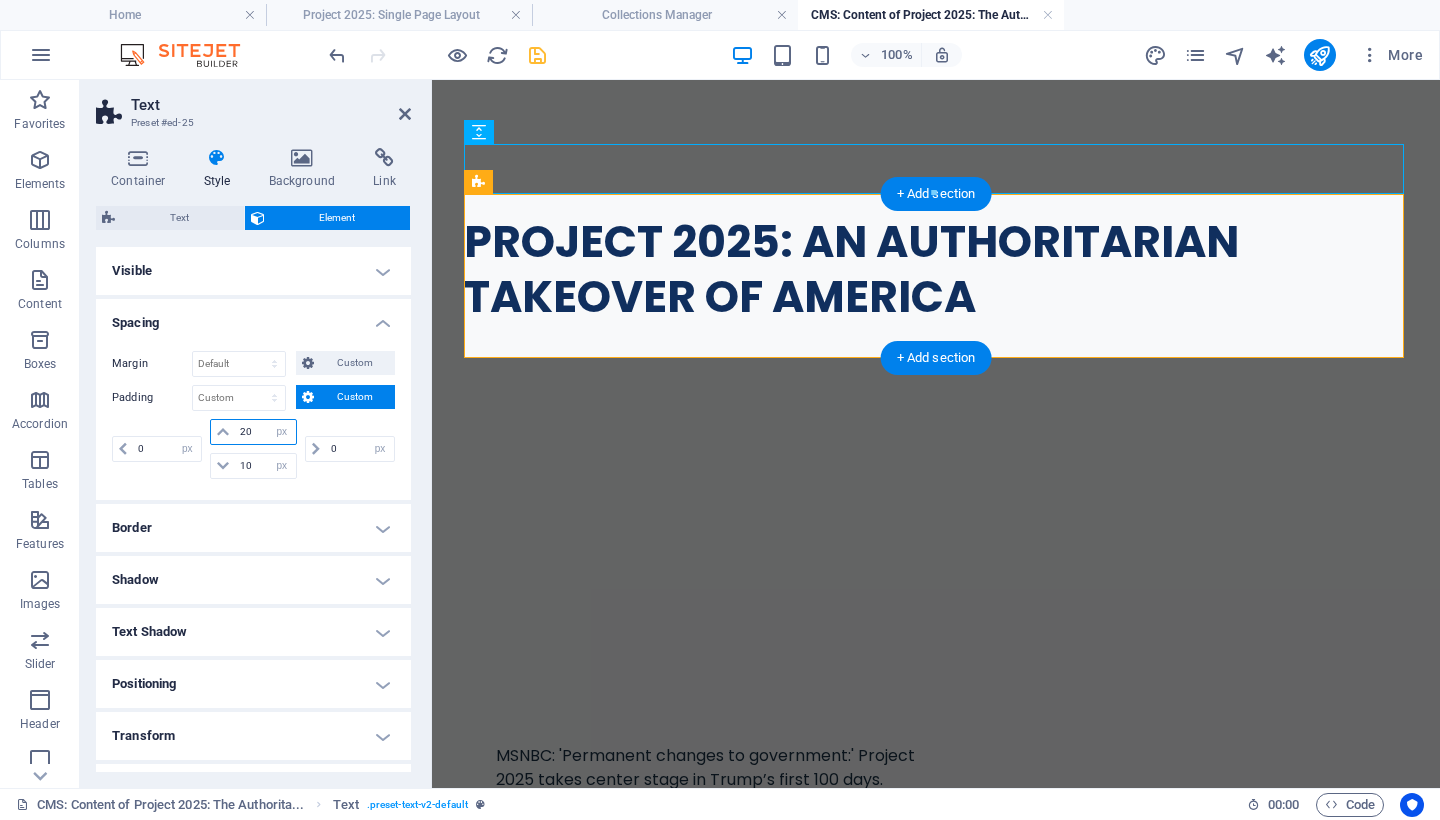 drag, startPoint x: 254, startPoint y: 432, endPoint x: 234, endPoint y: 433, distance: 20.024984 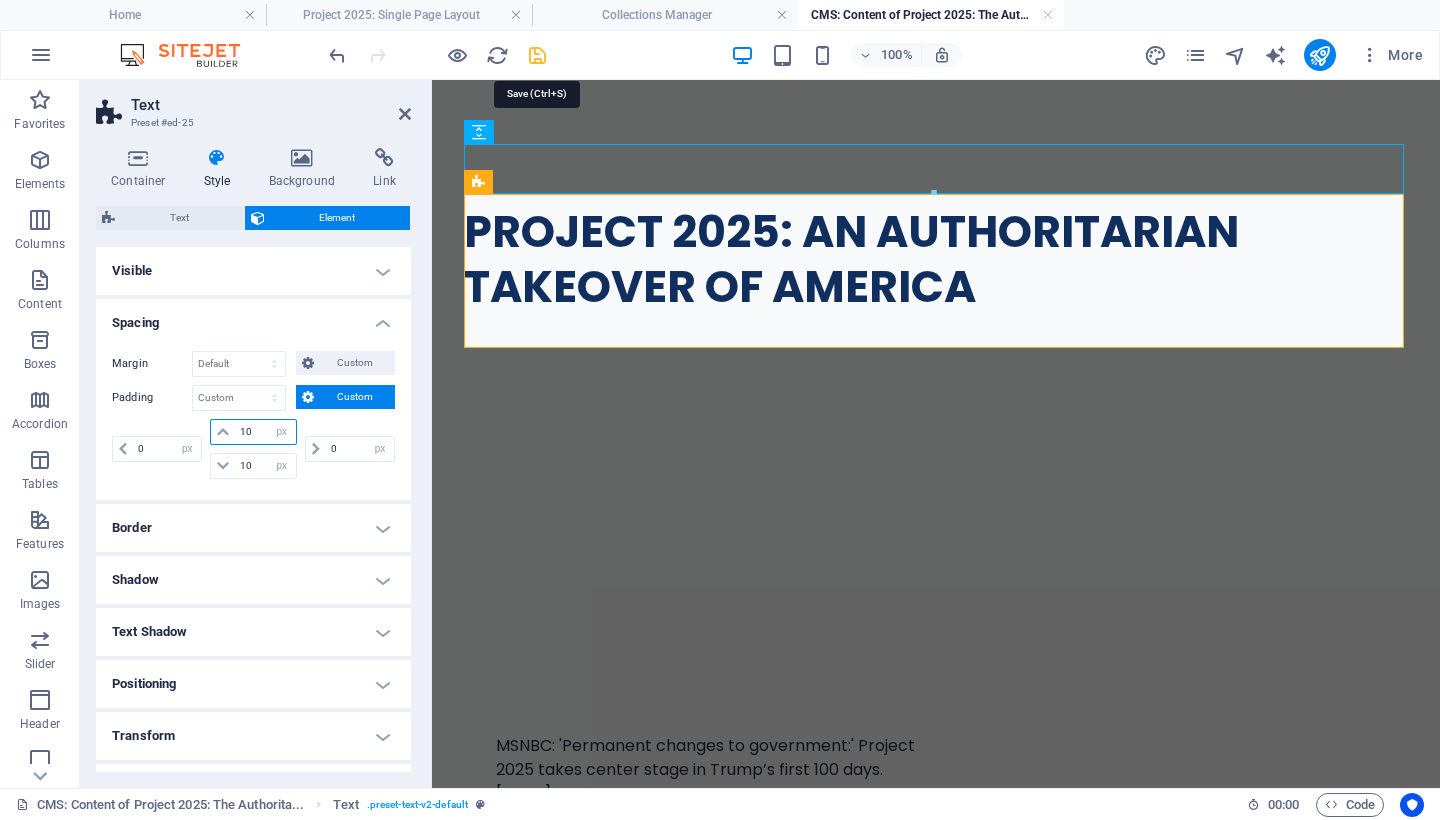 type on "10" 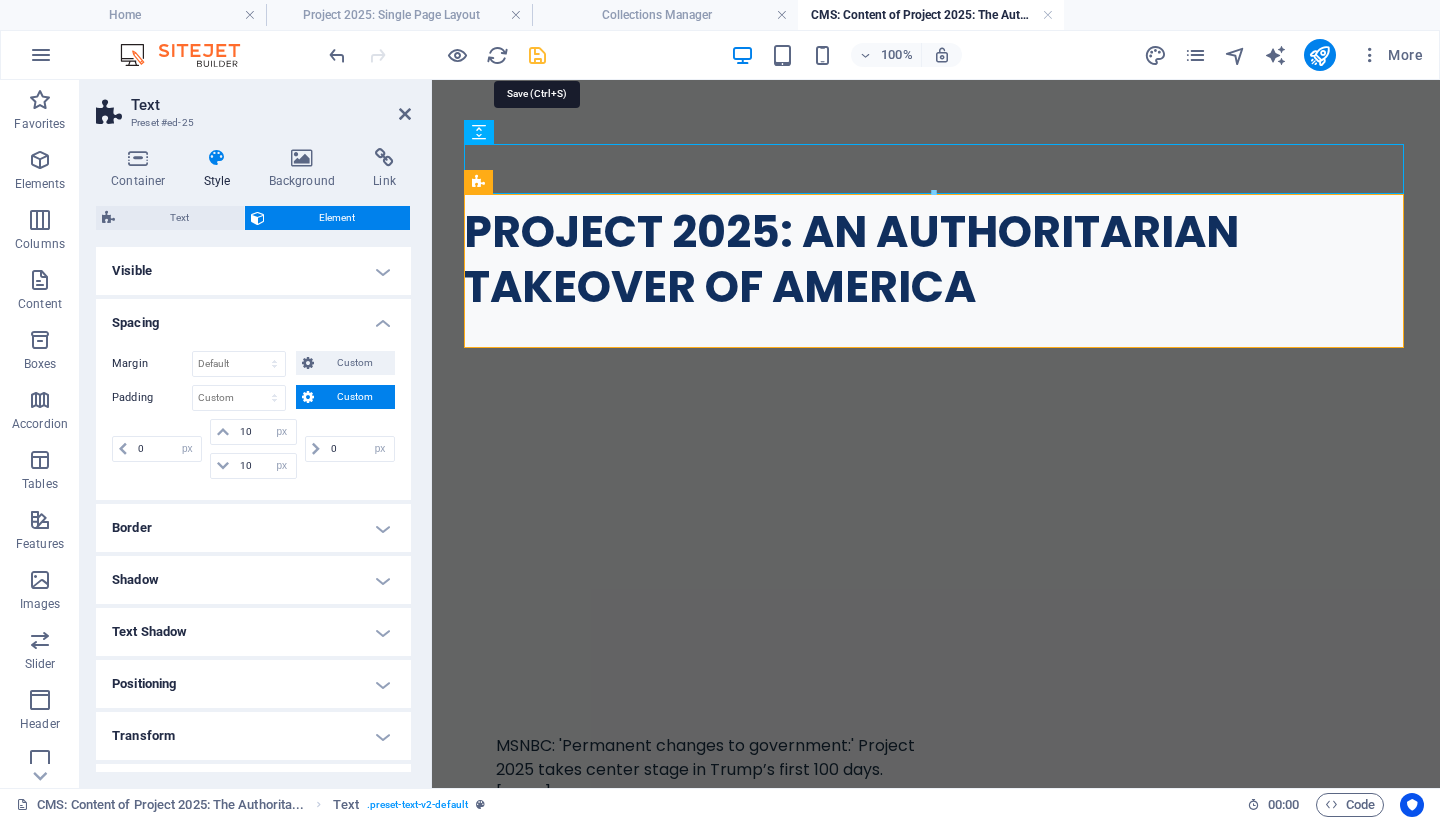 click at bounding box center [537, 55] 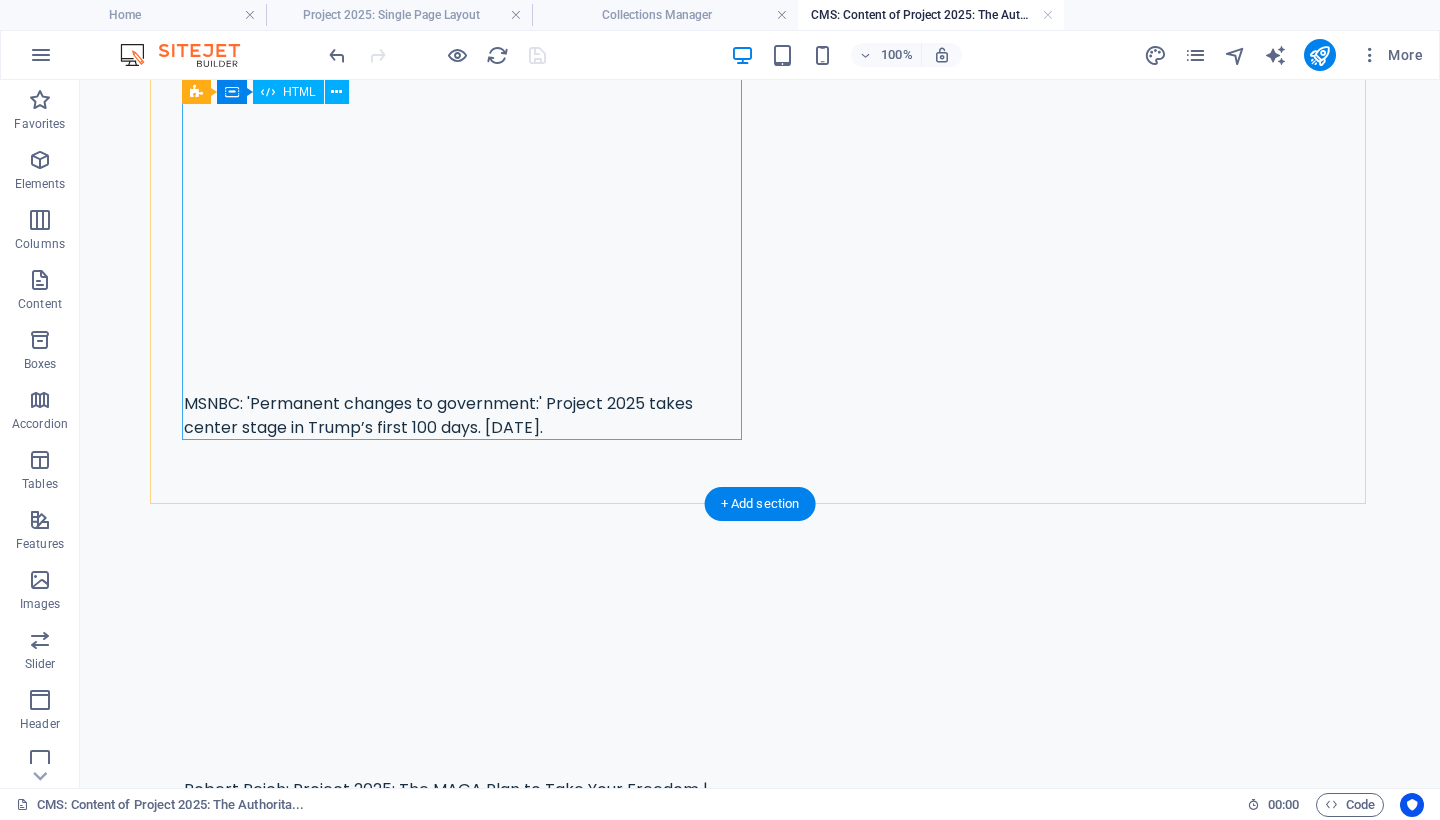 scroll, scrollTop: 0, scrollLeft: 0, axis: both 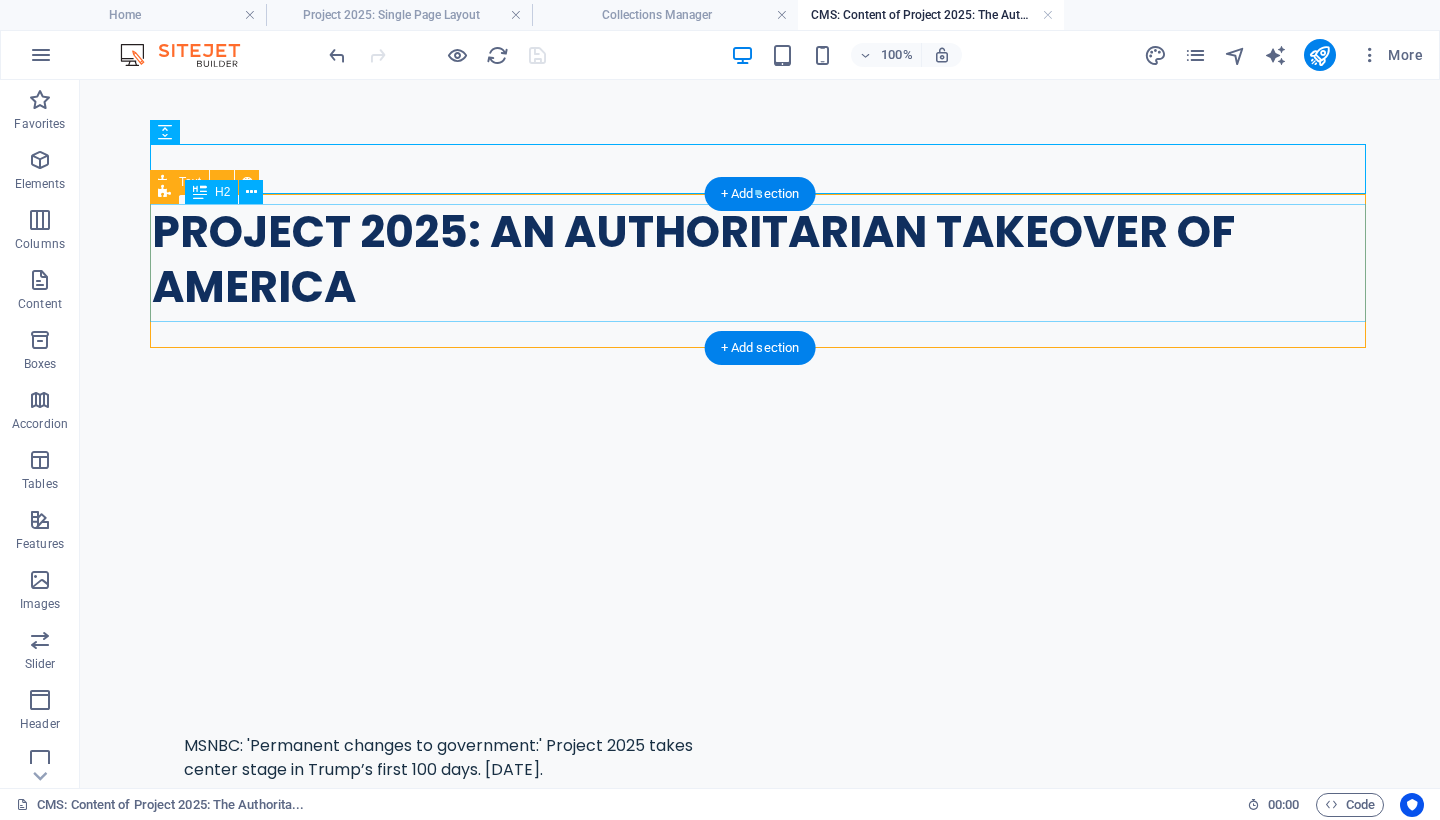click on "PROJECT 2025: AN AUTHORITARIAN TAKEOVER OF AMERICA" at bounding box center [760, 259] 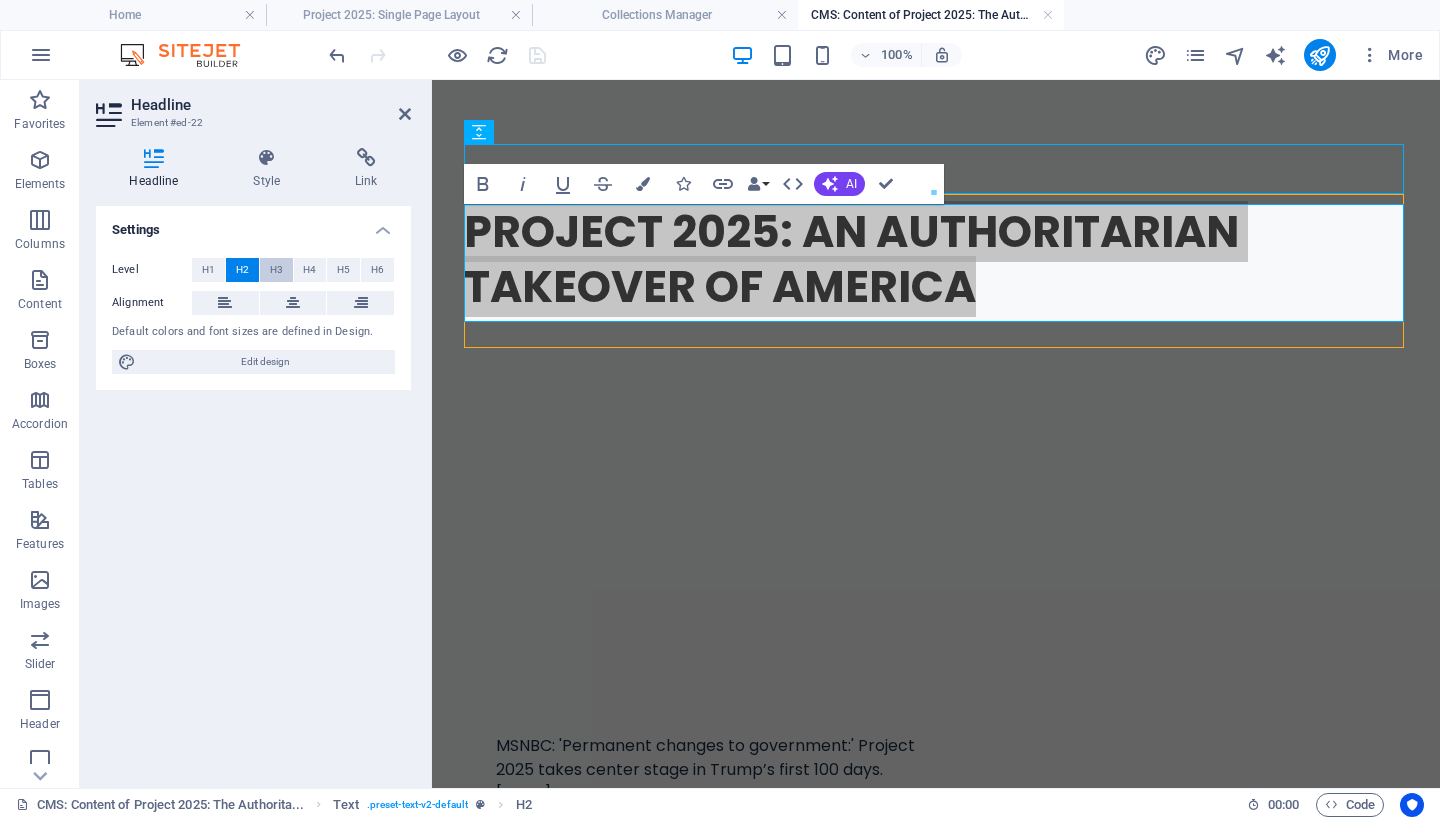 click on "H3" at bounding box center [276, 270] 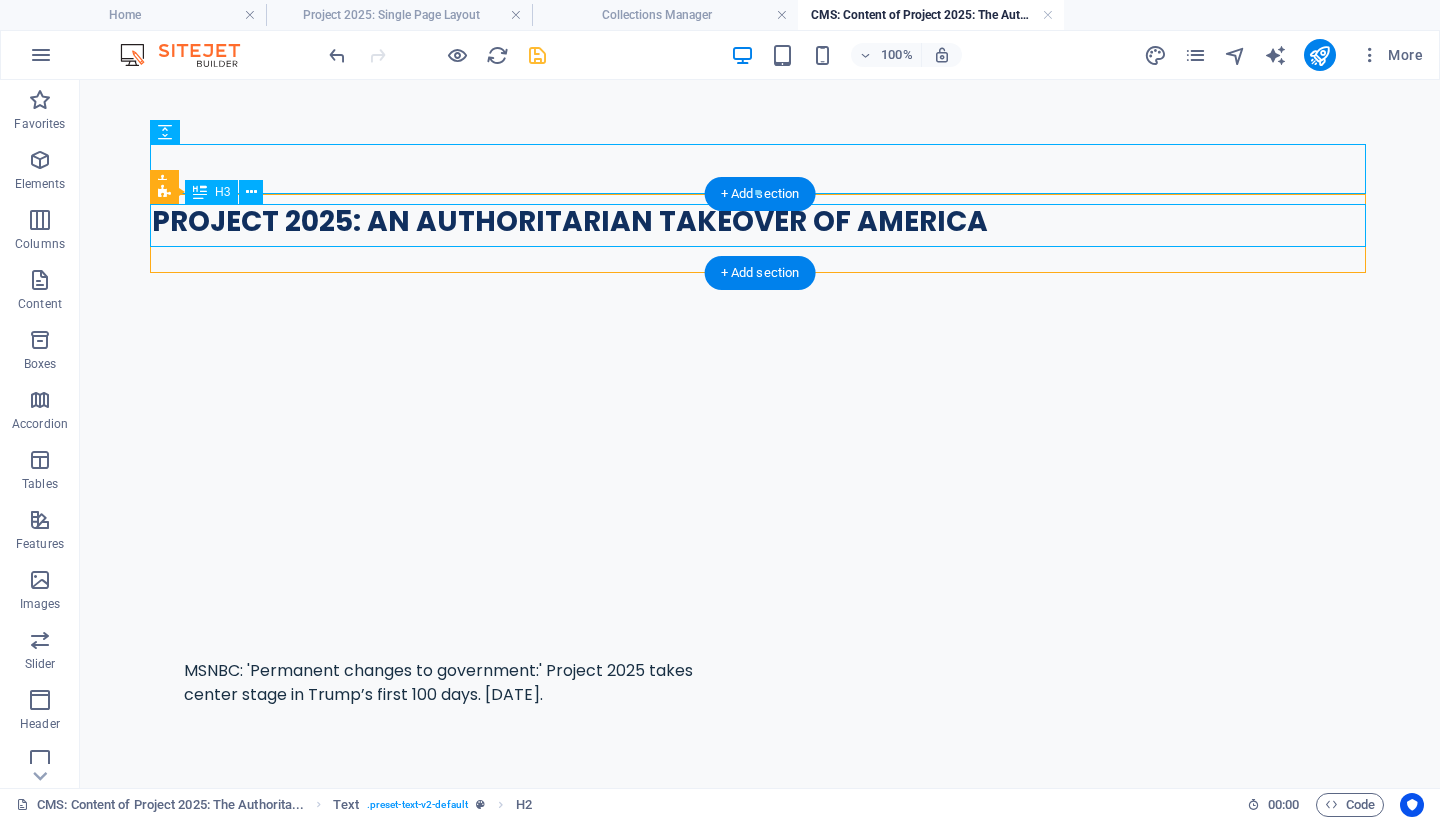 click on "PROJECT 2025: AN AUTHORITARIAN TAKEOVER OF AMERICA" at bounding box center [760, 221] 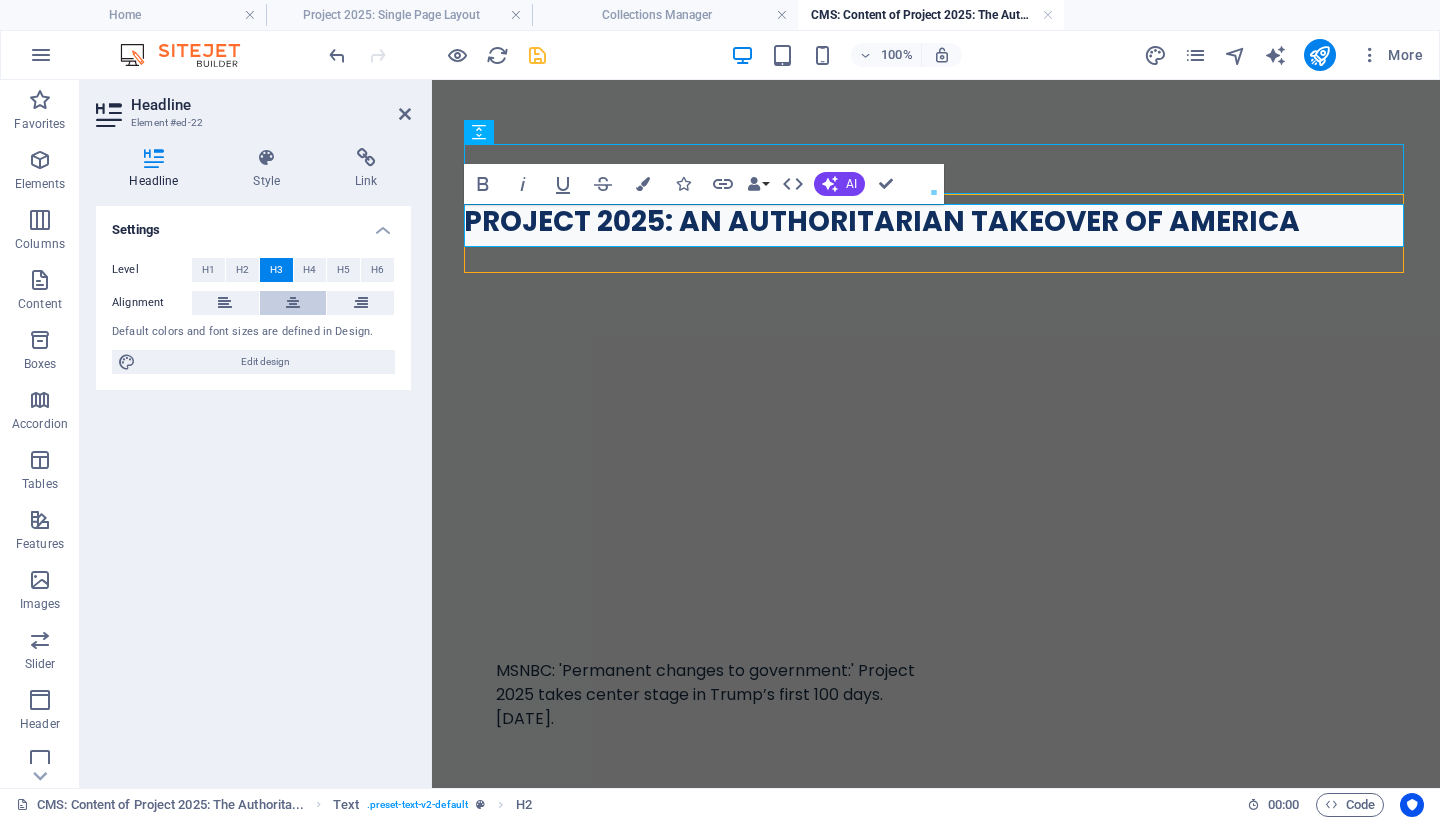 click at bounding box center (293, 303) 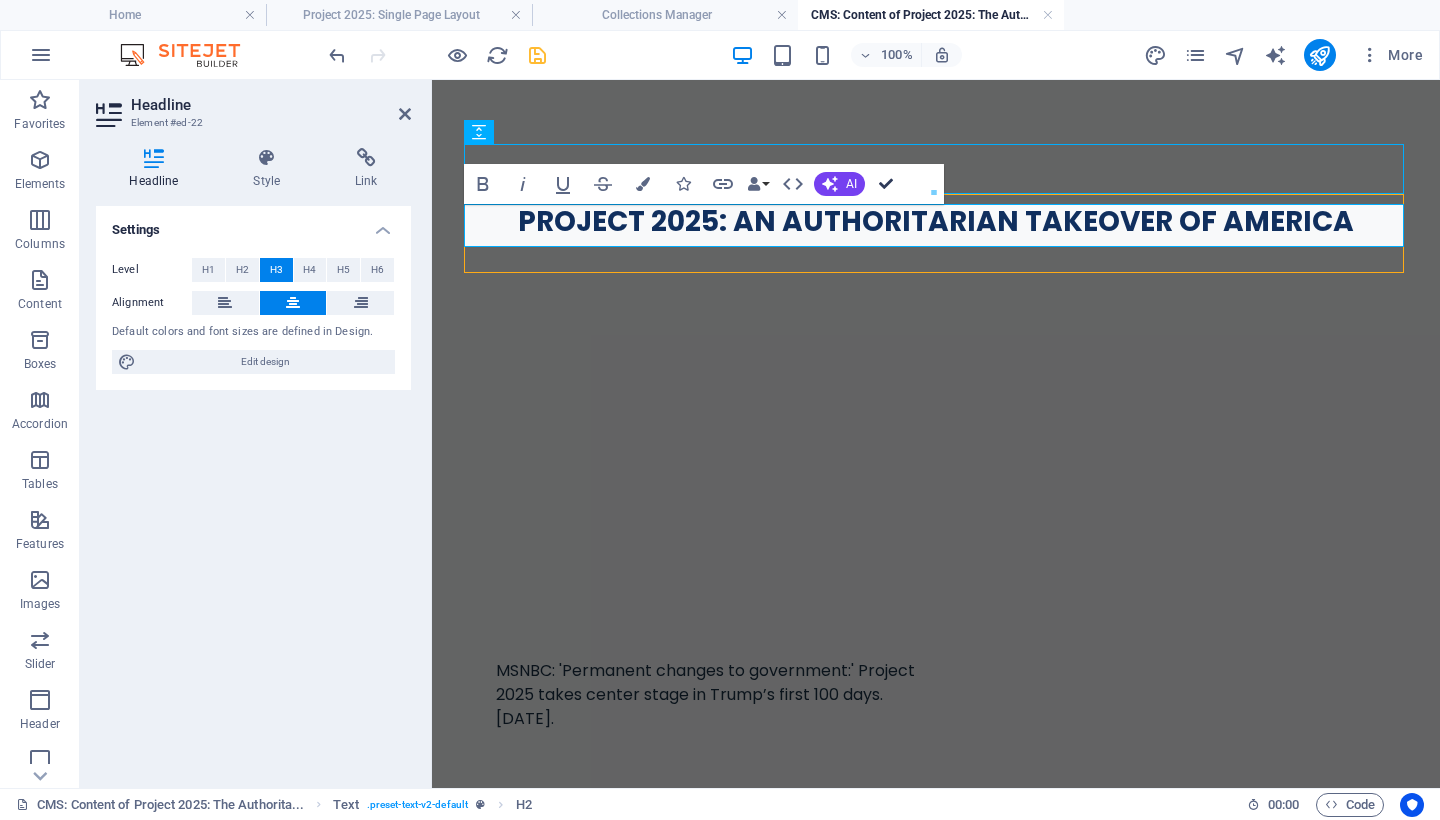 drag, startPoint x: 886, startPoint y: 185, endPoint x: 806, endPoint y: 105, distance: 113.137085 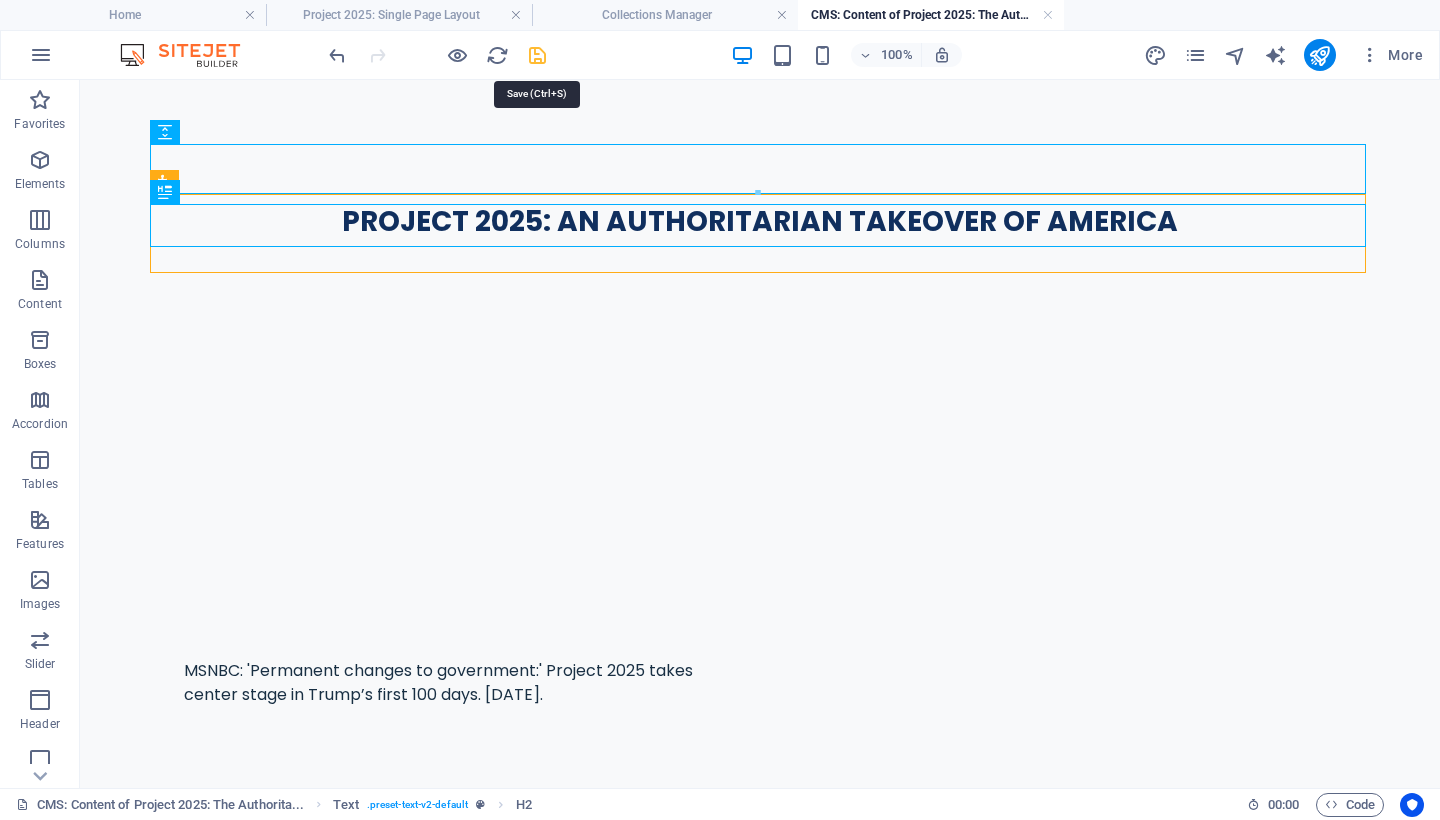 click at bounding box center (537, 55) 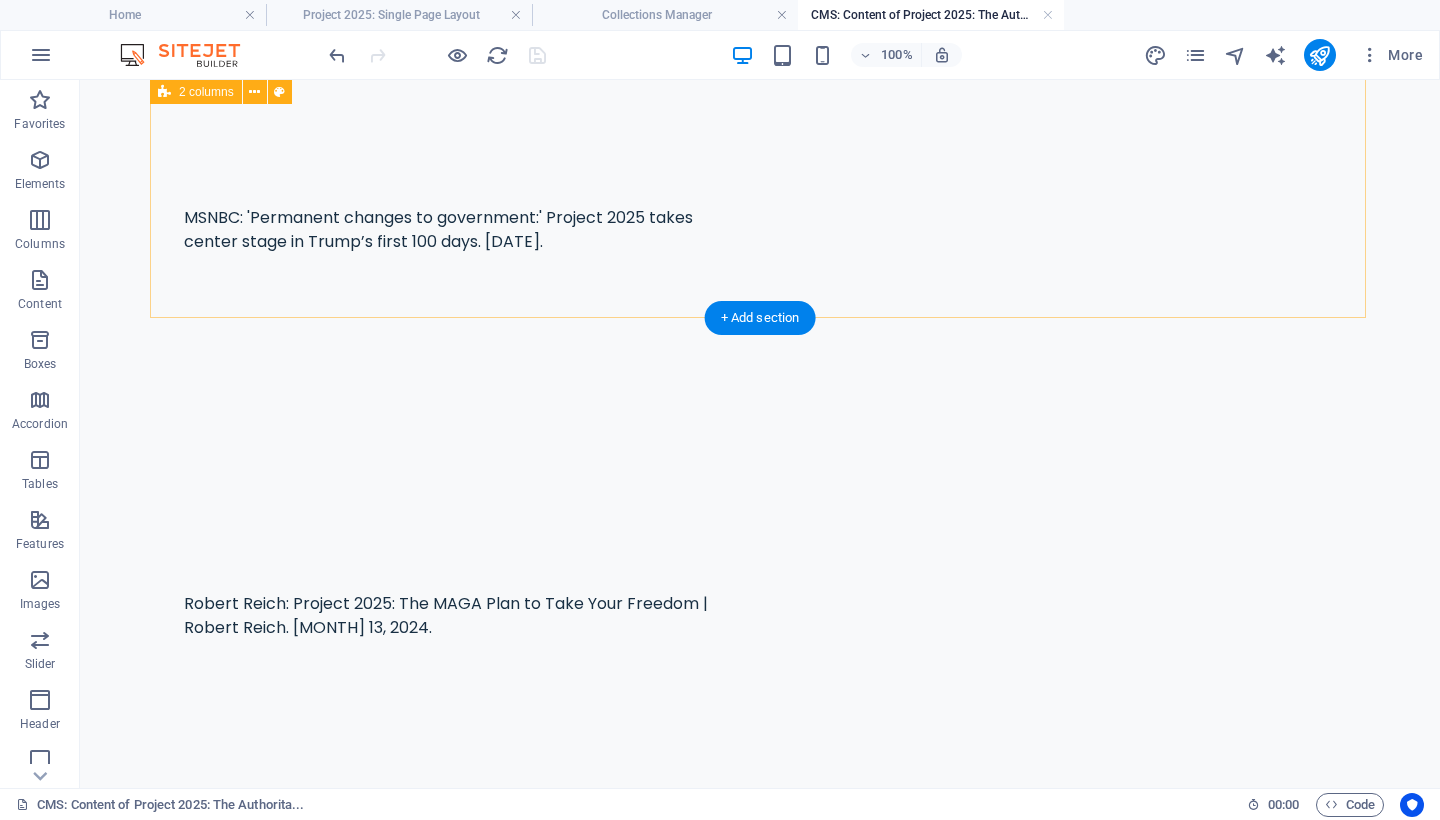 scroll, scrollTop: 0, scrollLeft: 0, axis: both 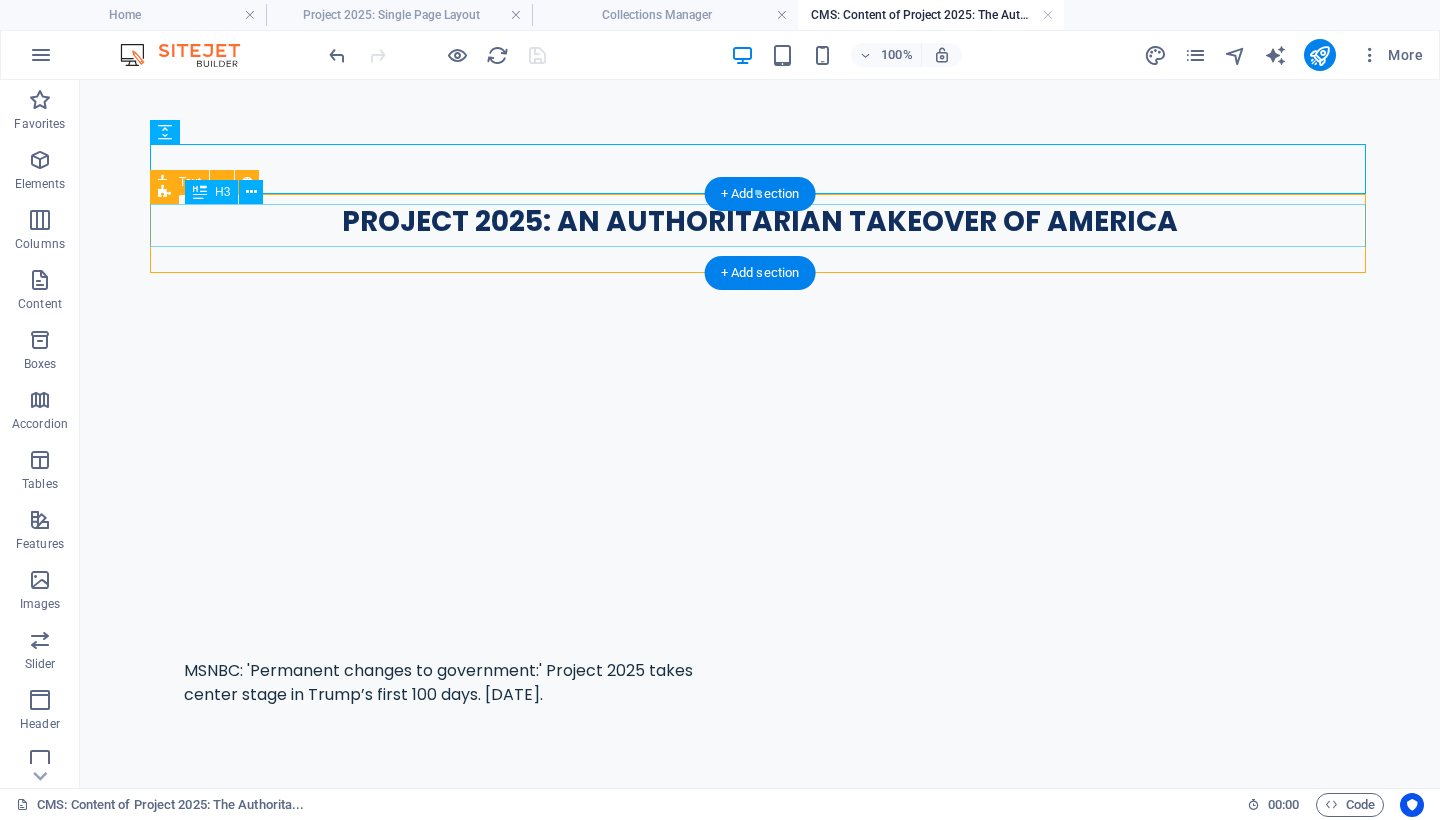 click on "PROJECT 2025: AN AUTHORITARIAN TAKEOVER OF AMERICA" at bounding box center (760, 221) 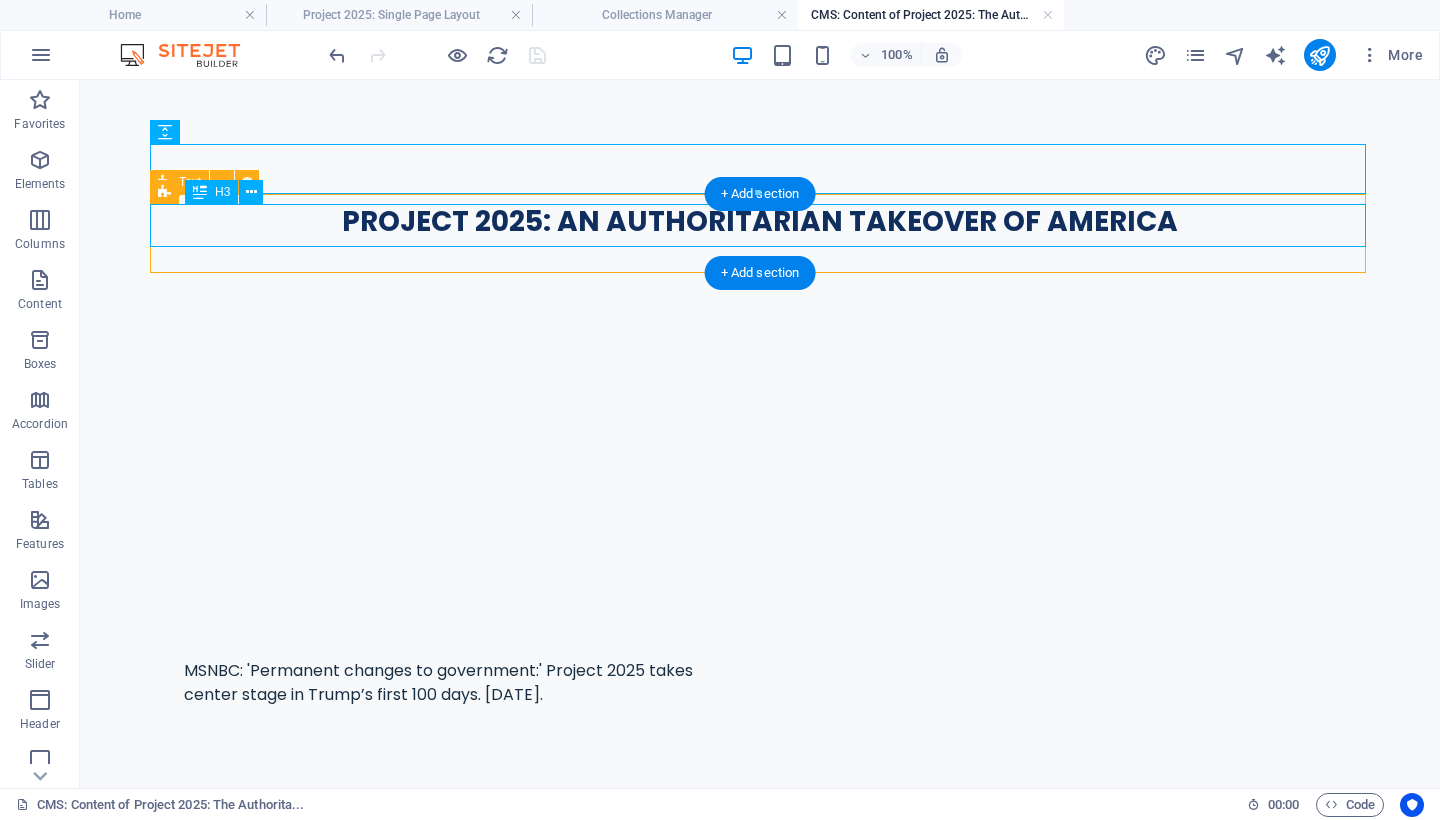 click on "PROJECT 2025: AN AUTHORITARIAN TAKEOVER OF AMERICA" at bounding box center [760, 221] 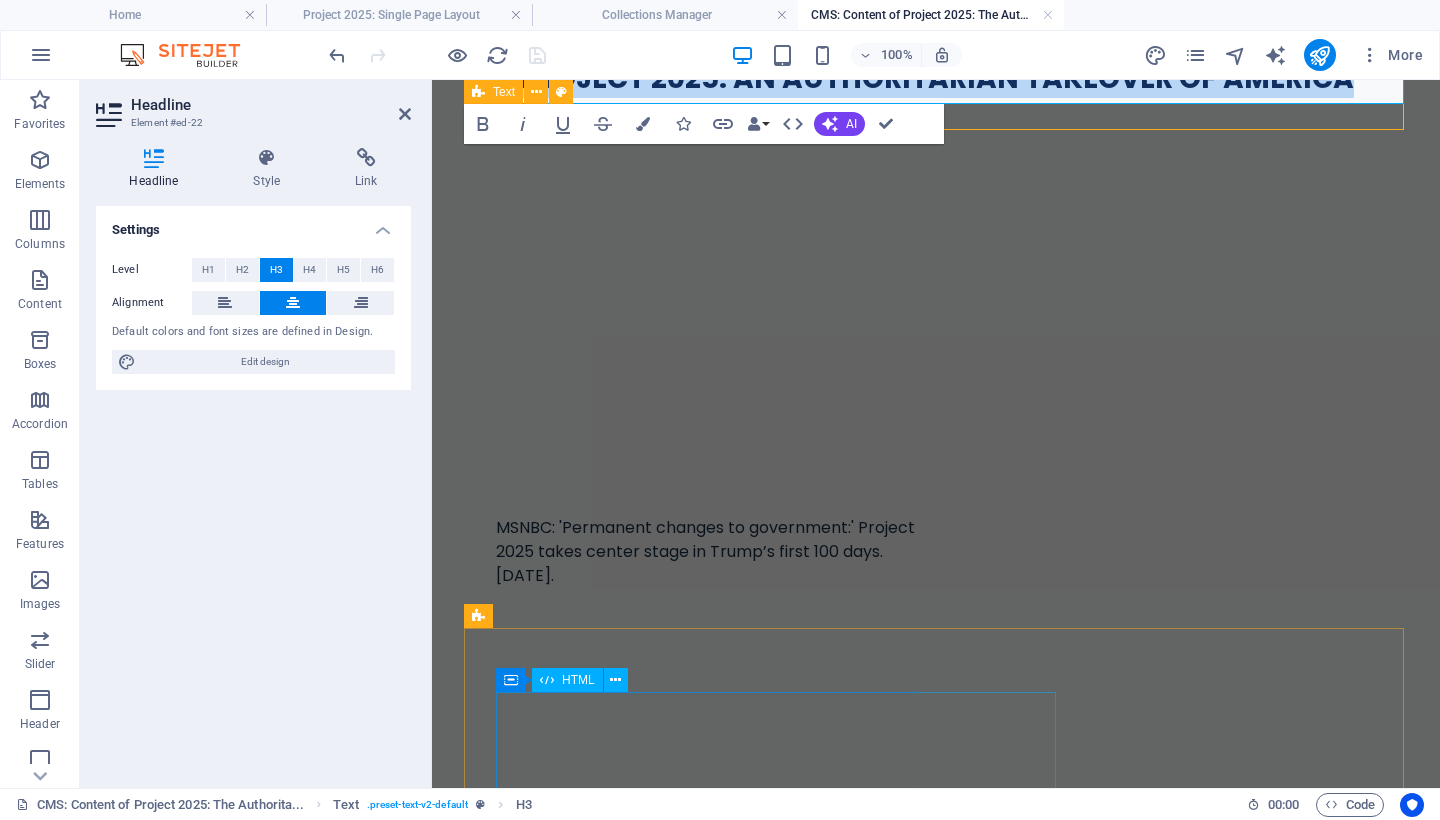scroll, scrollTop: 0, scrollLeft: 0, axis: both 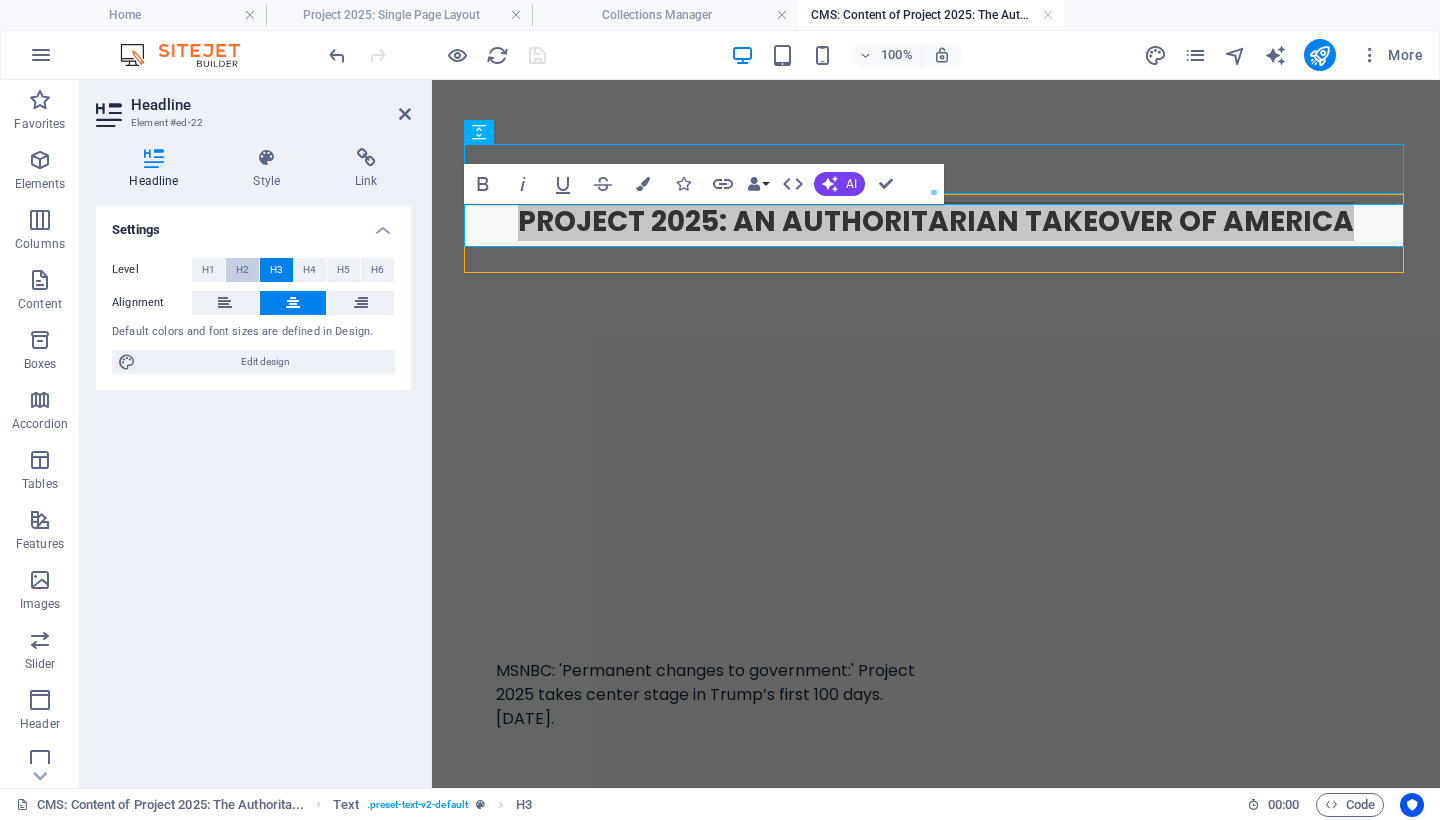 click on "H2" at bounding box center [242, 270] 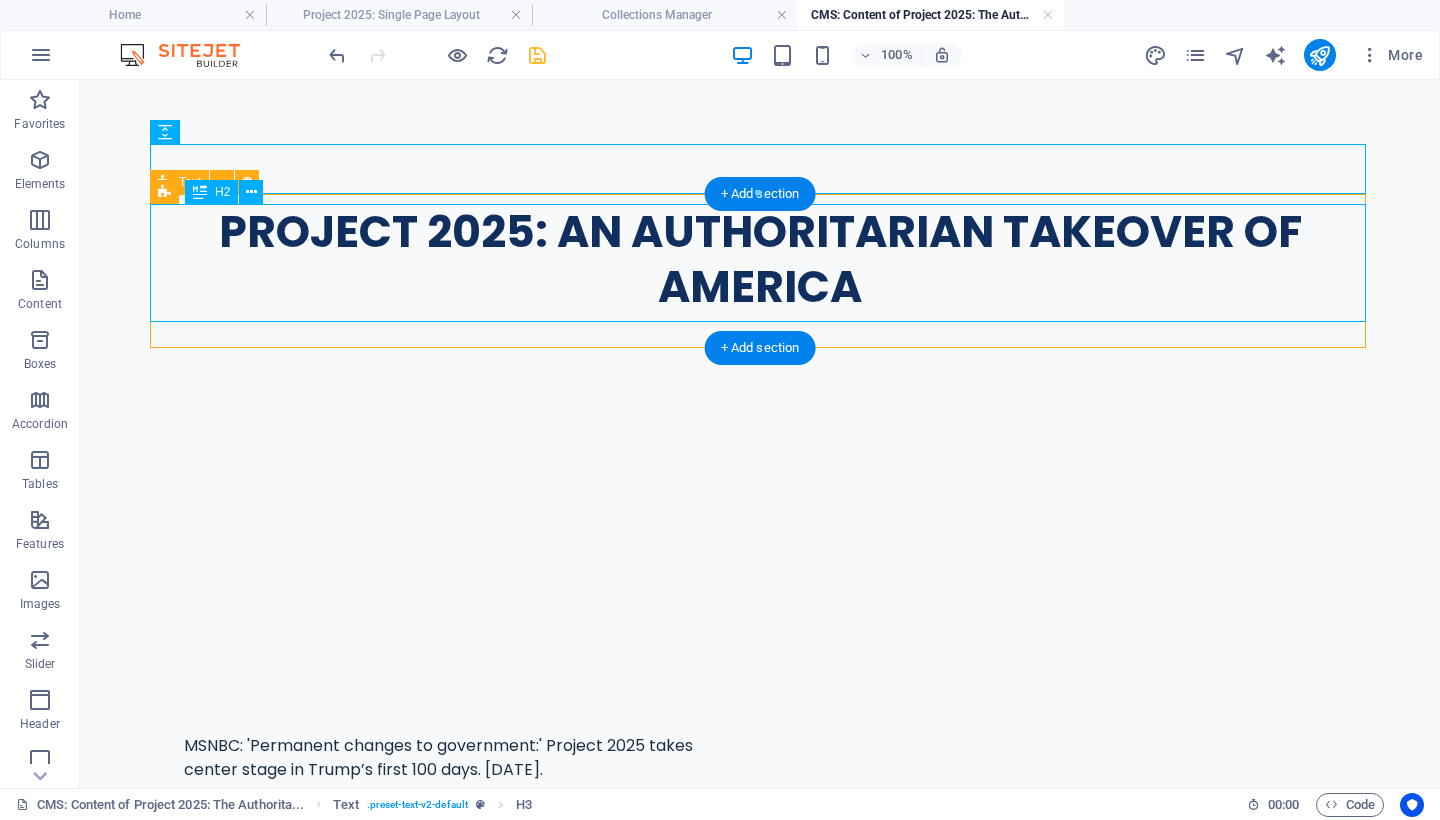 click on "PROJECT 2025: AN AUTHORITARIAN TAKEOVER OF AMERICA" at bounding box center (760, 259) 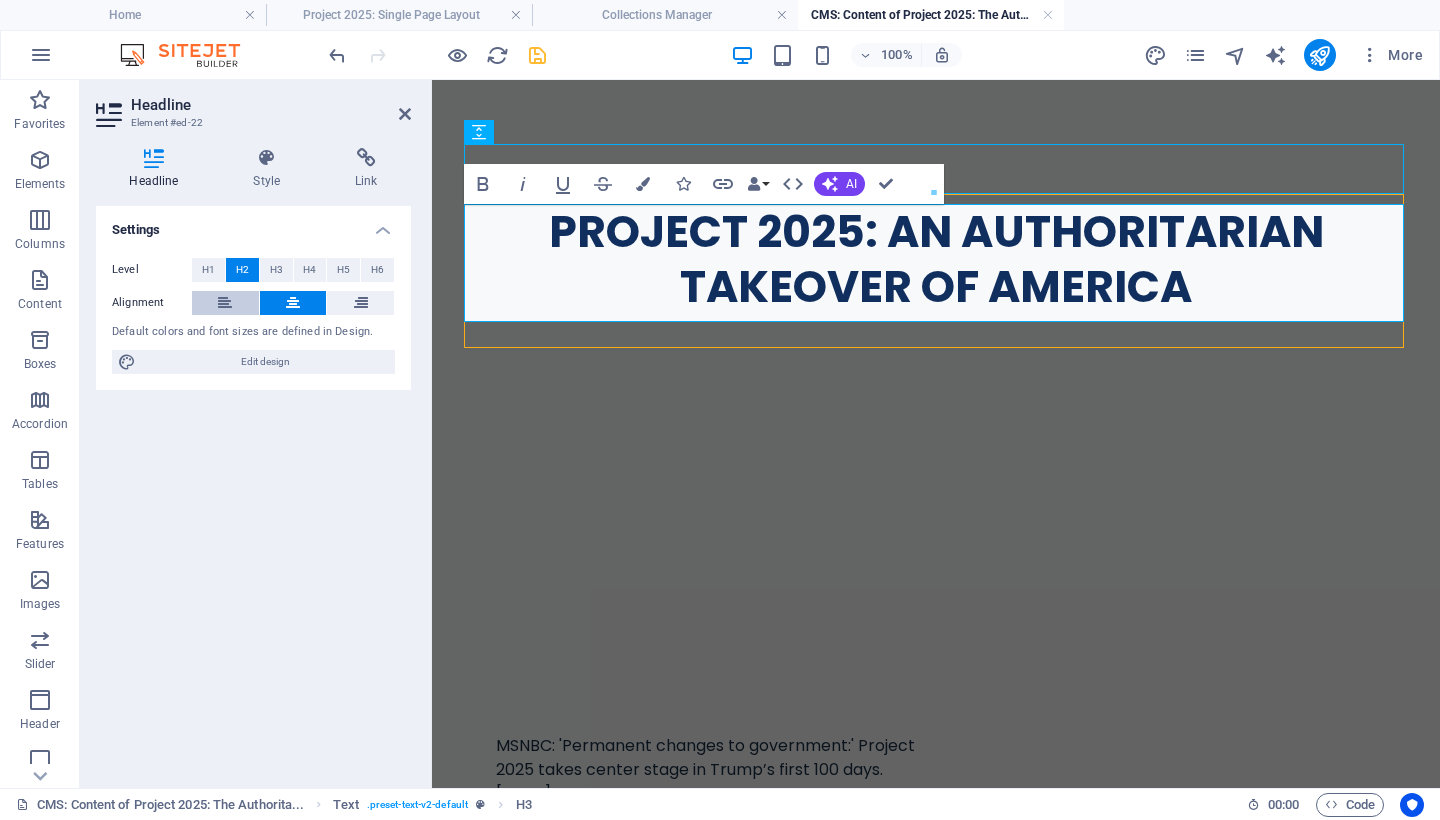 click at bounding box center [225, 303] 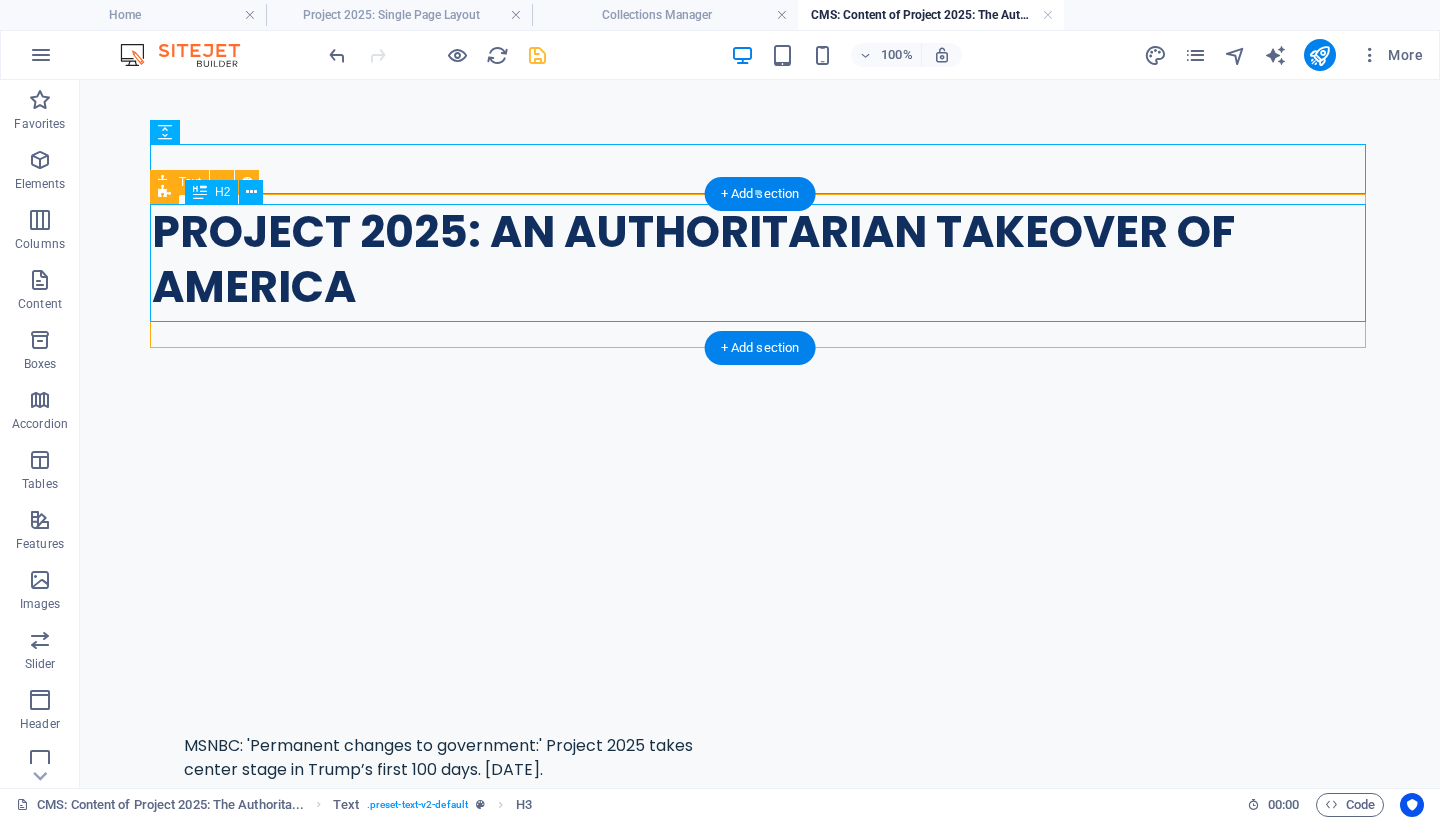 click on "PROJECT 2025: AN AUTHORITARIAN TAKEOVER OF AMERICA" at bounding box center (760, 259) 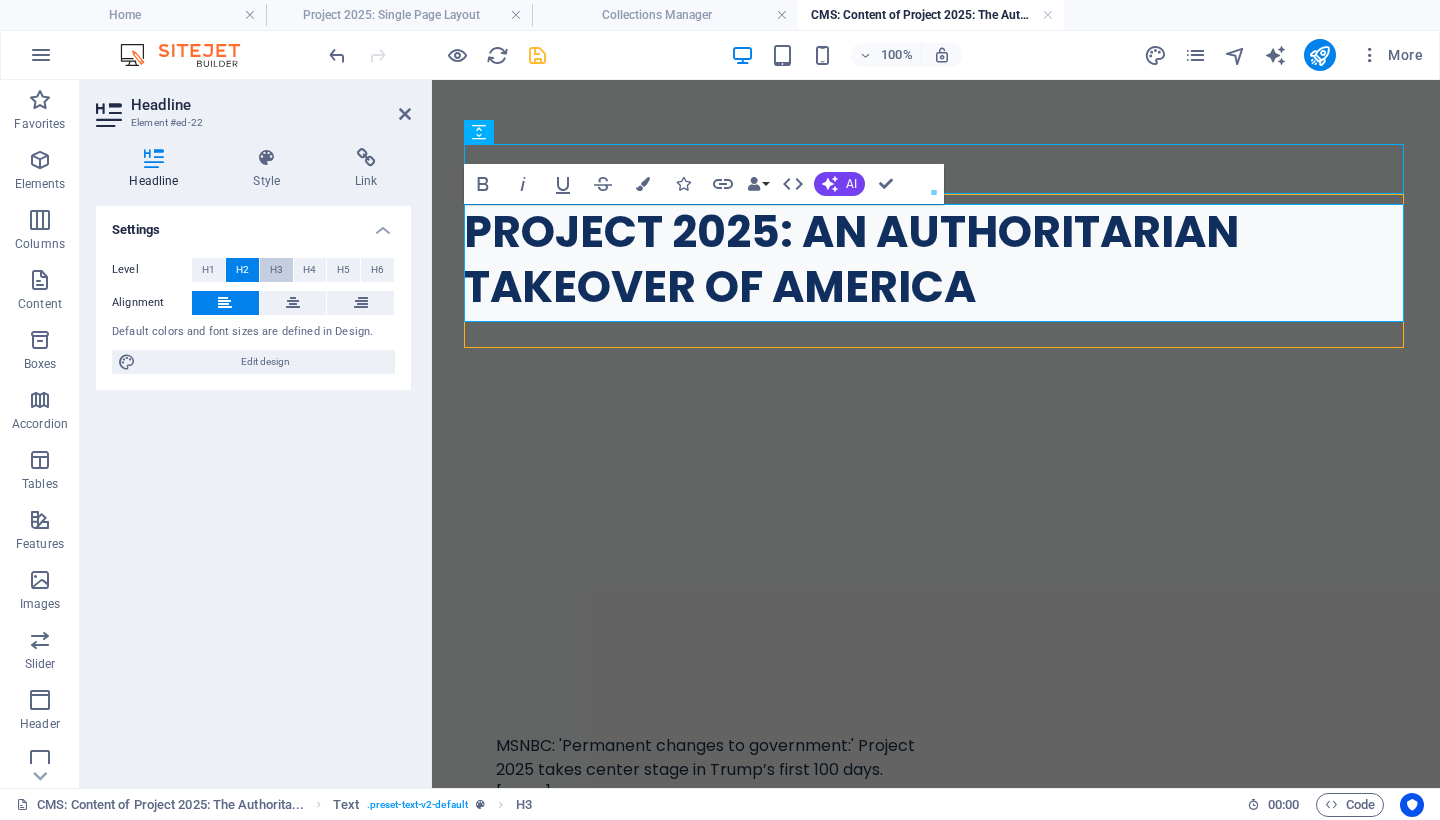 click on "H3" at bounding box center [276, 270] 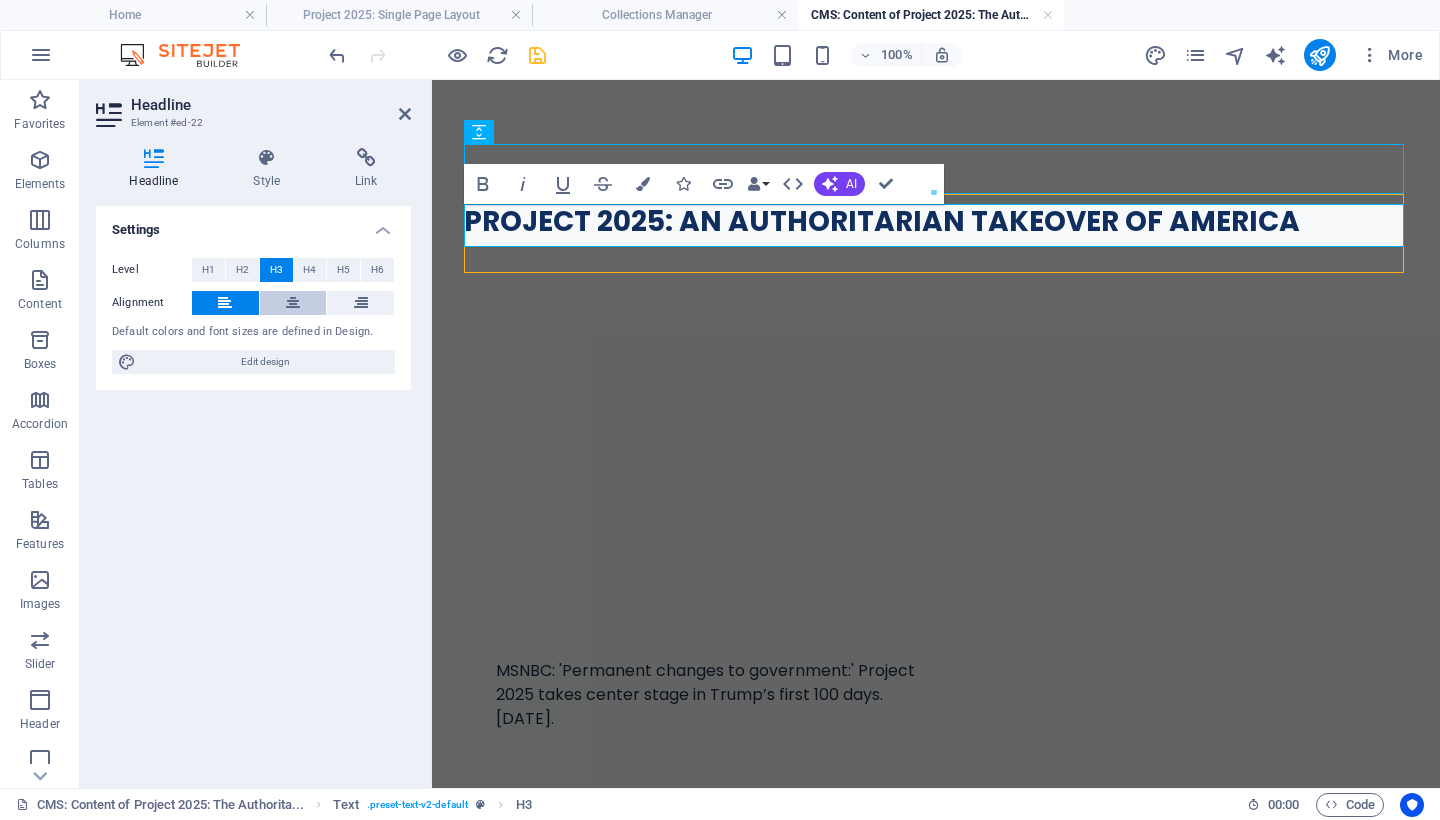 click at bounding box center [293, 303] 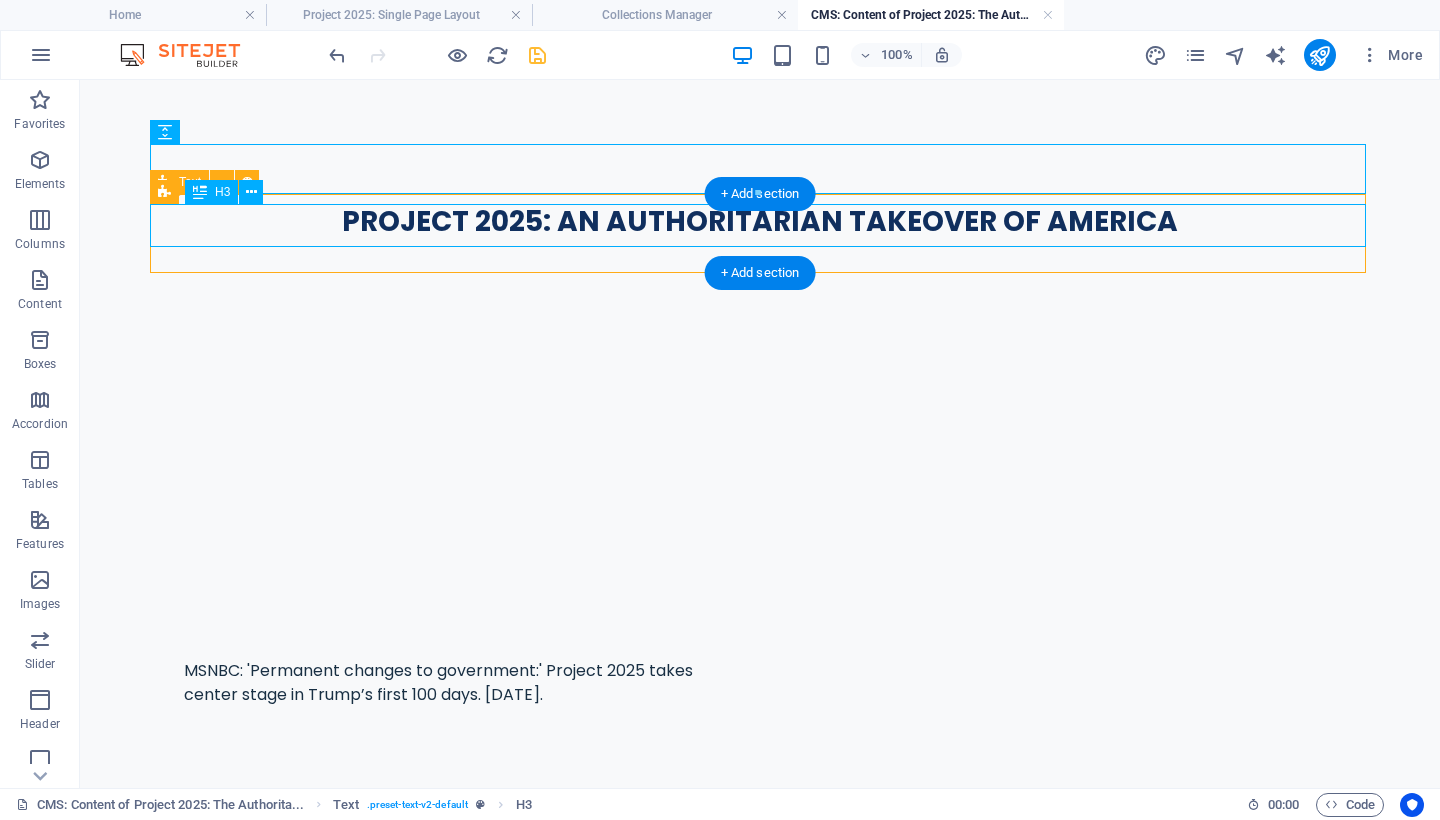 click on "PROJECT 2025: AN AUTHORITARIAN TAKEOVER OF AMERICA" at bounding box center [760, 221] 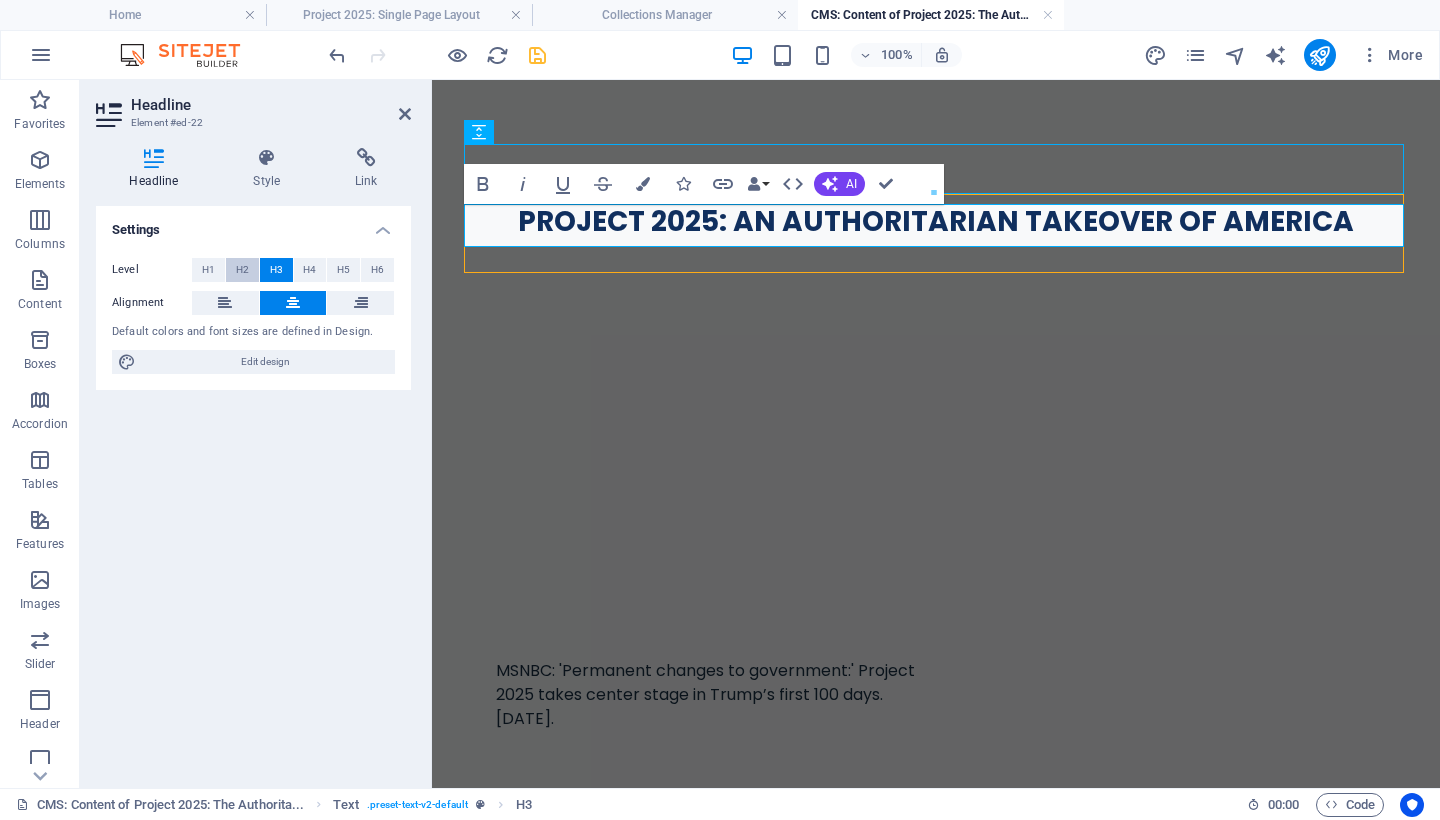 click on "H2" at bounding box center (242, 270) 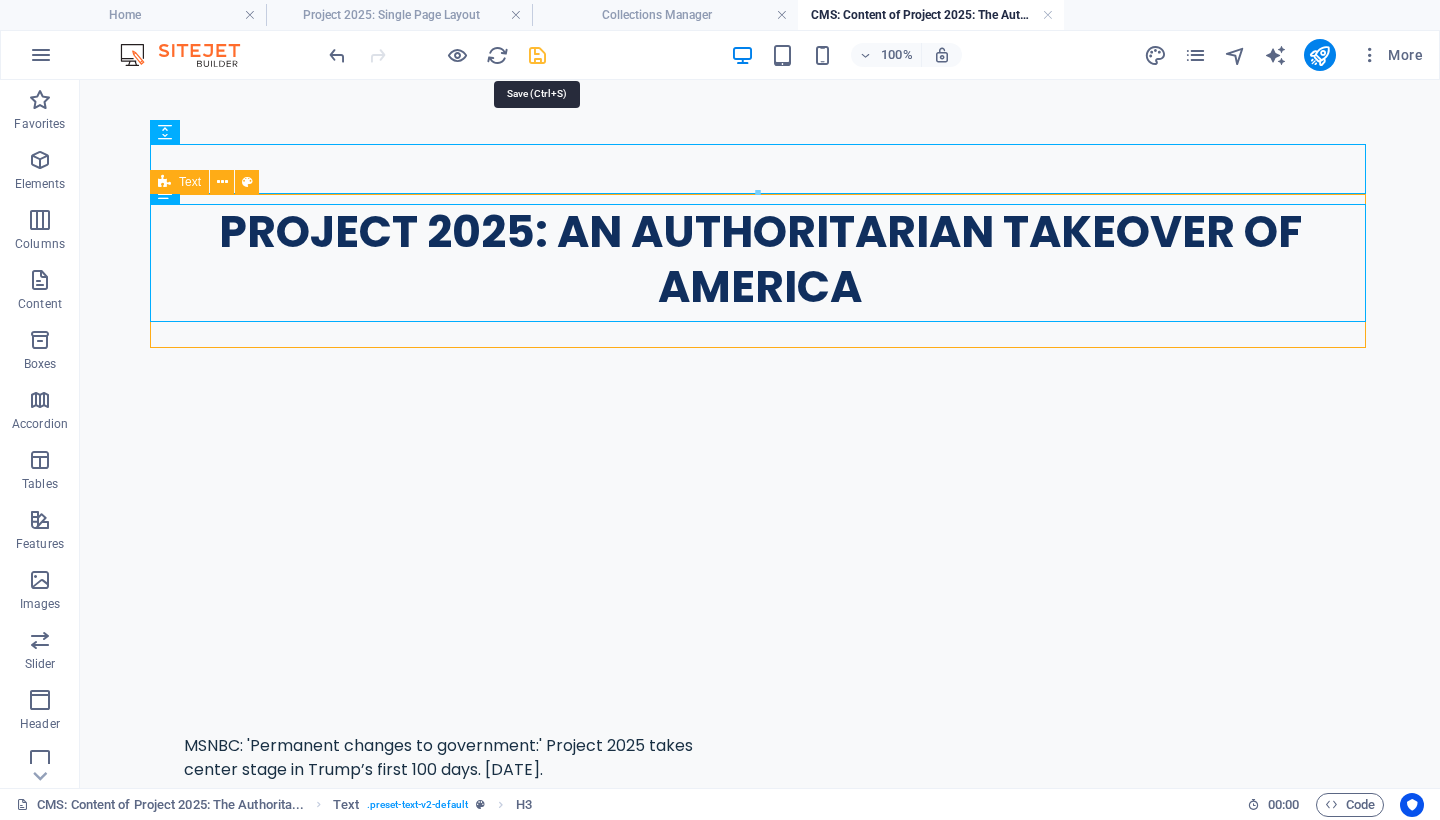 click at bounding box center (537, 55) 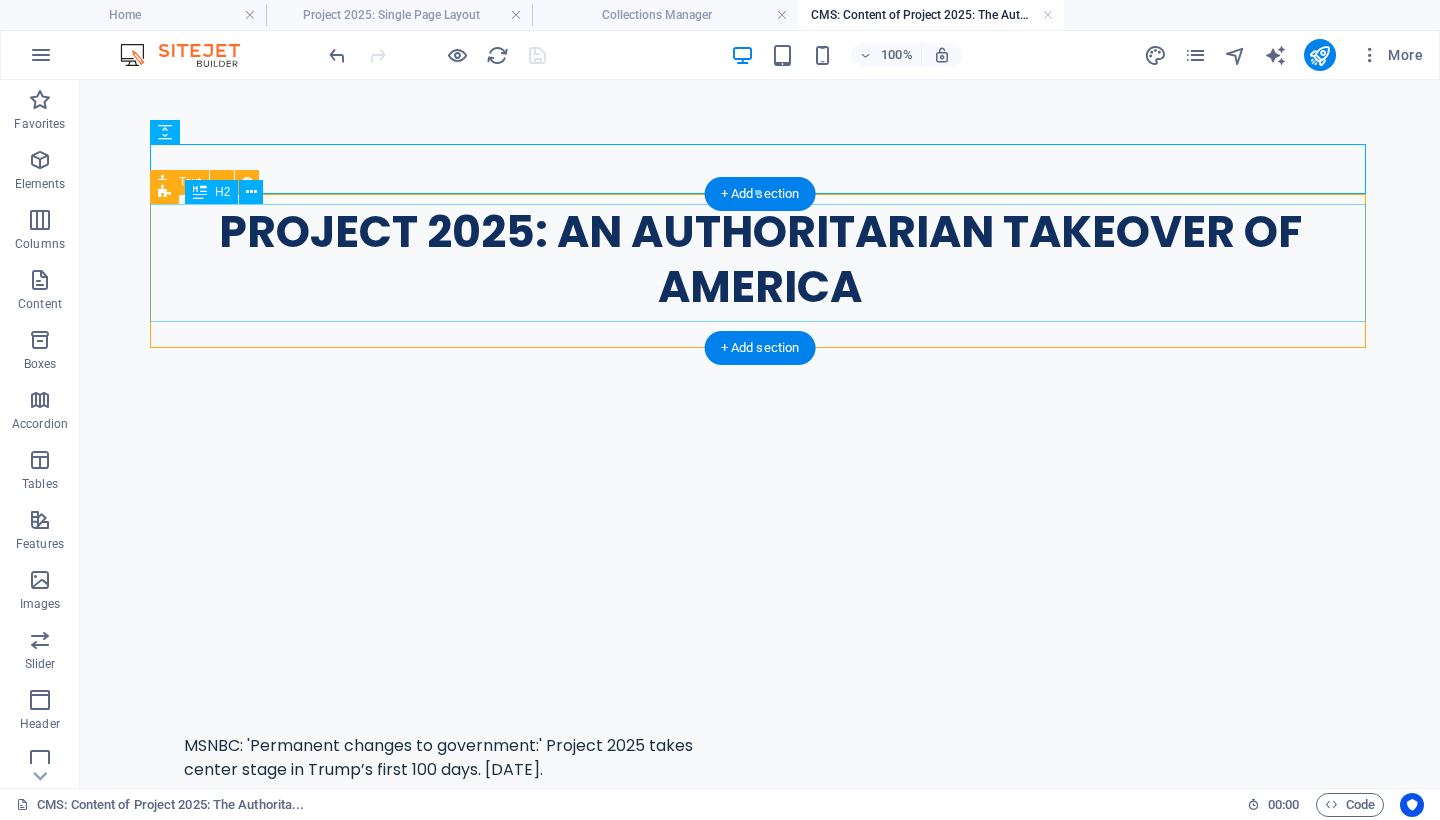click on "PROJECT 2025: AN AUTHORITARIAN TAKEOVER OF AMERICA" at bounding box center [760, 259] 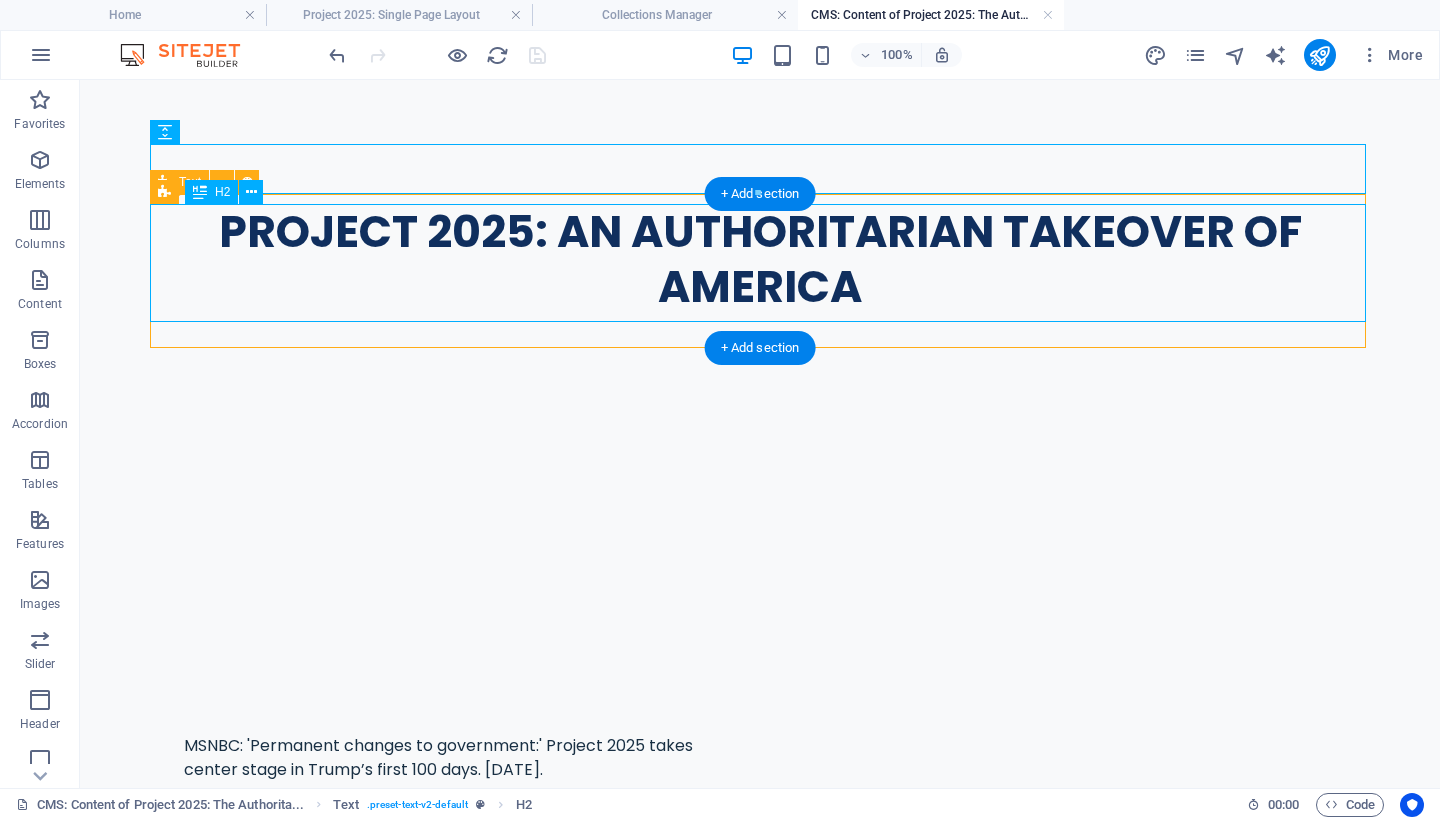 click on "PROJECT 2025: AN AUTHORITARIAN TAKEOVER OF AMERICA" at bounding box center (760, 259) 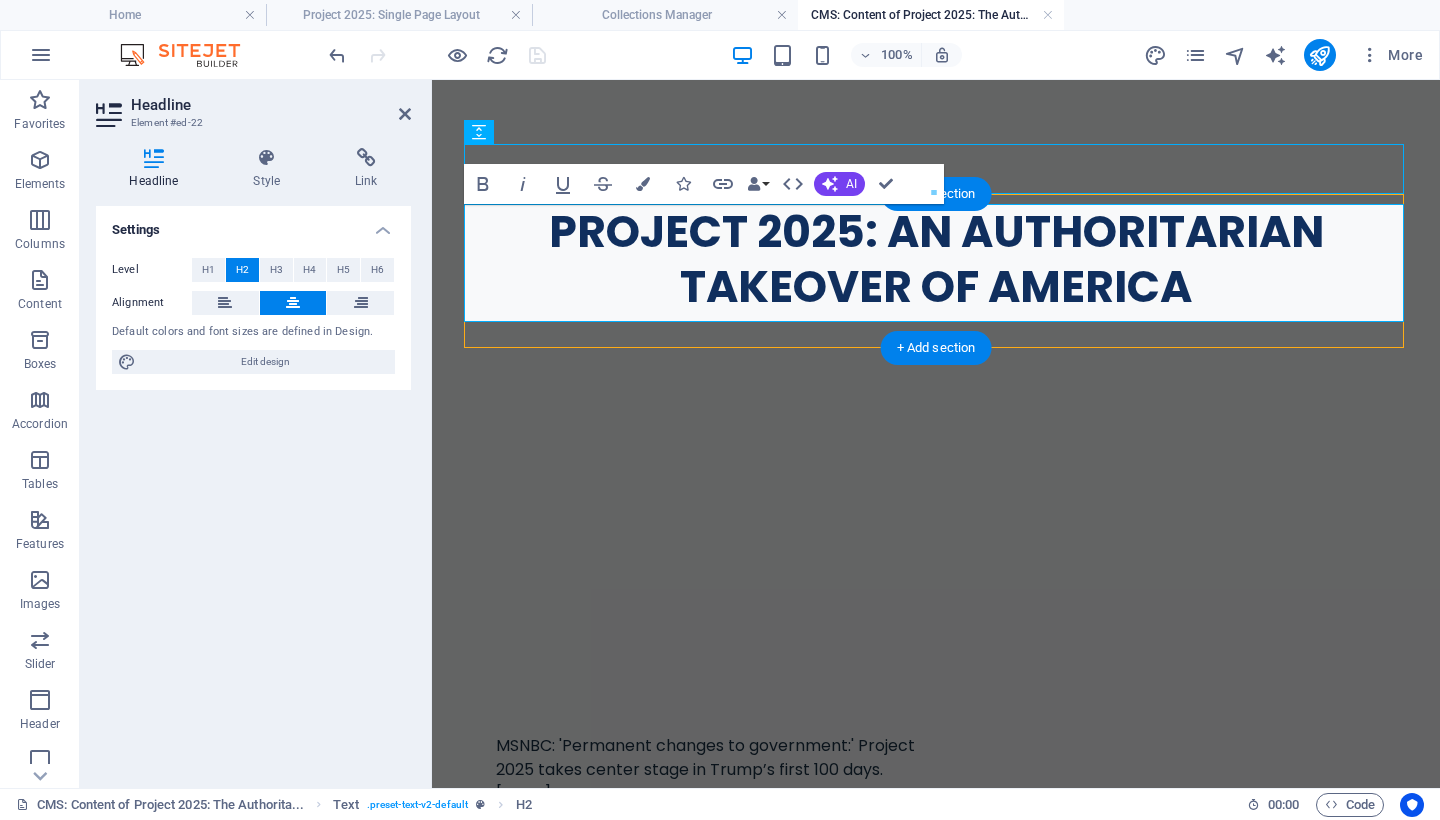 click on "PROJECT 2025: AN AUTHORITARIAN TAKEOVER OF AMERICA" at bounding box center [936, 259] 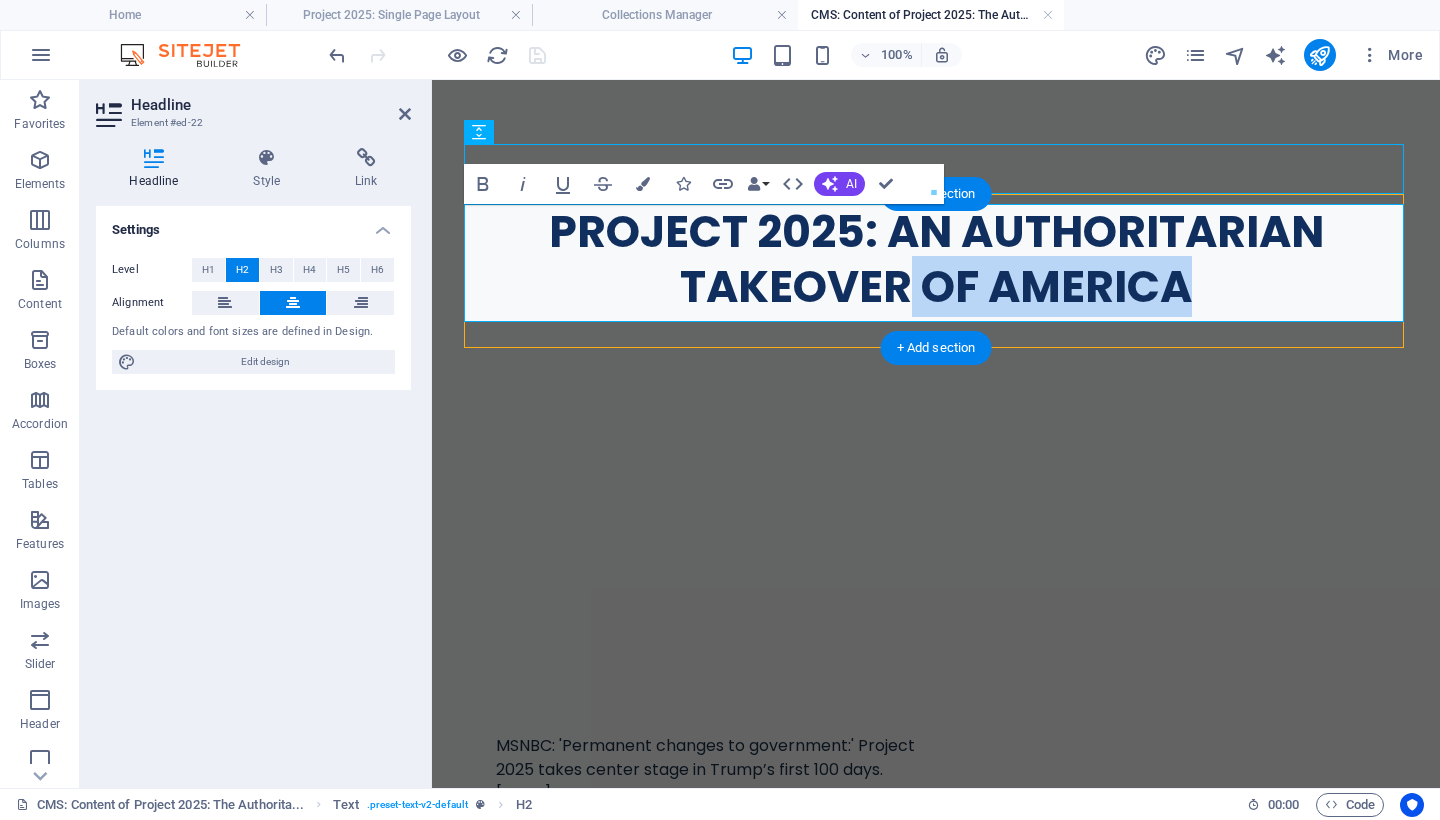 drag, startPoint x: 908, startPoint y: 287, endPoint x: 1238, endPoint y: 289, distance: 330.00607 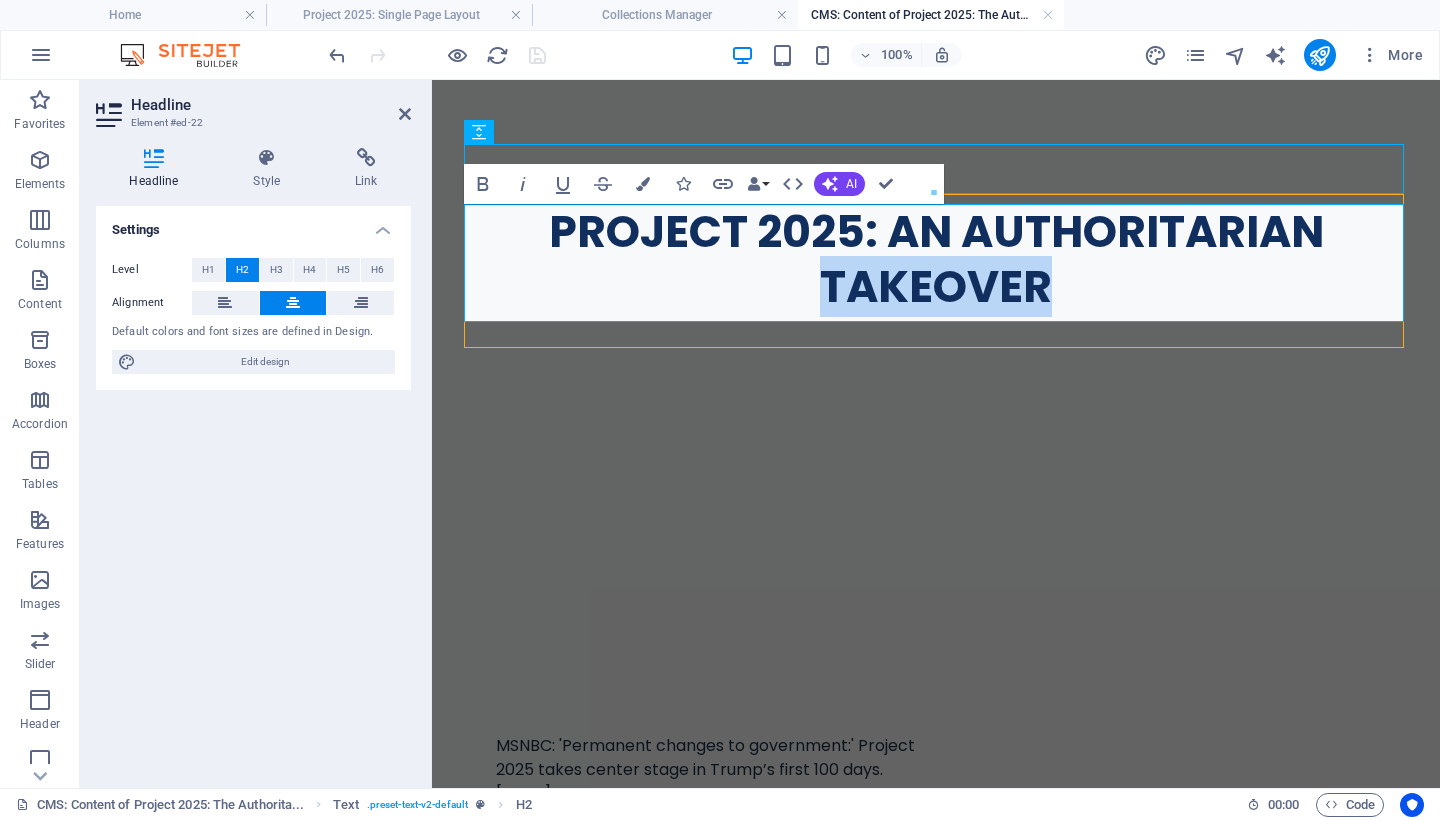 drag, startPoint x: 1066, startPoint y: 288, endPoint x: 825, endPoint y: 288, distance: 241 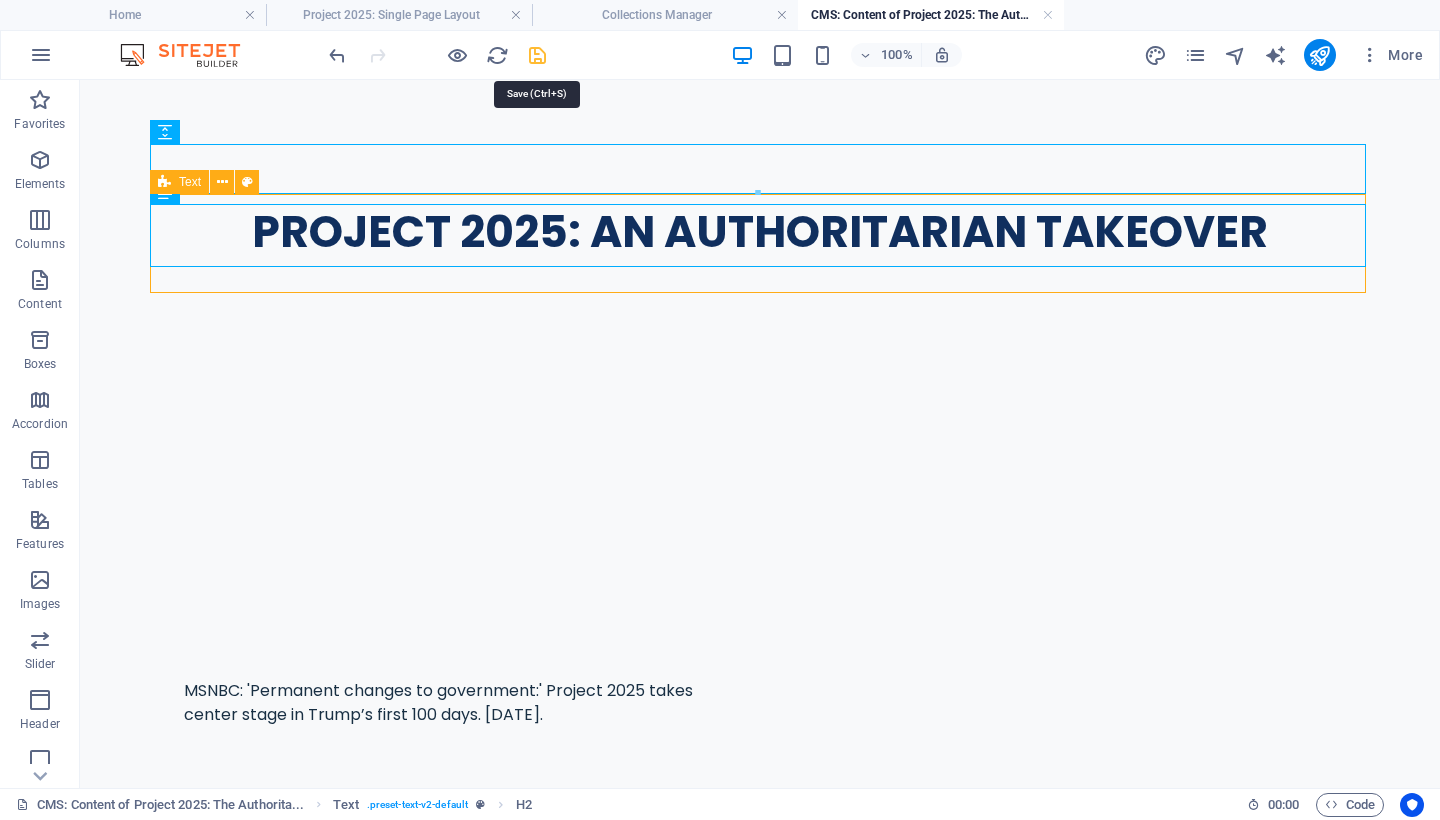 click at bounding box center [537, 55] 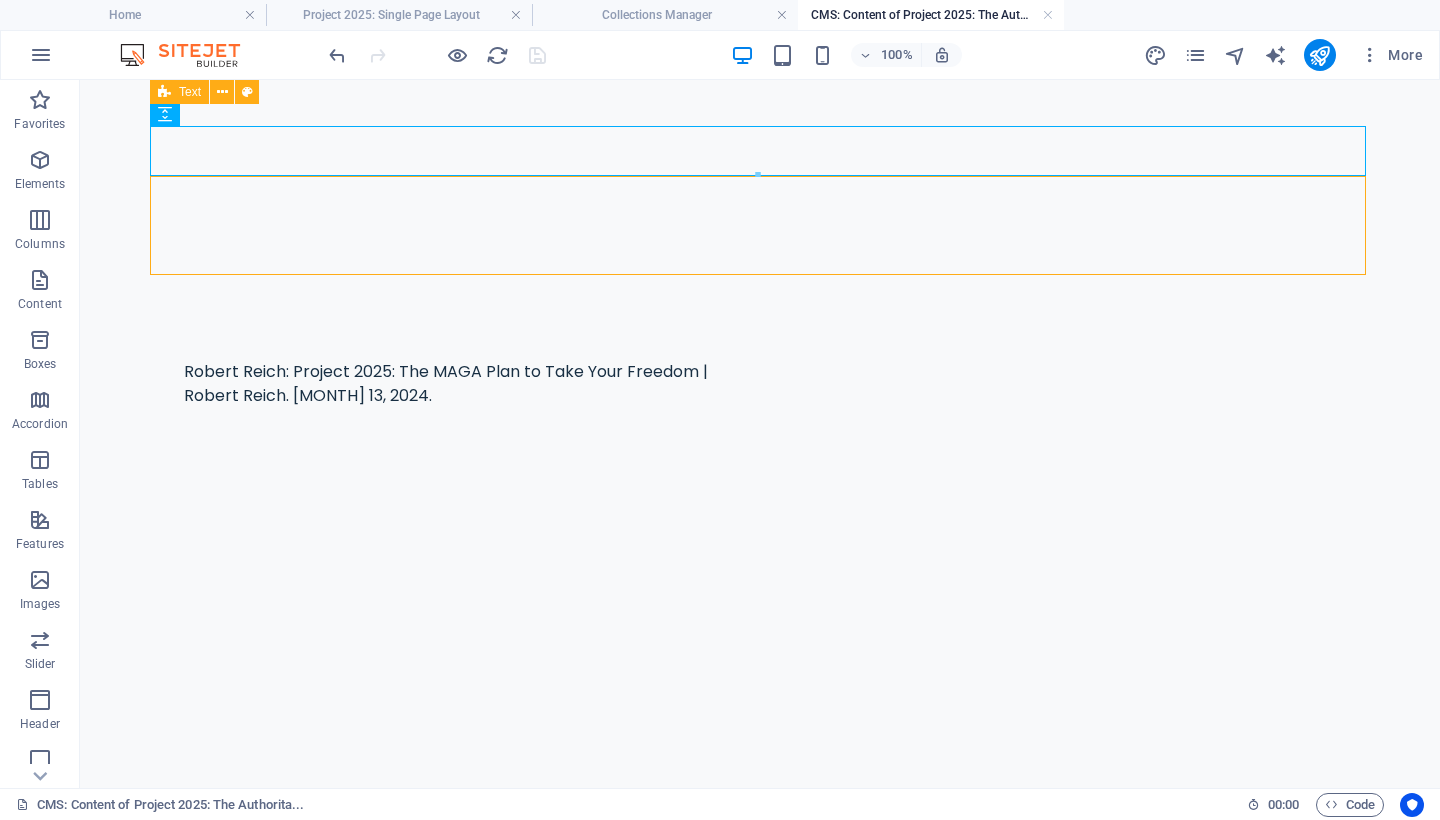 scroll, scrollTop: 0, scrollLeft: 0, axis: both 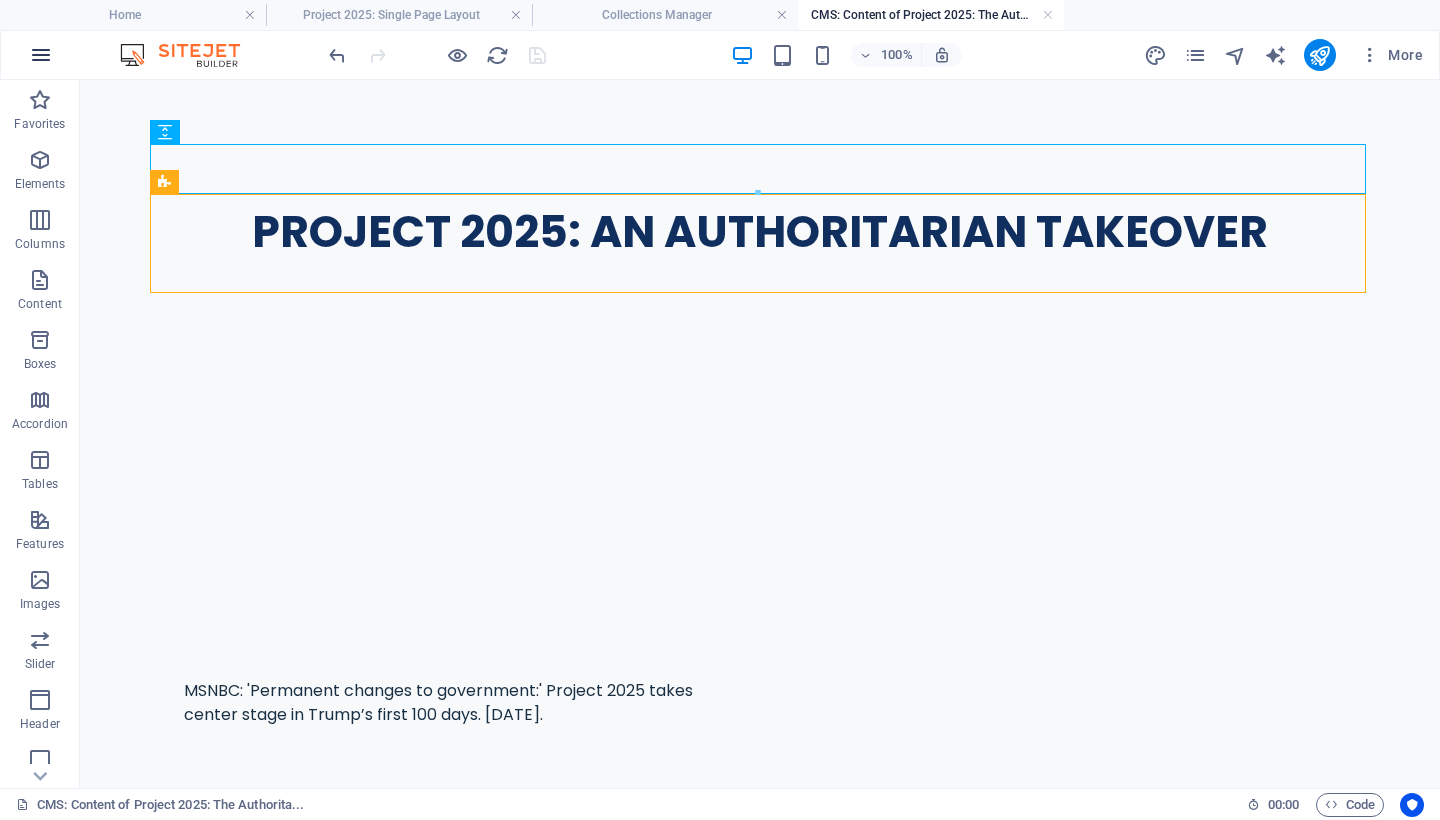 click at bounding box center (41, 55) 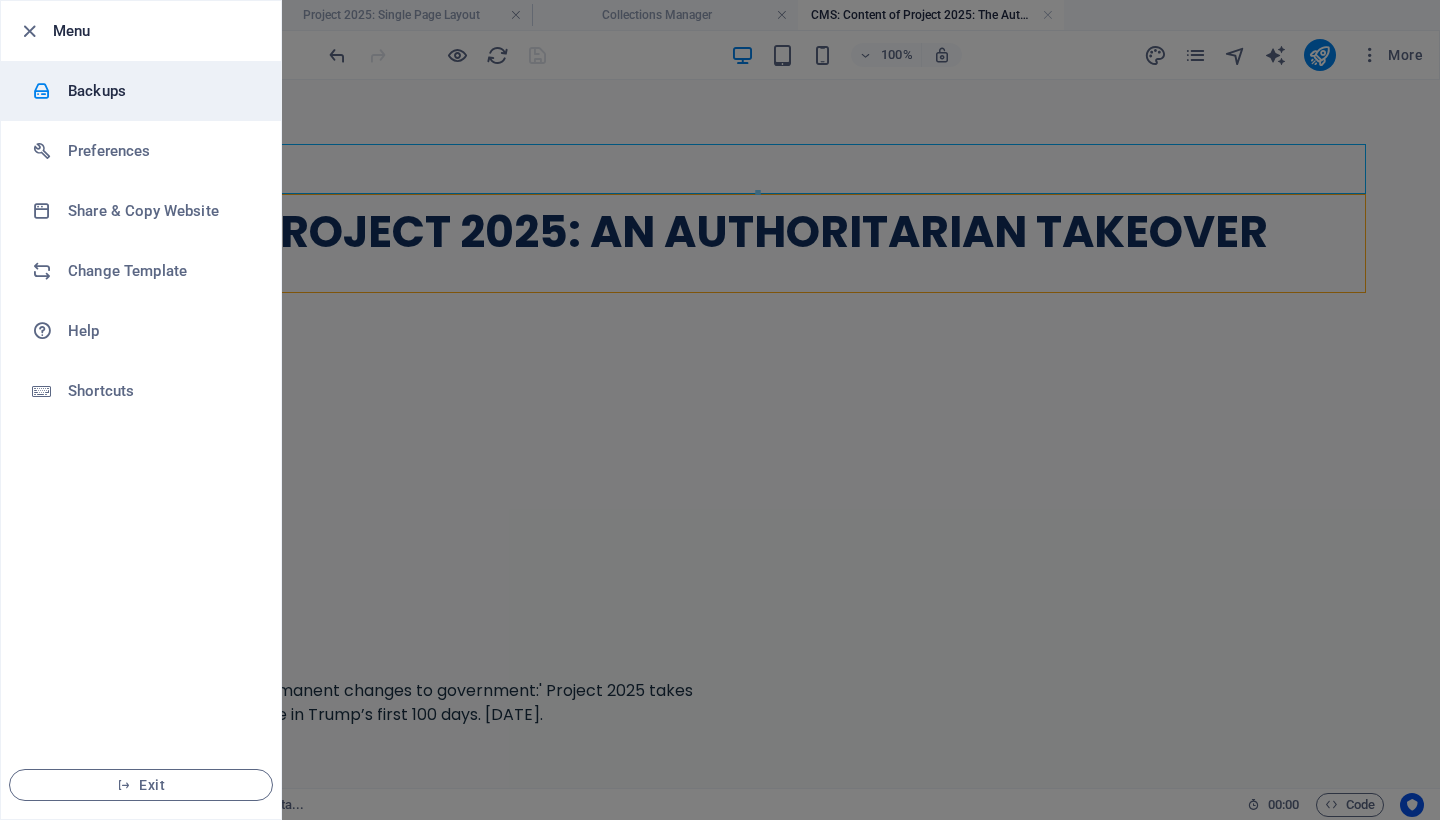 click on "Backups" at bounding box center (160, 91) 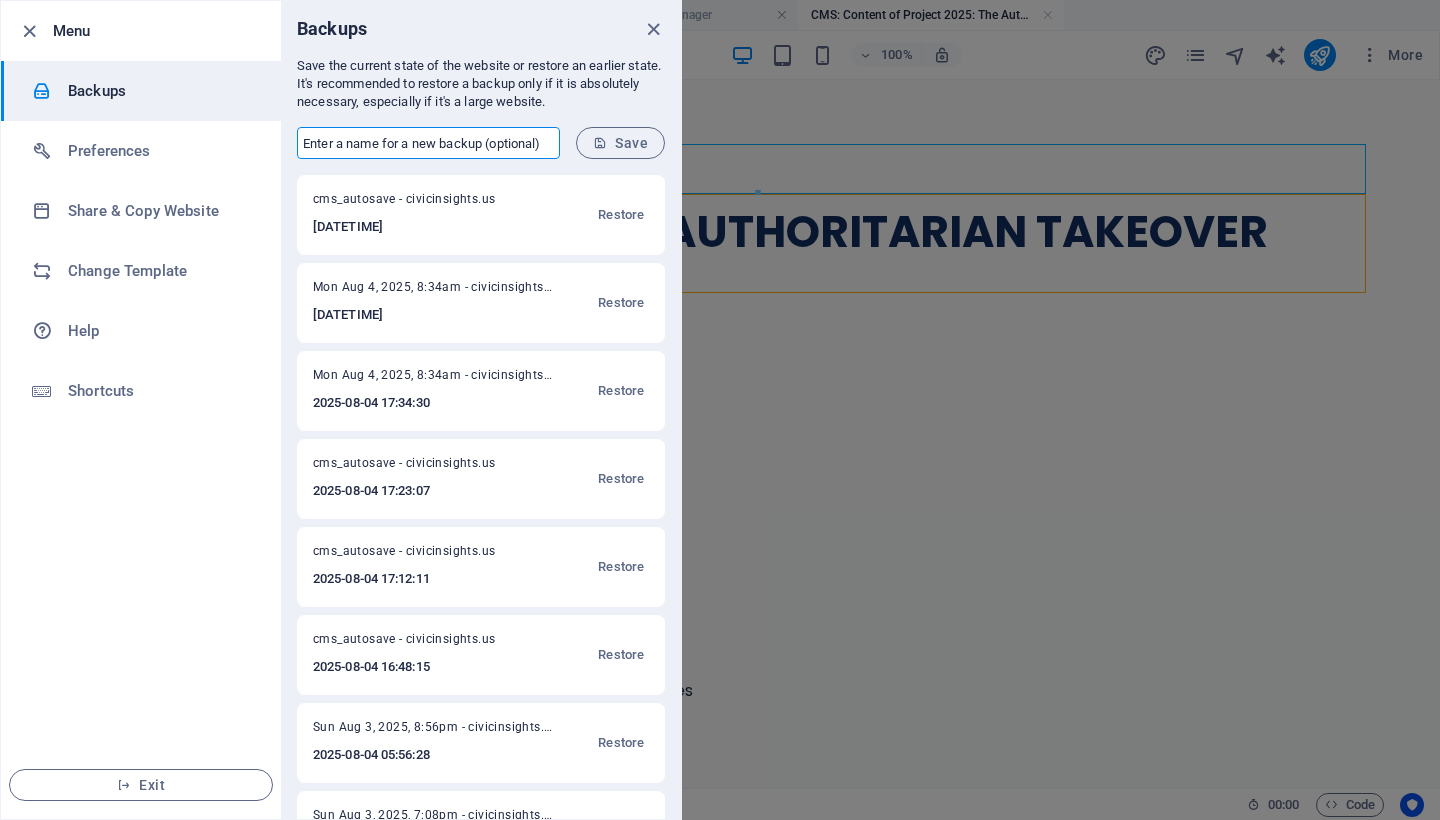 click at bounding box center (428, 143) 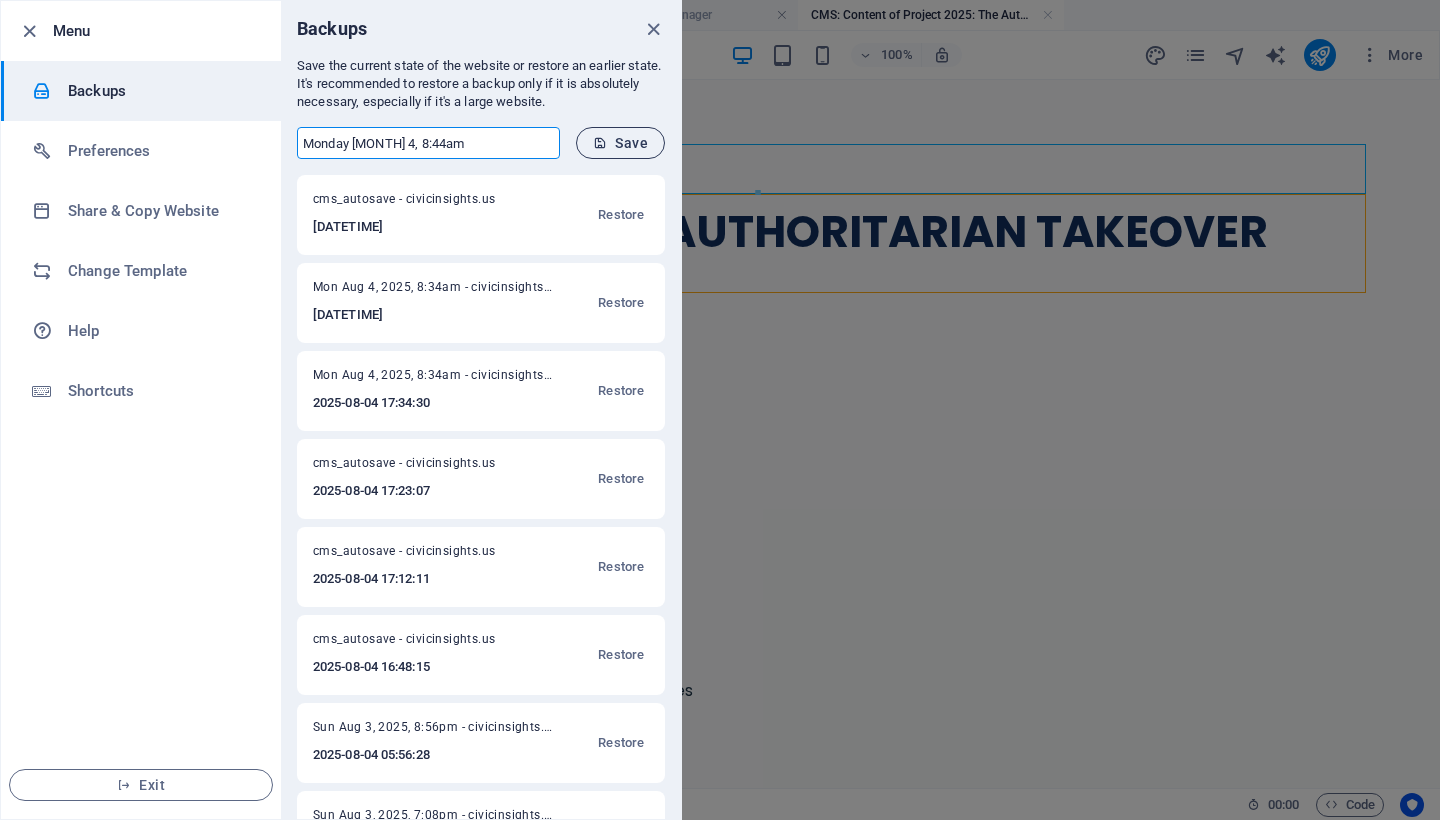 type on "Monday August 4, 8:44am" 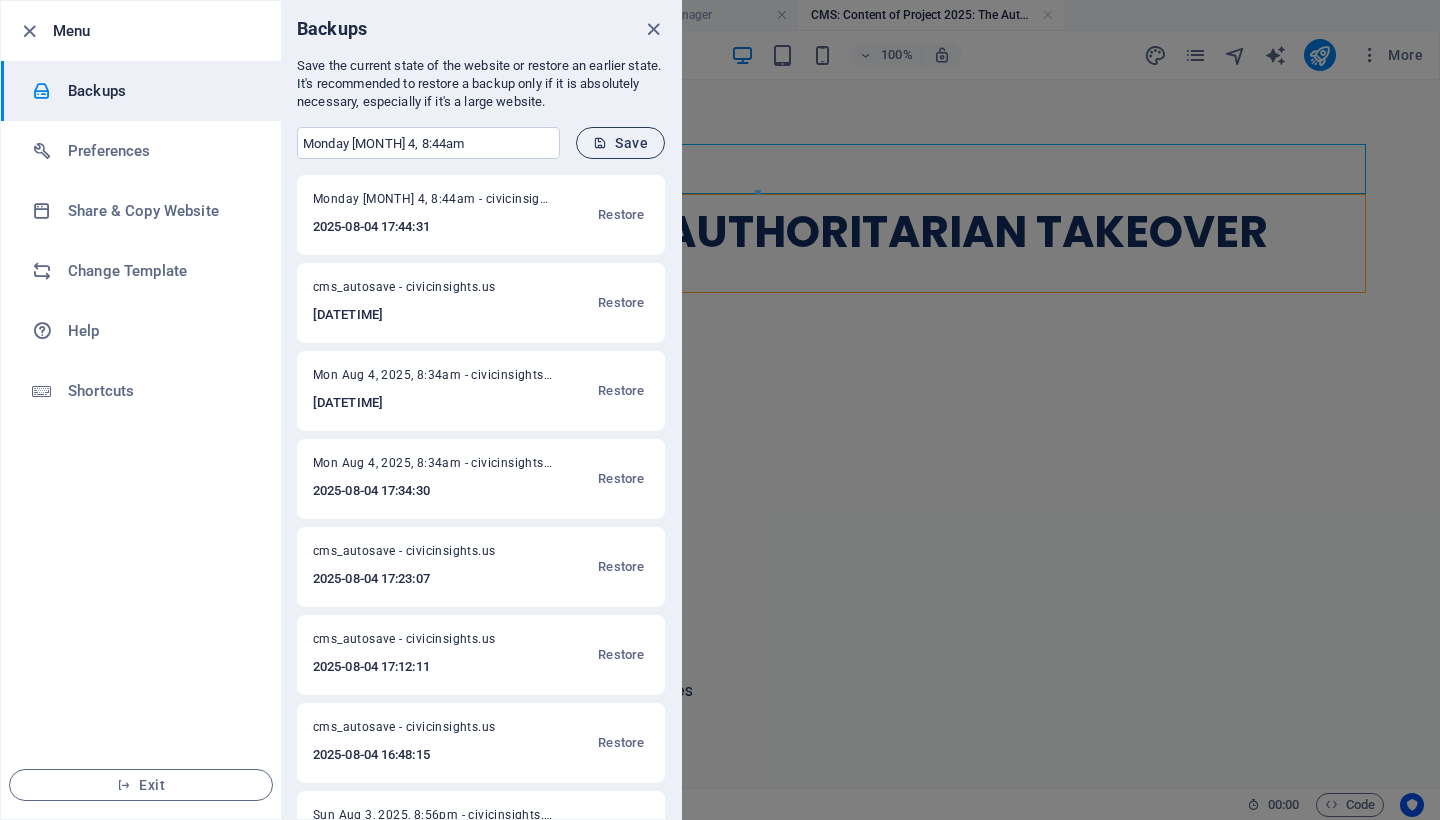 click on "Save" at bounding box center [620, 143] 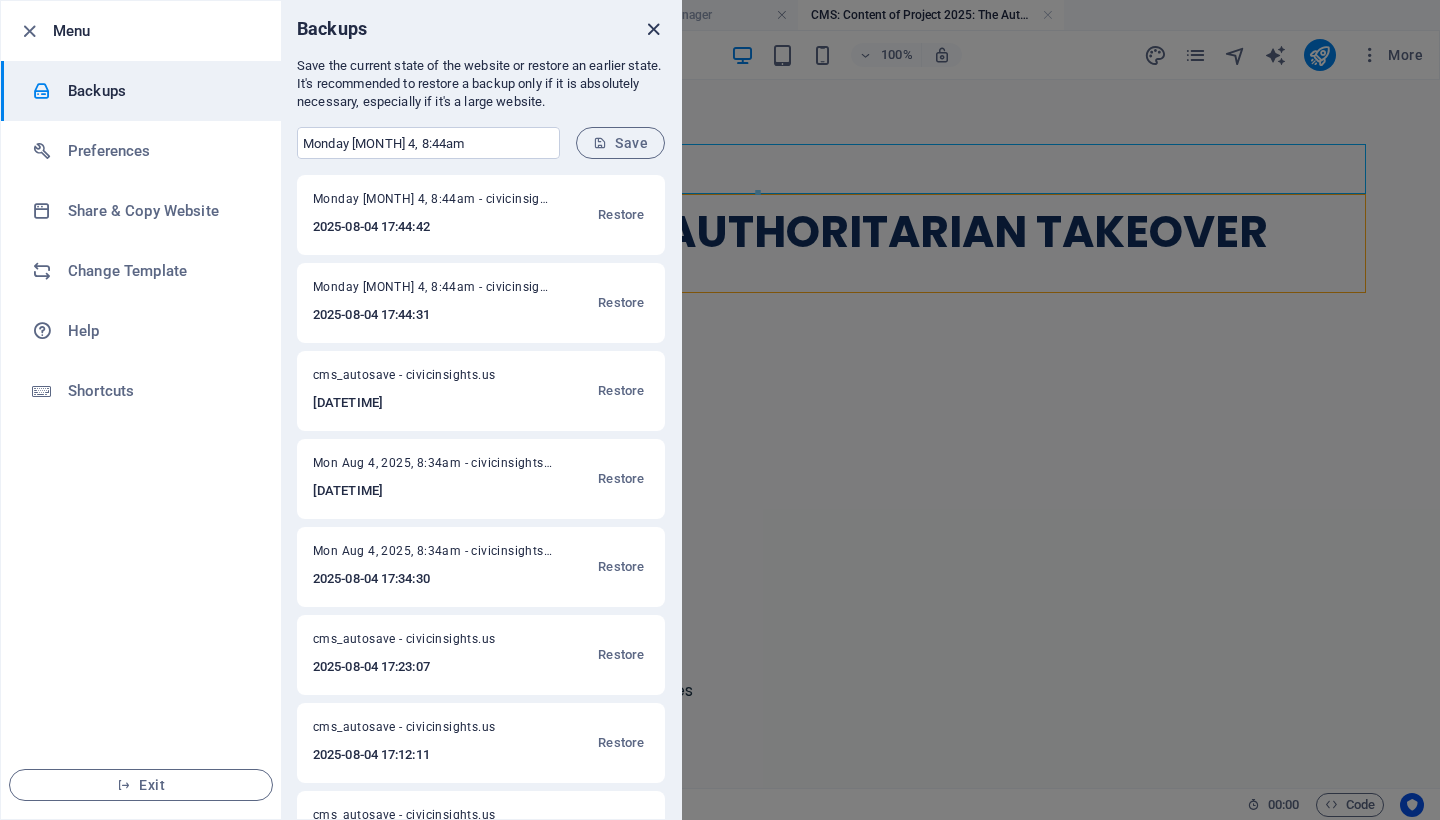 click at bounding box center (653, 29) 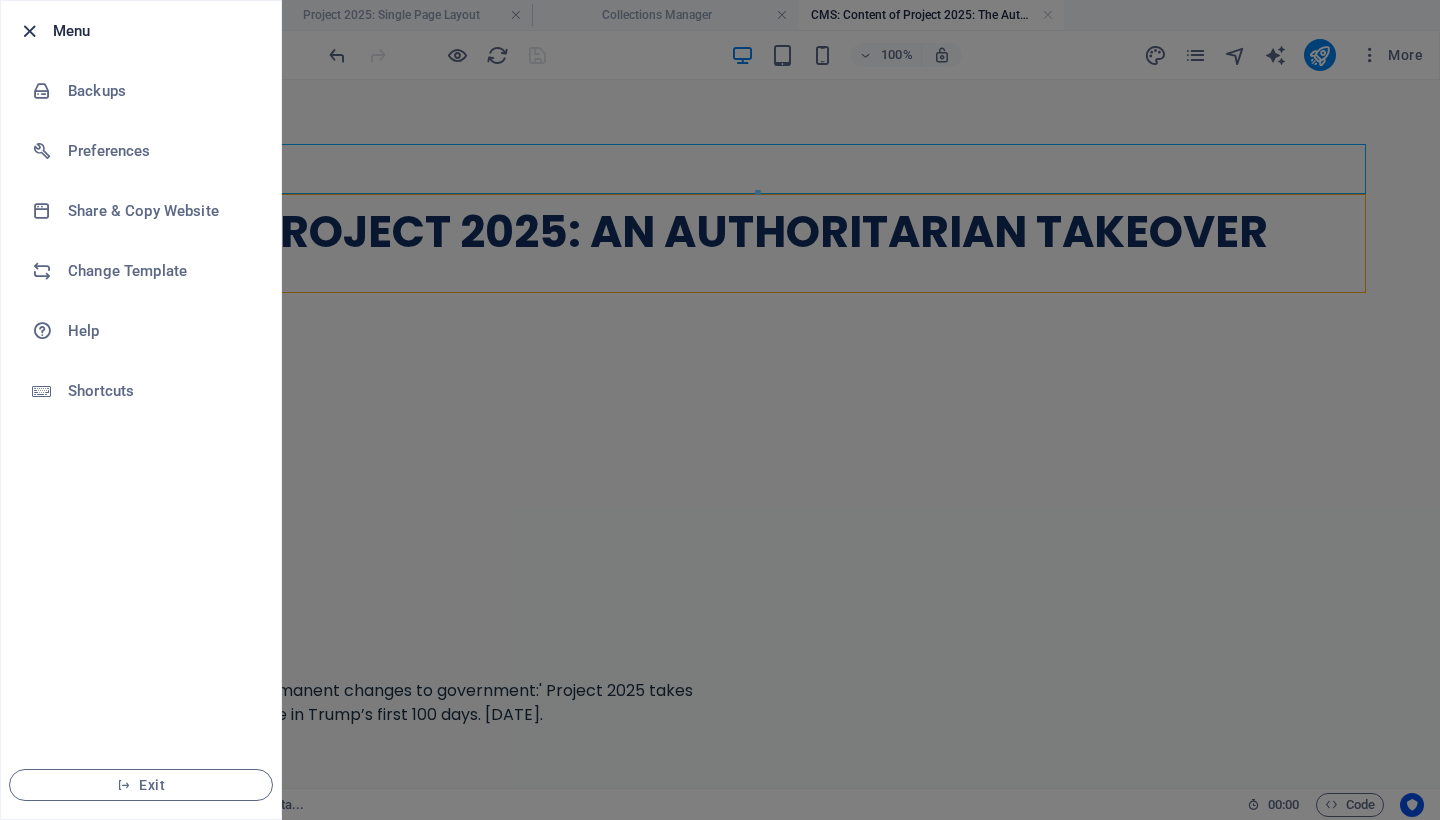 click at bounding box center [29, 31] 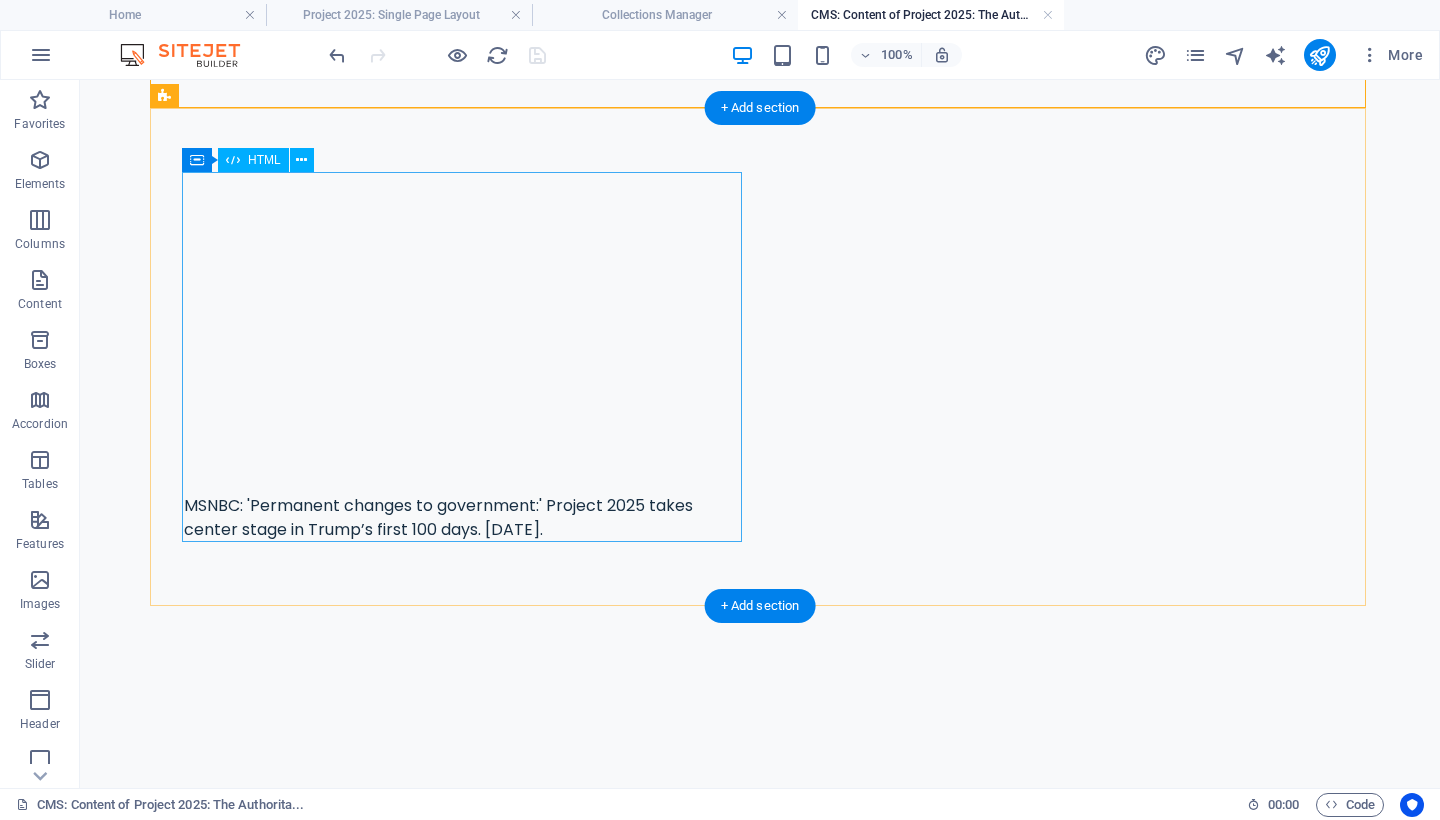 scroll, scrollTop: 0, scrollLeft: 0, axis: both 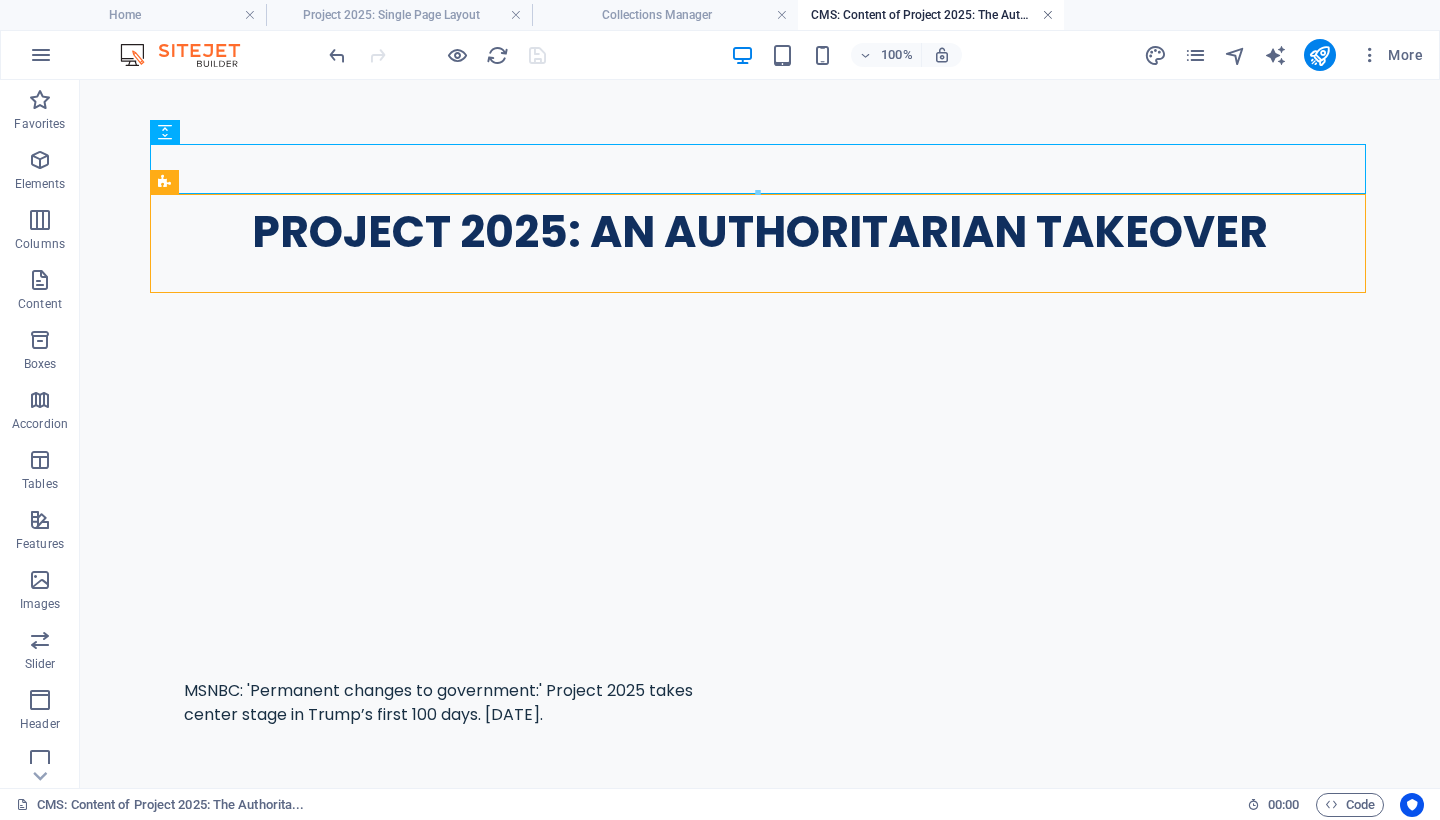click at bounding box center (1048, 15) 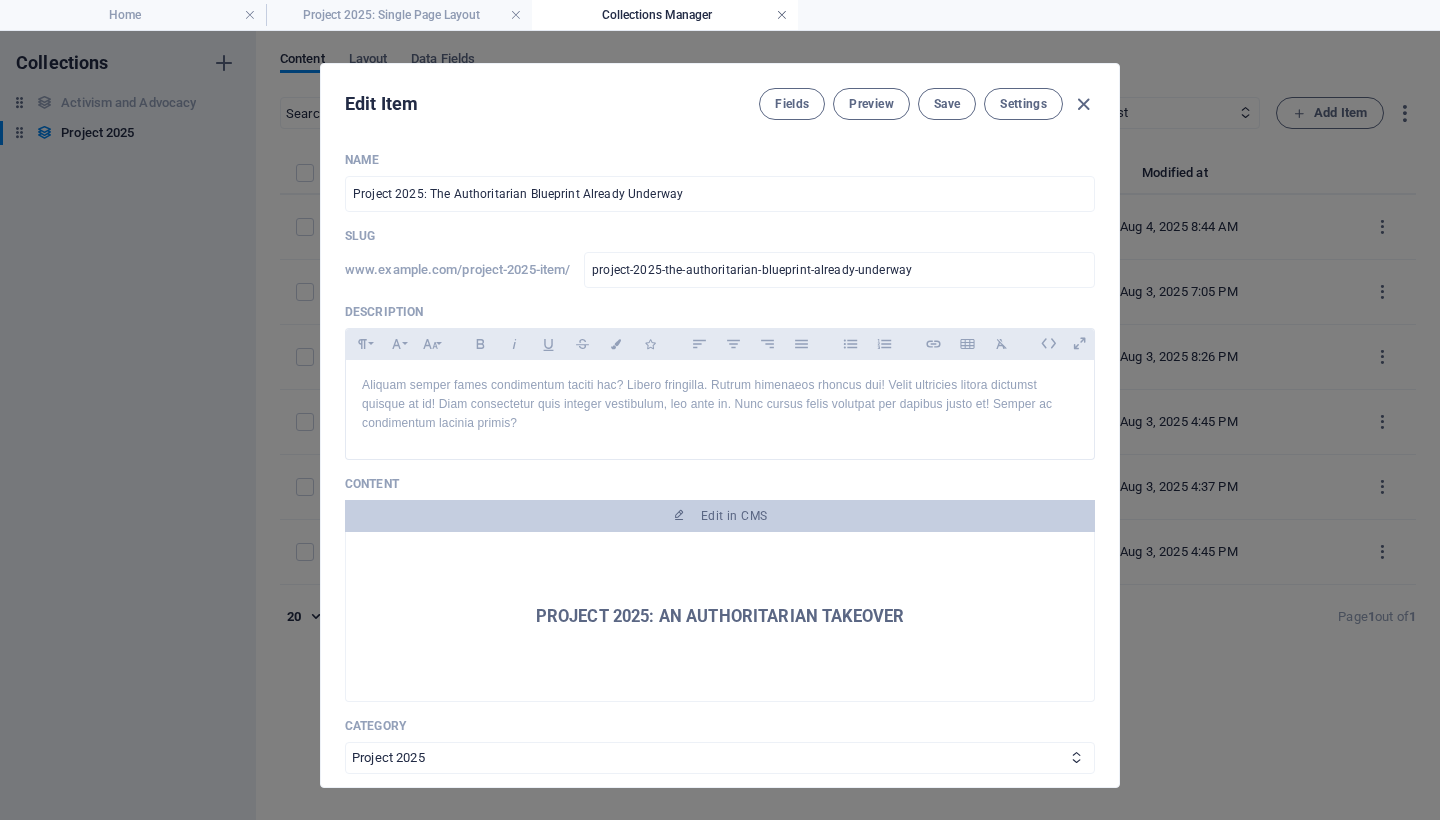 click at bounding box center (782, 15) 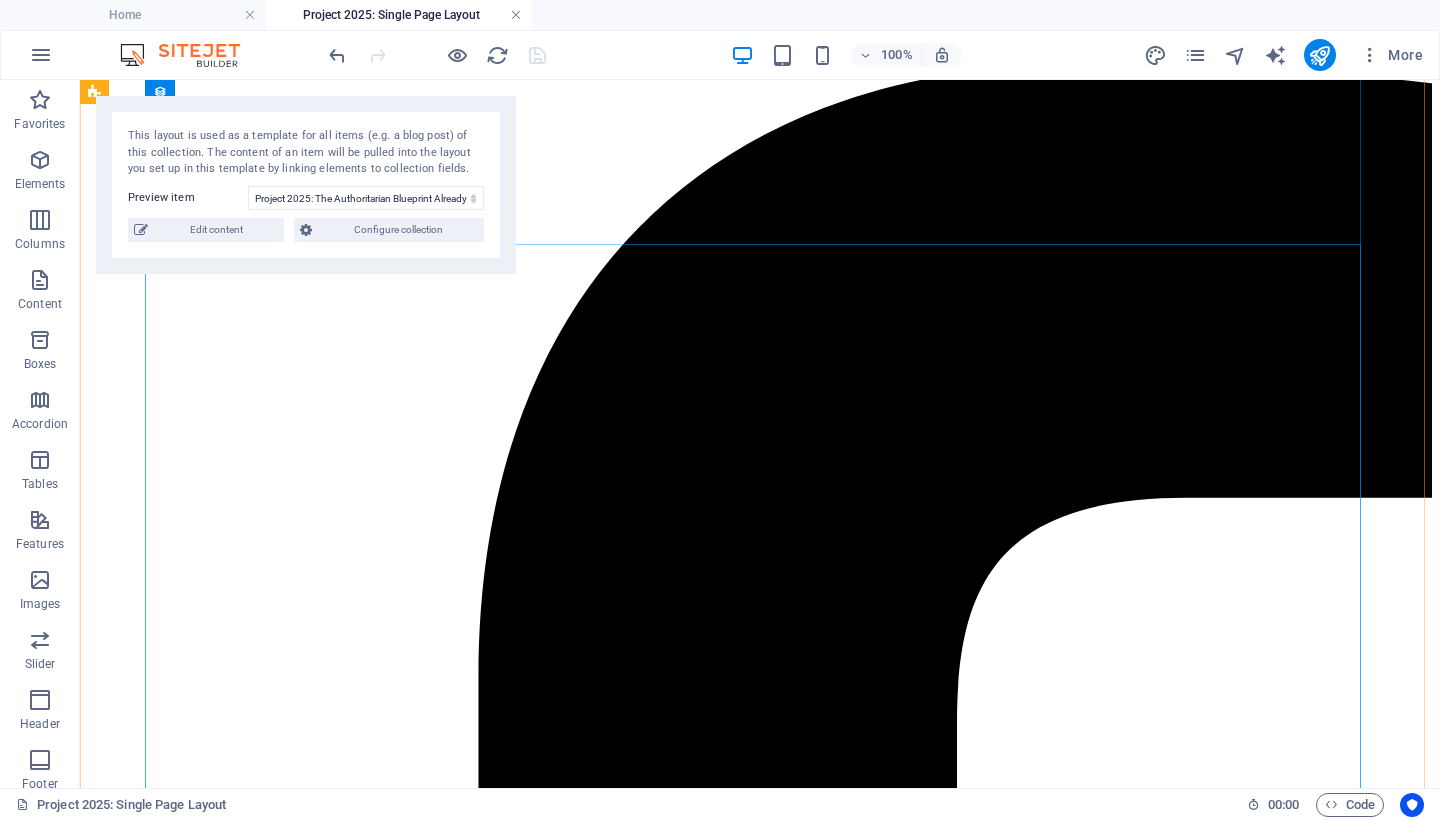 click at bounding box center (516, 15) 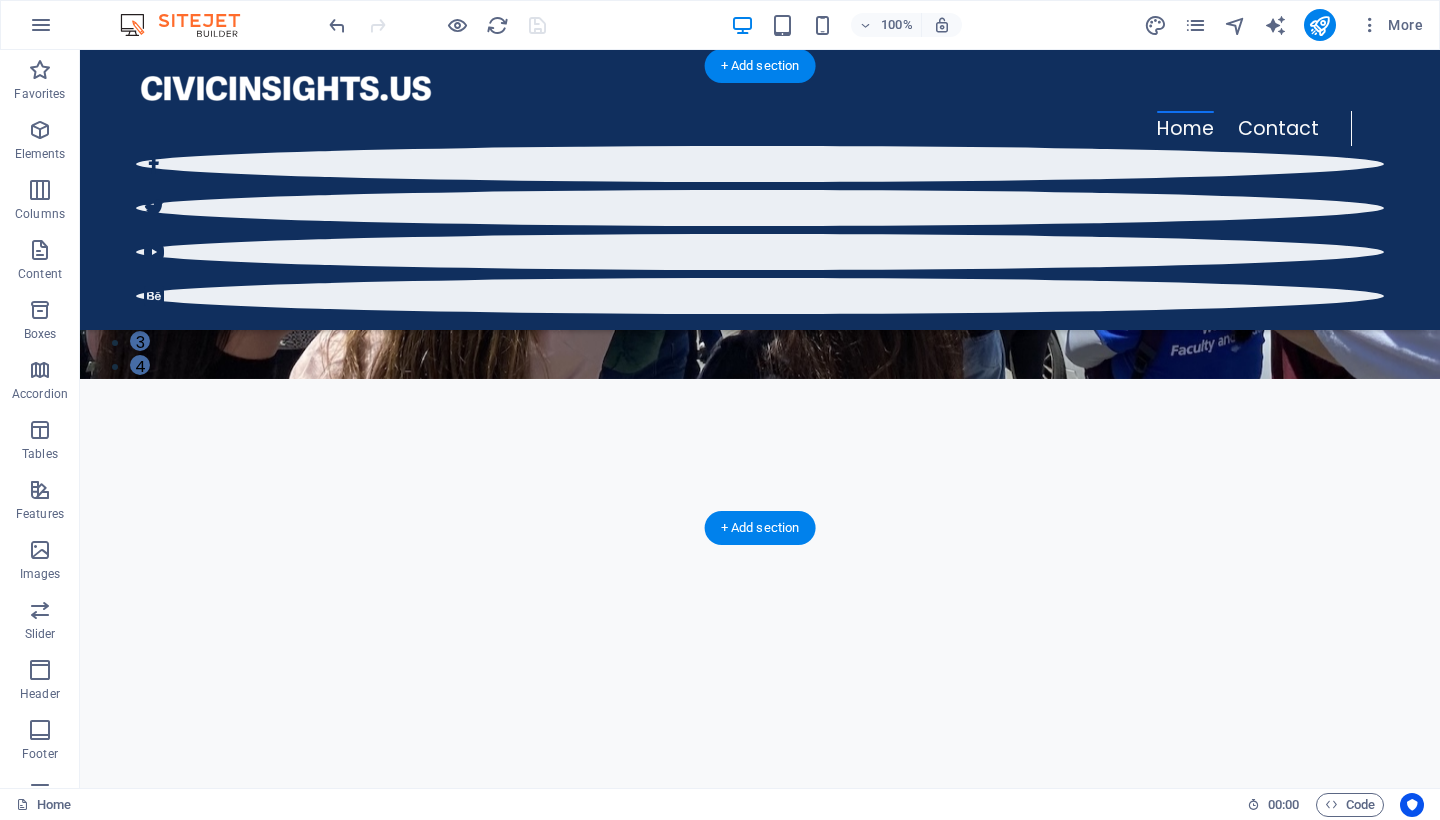 scroll, scrollTop: 451, scrollLeft: 0, axis: vertical 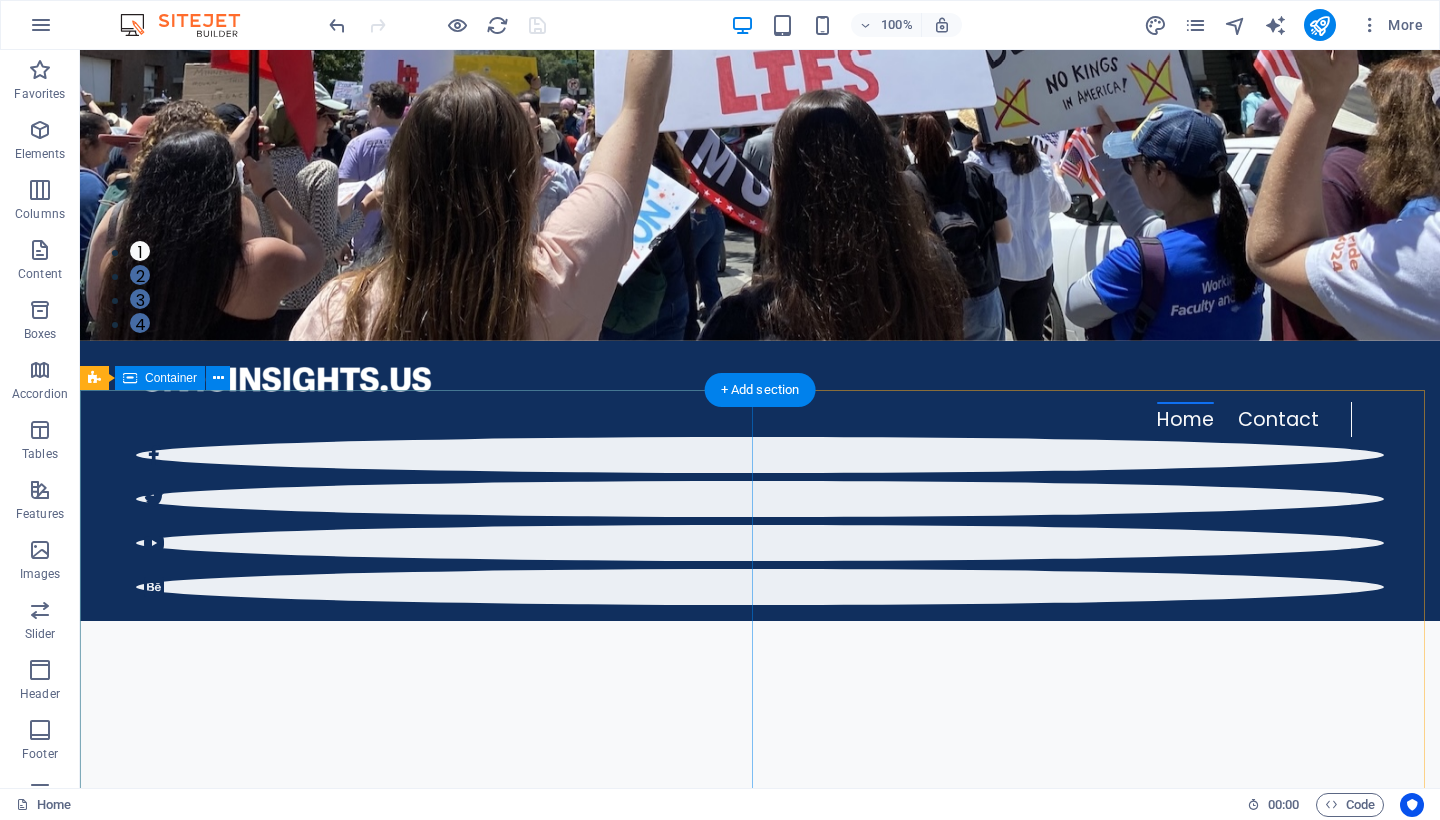 click on "11 Ways to Protect Democracy Democracy is not free. It has always demanded courage, vigilance, and action. History reminds us that authoritarianism rises when good people stay silent. The fight to protect our freedoms is no longer distant—it is here, and it is urgent. These 11 ways to protect democracy are not just suggestions—they are a call to action. We must speak out, organize and act with urgency. The longer we wait, the stronger authoritarianism becomes. The time to act is now. The responsibility is ours. Democracy will only survive if we stand up for it—together." at bounding box center [760, 1478] 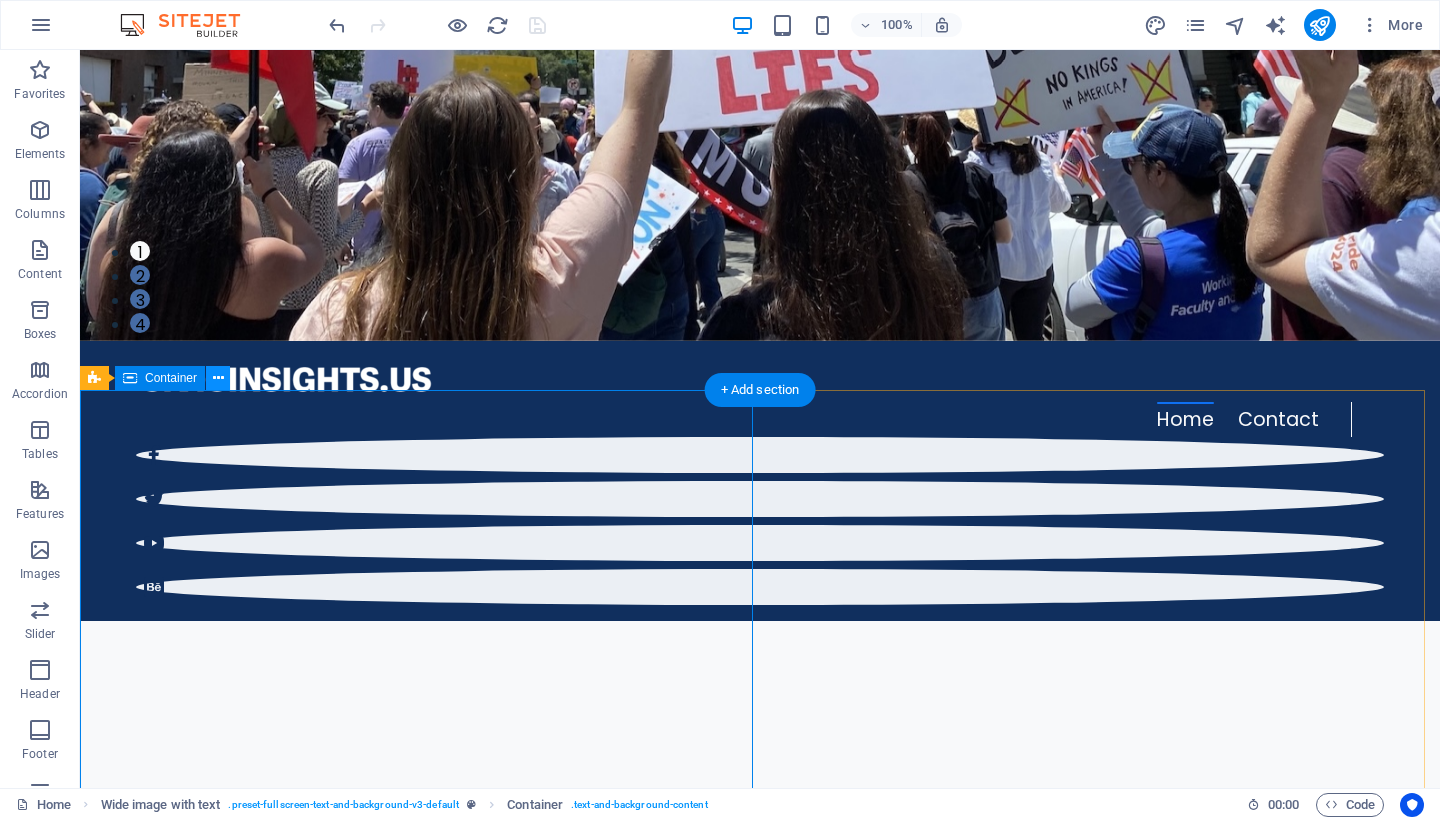 click at bounding box center (218, 378) 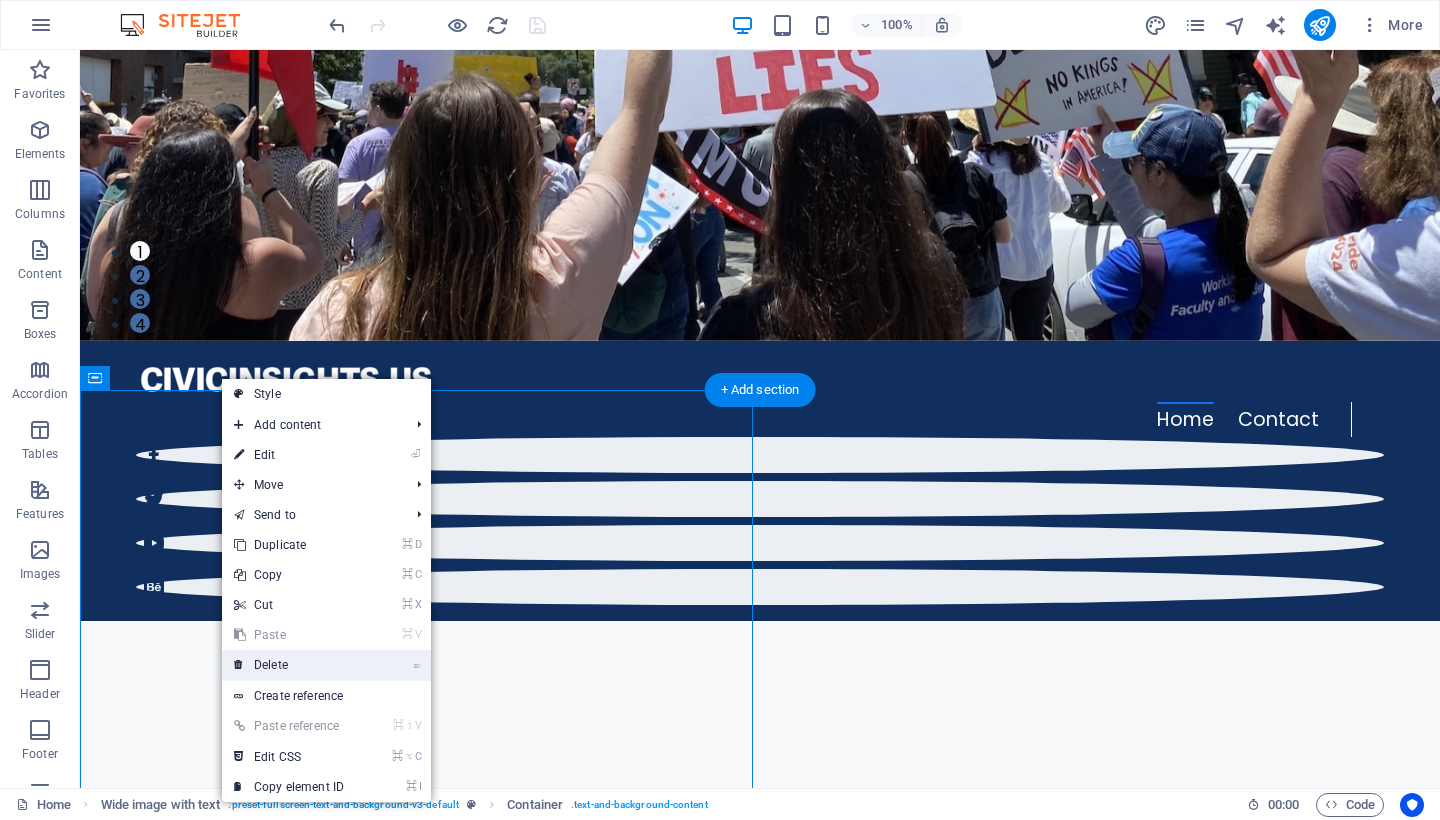 click on "⌦  Delete" at bounding box center [289, 665] 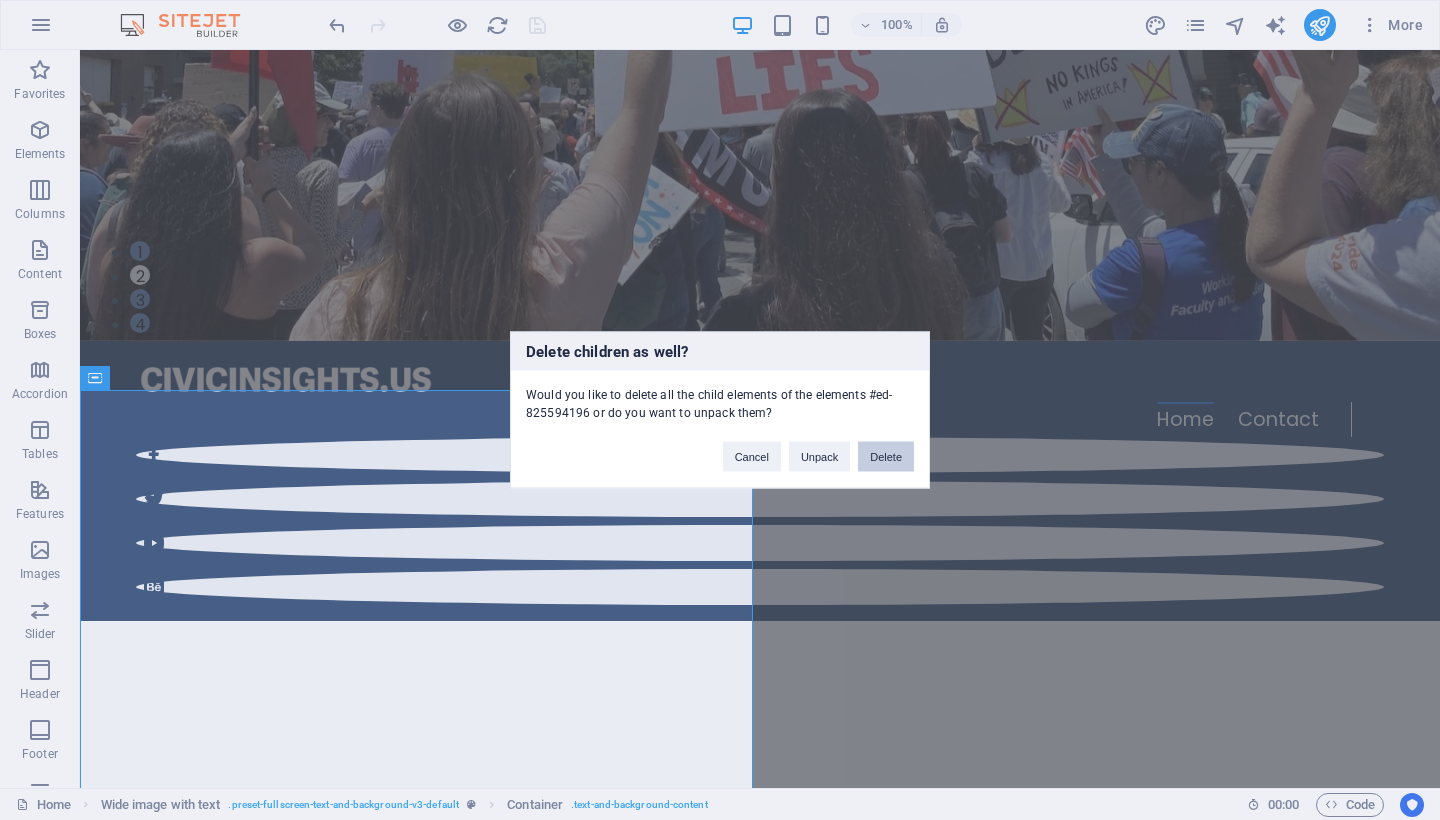 drag, startPoint x: 880, startPoint y: 458, endPoint x: 783, endPoint y: 414, distance: 106.51291 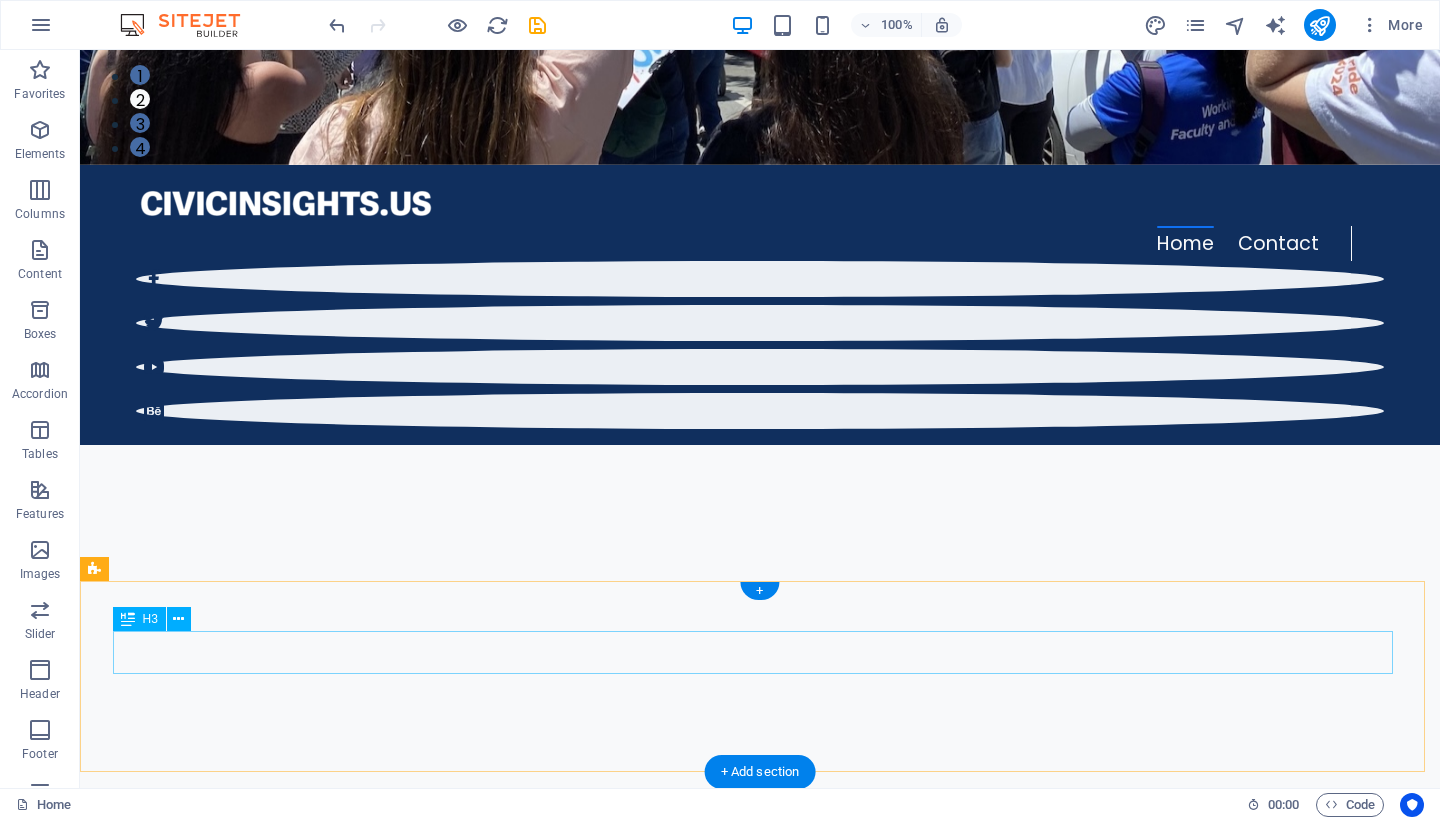 scroll, scrollTop: 469, scrollLeft: 0, axis: vertical 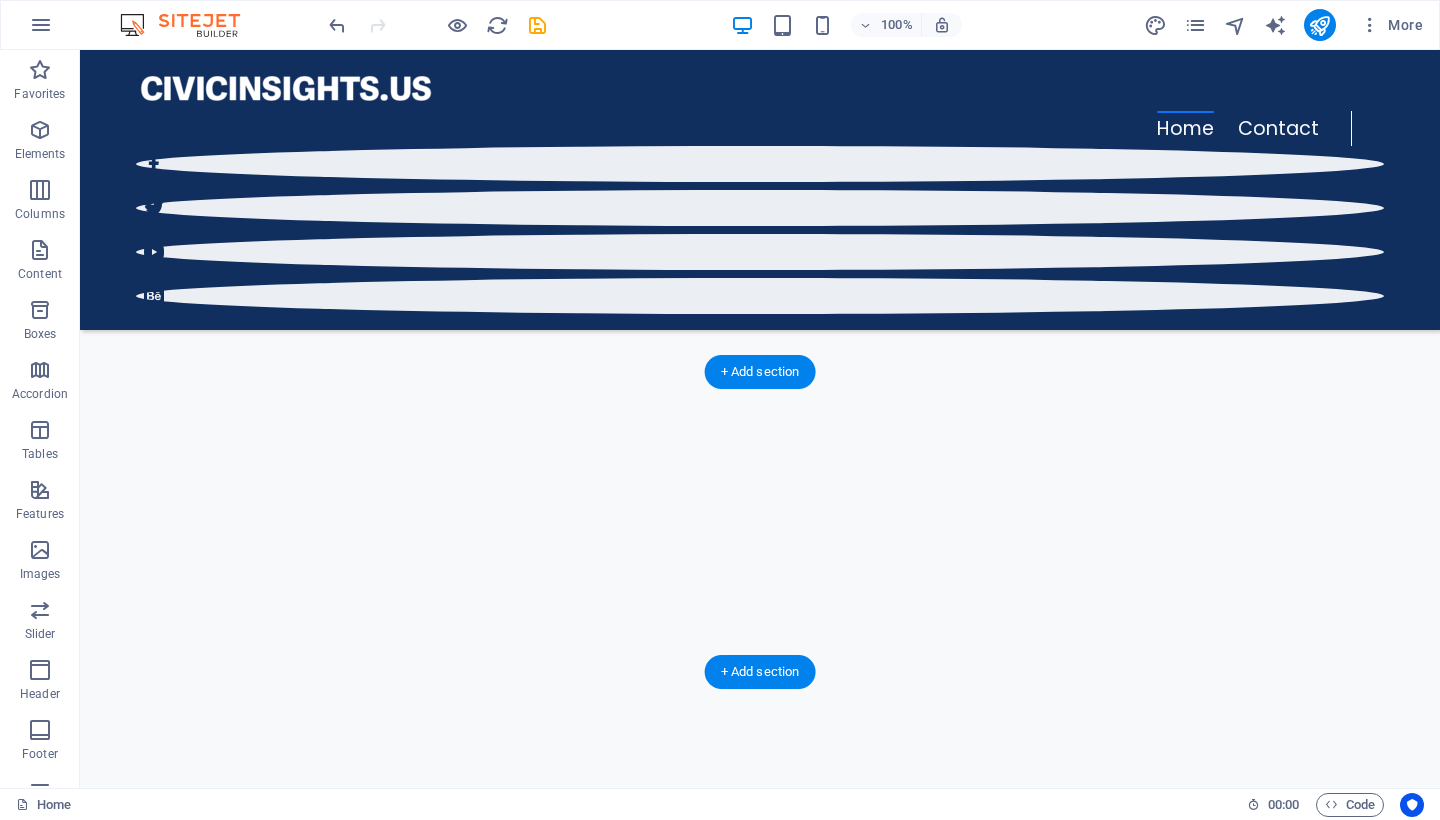 click at bounding box center [760, 1264] 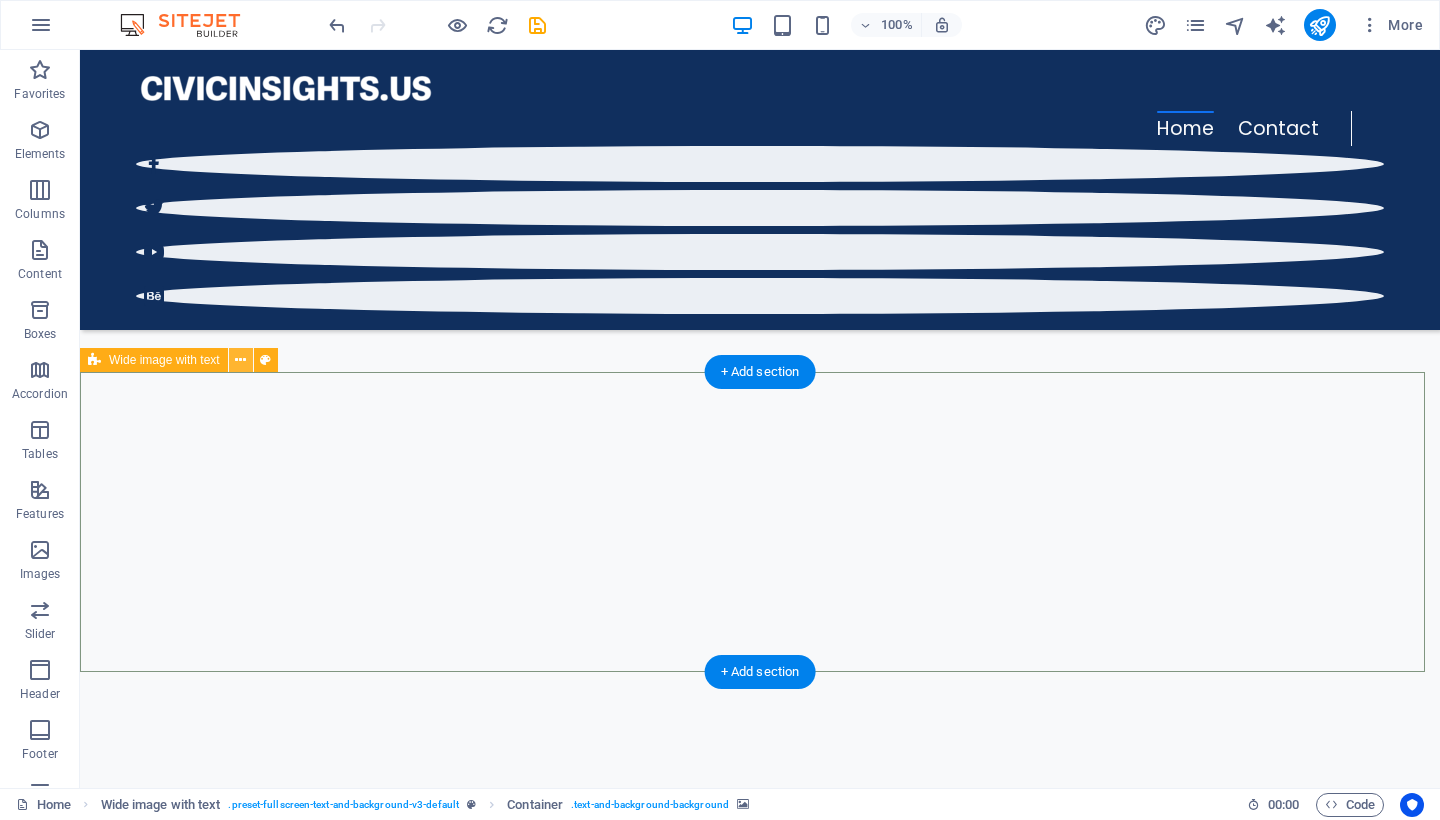 click at bounding box center (240, 360) 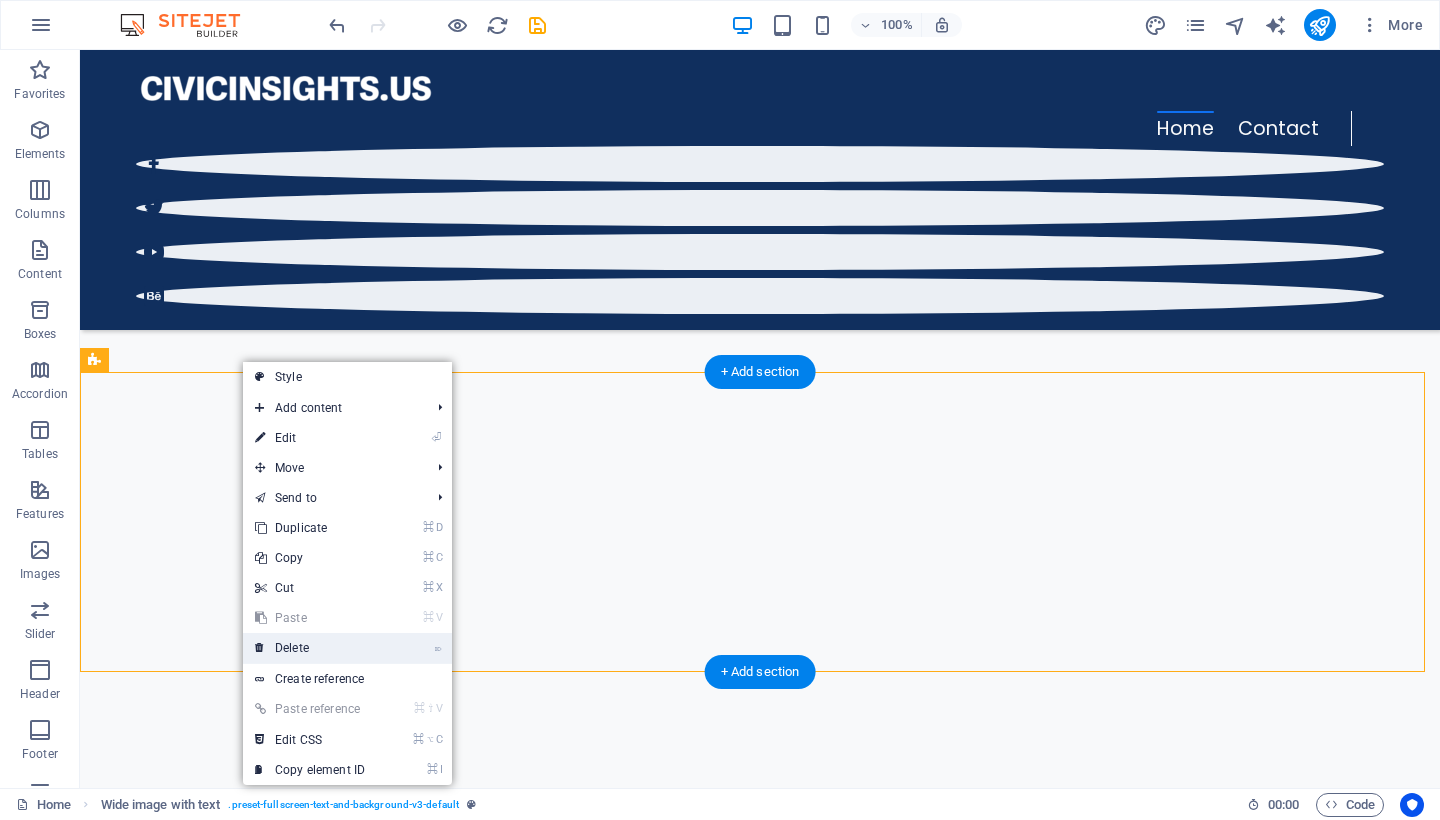 click on "⌦  Delete" at bounding box center (310, 648) 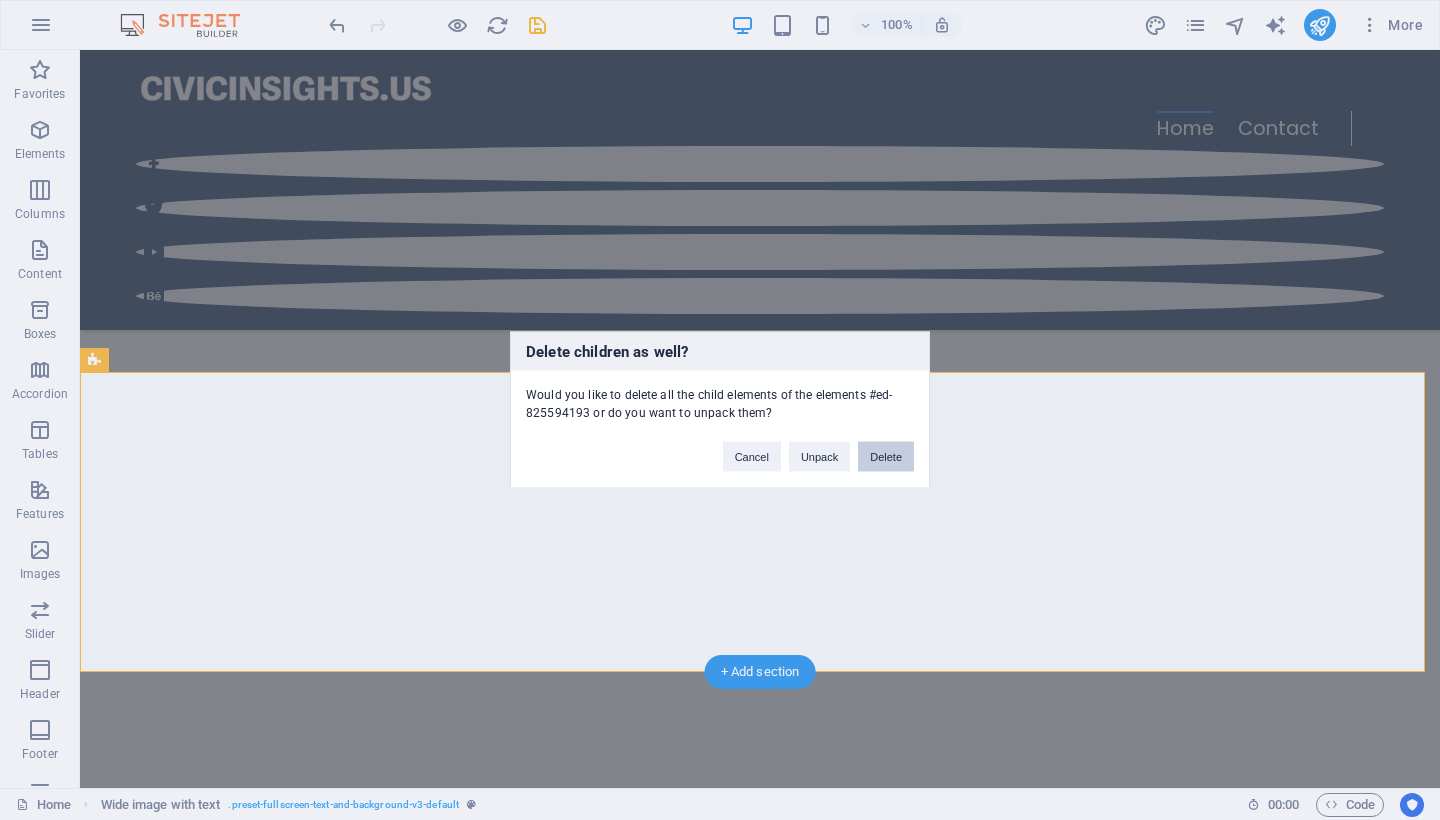 drag, startPoint x: 891, startPoint y: 451, endPoint x: 715, endPoint y: 463, distance: 176.40862 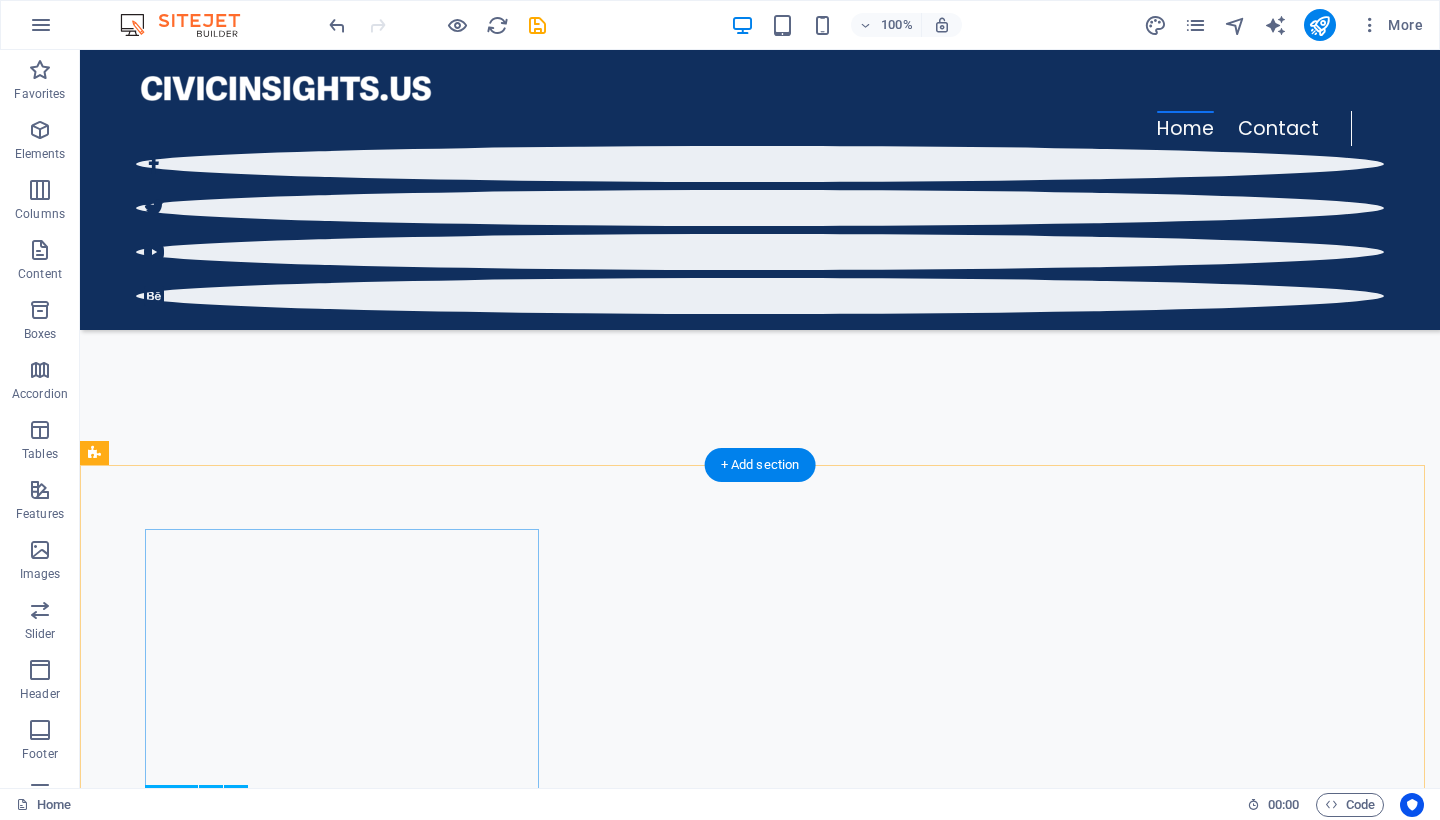scroll, scrollTop: 634, scrollLeft: 0, axis: vertical 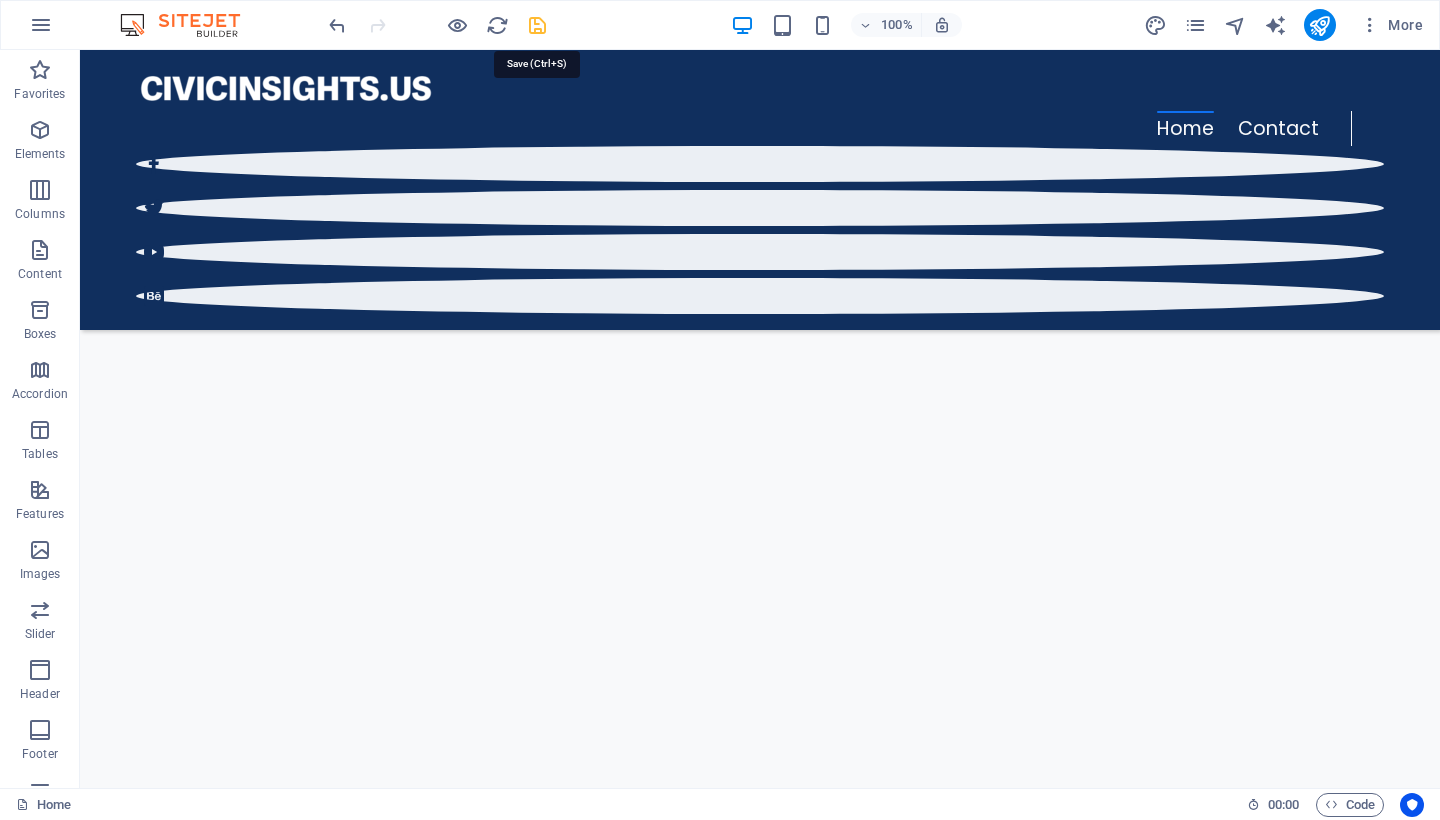 drag, startPoint x: 539, startPoint y: 22, endPoint x: 459, endPoint y: 9, distance: 81.04937 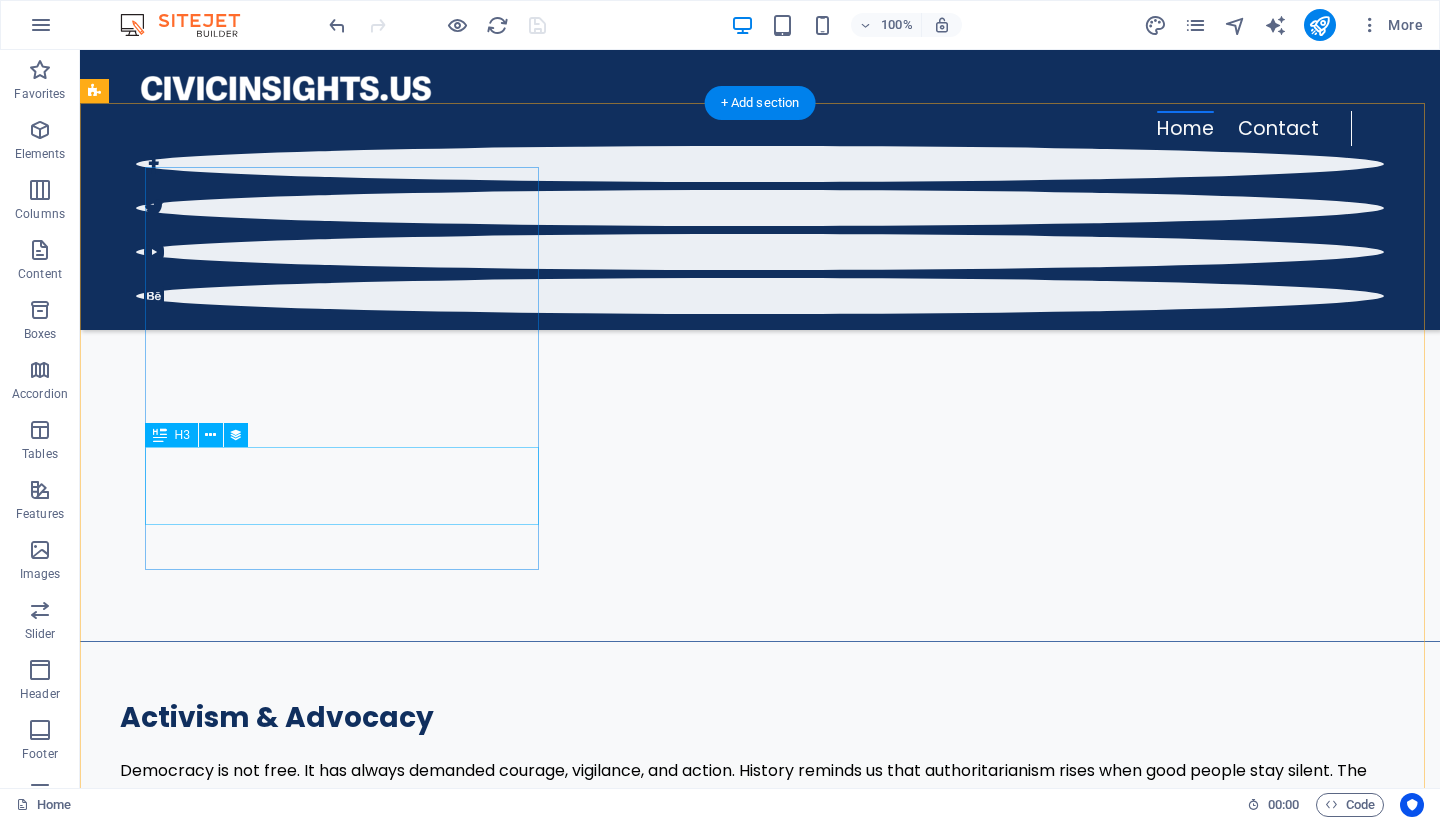 scroll, scrollTop: 827, scrollLeft: 0, axis: vertical 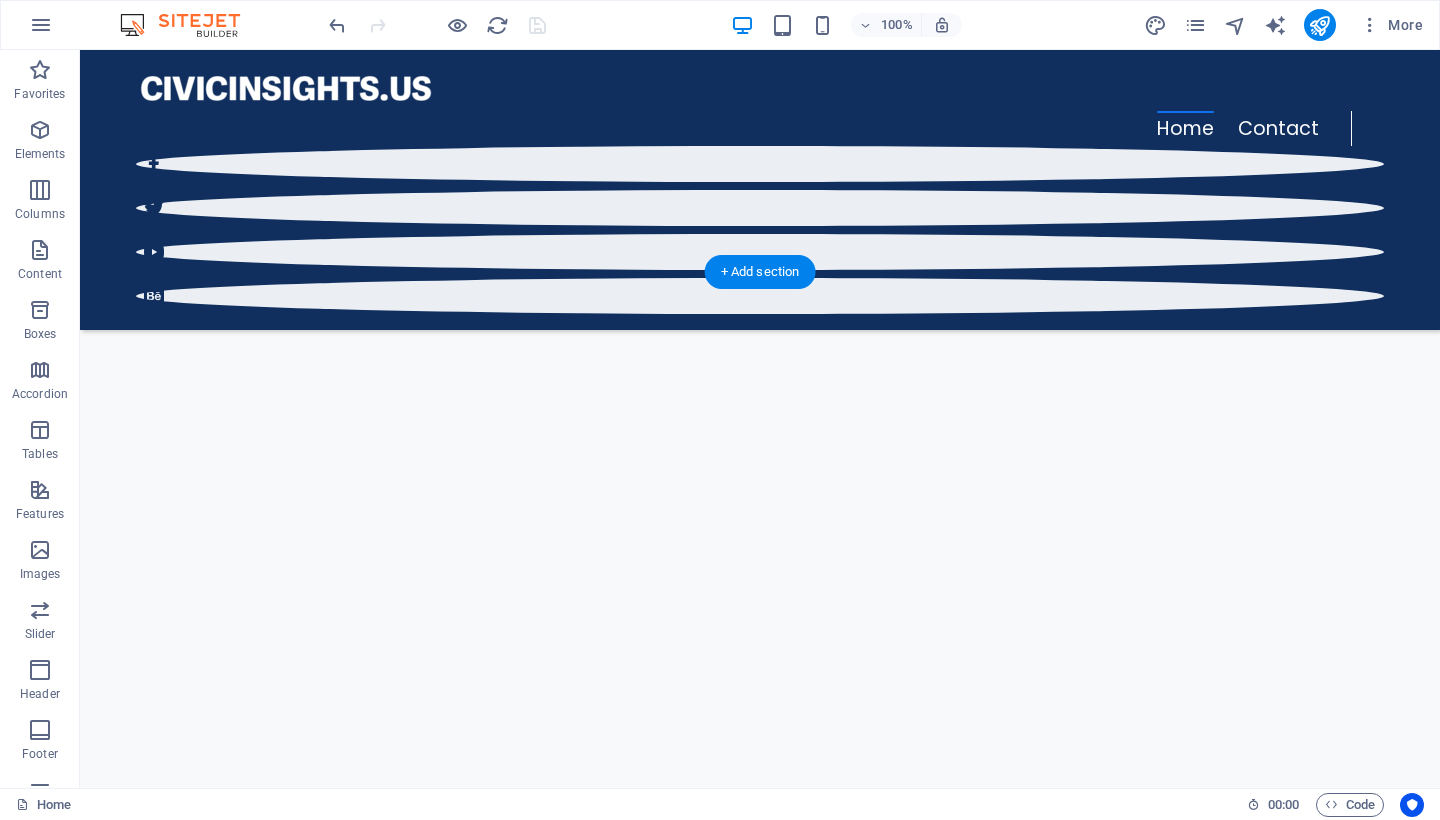 click at bounding box center (720, 1610) 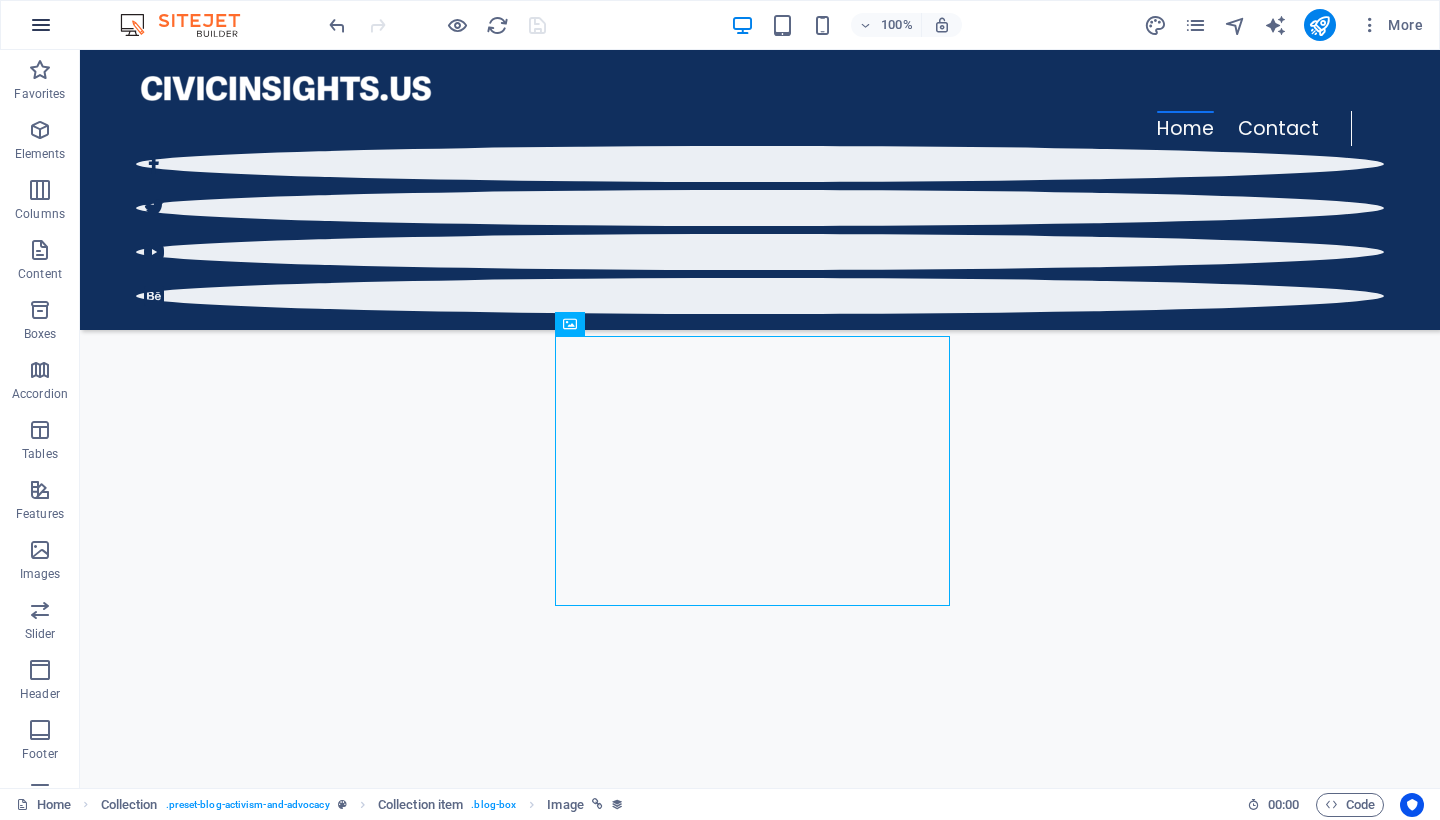 click at bounding box center (41, 25) 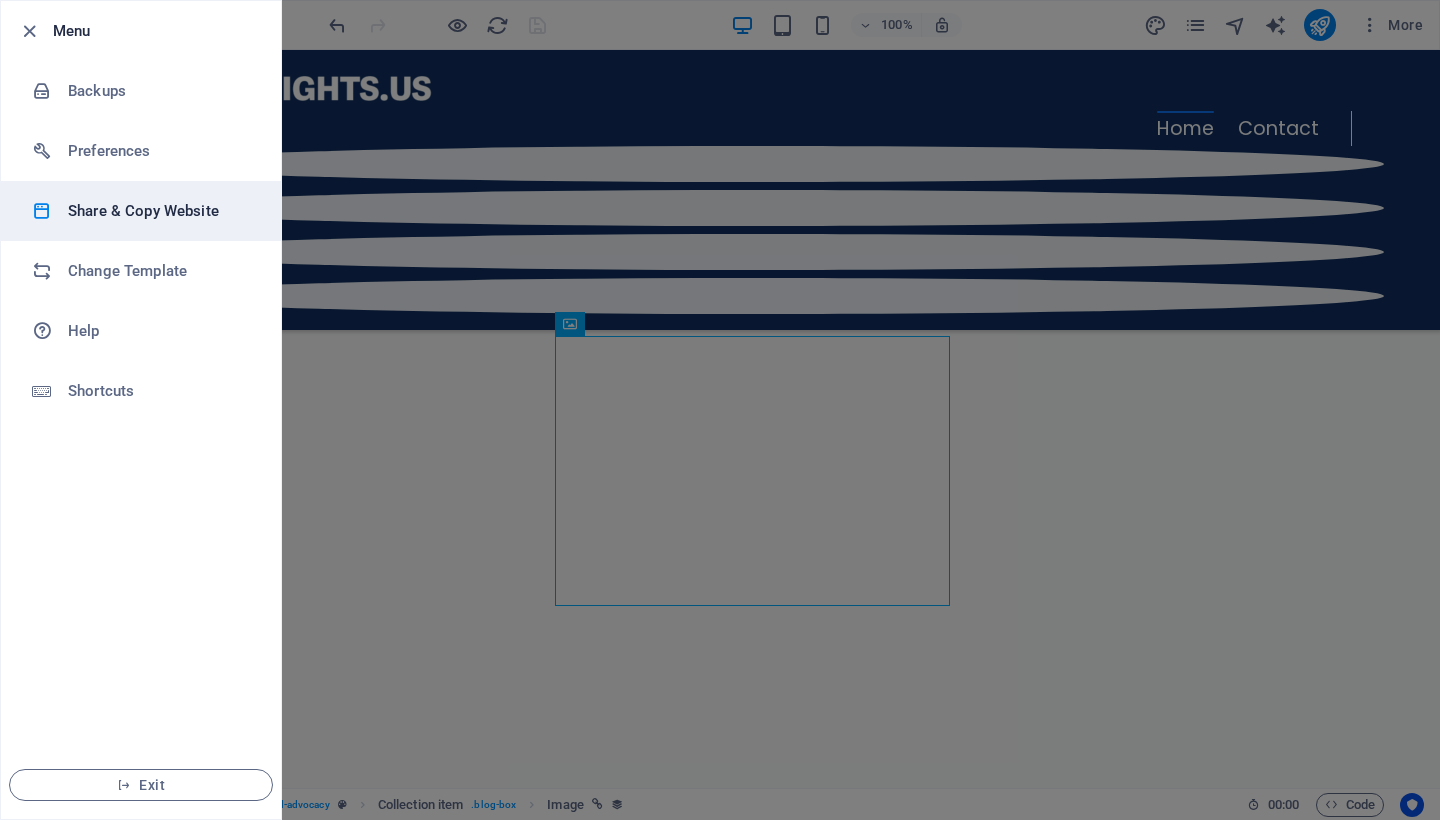 click on "Share & Copy Website" at bounding box center (160, 211) 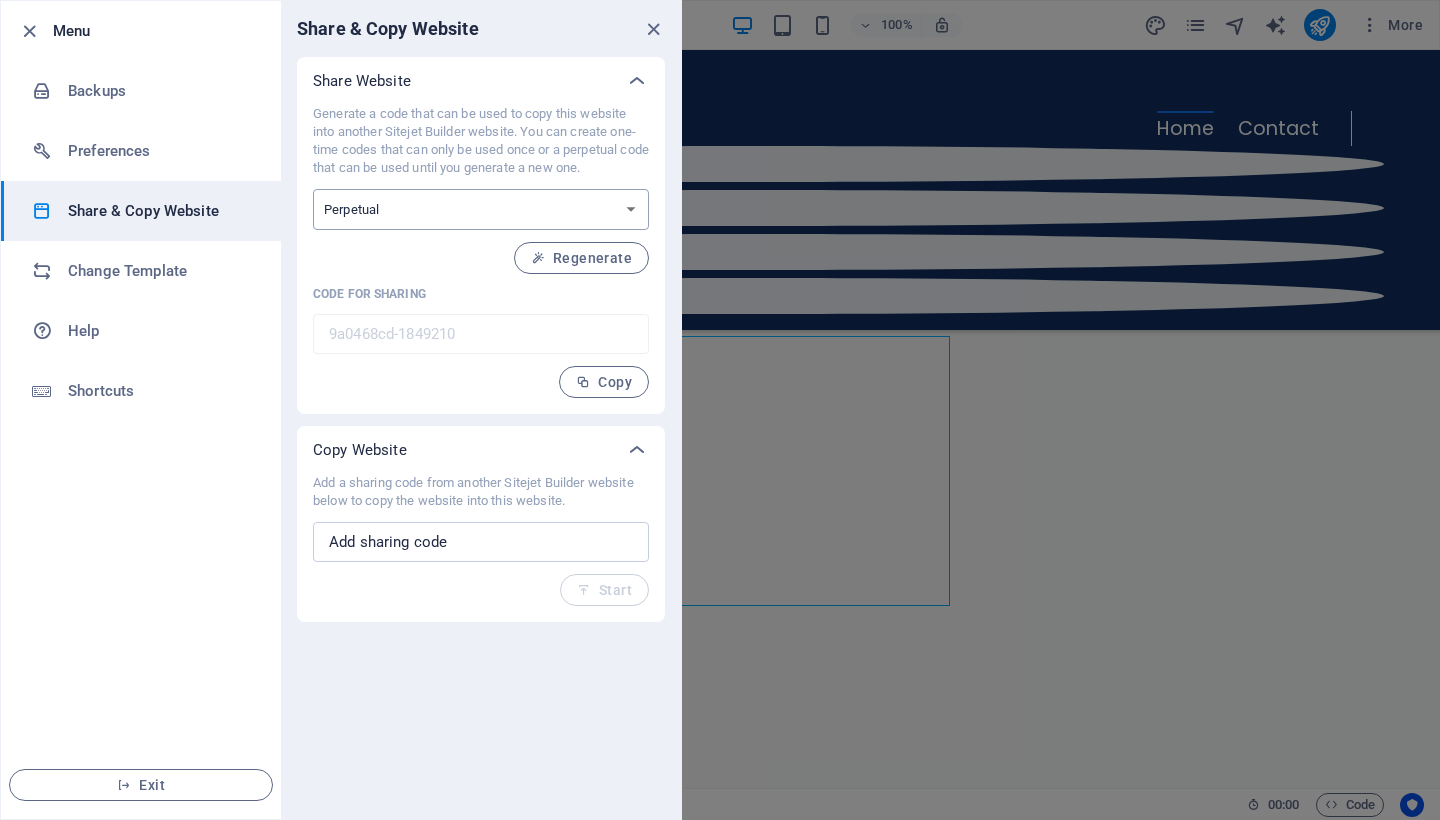 select on "onetime" 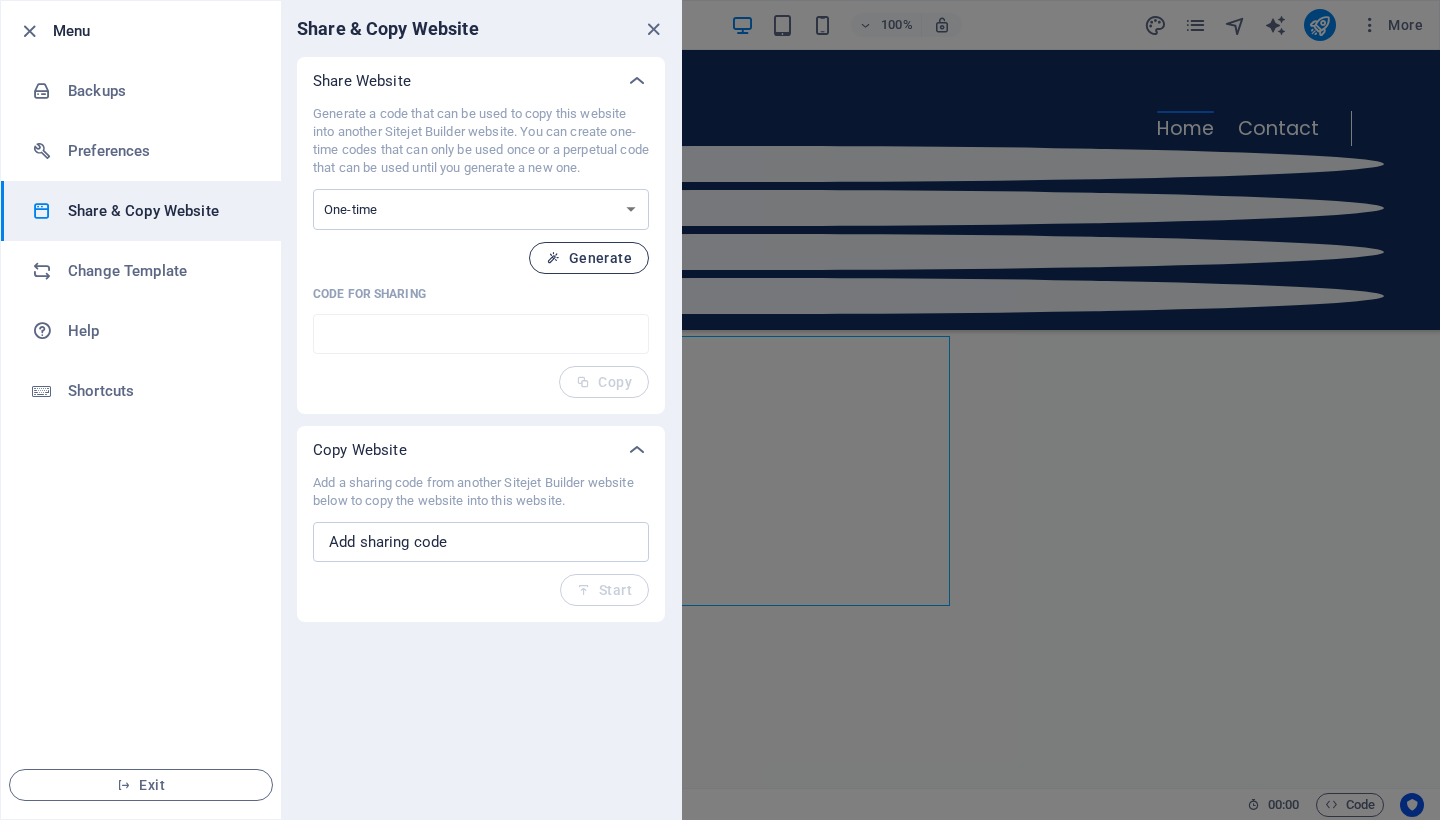 click on "Generate" at bounding box center [589, 258] 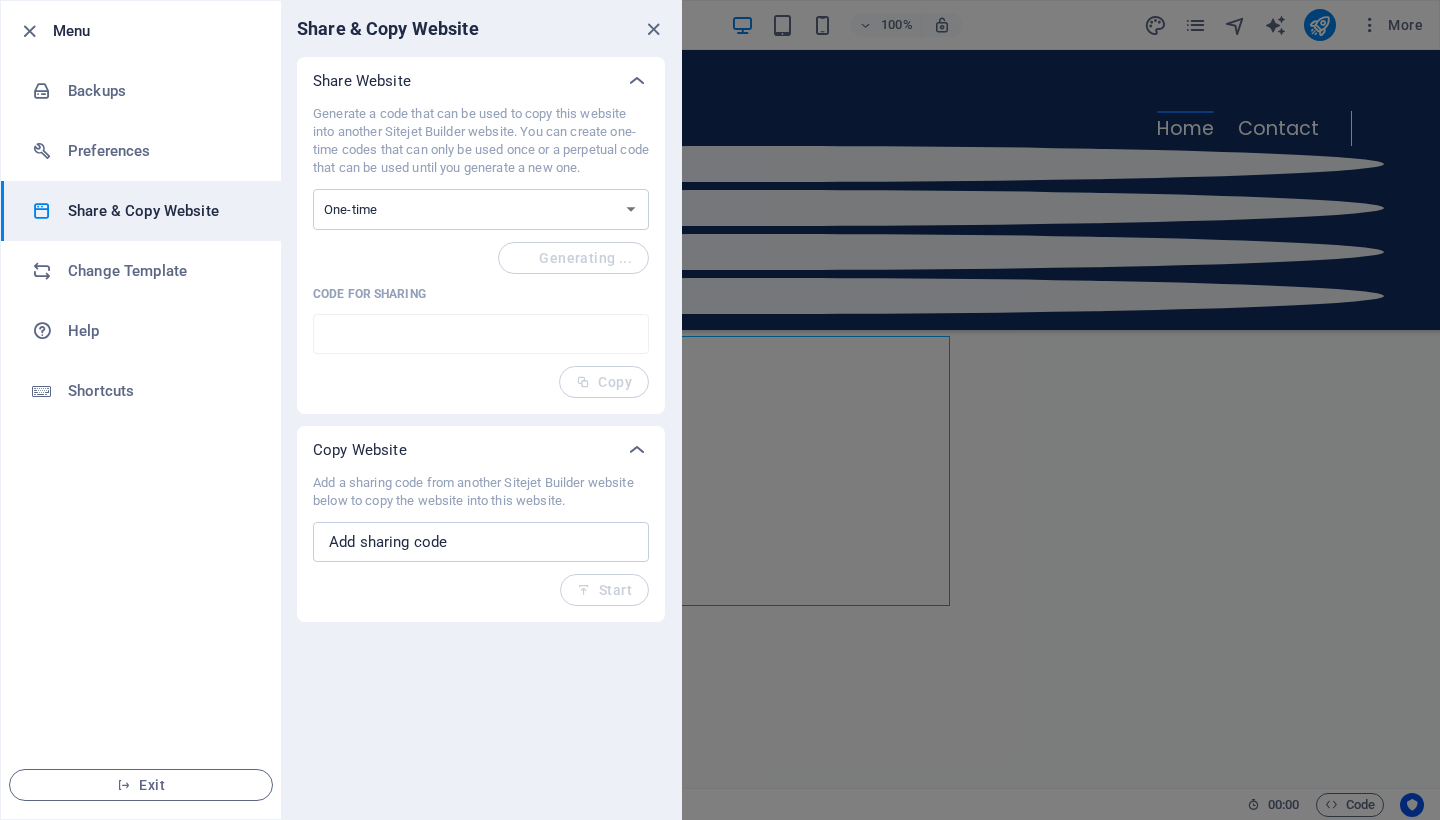 type on "af0ed319-1849210" 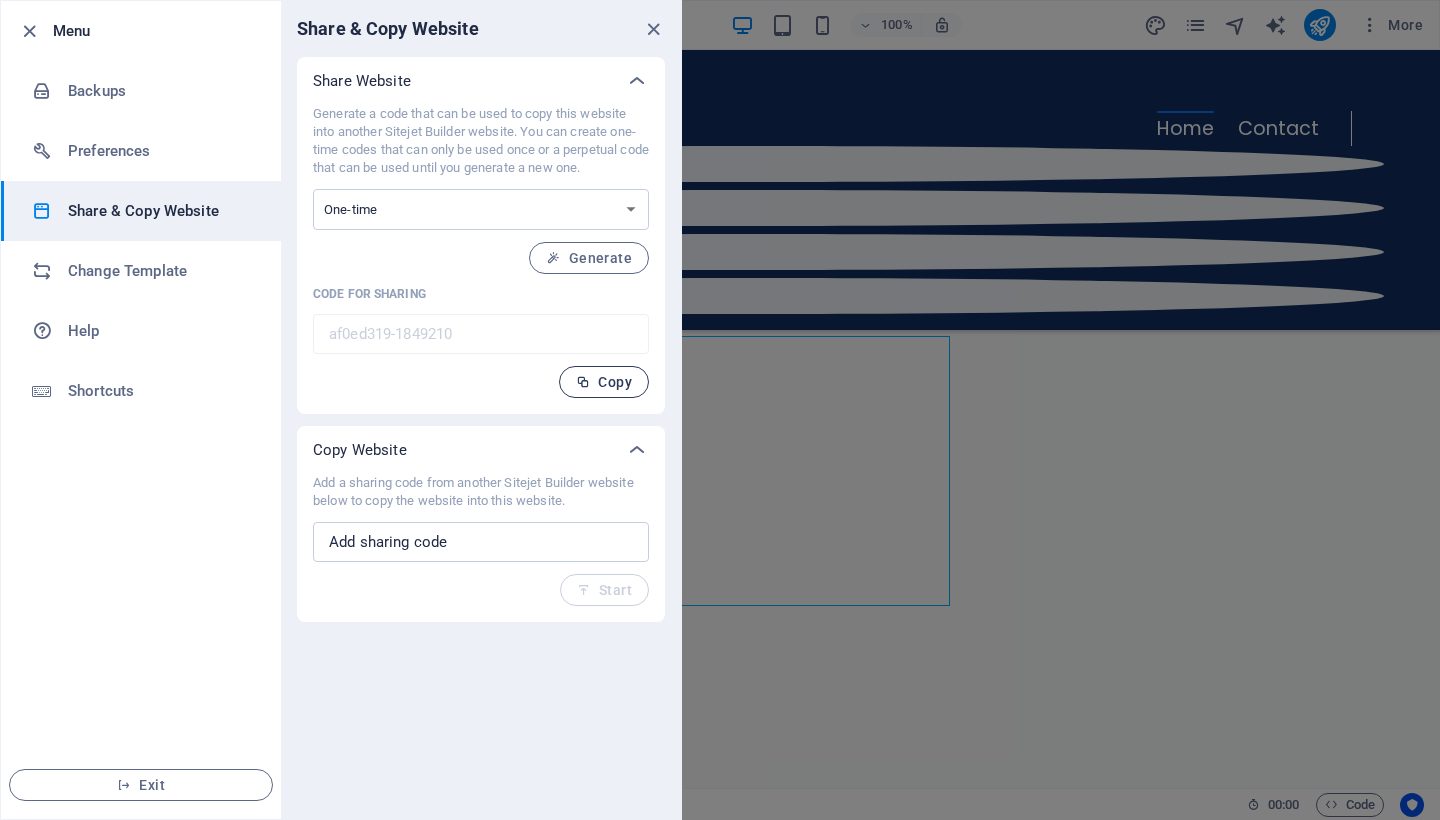 click on "Copy" at bounding box center (604, 382) 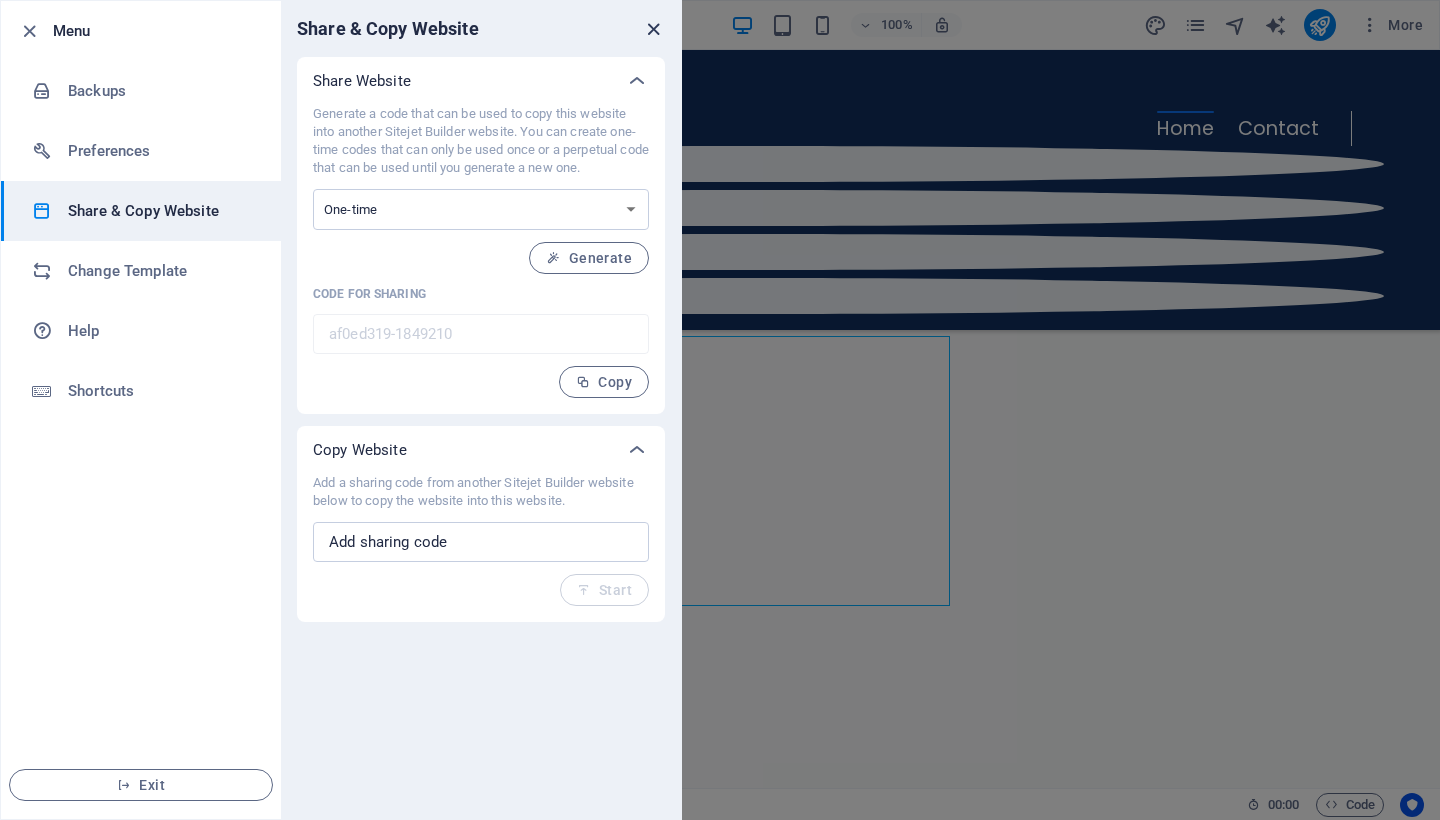 click at bounding box center (653, 29) 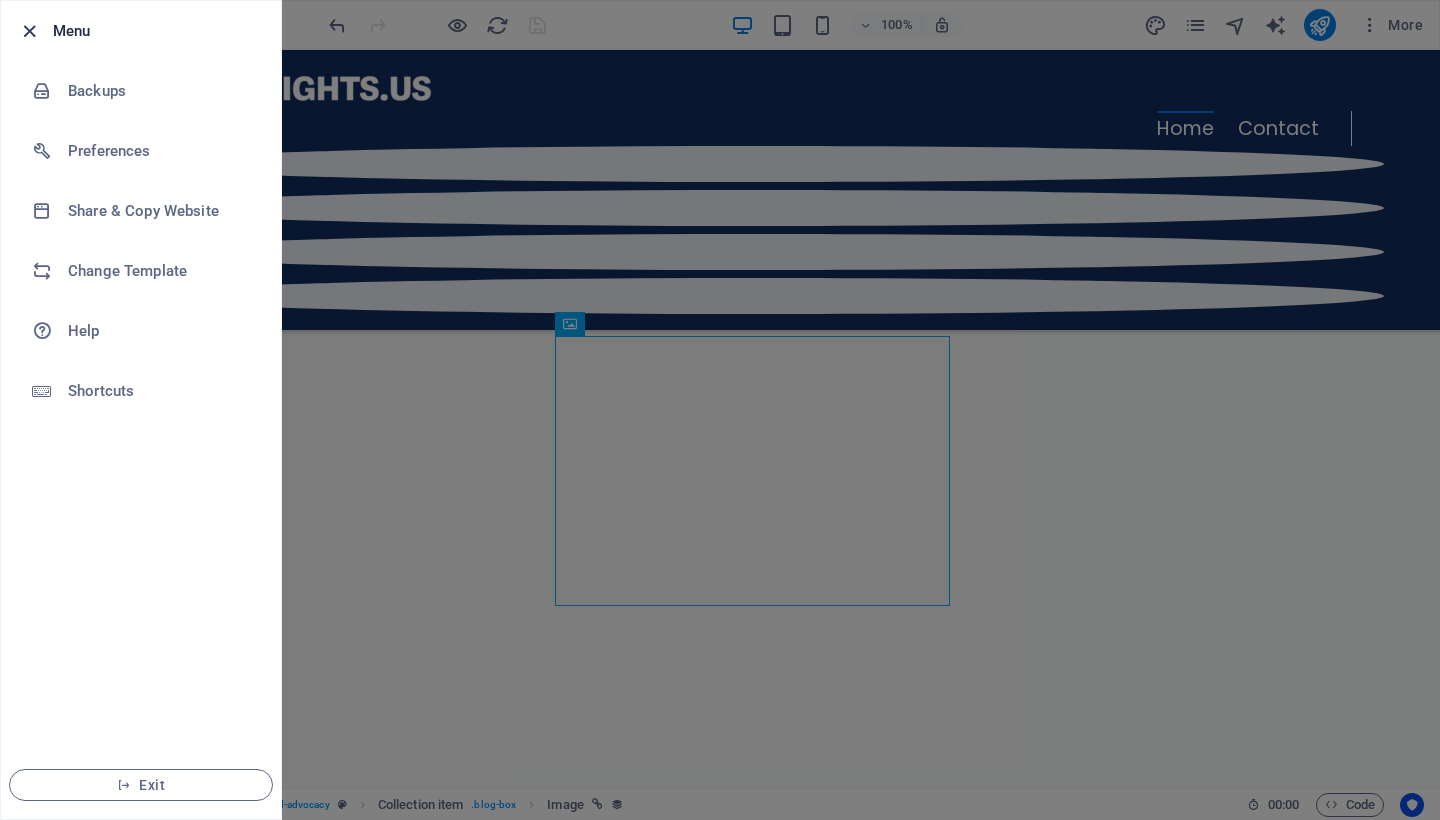 click at bounding box center (29, 31) 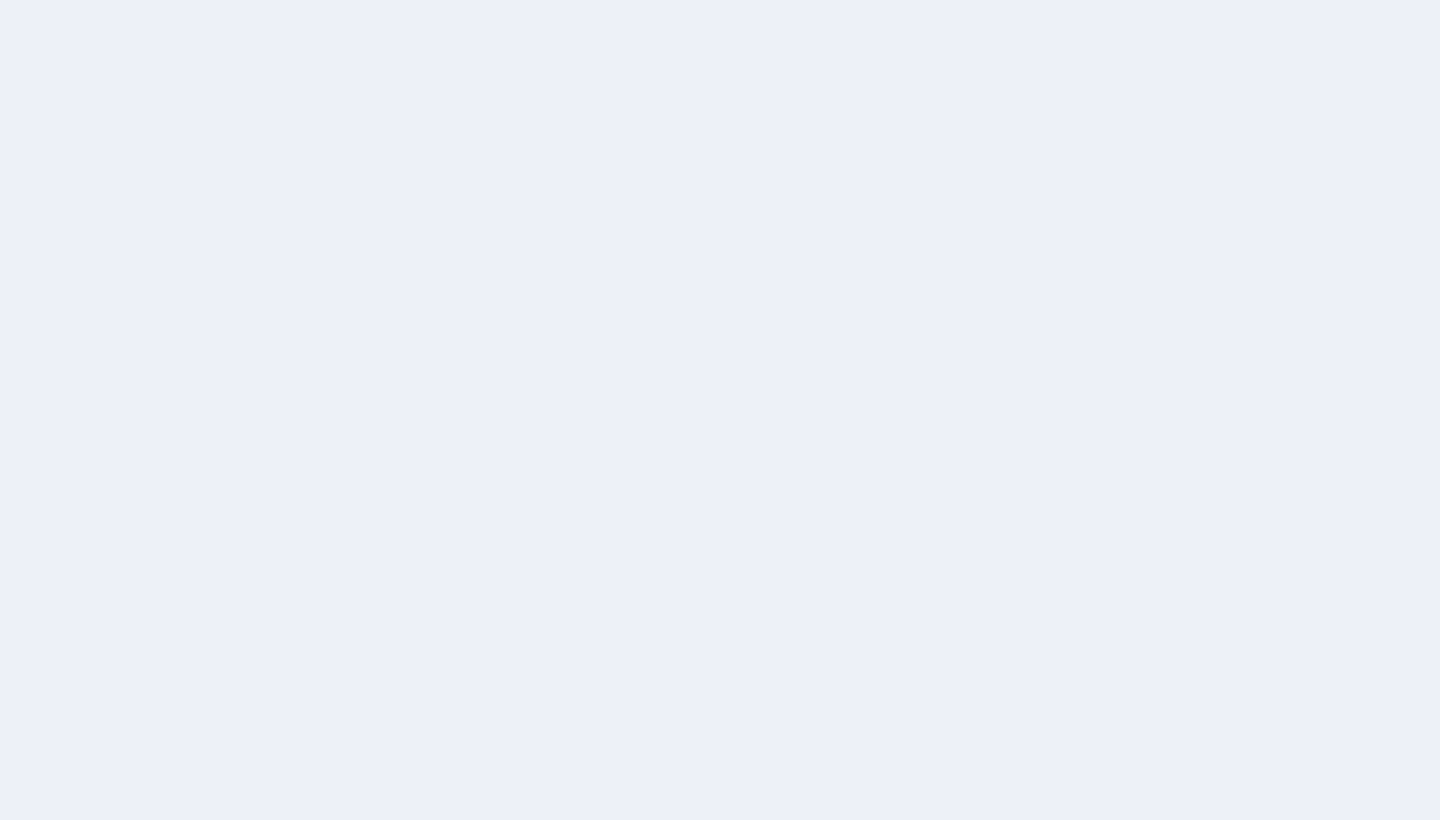 scroll, scrollTop: 0, scrollLeft: 0, axis: both 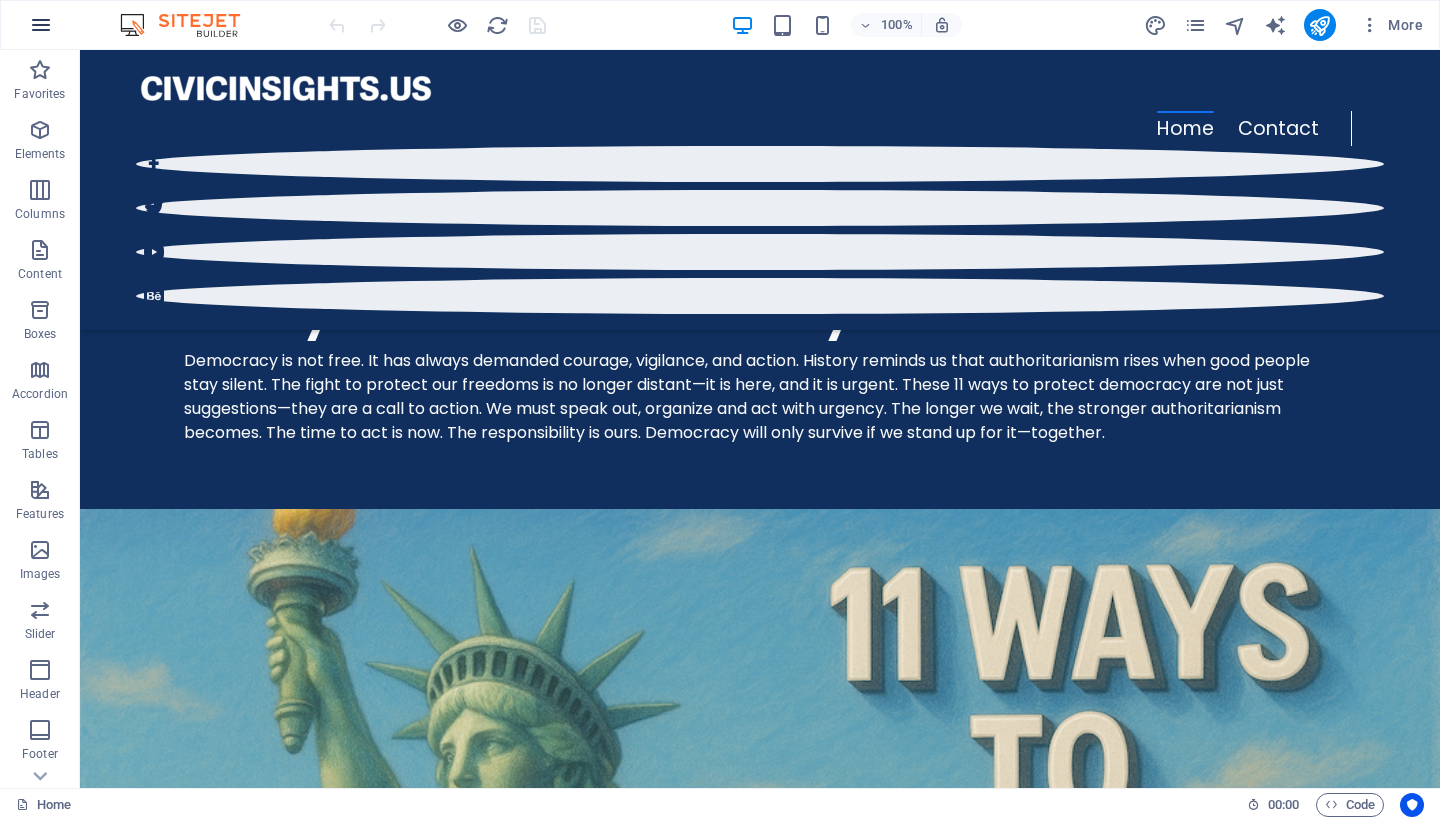 click at bounding box center (41, 25) 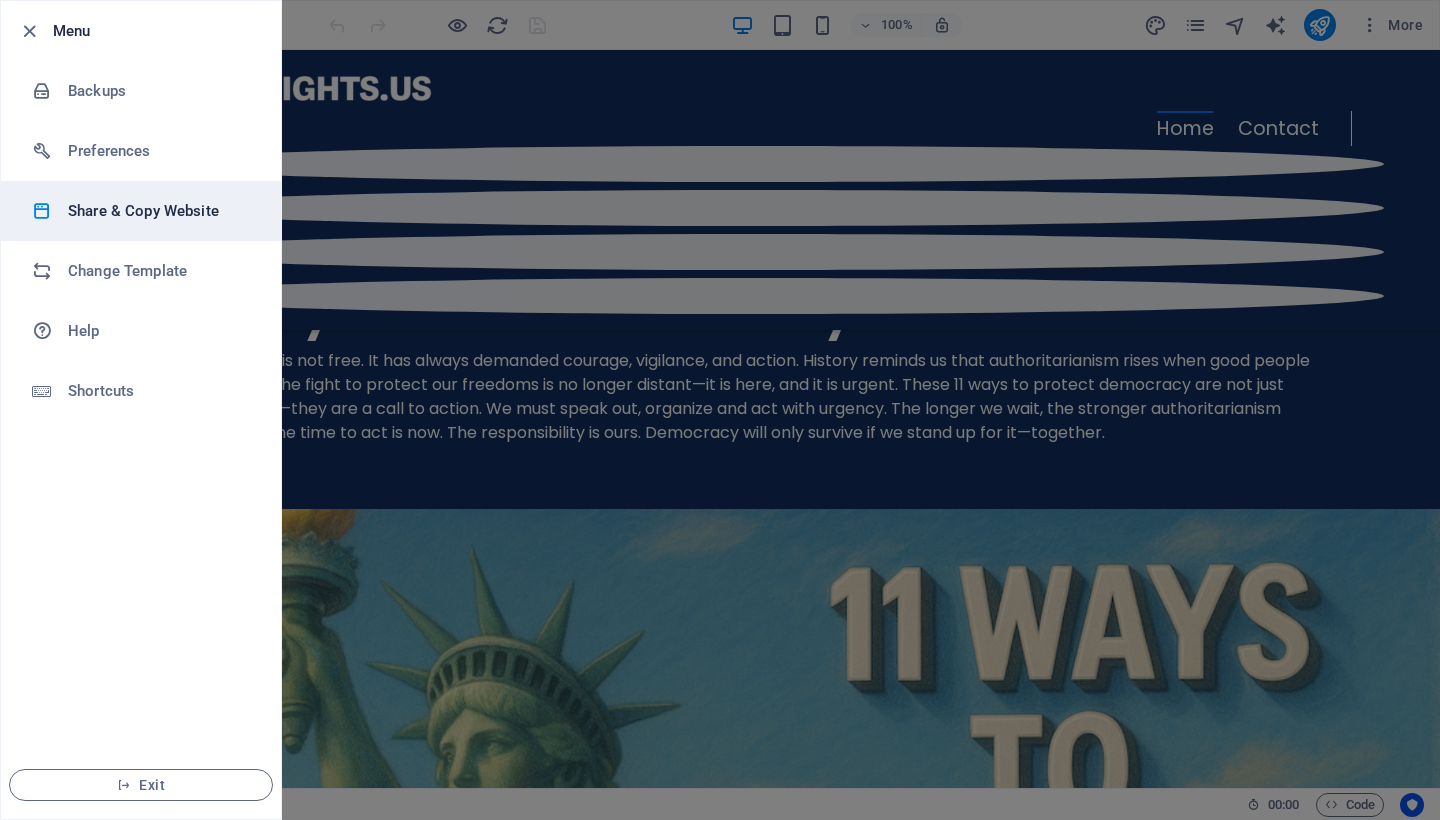 click on "Share & Copy Website" at bounding box center (160, 211) 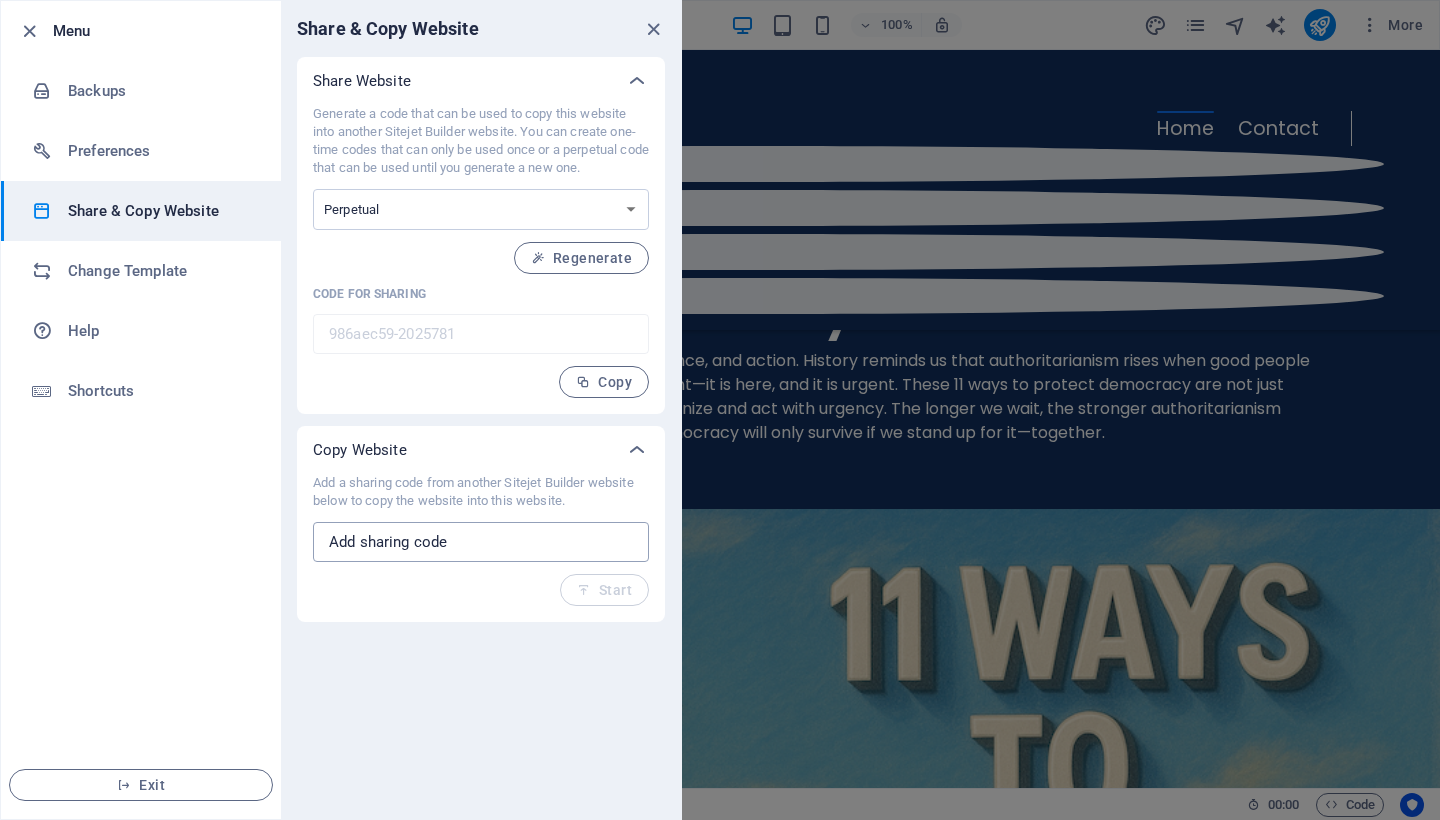click at bounding box center [481, 542] 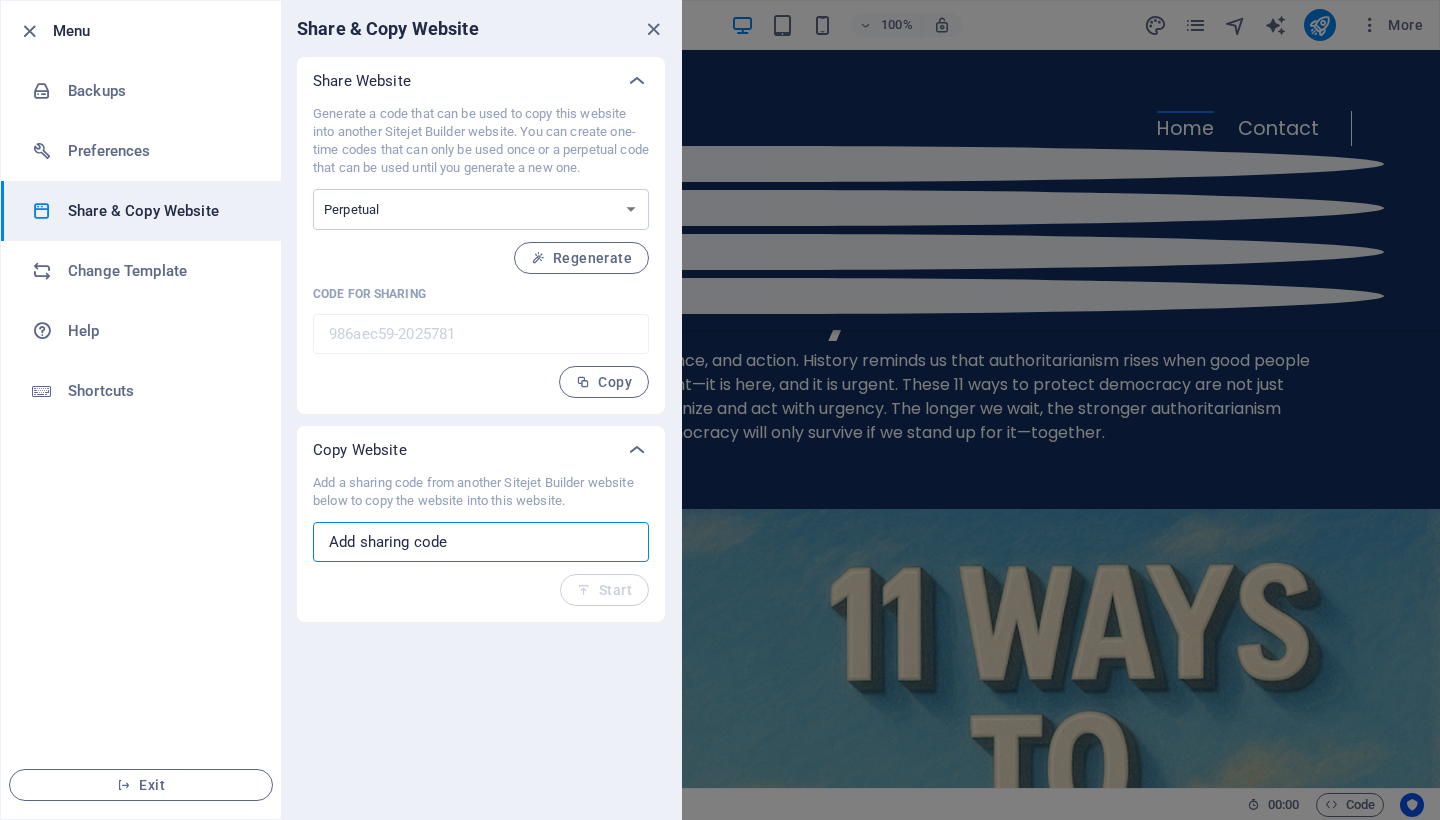 paste on "af0ed319-1849210" 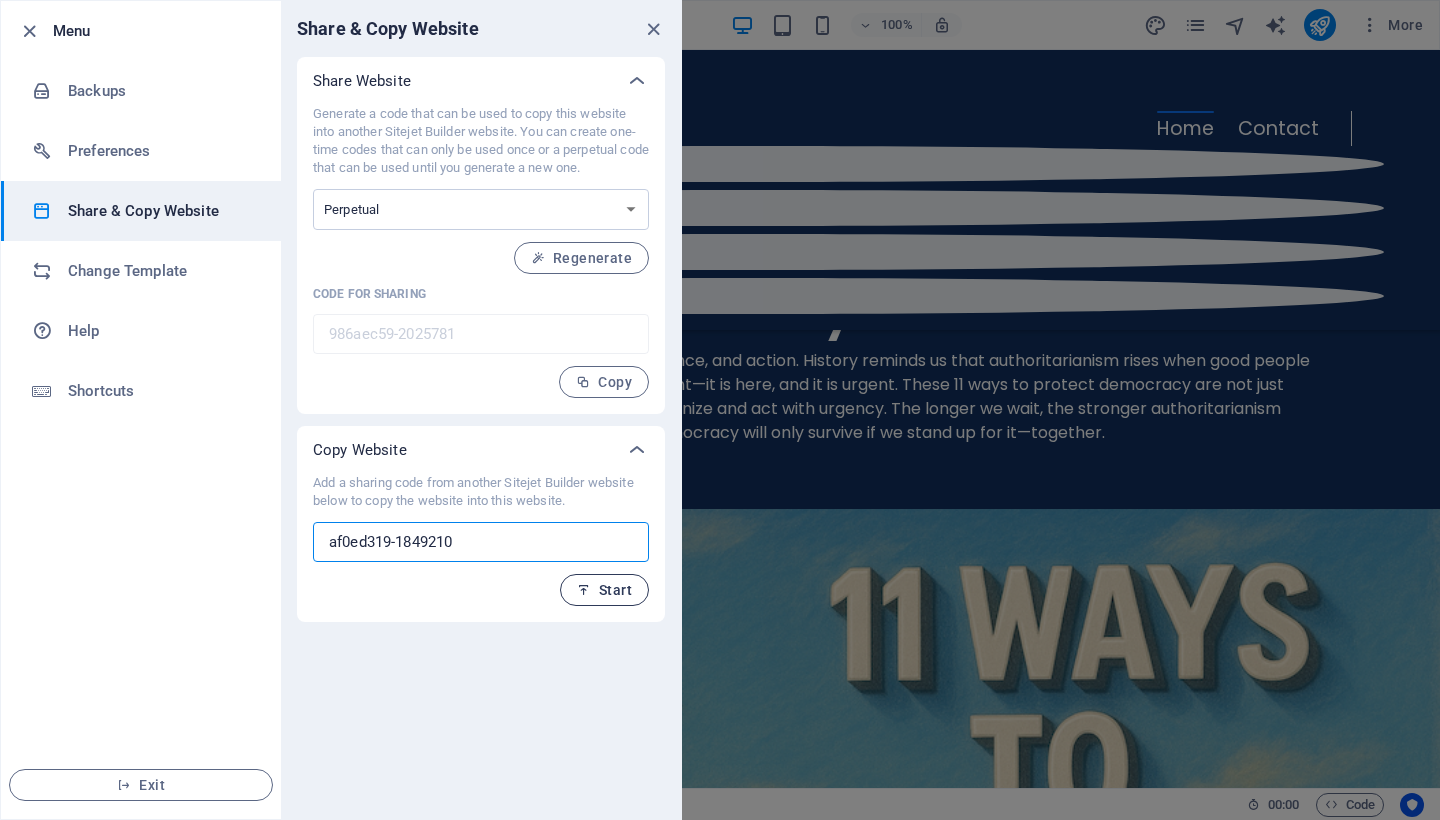 type on "af0ed319-1849210" 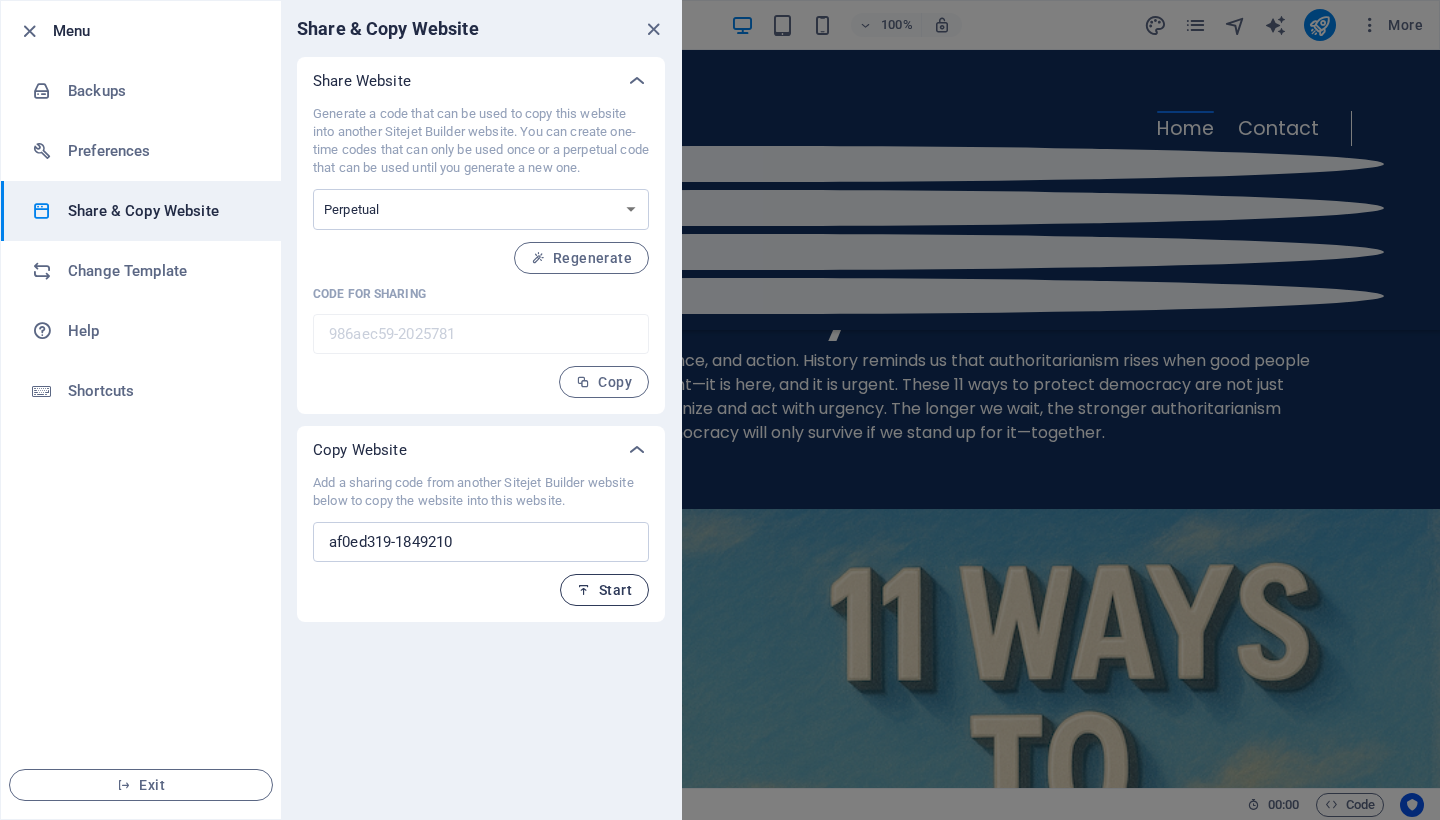 click on "Start" at bounding box center (604, 590) 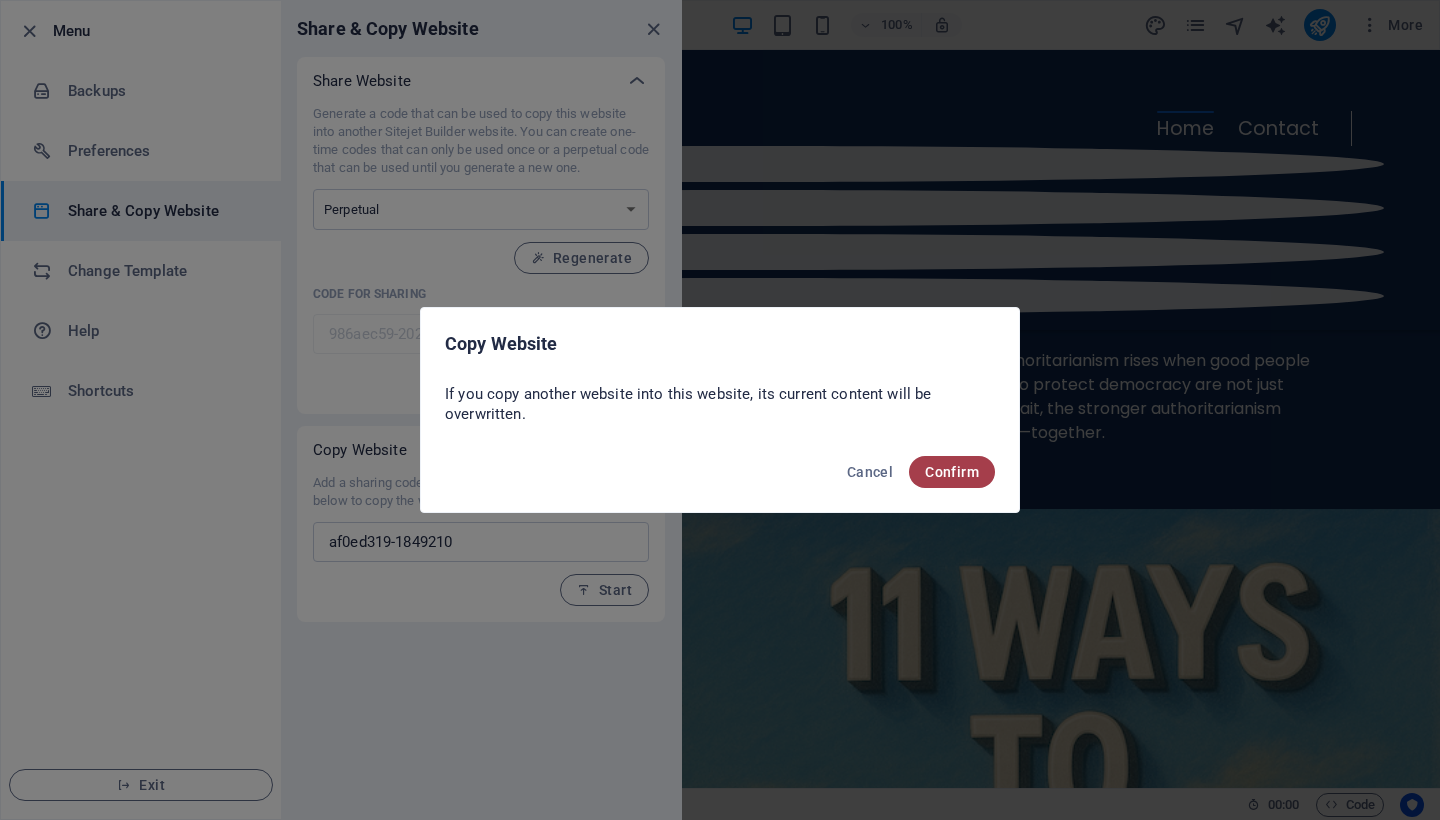 click on "Confirm" at bounding box center (952, 472) 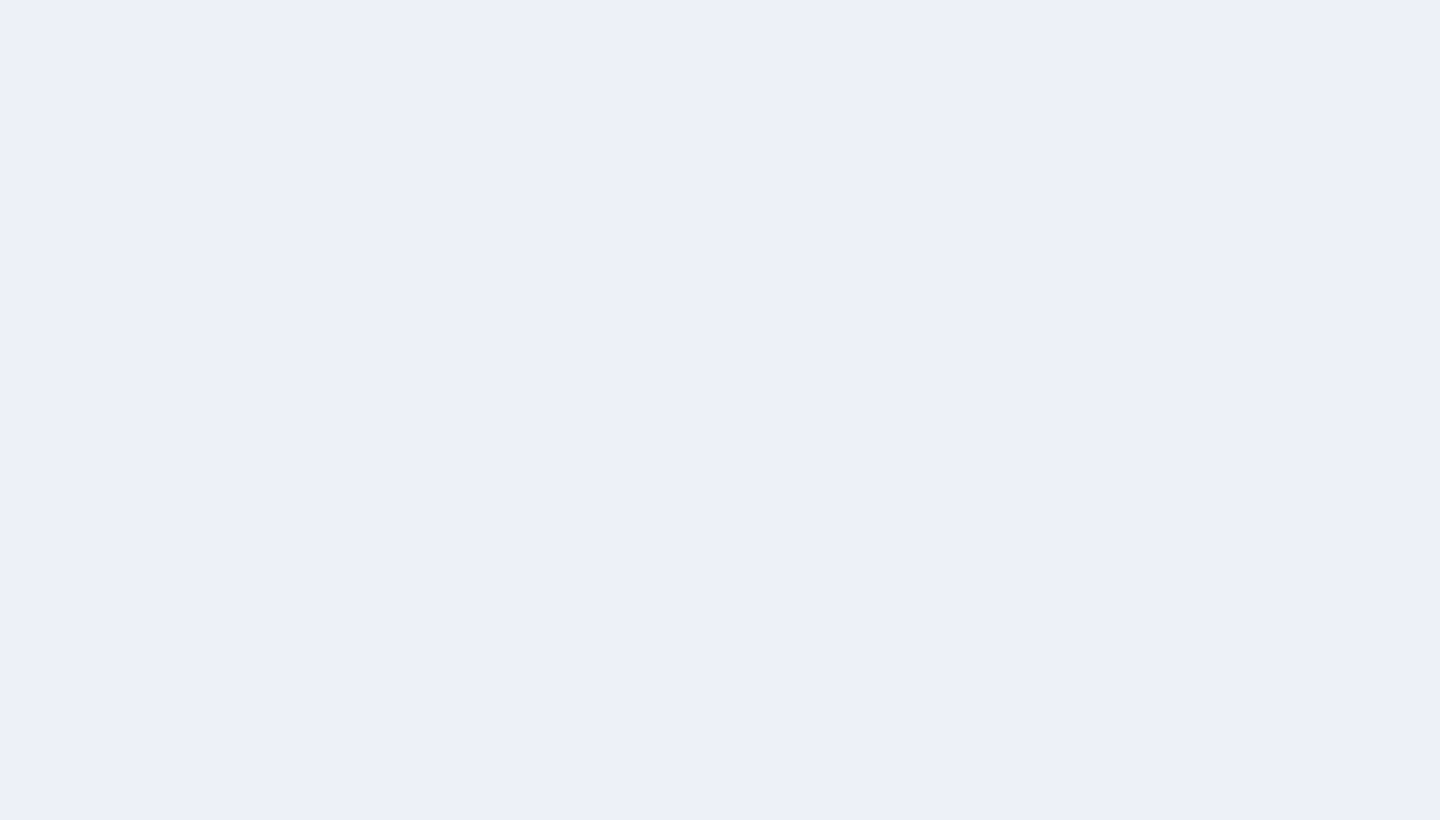 scroll, scrollTop: 0, scrollLeft: 0, axis: both 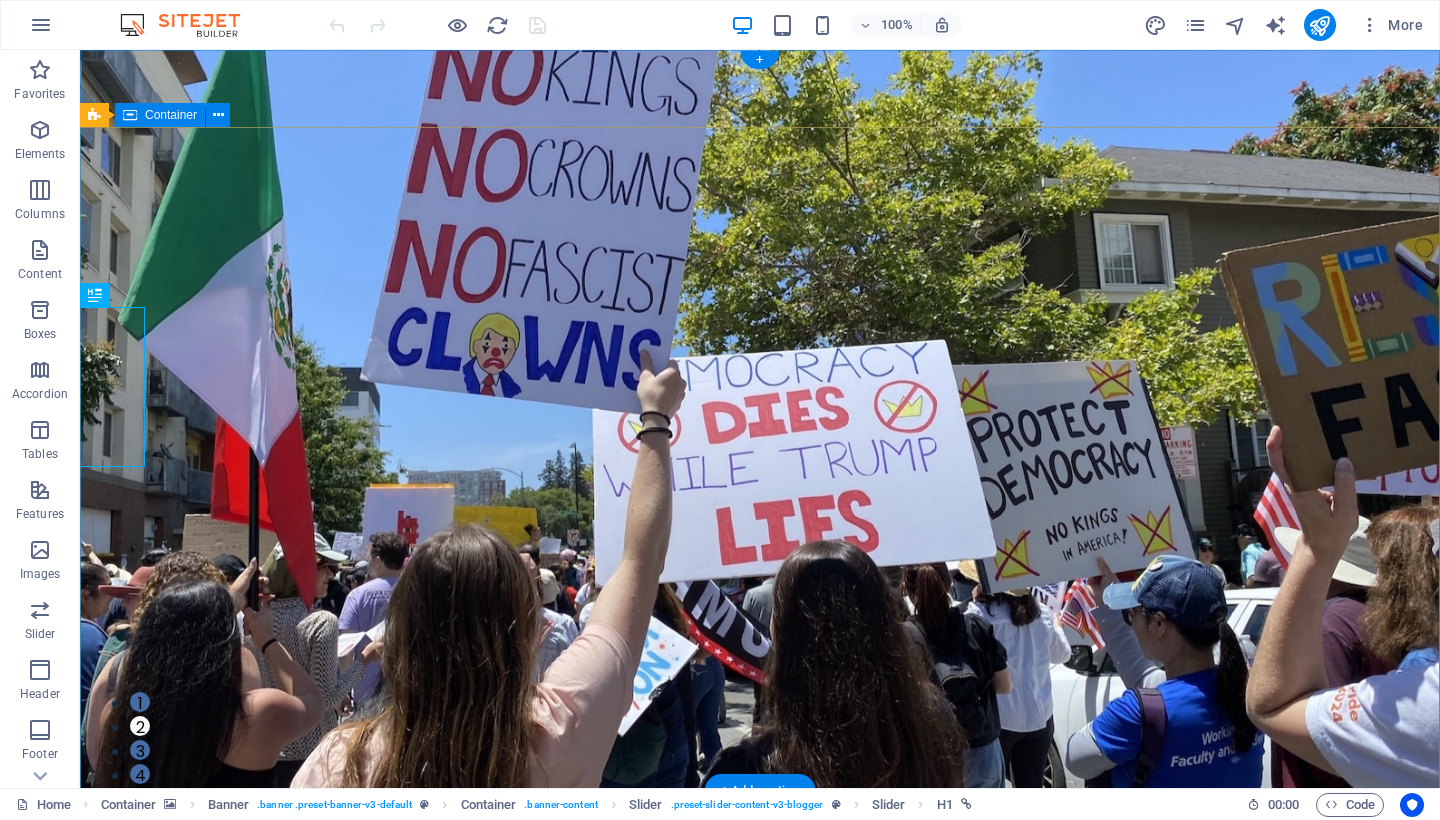 click on "Freedom Grows Where  Fear Is Defeated  When Injustice Rules, Resistance Becomes Duty Be the Flame They Cannot Extinguish United We Stand, Divided They Rule Freedom Grows Where  Fear Is Defeated  When Injustice Rules, Resistance Becomes Duty 1 2 3 4" at bounding box center (760, 1312) 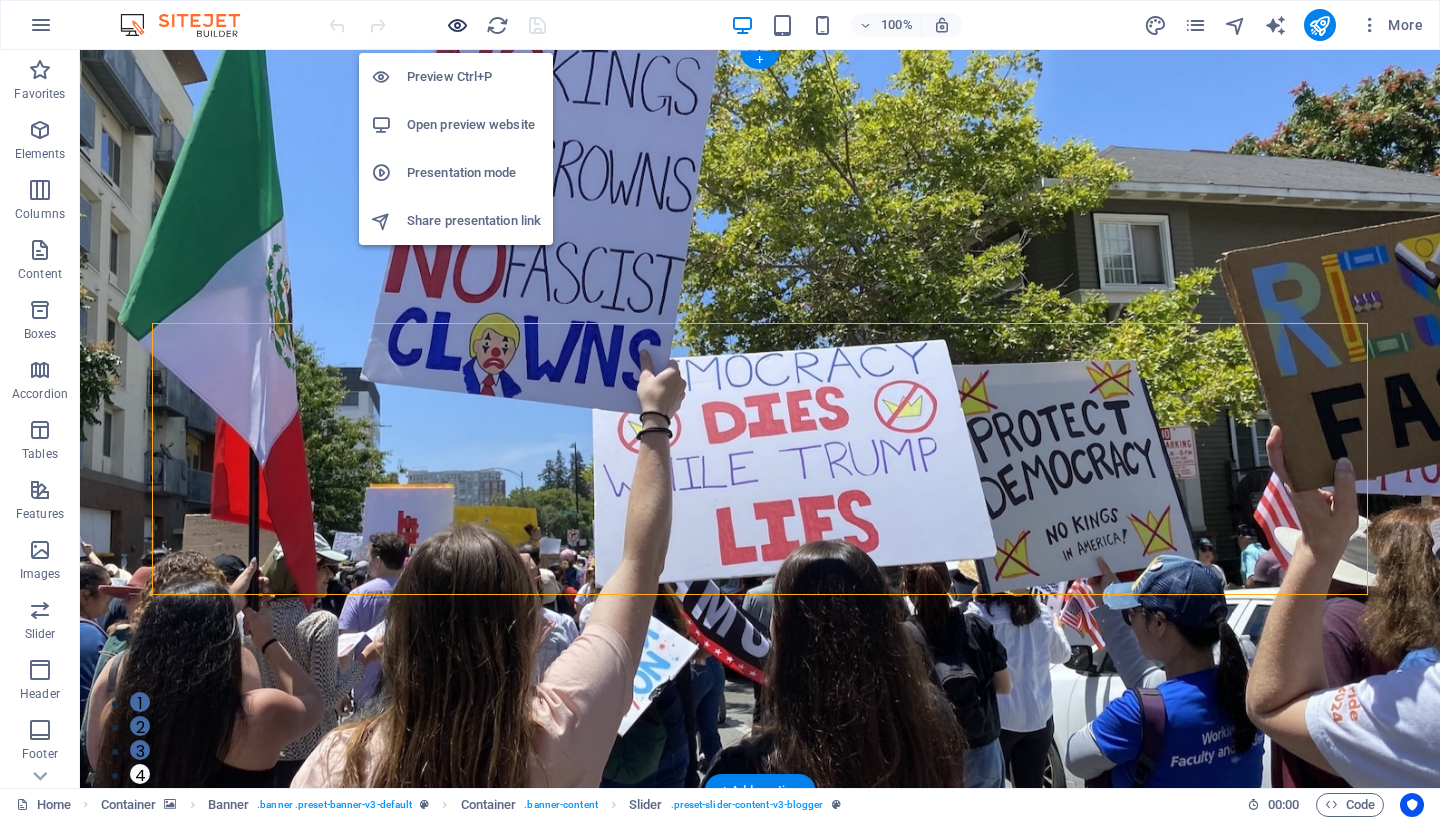 click at bounding box center (457, 25) 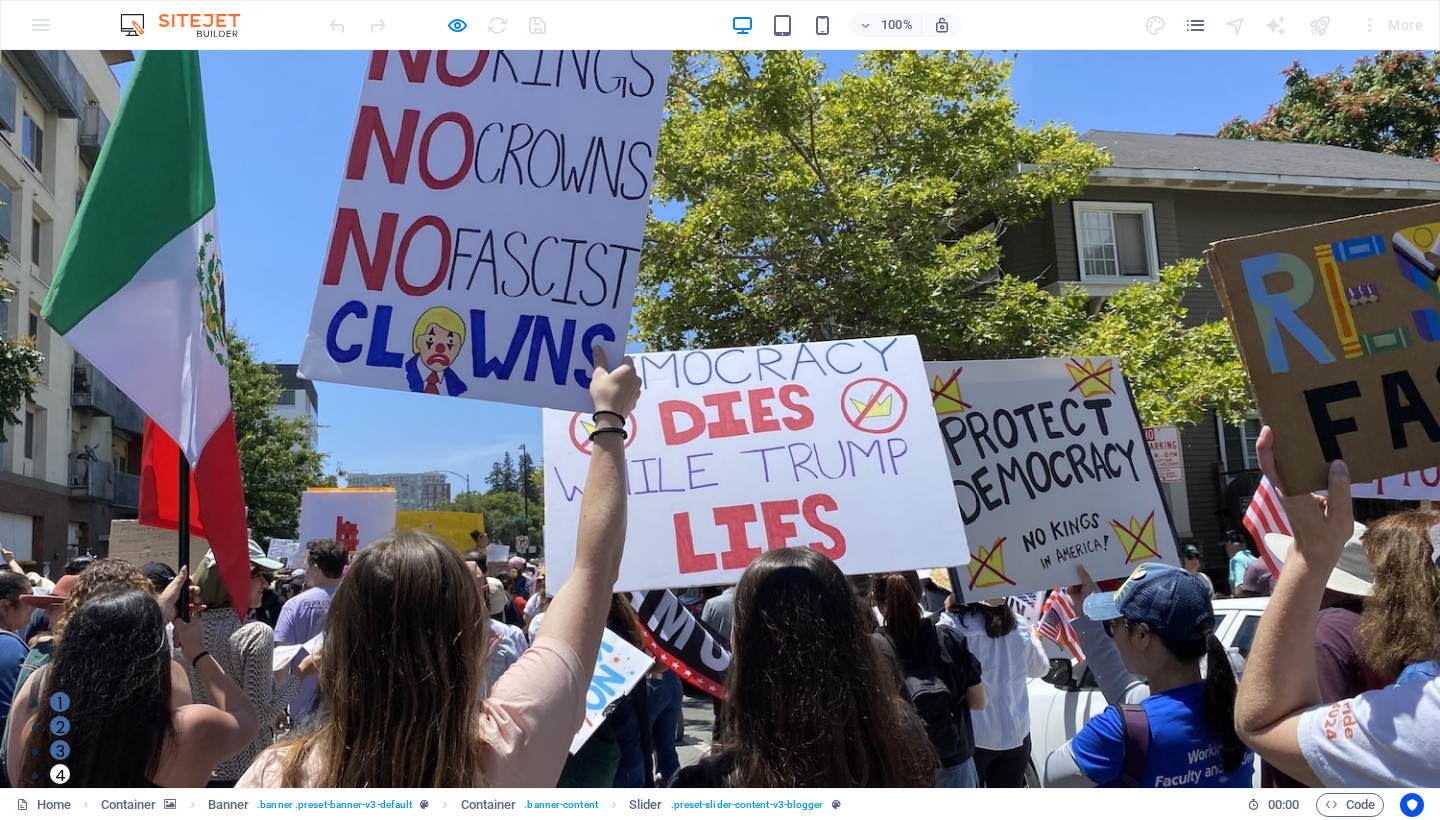 type 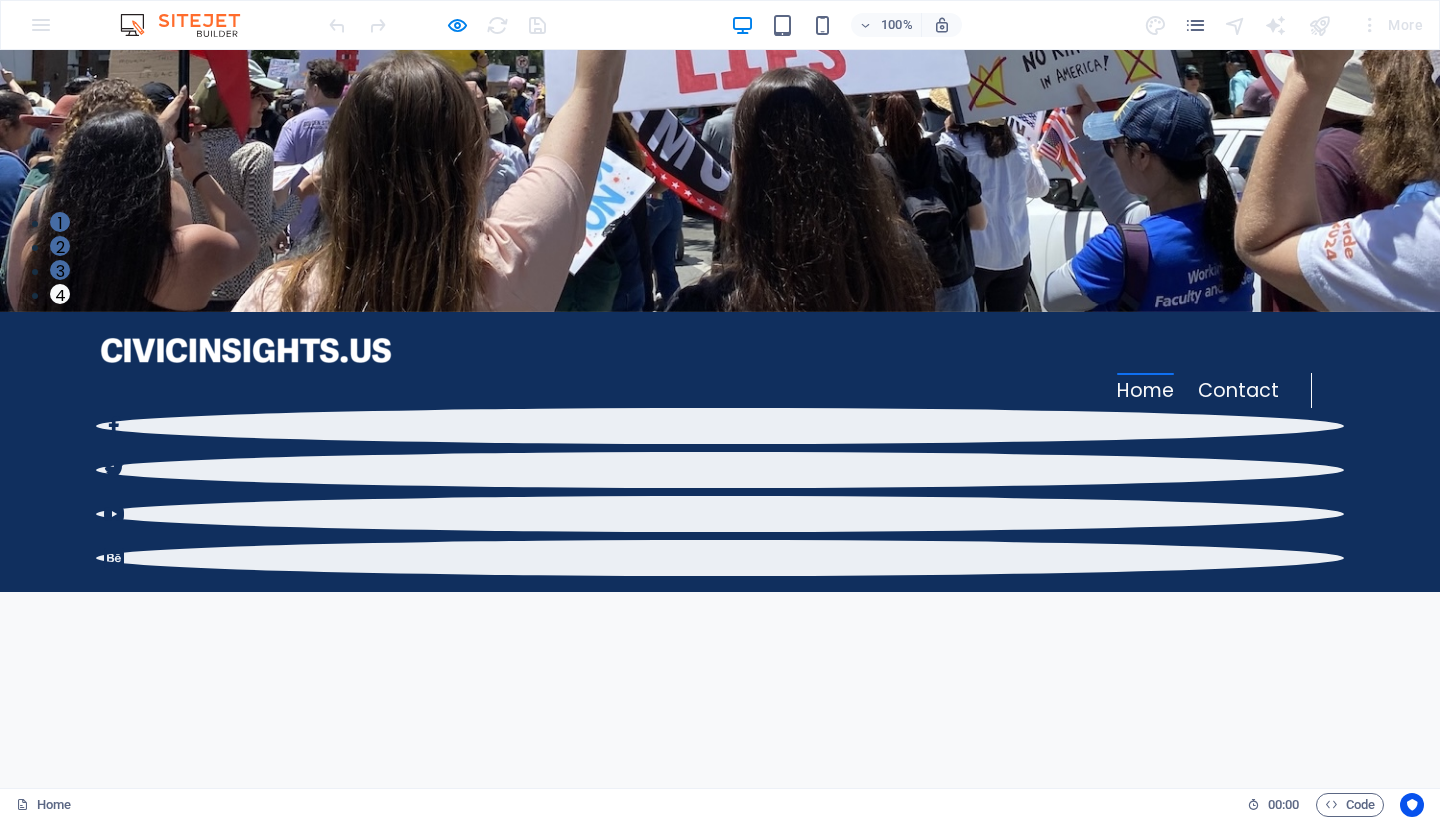 scroll, scrollTop: 853, scrollLeft: 0, axis: vertical 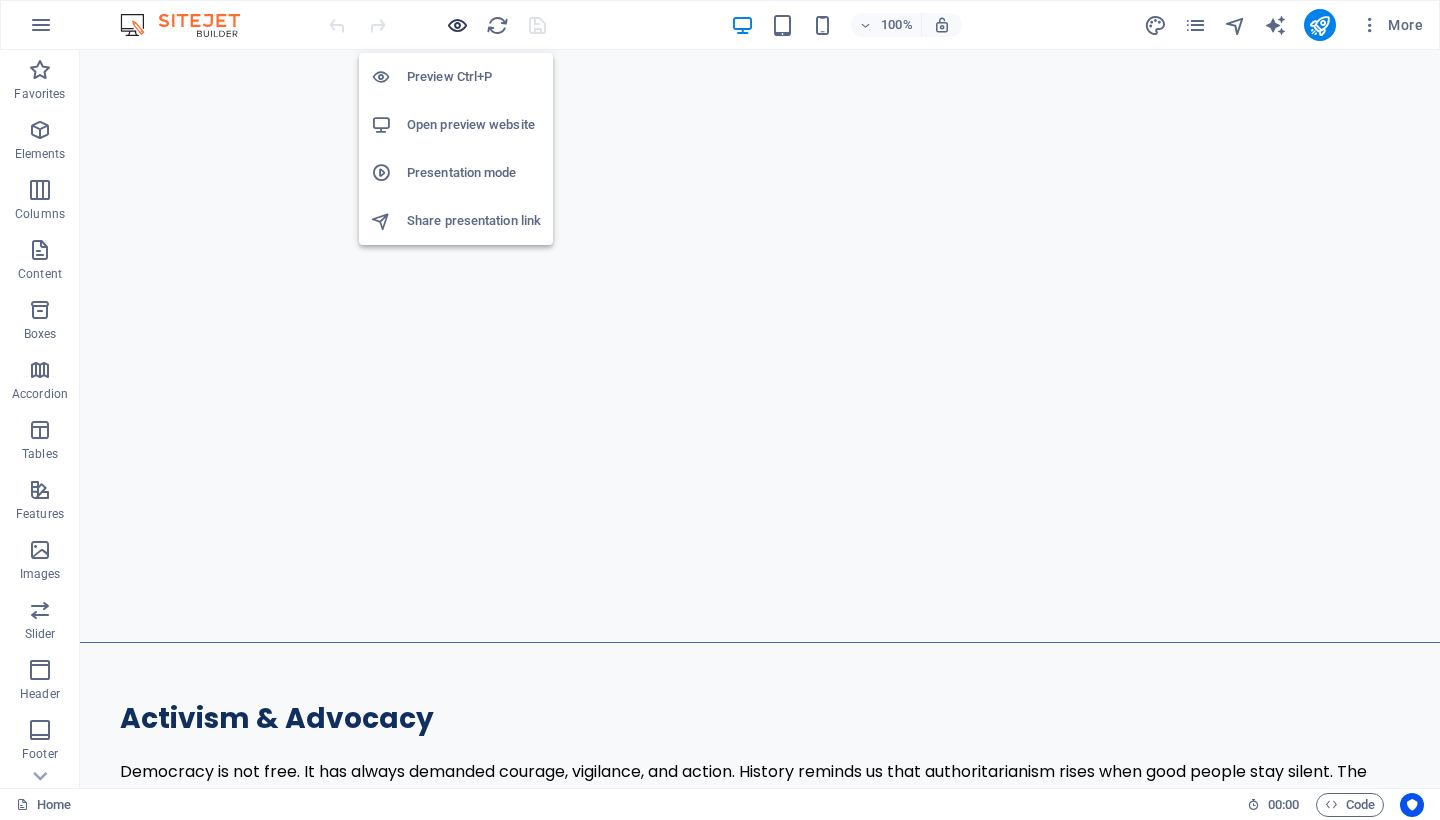 click at bounding box center [457, 25] 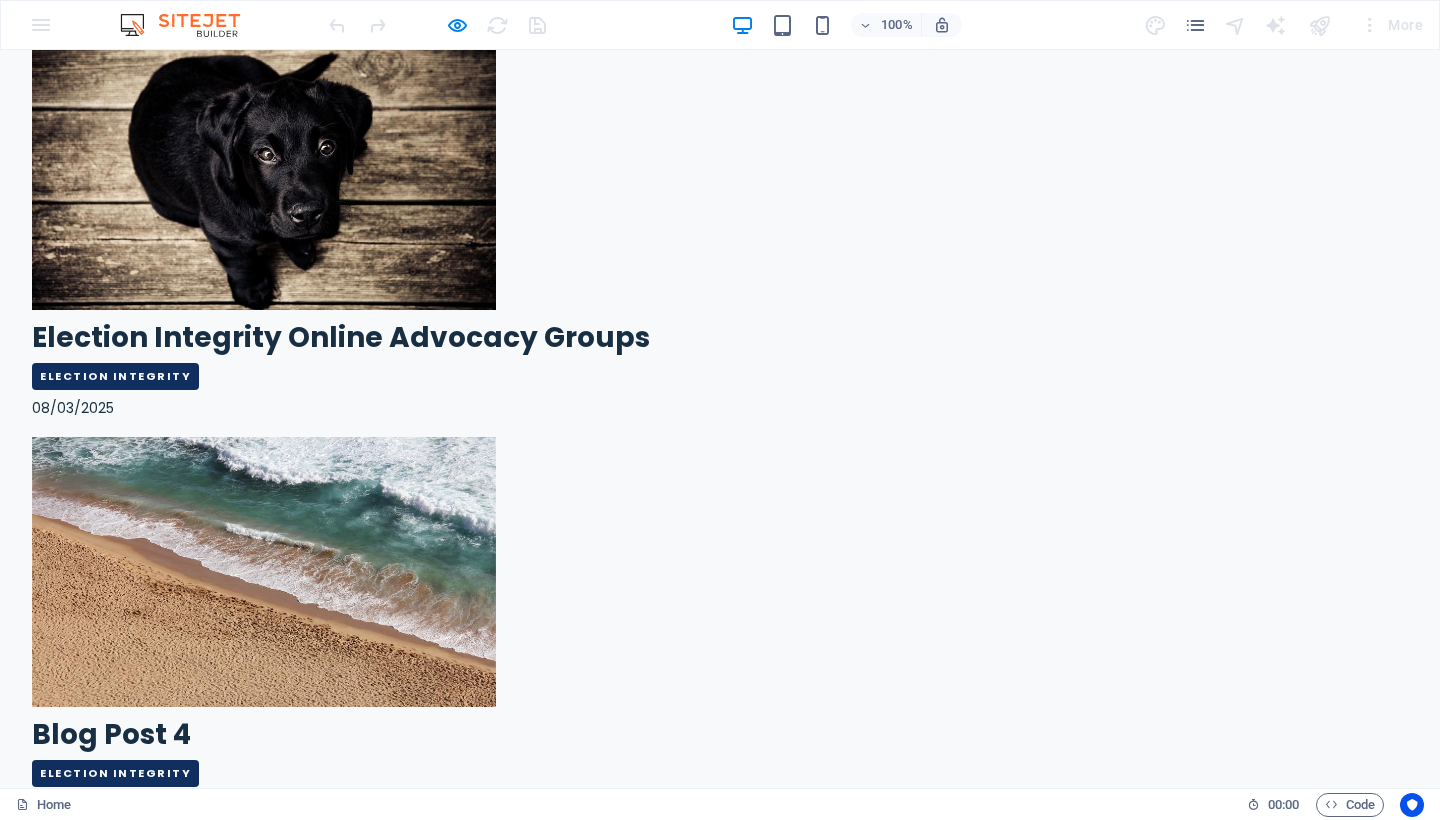 scroll, scrollTop: 2631, scrollLeft: 0, axis: vertical 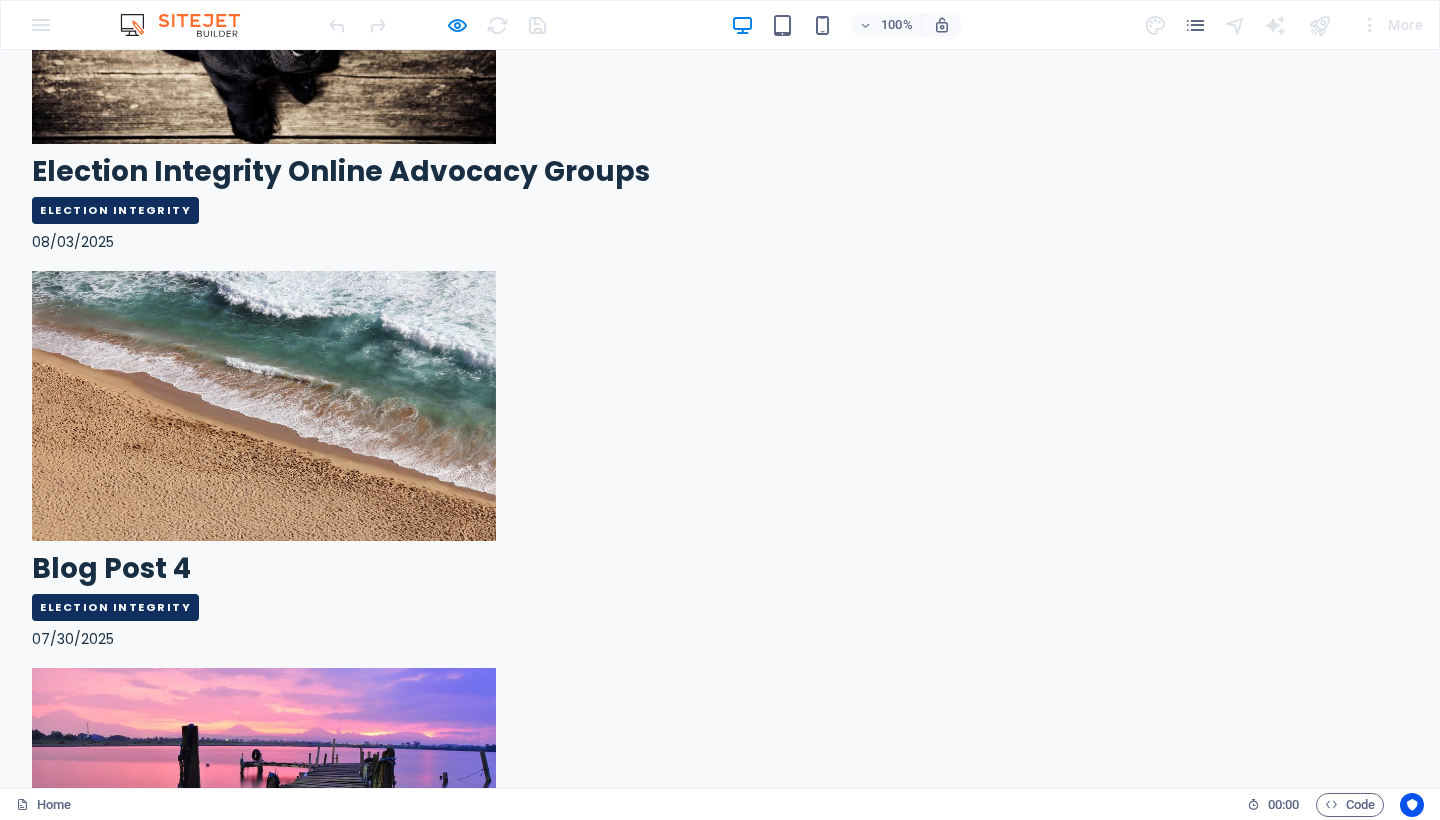 click on "Project 2025: The Authoritarian Blueprint Already Underway" at bounding box center (470, 3039) 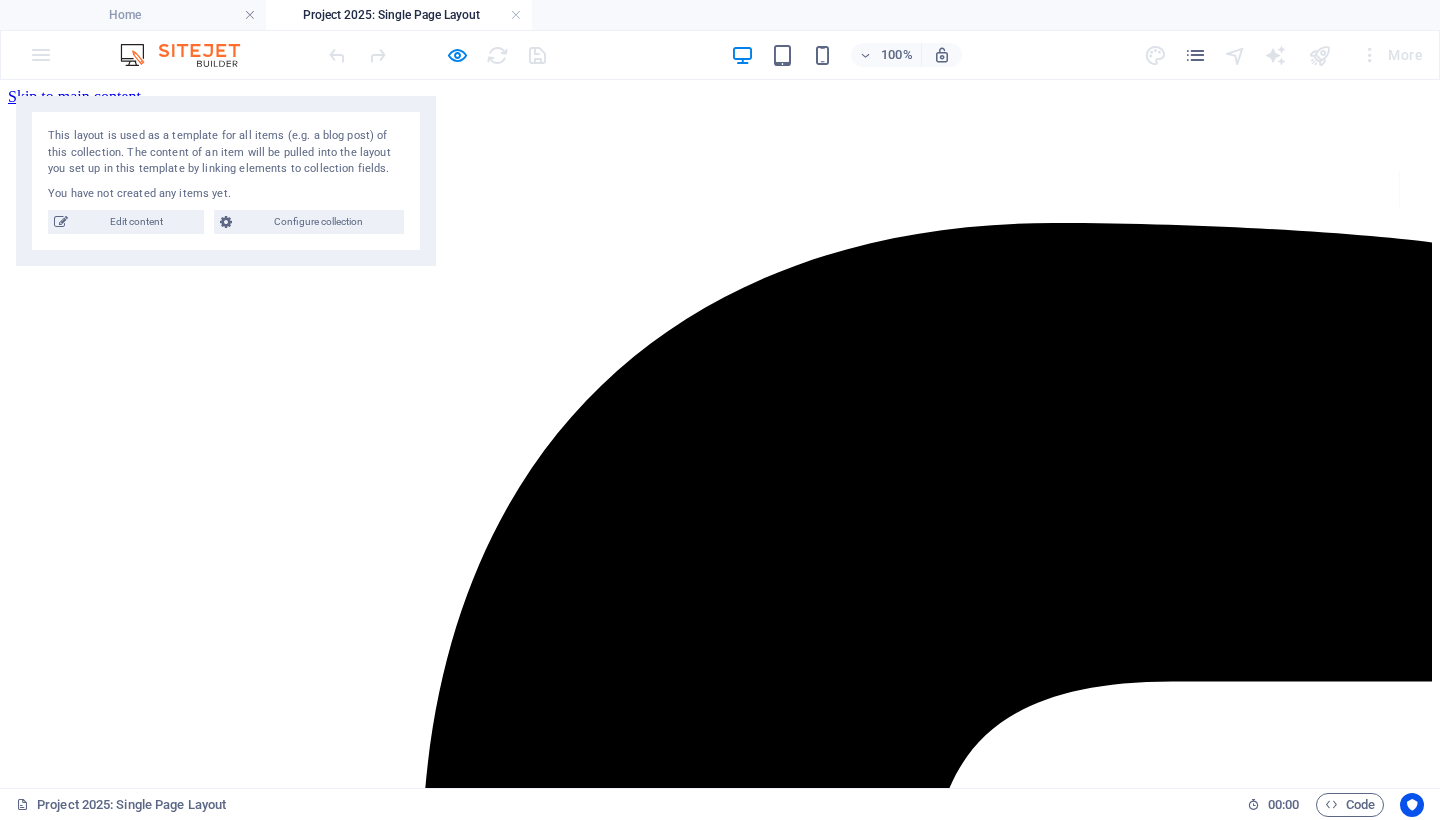 scroll, scrollTop: 0, scrollLeft: 0, axis: both 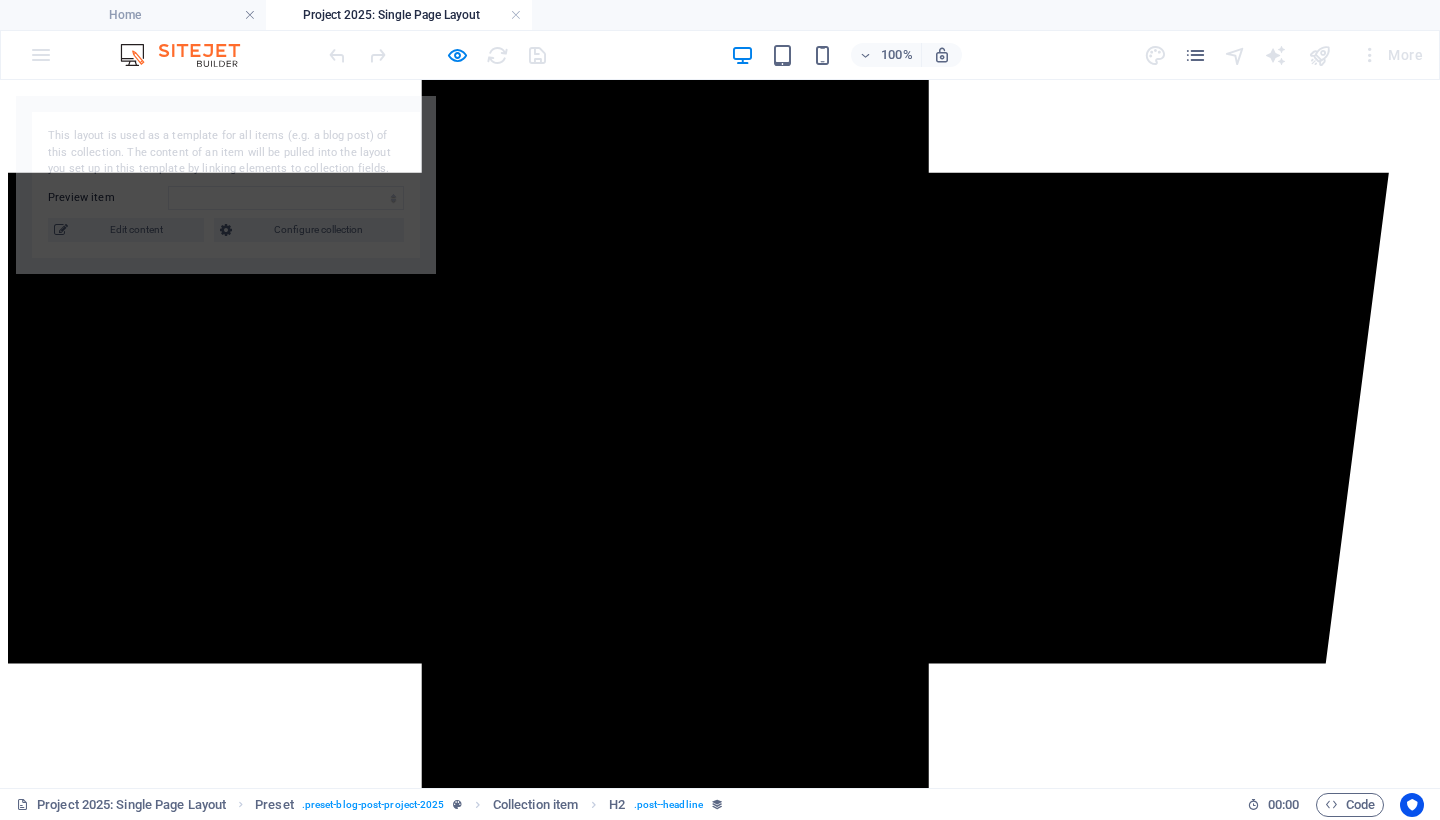 select on "6890d96062f84ee18d0bb136" 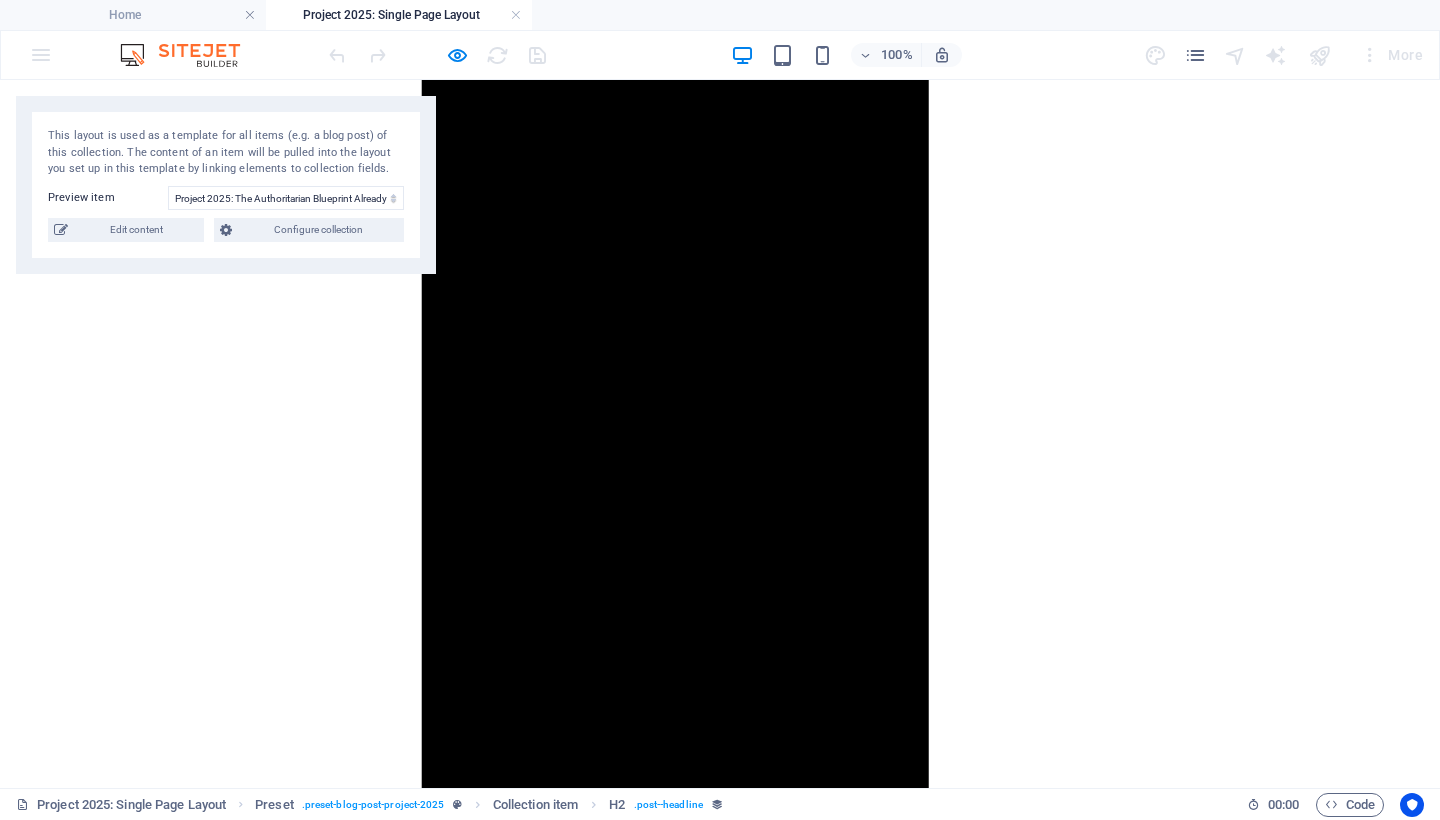 scroll, scrollTop: 2395, scrollLeft: 0, axis: vertical 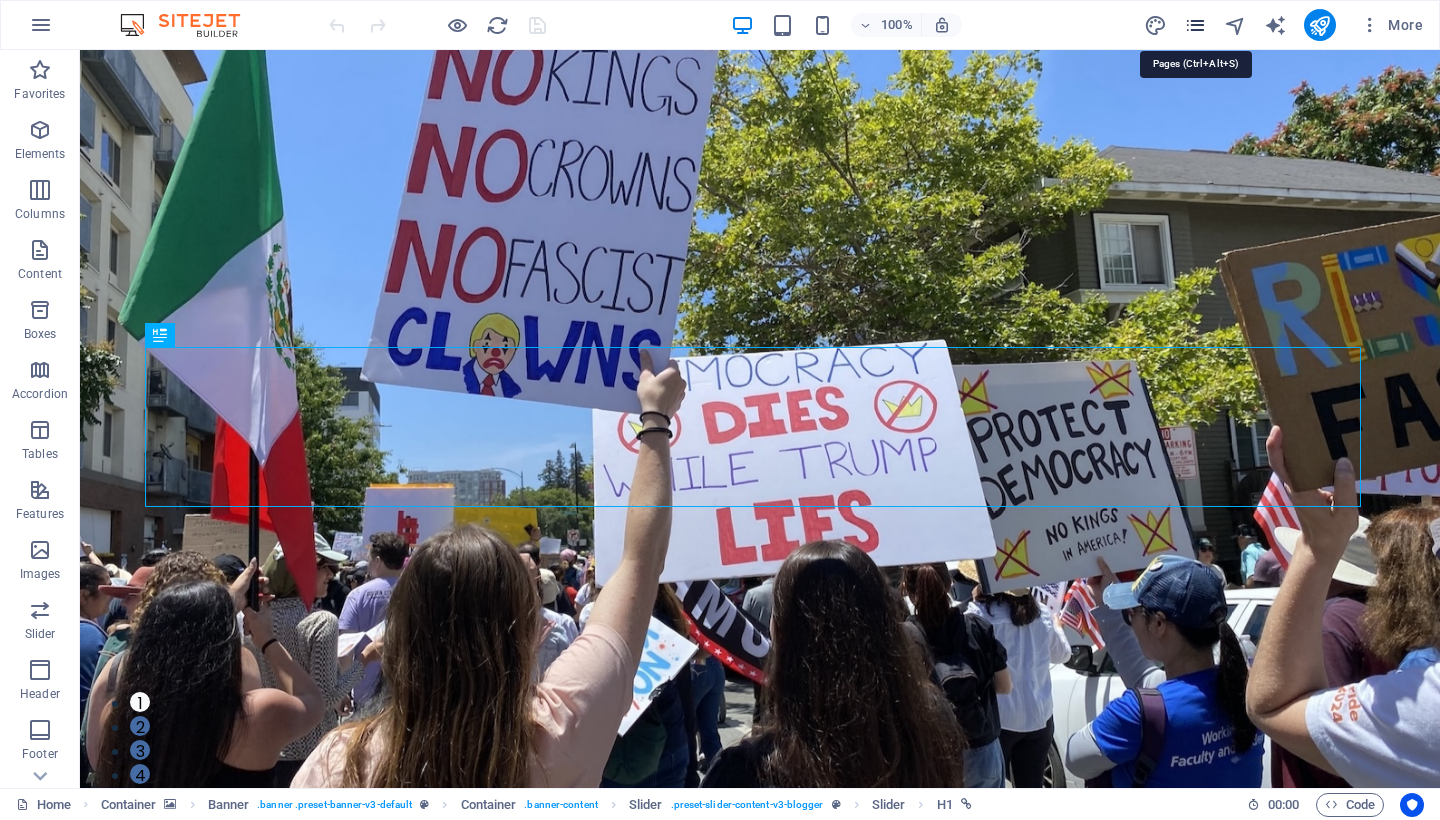 click at bounding box center [1195, 25] 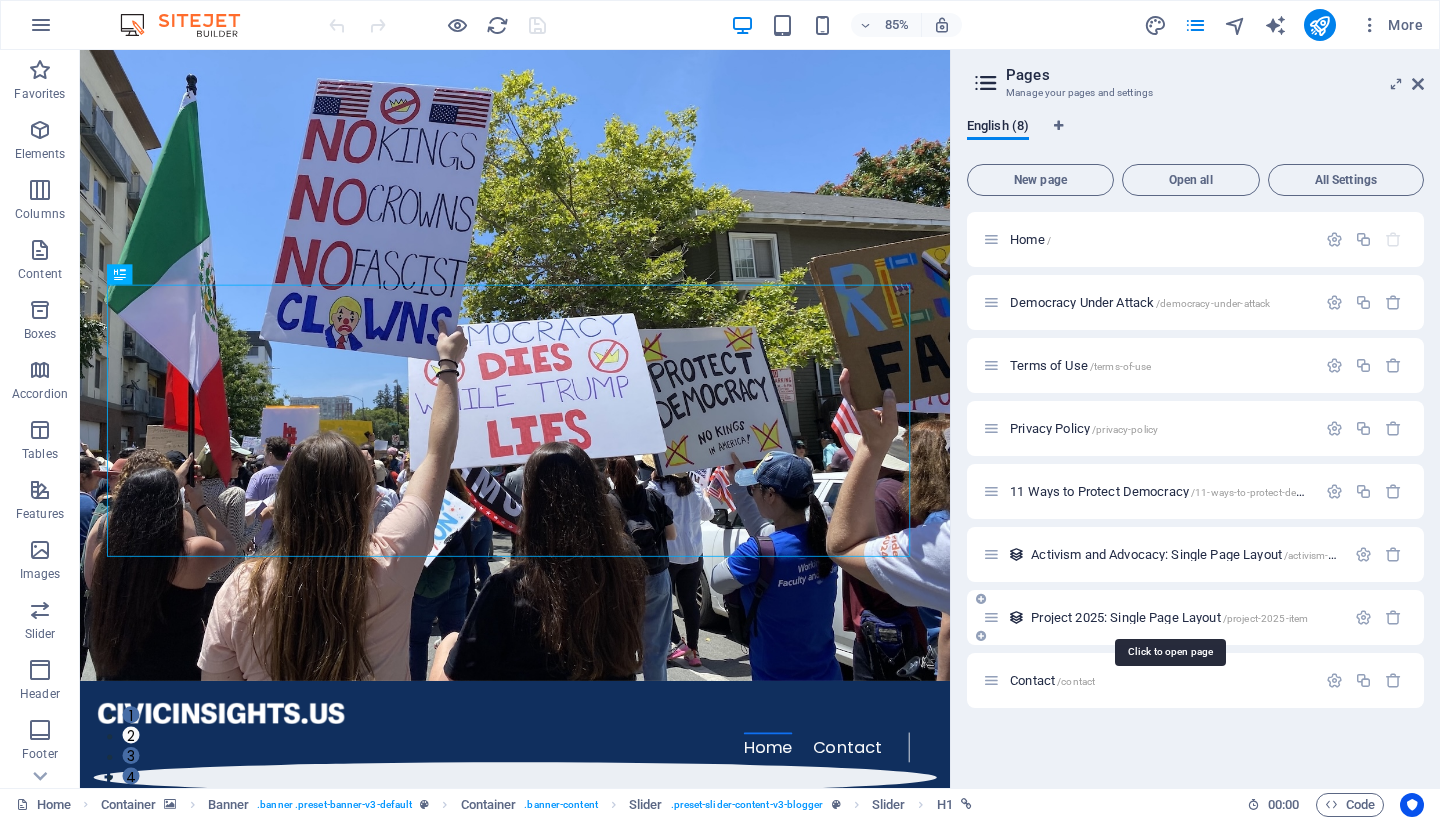 click on "Project 2025: Single Page Layout /project-2025-item" at bounding box center (1169, 617) 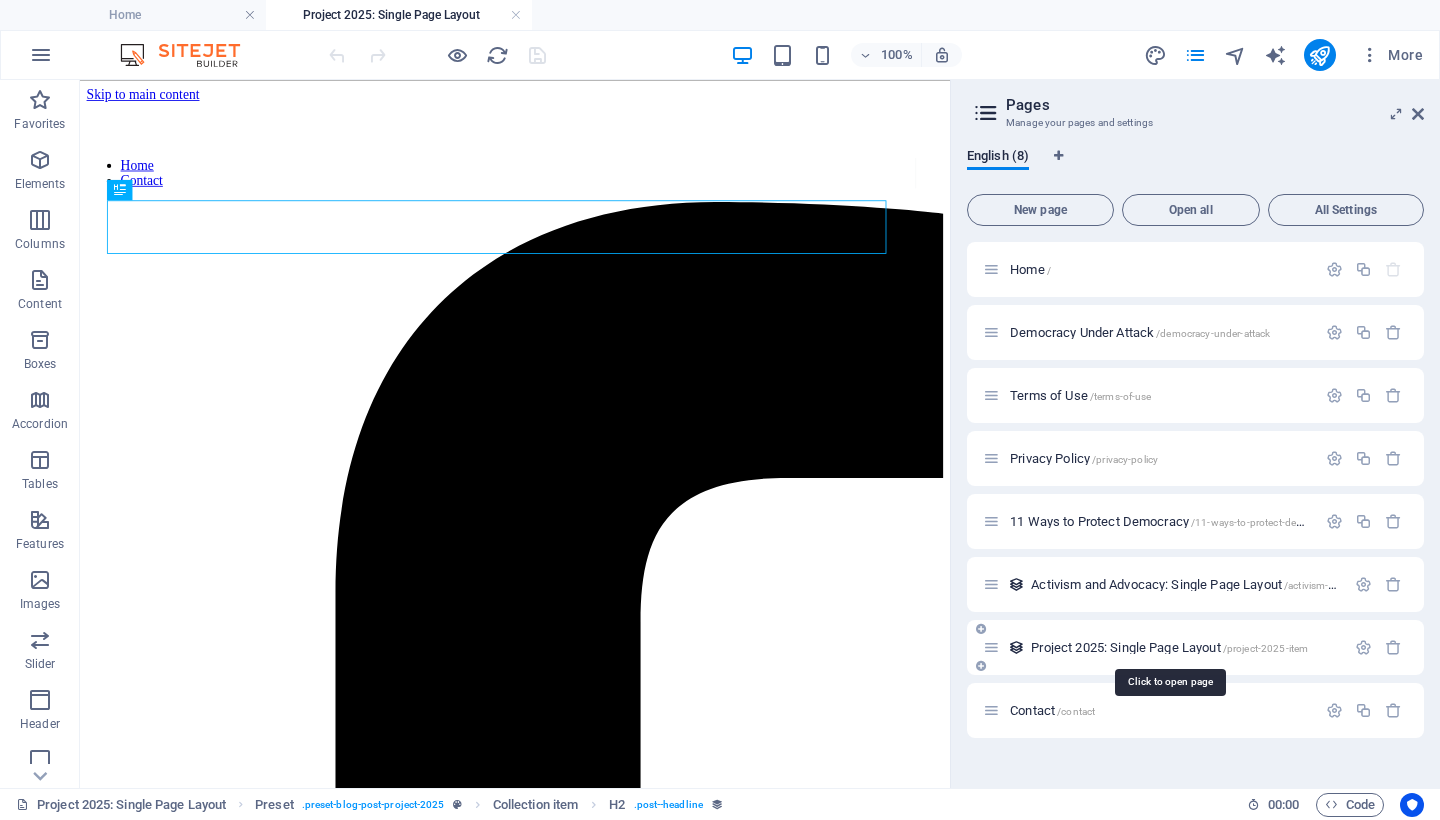 scroll, scrollTop: 0, scrollLeft: 0, axis: both 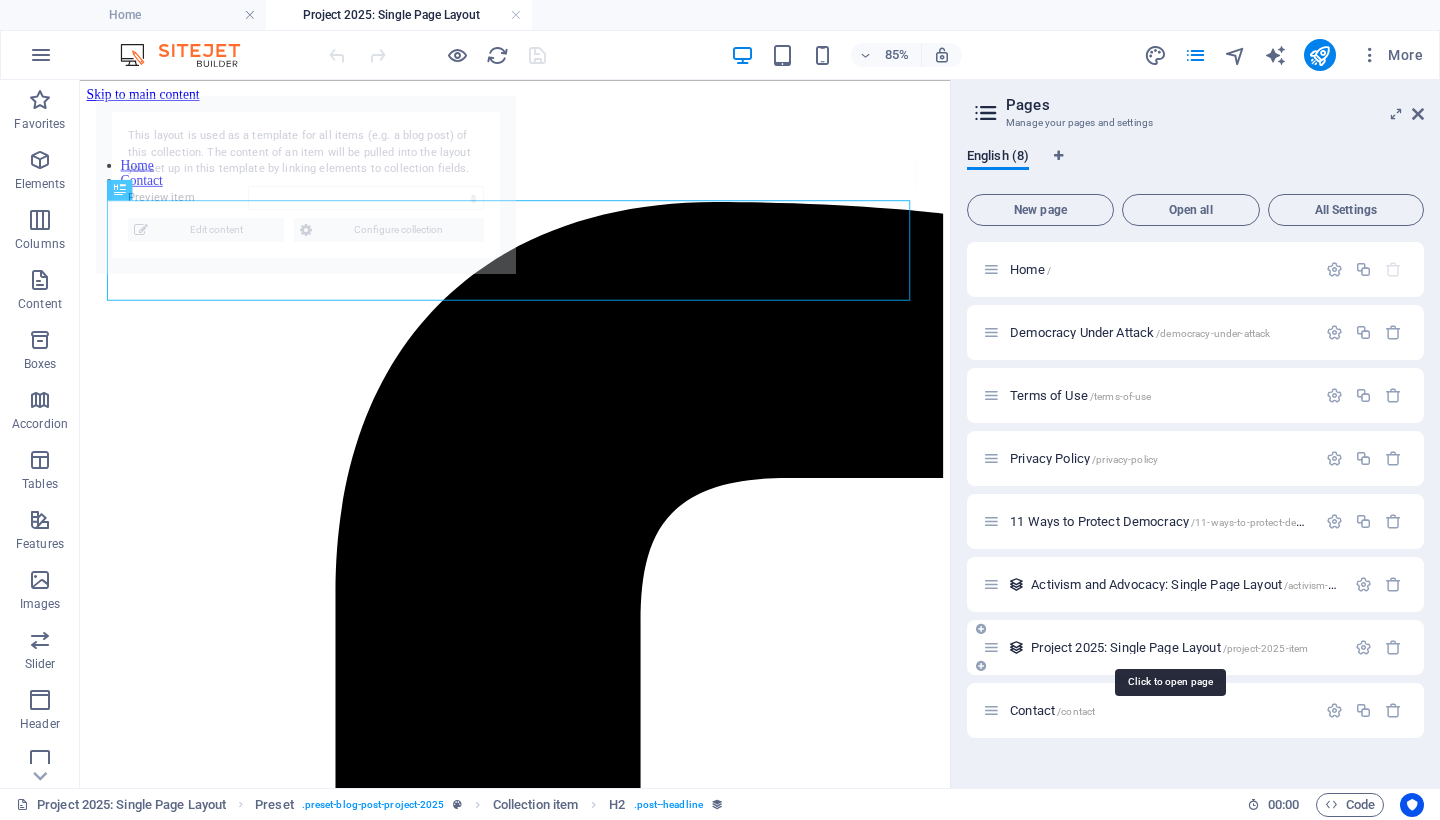 select on "688ff2b734730a6caf02dc72" 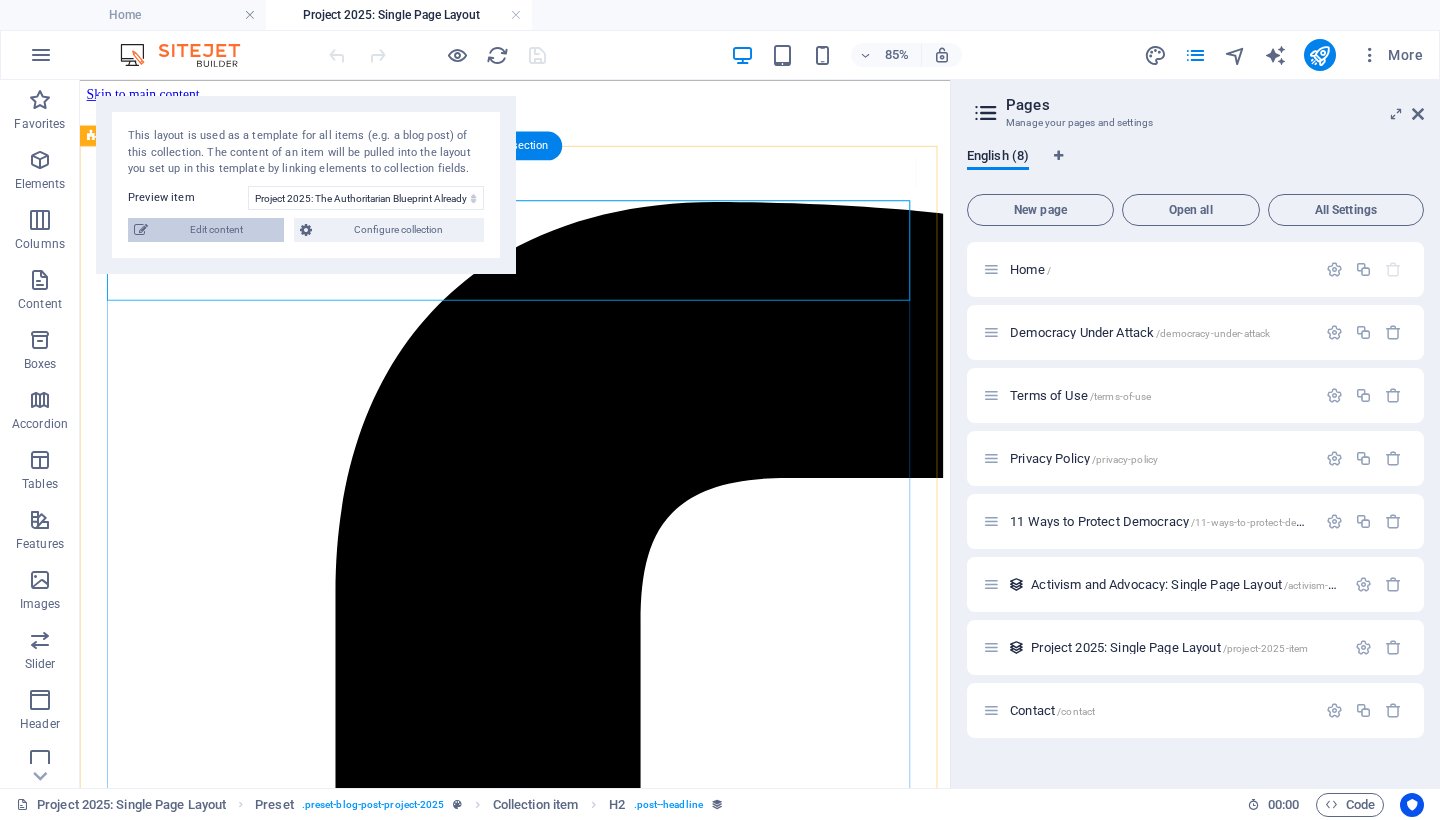 click on "Edit content" at bounding box center [216, 230] 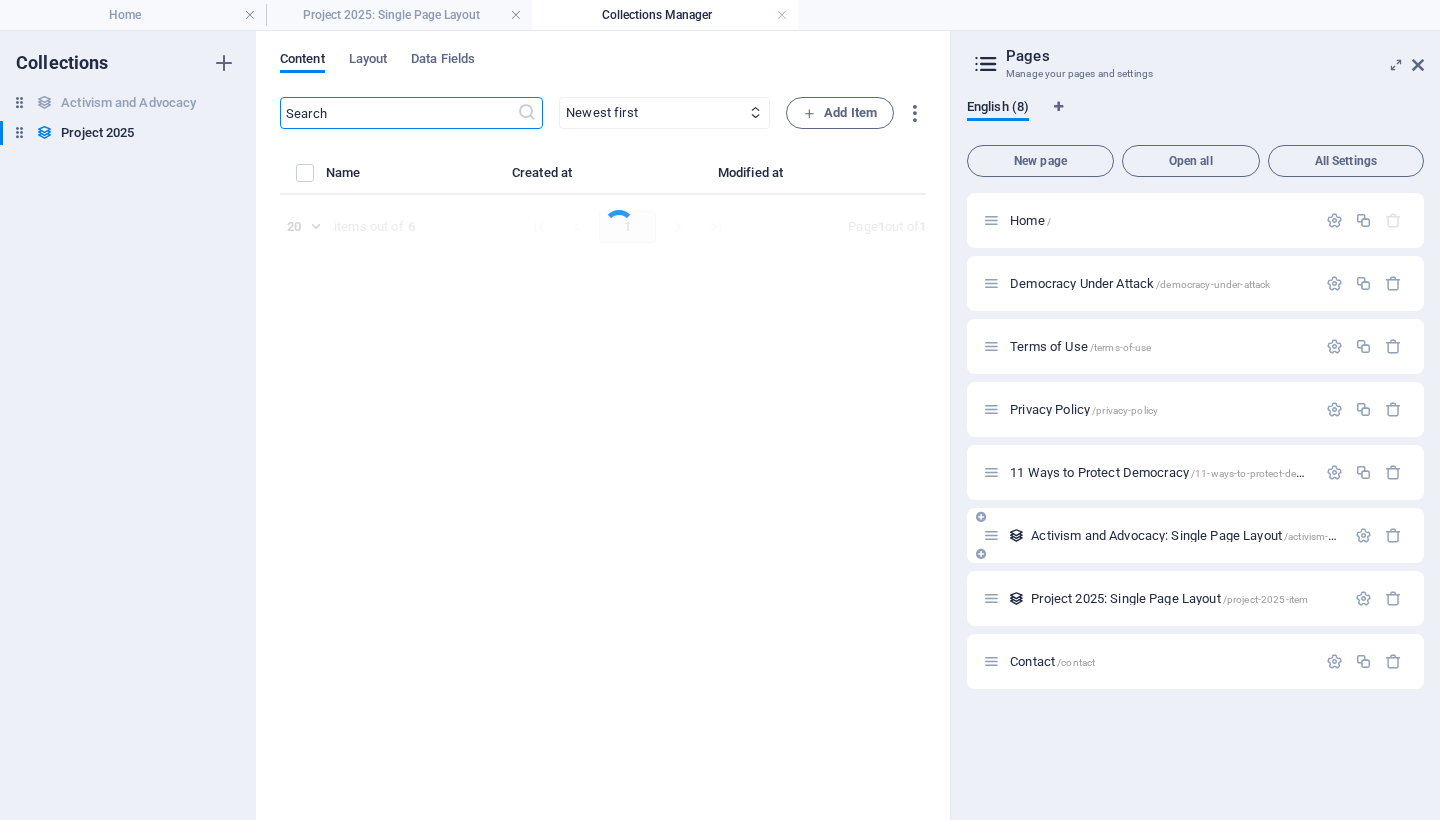 select on "Project 2025" 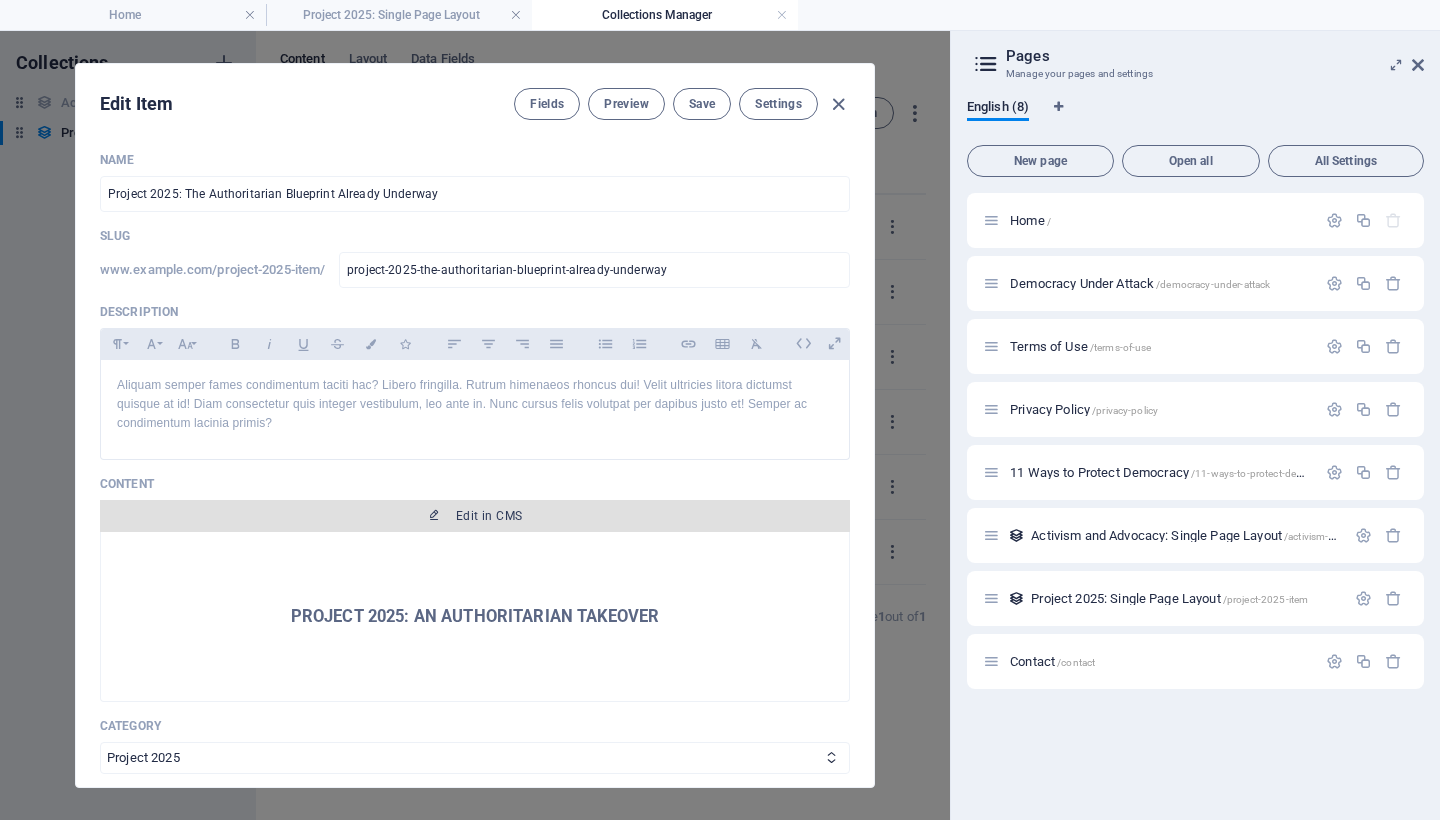 click on "Edit in CMS" at bounding box center (489, 516) 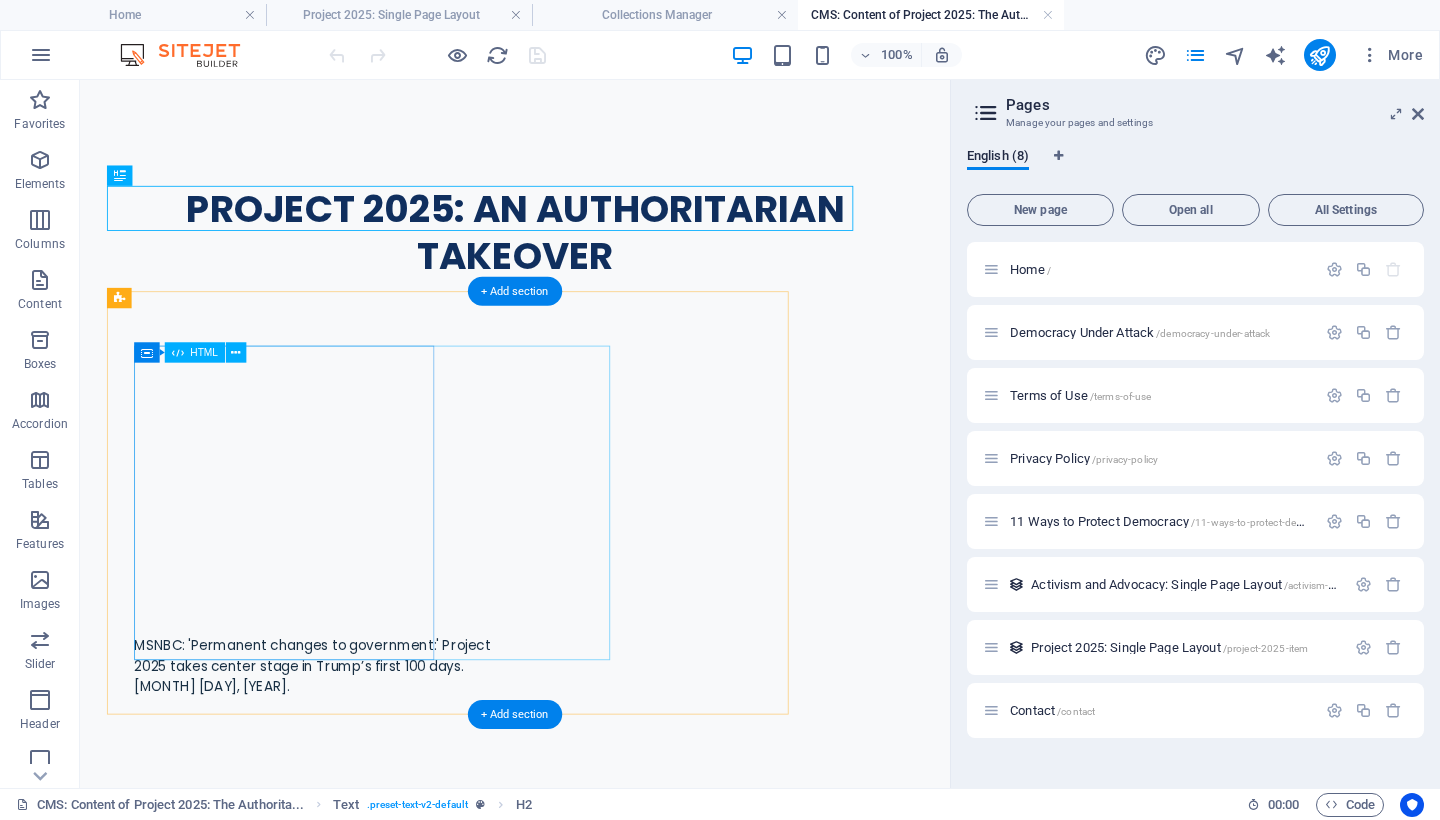 scroll, scrollTop: 0, scrollLeft: 0, axis: both 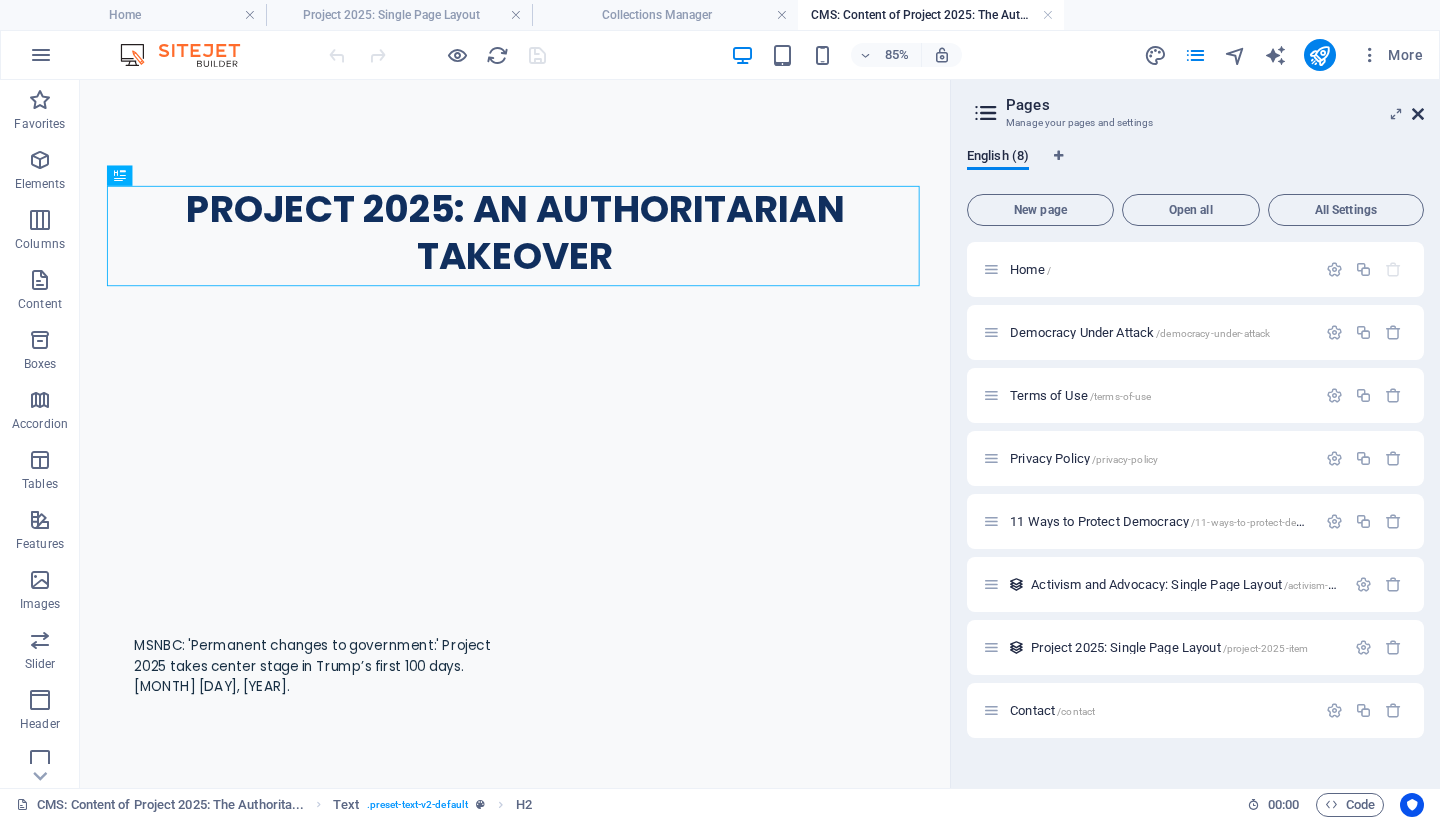 click at bounding box center (1418, 114) 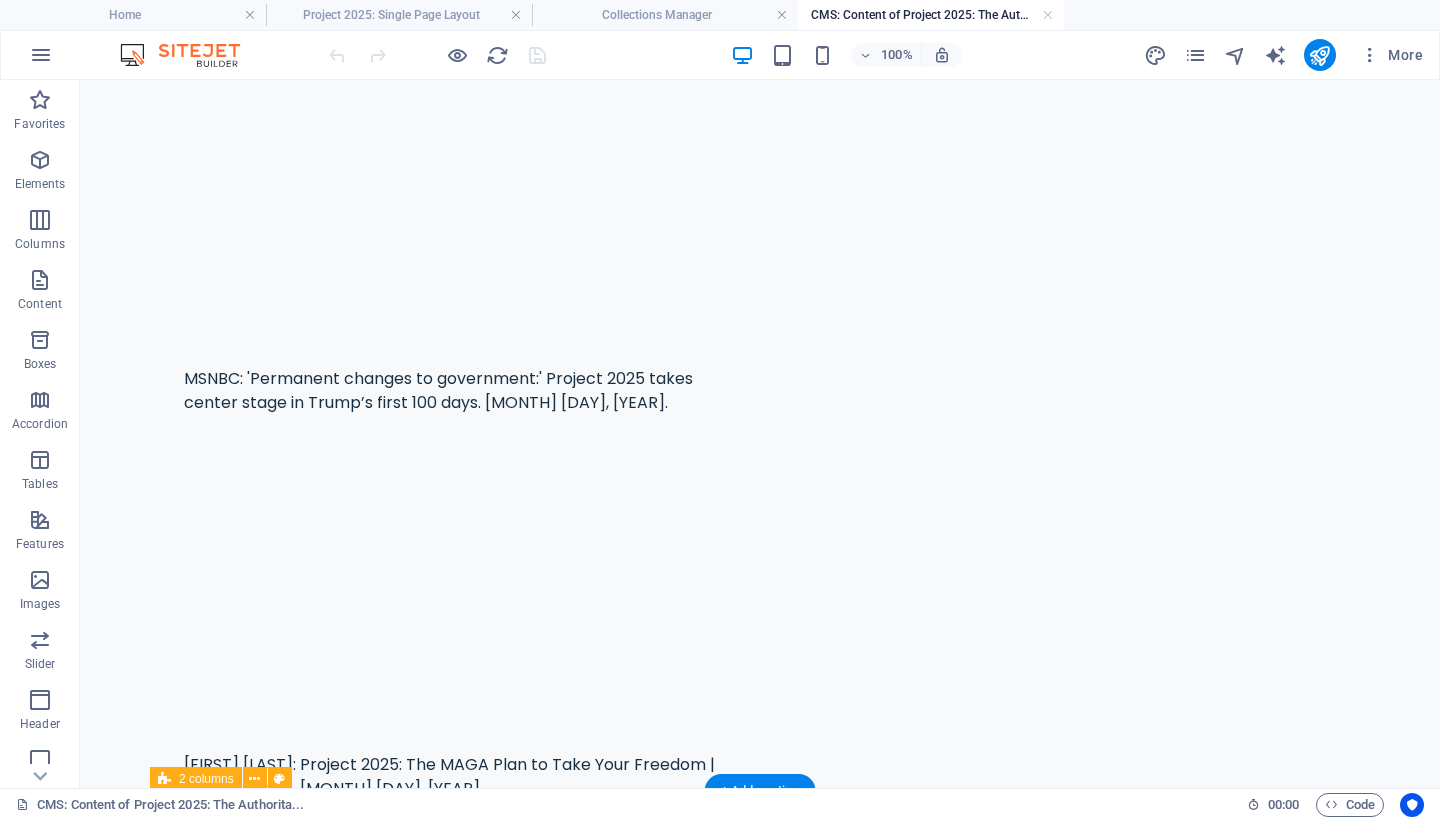 scroll, scrollTop: 0, scrollLeft: 0, axis: both 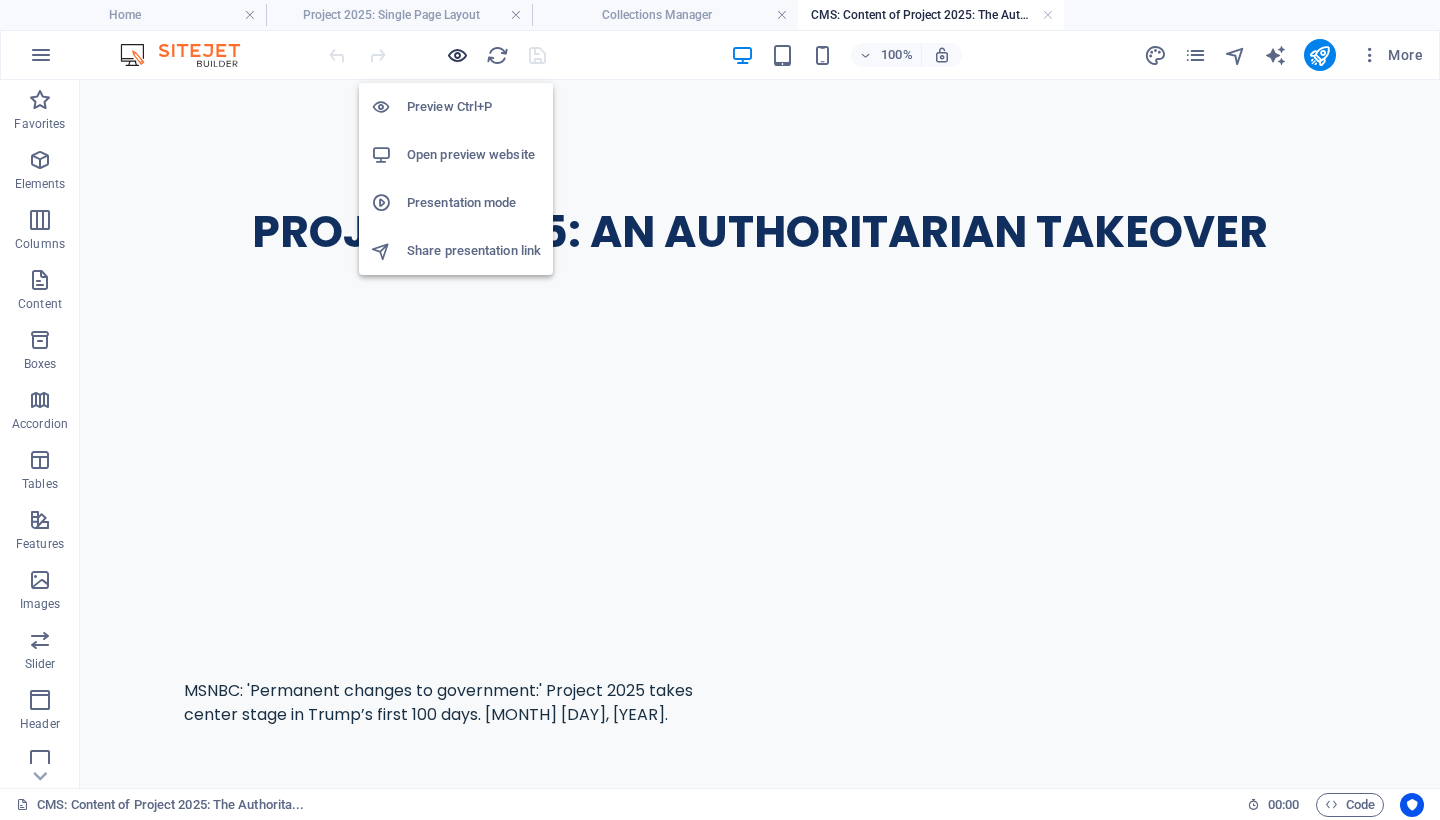 click at bounding box center [457, 55] 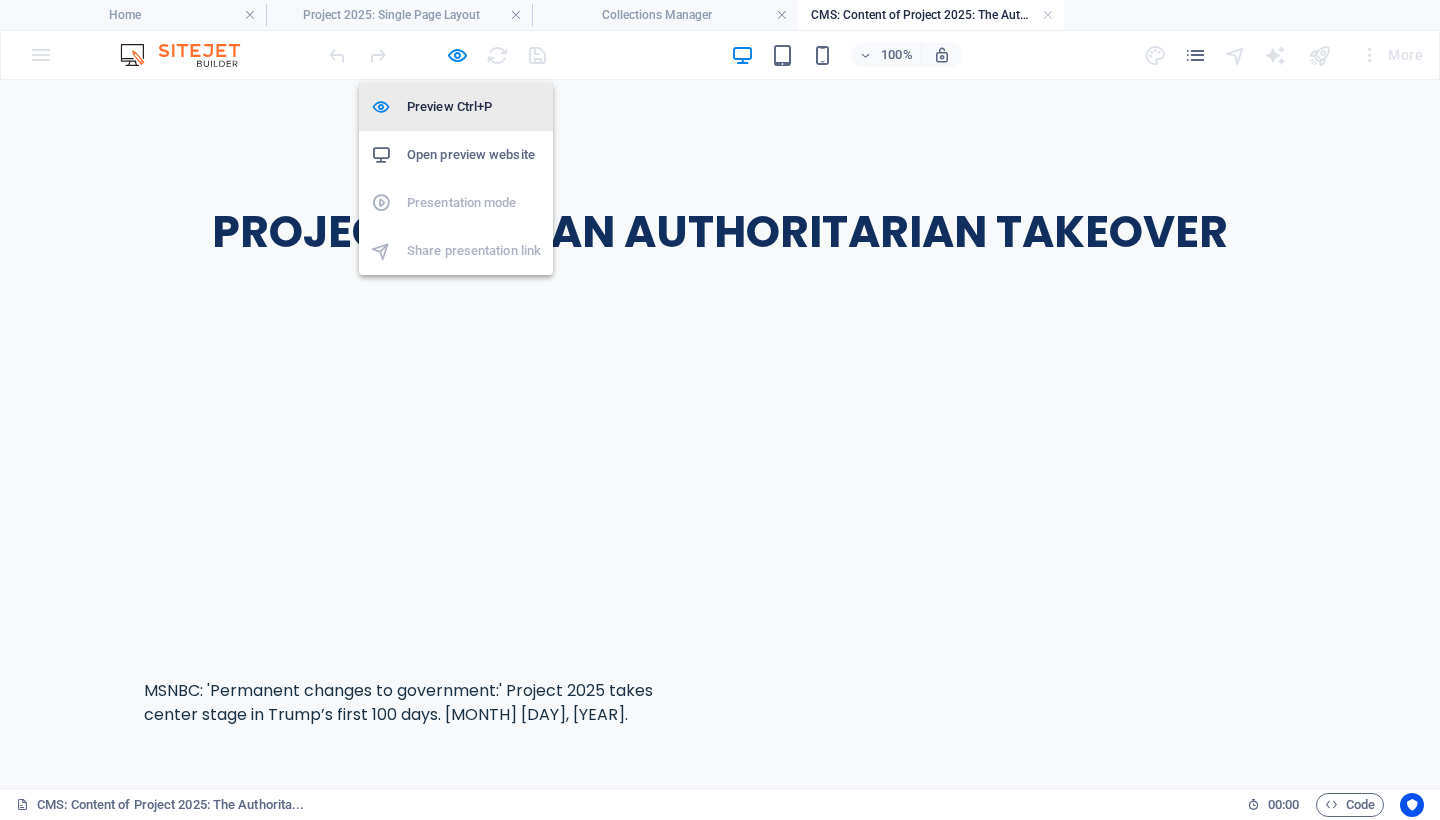 click on "Preview Ctrl+P" at bounding box center [474, 107] 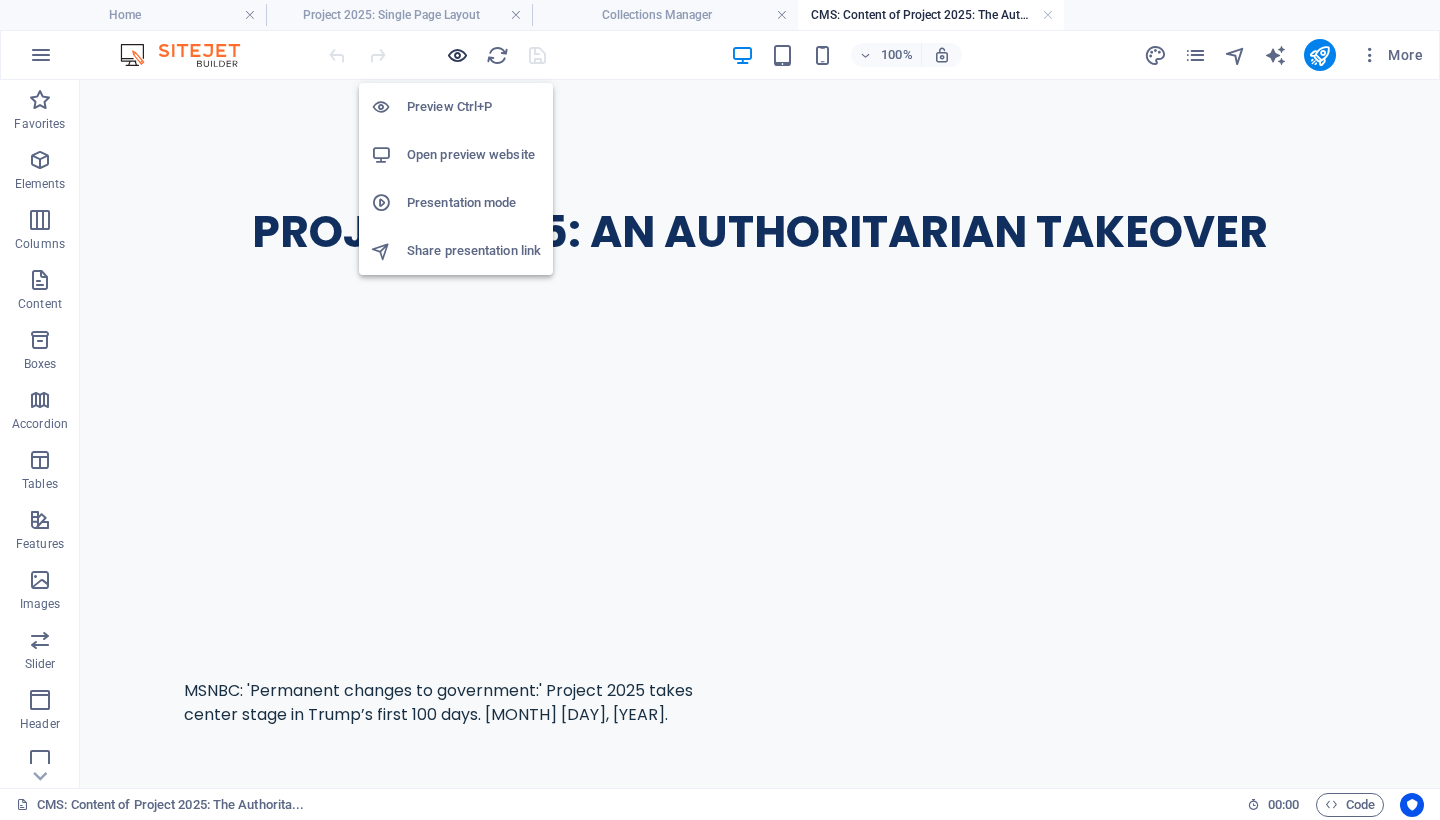 click at bounding box center (457, 55) 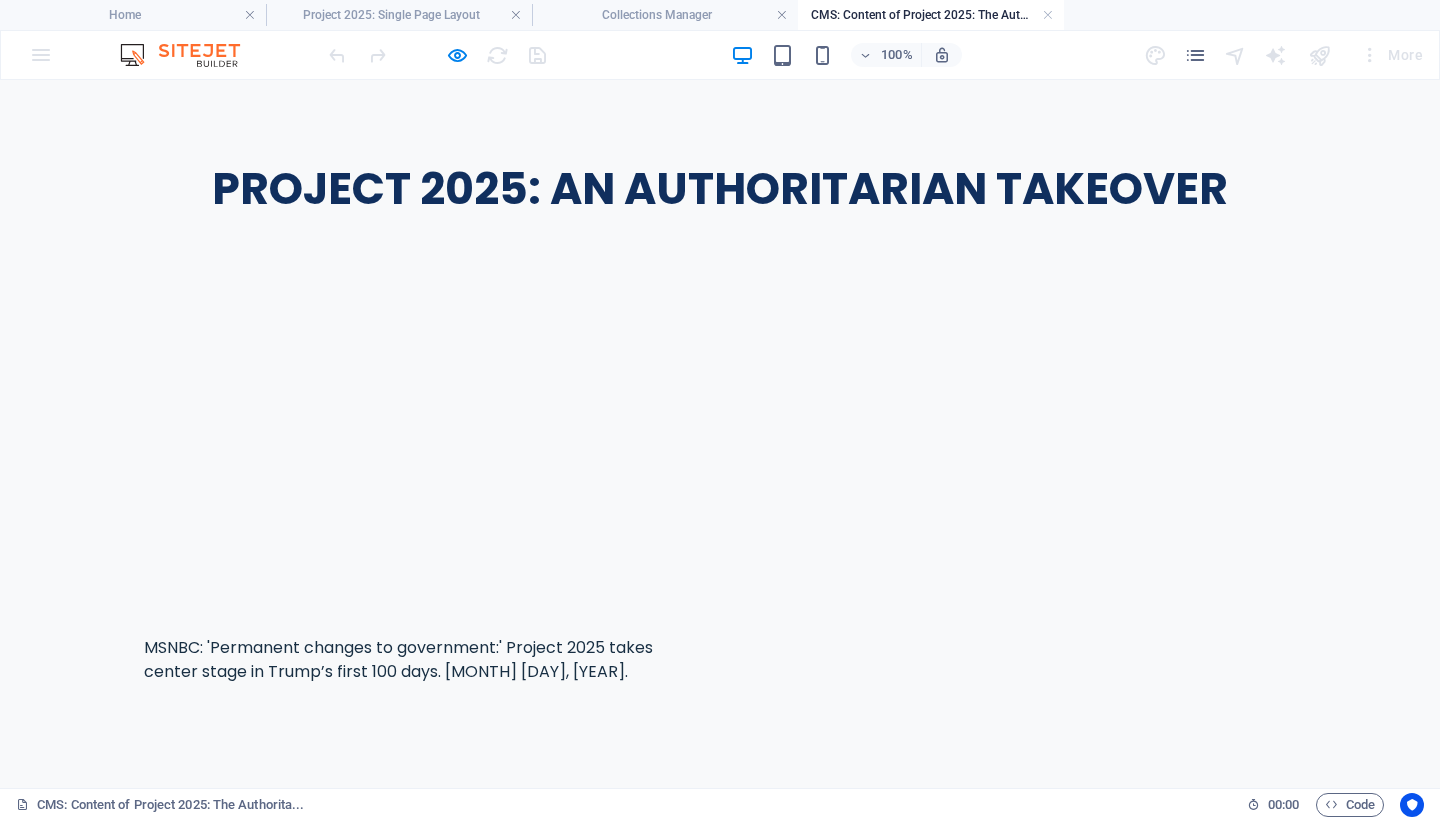 scroll, scrollTop: 0, scrollLeft: 0, axis: both 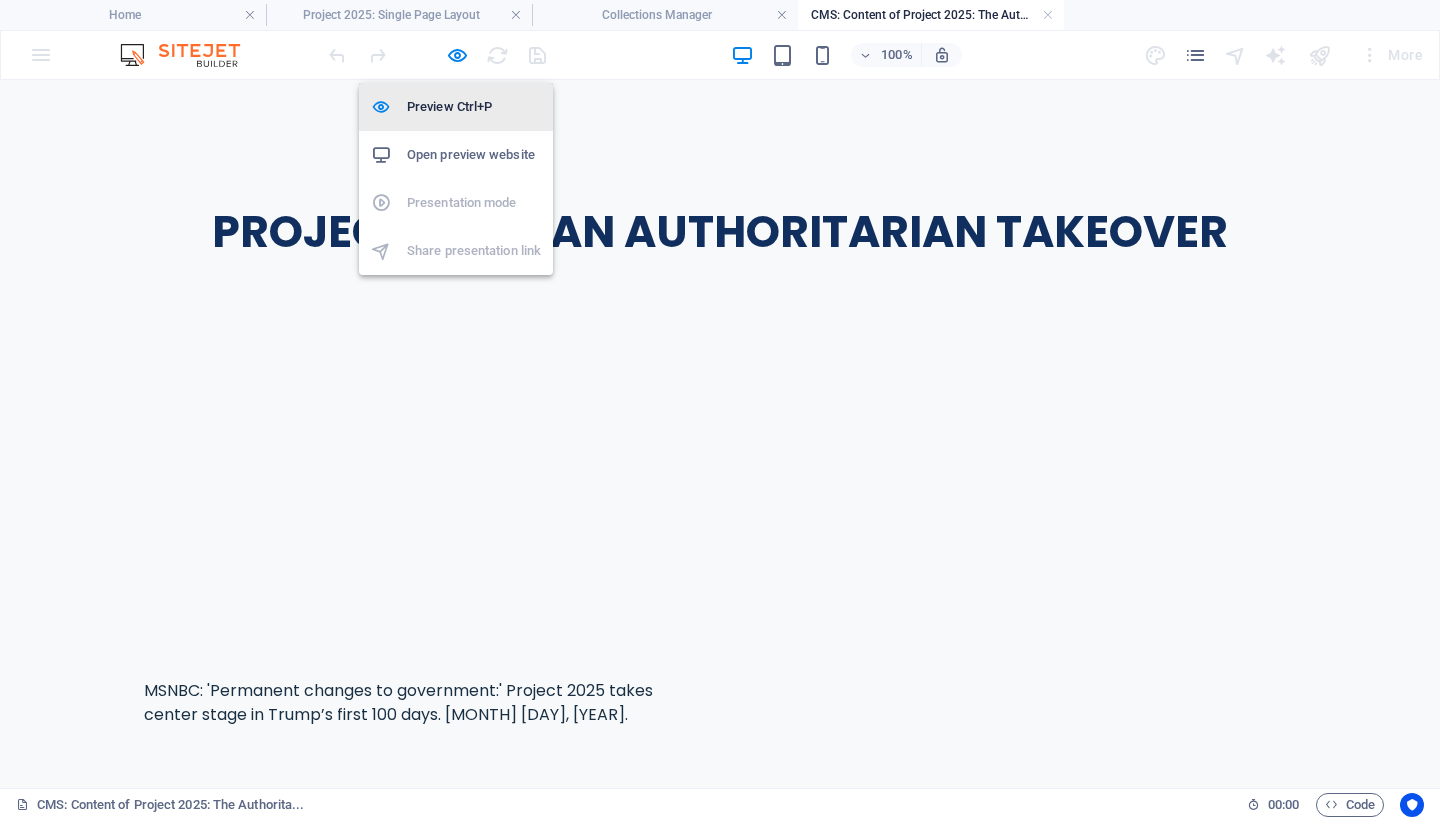 click on "Preview Ctrl+P" at bounding box center (474, 107) 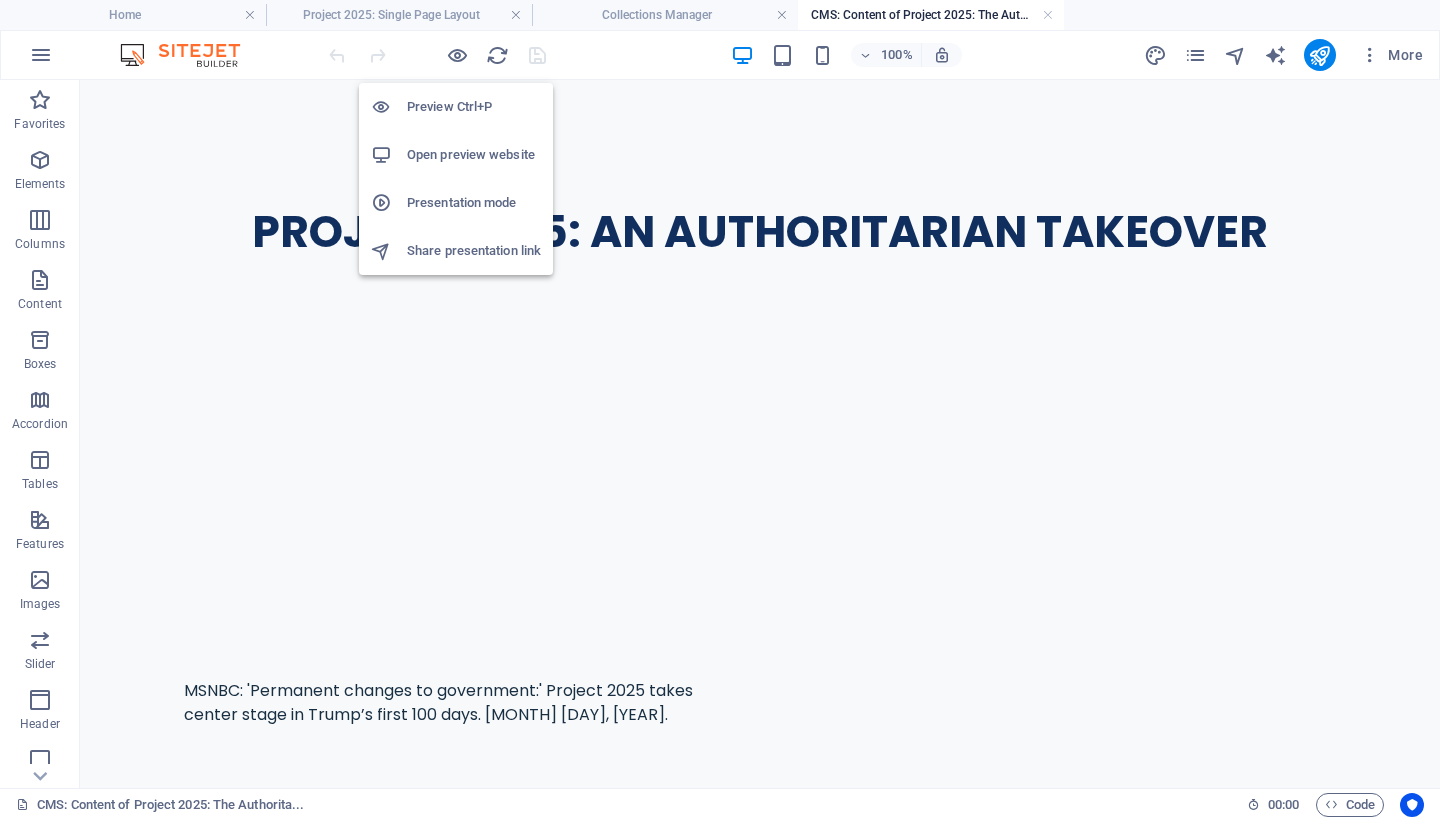 click on "Preview Ctrl+P" at bounding box center (474, 107) 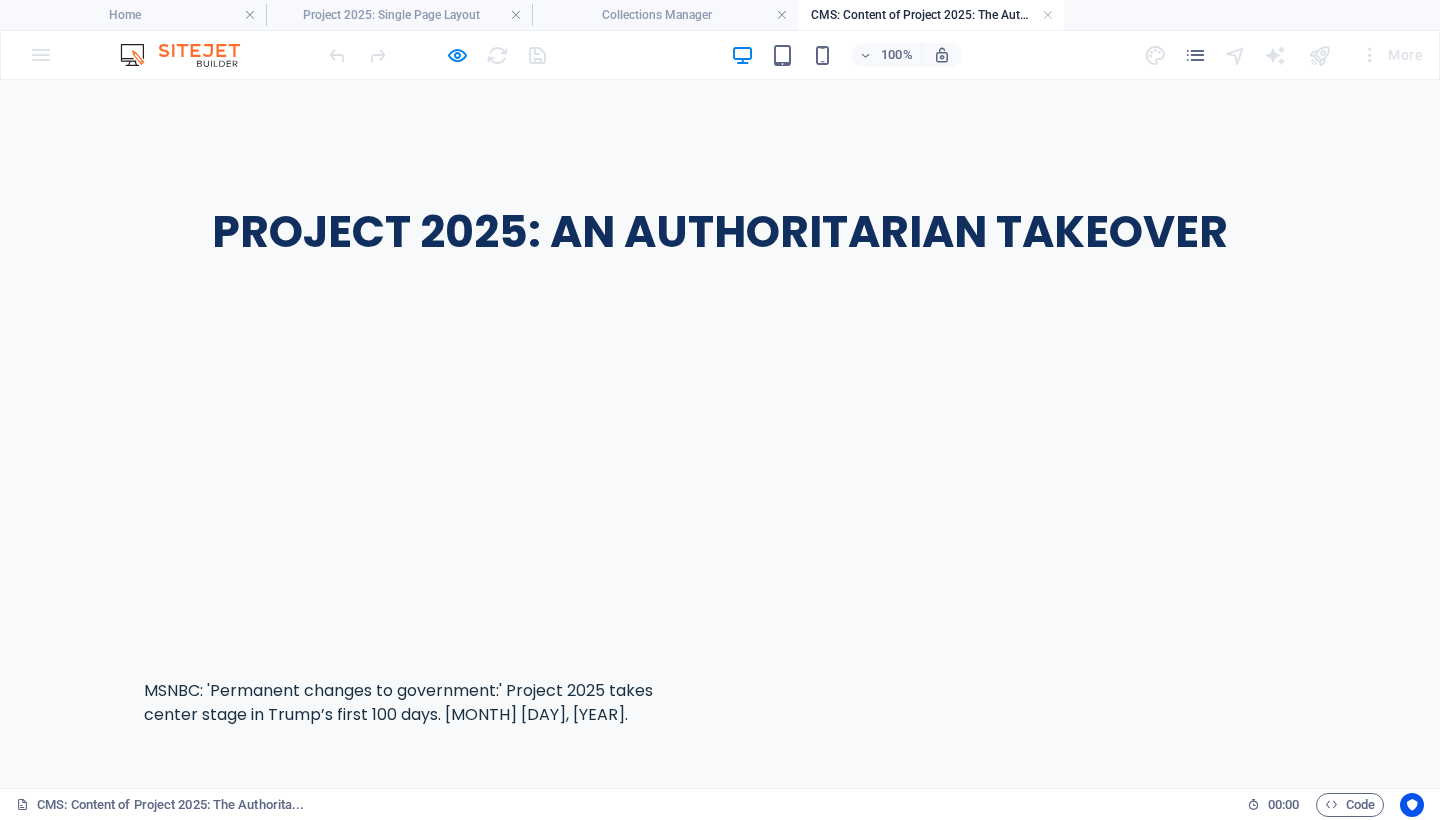 click on "PROJECT 2025: AN AUTHORITARIAN TAKEOVER" at bounding box center (720, 231) 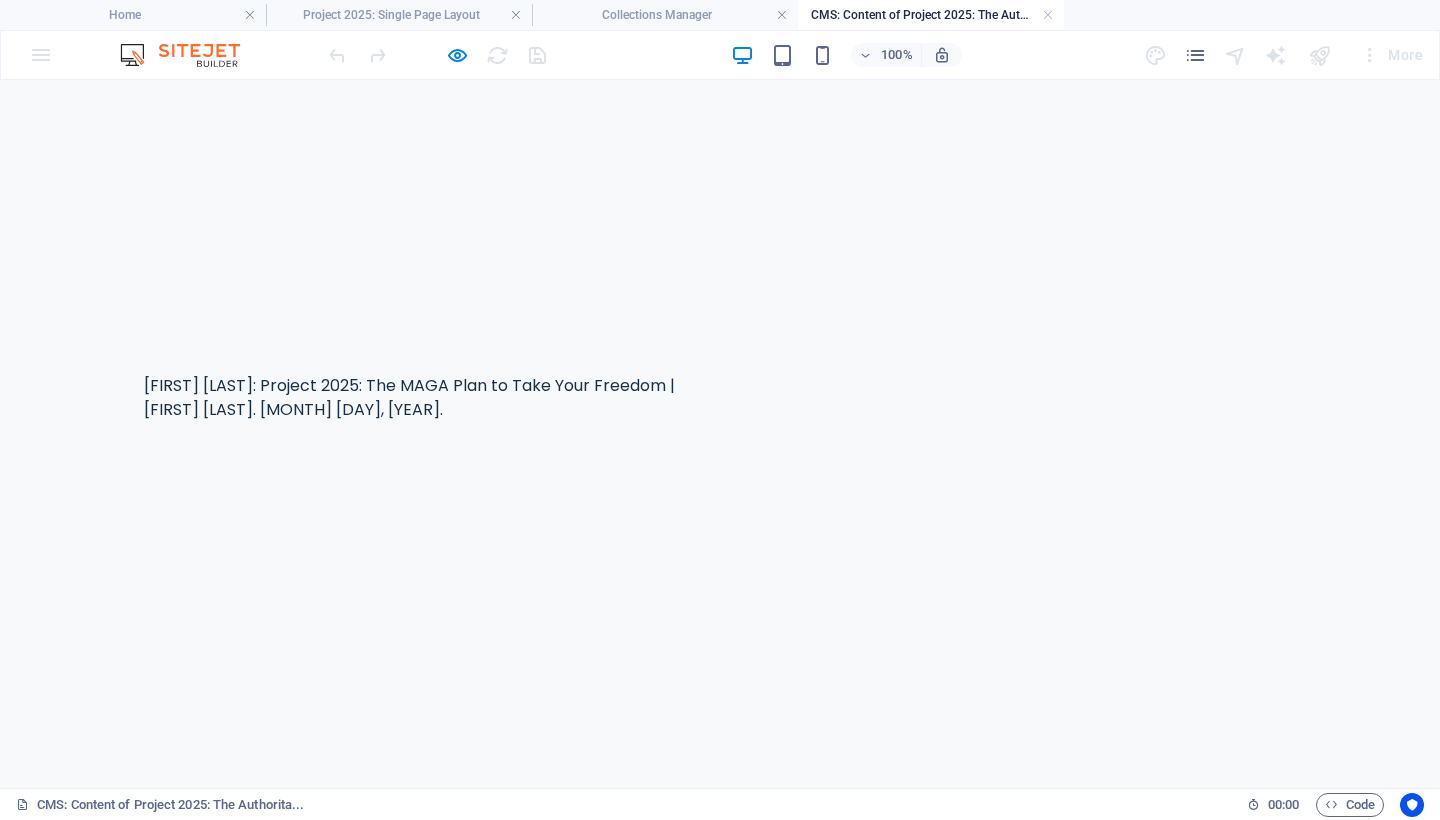 scroll, scrollTop: 163, scrollLeft: 0, axis: vertical 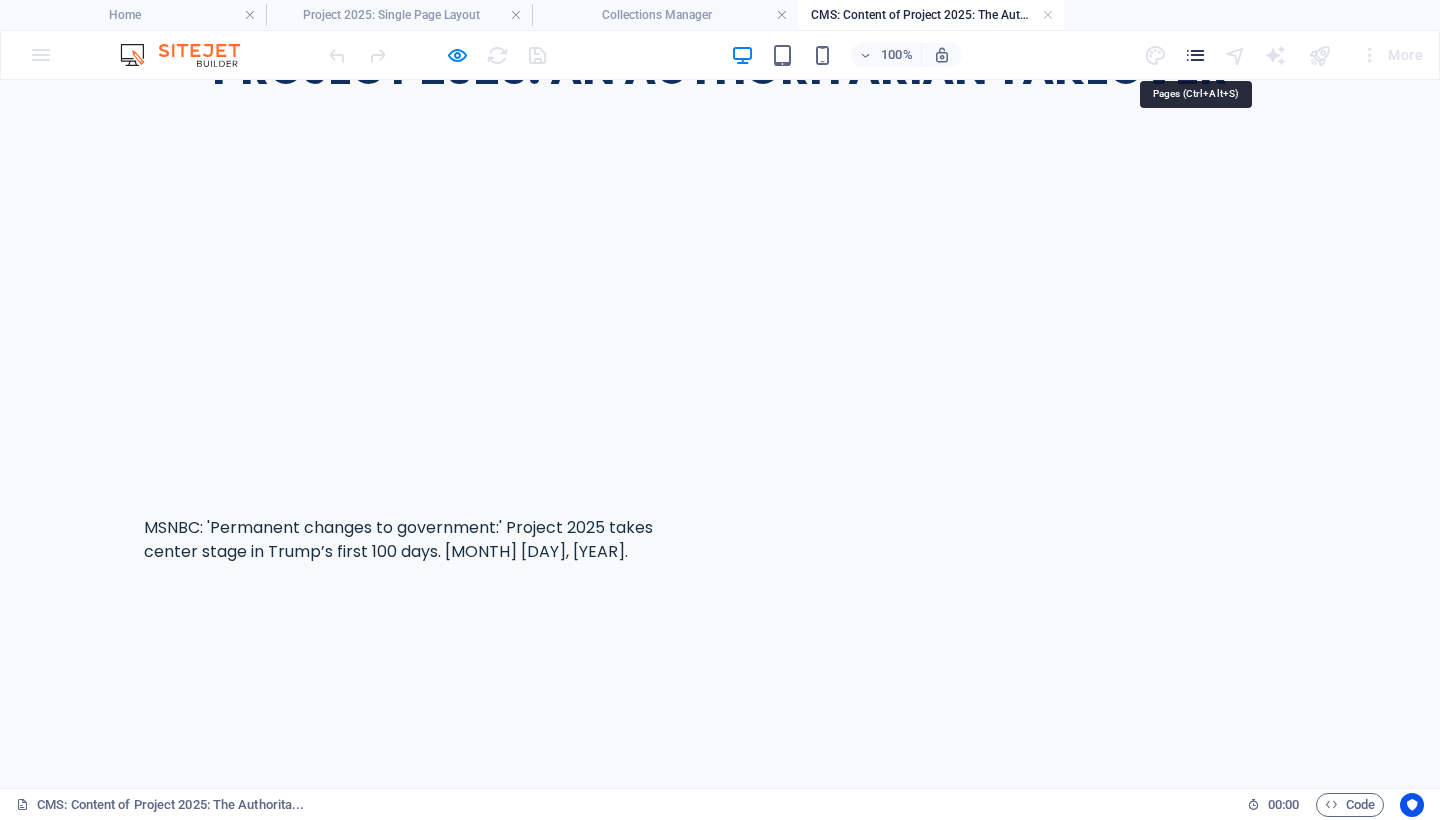 click at bounding box center (1195, 55) 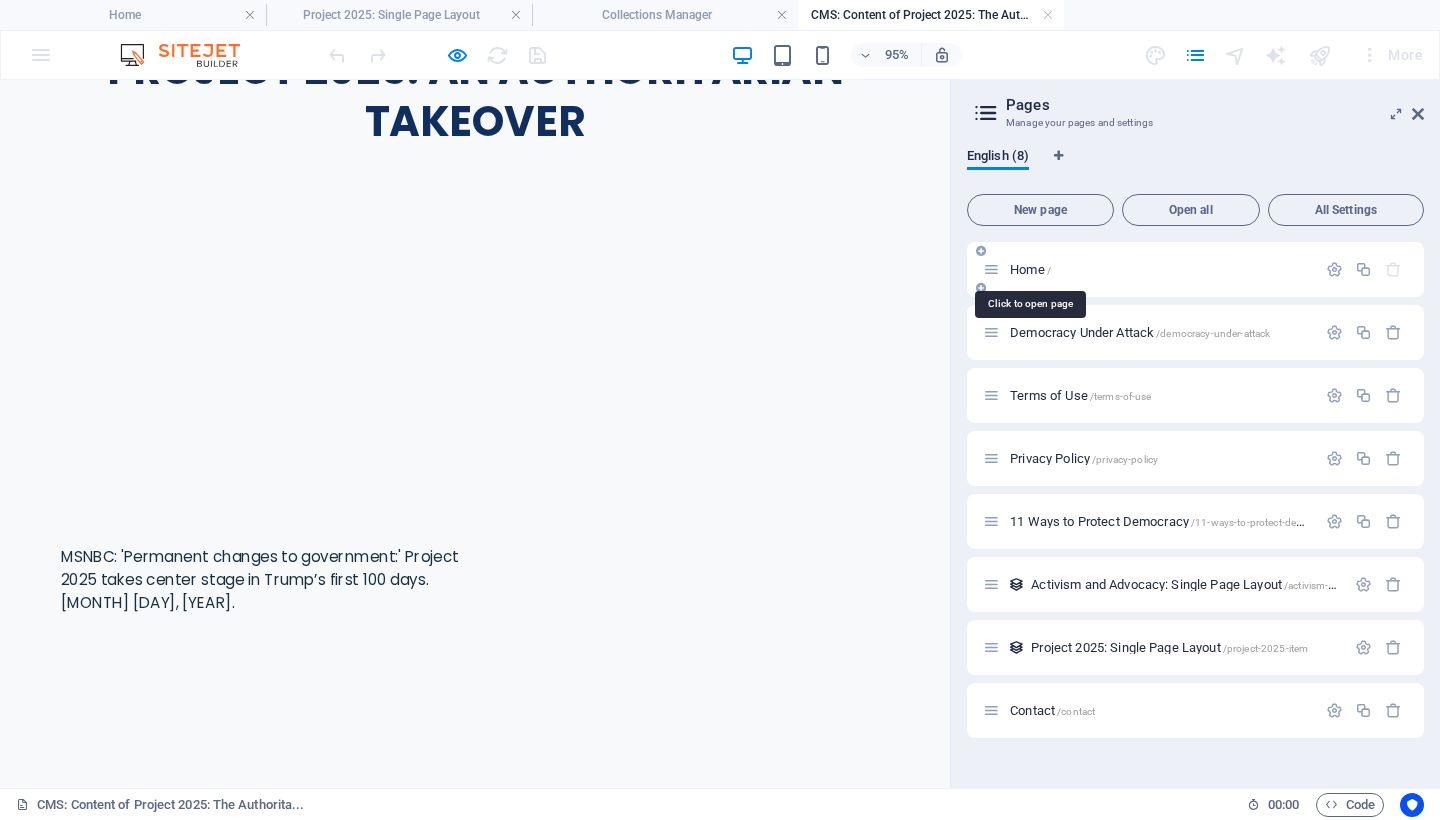 click on "Home /" at bounding box center [1030, 269] 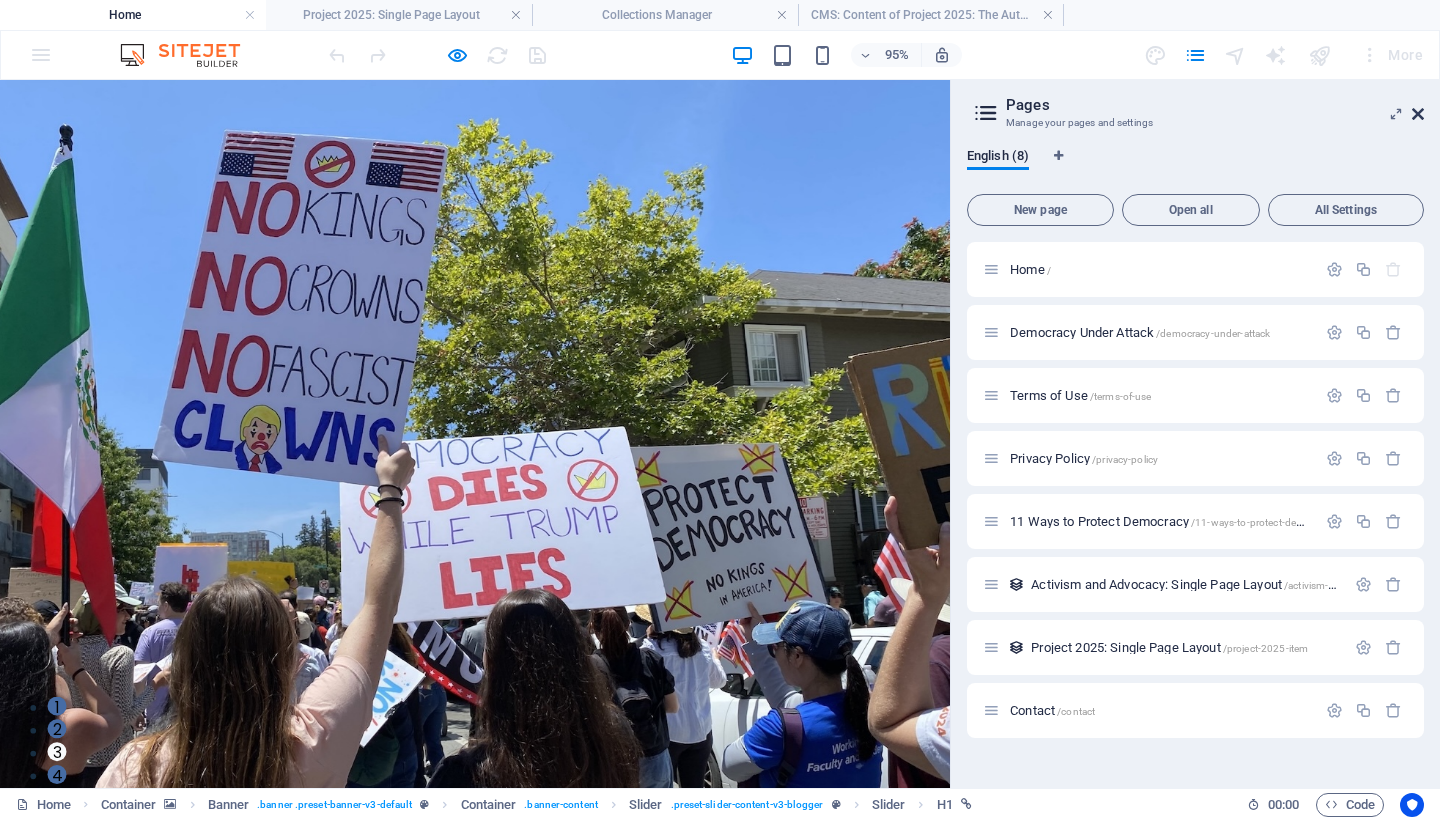 click at bounding box center (1418, 114) 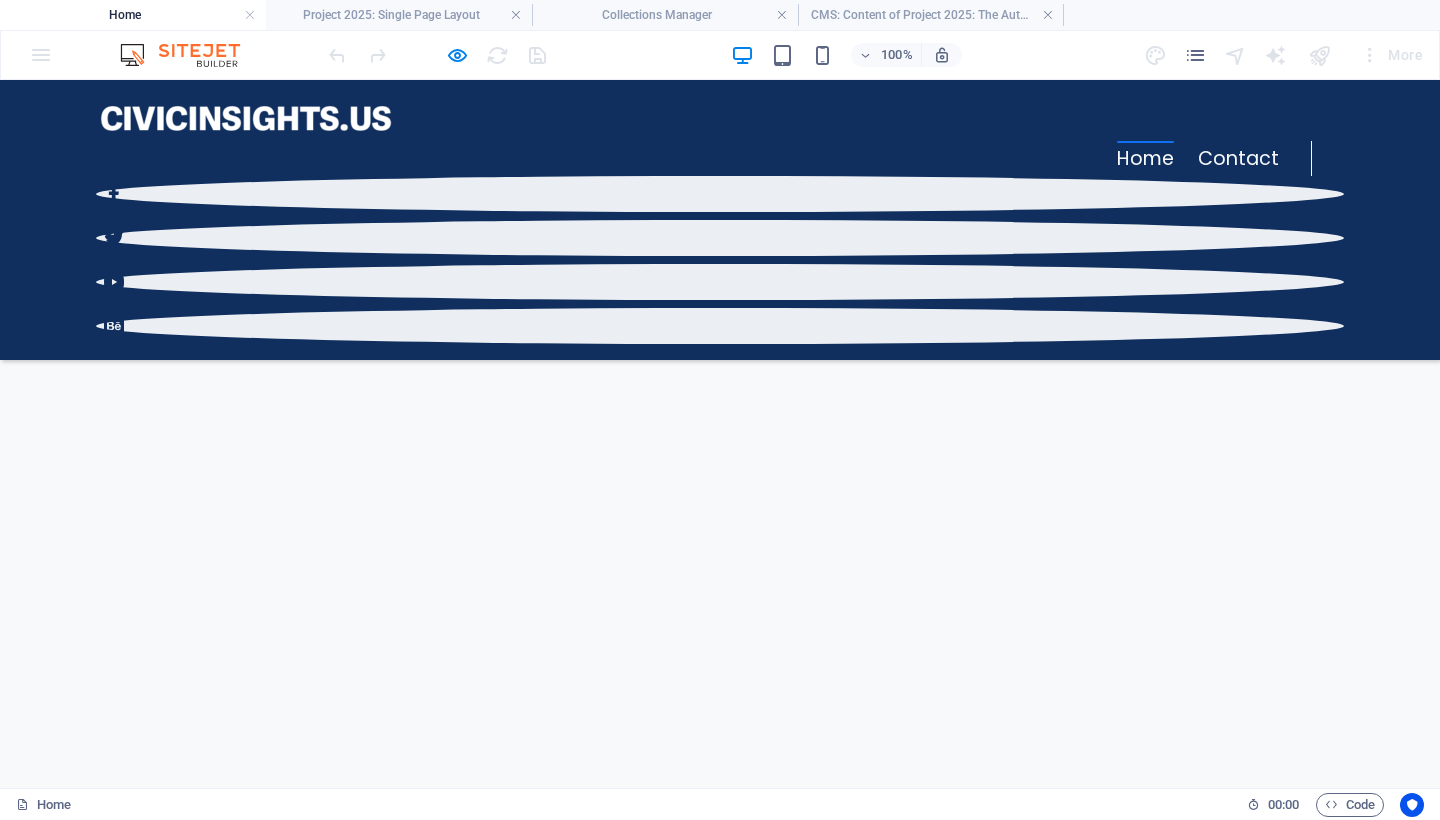 scroll, scrollTop: 193, scrollLeft: 0, axis: vertical 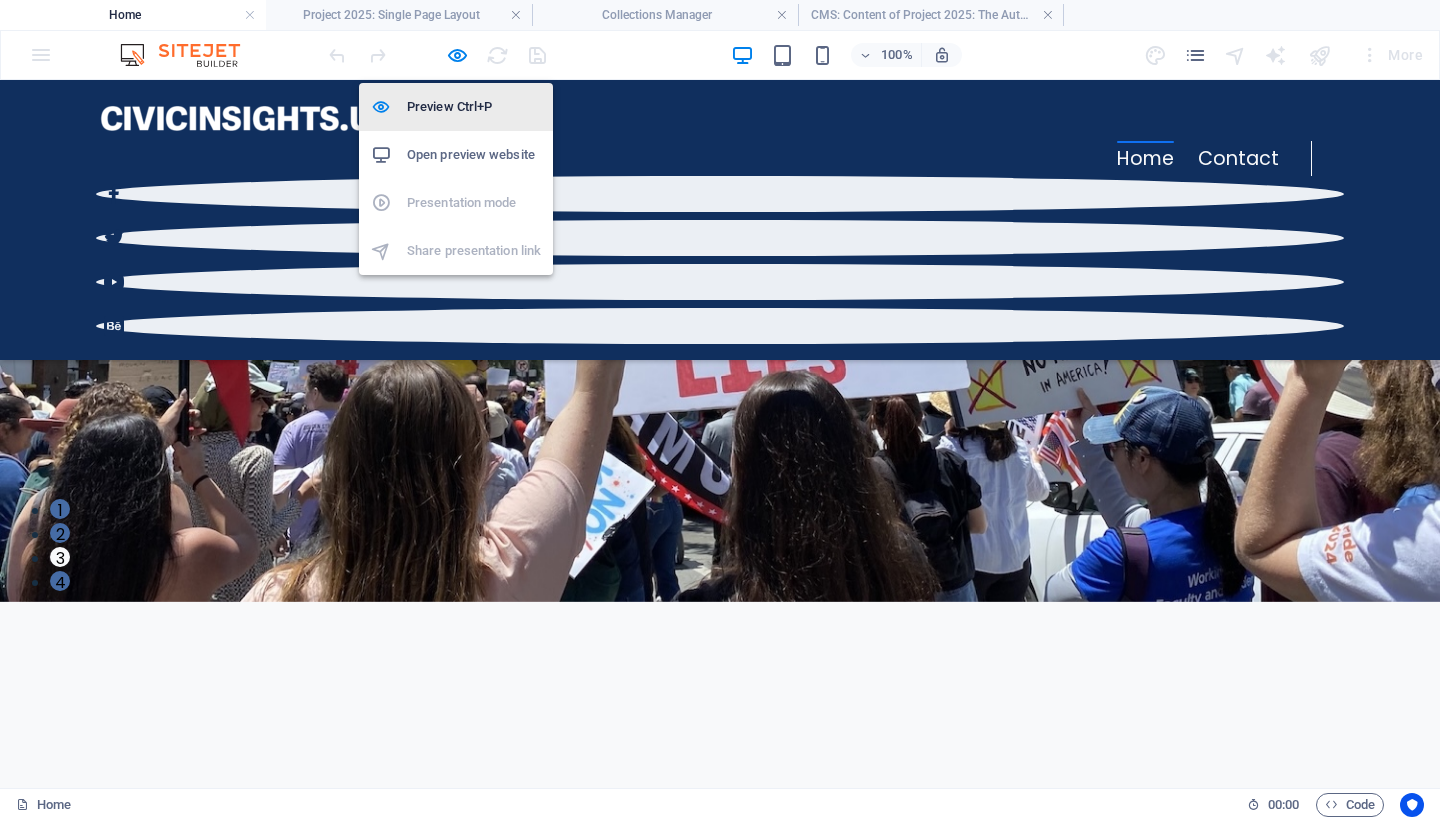 click on "Preview Ctrl+P" at bounding box center [474, 107] 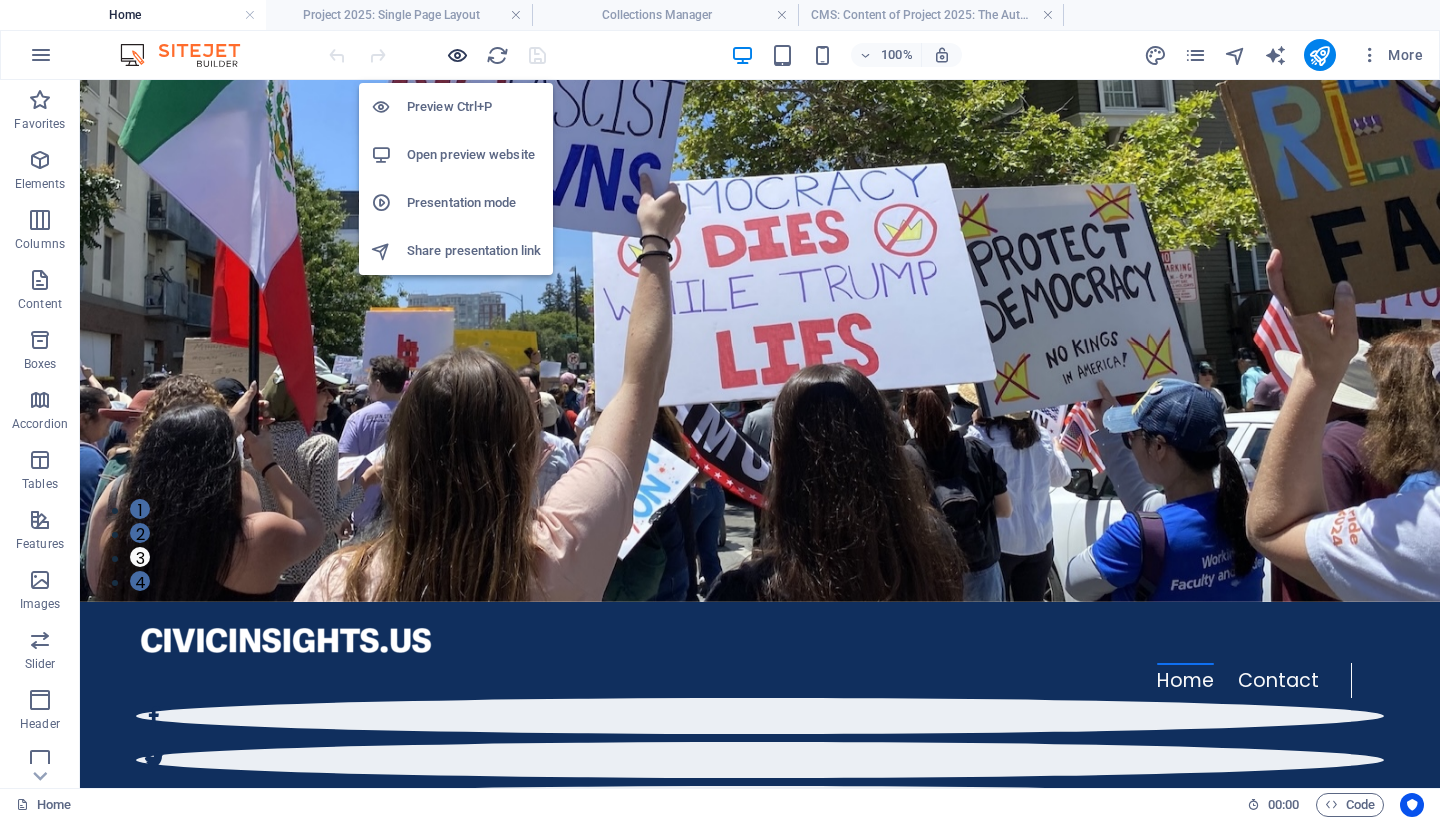 click at bounding box center [457, 55] 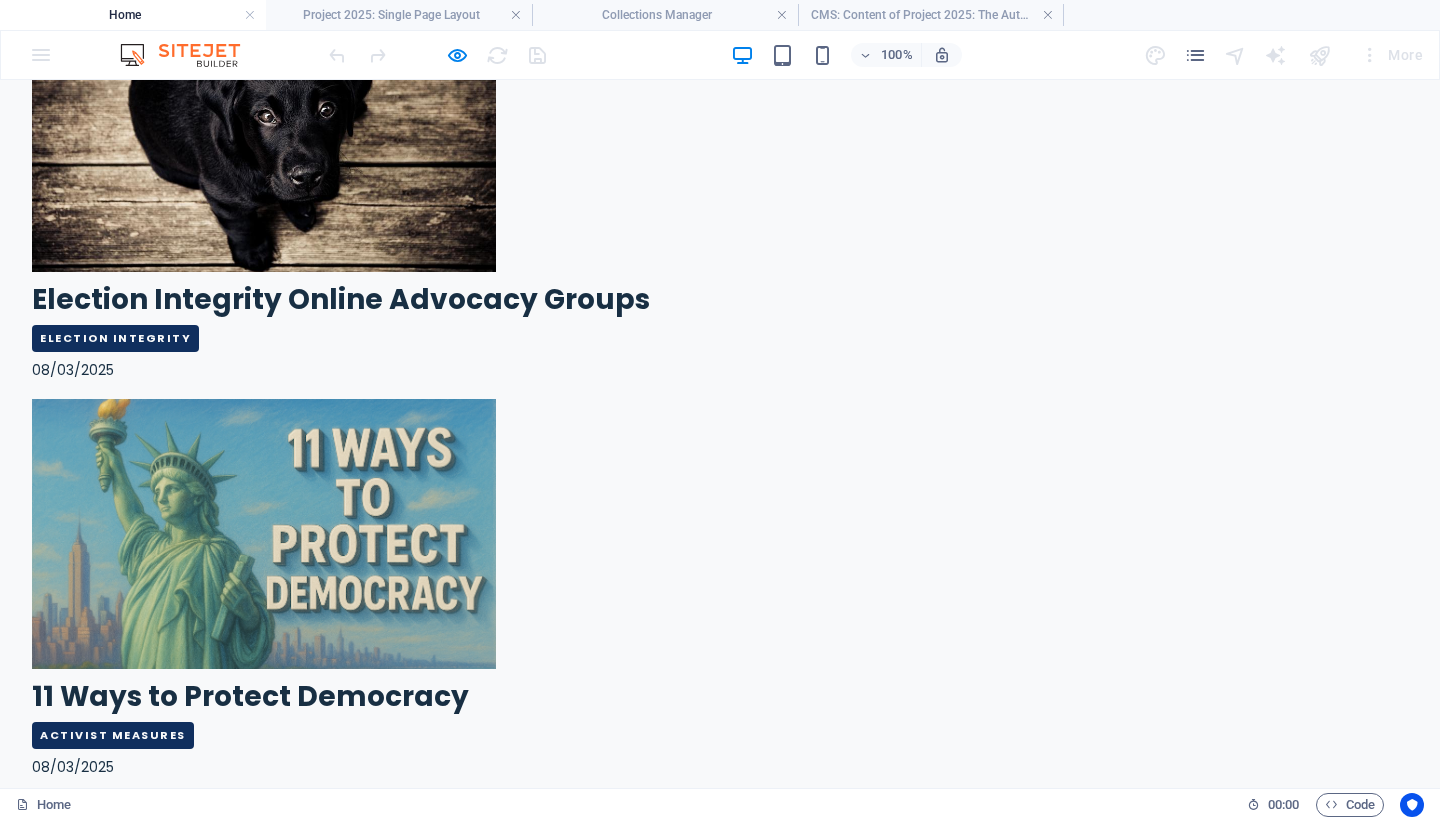 scroll, scrollTop: 2751, scrollLeft: 0, axis: vertical 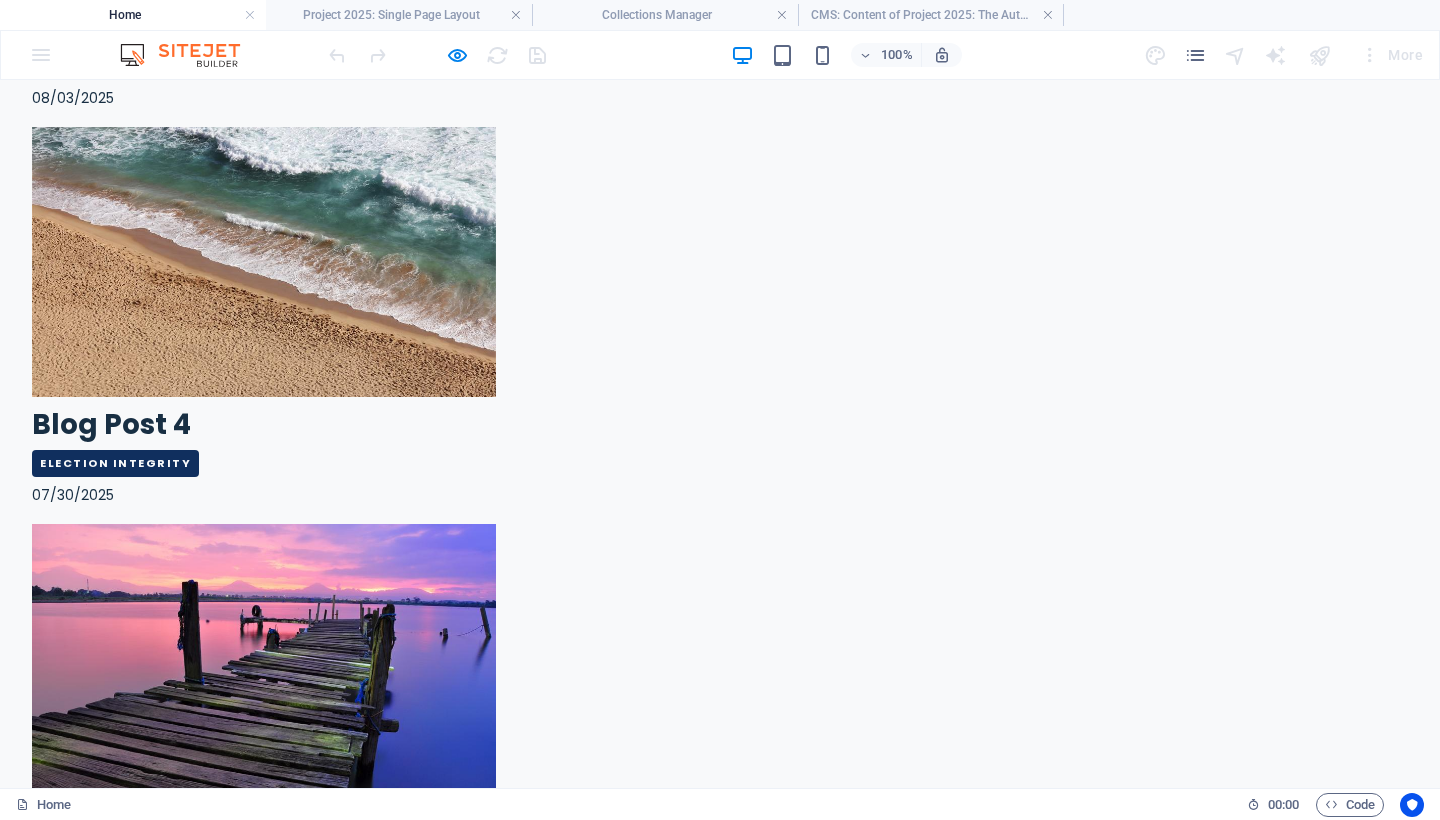click on "Project 2025: The Authoritarian Blueprint Already Underway" at bounding box center (470, 2895) 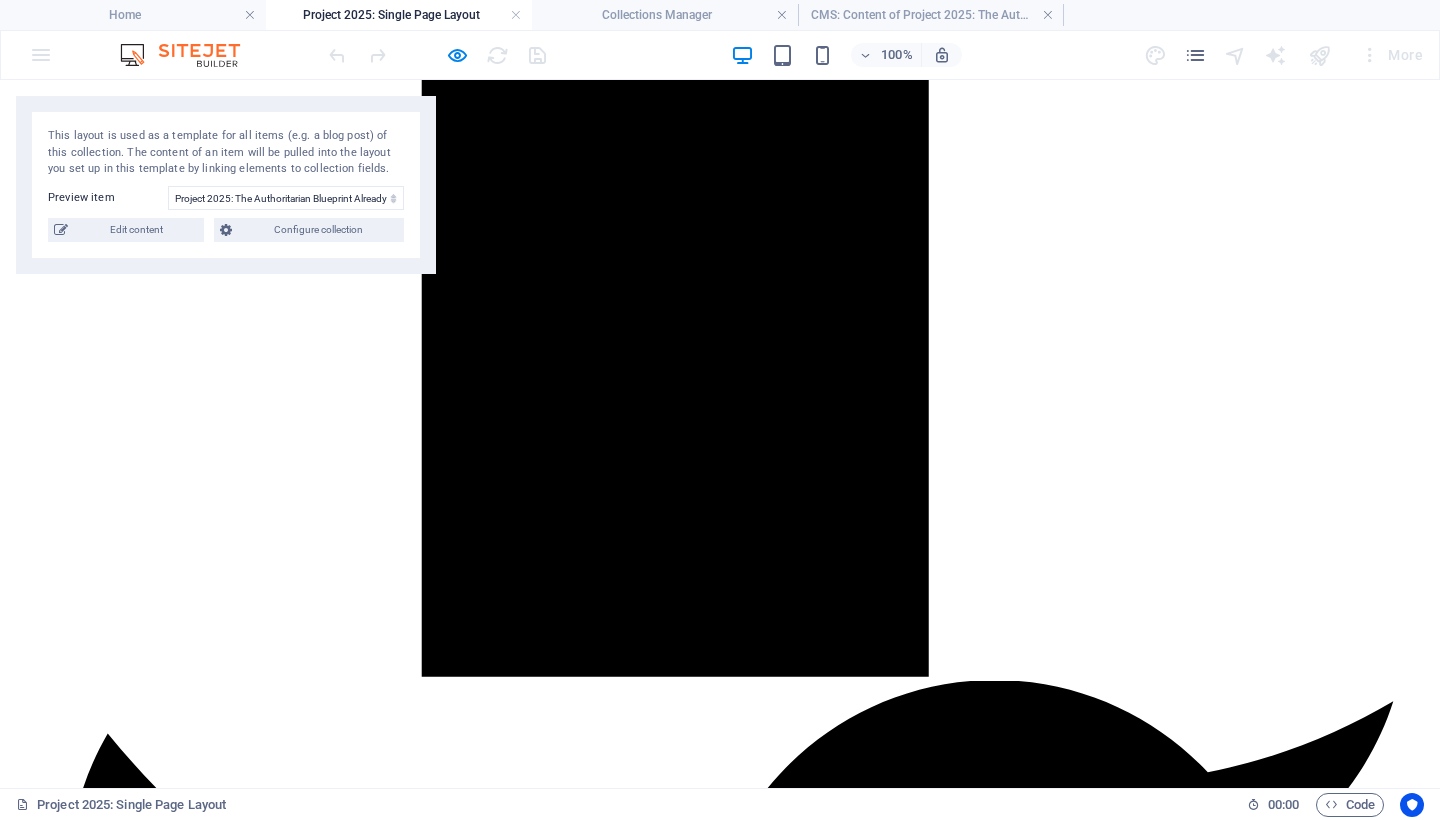 scroll, scrollTop: 2304, scrollLeft: 0, axis: vertical 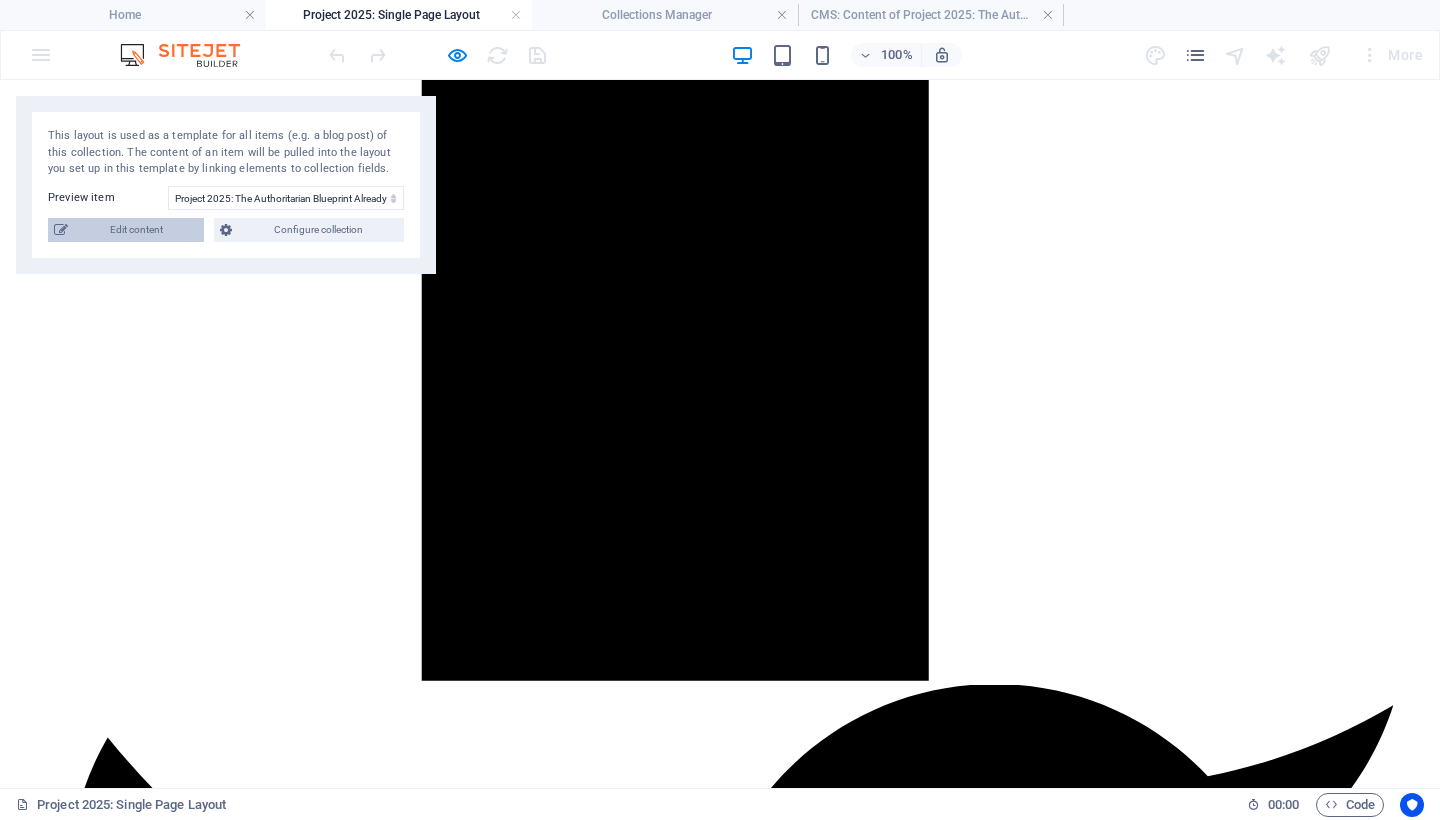 click on "Edit content" at bounding box center (136, 230) 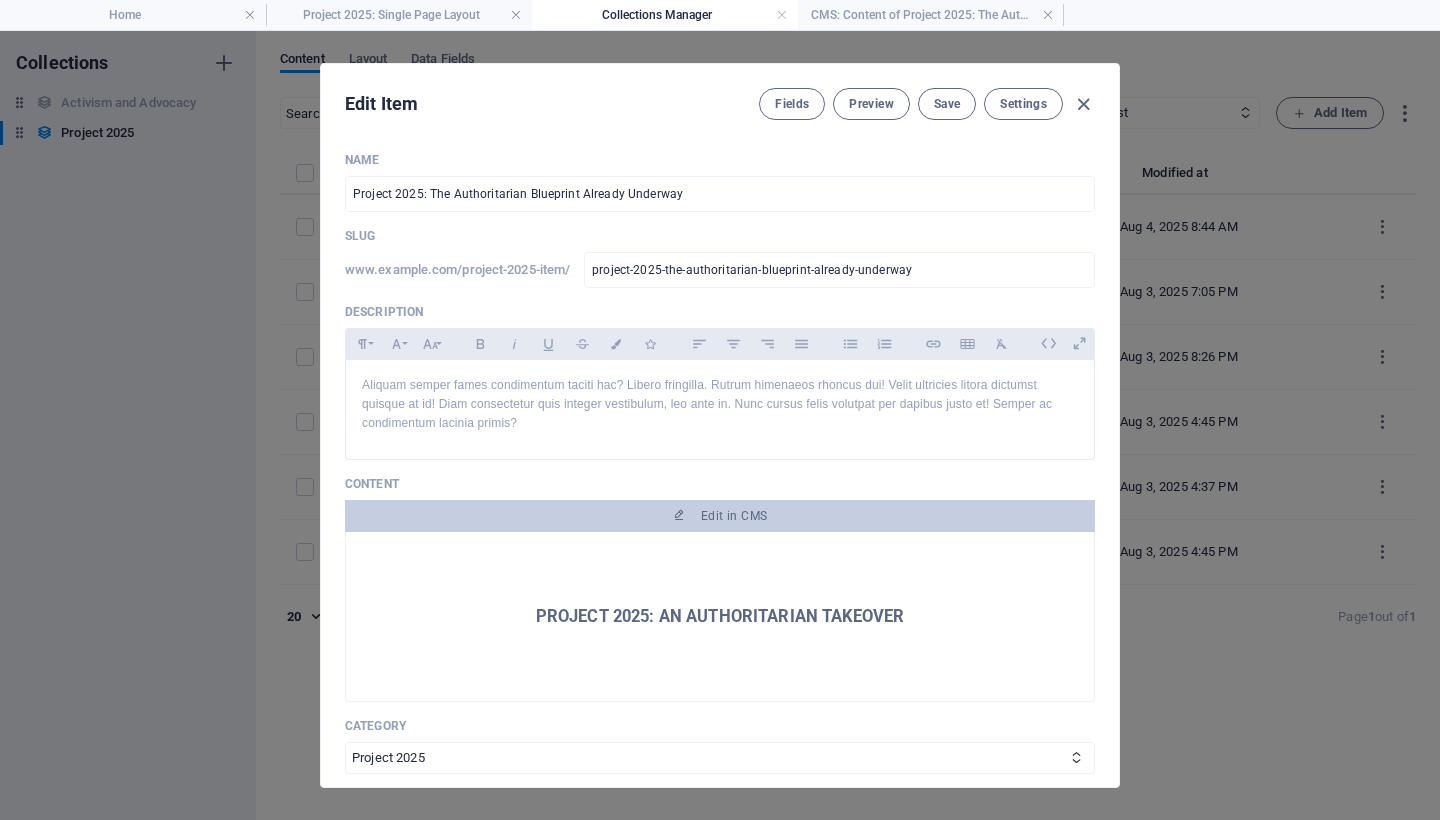 type on "2025-08-01" 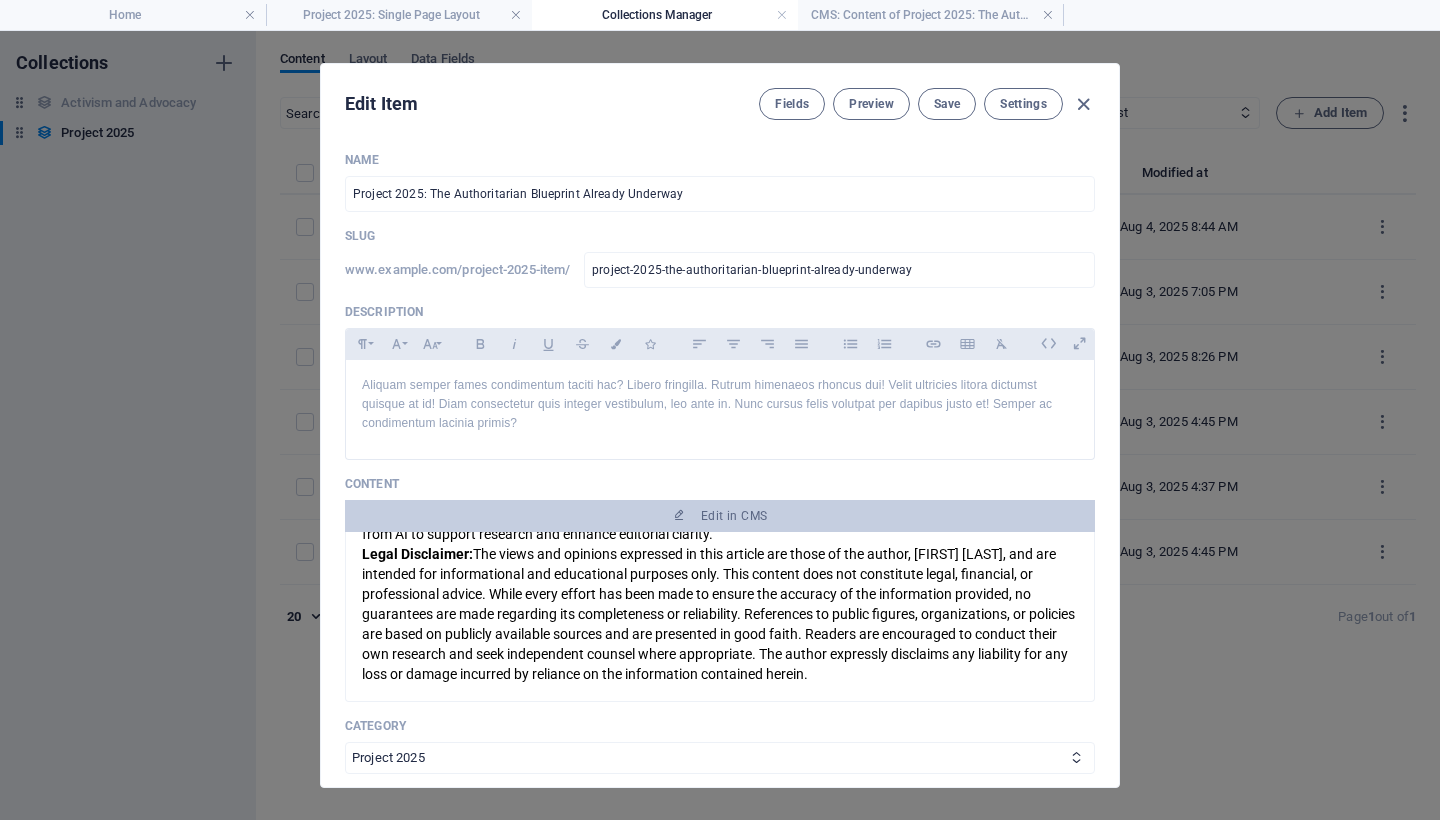 scroll, scrollTop: 4199, scrollLeft: 0, axis: vertical 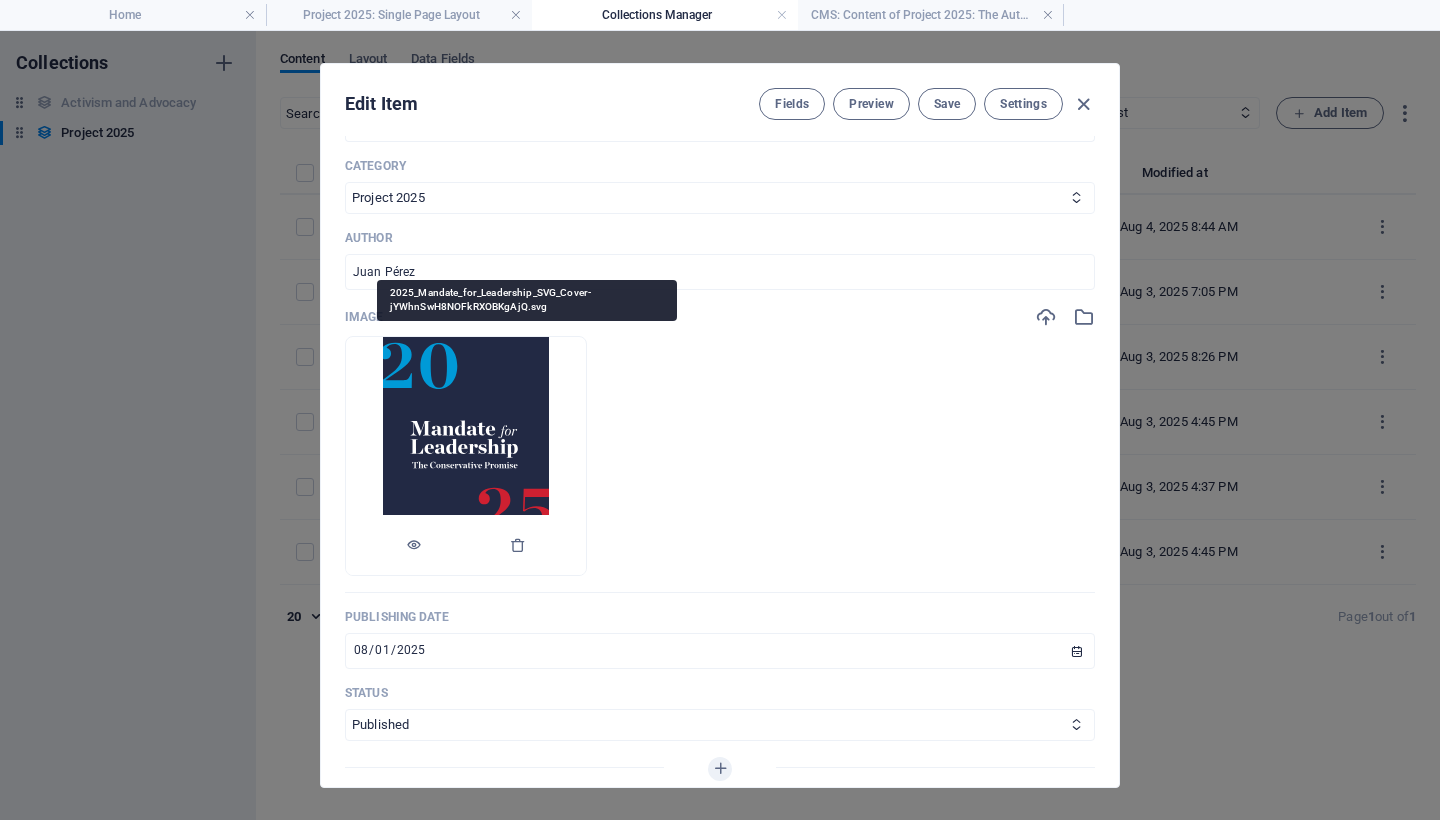 click at bounding box center (466, 456) 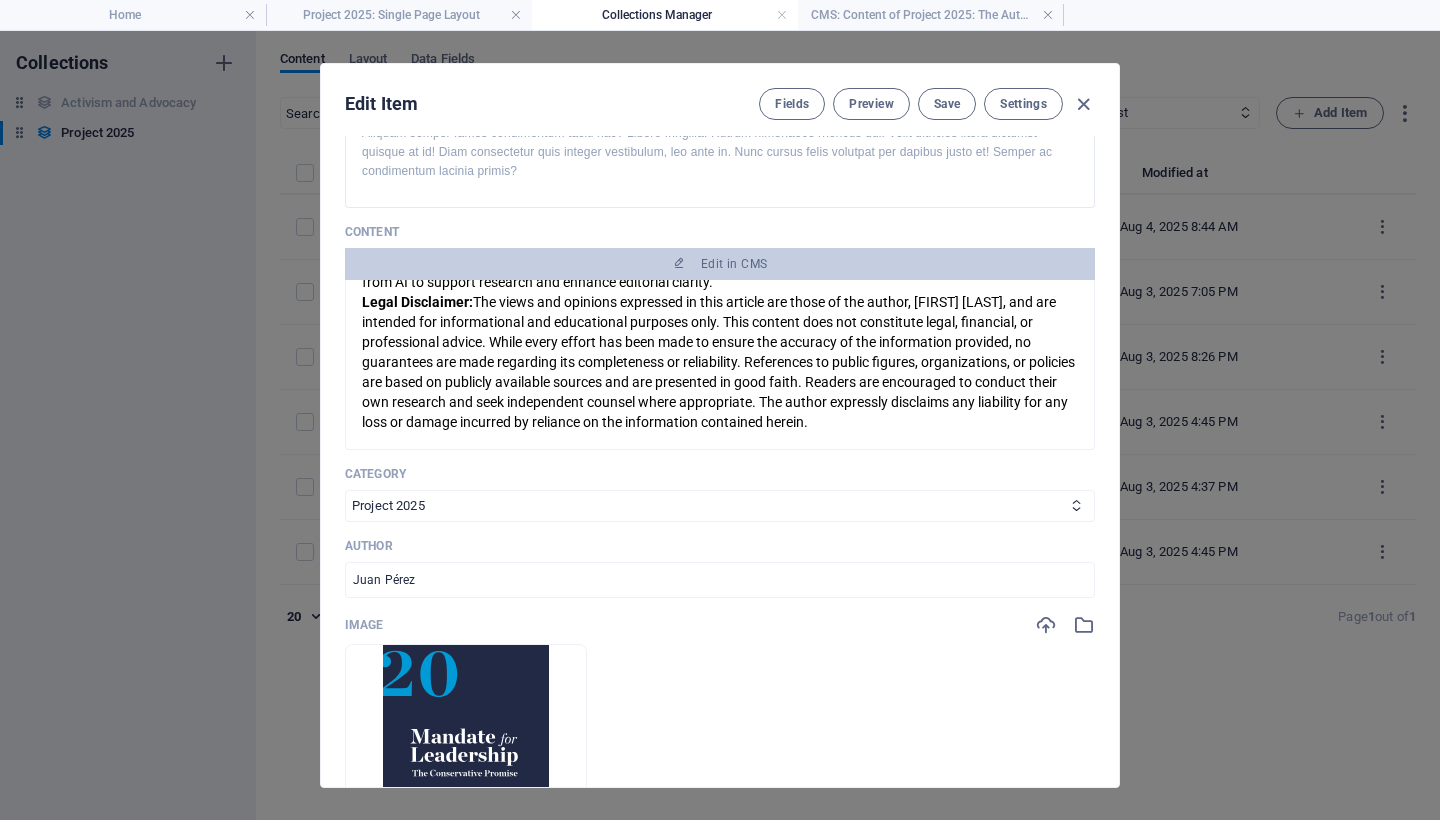 scroll, scrollTop: 0, scrollLeft: 0, axis: both 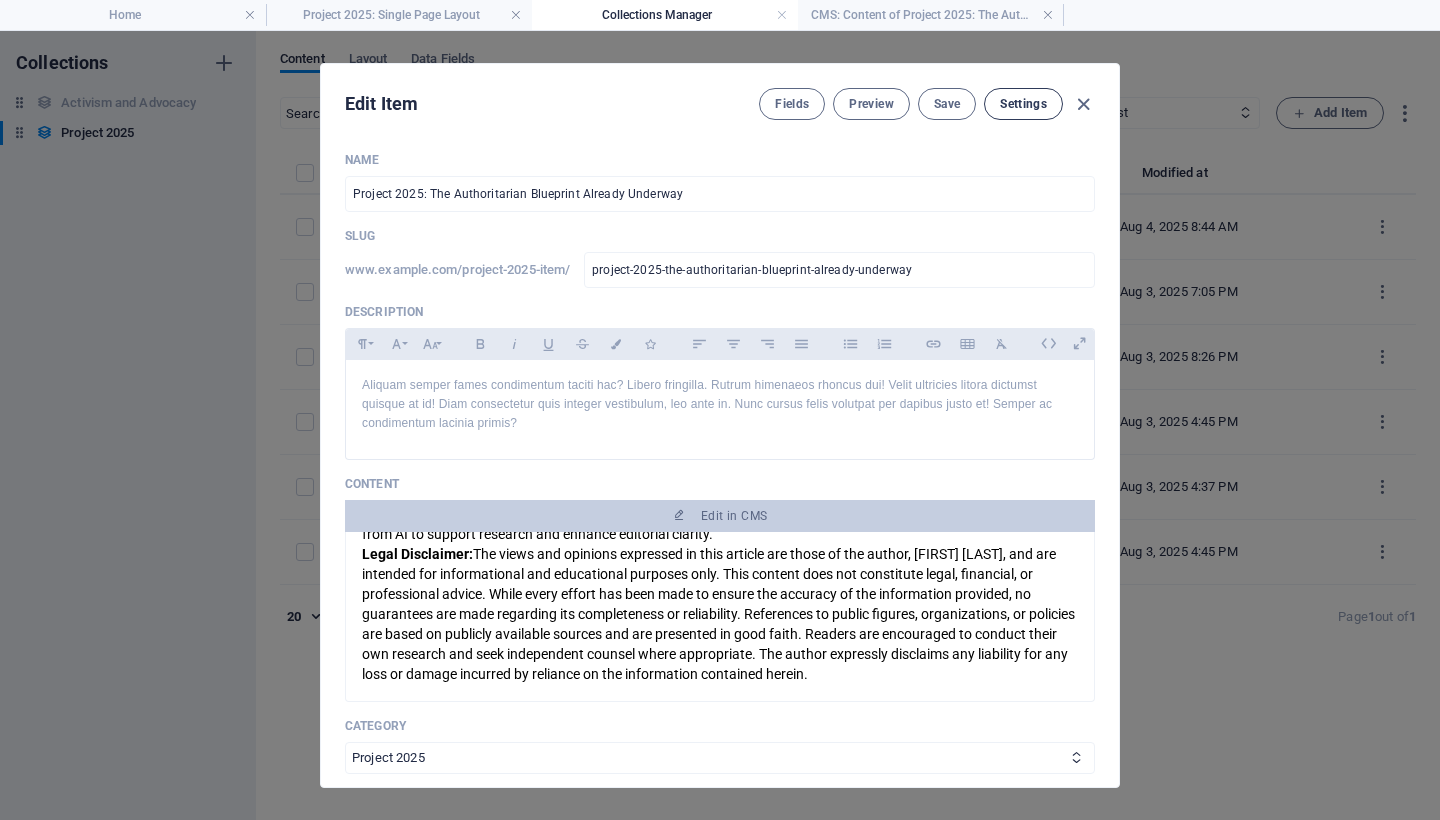 click on "Settings" at bounding box center (1023, 104) 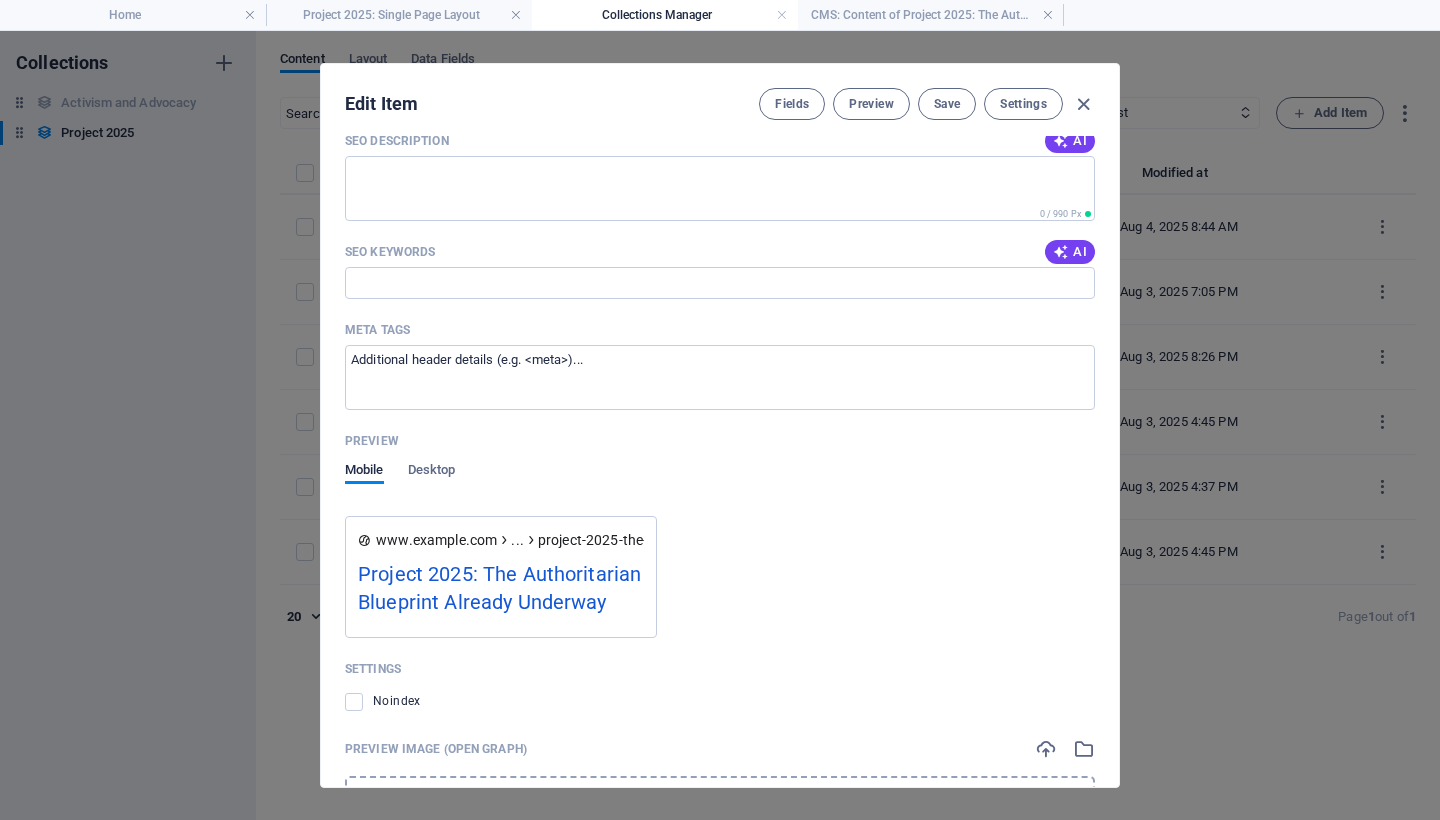 scroll, scrollTop: 1764, scrollLeft: 0, axis: vertical 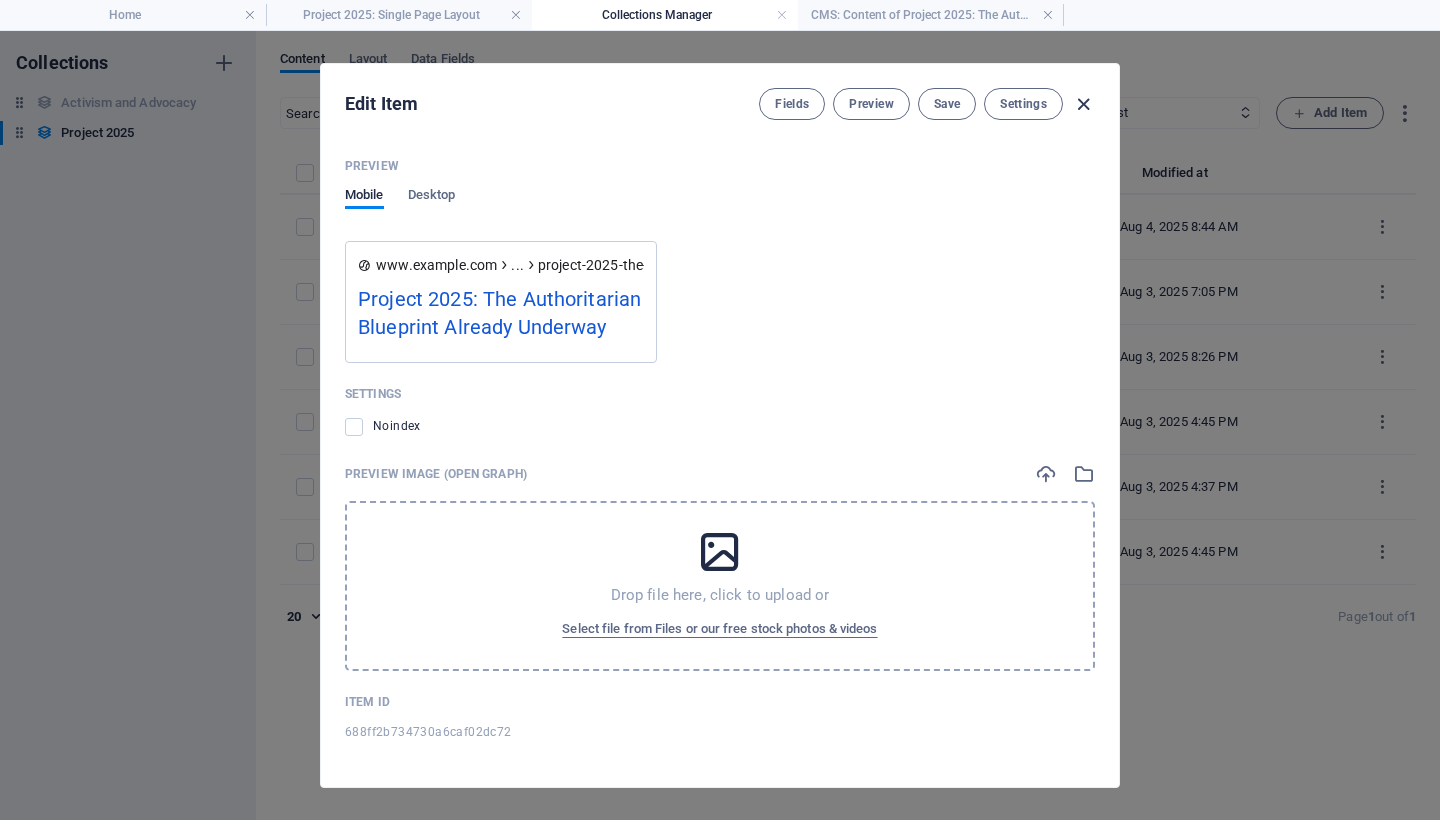 click at bounding box center (1083, 104) 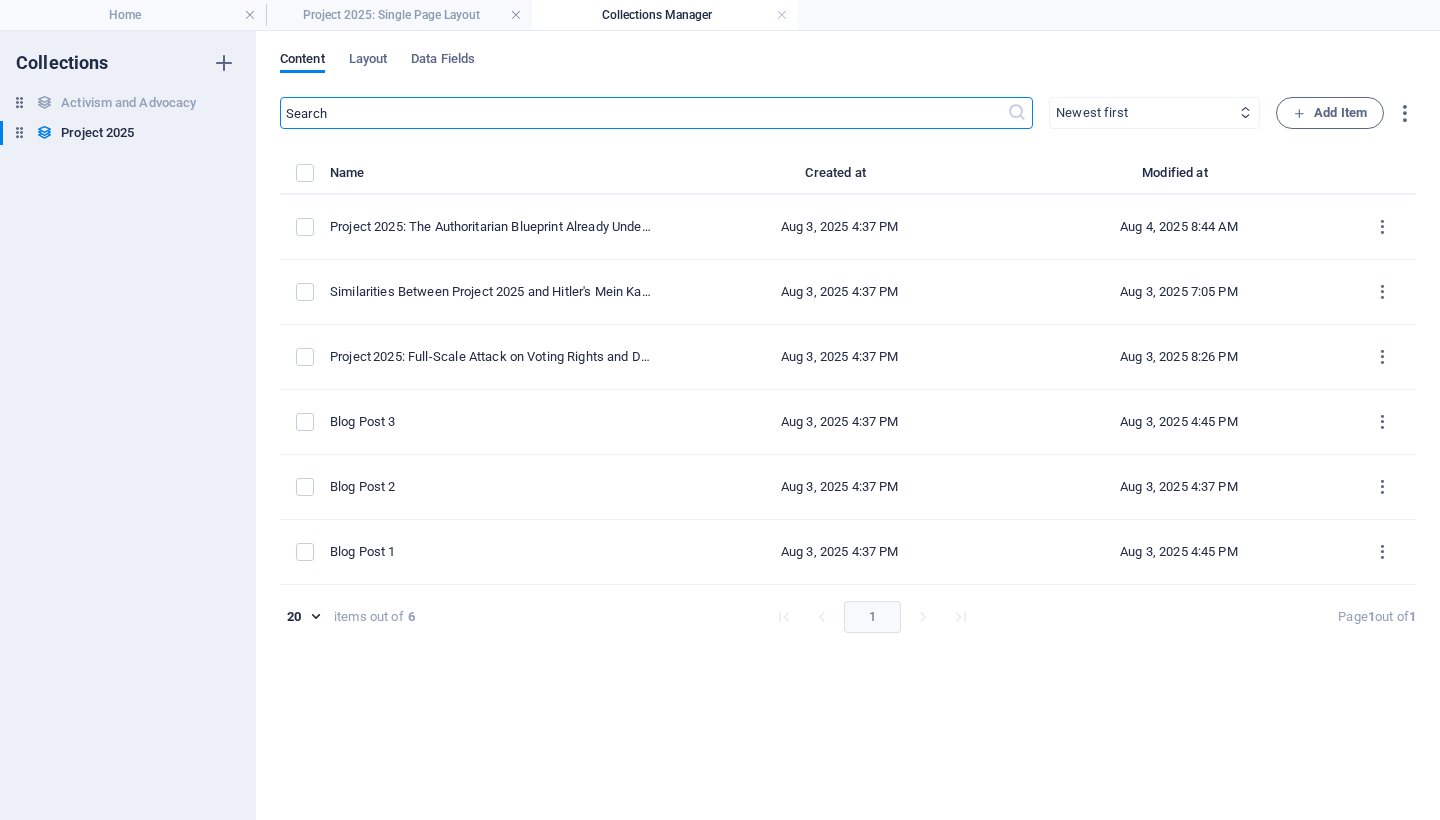 scroll, scrollTop: 0, scrollLeft: 0, axis: both 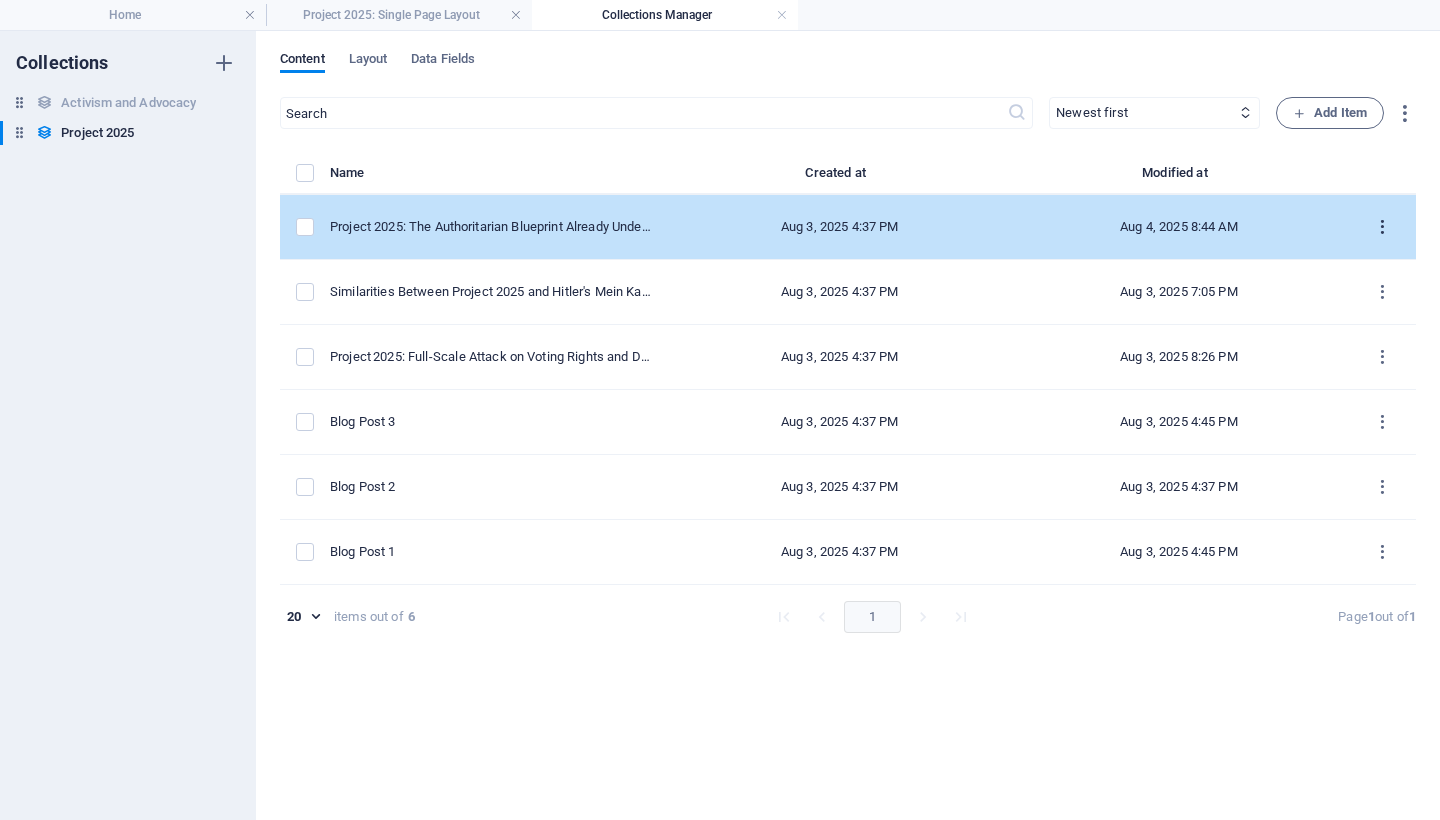 click at bounding box center (1382, 227) 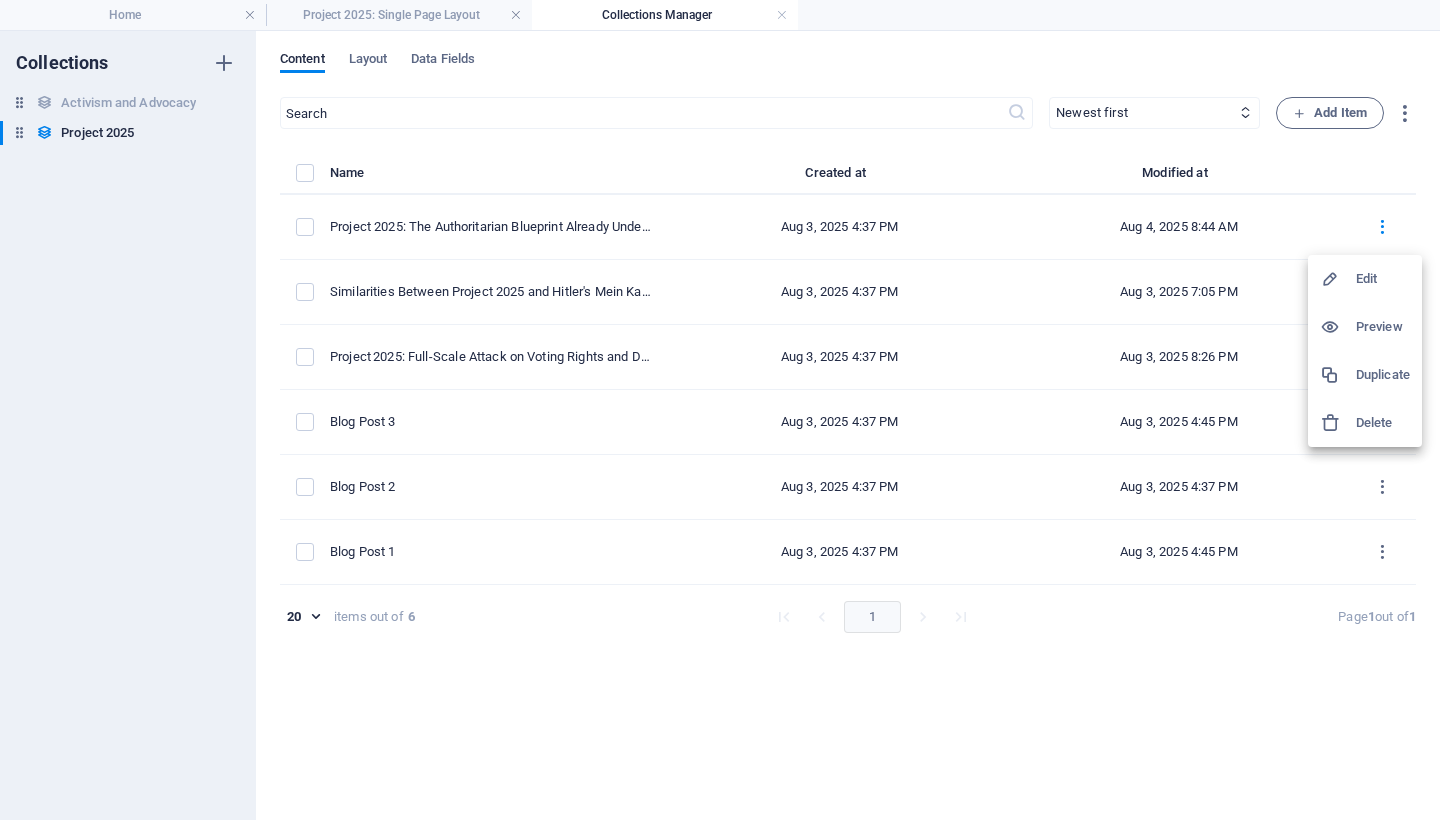 click at bounding box center (720, 410) 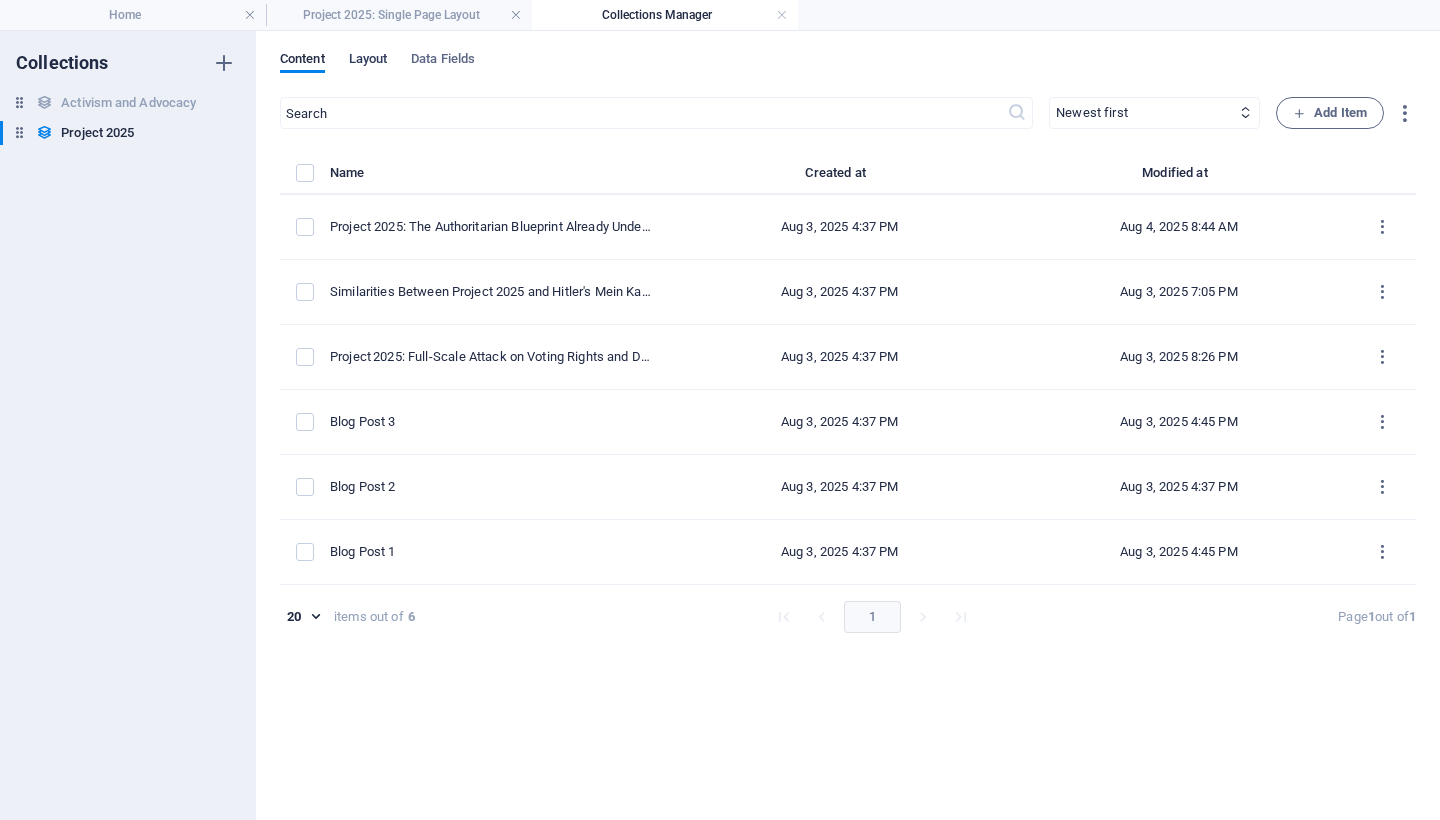 click on "Layout" at bounding box center [368, 61] 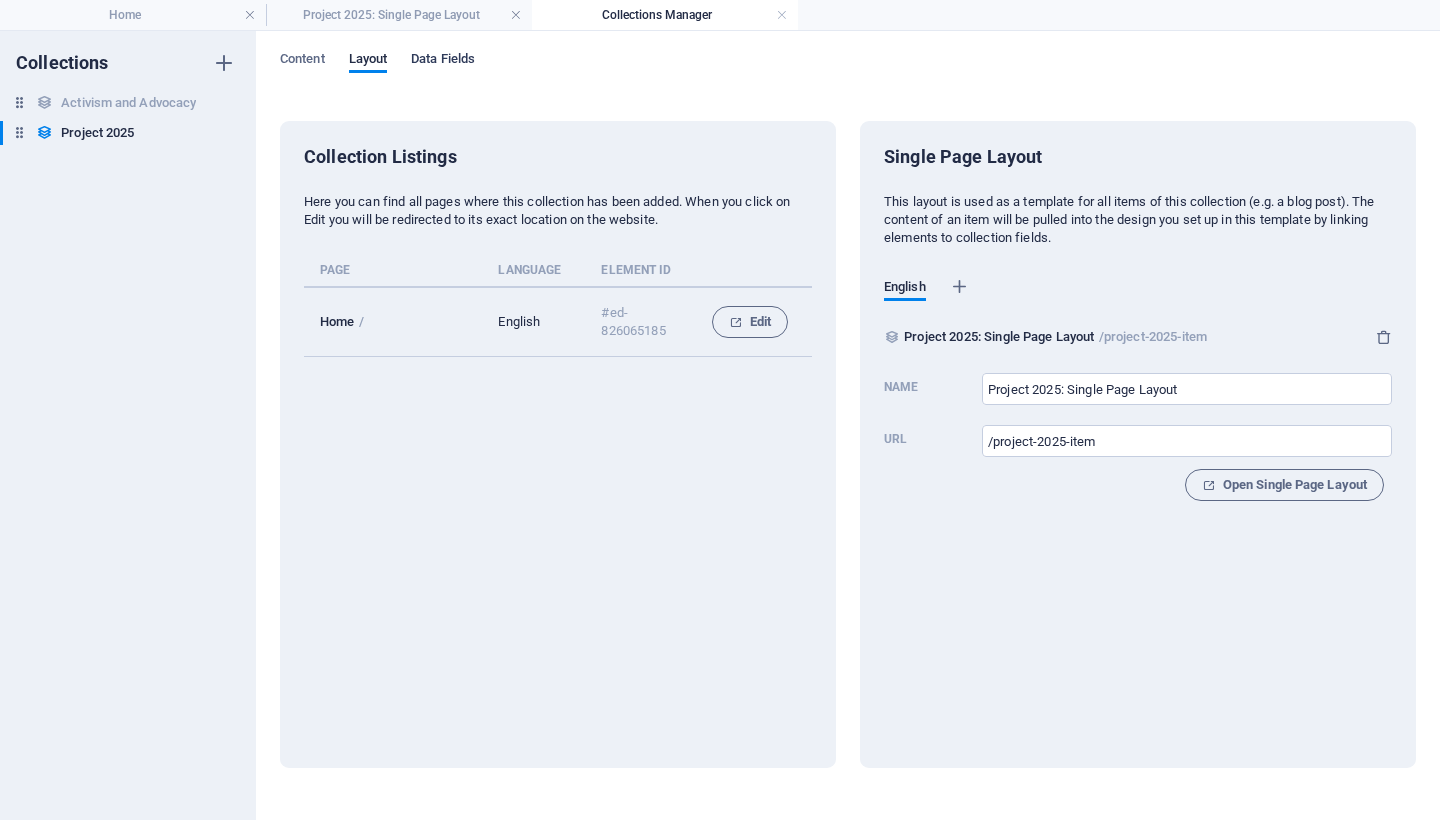 click on "Data Fields" at bounding box center [443, 61] 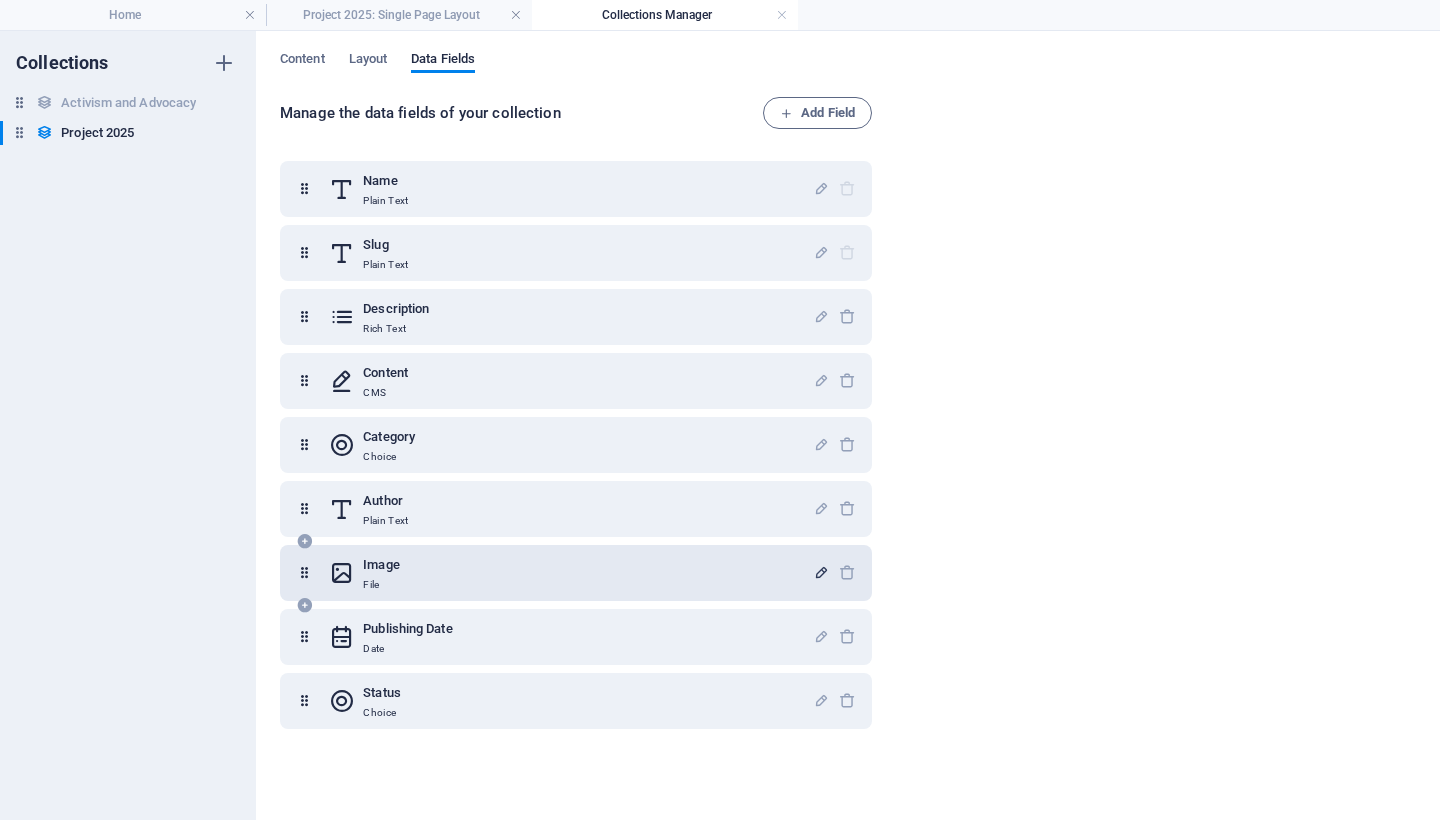 click at bounding box center (821, 572) 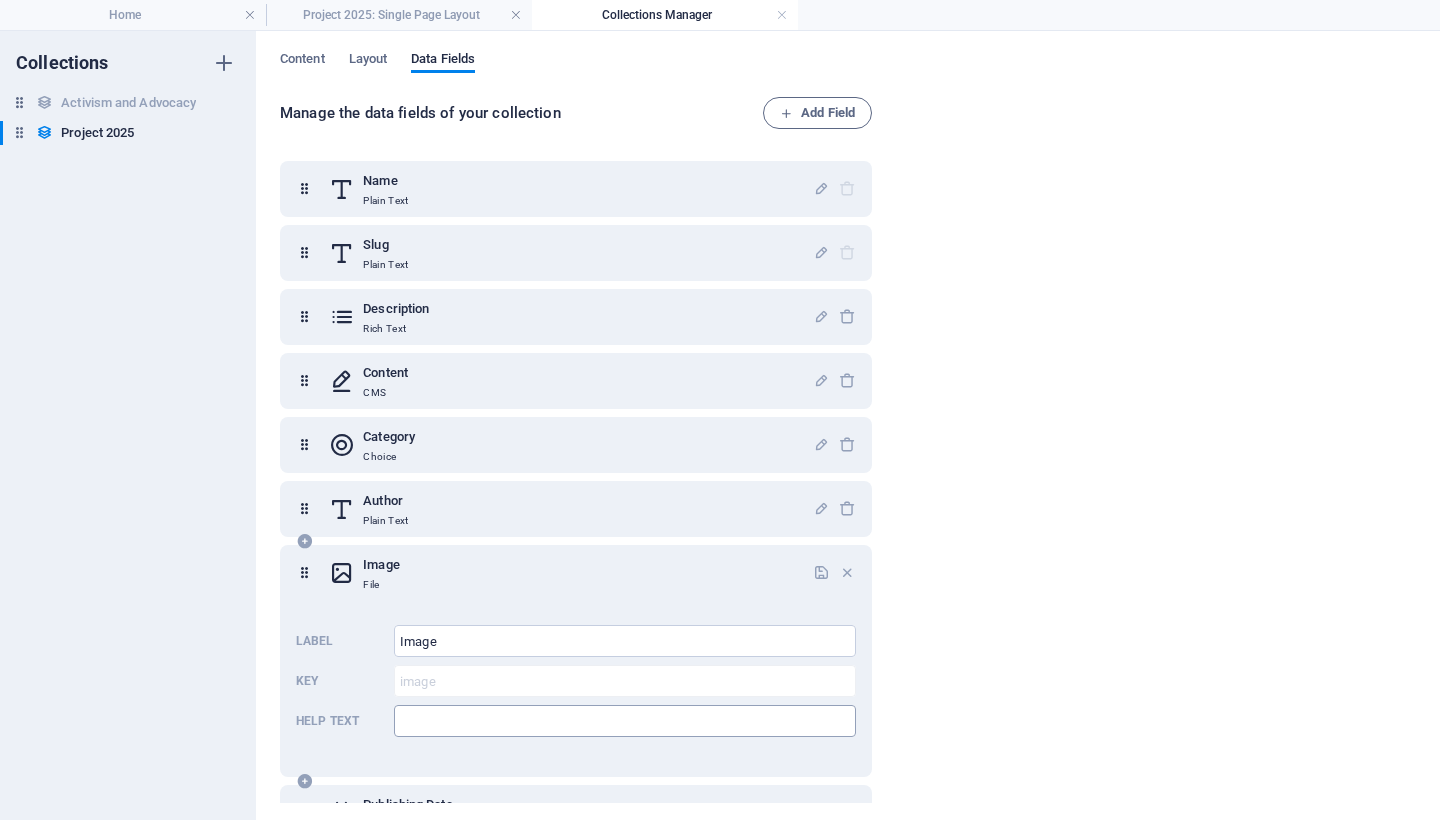 scroll, scrollTop: 110, scrollLeft: 0, axis: vertical 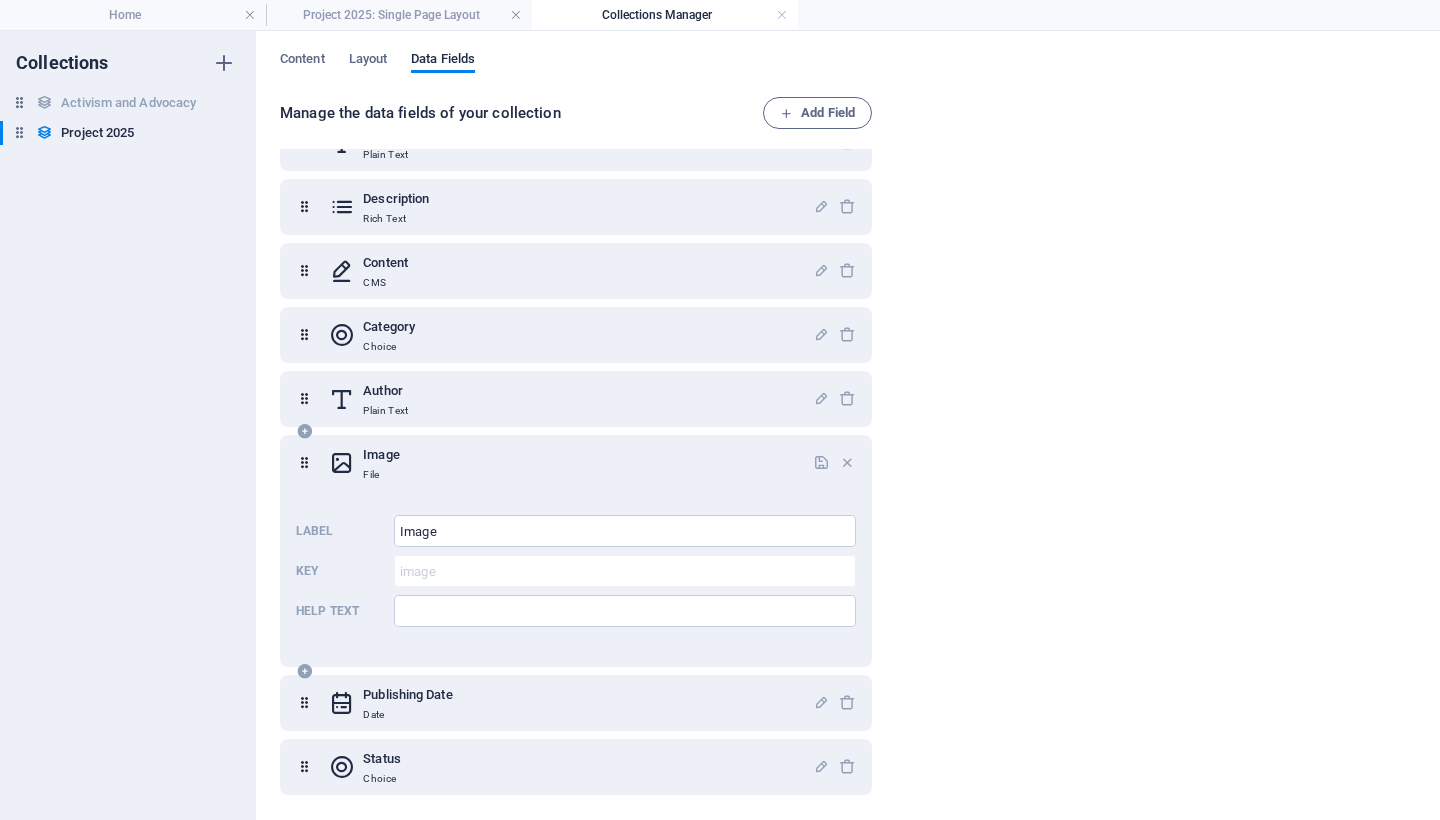 click at bounding box center [304, 463] 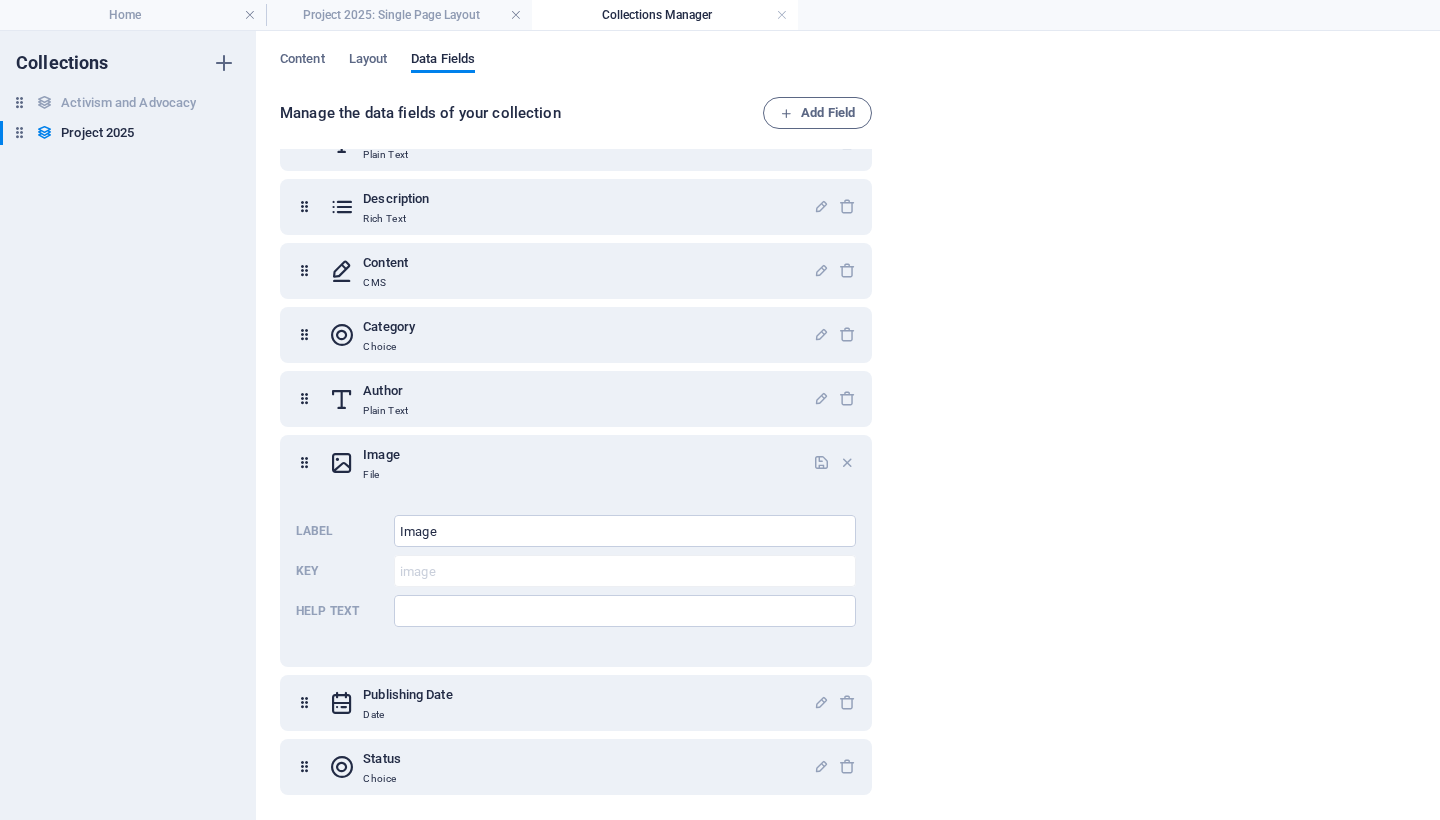click on "Manage the data fields of your collection Add Field Name Plain Text Slug Plain Text Description Rich Text Content CMS Category Choice Author Plain Text Image File Label Image ​ Key image ​ Help text ​ Publishing Date Date Status Choice" at bounding box center (848, 451) 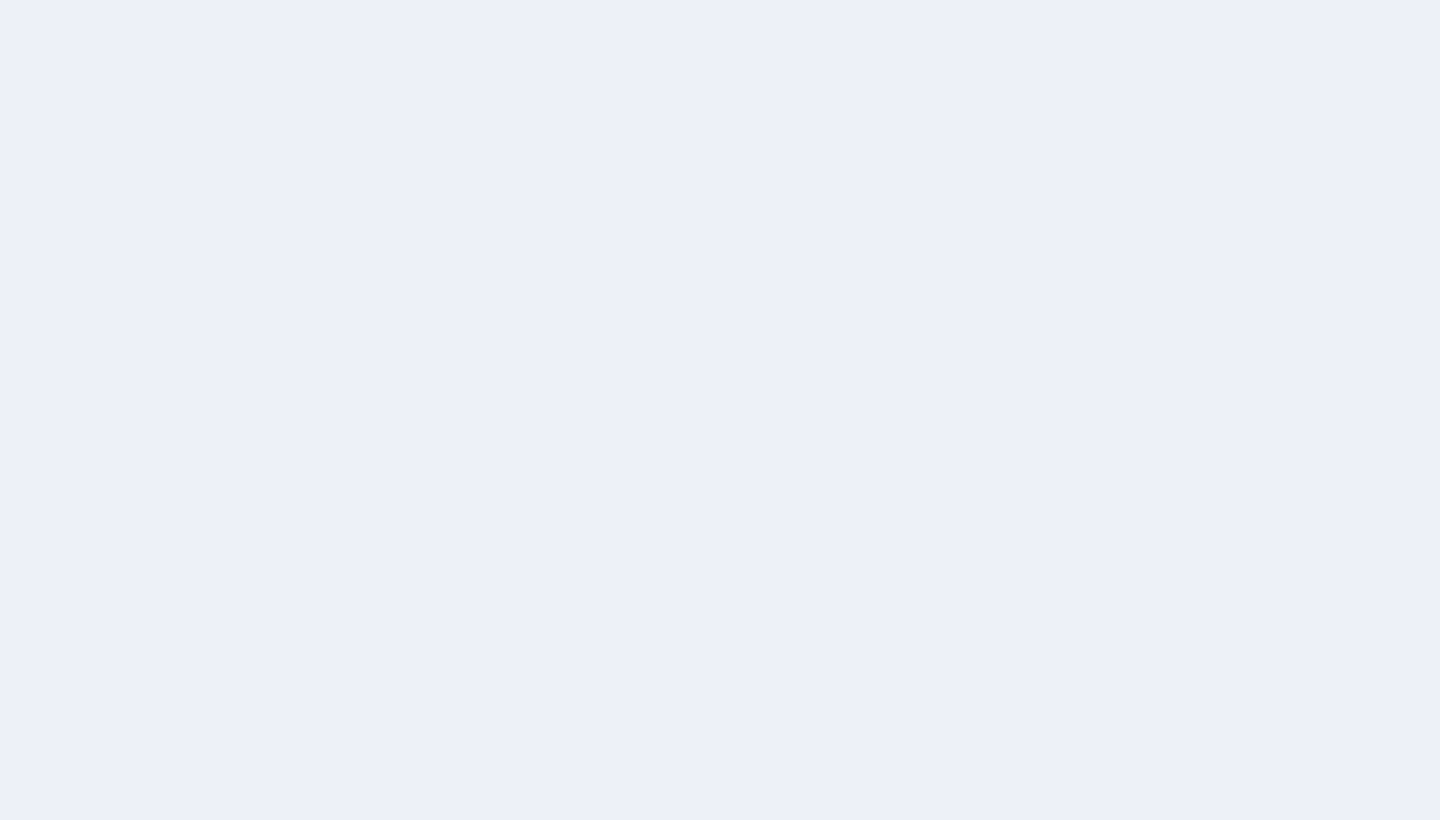 scroll, scrollTop: 0, scrollLeft: 0, axis: both 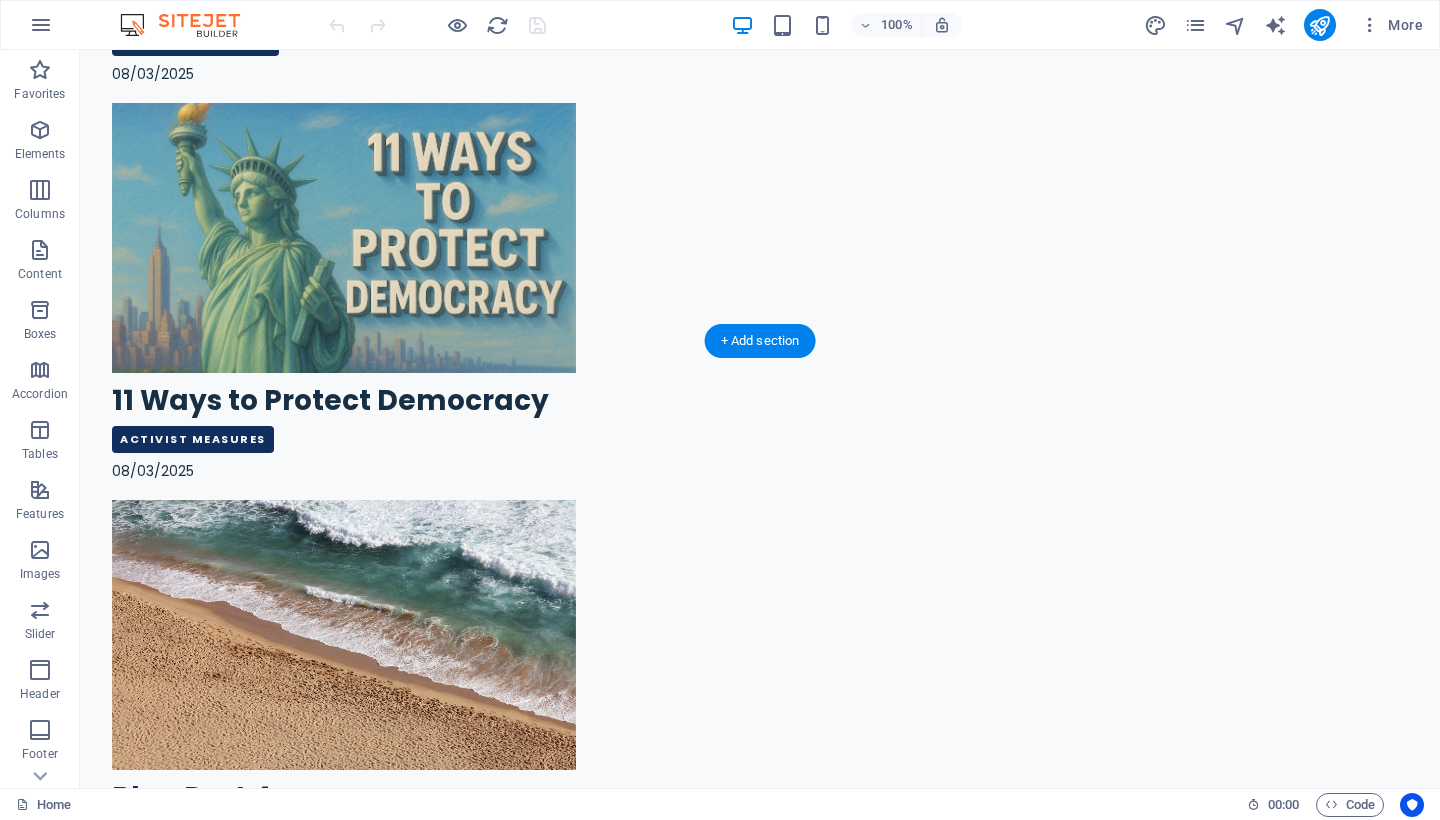 click on "Project 2025: The Authoritarian Blueprint Already Underway Project 2025 08/01/2025 Similarities Between Project 2025 and Hitler's Mein Kampf (1925) Project 2025 07/31/2025 Project 2025: Full‑Scale Attack on Voting Rights and Democracy Election Integrity 07/30/2025 Blog Post 3 Project 2025 07/29/2025 Blog Post 2 Category 2 07/28/2025 Blog Post 1 Project 2025 07/27/2025  Previous Next" at bounding box center (760, 4204) 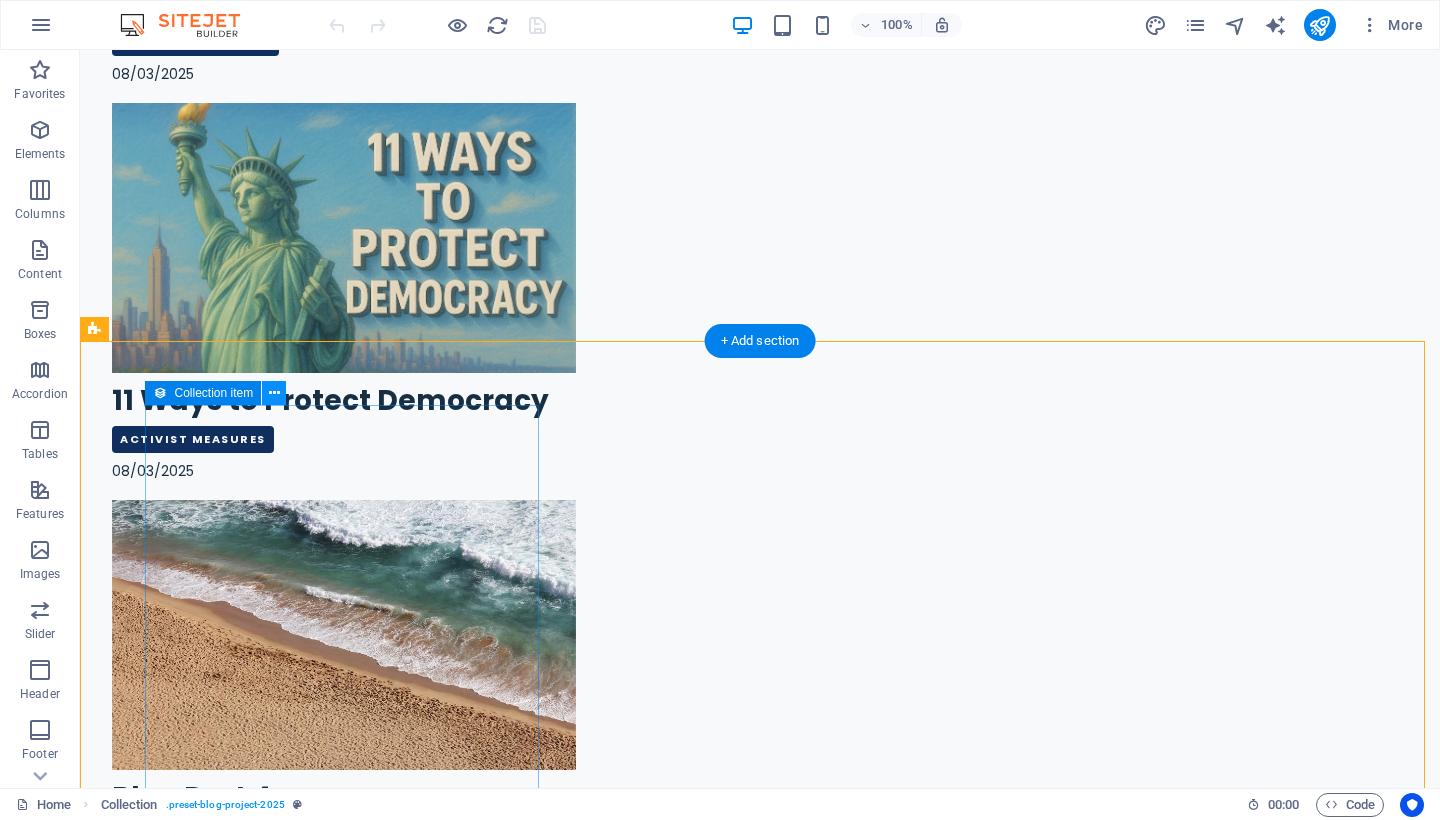 click at bounding box center [274, 393] 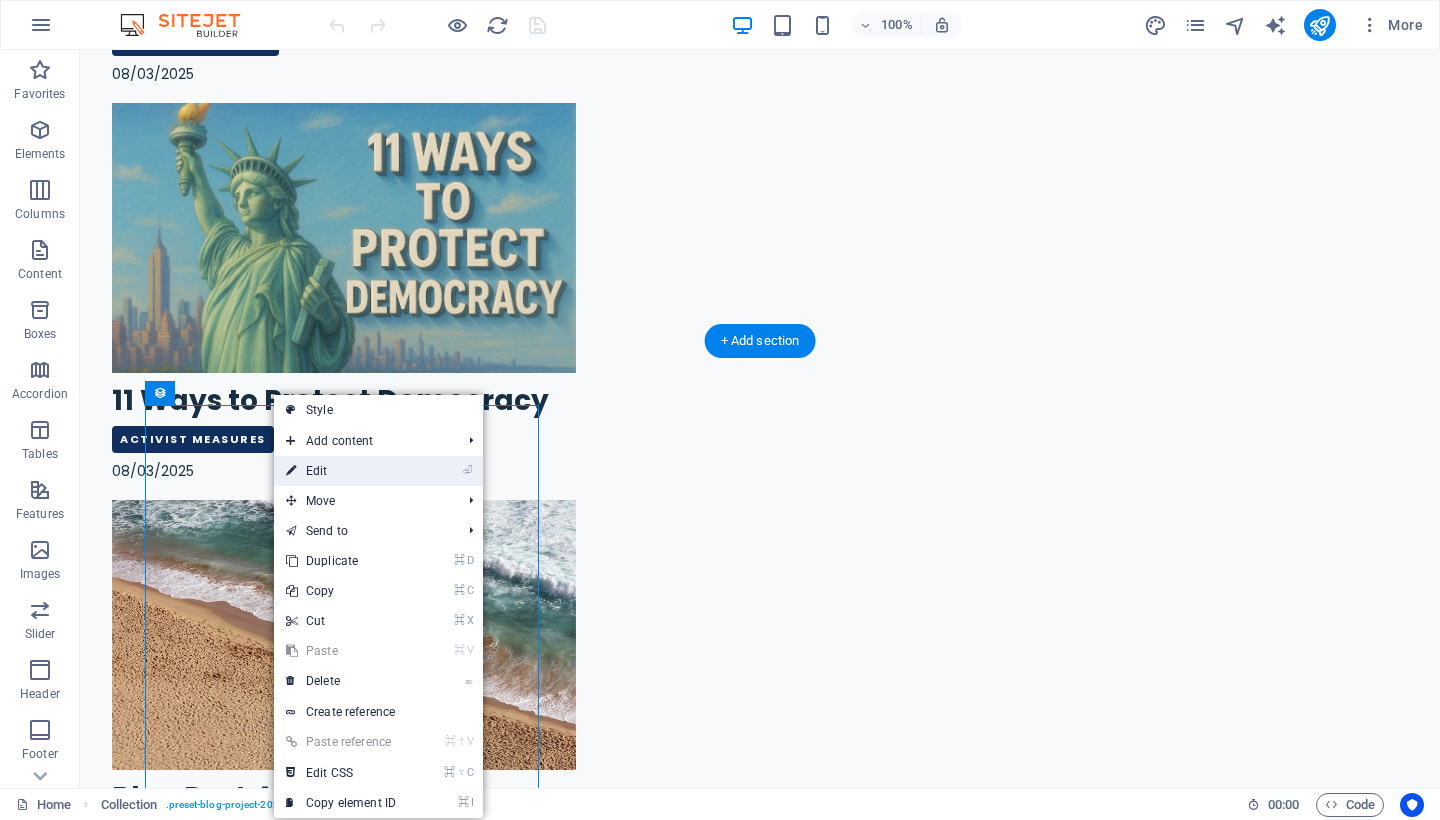 click on "⏎  Edit" at bounding box center (341, 471) 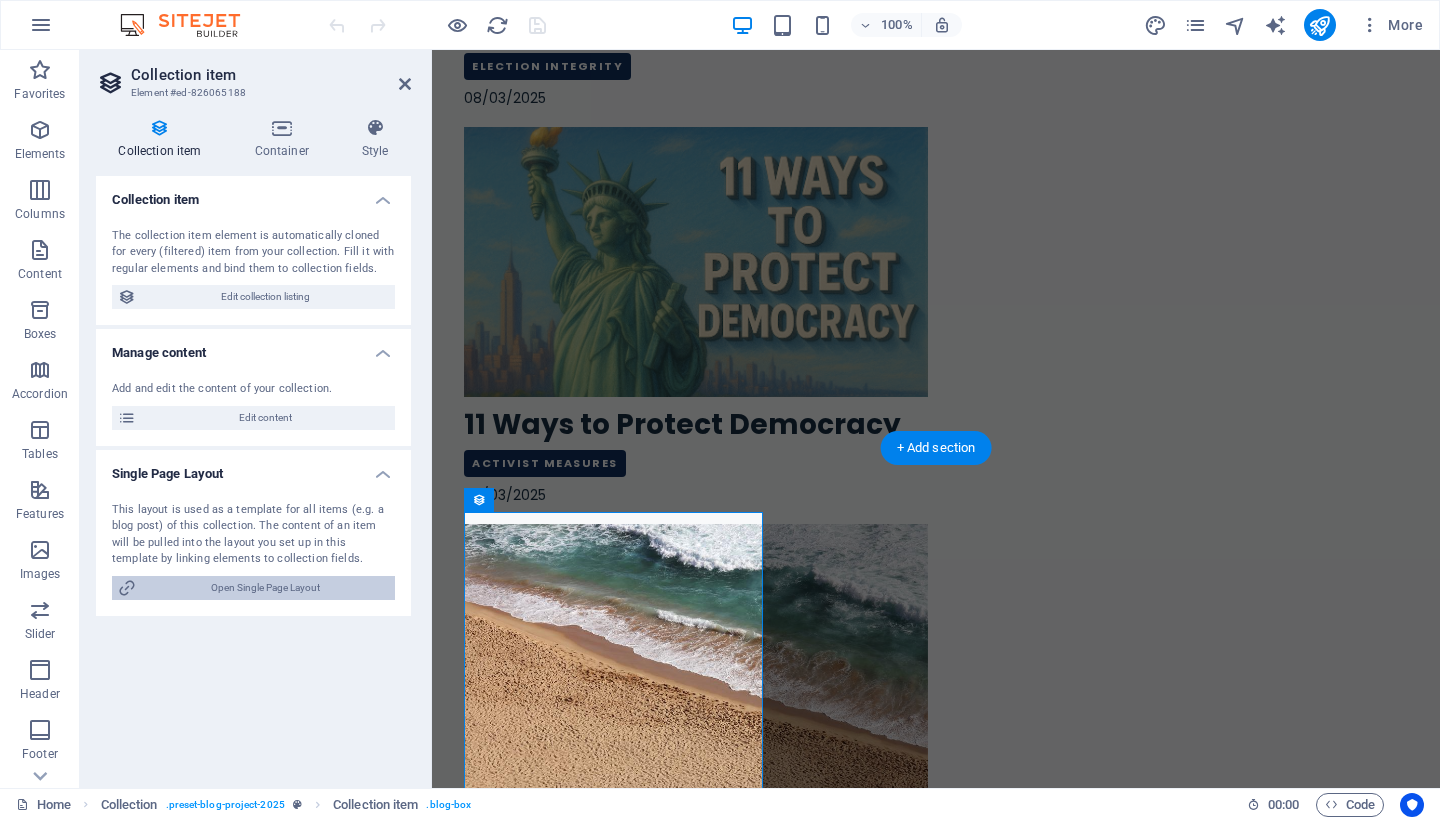 click on "Open Single Page Layout" at bounding box center [265, 588] 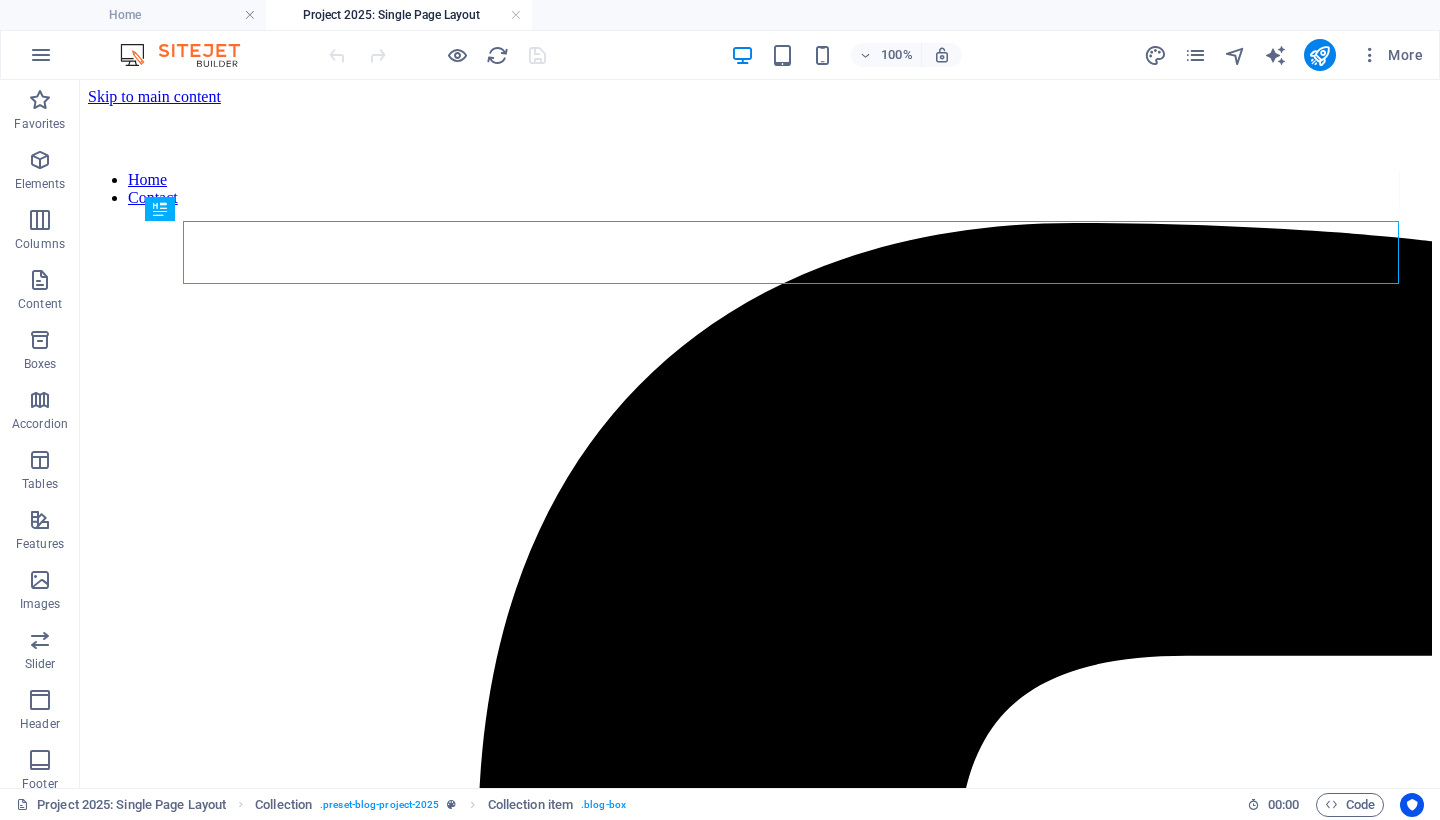 scroll, scrollTop: 0, scrollLeft: 0, axis: both 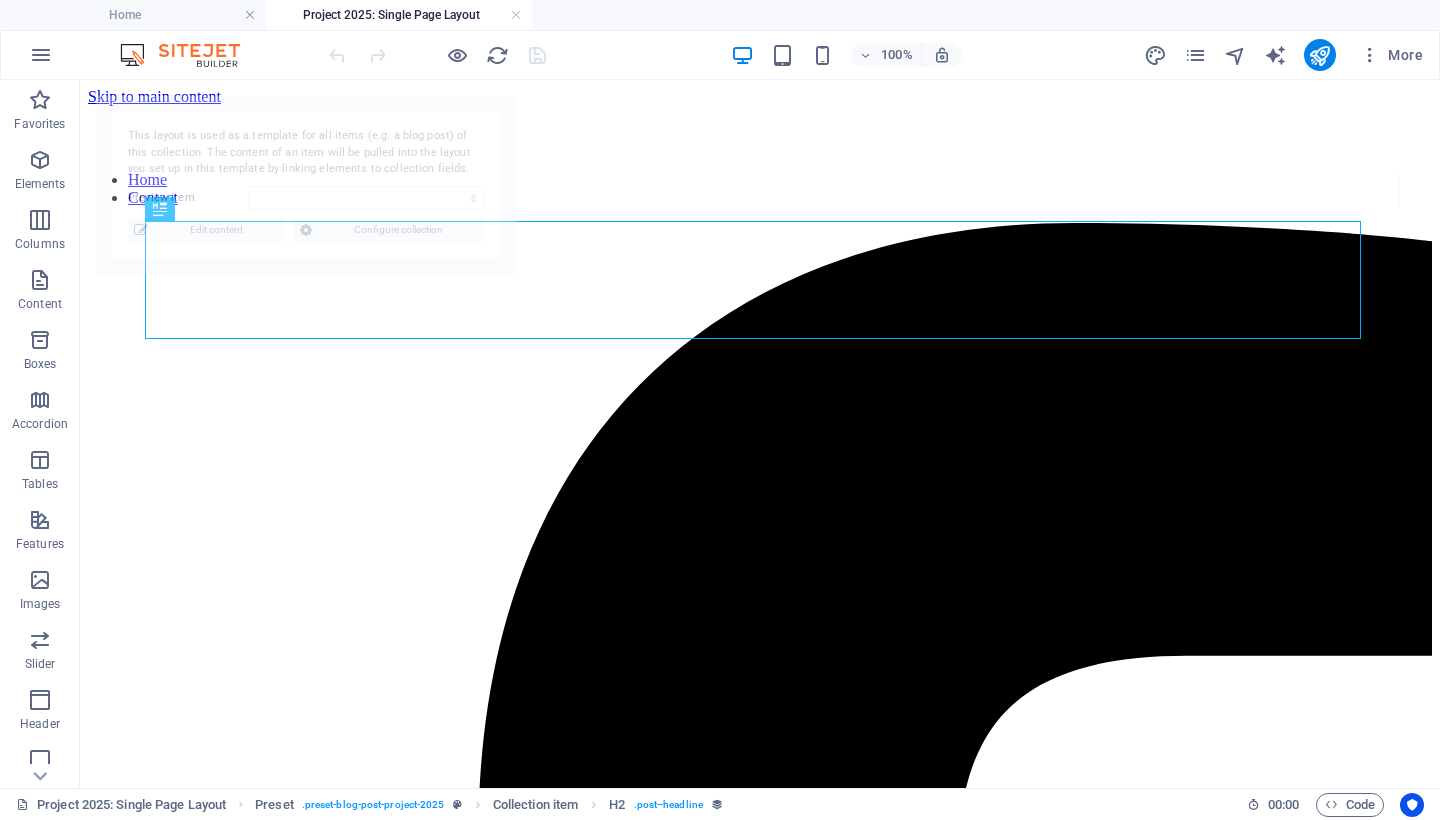 select on "688ff2b734730a6caf02dc72" 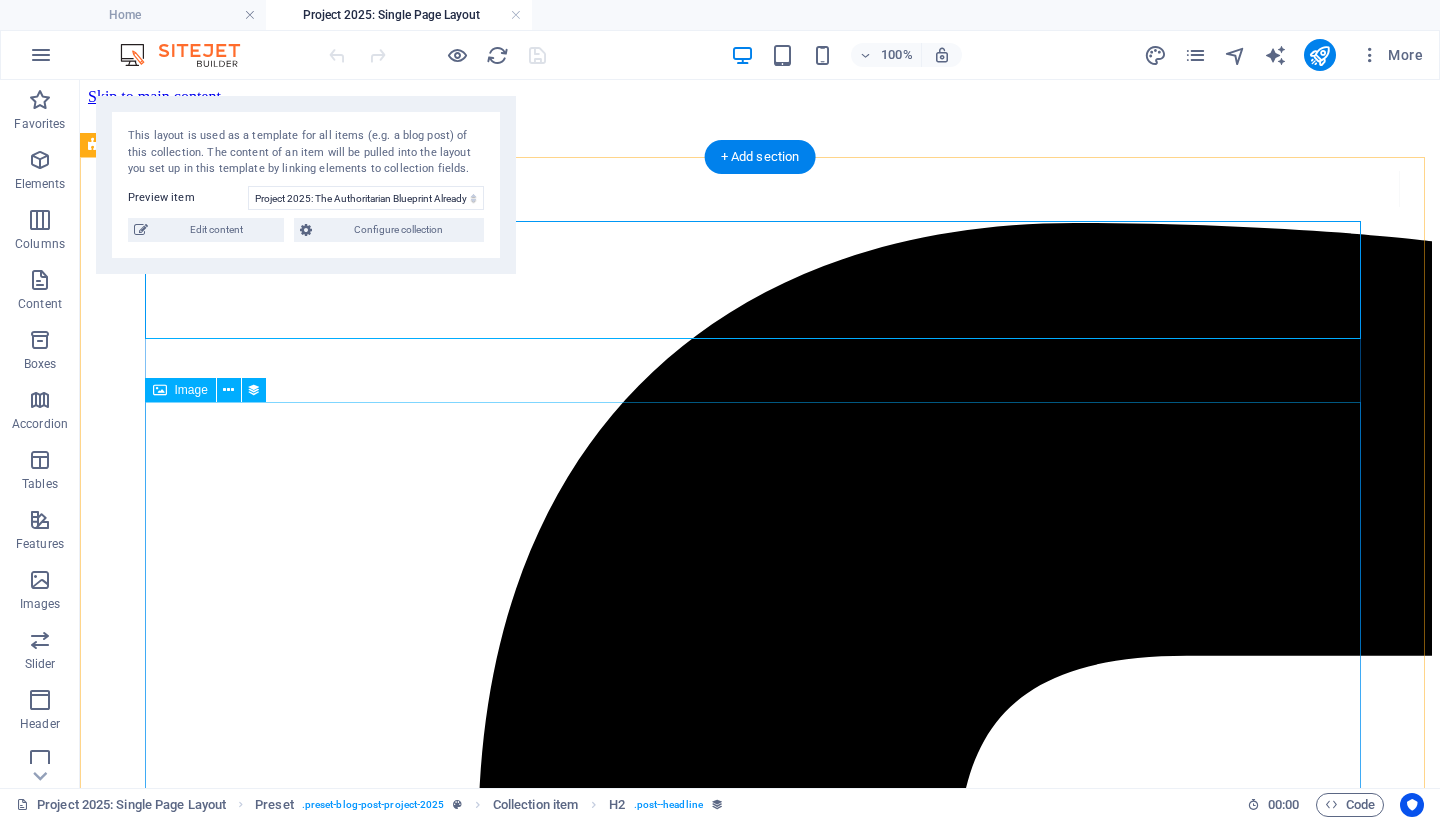 click at bounding box center (760, 9081) 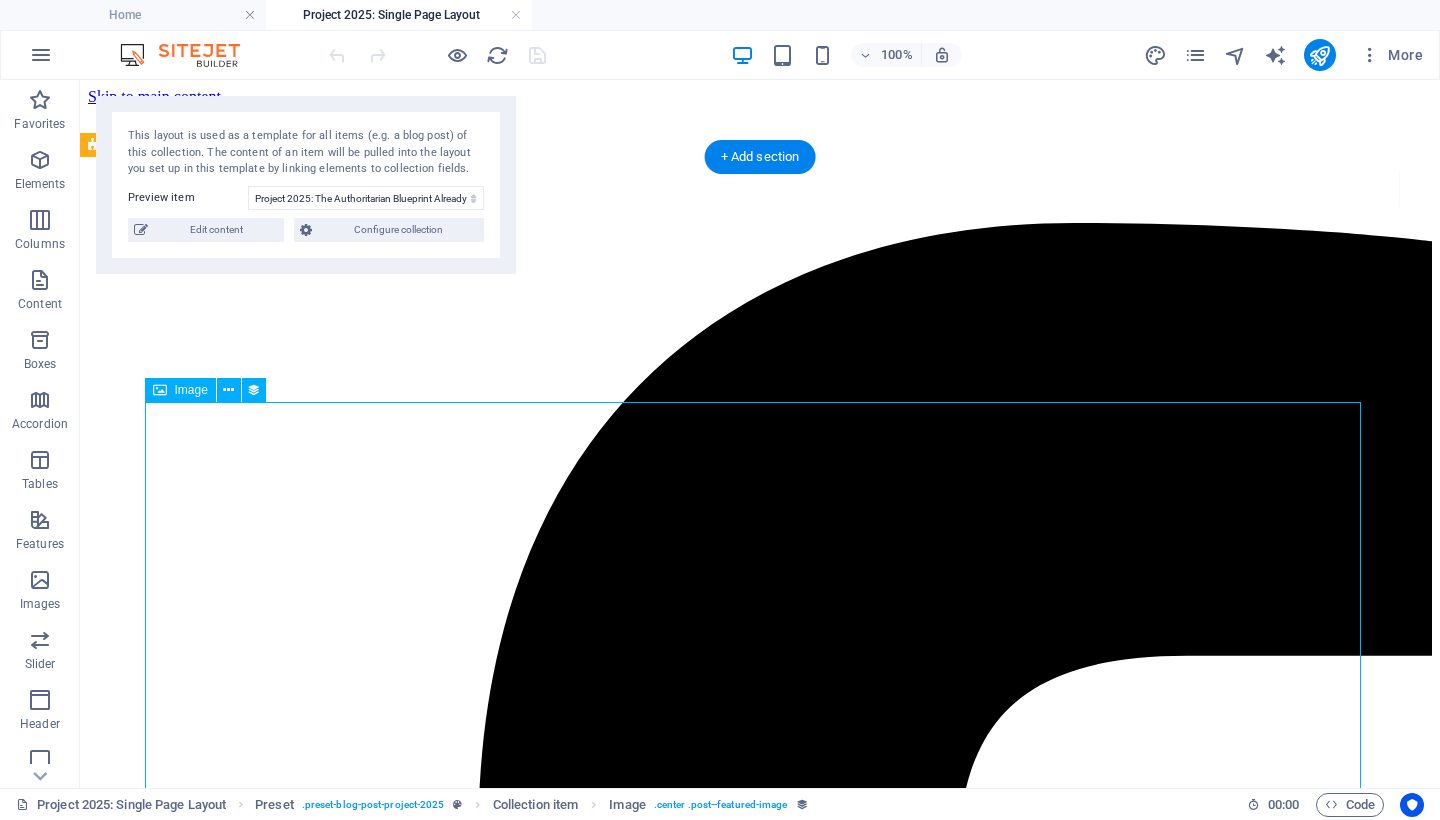 click at bounding box center (760, 9081) 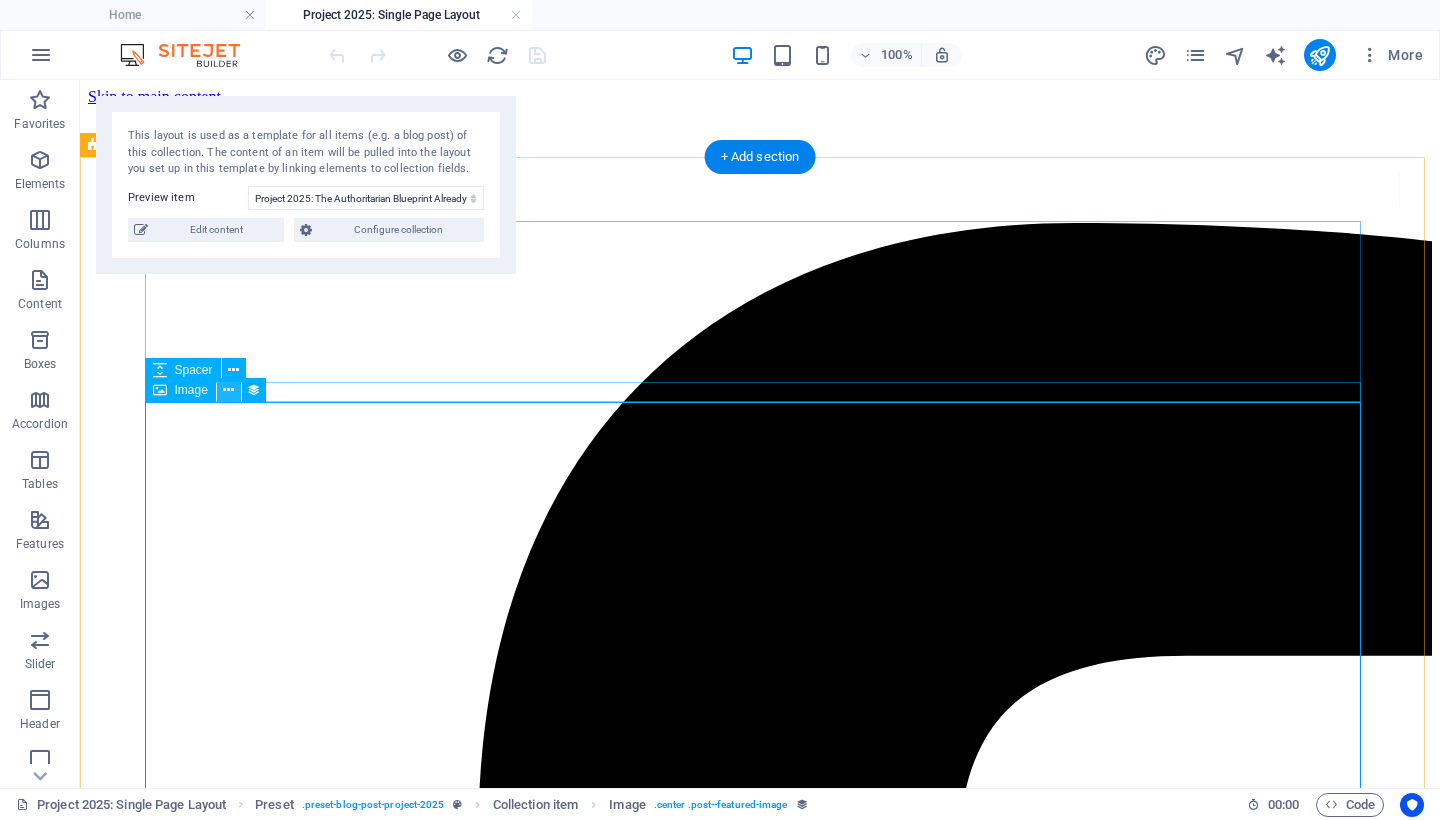 click at bounding box center (228, 390) 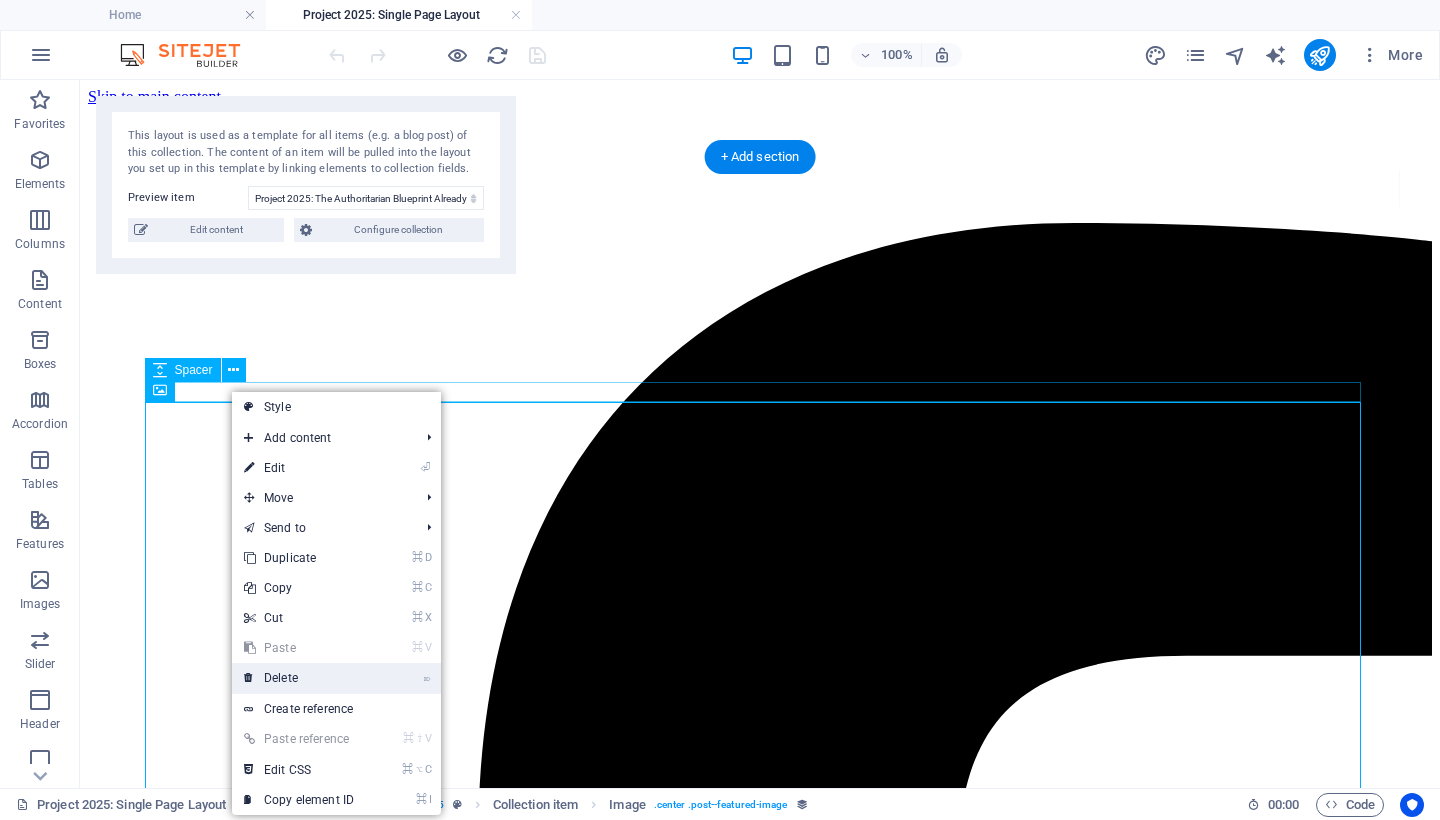 click on "⌦  Delete" at bounding box center (299, 678) 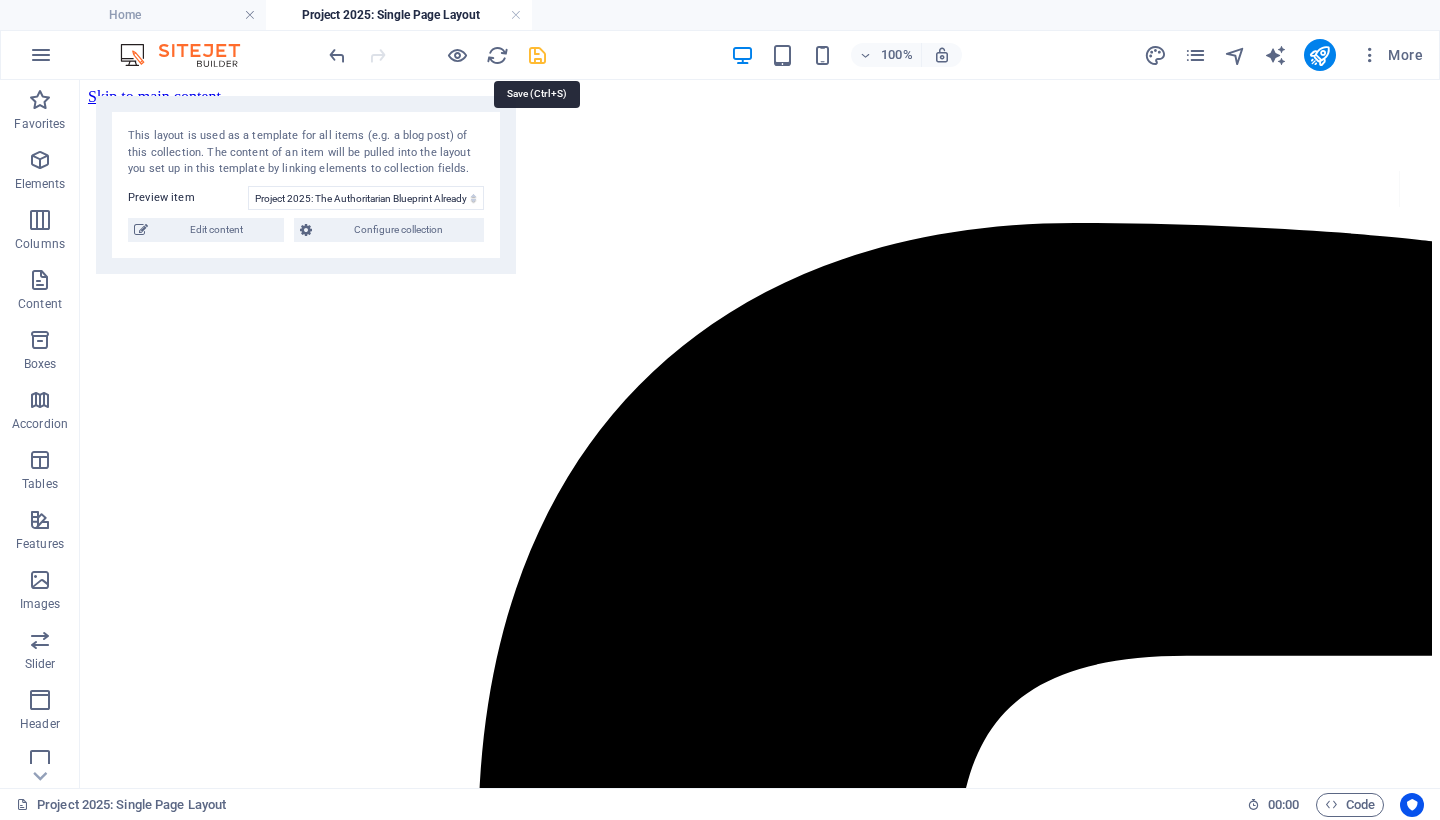 click at bounding box center [537, 55] 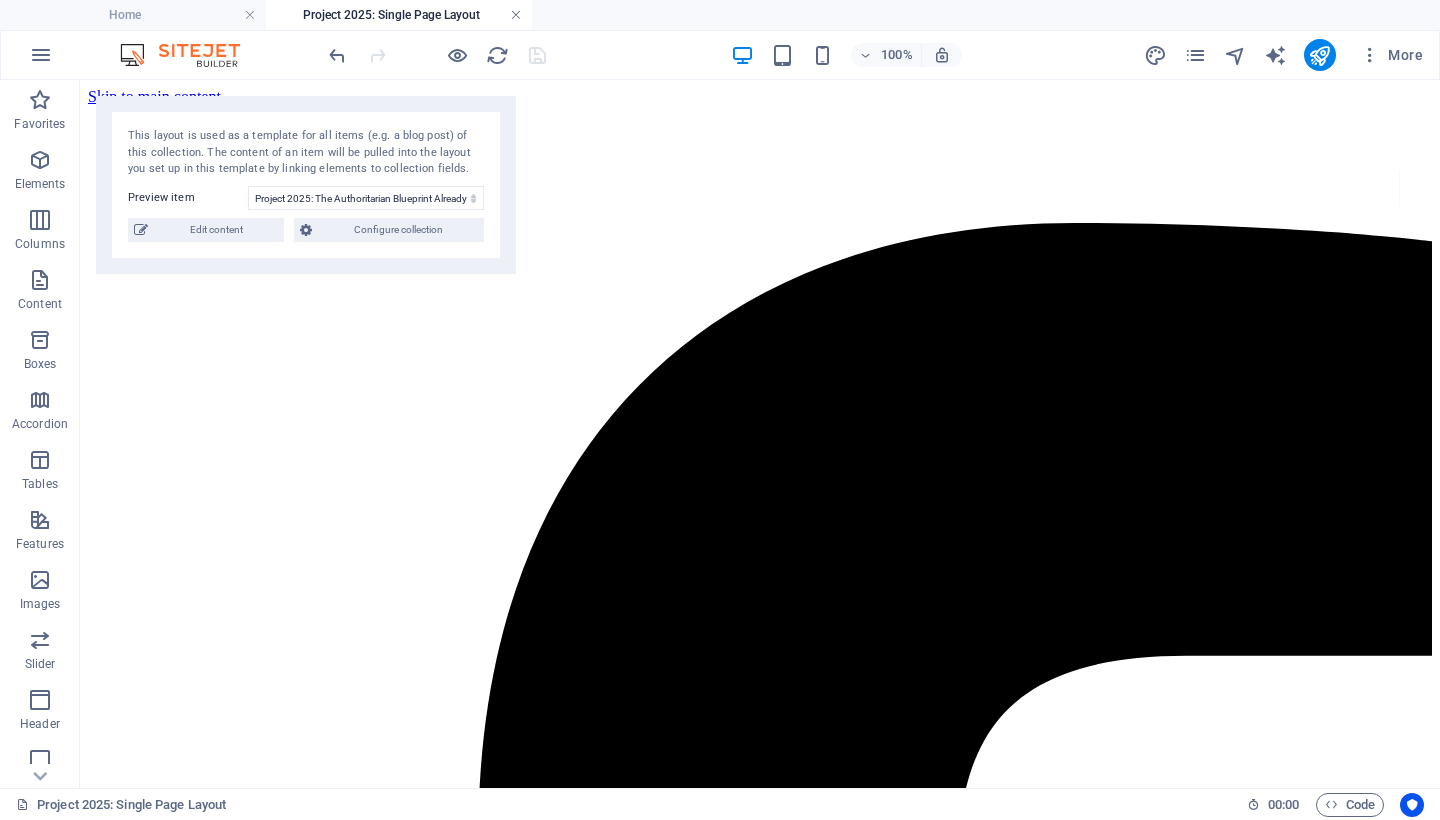 click at bounding box center (516, 15) 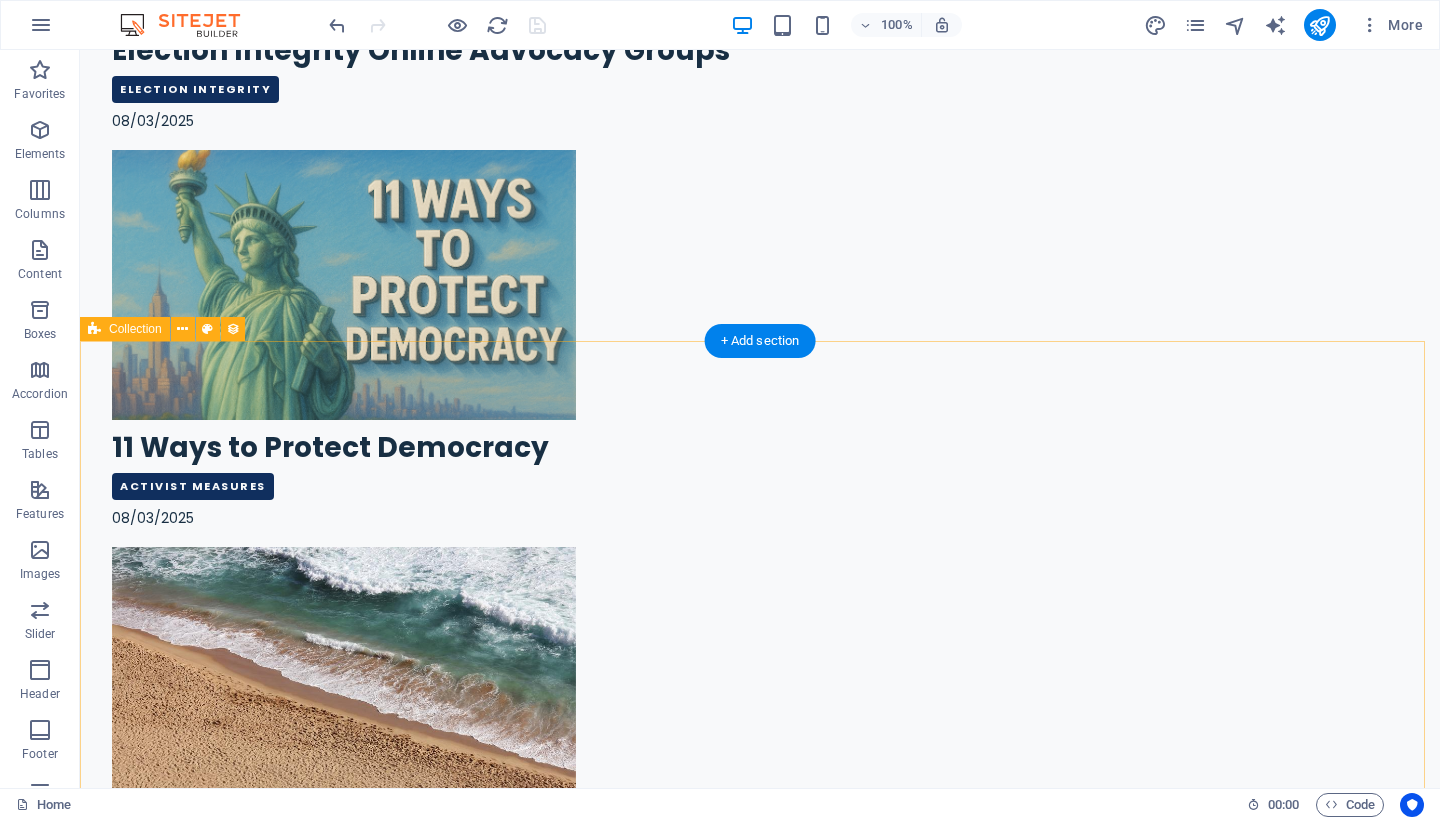 scroll, scrollTop: 2010, scrollLeft: 0, axis: vertical 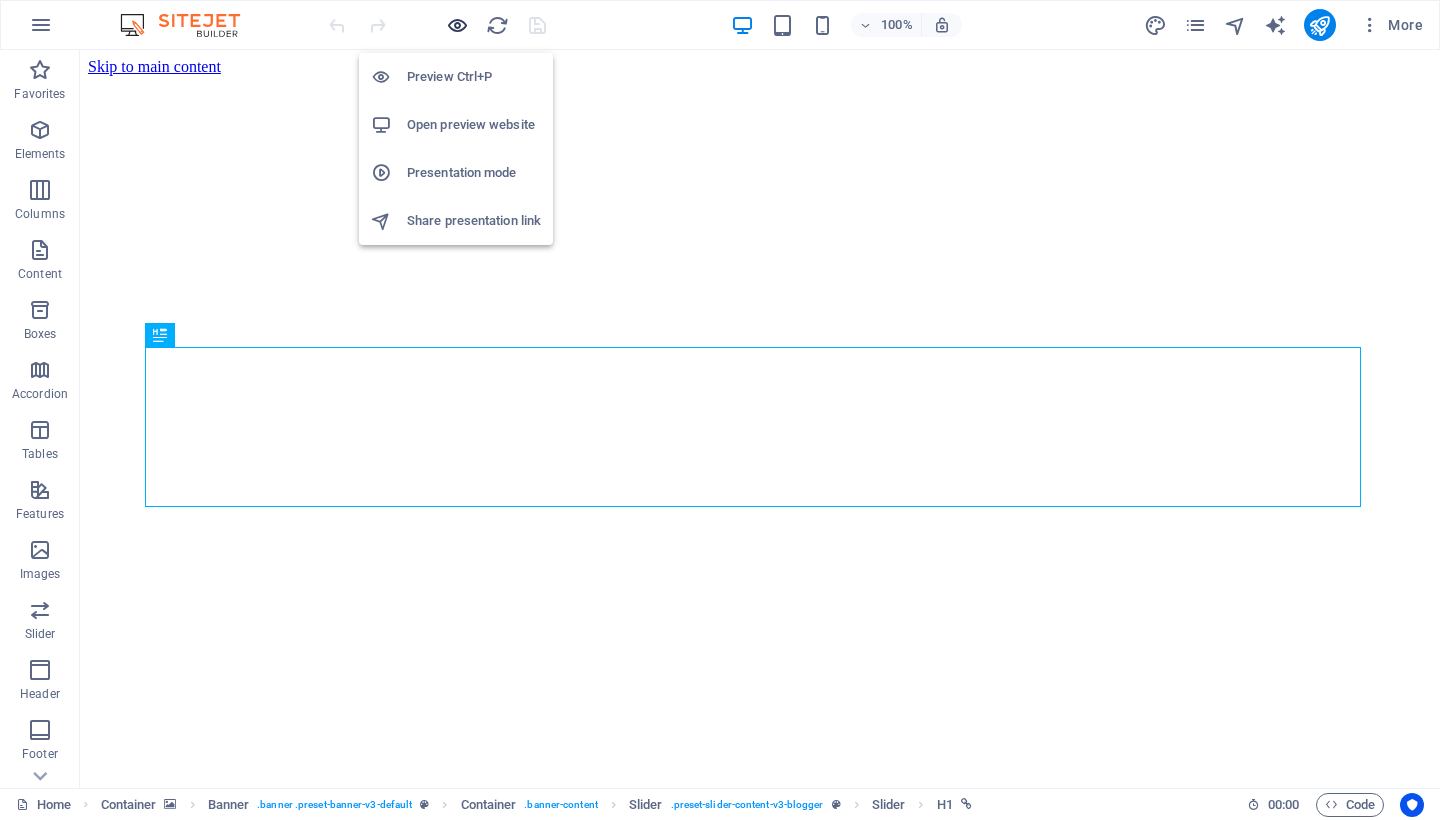 click at bounding box center (457, 25) 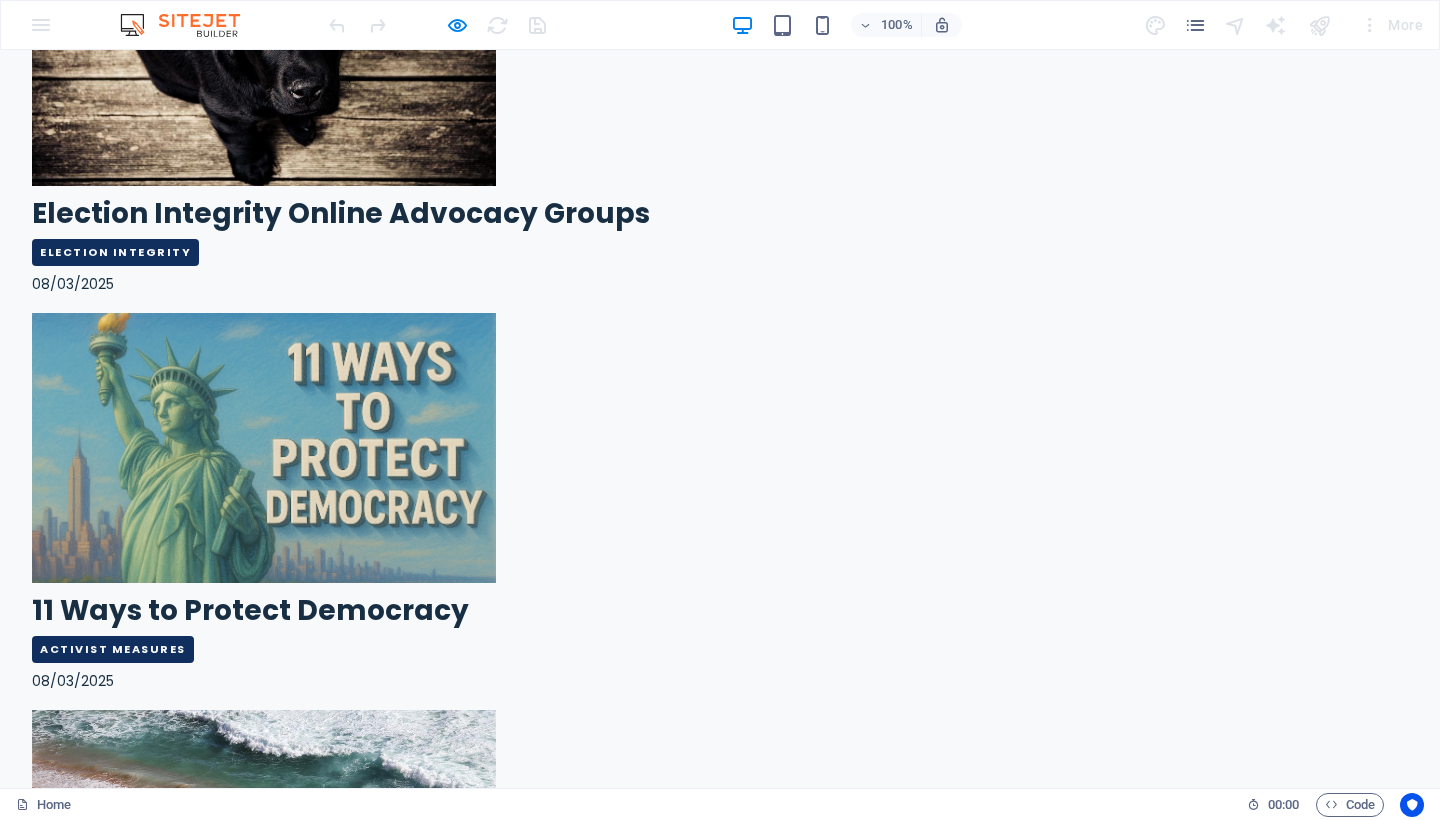 scroll, scrollTop: 2865, scrollLeft: 0, axis: vertical 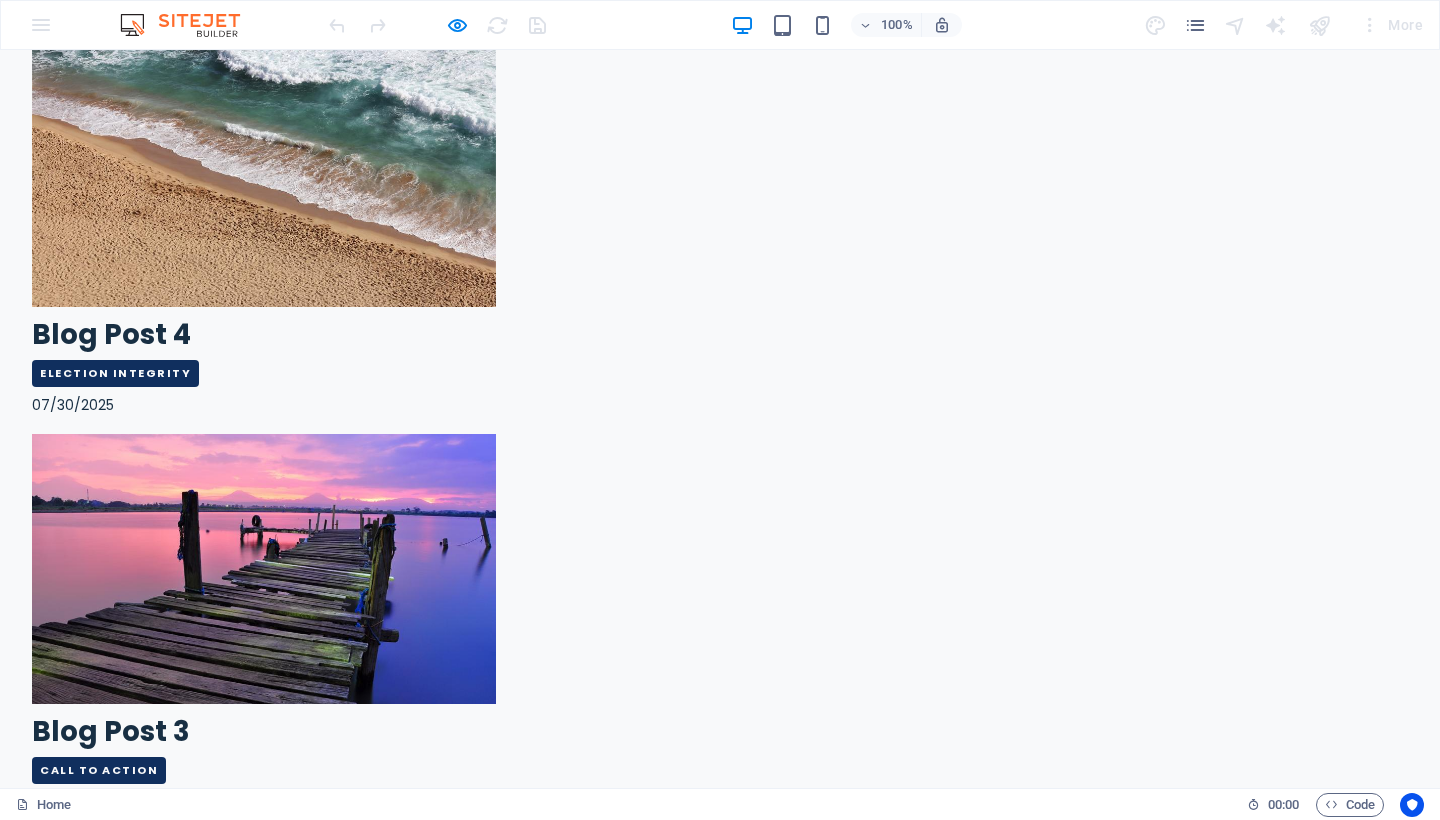 click on "Project 2025: The Authoritarian Blueprint Already Underway" at bounding box center [470, 2805] 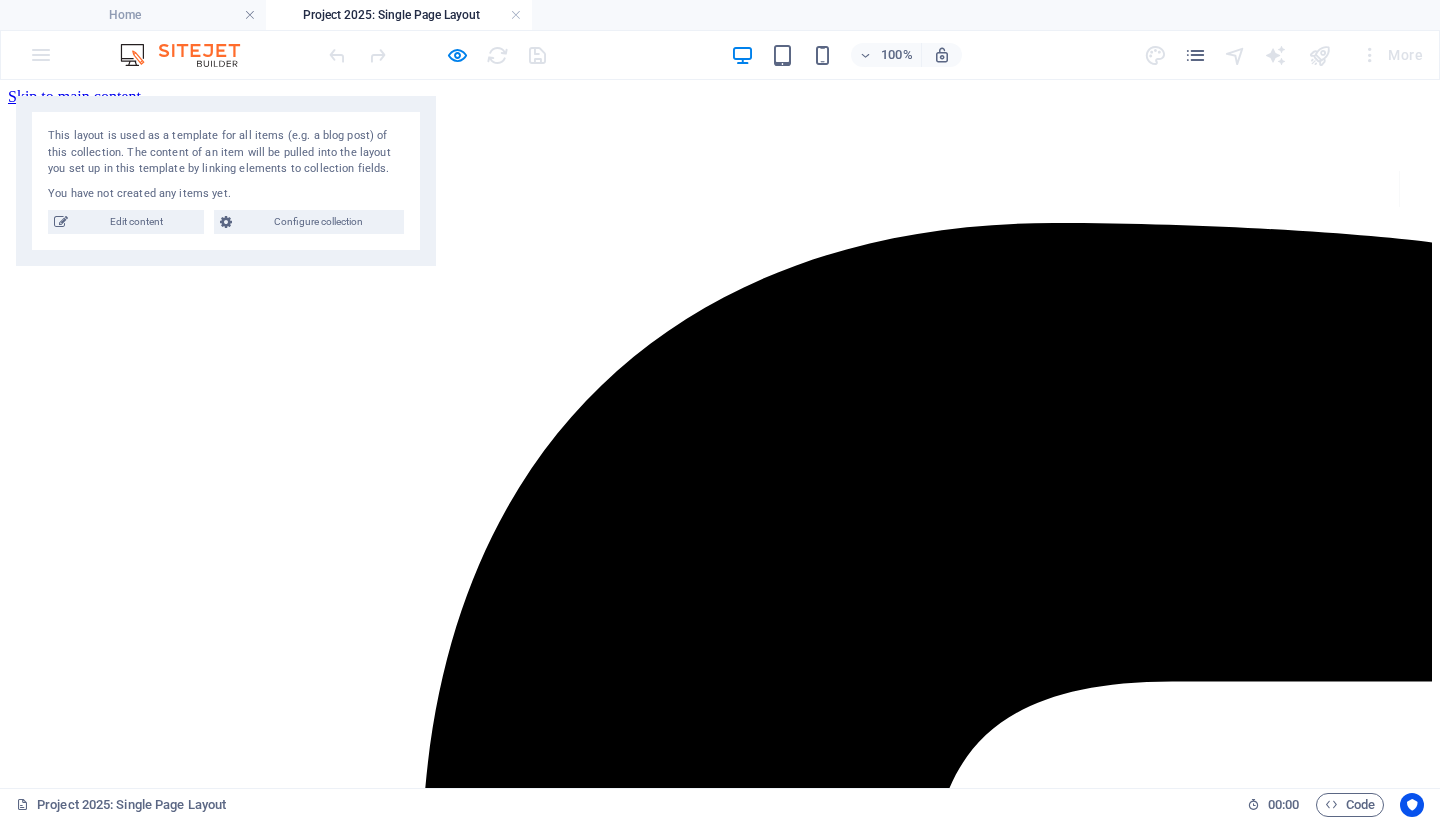 scroll, scrollTop: 0, scrollLeft: 0, axis: both 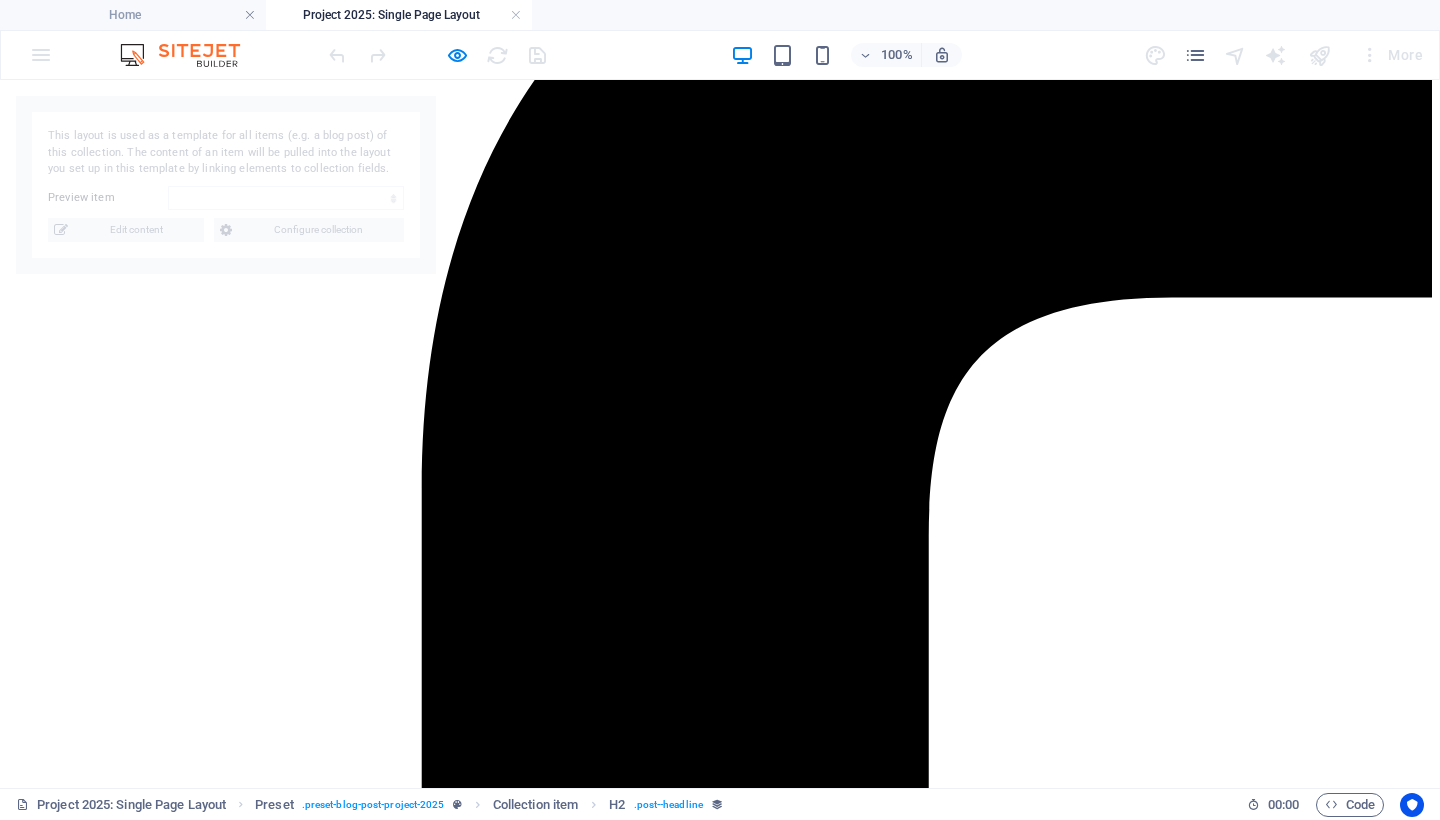 select on "688ff2b734730a6caf02dc72" 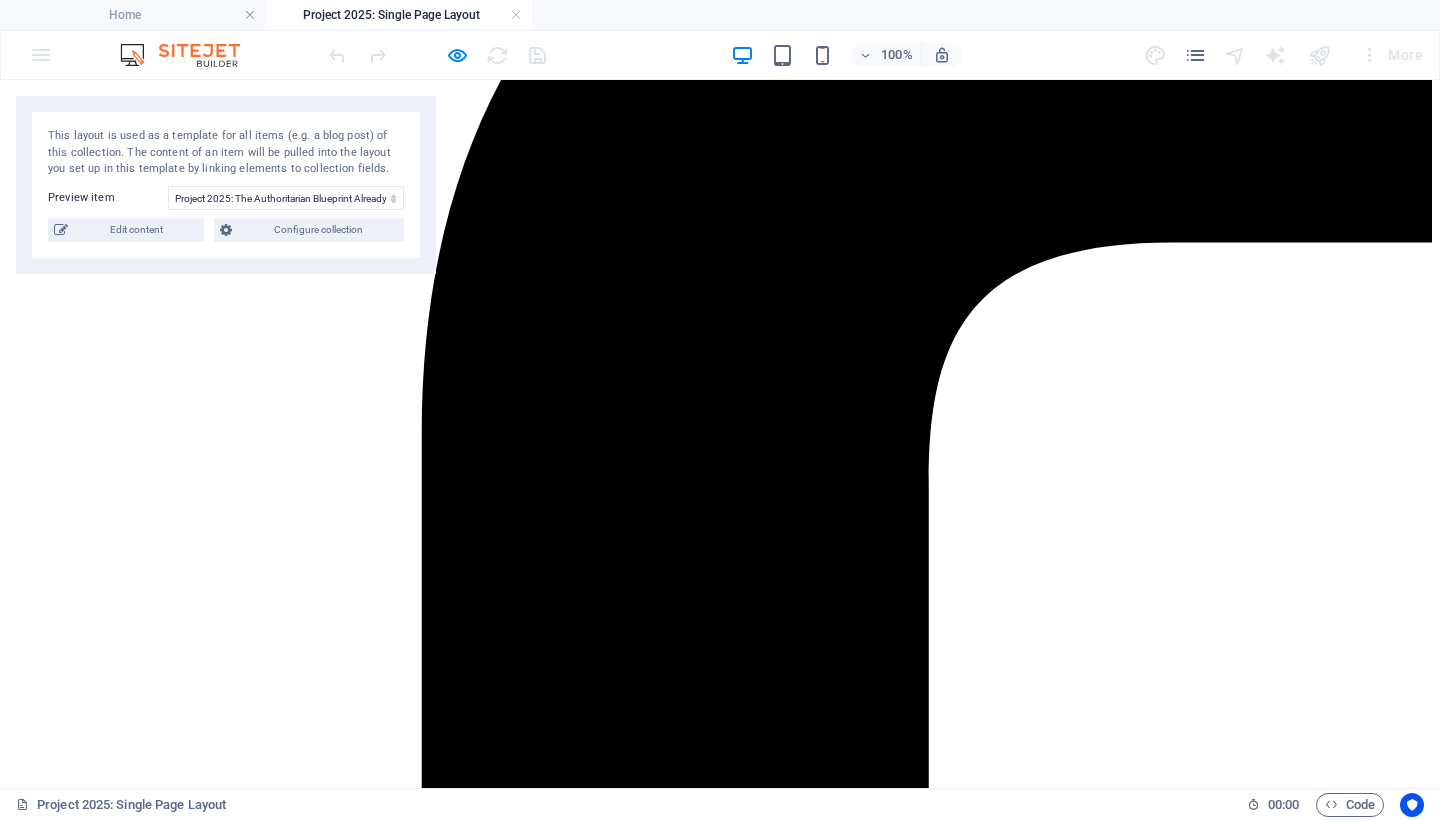 scroll, scrollTop: 0, scrollLeft: 0, axis: both 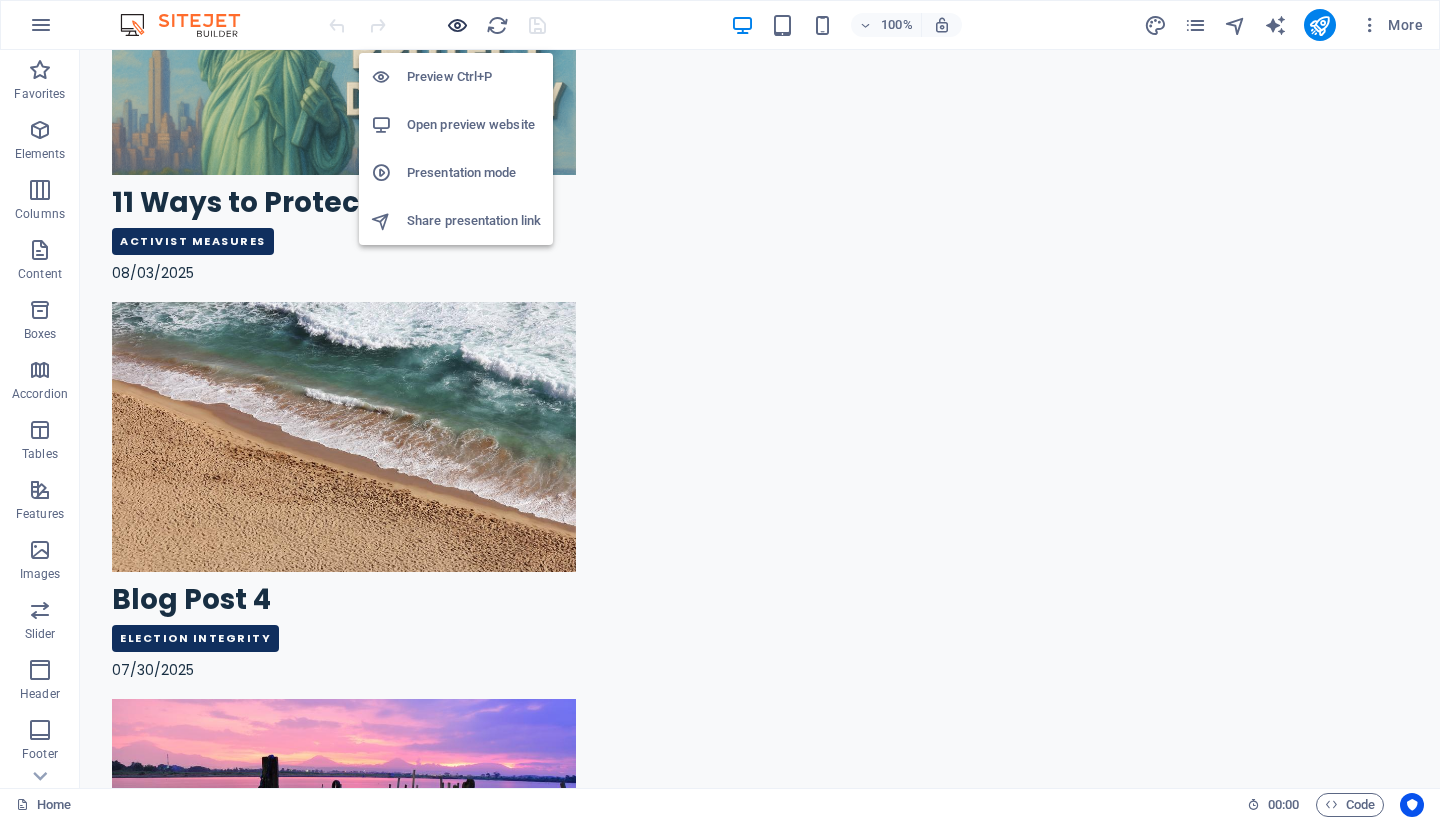 click at bounding box center [457, 25] 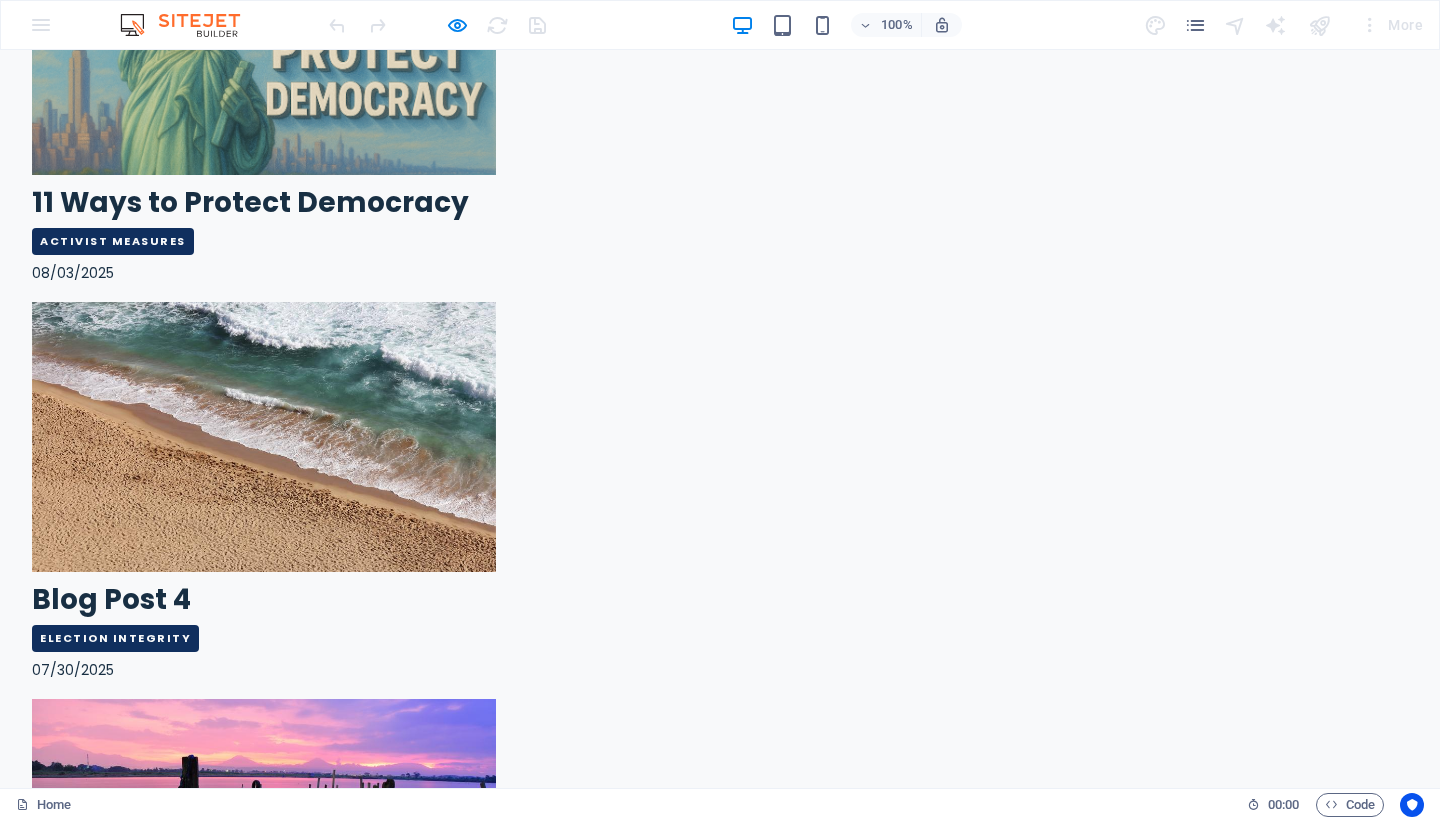 click on "Similarities Between Project 2025 and Hitler's Mein Kampf (1925)" at bounding box center (499, 3467) 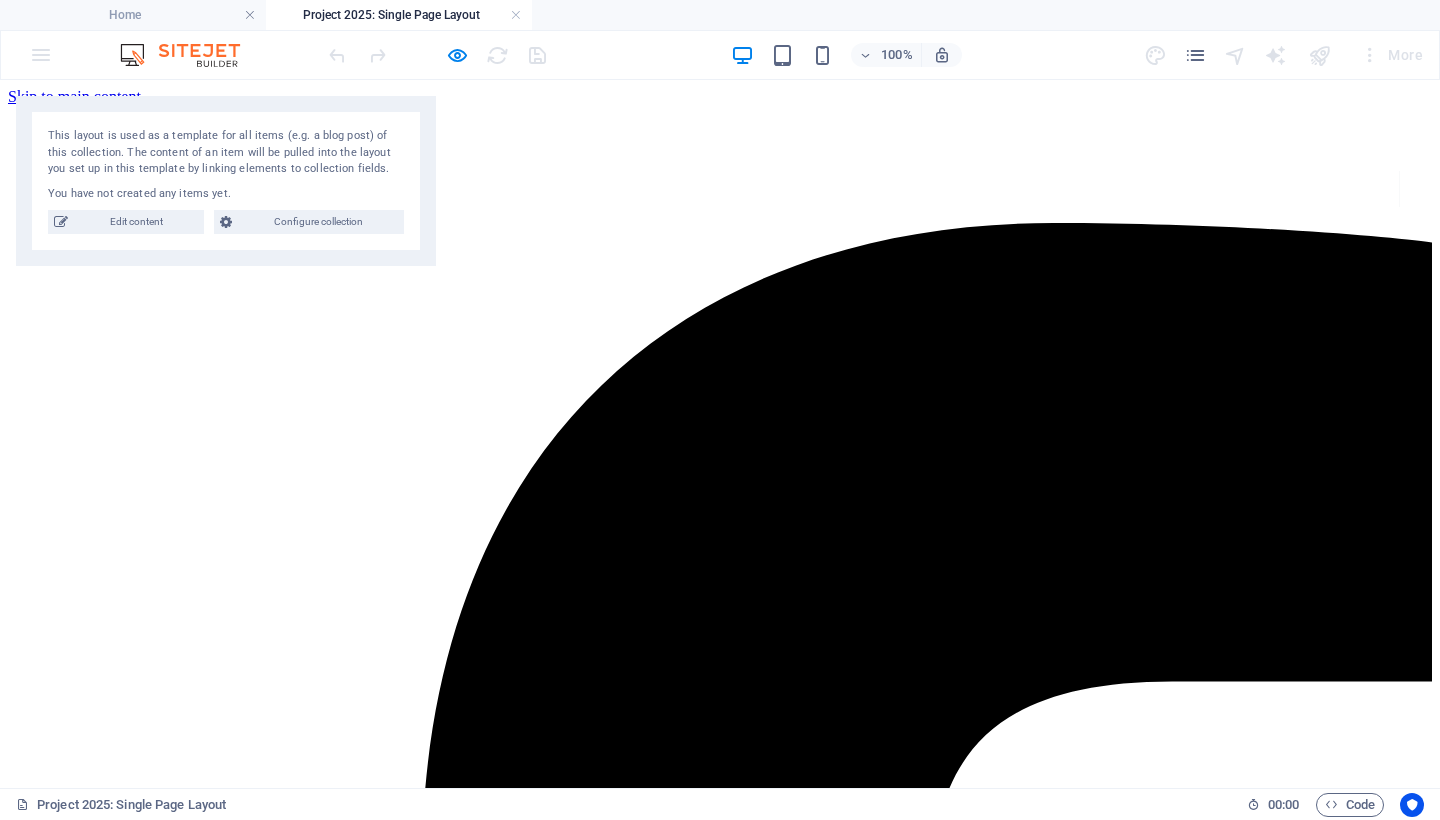 scroll, scrollTop: 0, scrollLeft: 0, axis: both 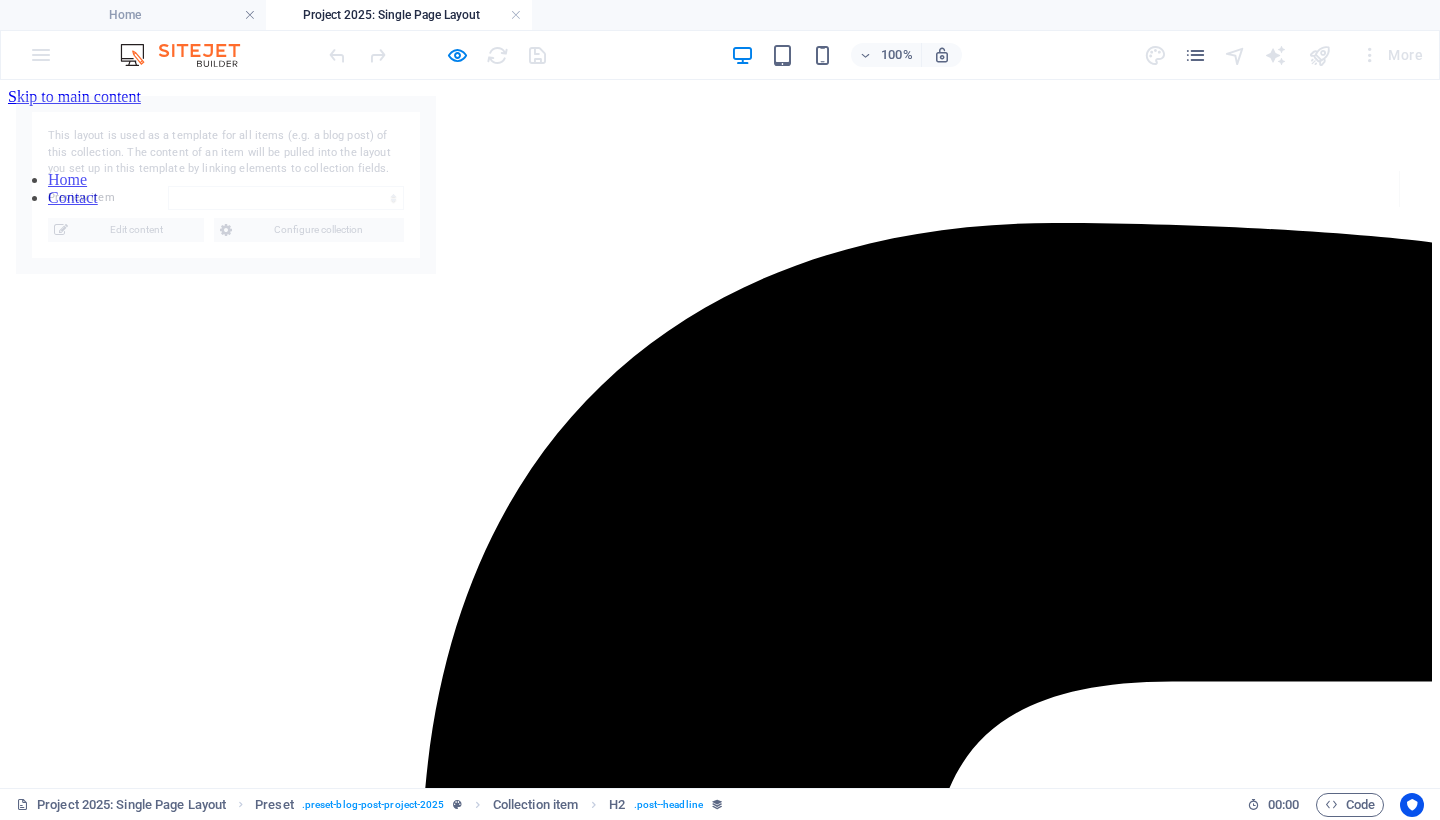 select on "688ff2b634730a6caf02dc71" 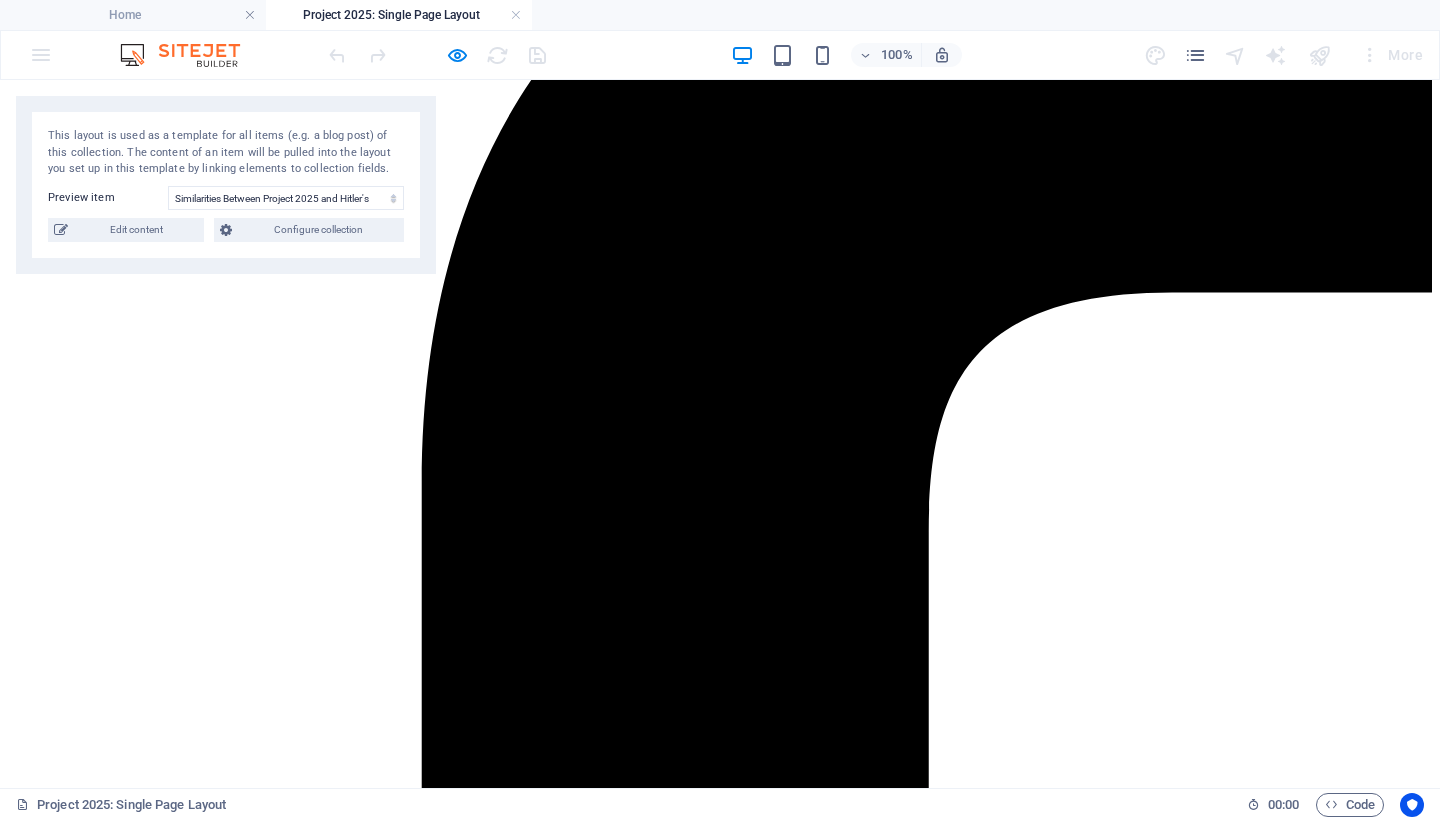 scroll, scrollTop: 0, scrollLeft: 0, axis: both 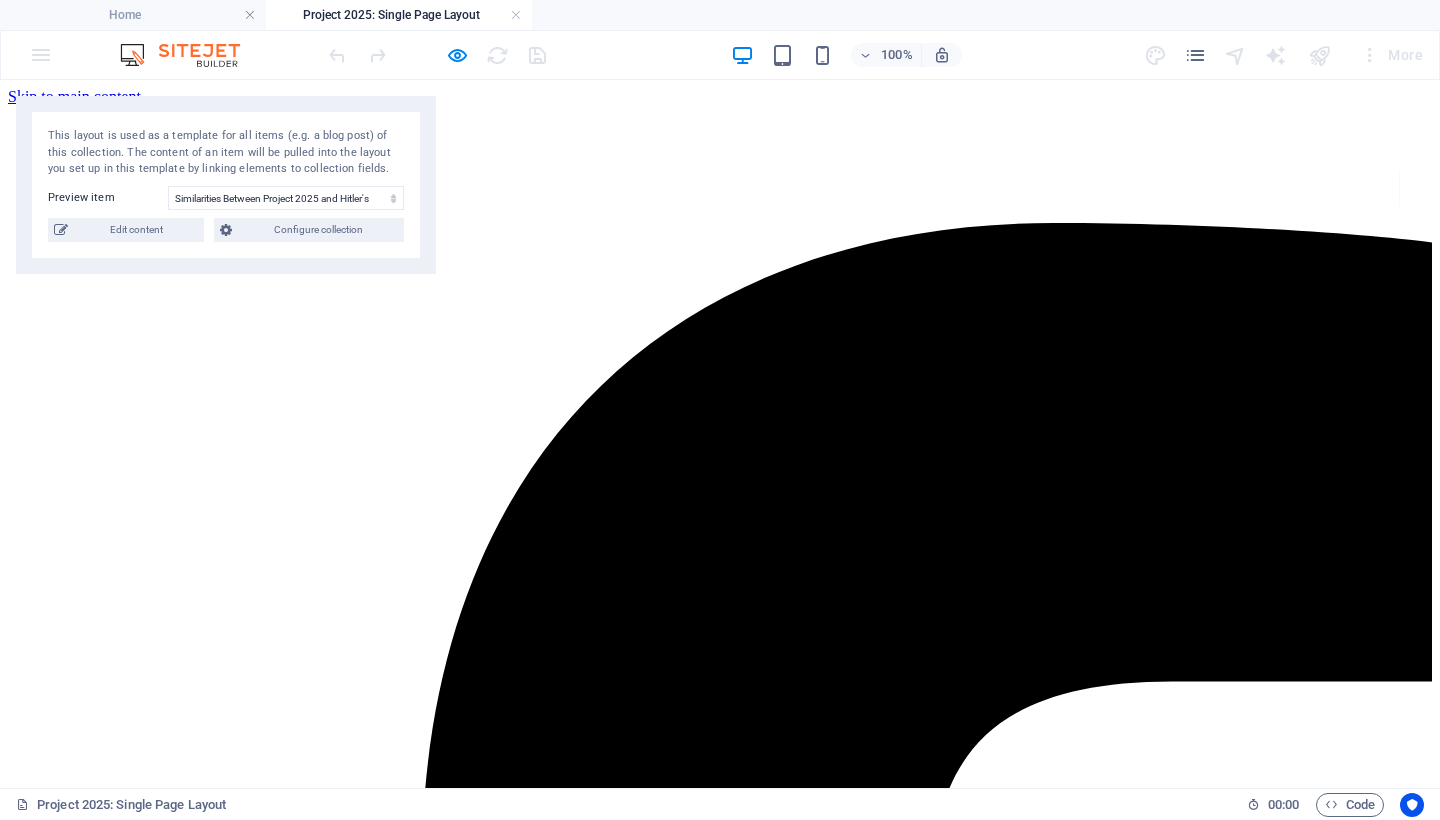 click on "Home Contact" at bounding box center [704, 189] 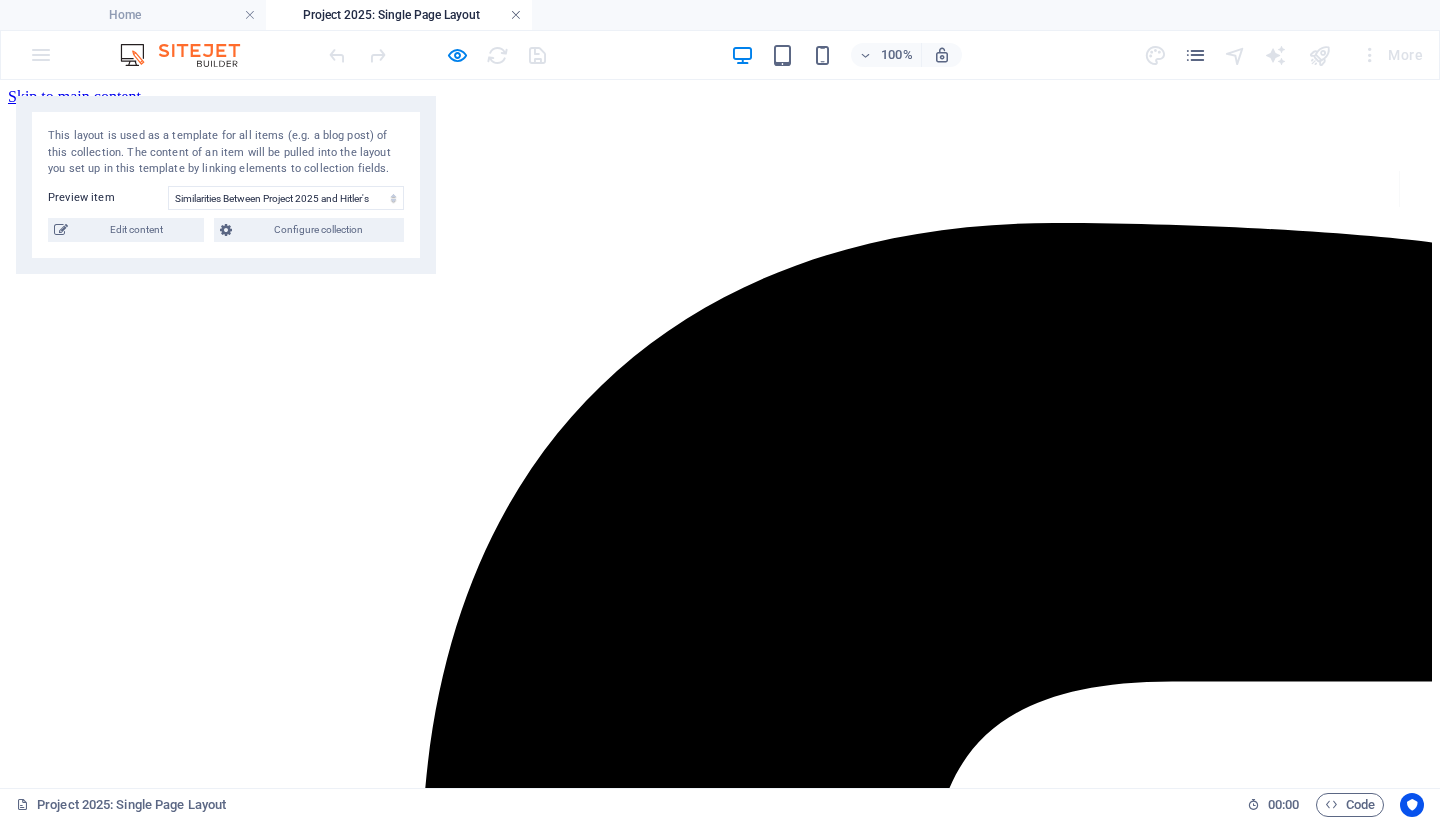 click at bounding box center [516, 15] 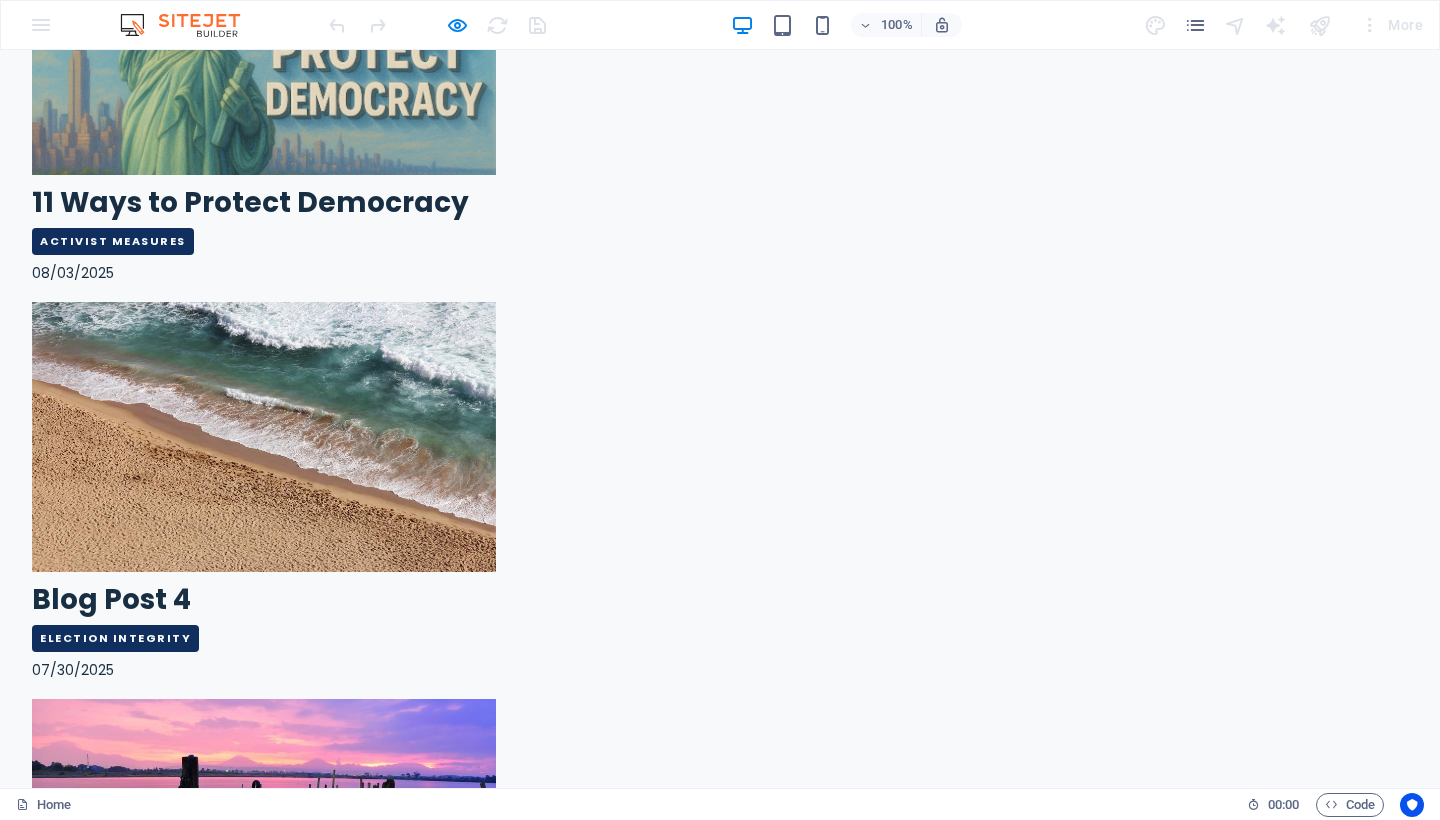 click on "Project 2025: The Authoritarian Blueprint Already Underway" at bounding box center [470, 3070] 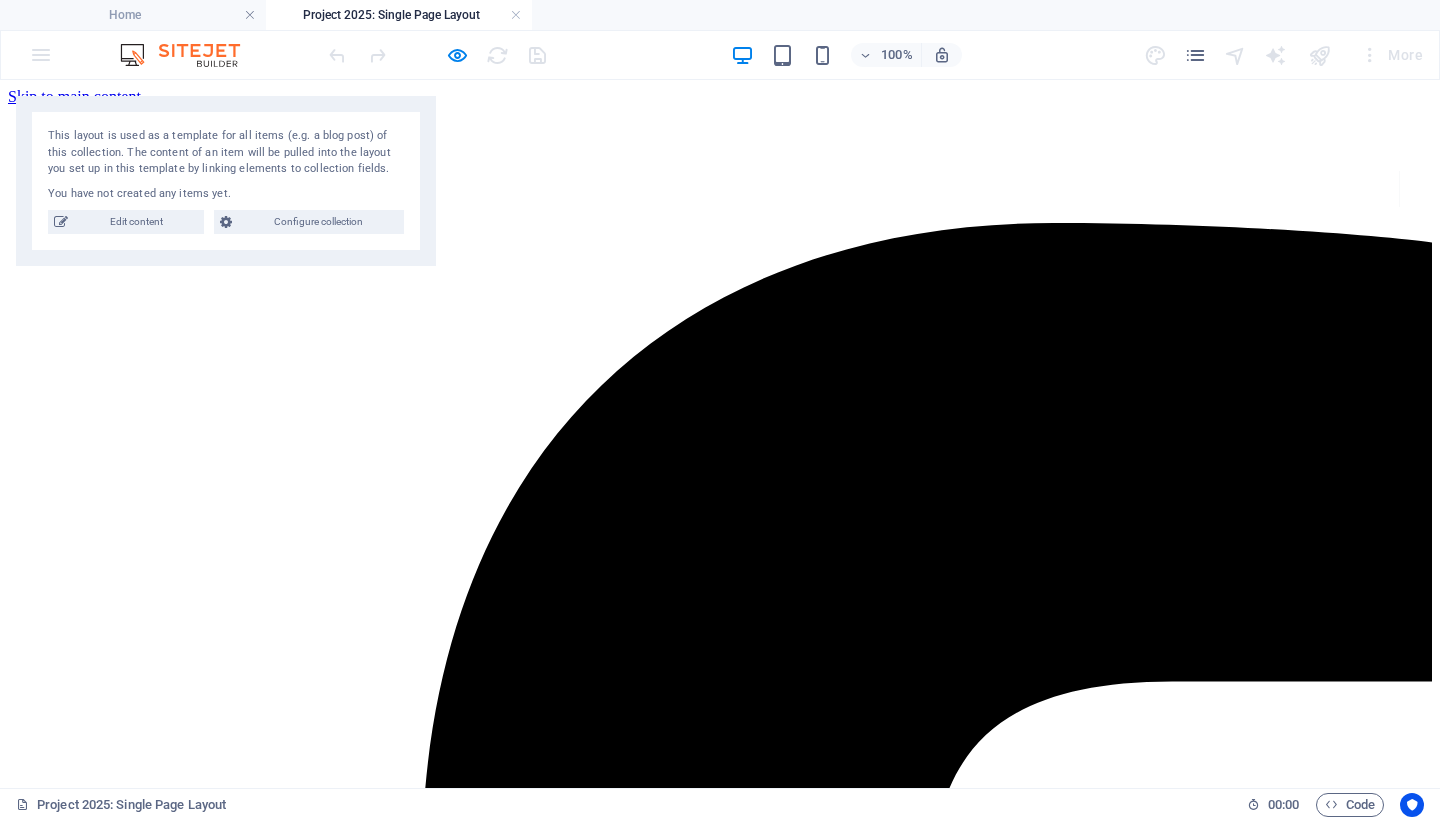scroll, scrollTop: 0, scrollLeft: 0, axis: both 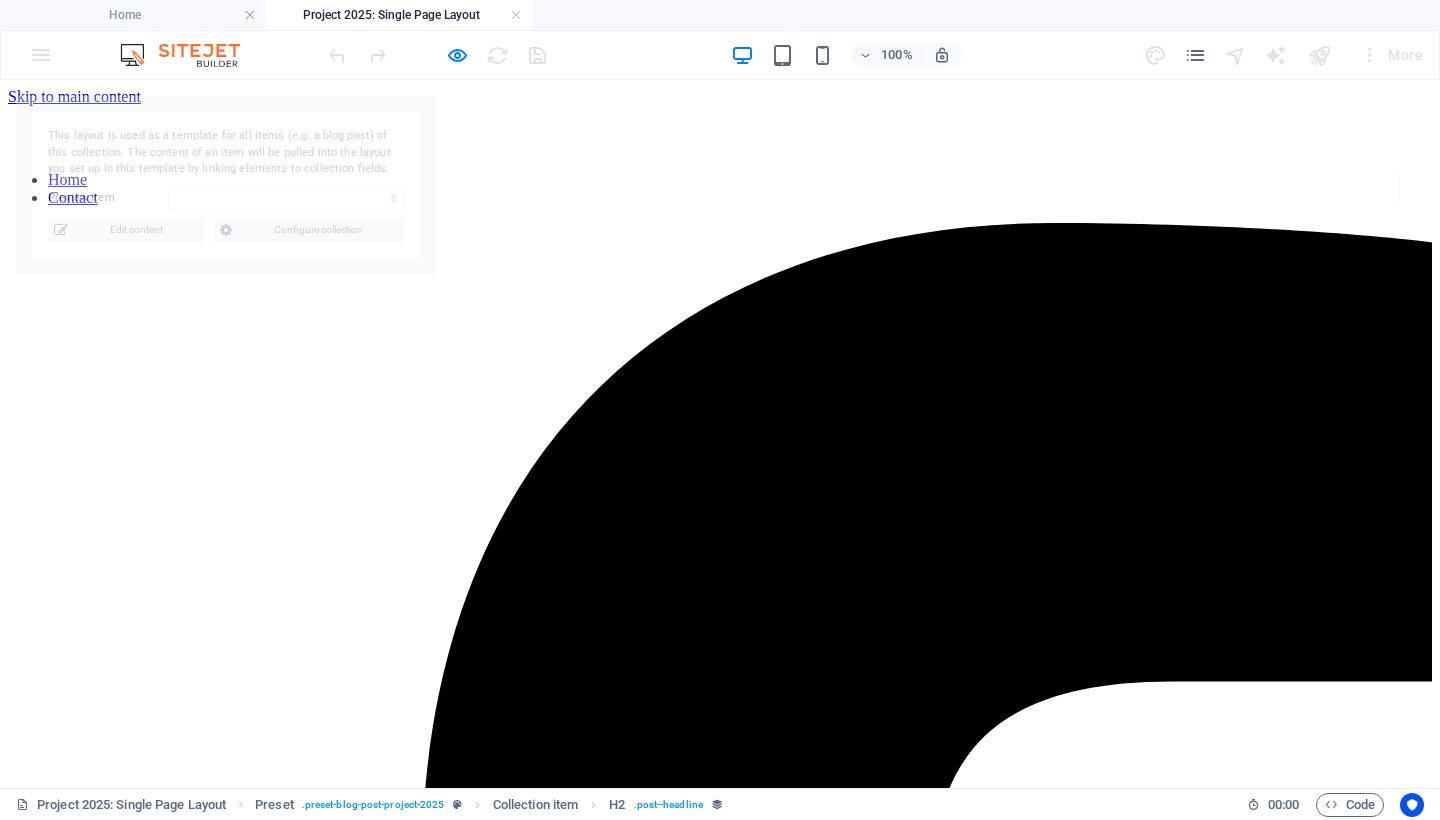 select on "688ff2b734730a6caf02dc72" 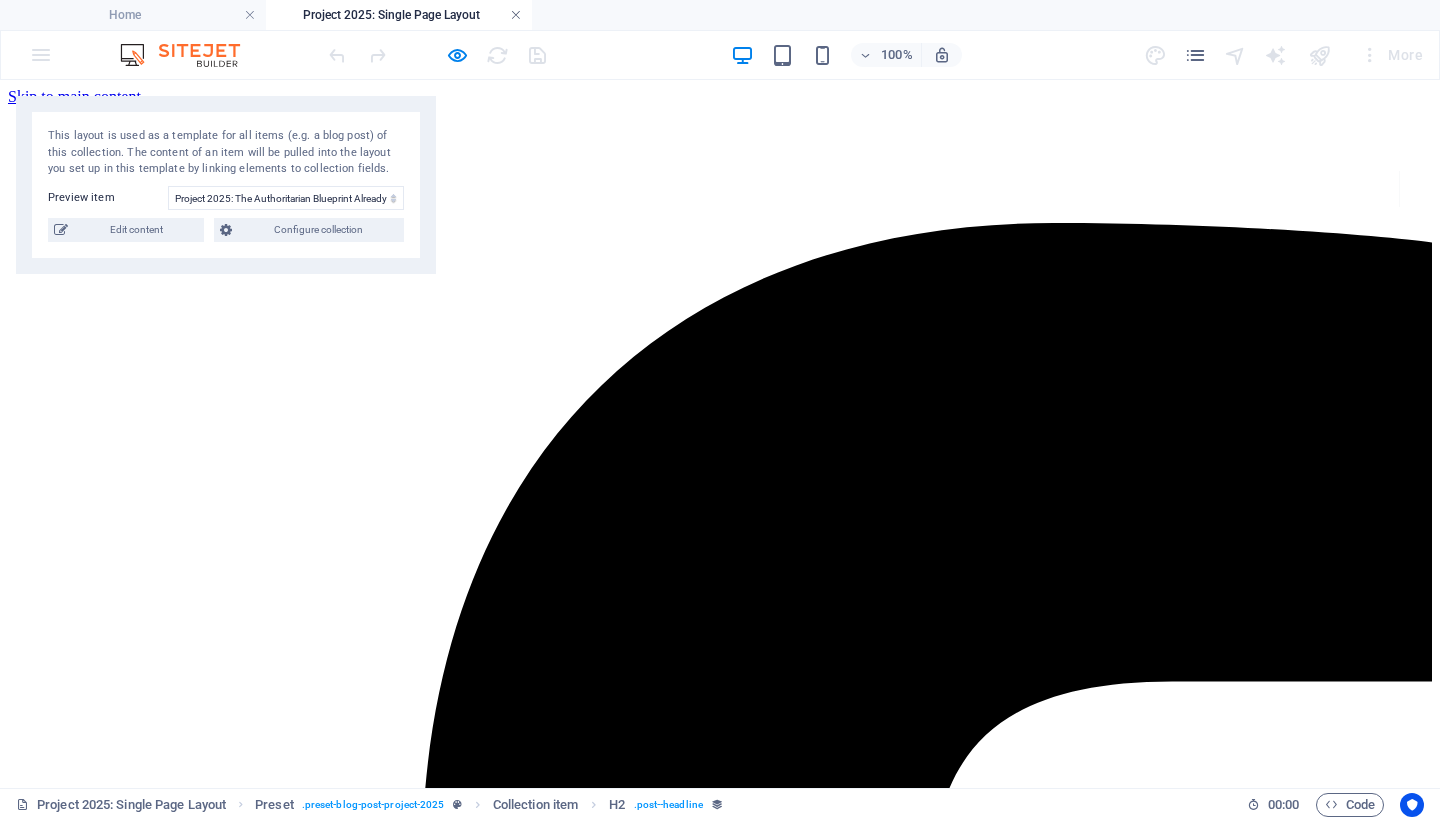 click at bounding box center (516, 15) 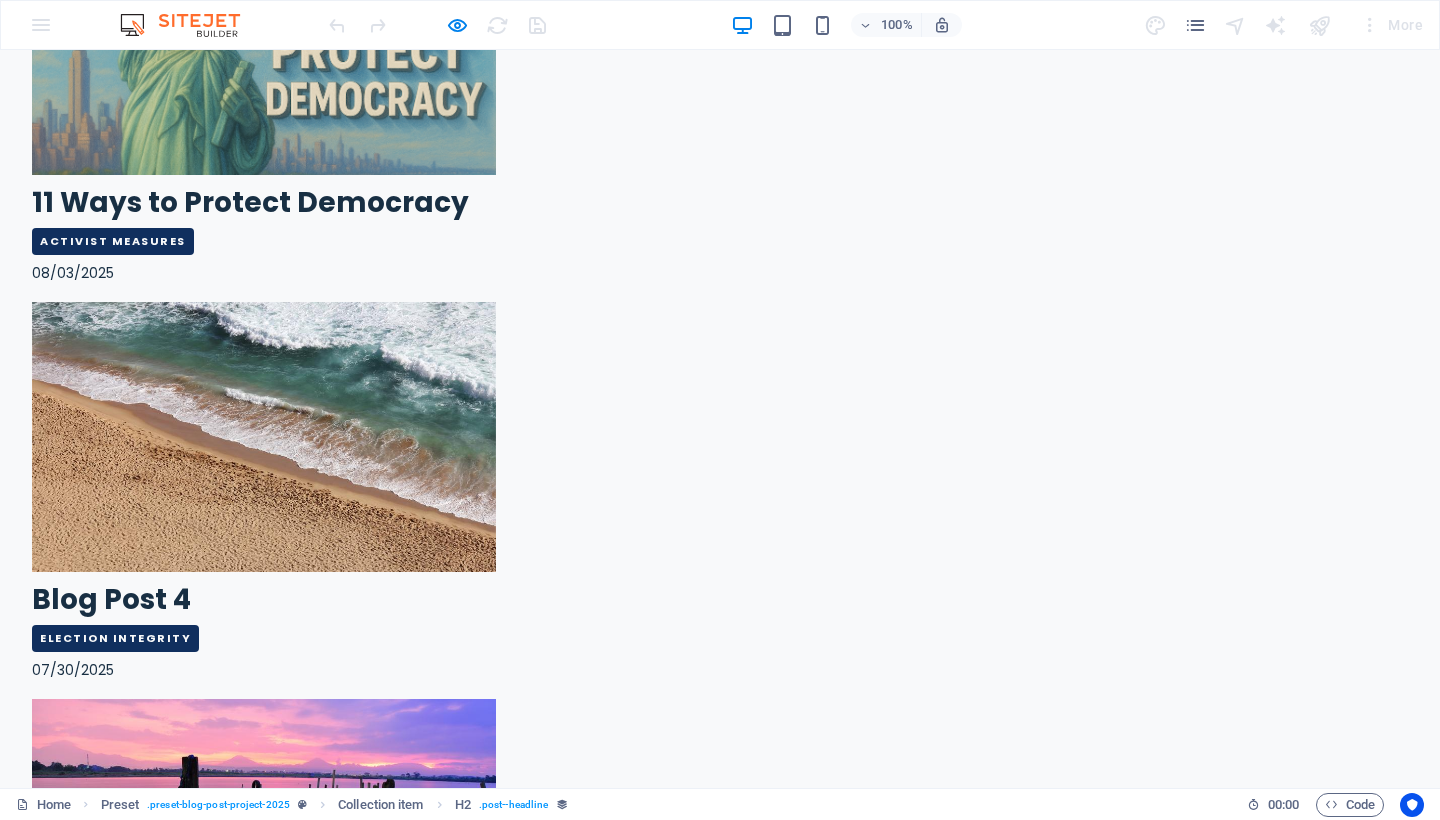 click on "Similarities Between Project 2025 and Hitler's Mein Kampf (1925)" at bounding box center [499, 3467] 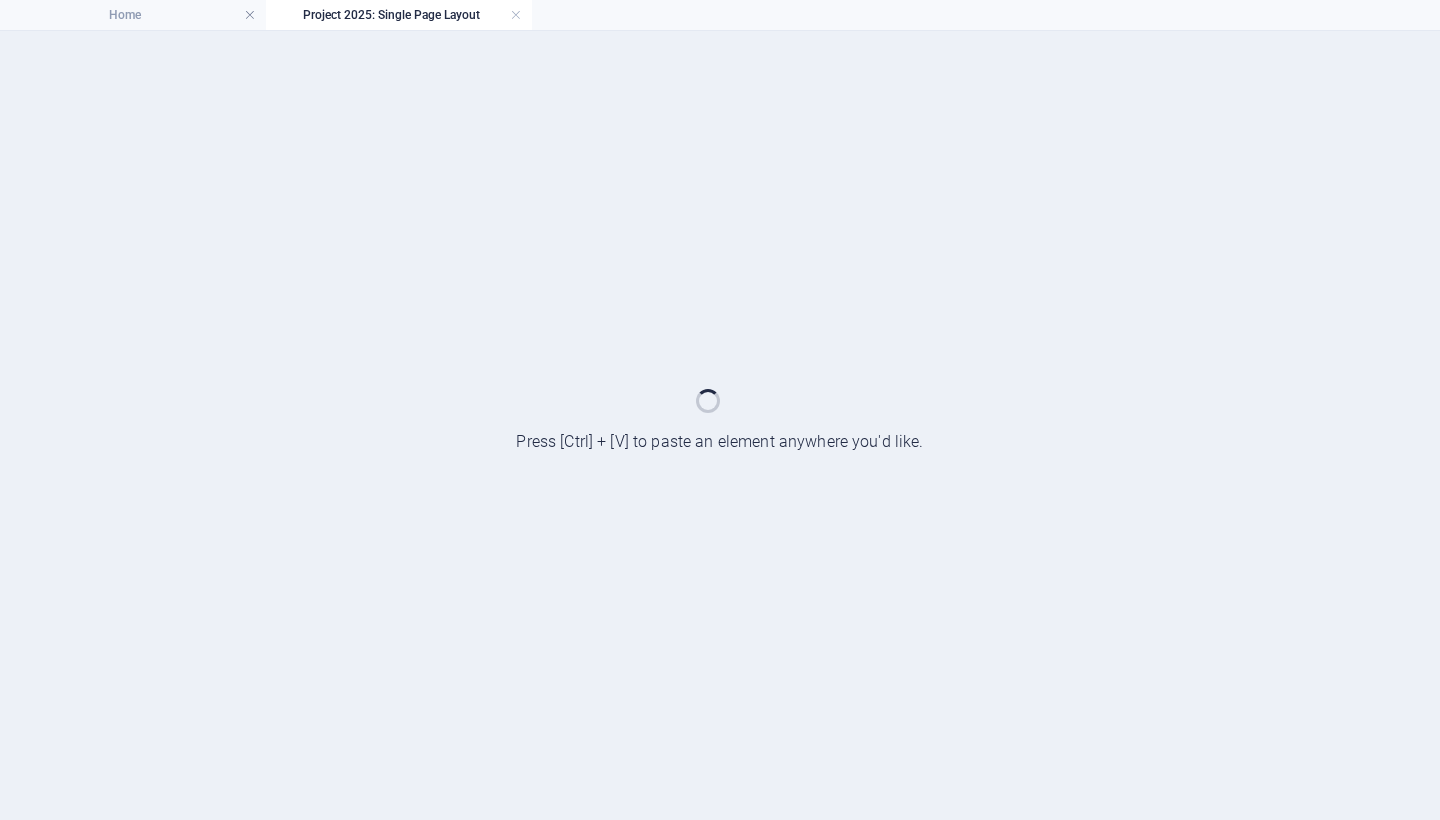scroll, scrollTop: 0, scrollLeft: 0, axis: both 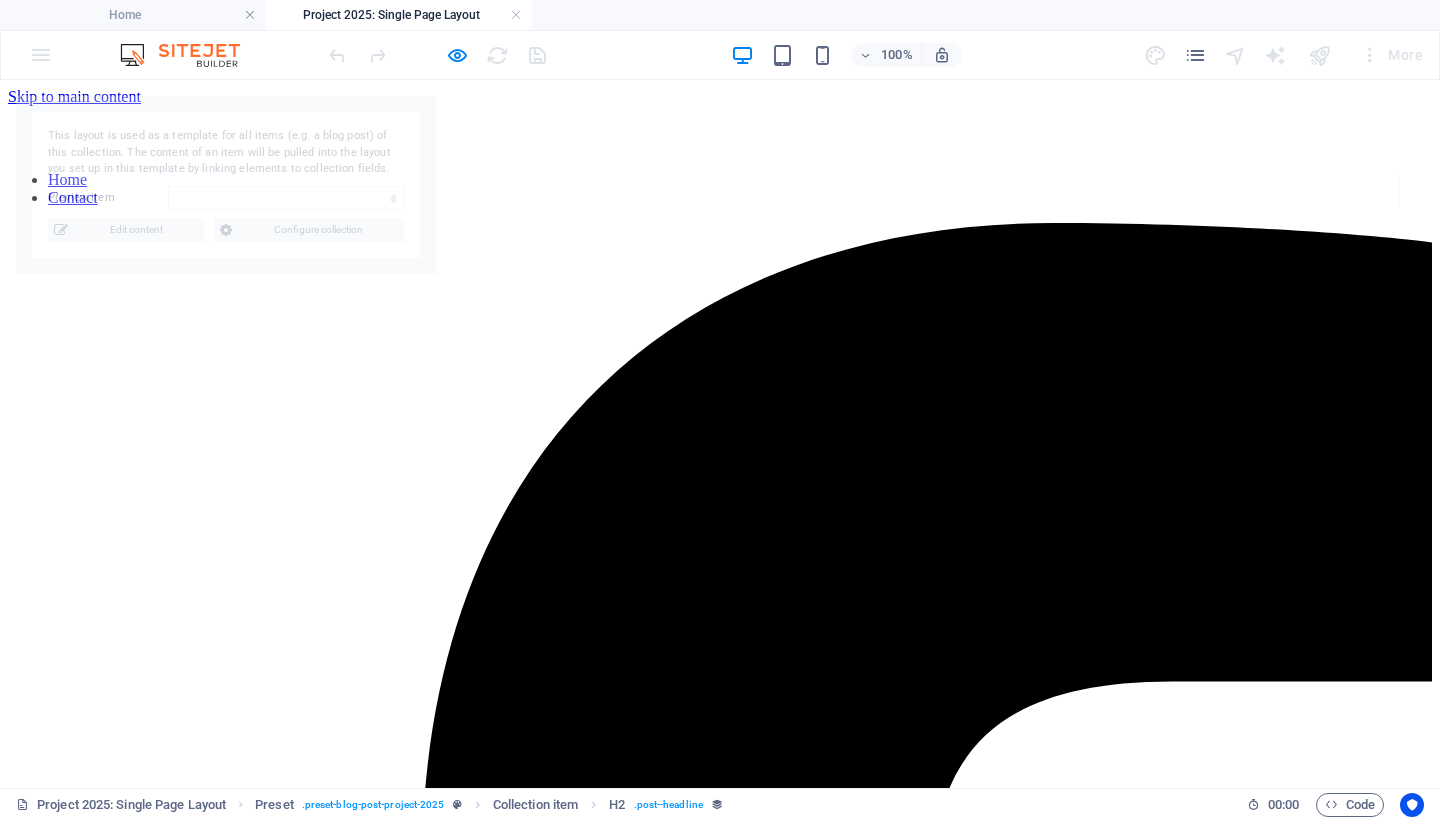 select on "688ff2b634730a6caf02dc71" 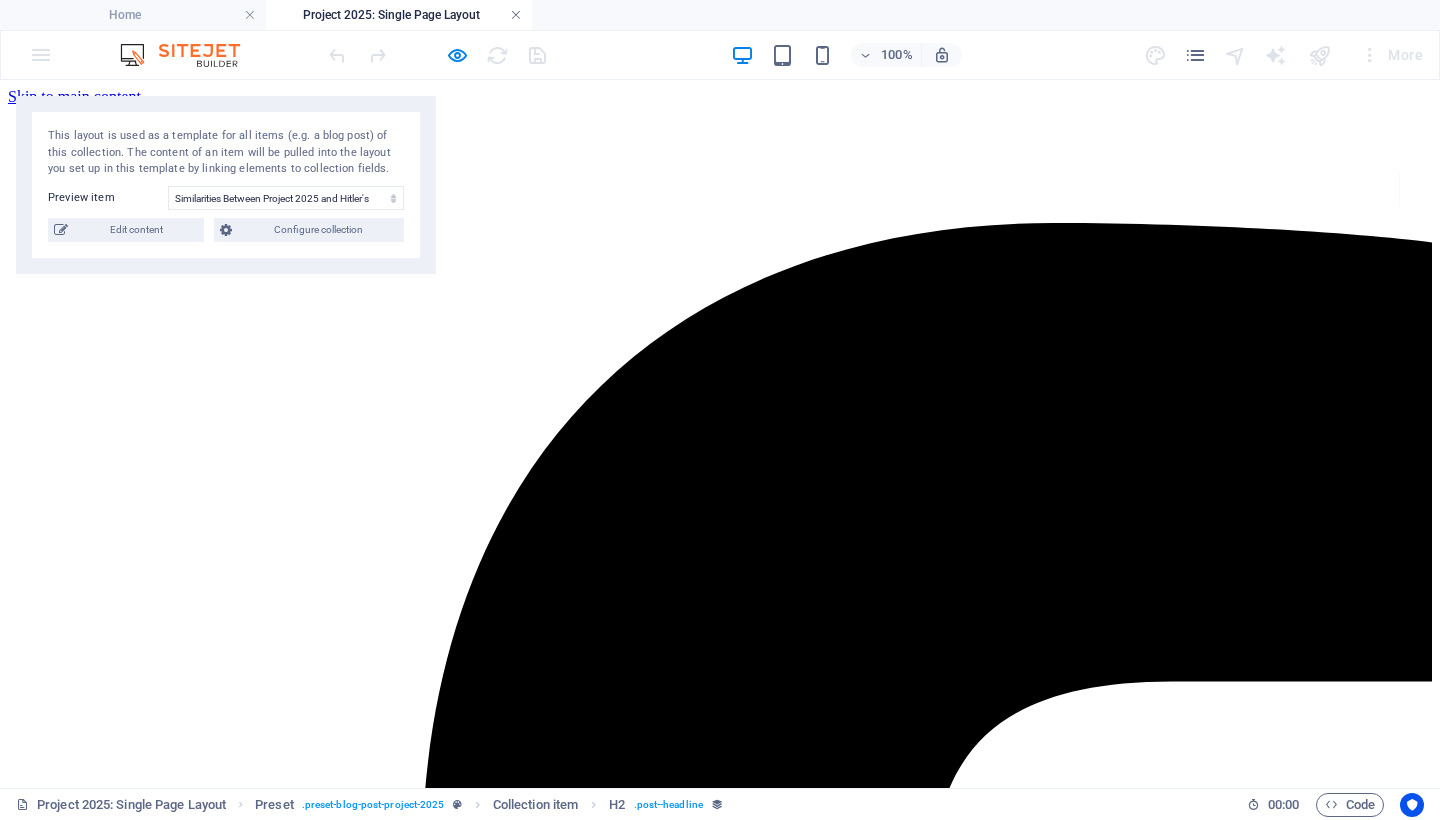 click at bounding box center [516, 15] 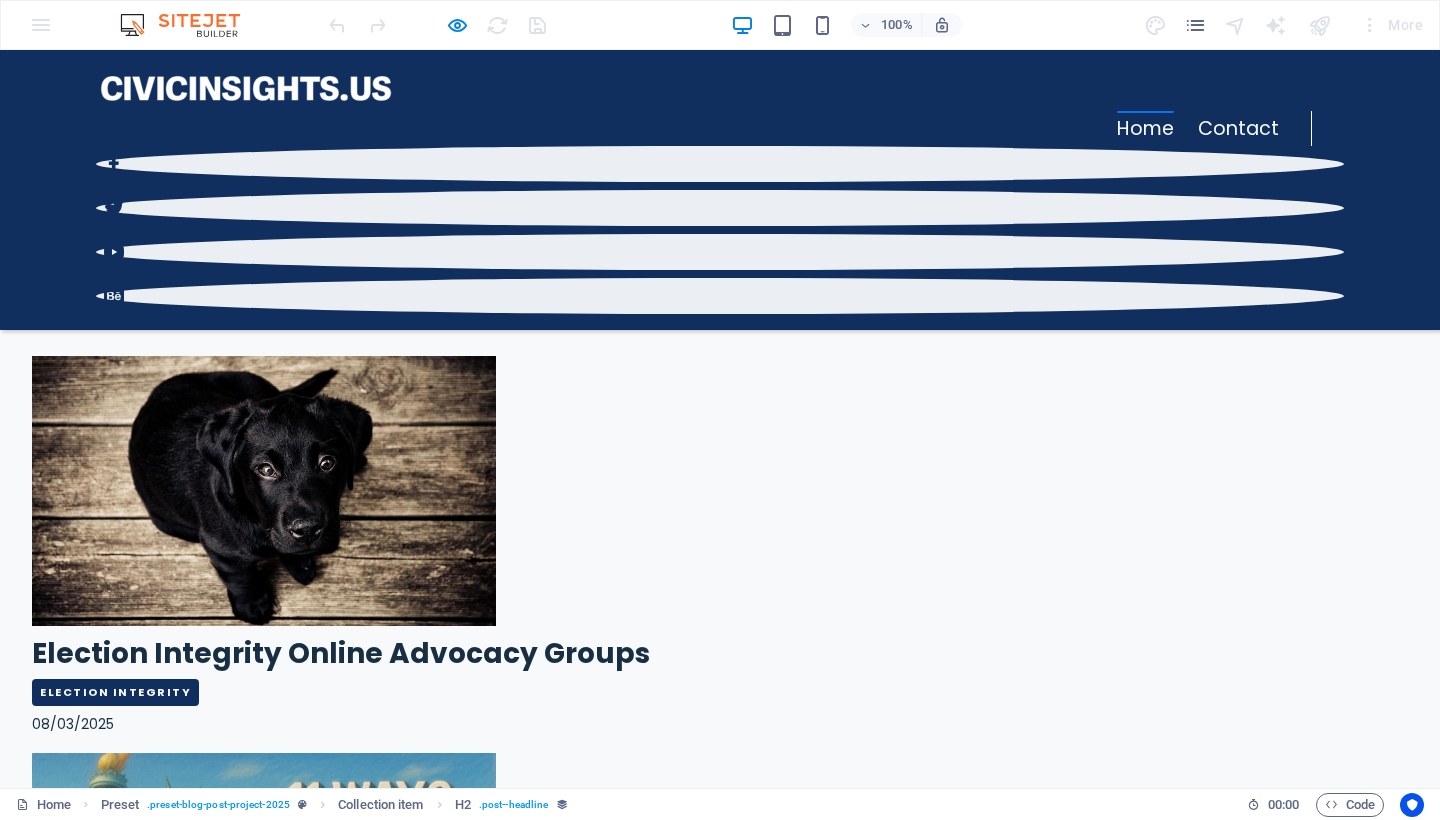 scroll, scrollTop: 856, scrollLeft: 0, axis: vertical 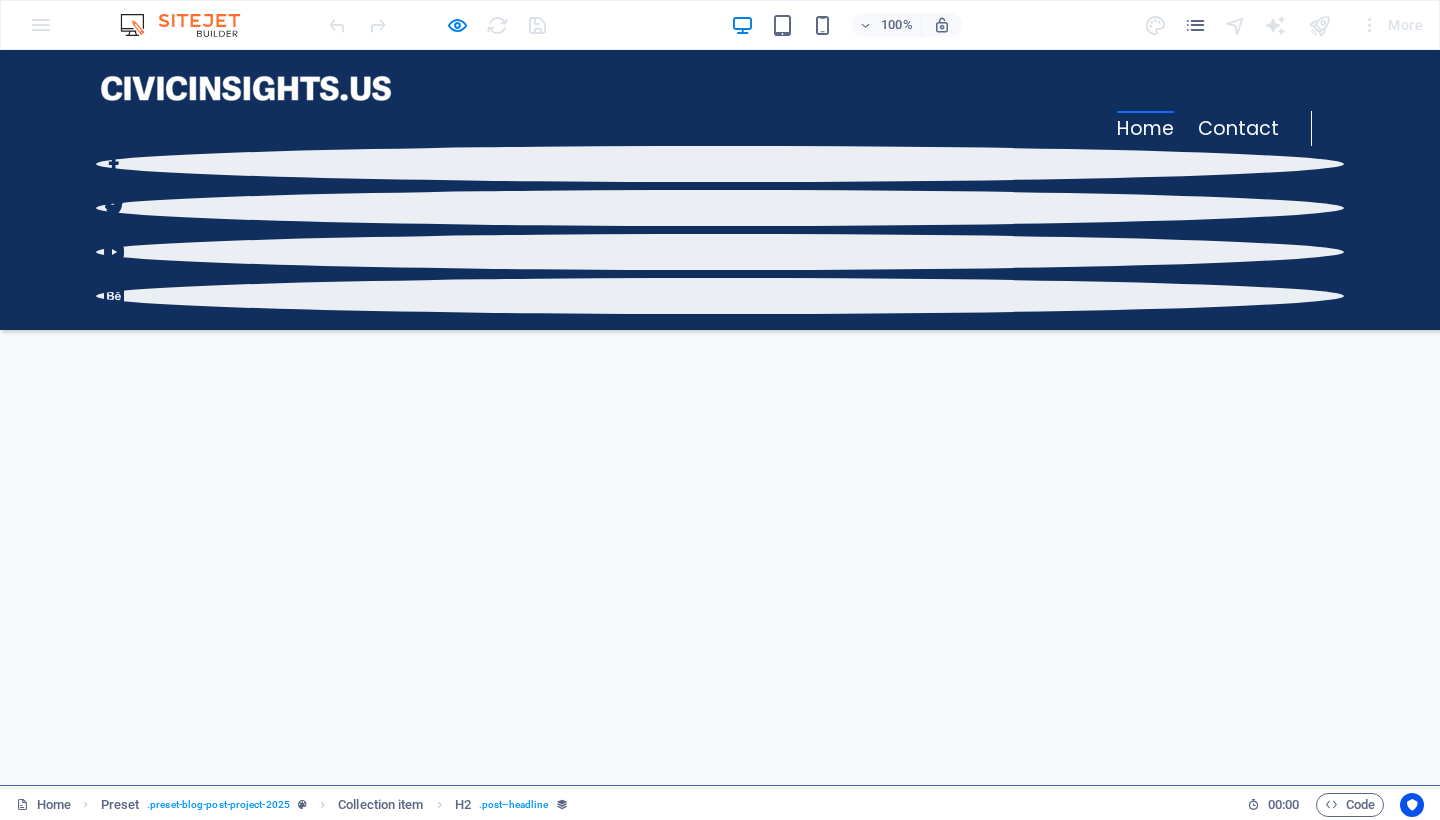 click on "11 Ways to Protect Democracy" at bounding box center [250, 1743] 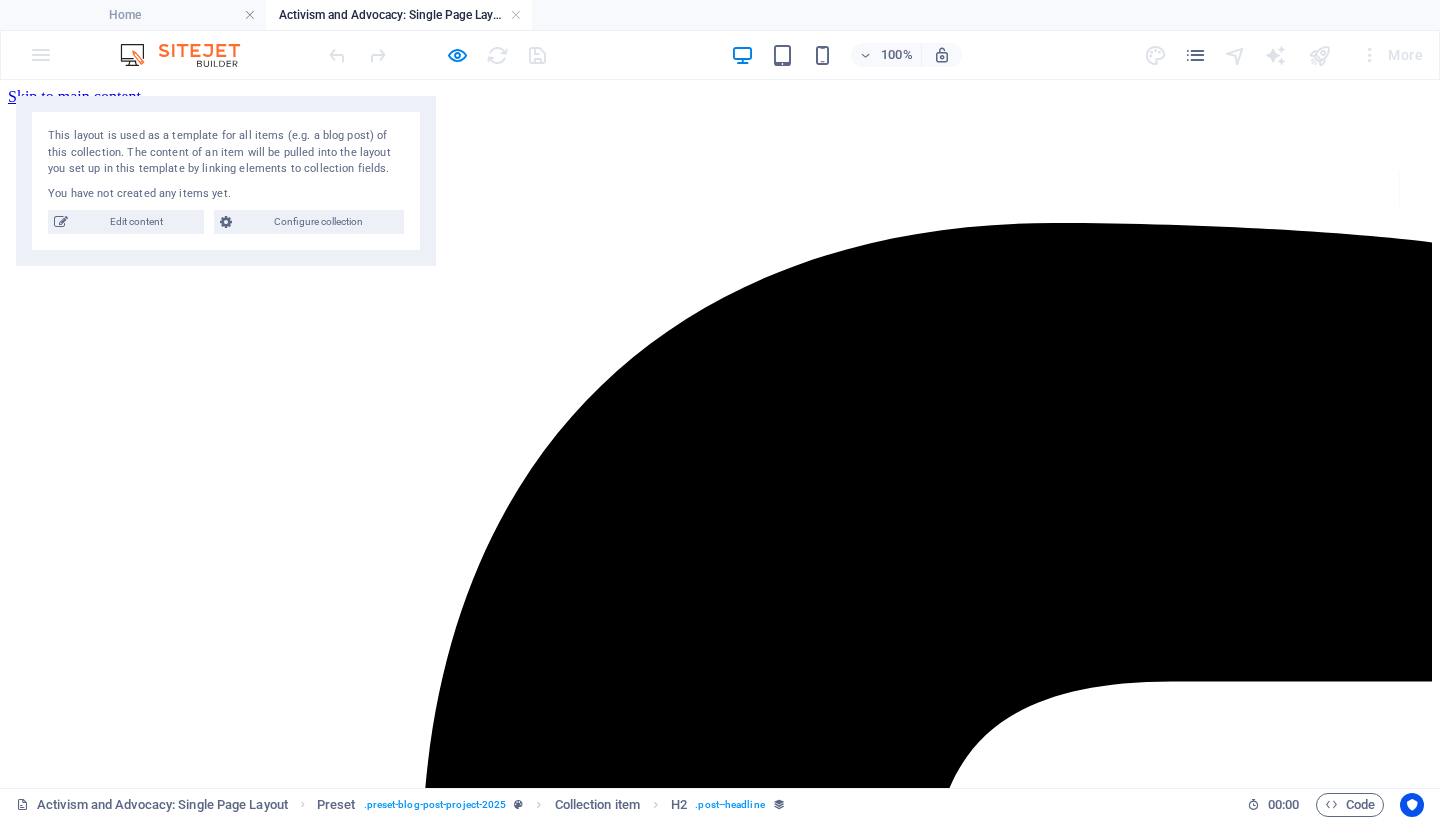 scroll, scrollTop: 0, scrollLeft: 0, axis: both 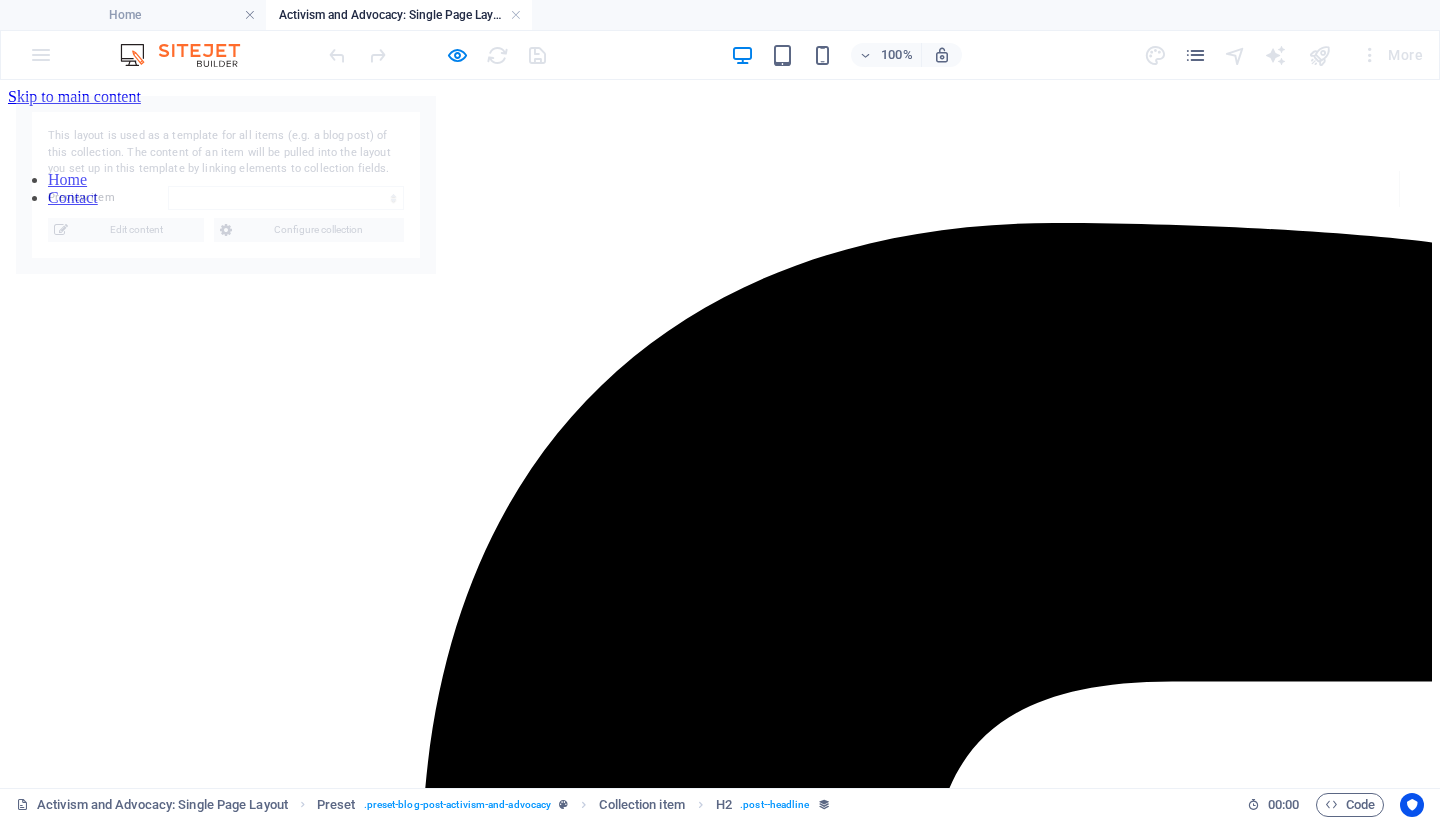 select on "688fa9cda1a905c386069d1c" 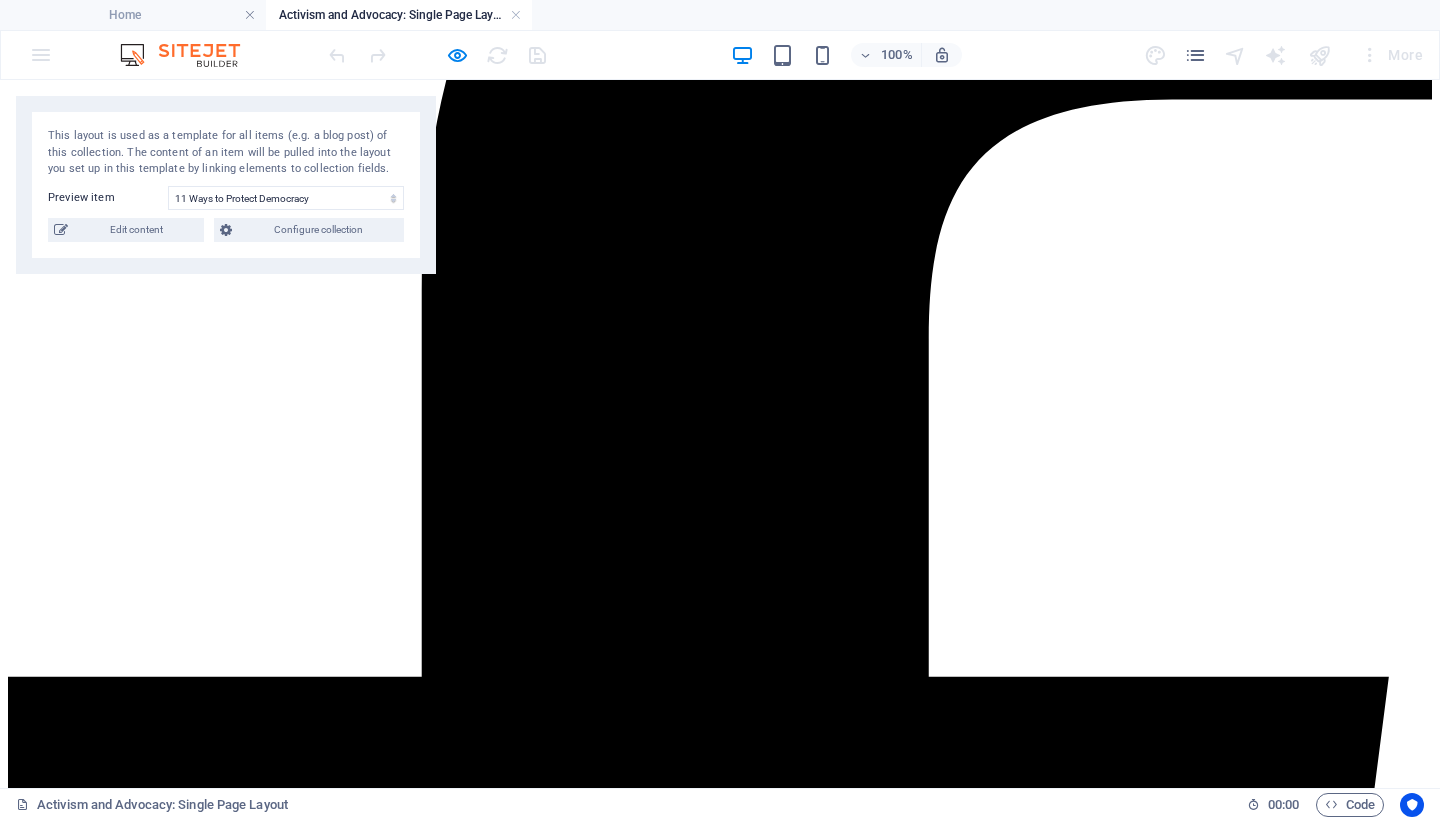 scroll, scrollTop: 0, scrollLeft: 0, axis: both 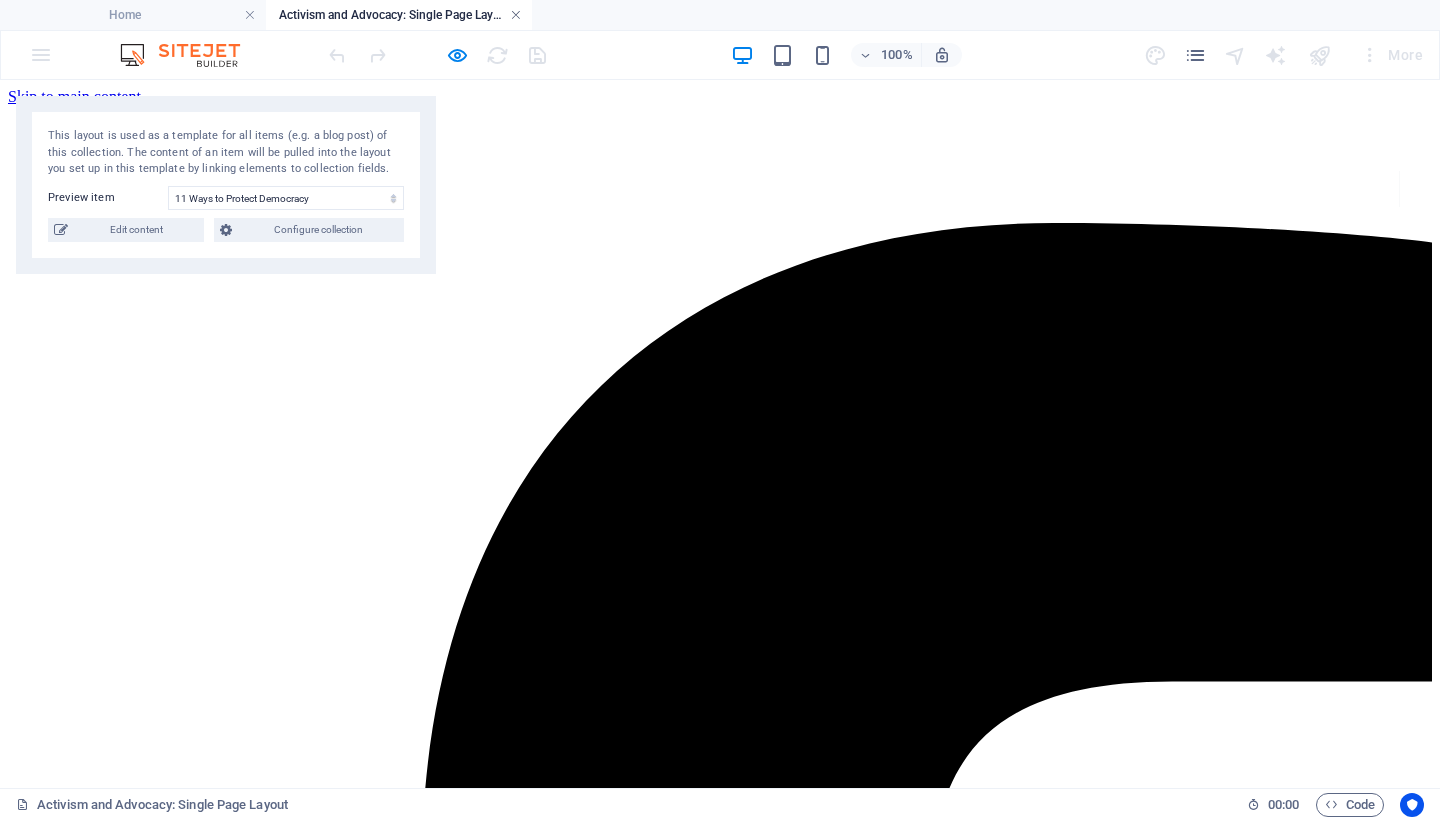 click at bounding box center [516, 15] 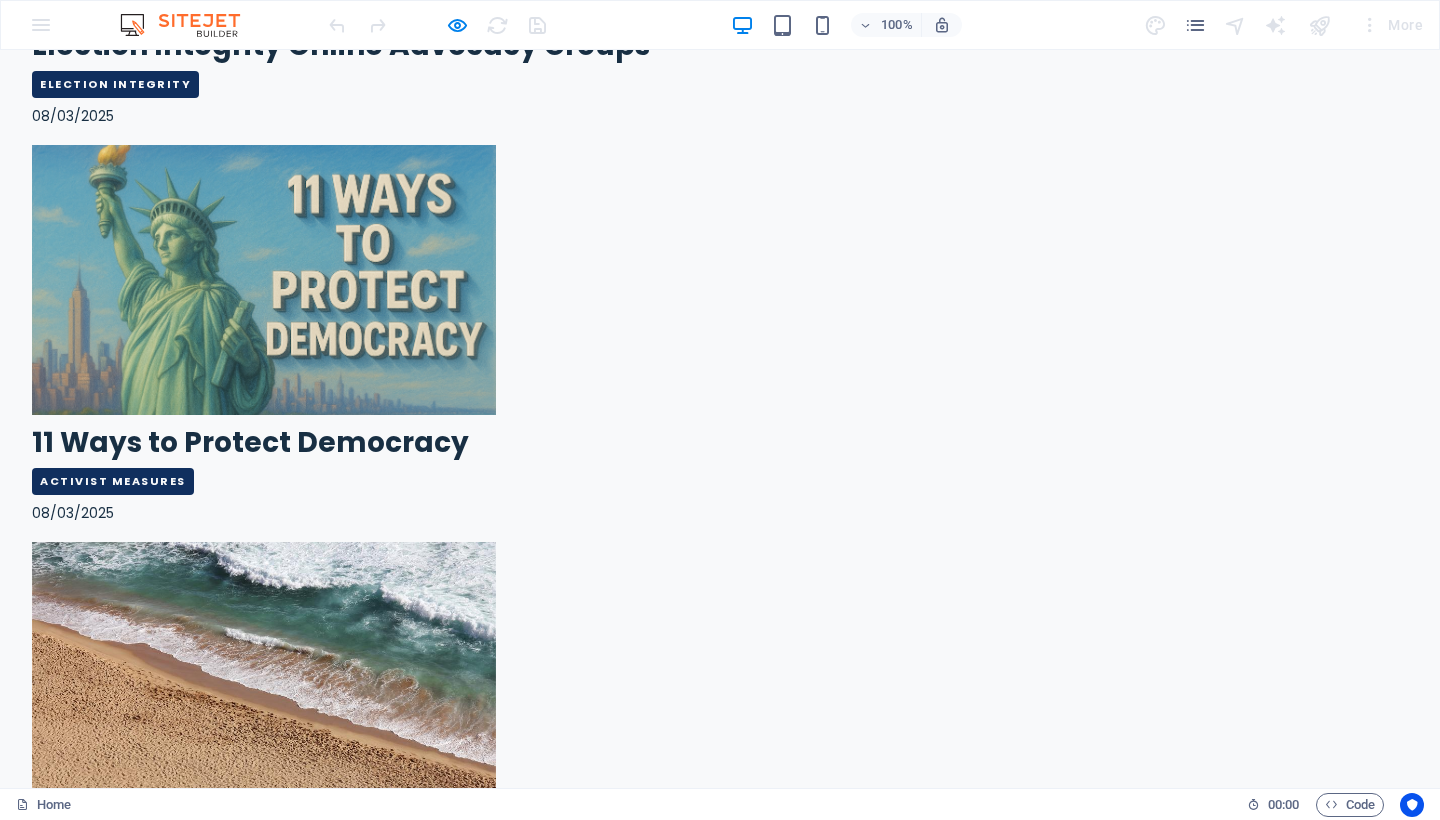 scroll, scrollTop: 2495, scrollLeft: 0, axis: vertical 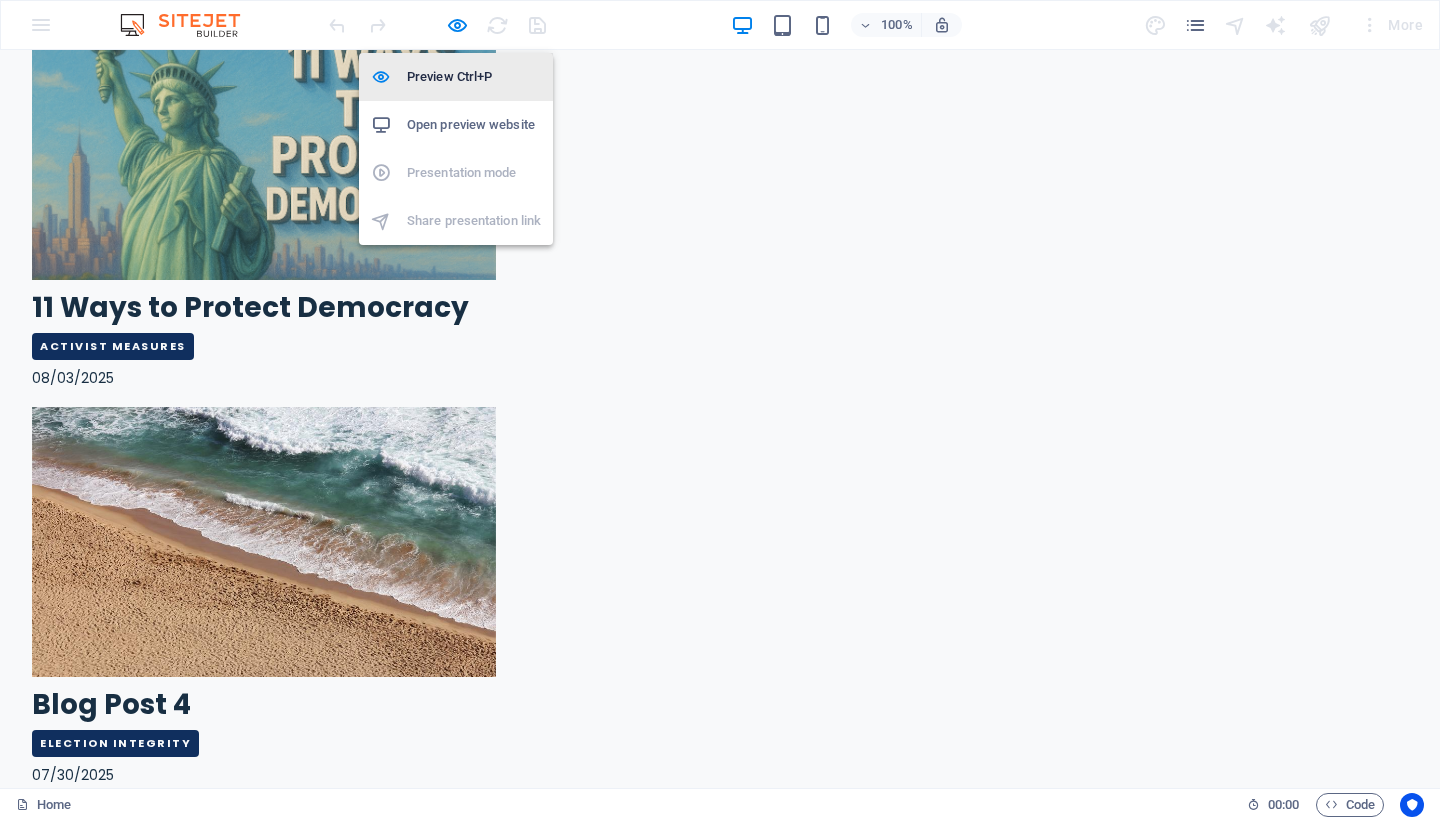 click on "Preview Ctrl+P" at bounding box center (474, 77) 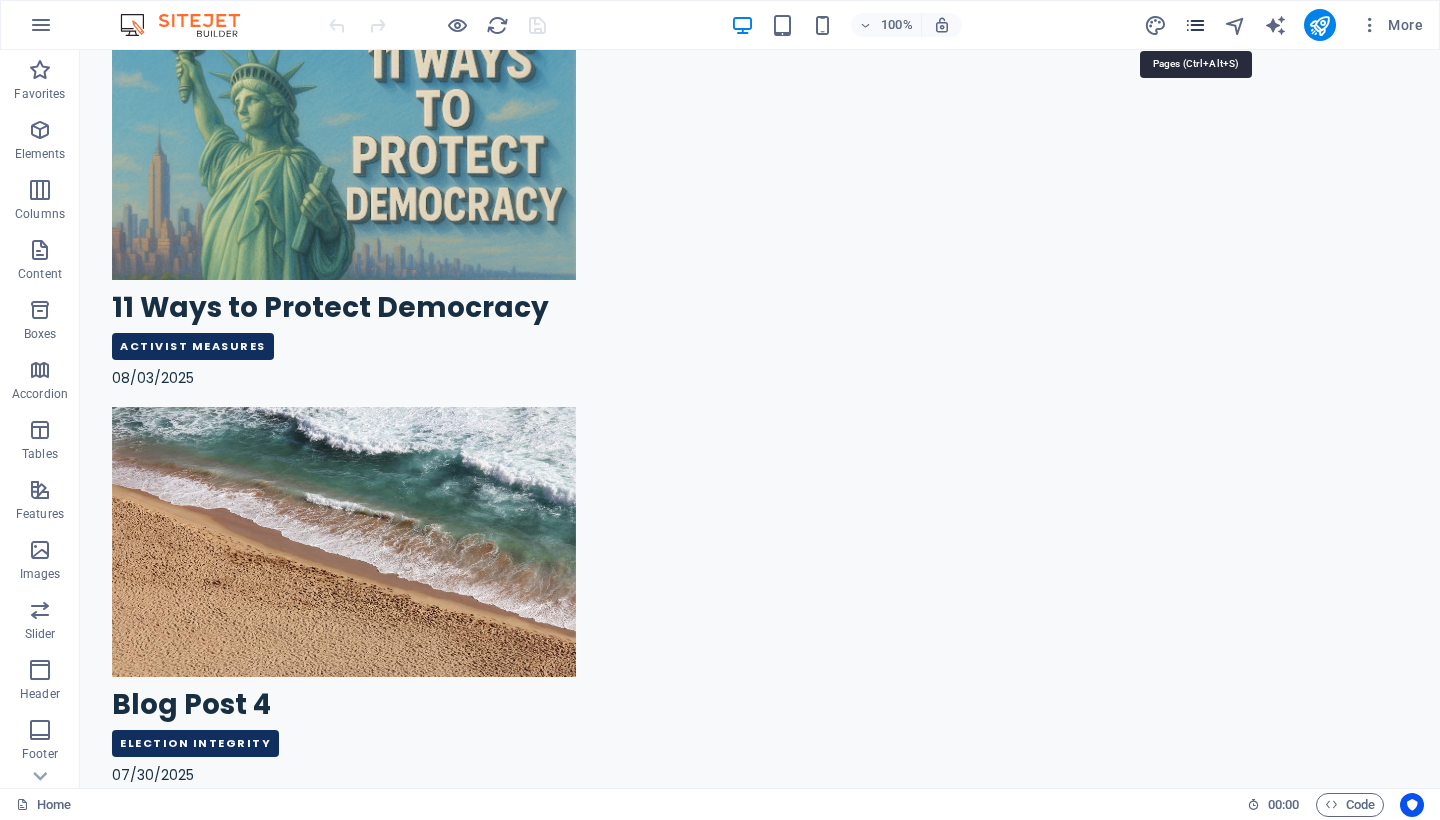 click at bounding box center (1195, 25) 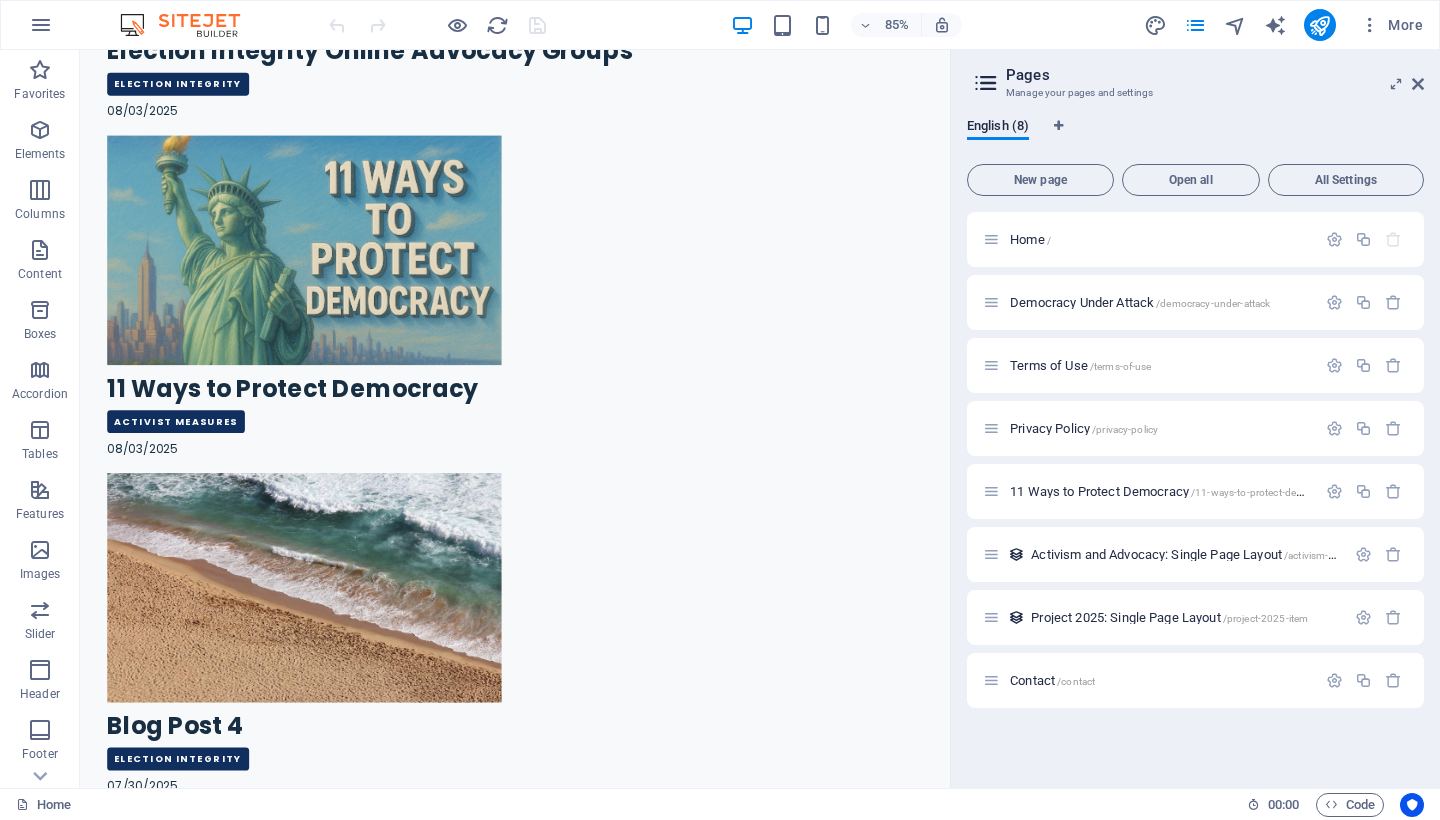 scroll, scrollTop: 2539, scrollLeft: 0, axis: vertical 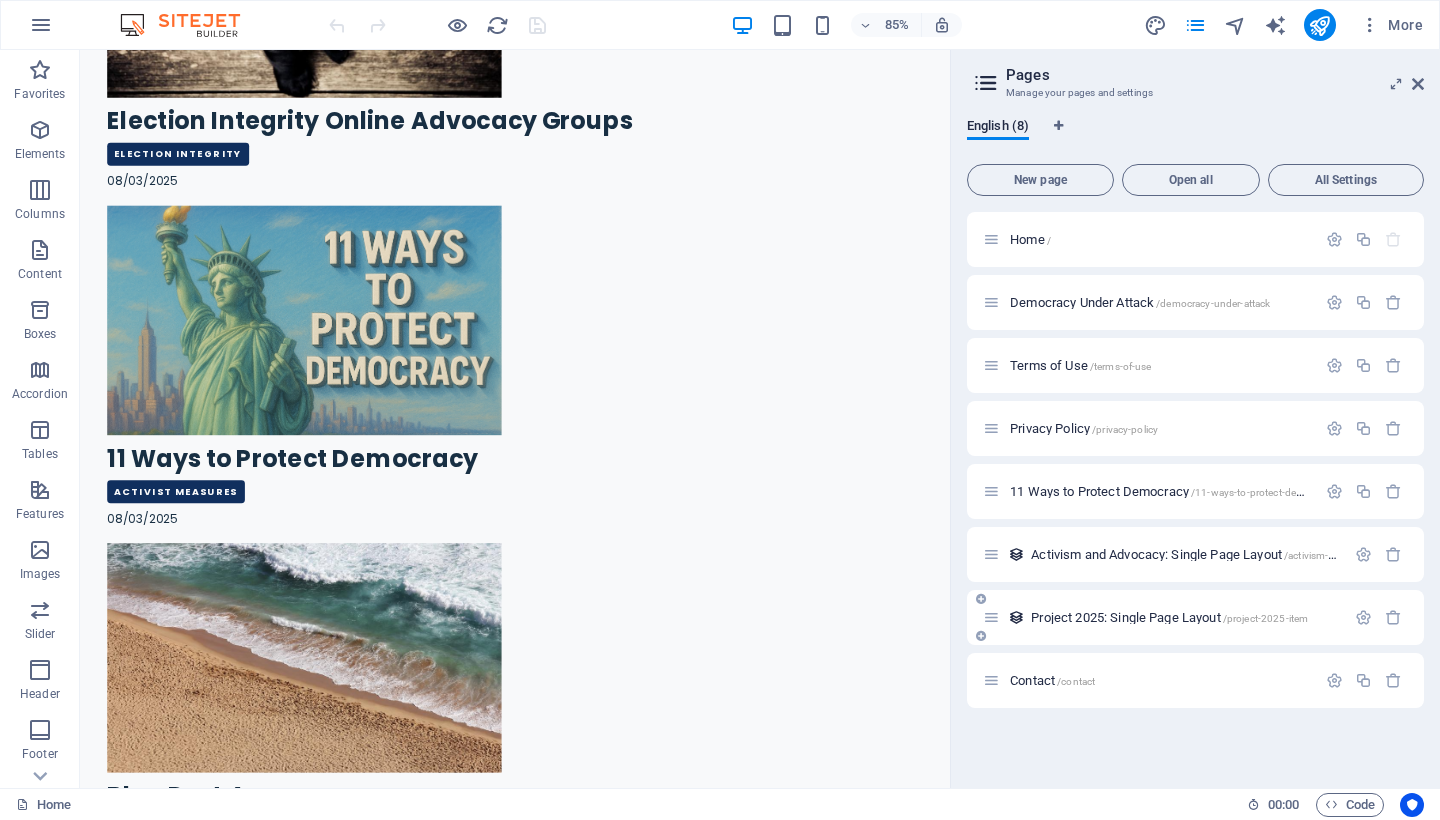 click on "Project 2025: Single Page Layout /project-2025-item" at bounding box center [1169, 617] 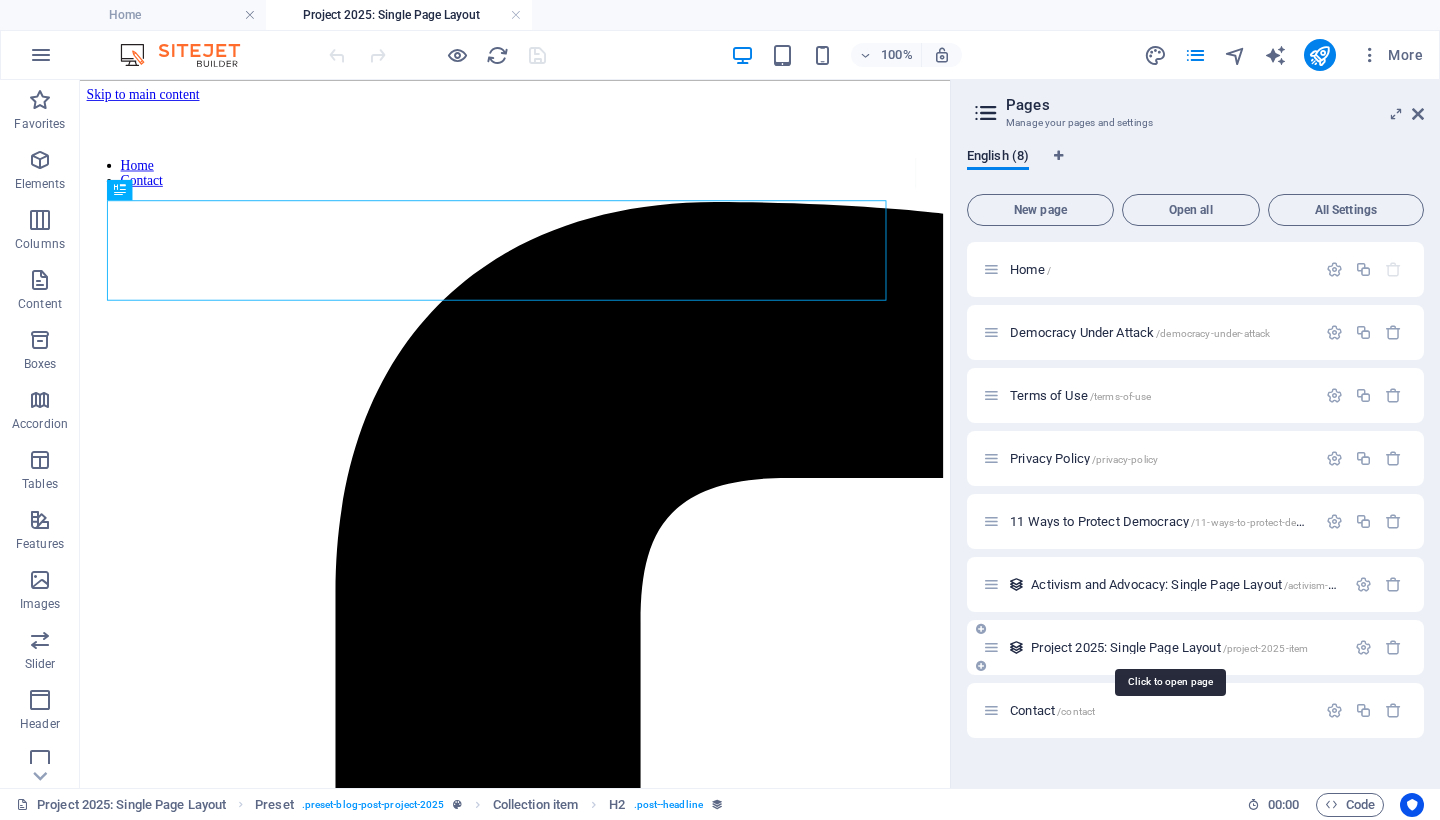 scroll, scrollTop: 0, scrollLeft: 0, axis: both 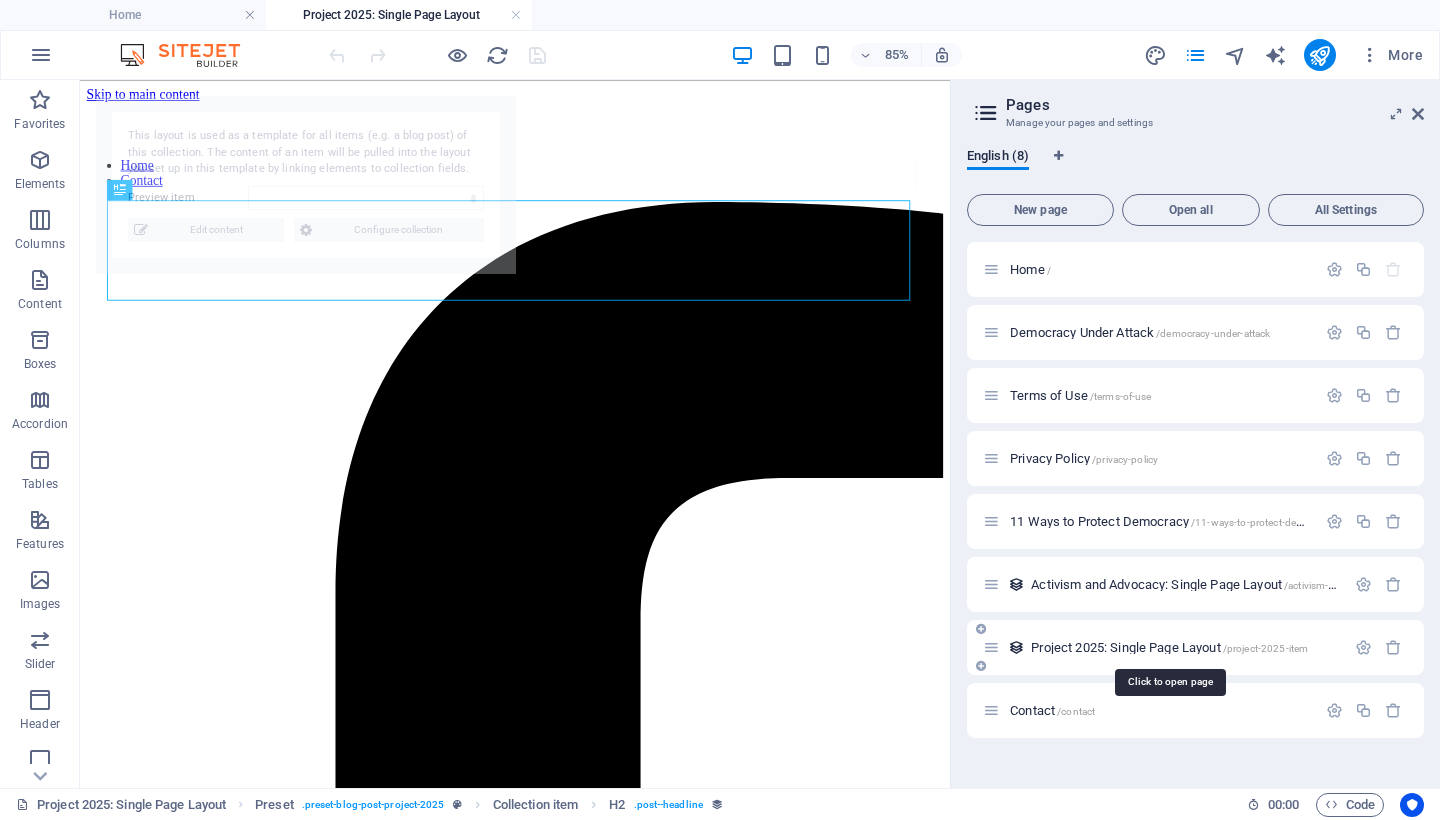 select on "688ff2b734730a6caf02dc72" 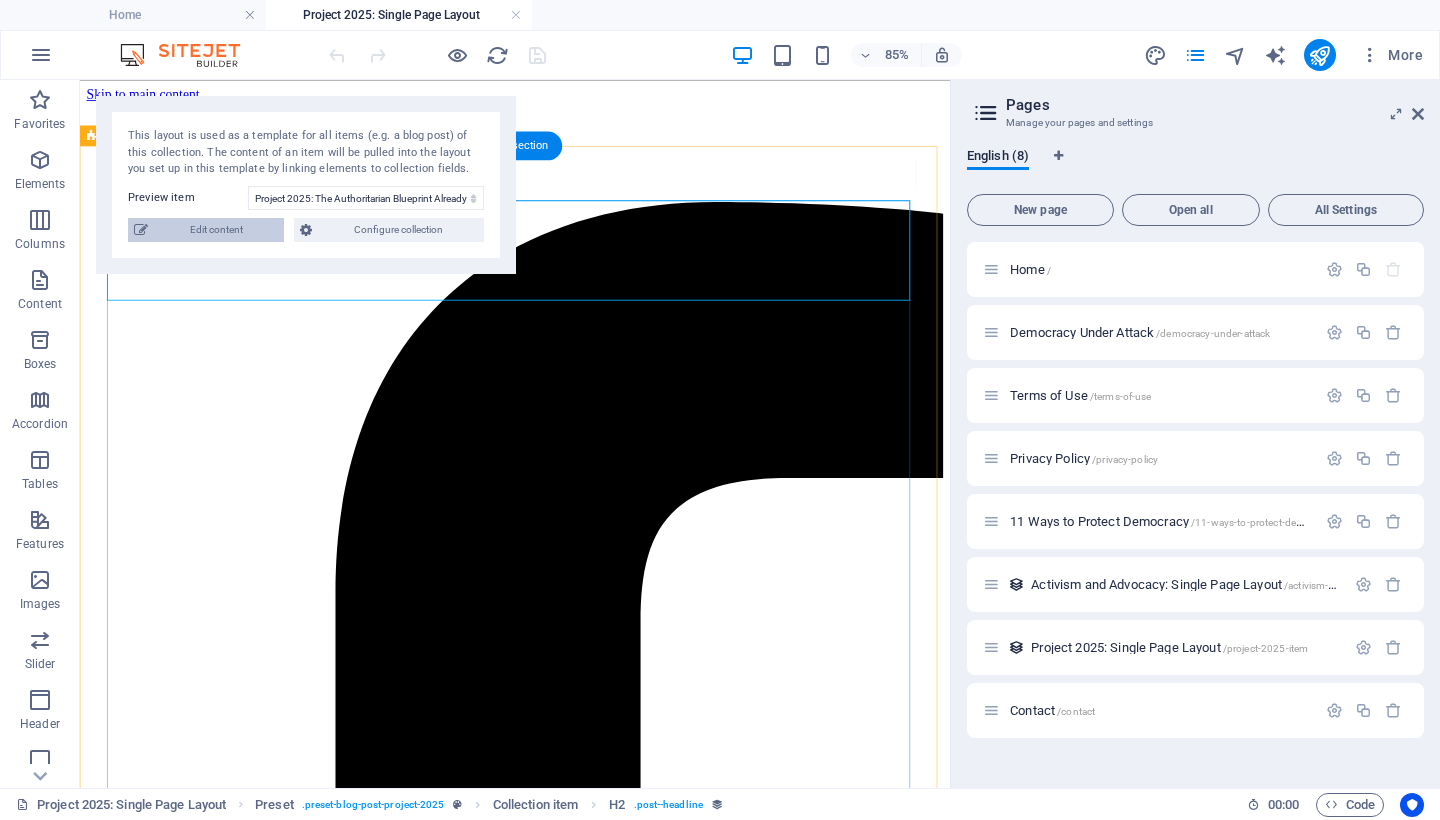 click on "Edit content" at bounding box center [216, 230] 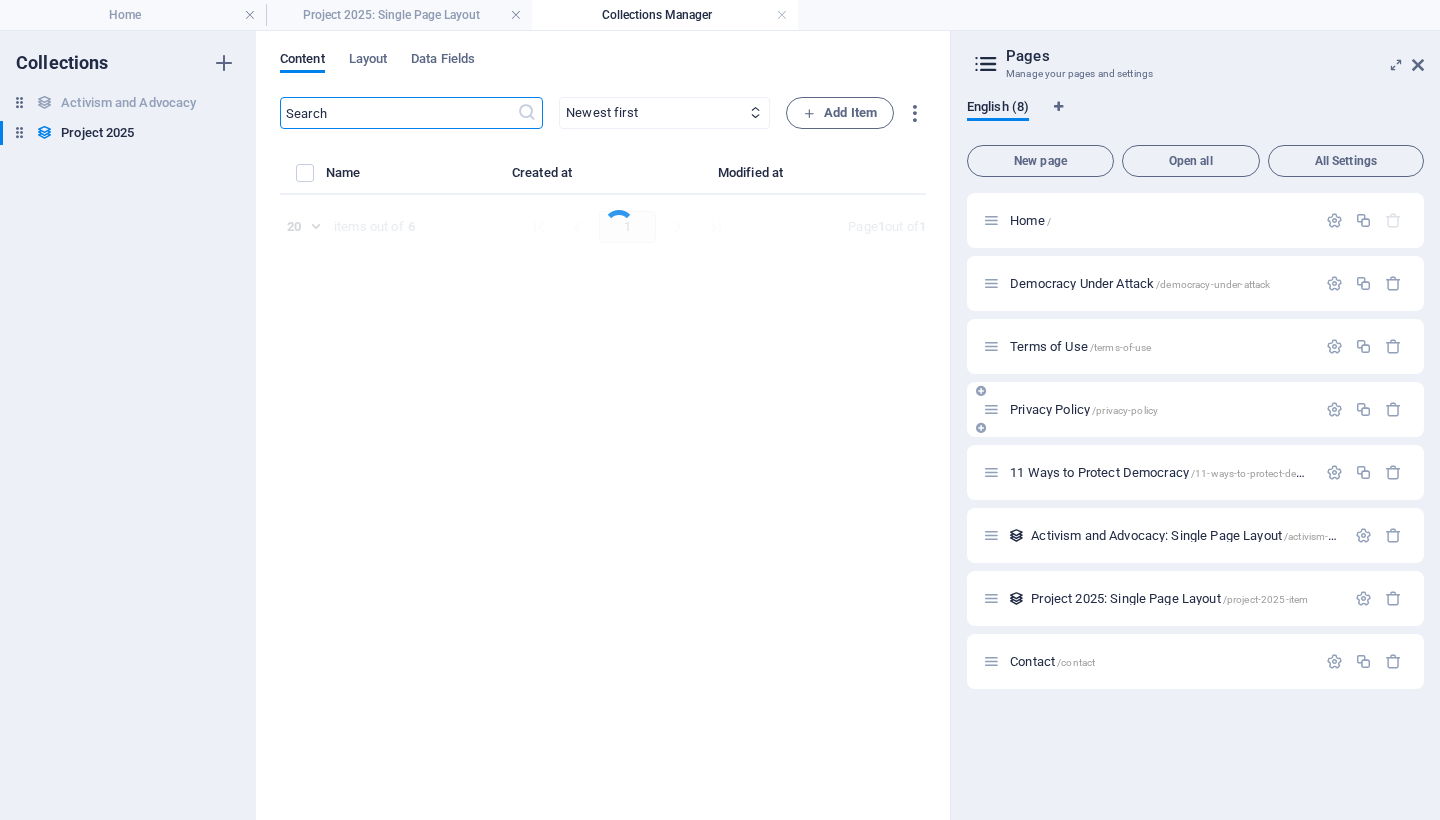 select on "Project 2025" 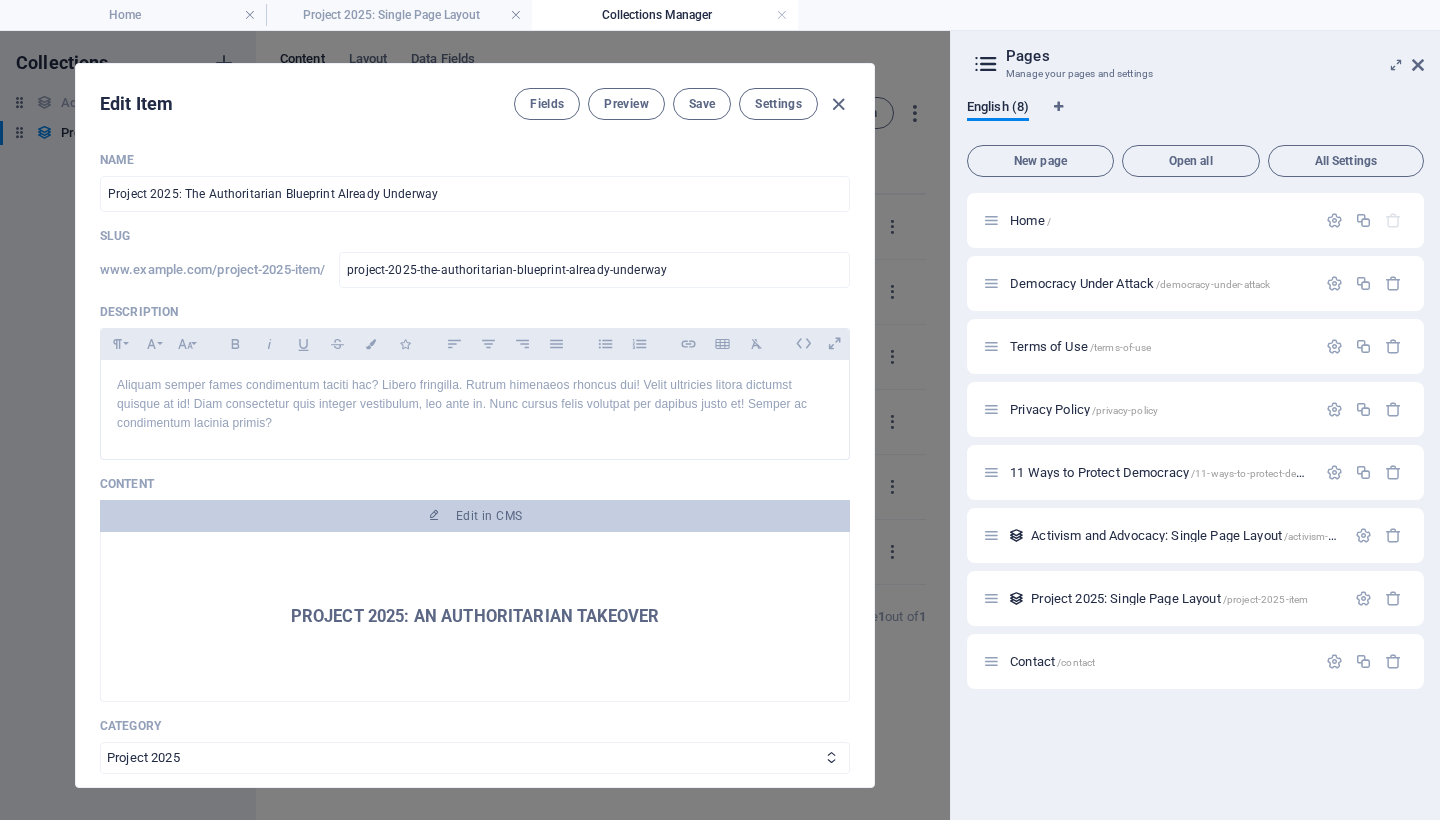 scroll, scrollTop: 403, scrollLeft: 0, axis: vertical 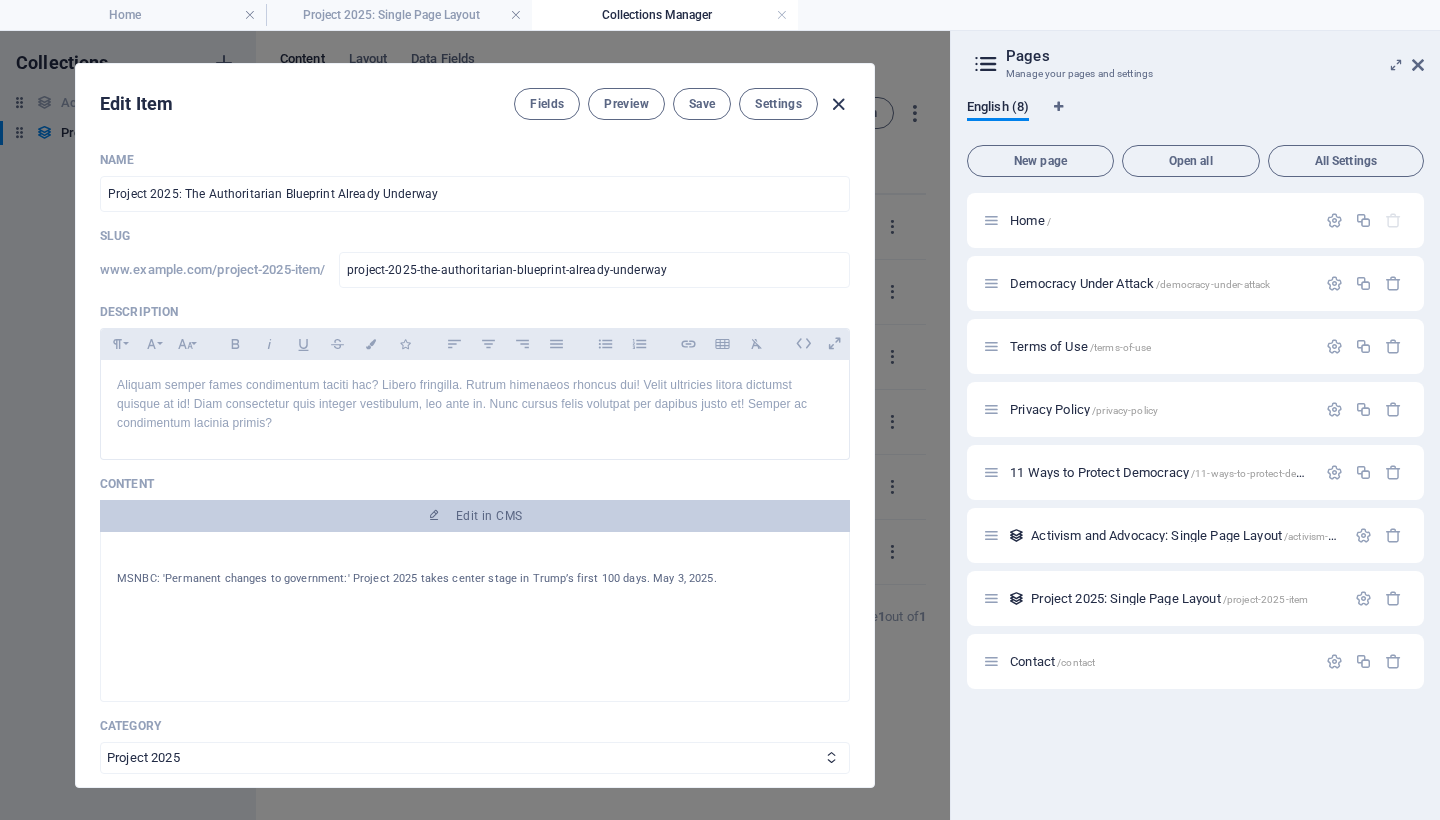 click at bounding box center [838, 104] 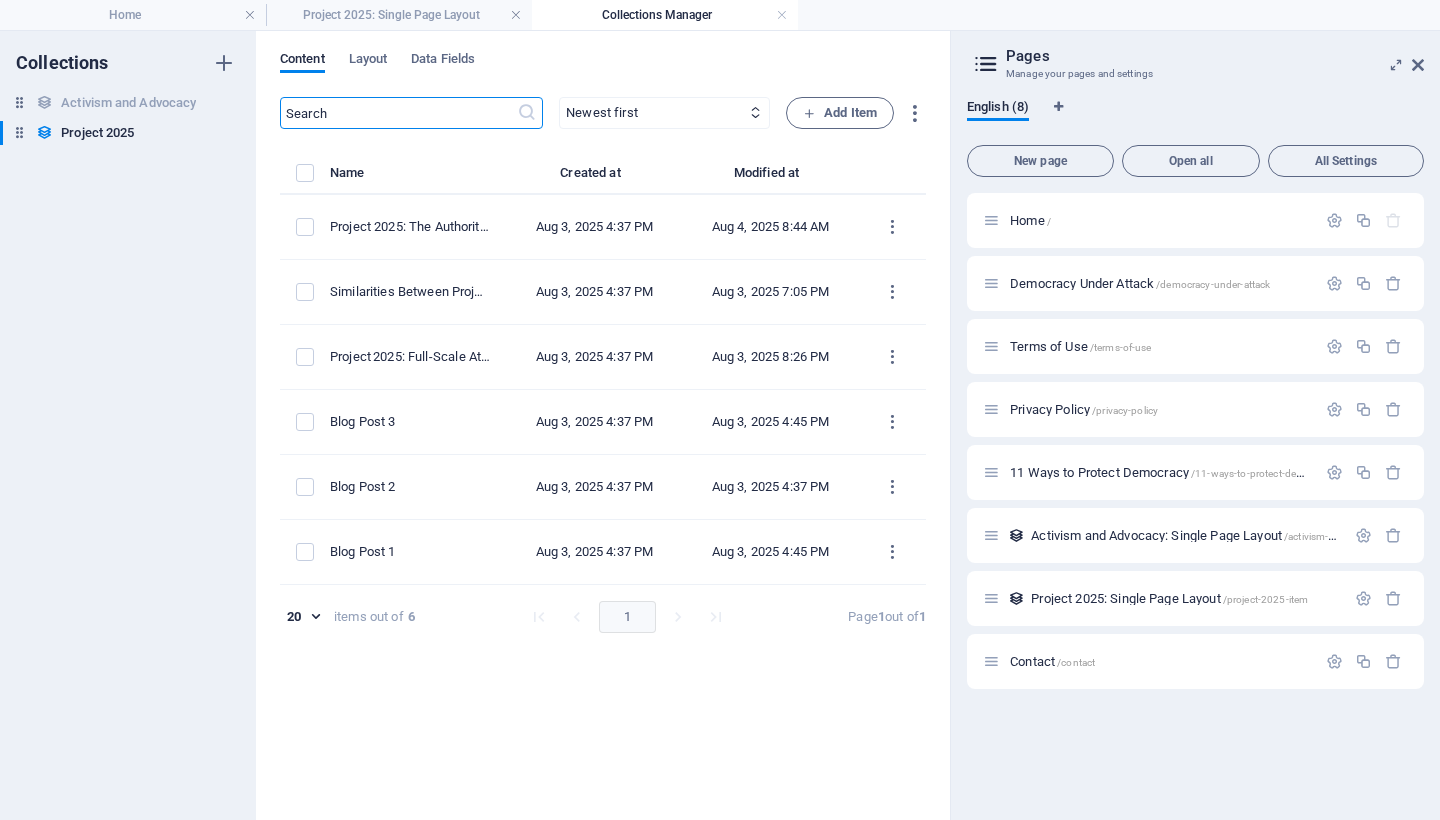 scroll, scrollTop: 0, scrollLeft: 0, axis: both 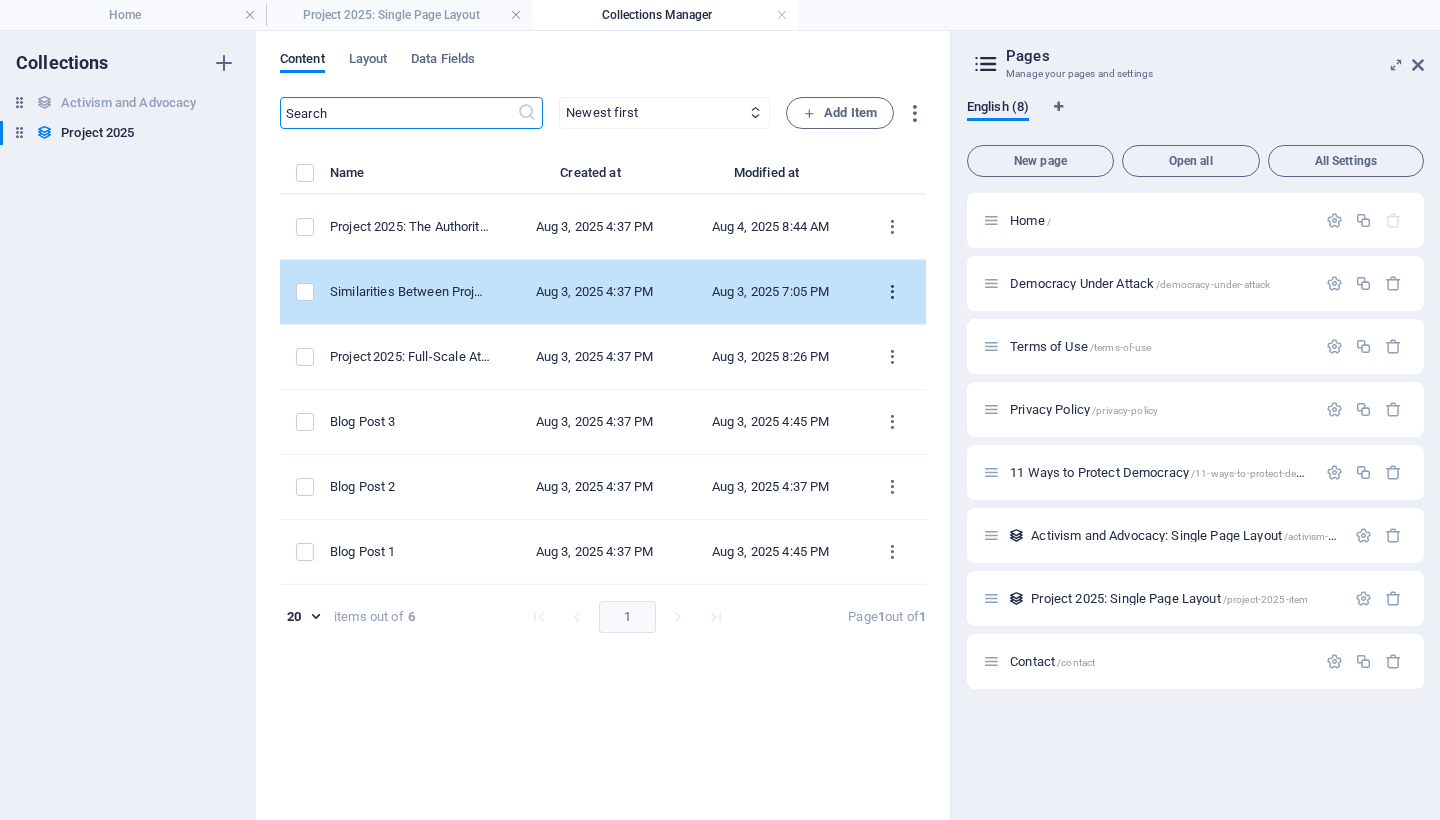 click at bounding box center (892, 292) 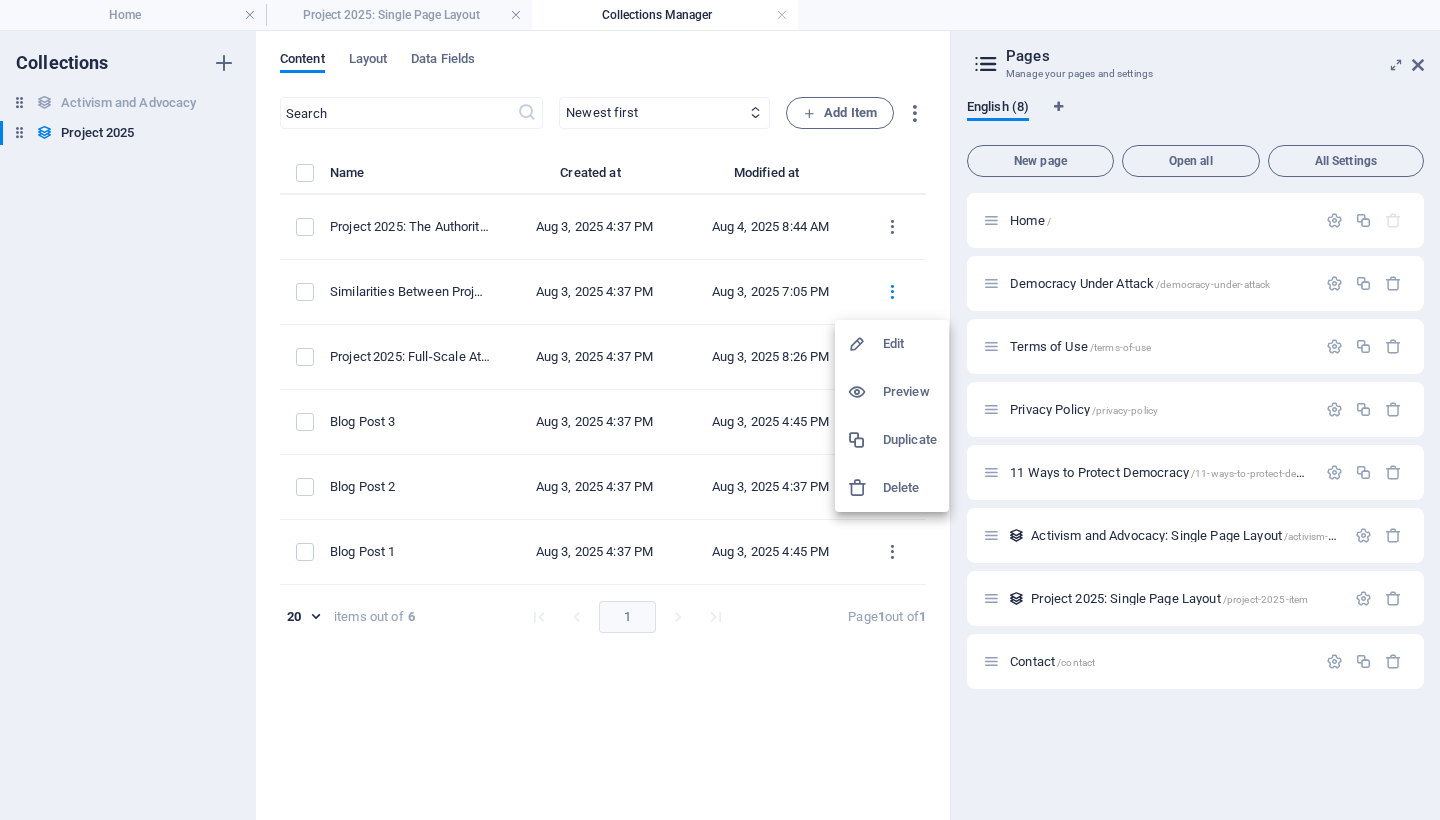 click on "Edit" at bounding box center [910, 344] 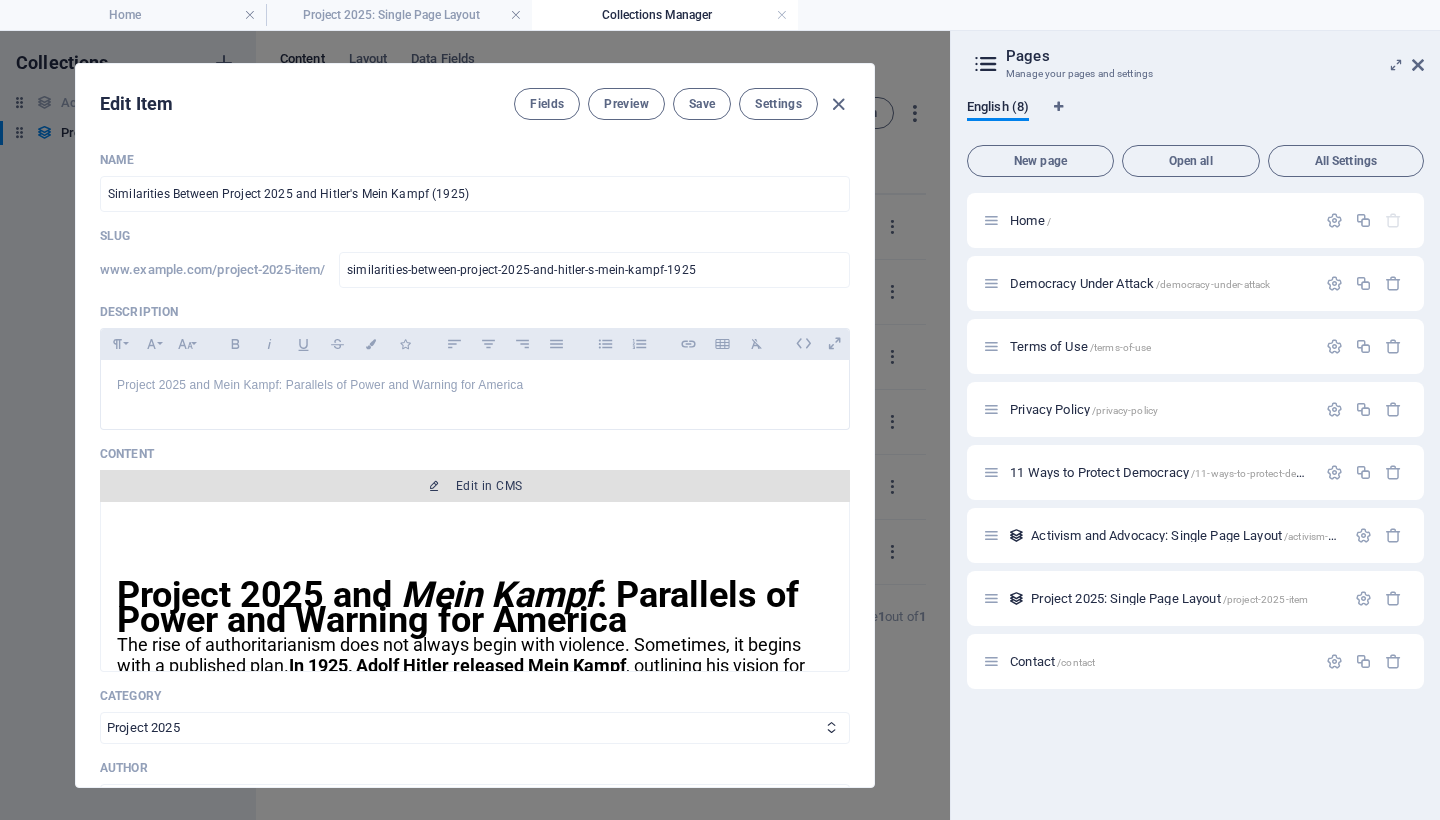 click on "Edit in CMS" at bounding box center [489, 486] 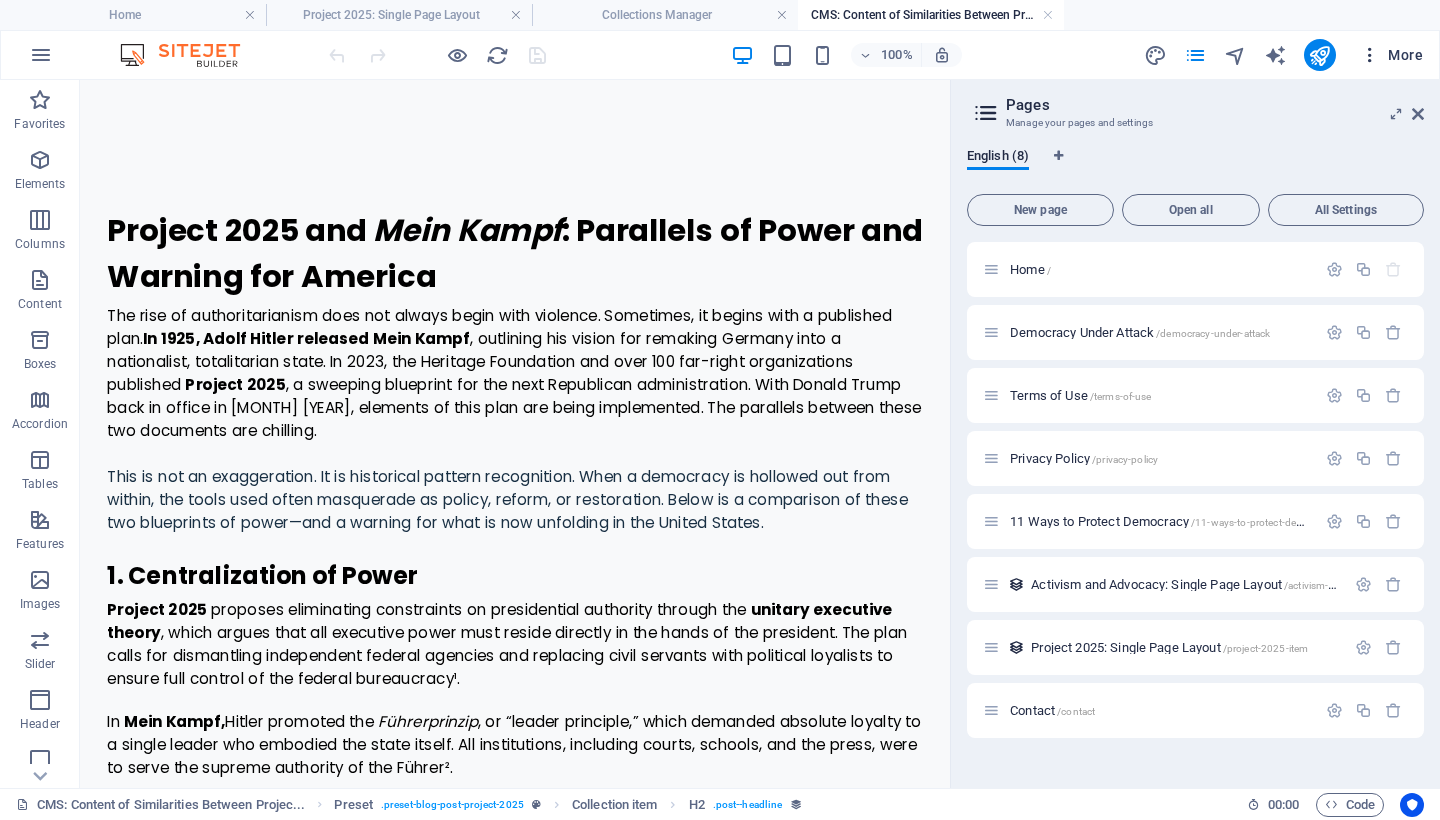 scroll, scrollTop: 0, scrollLeft: 0, axis: both 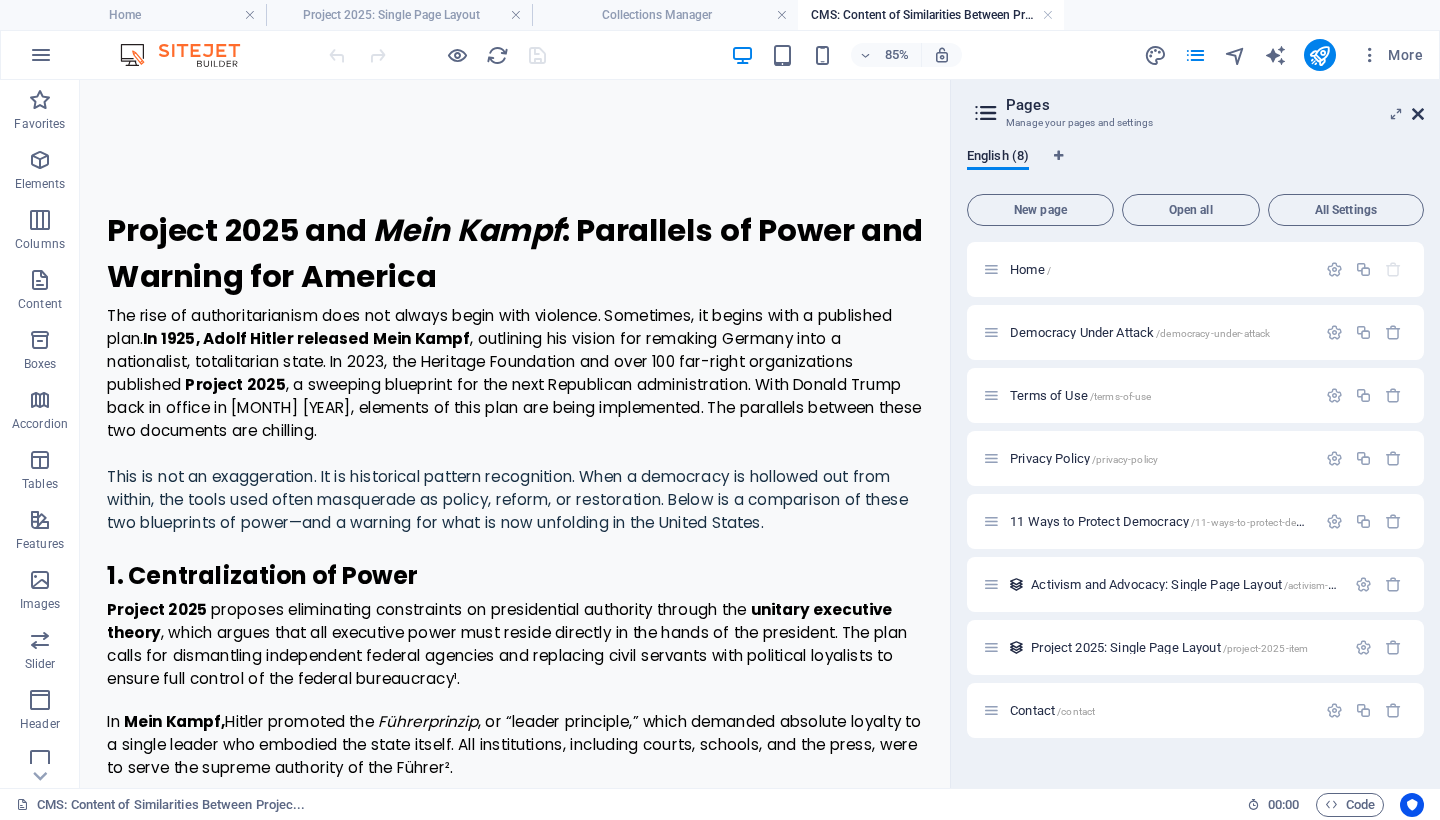 click at bounding box center [1418, 114] 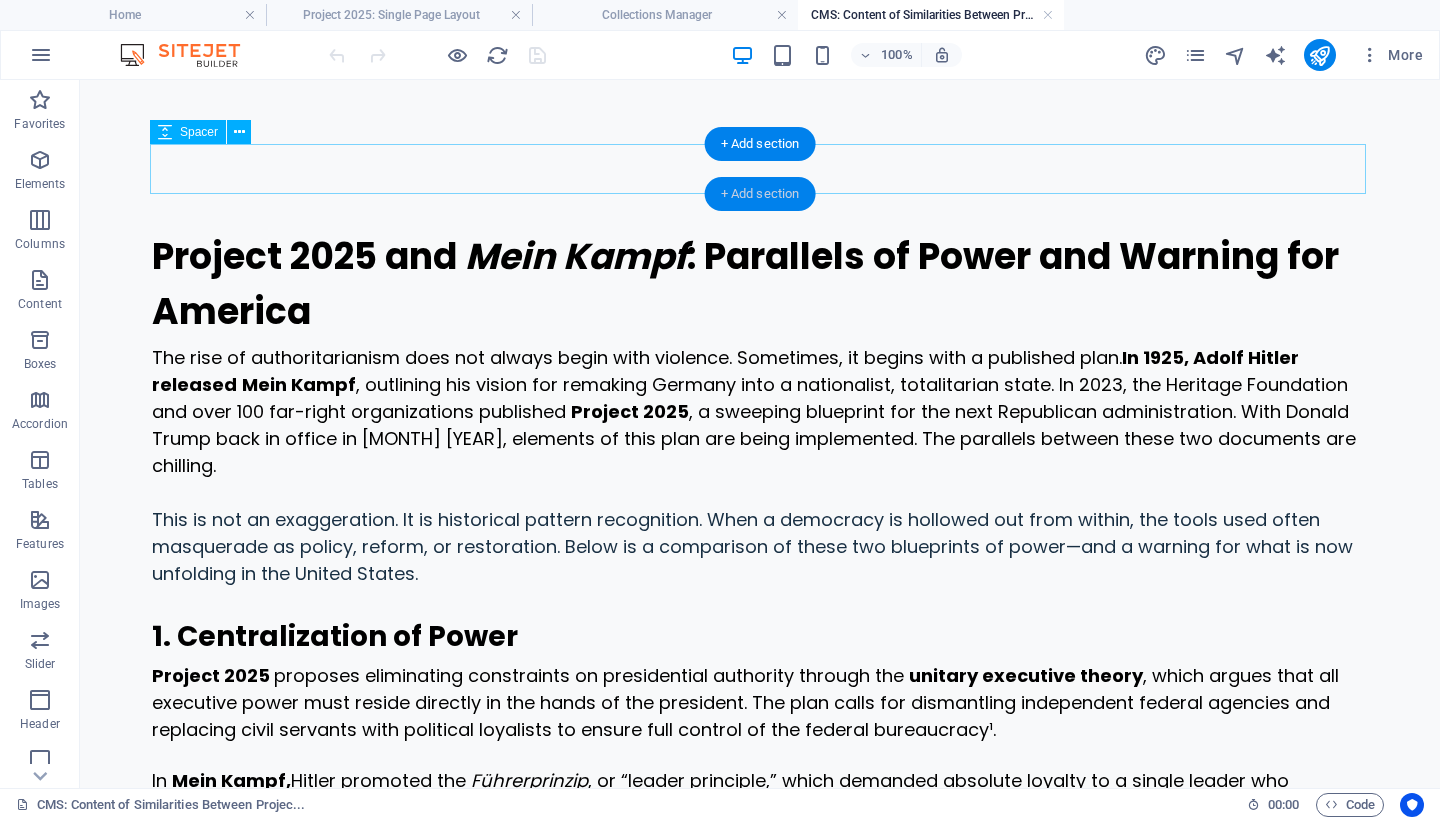 click on "+ Add section" at bounding box center (760, 194) 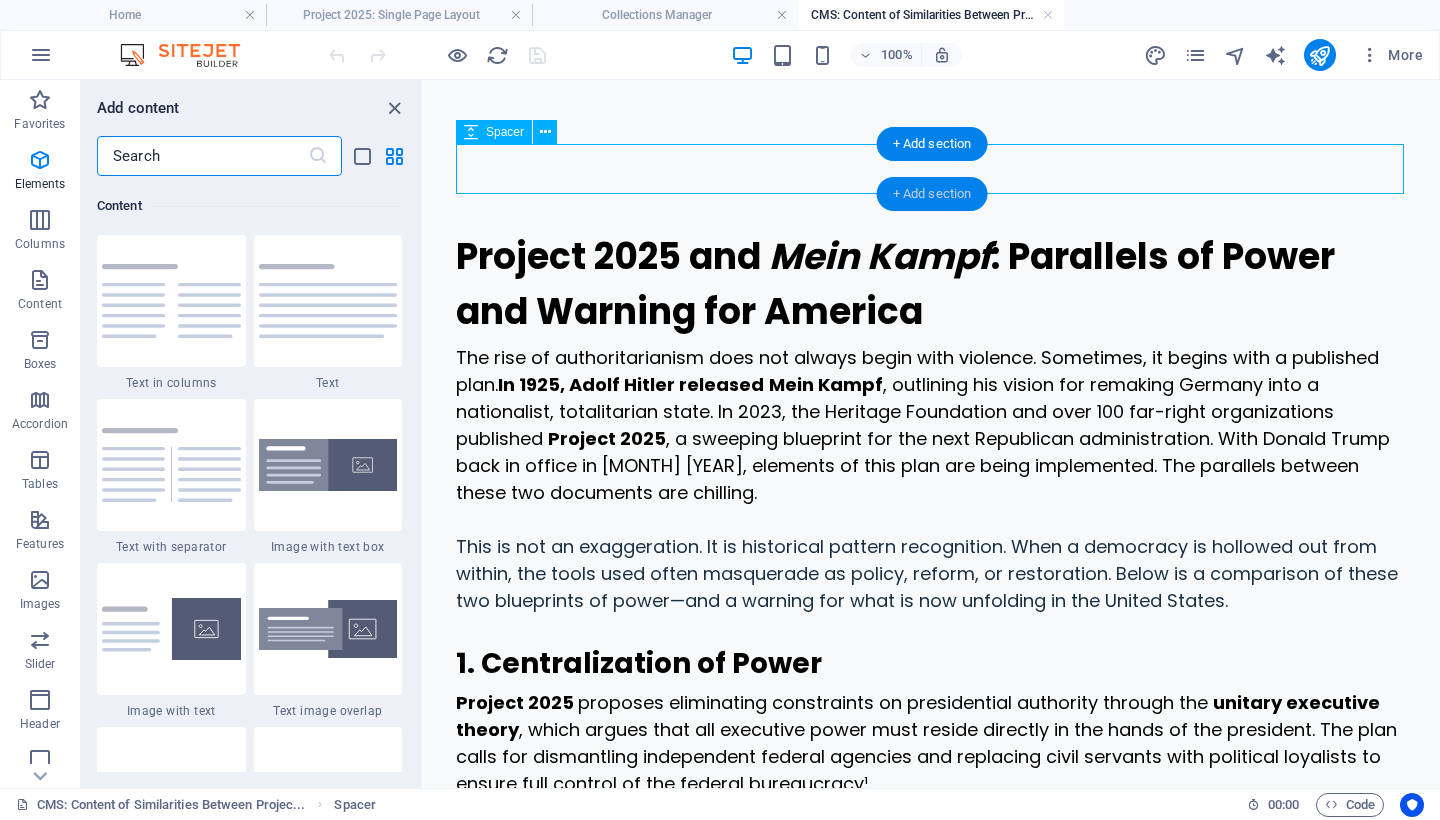 scroll, scrollTop: 3499, scrollLeft: 0, axis: vertical 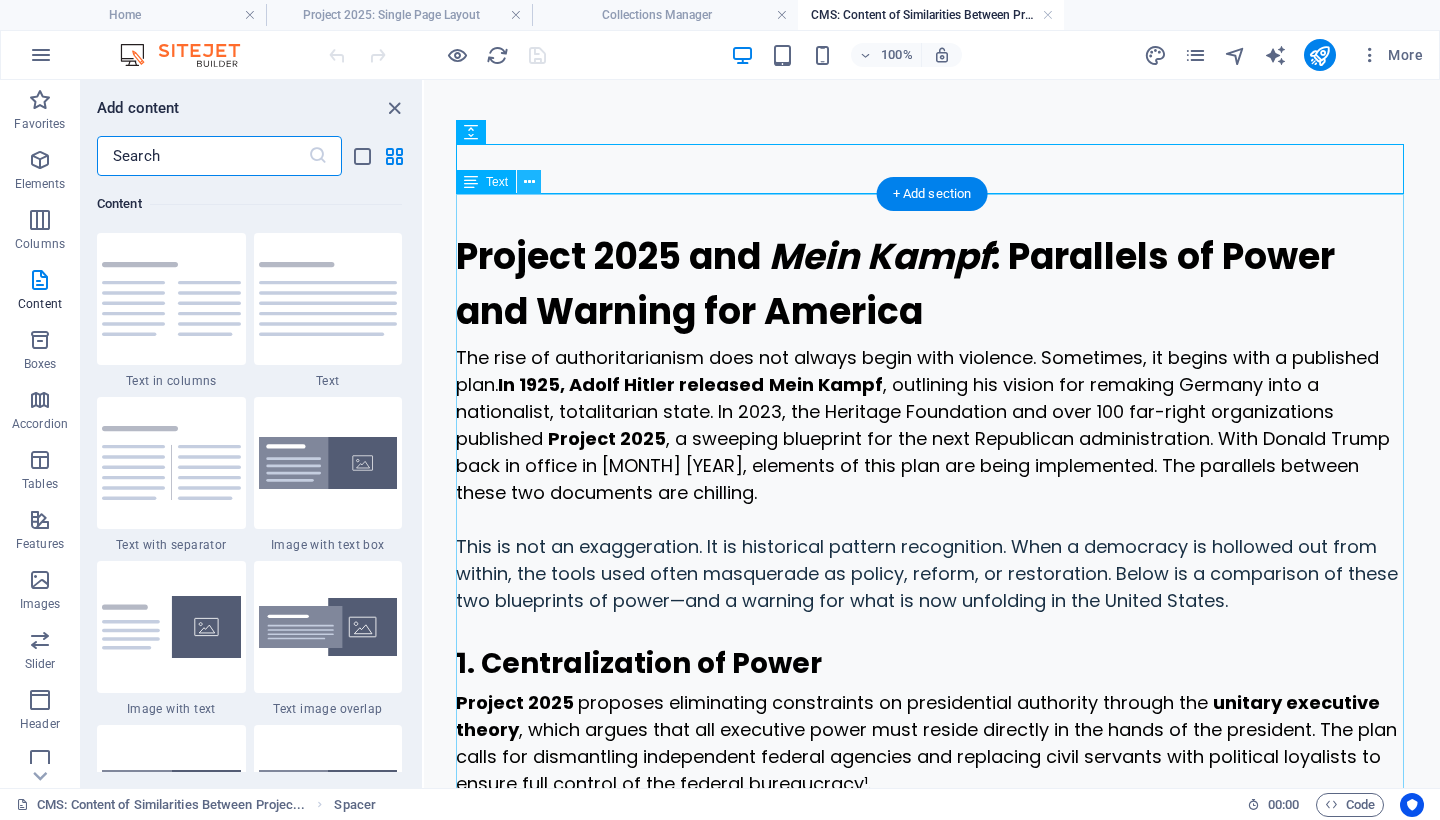 click at bounding box center (529, 182) 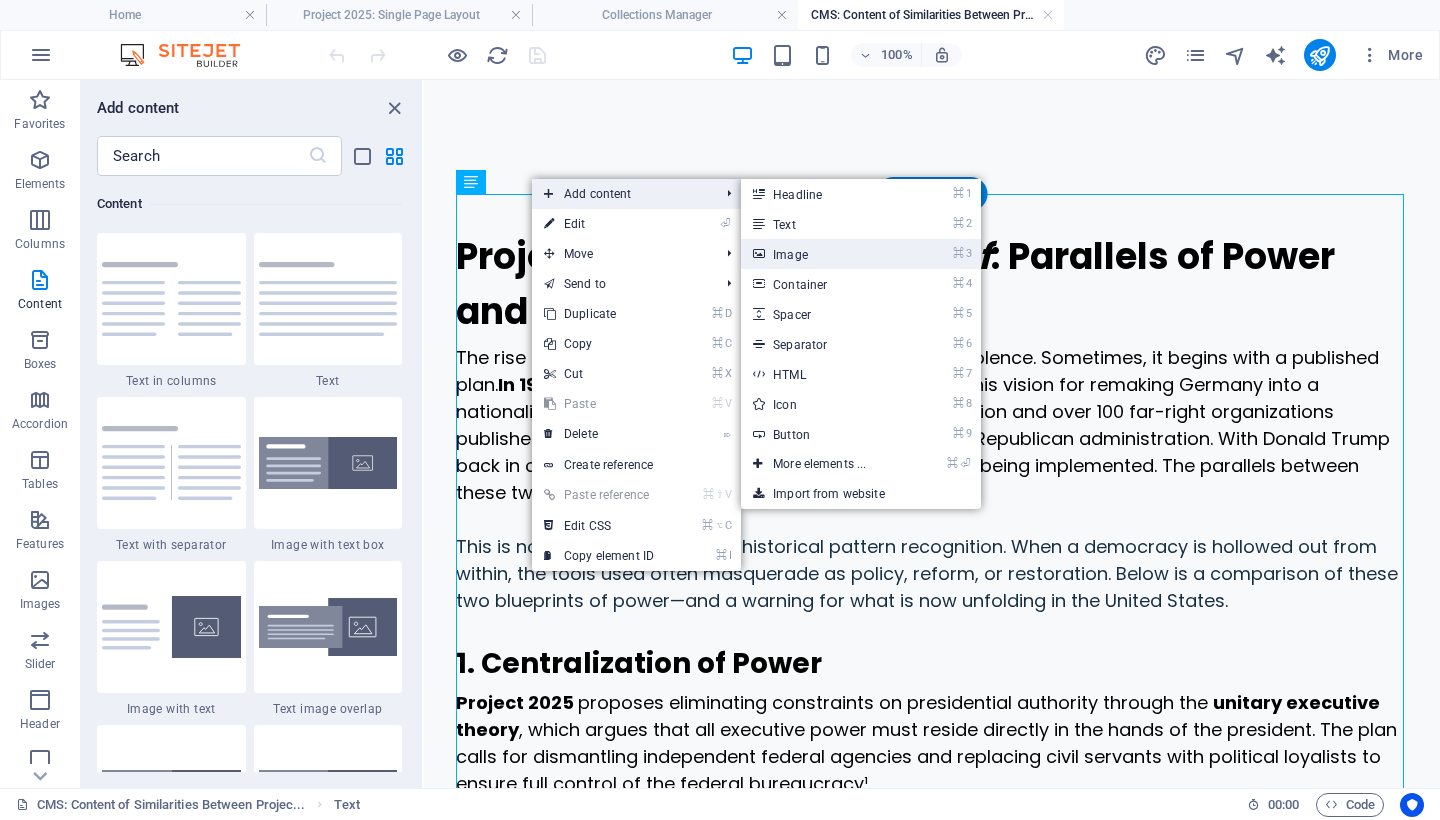 click on "⌘ 3  Image" at bounding box center [823, 254] 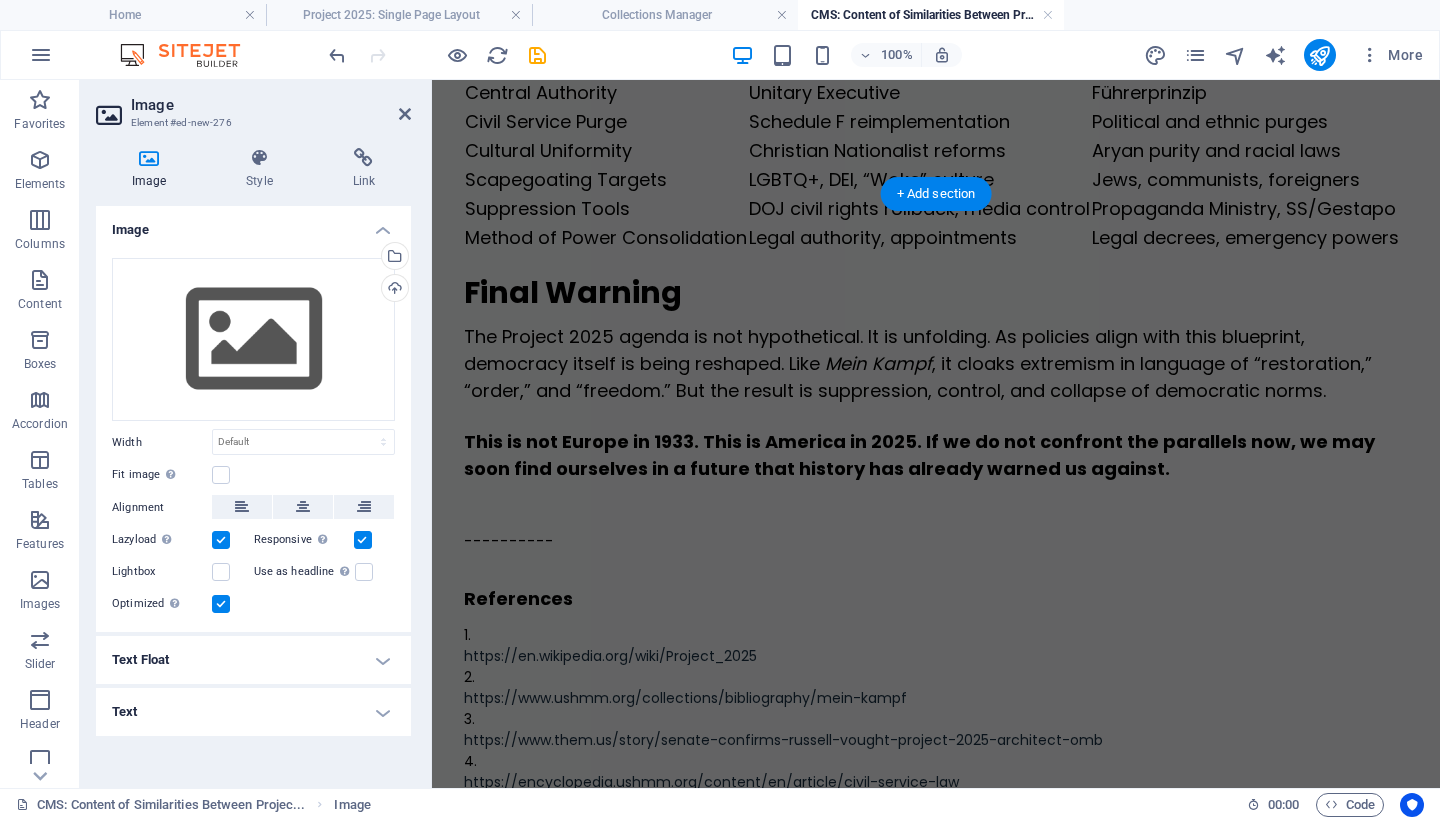 scroll, scrollTop: 3294, scrollLeft: 0, axis: vertical 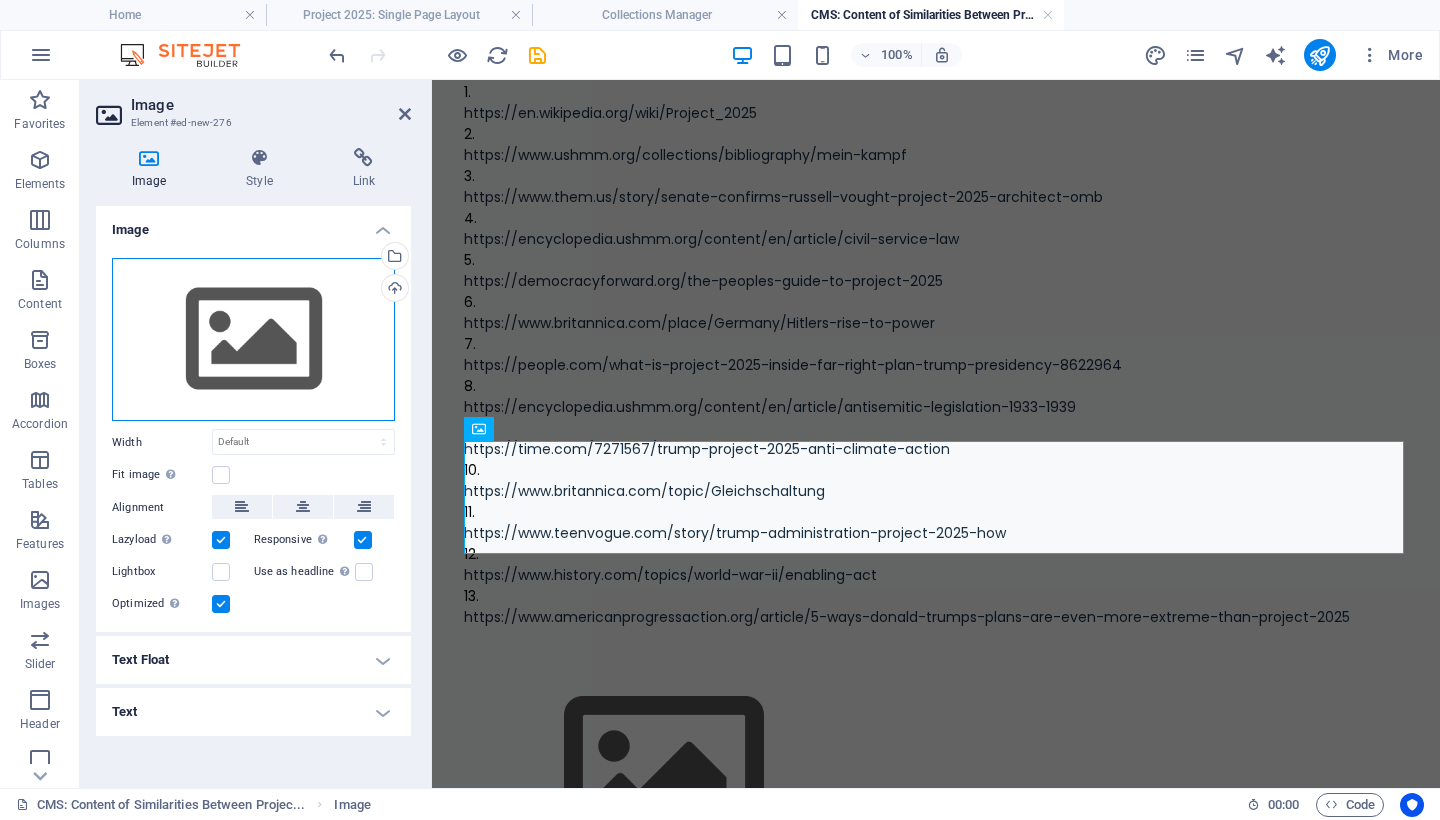 click on "Drag files here, click to choose files or select files from Files or our free stock photos & videos" at bounding box center [253, 340] 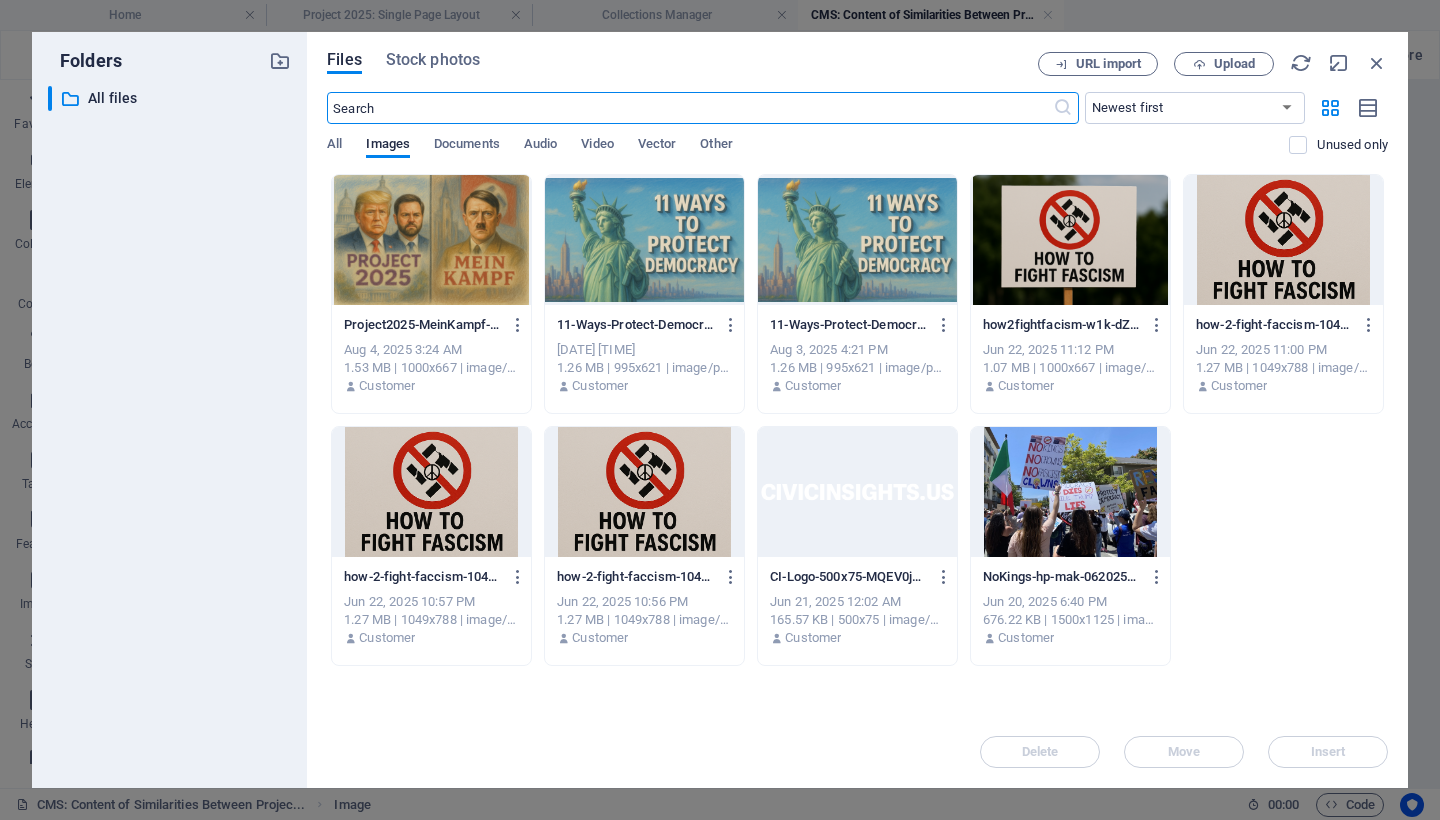 scroll, scrollTop: 2594, scrollLeft: 0, axis: vertical 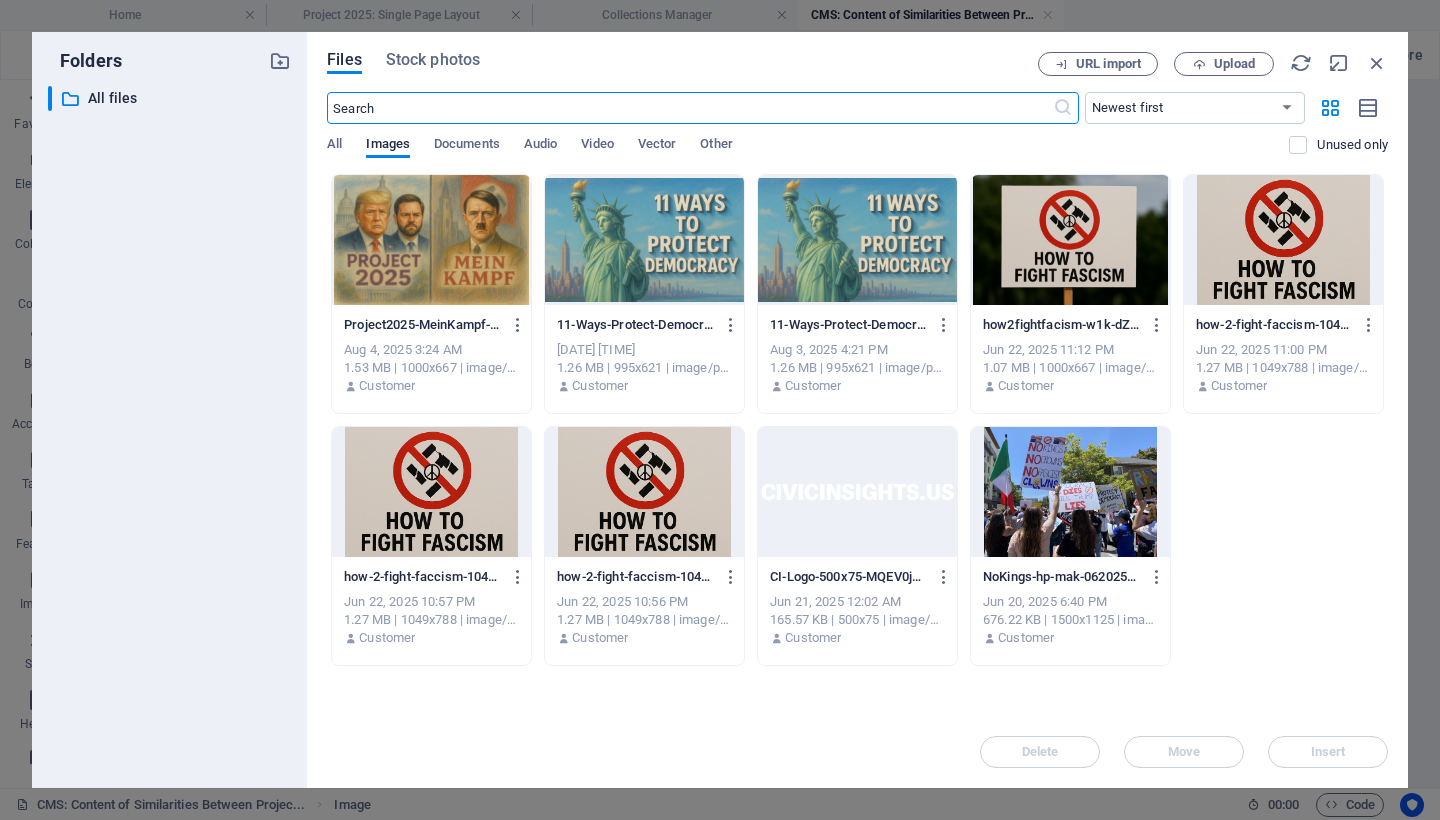 click at bounding box center (431, 240) 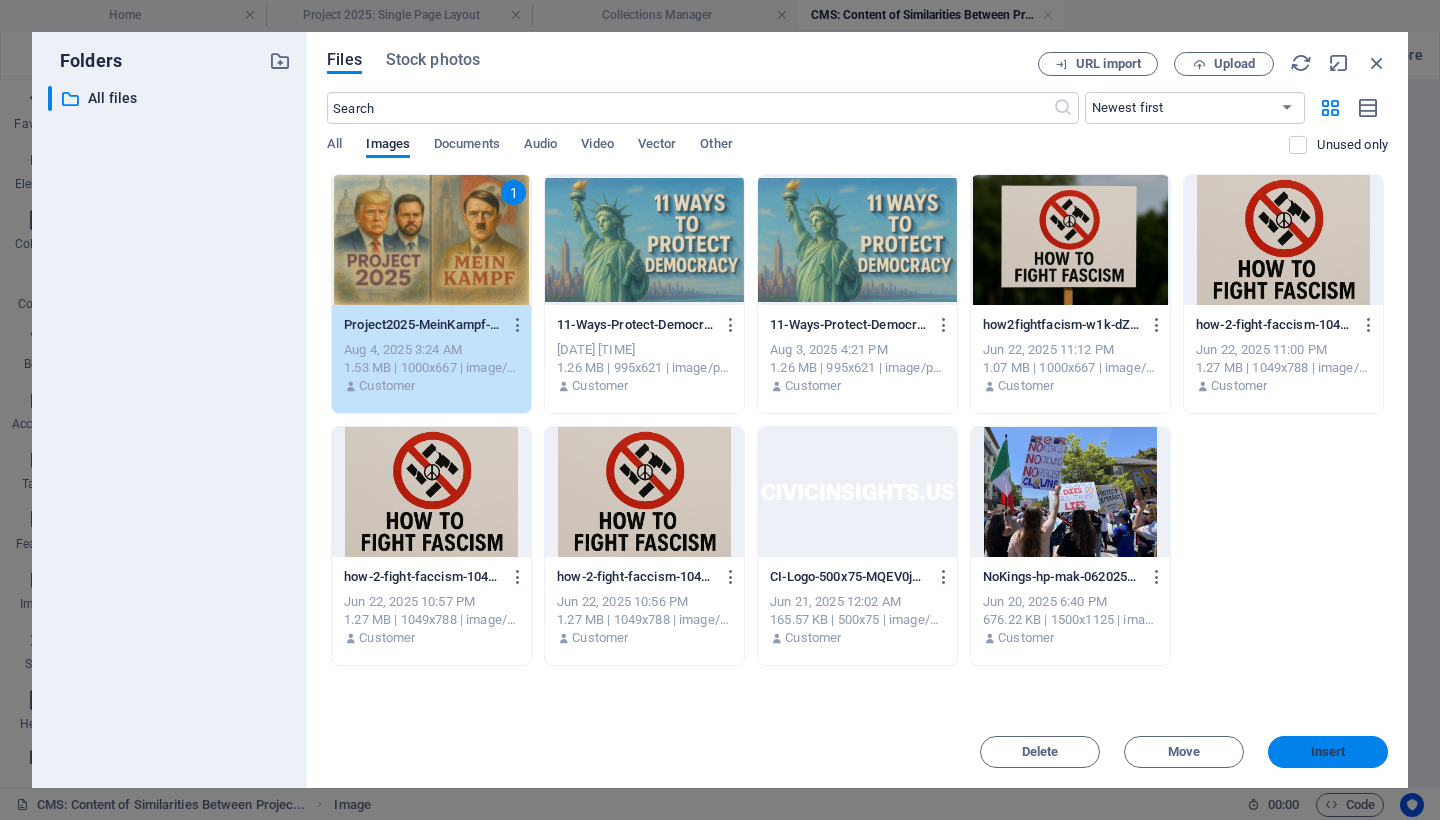 click on "Insert" at bounding box center [1328, 752] 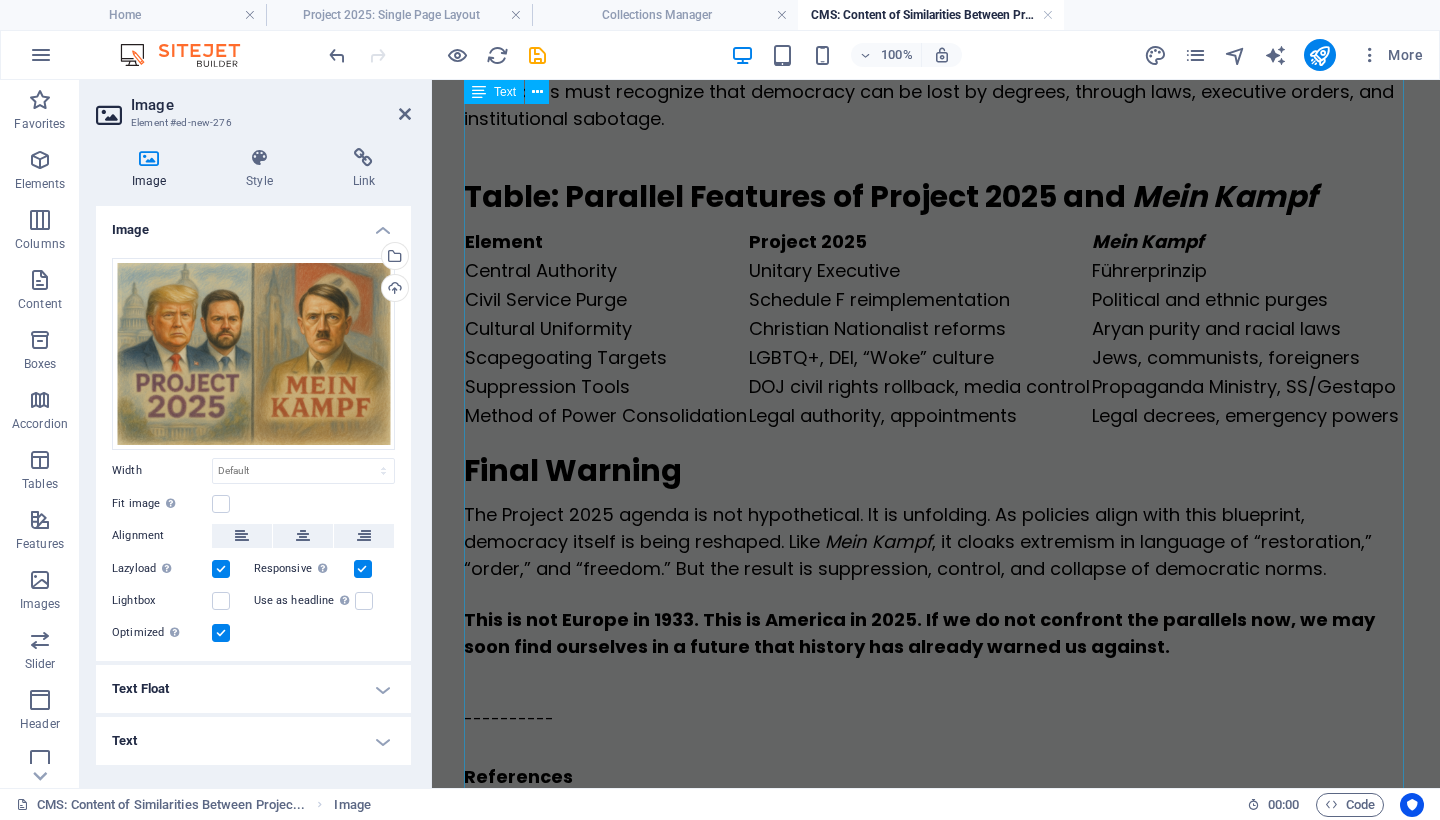 scroll, scrollTop: 3614, scrollLeft: 0, axis: vertical 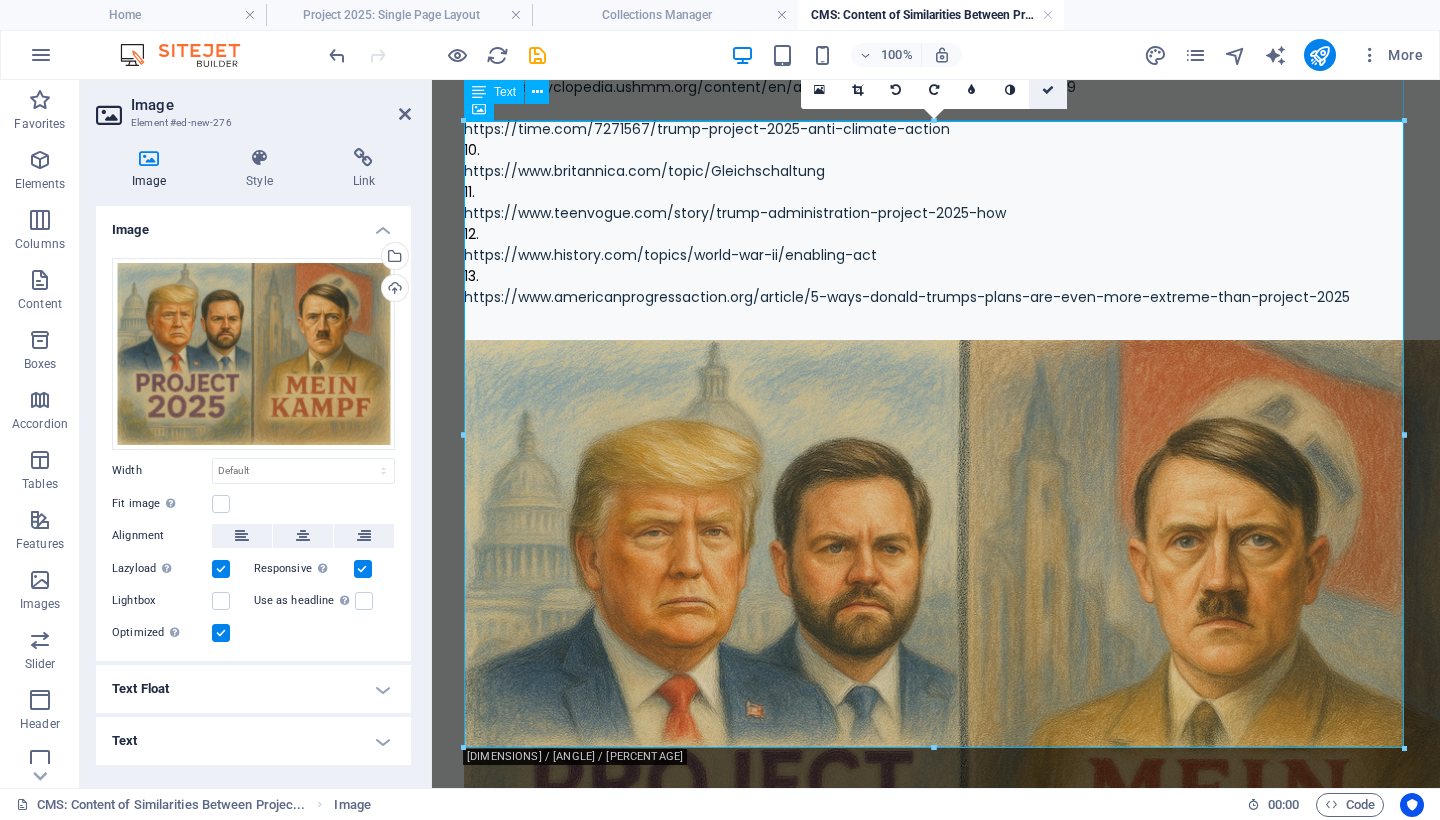 click at bounding box center (1048, 90) 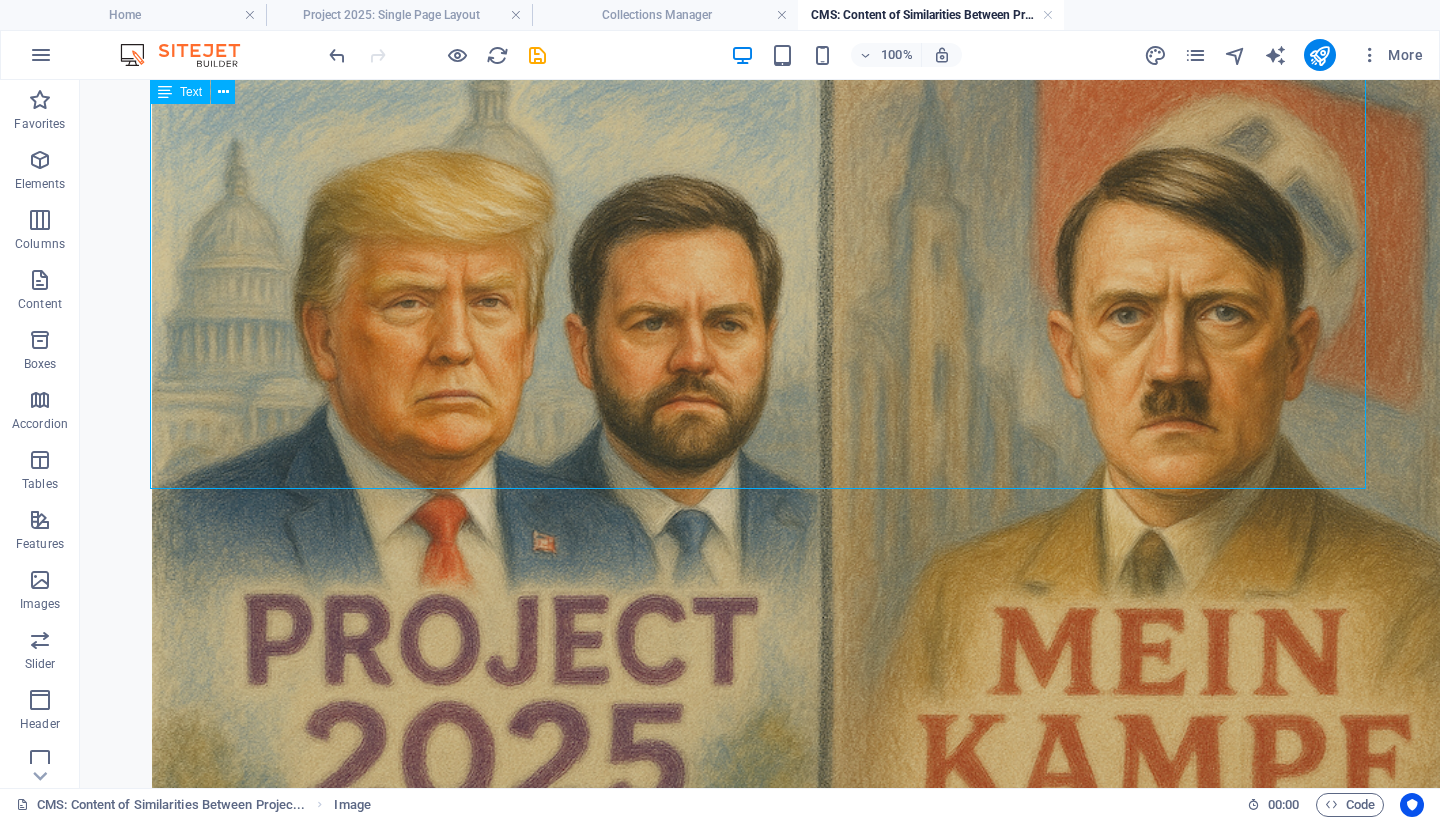 scroll, scrollTop: 3567, scrollLeft: 0, axis: vertical 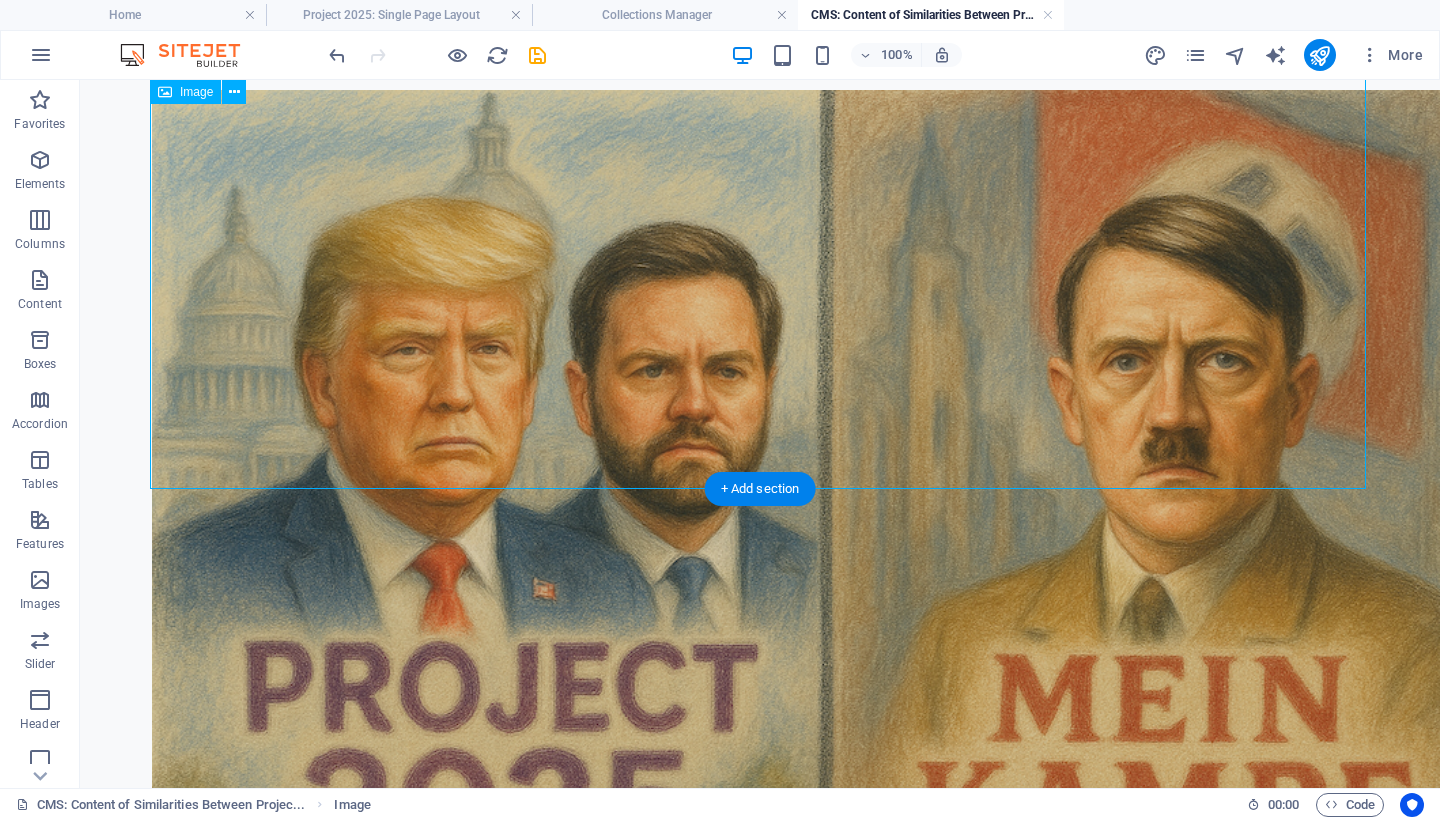 click at bounding box center (760, 543) 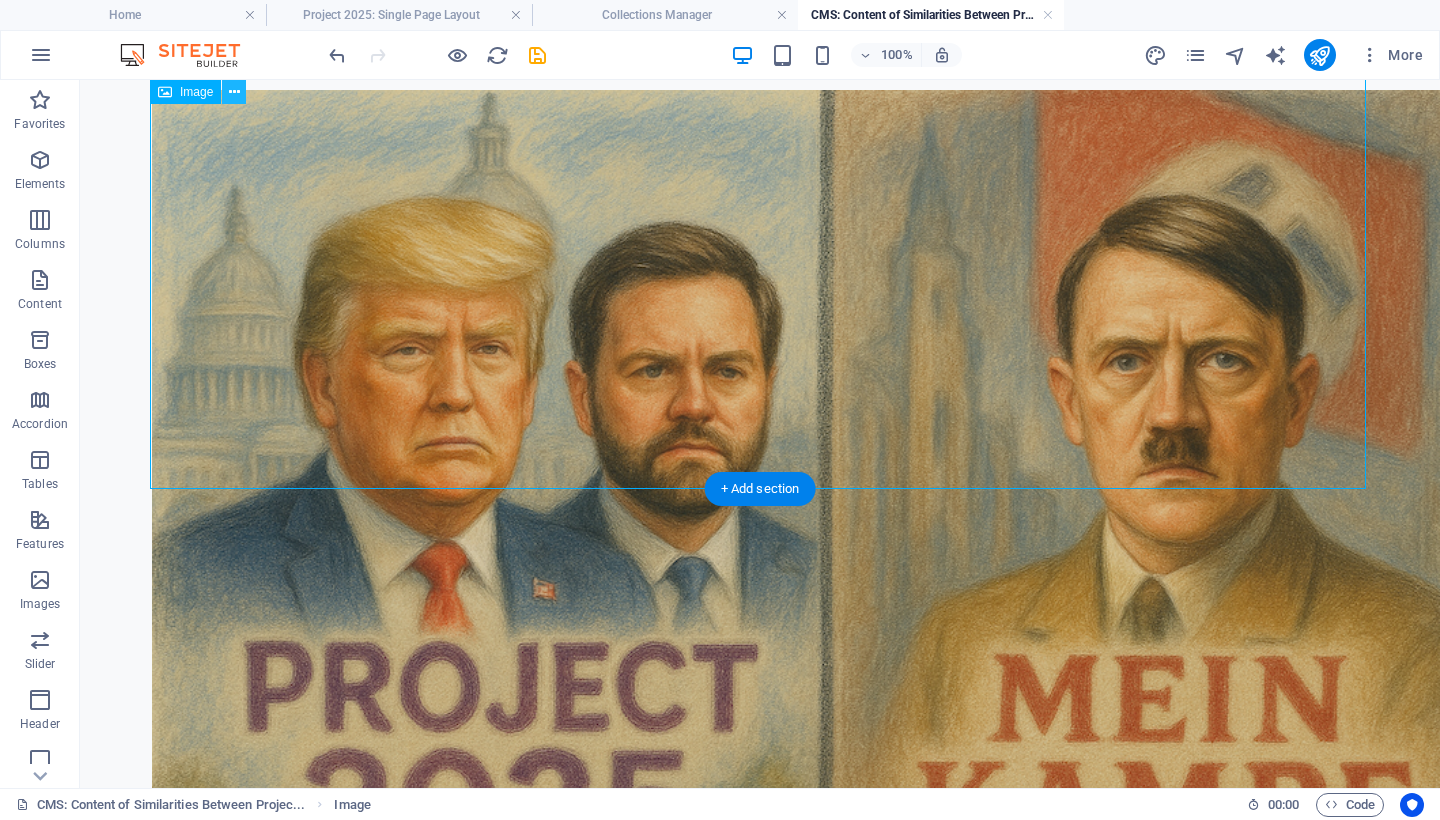 click at bounding box center (234, 92) 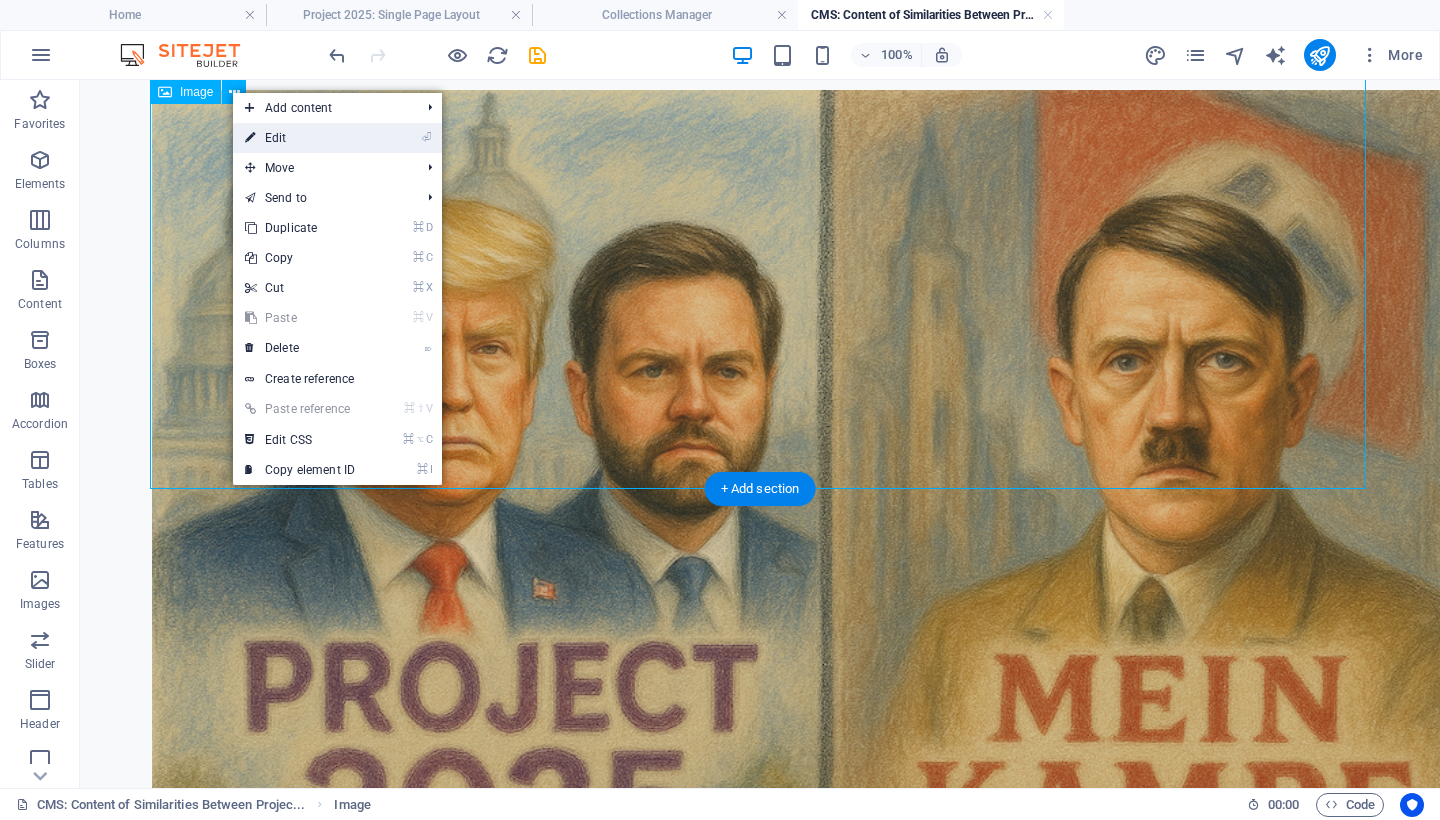 click on "⏎  Edit" at bounding box center [300, 138] 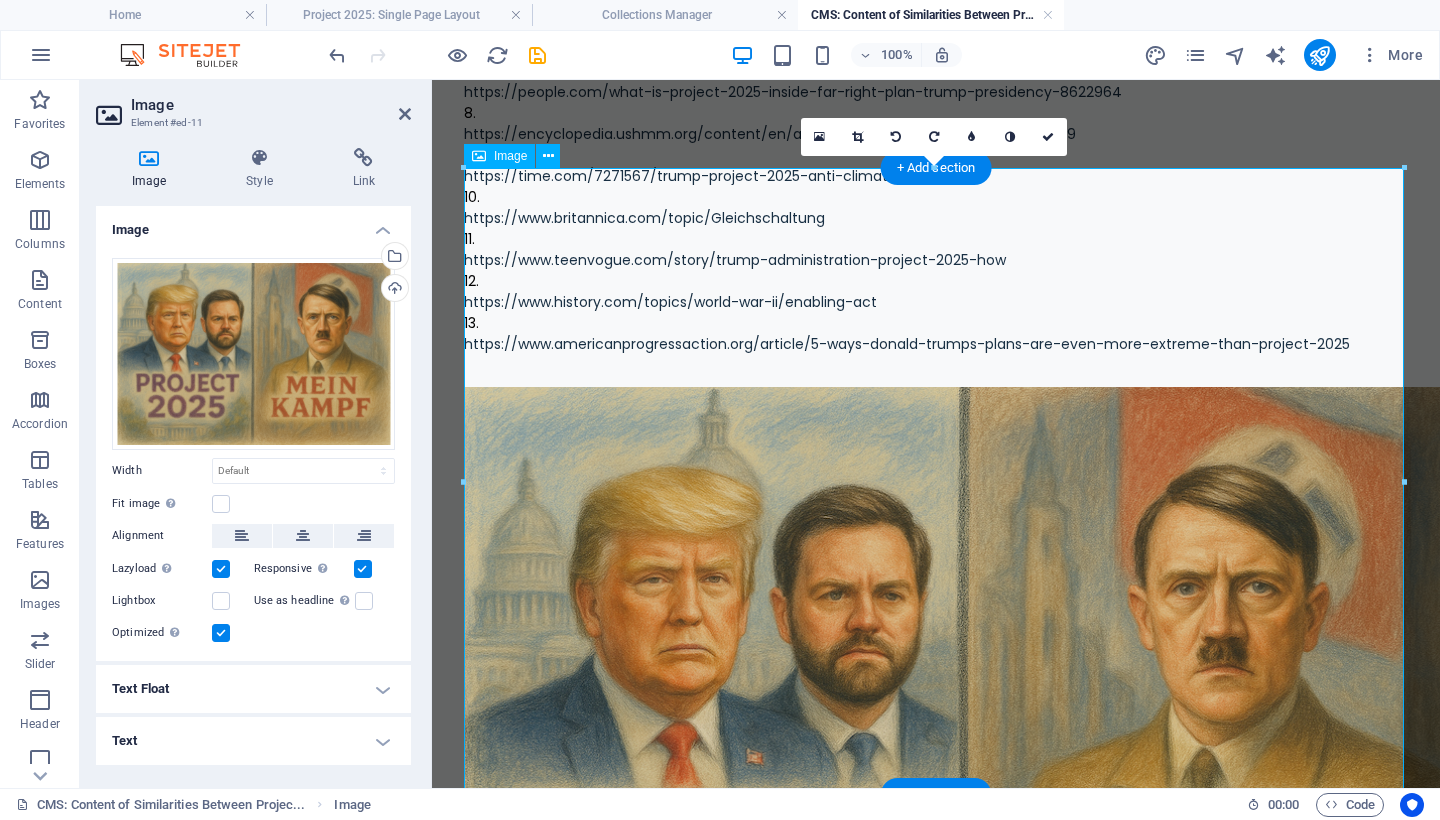 click at bounding box center [936, 723] 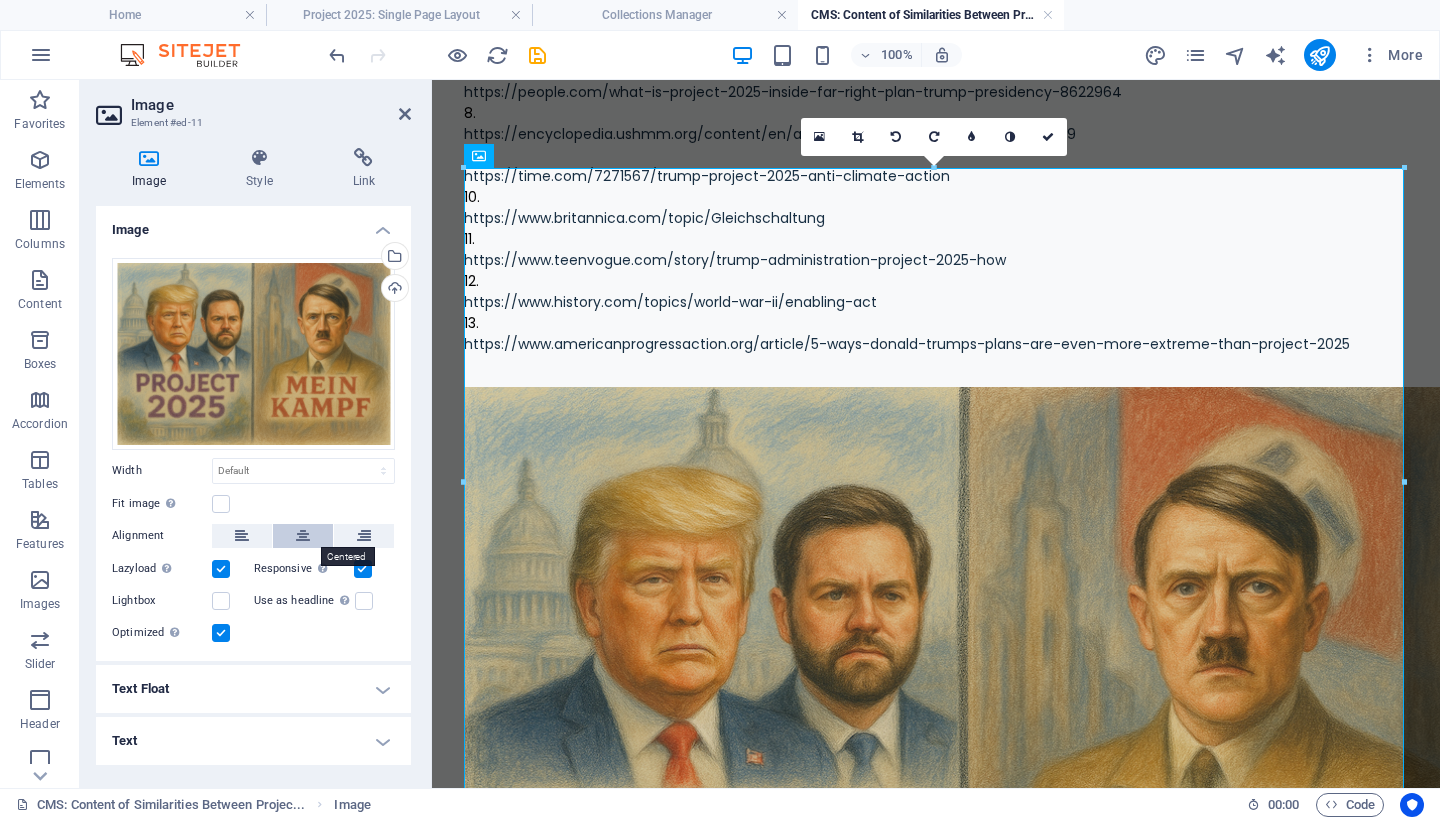 click at bounding box center (303, 536) 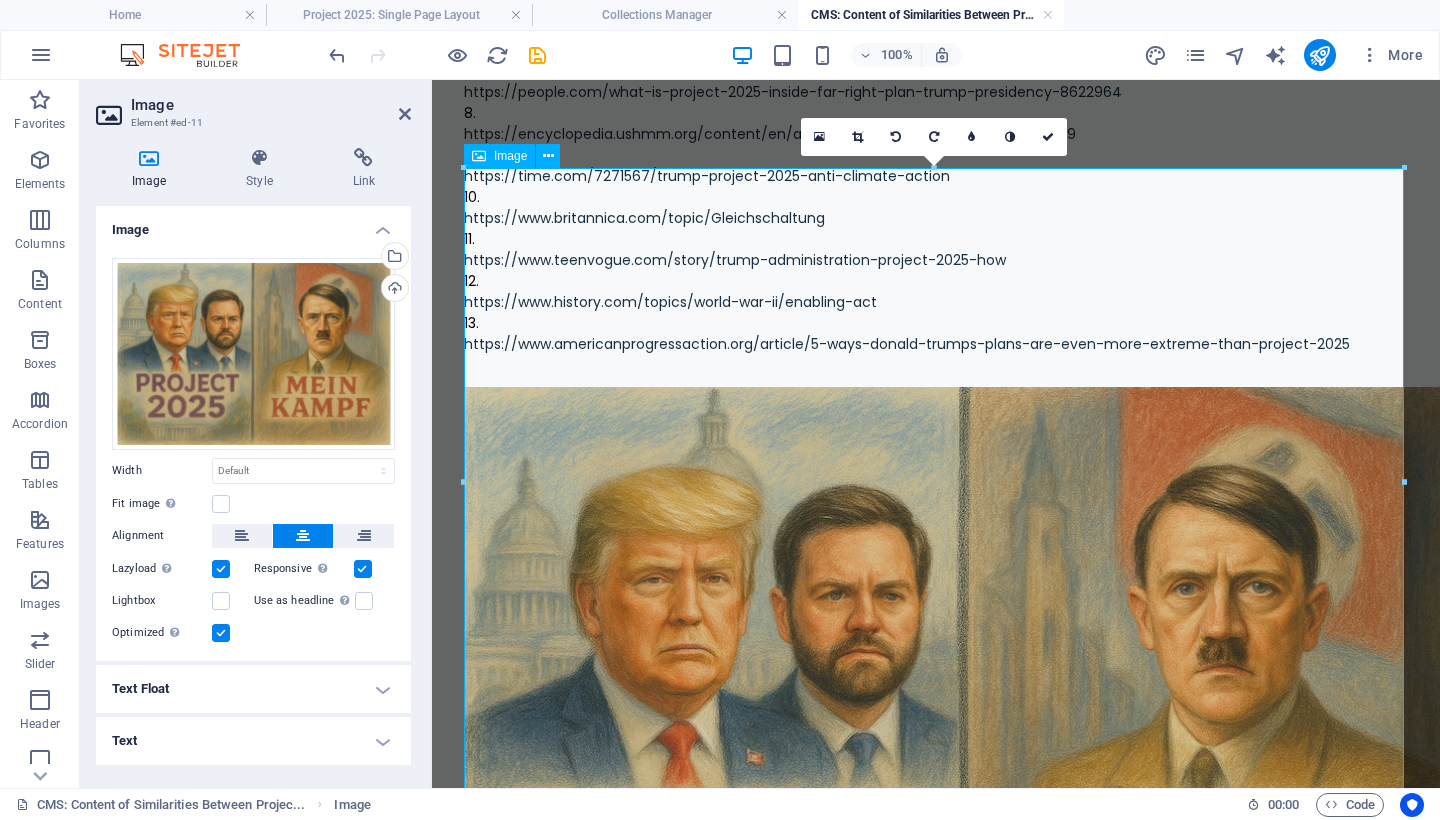 click at bounding box center [936, 723] 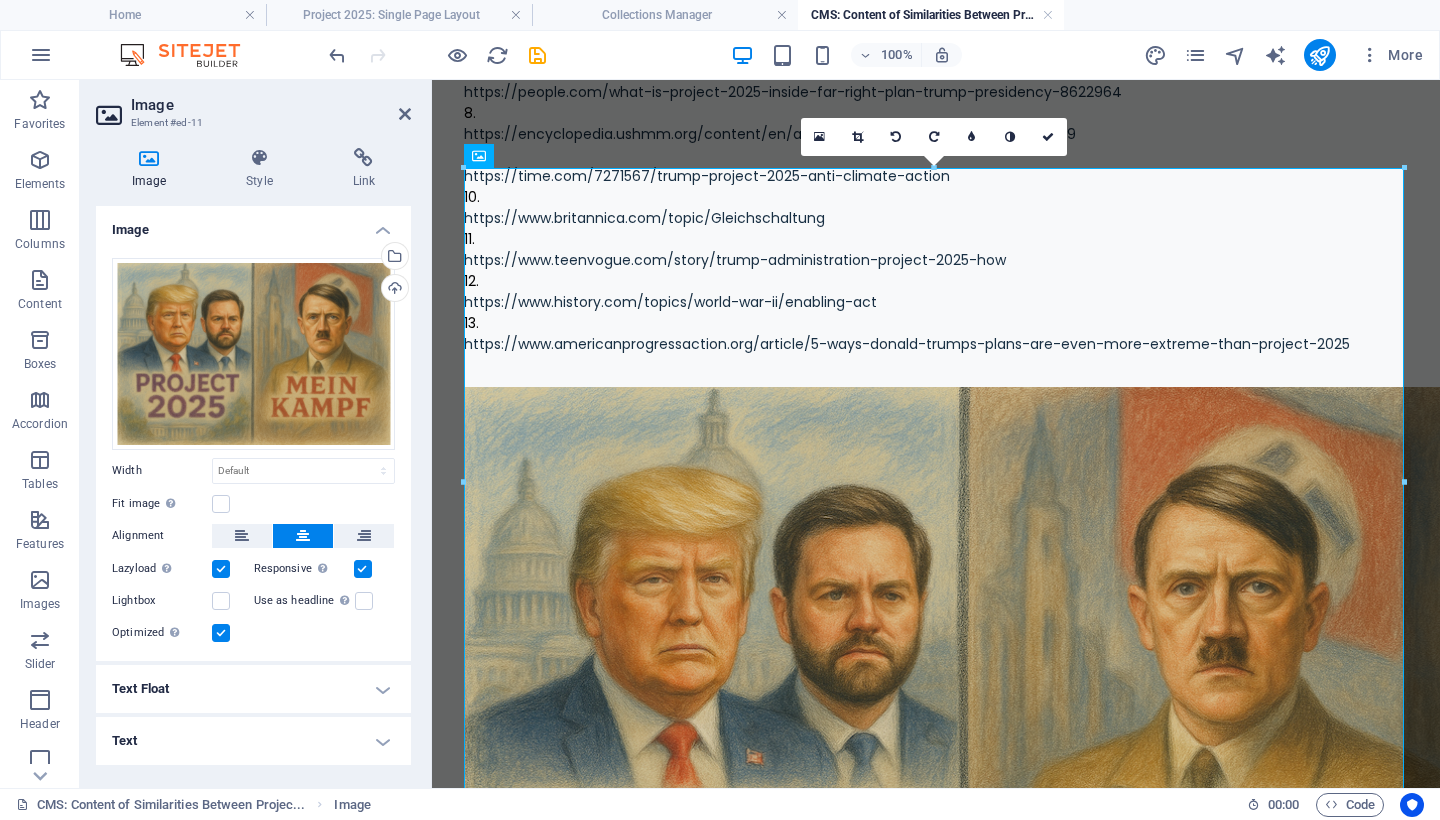 click at bounding box center (303, 536) 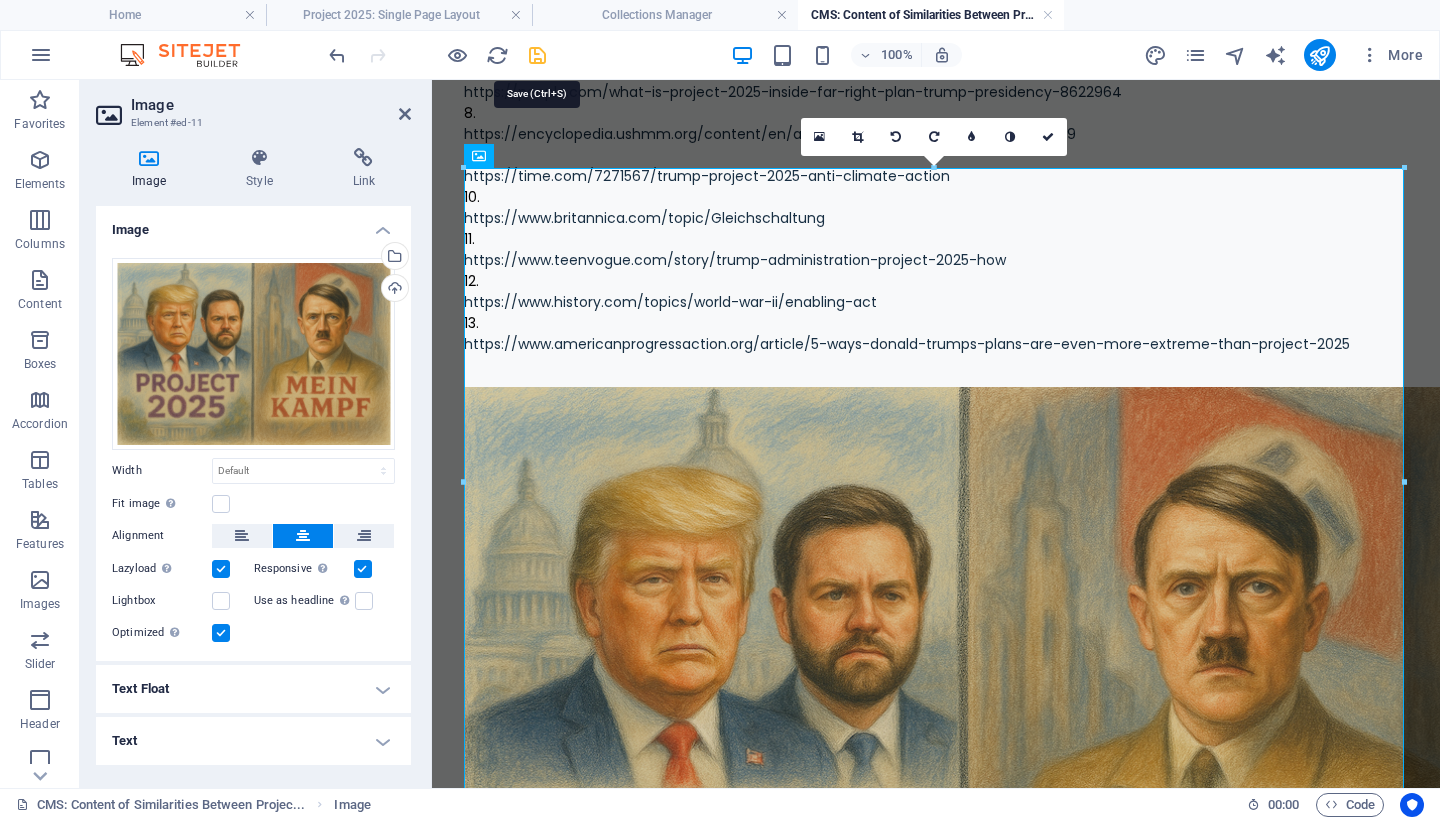 click at bounding box center (537, 55) 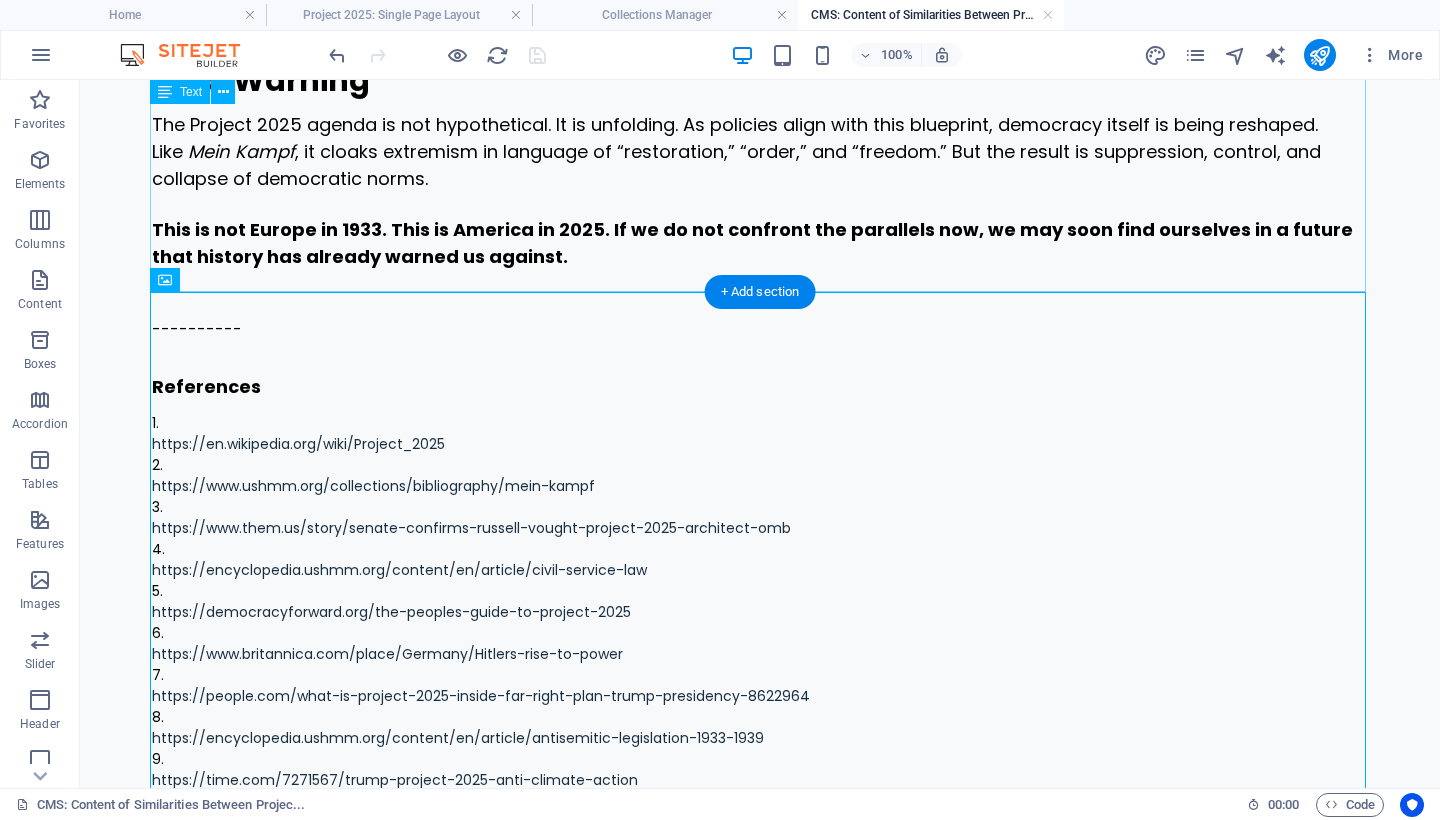 scroll, scrollTop: 3092, scrollLeft: 0, axis: vertical 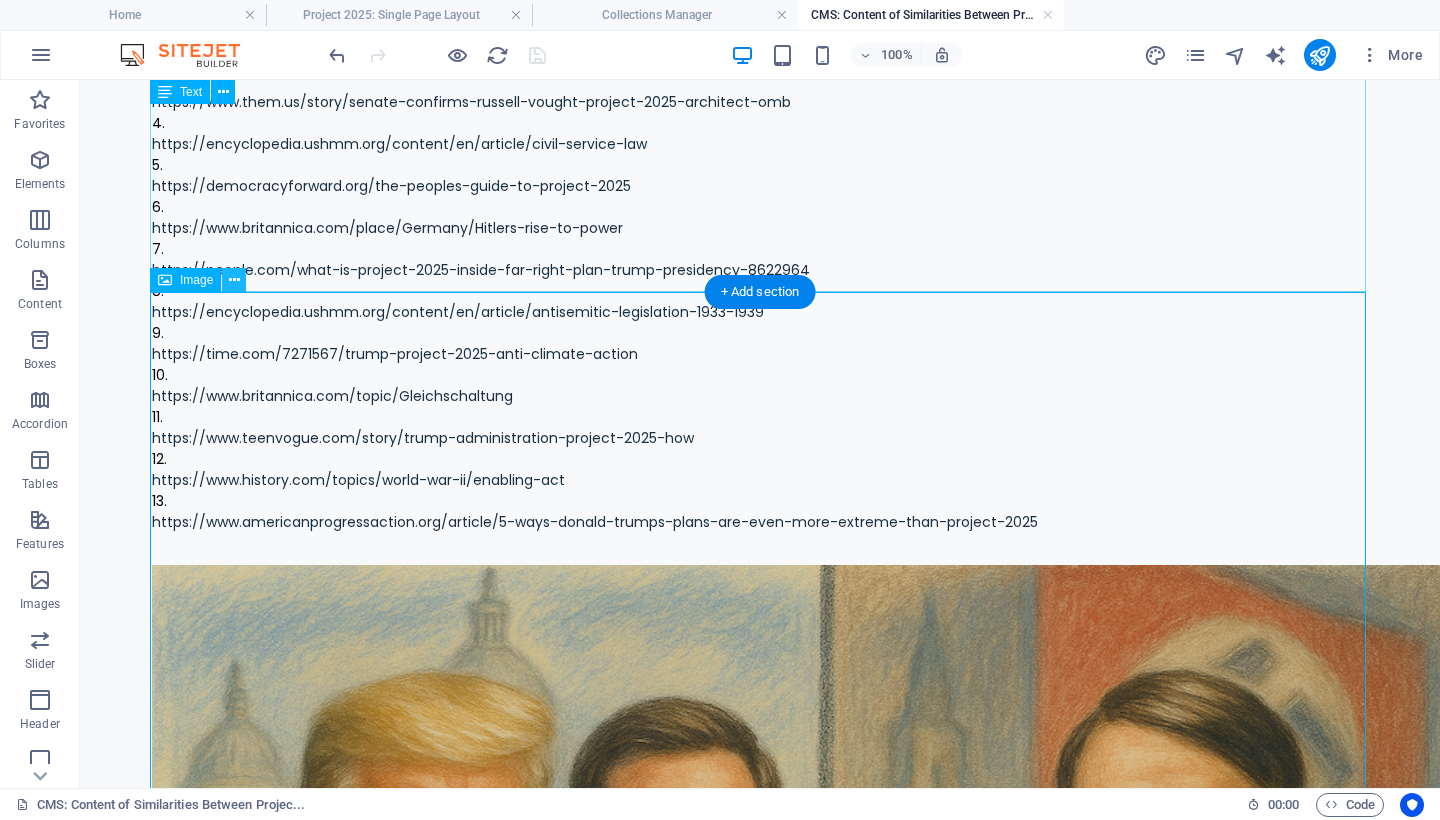 click at bounding box center [234, 280] 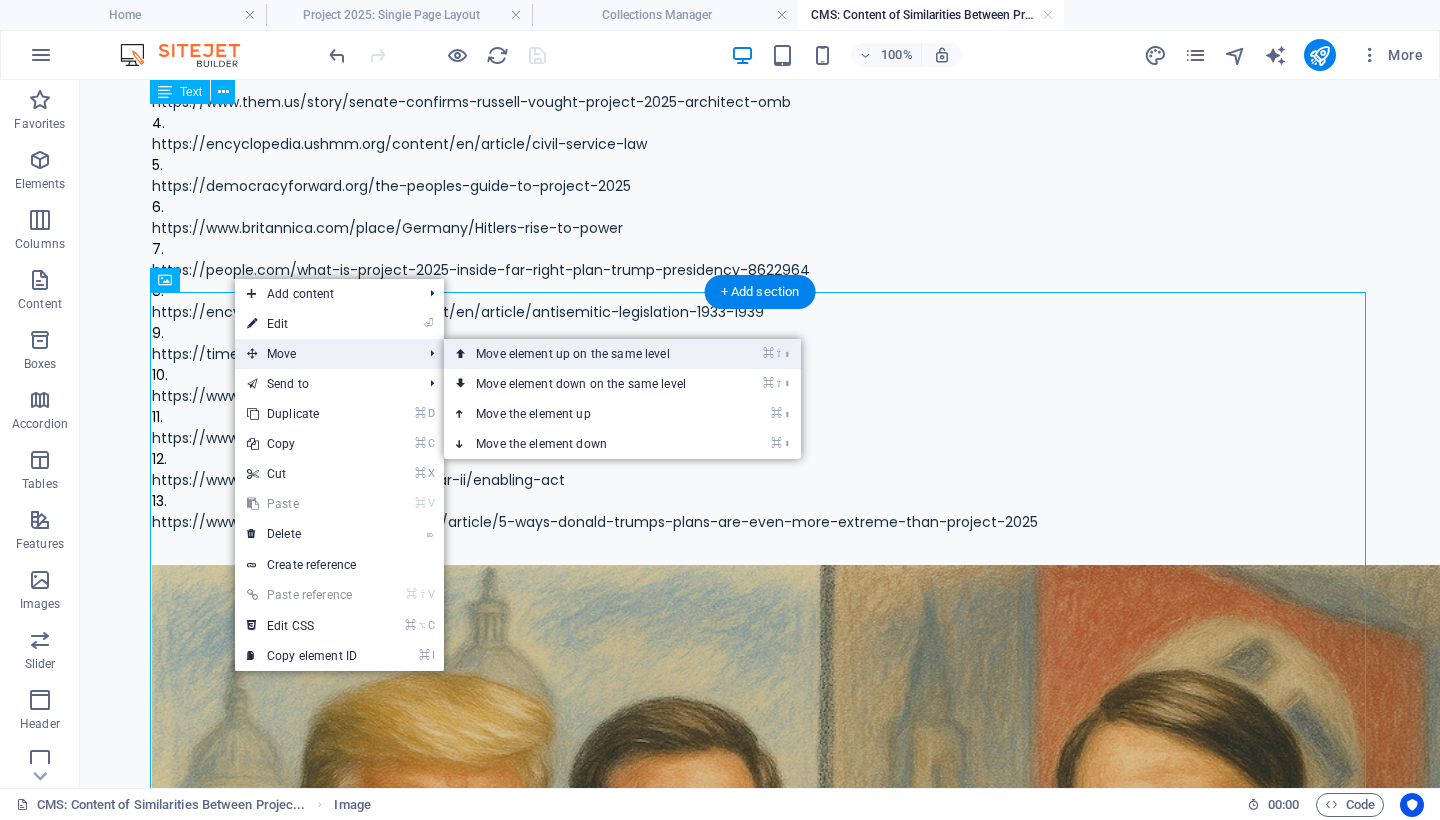 click on "⌘ ⇧ ⬆  Move element up on the same level" at bounding box center [585, 354] 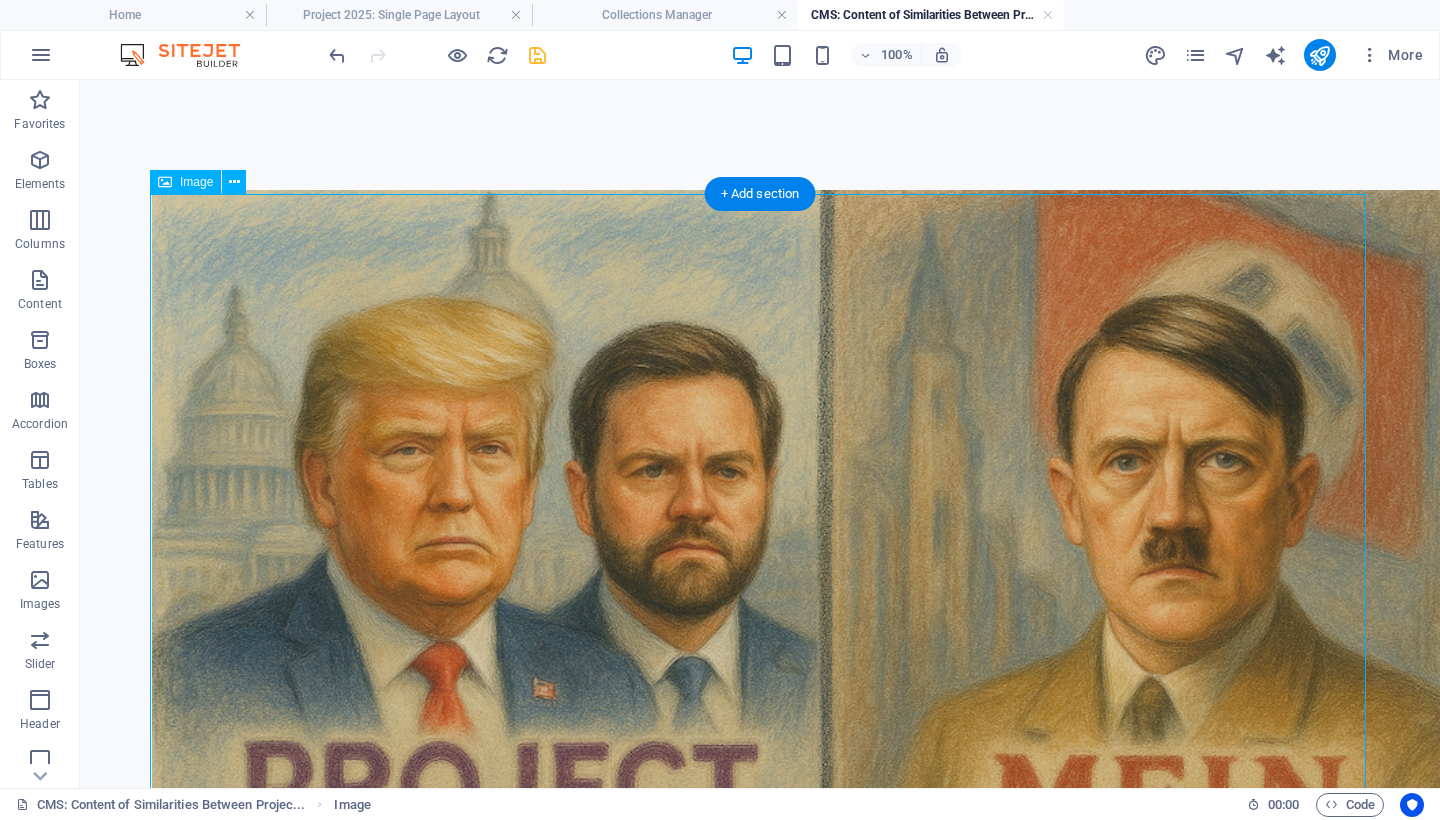 scroll, scrollTop: 176, scrollLeft: 0, axis: vertical 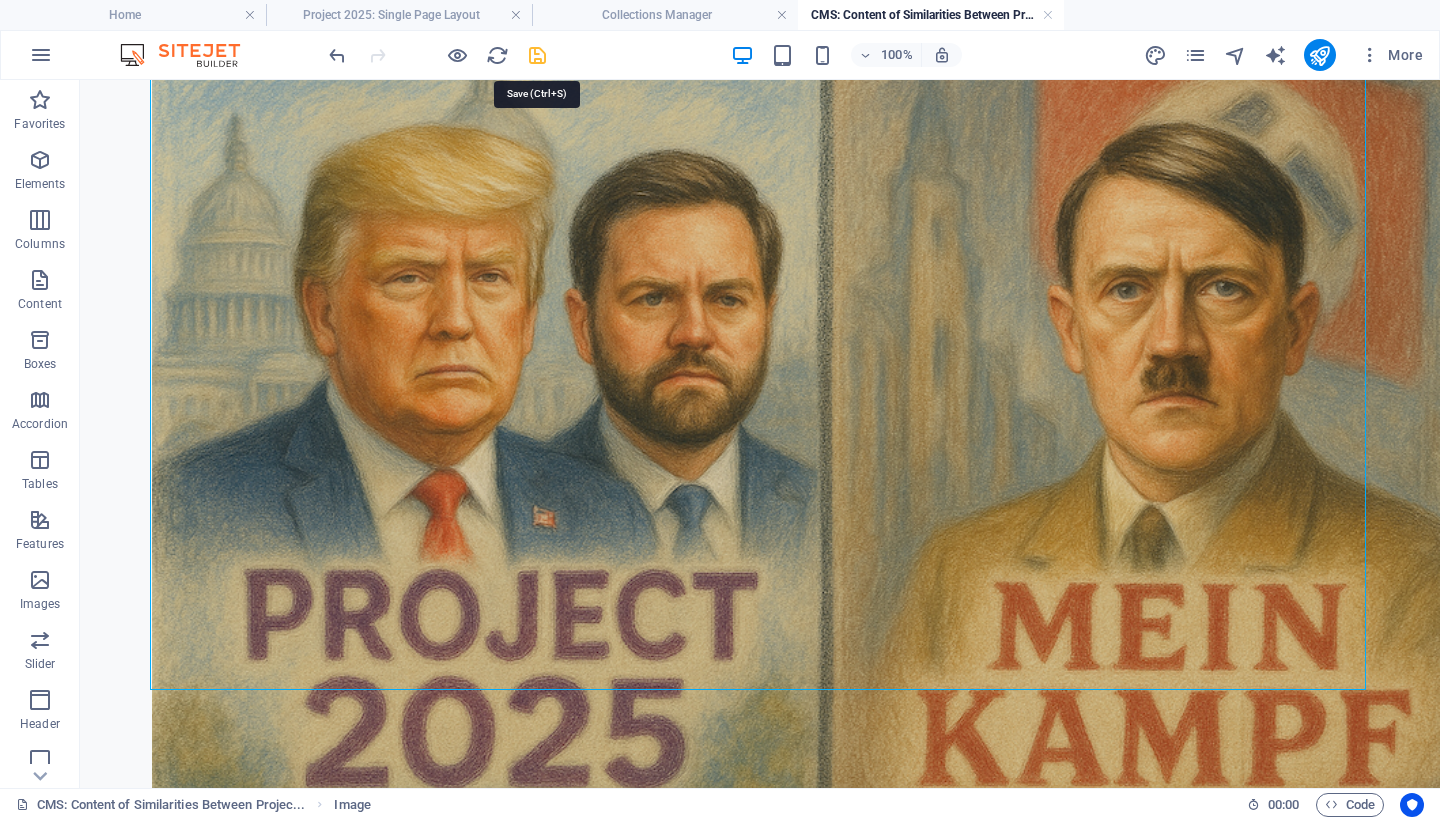 click at bounding box center (537, 55) 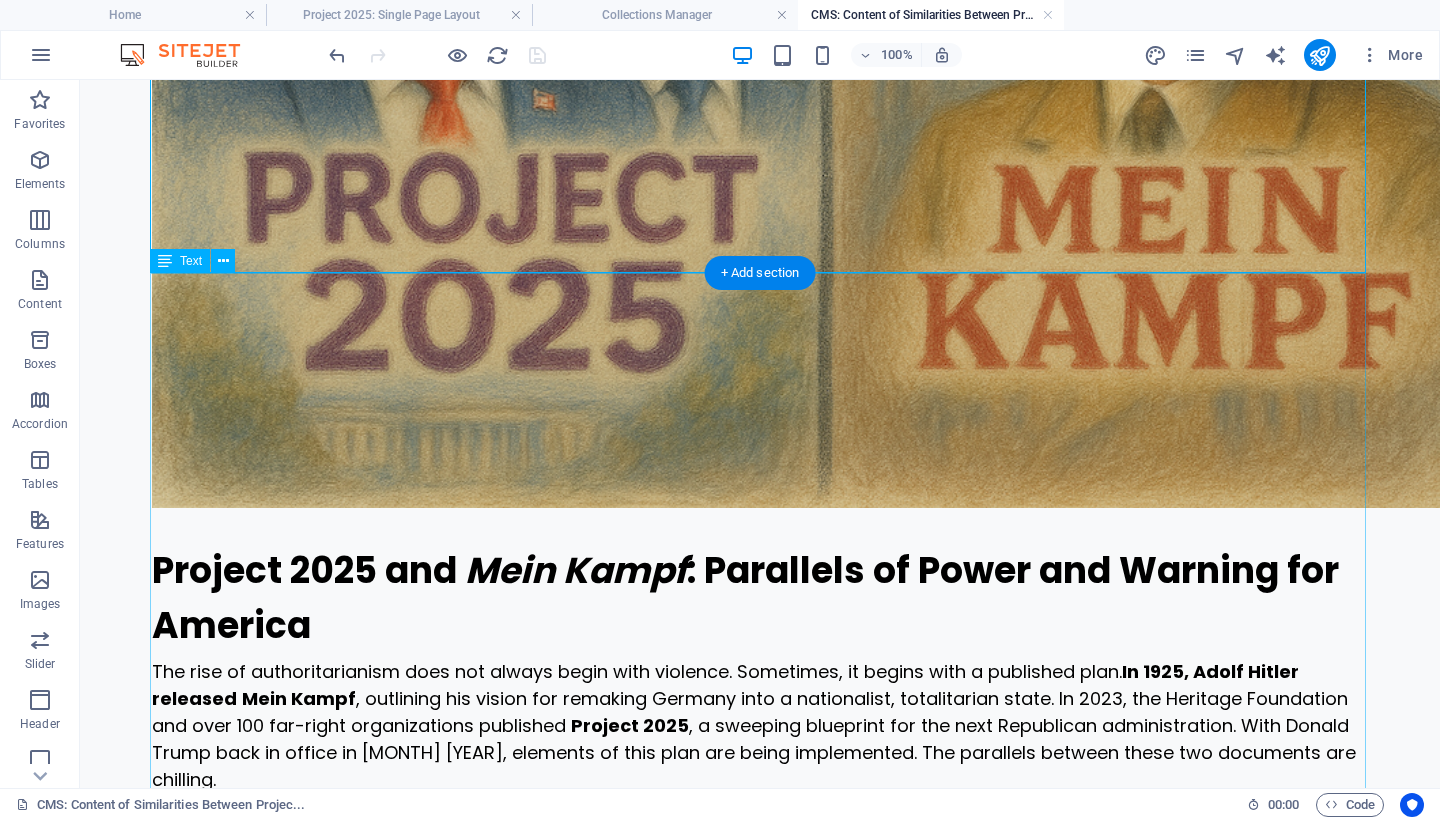scroll, scrollTop: 0, scrollLeft: 0, axis: both 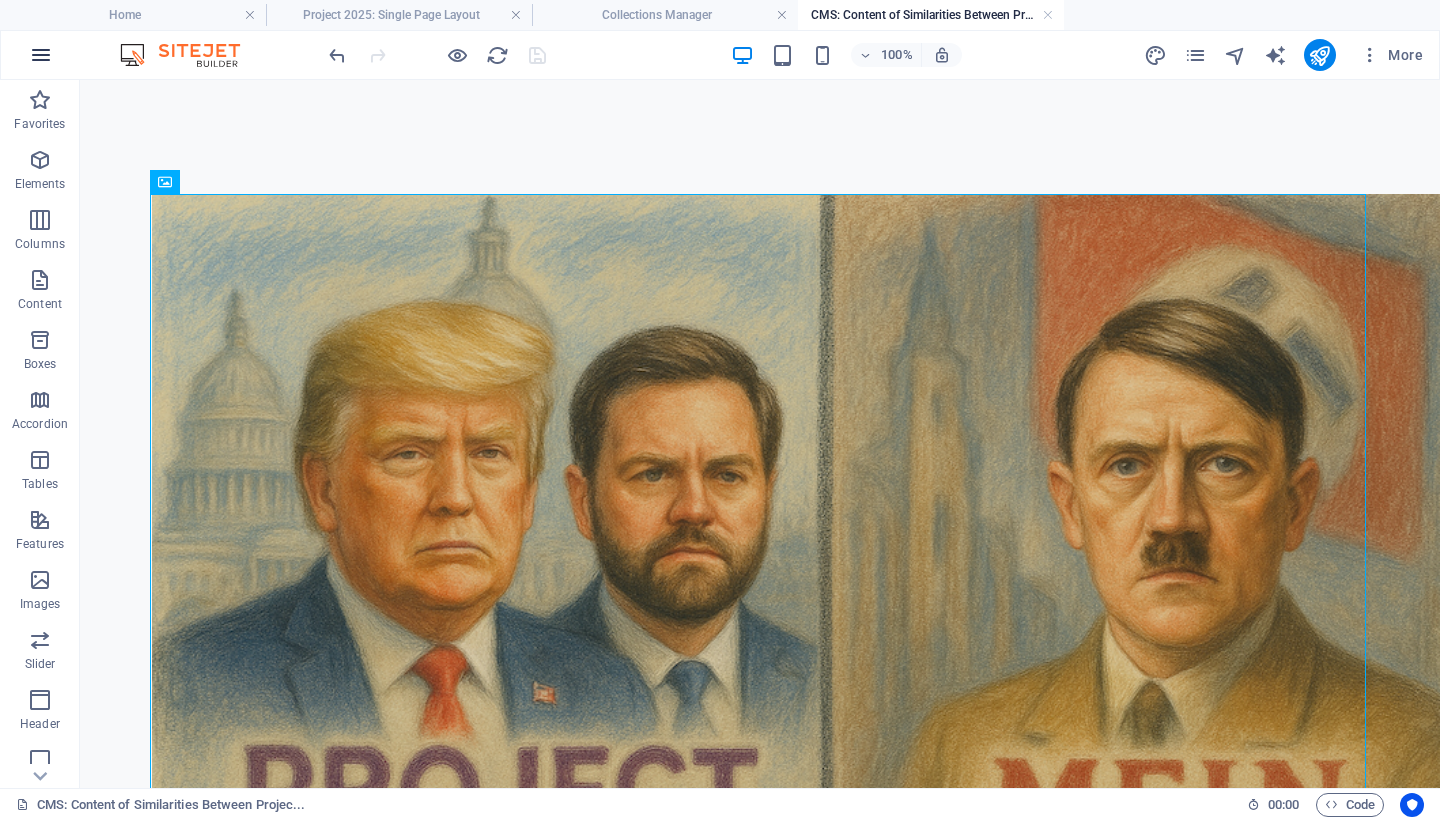 click at bounding box center [41, 55] 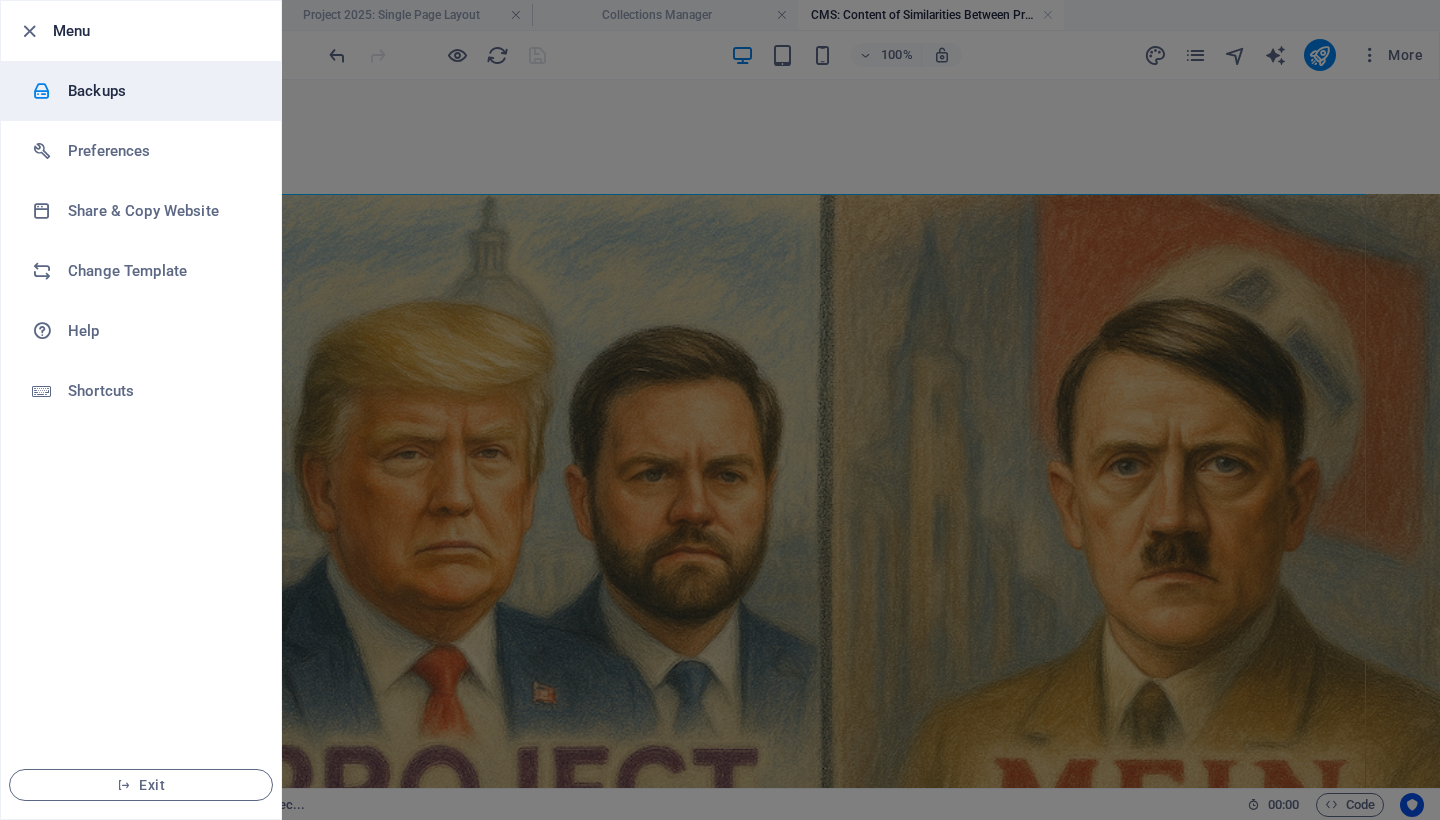 click on "Backups" at bounding box center [160, 91] 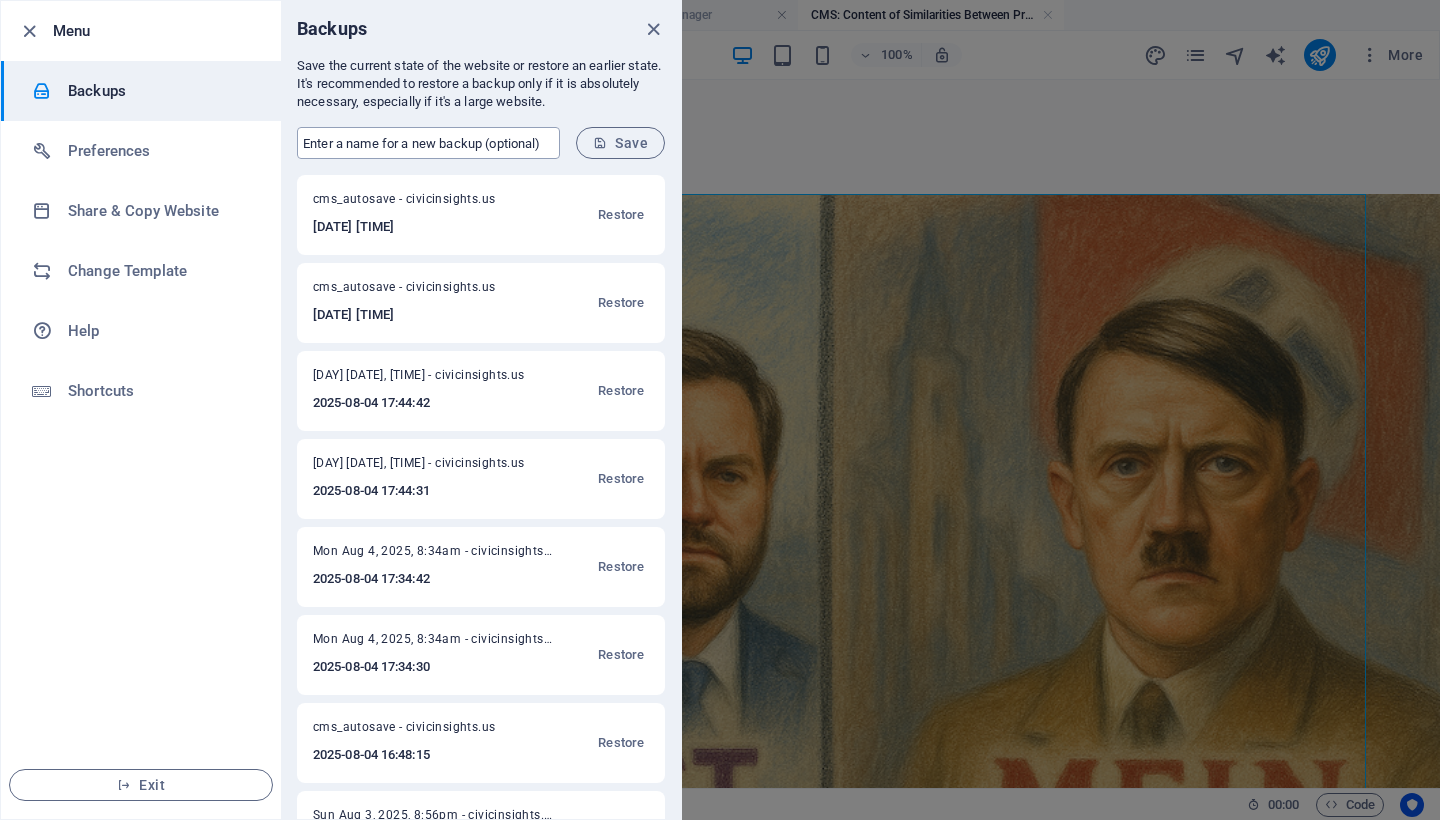 click at bounding box center (428, 143) 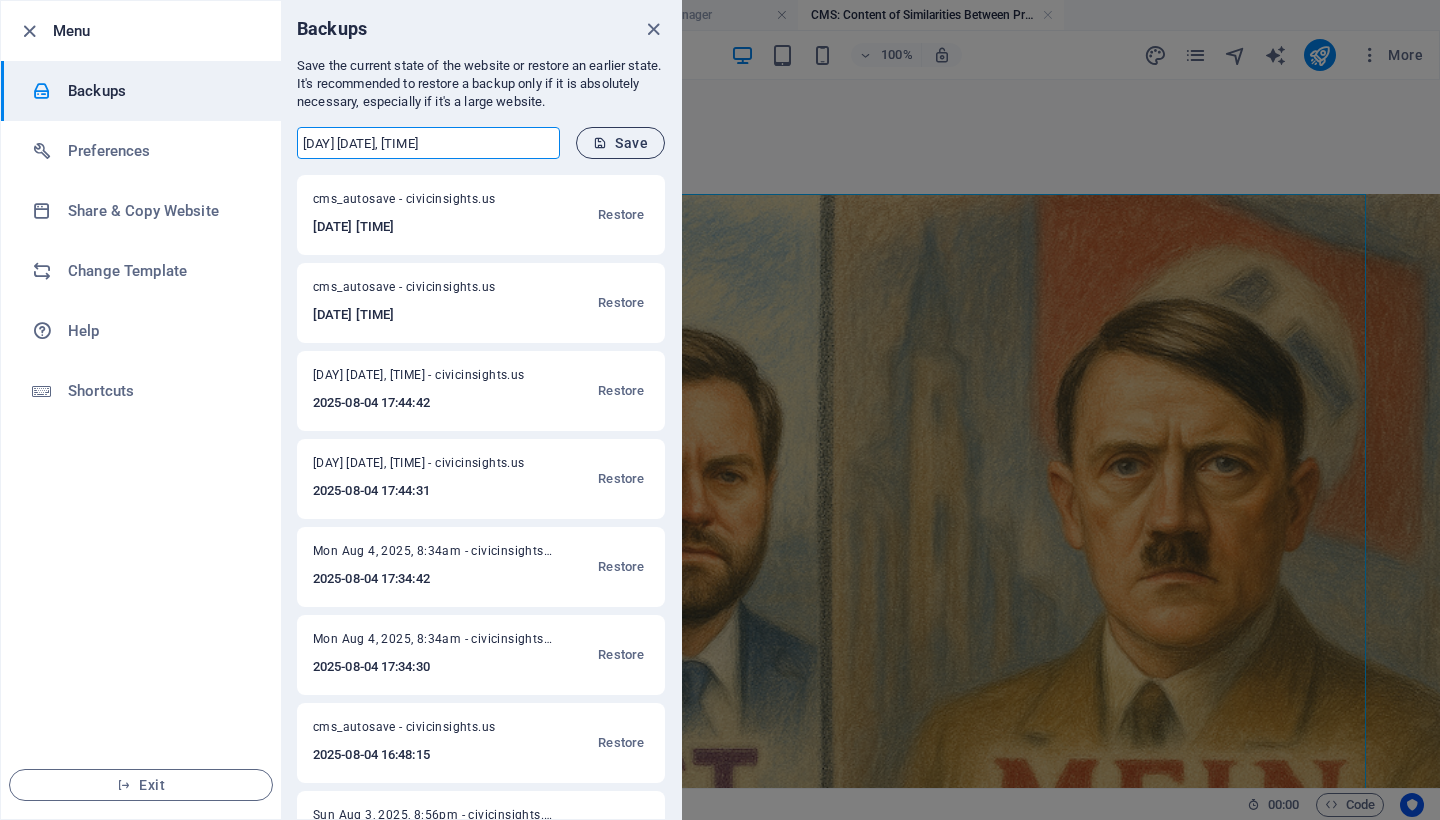 type on "Mon Aug 4, 2025, 9:34am" 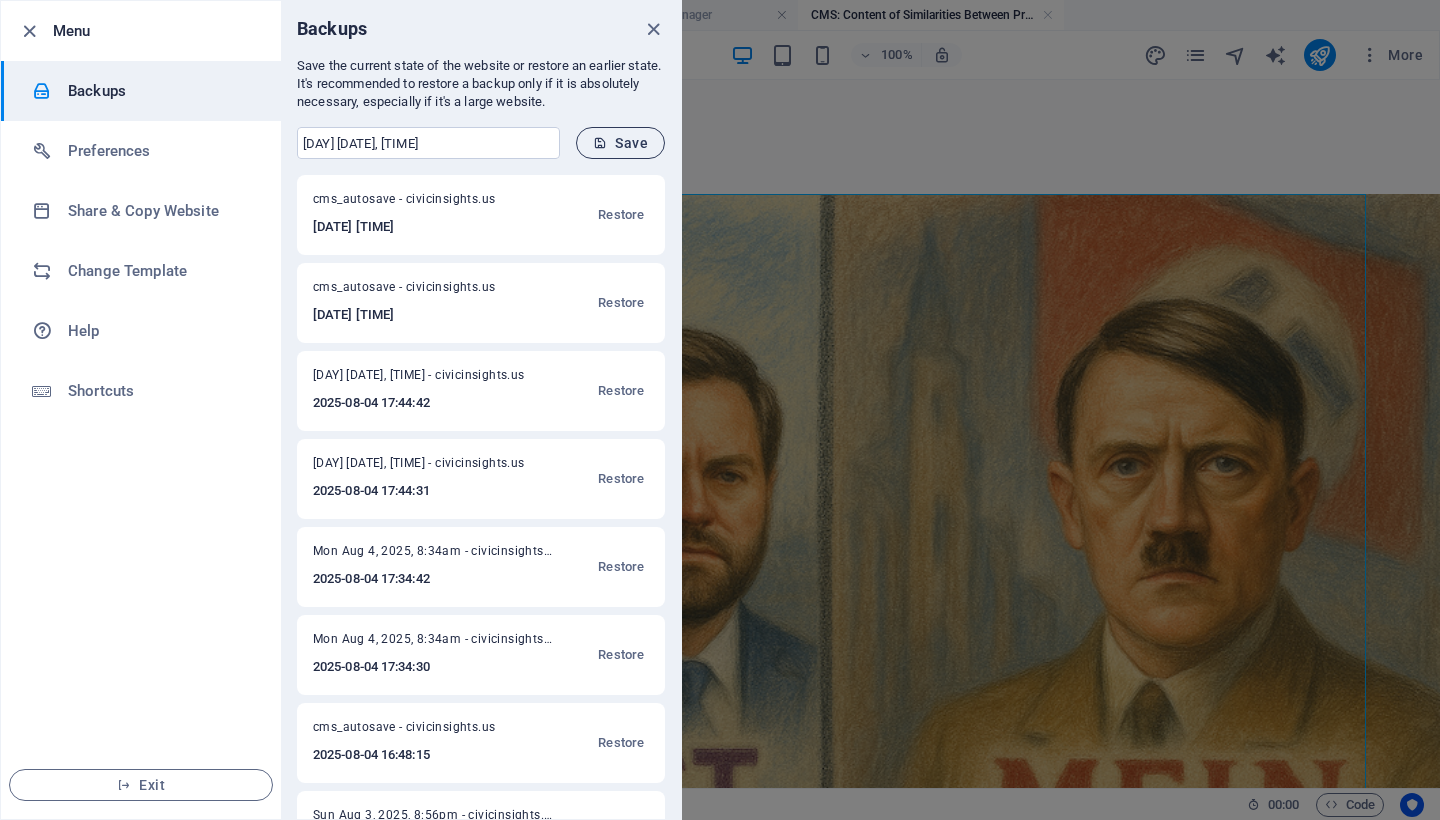 click on "Save" at bounding box center (620, 143) 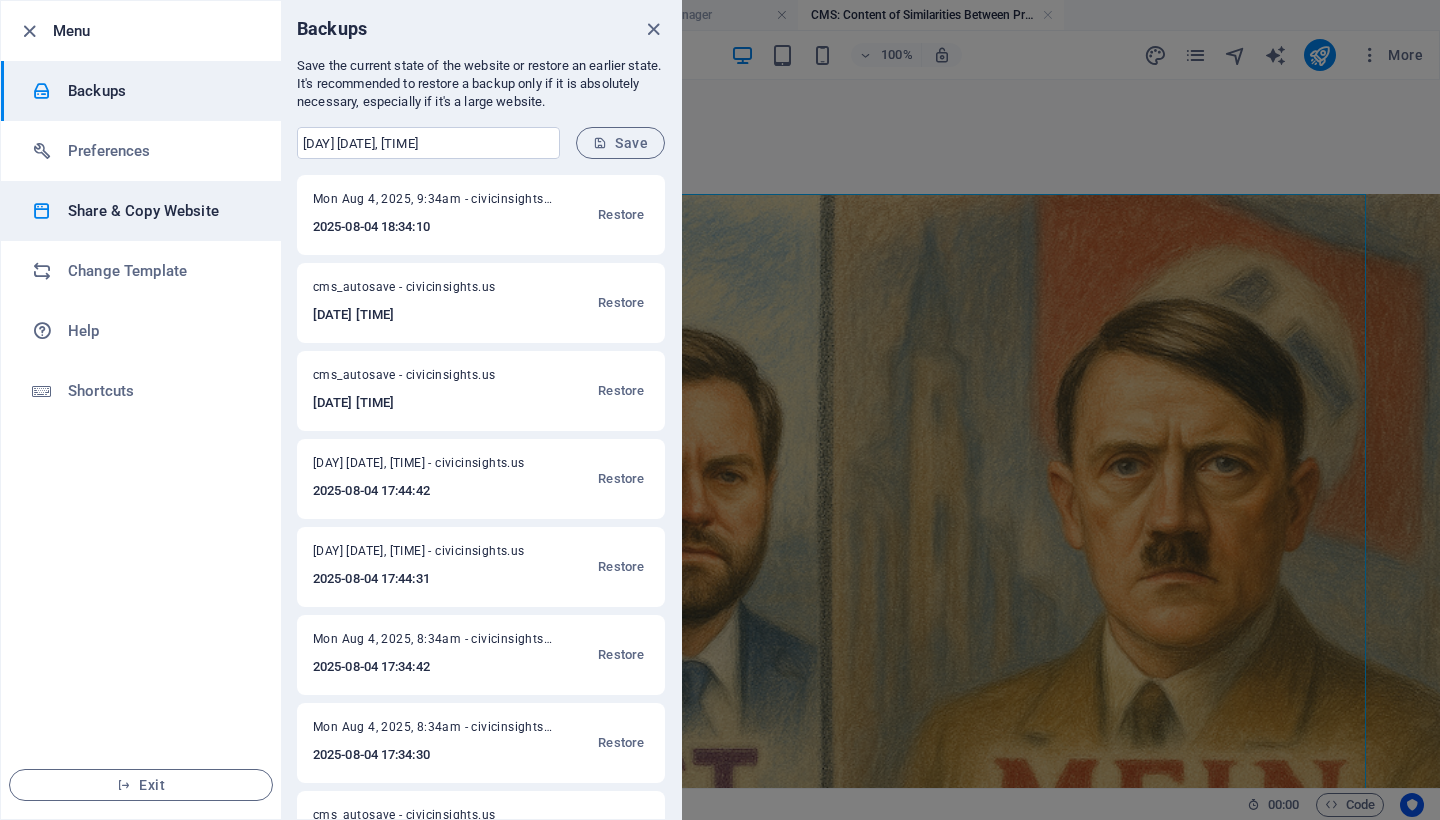 click on "Share & Copy Website" at bounding box center [160, 211] 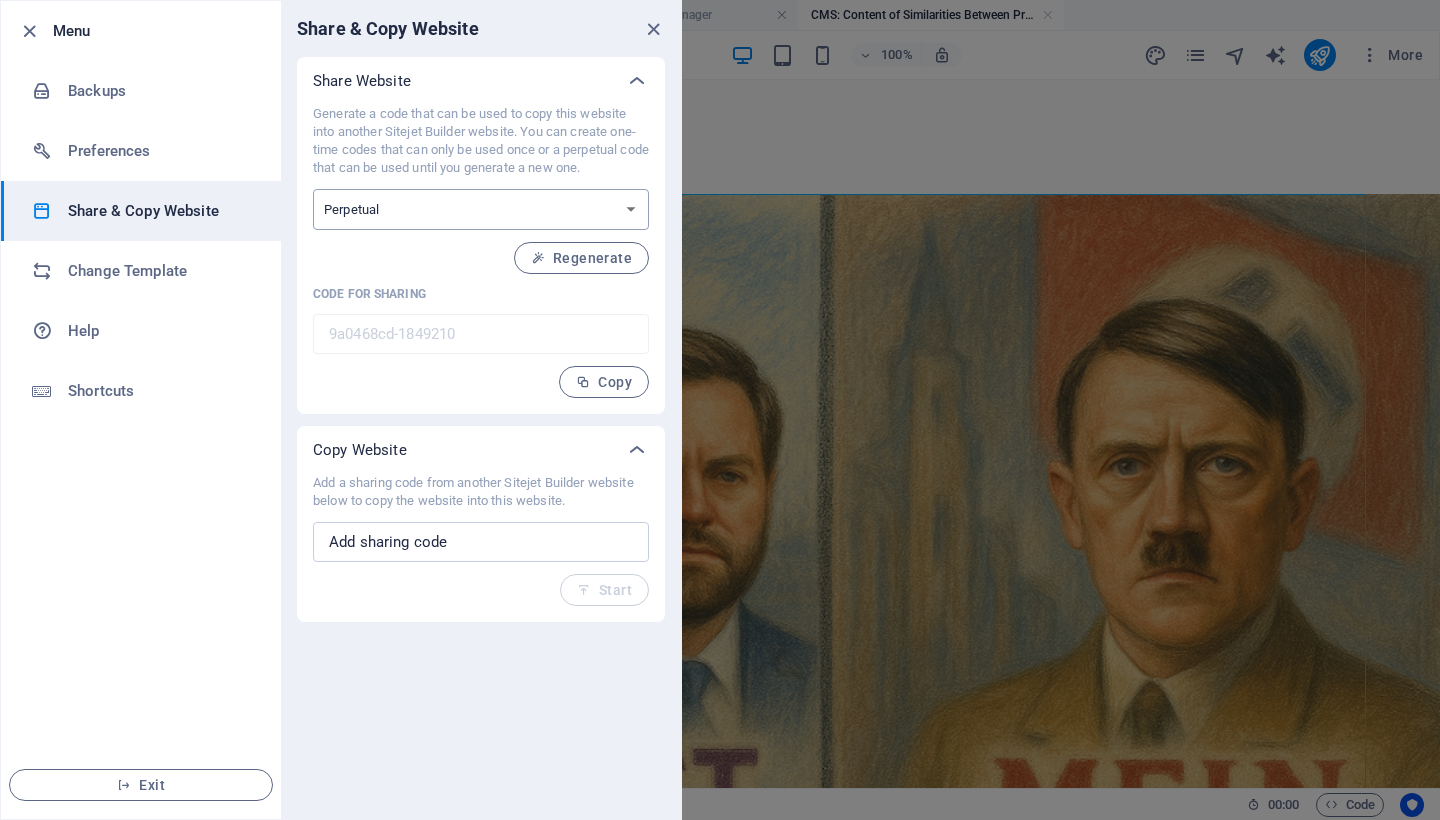 select on "onetime" 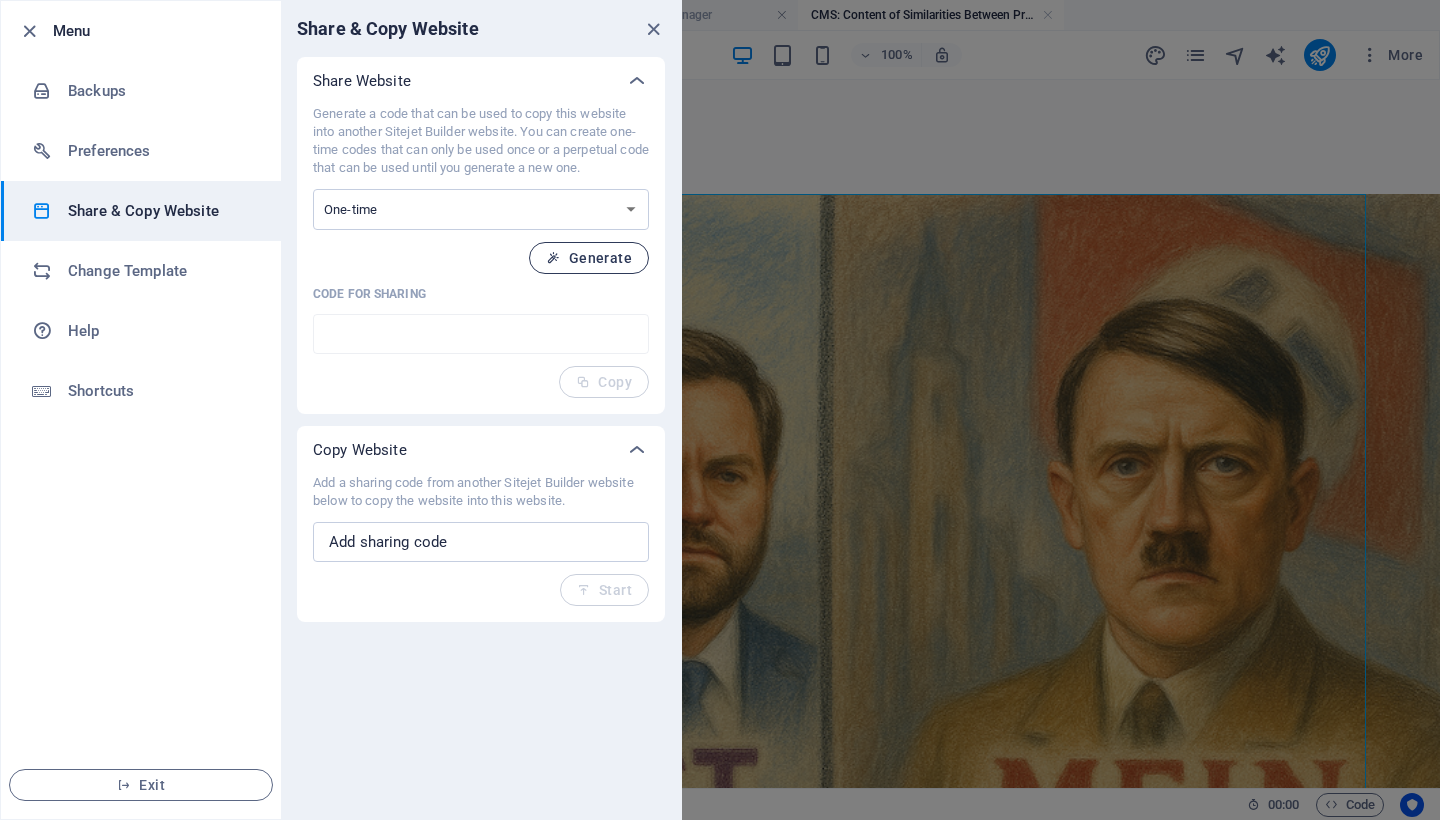 click on "Generate" at bounding box center (589, 258) 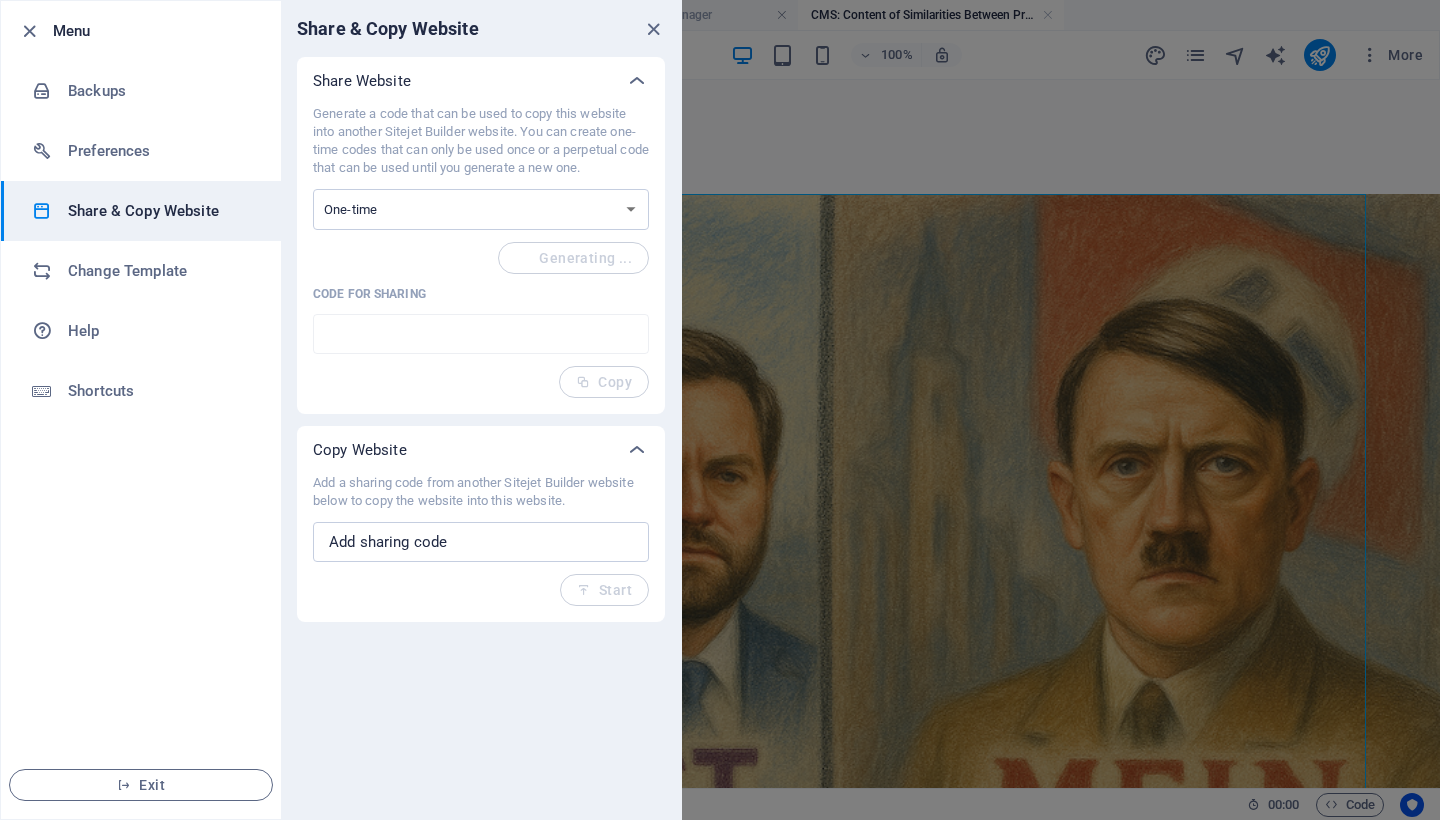 type on "9975a792-1849210" 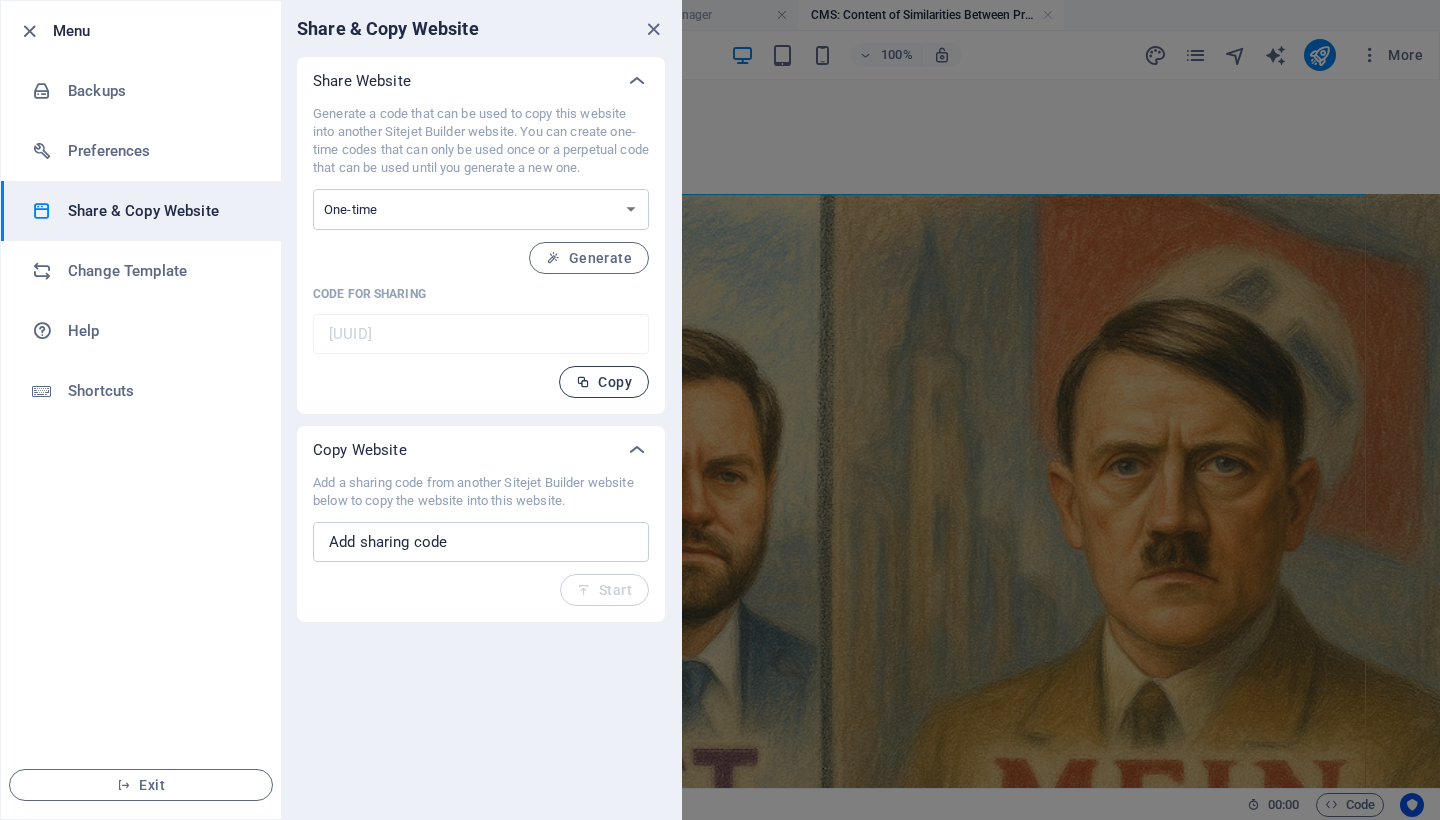 click on "Copy" at bounding box center (604, 382) 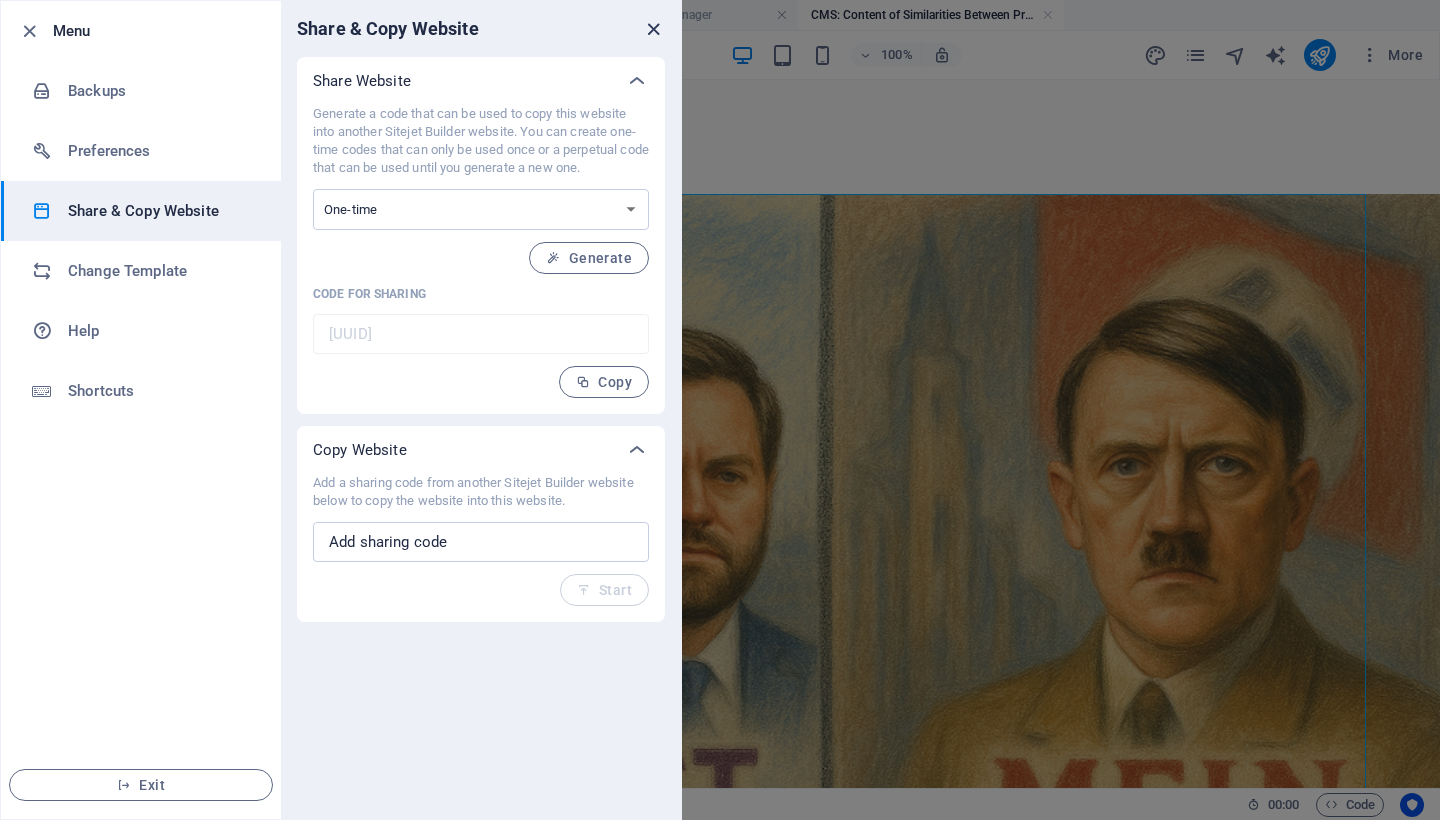 click at bounding box center [653, 29] 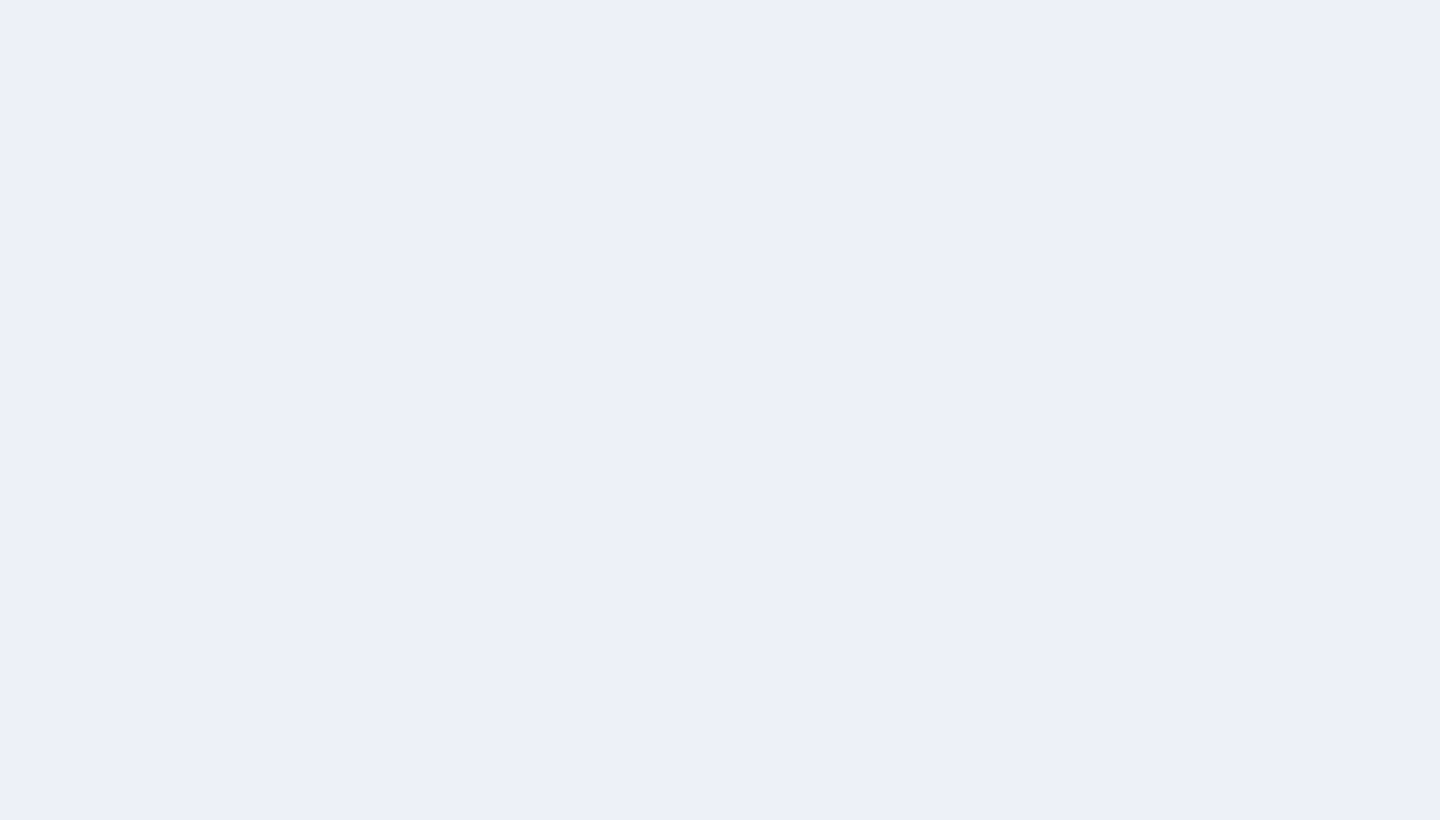 scroll, scrollTop: 0, scrollLeft: 0, axis: both 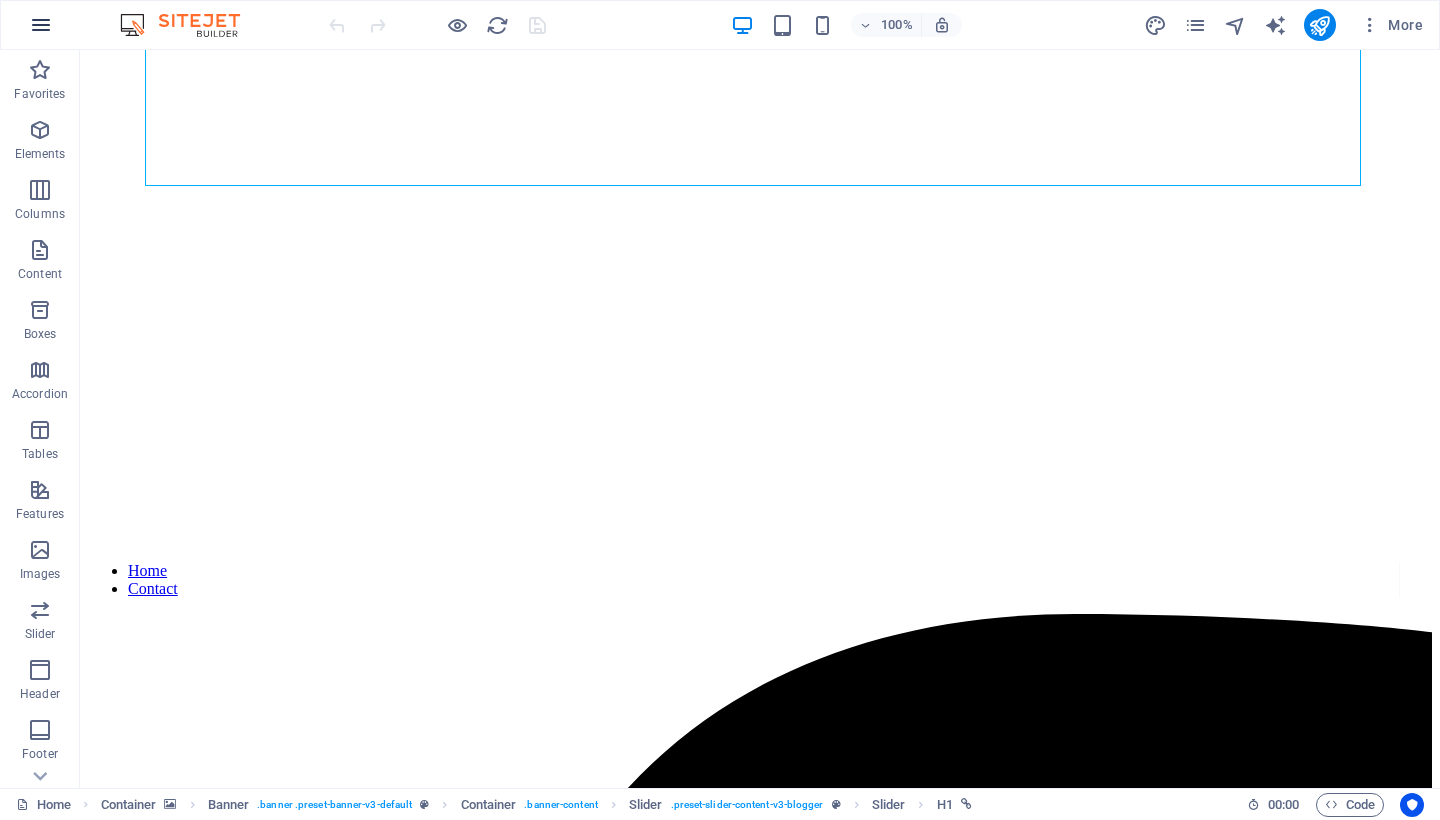 click at bounding box center [41, 25] 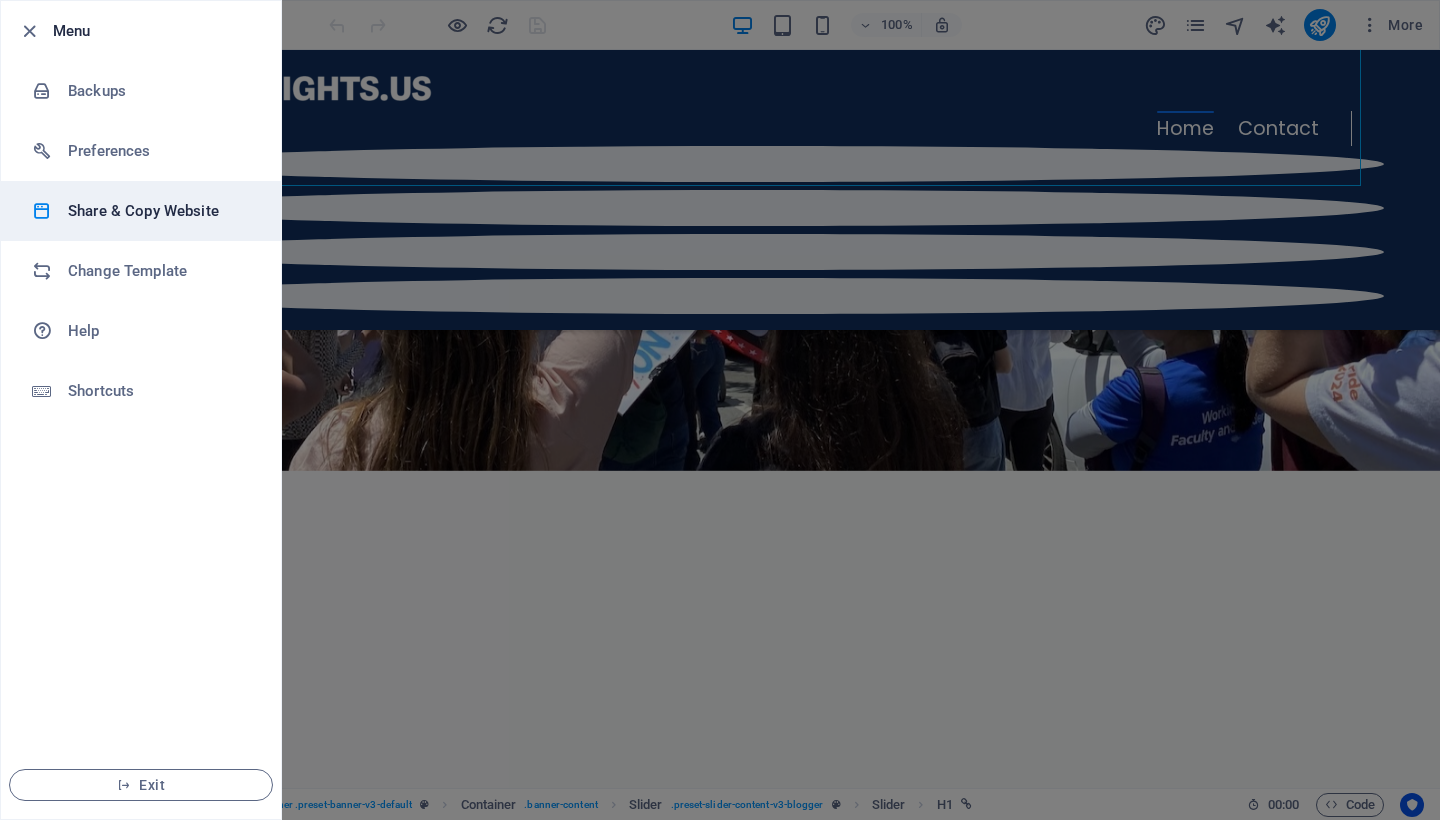click on "Share & Copy Website" at bounding box center (160, 211) 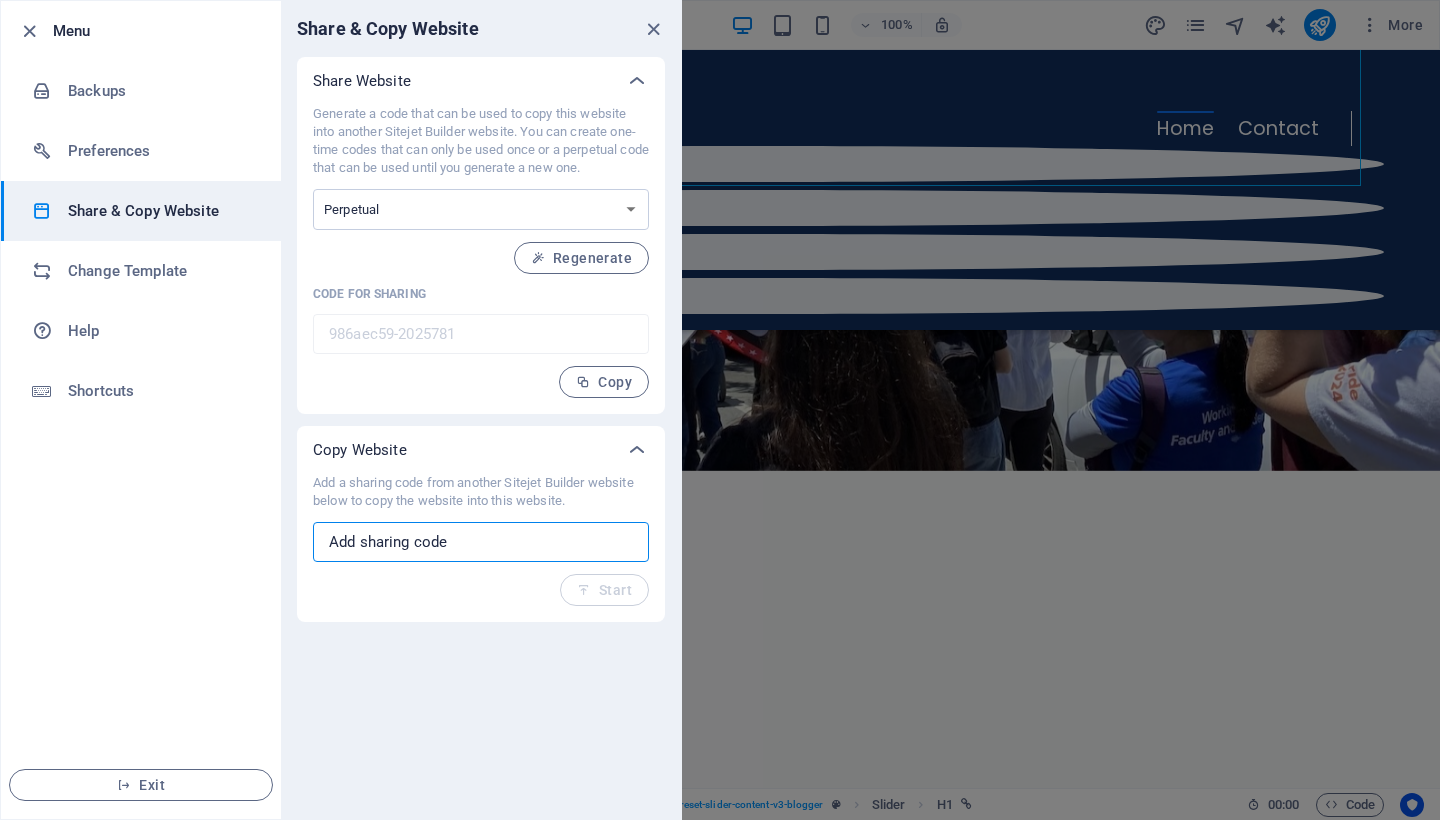 click at bounding box center [481, 542] 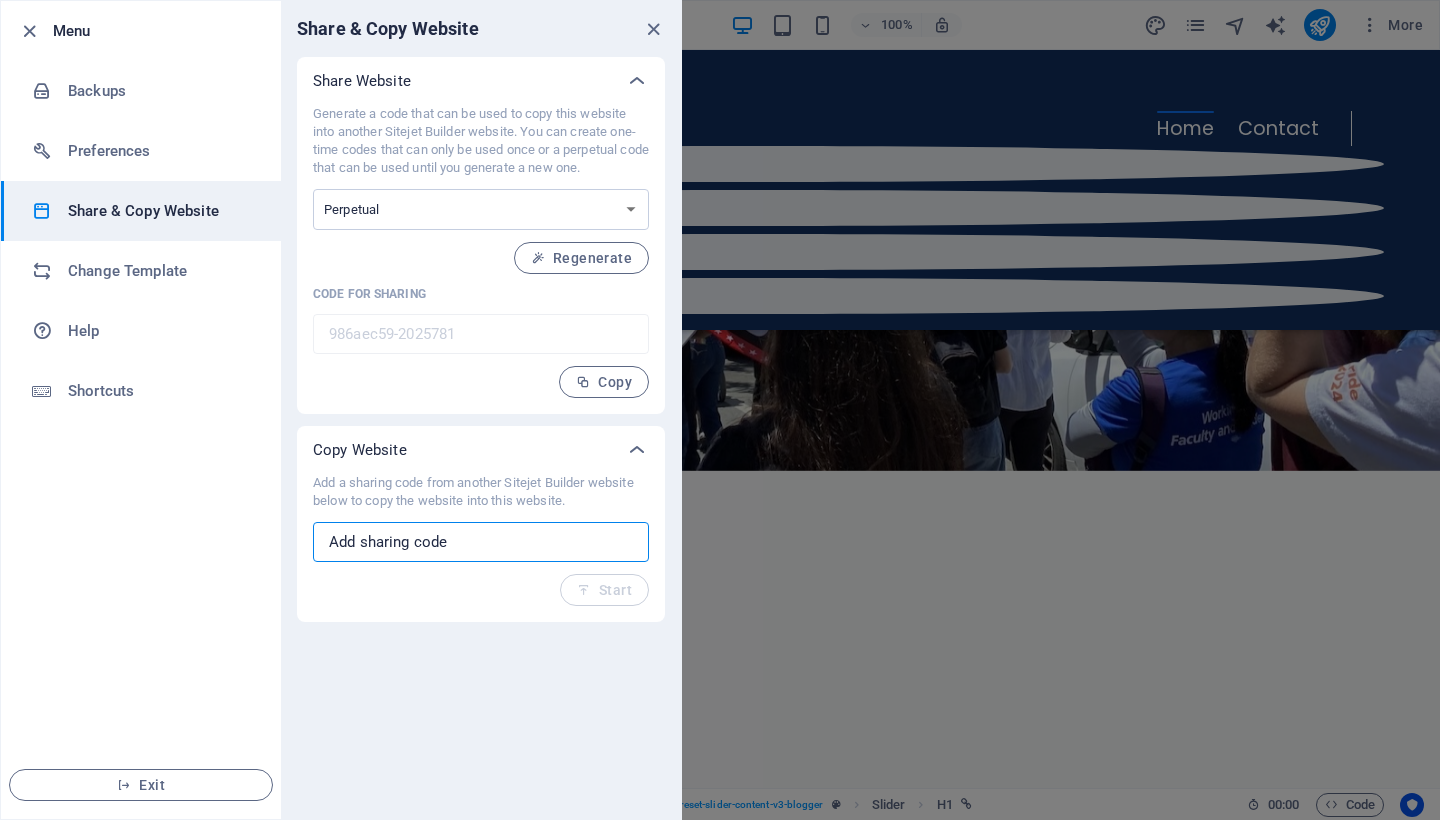 paste on "[ID]" 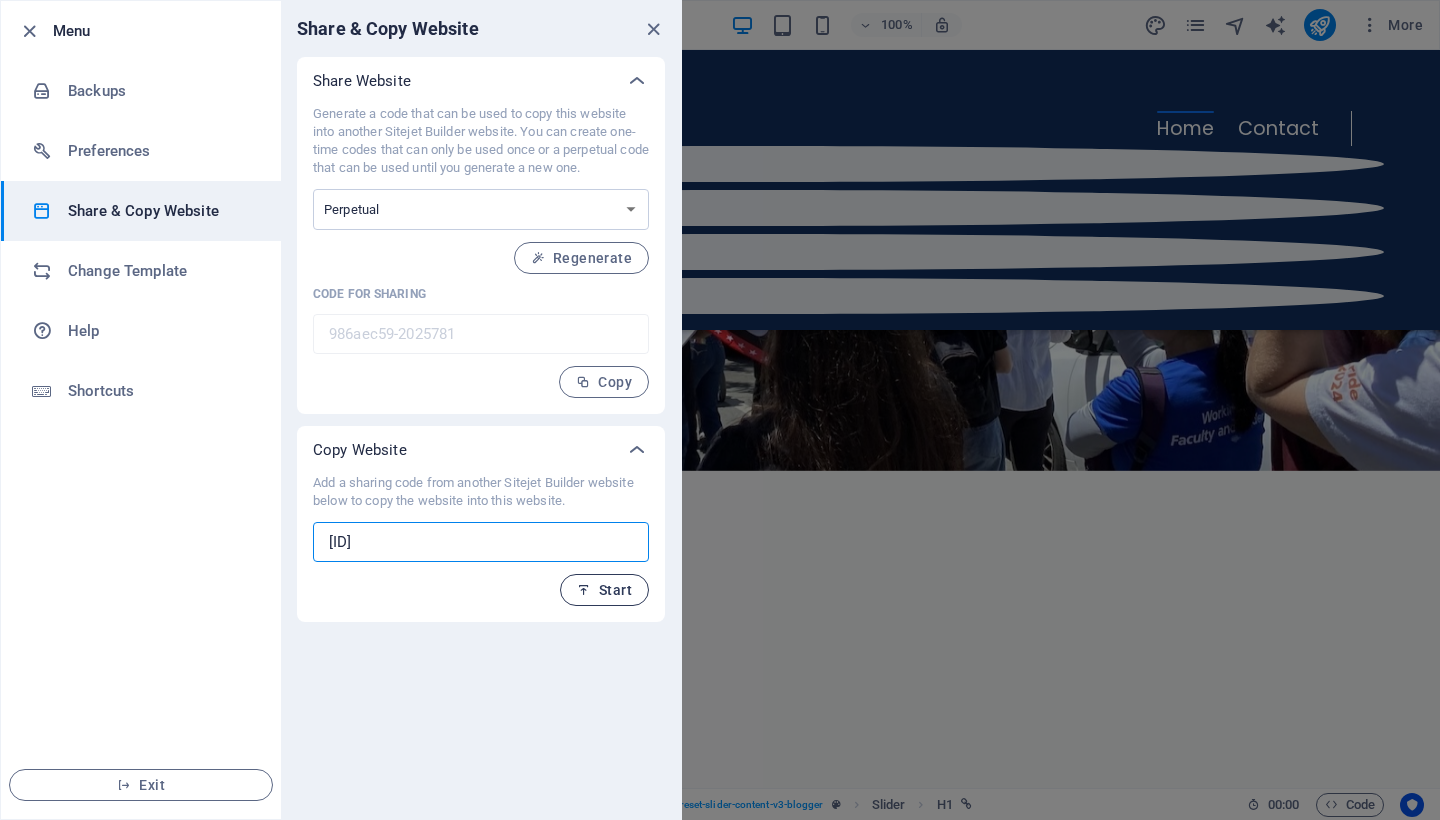 type on "[ID]" 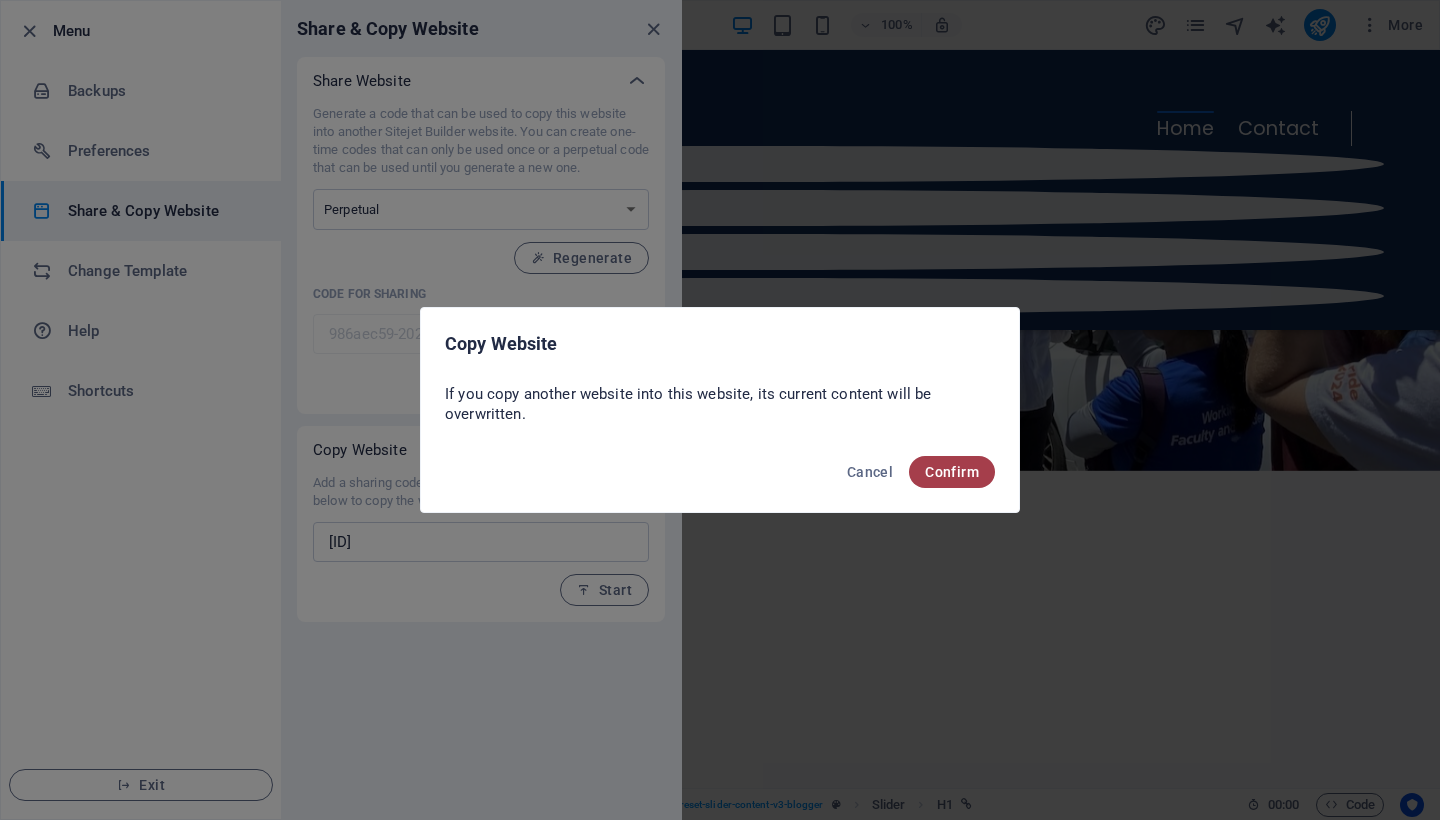 click on "Confirm" at bounding box center [952, 472] 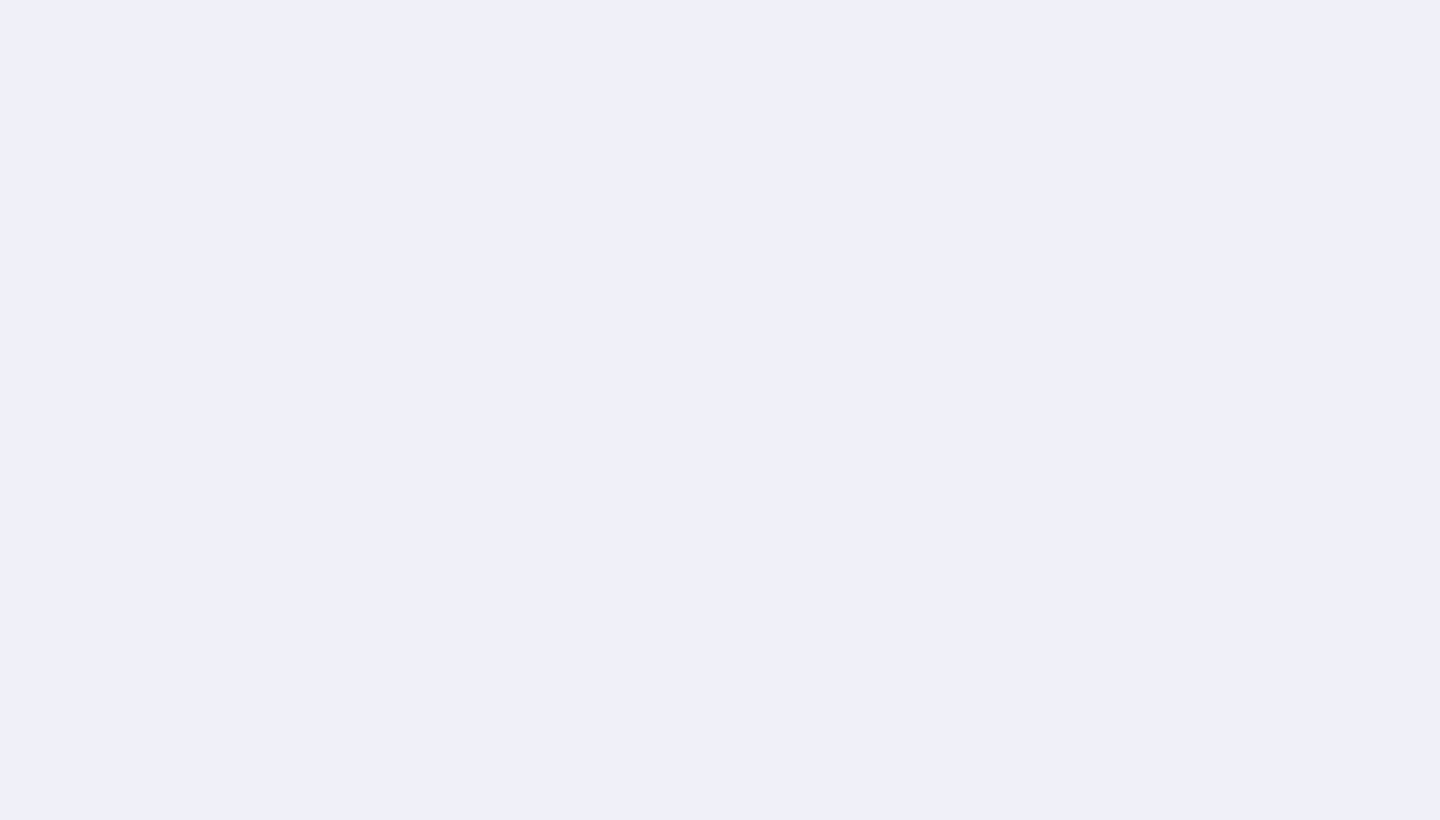 scroll, scrollTop: 0, scrollLeft: 0, axis: both 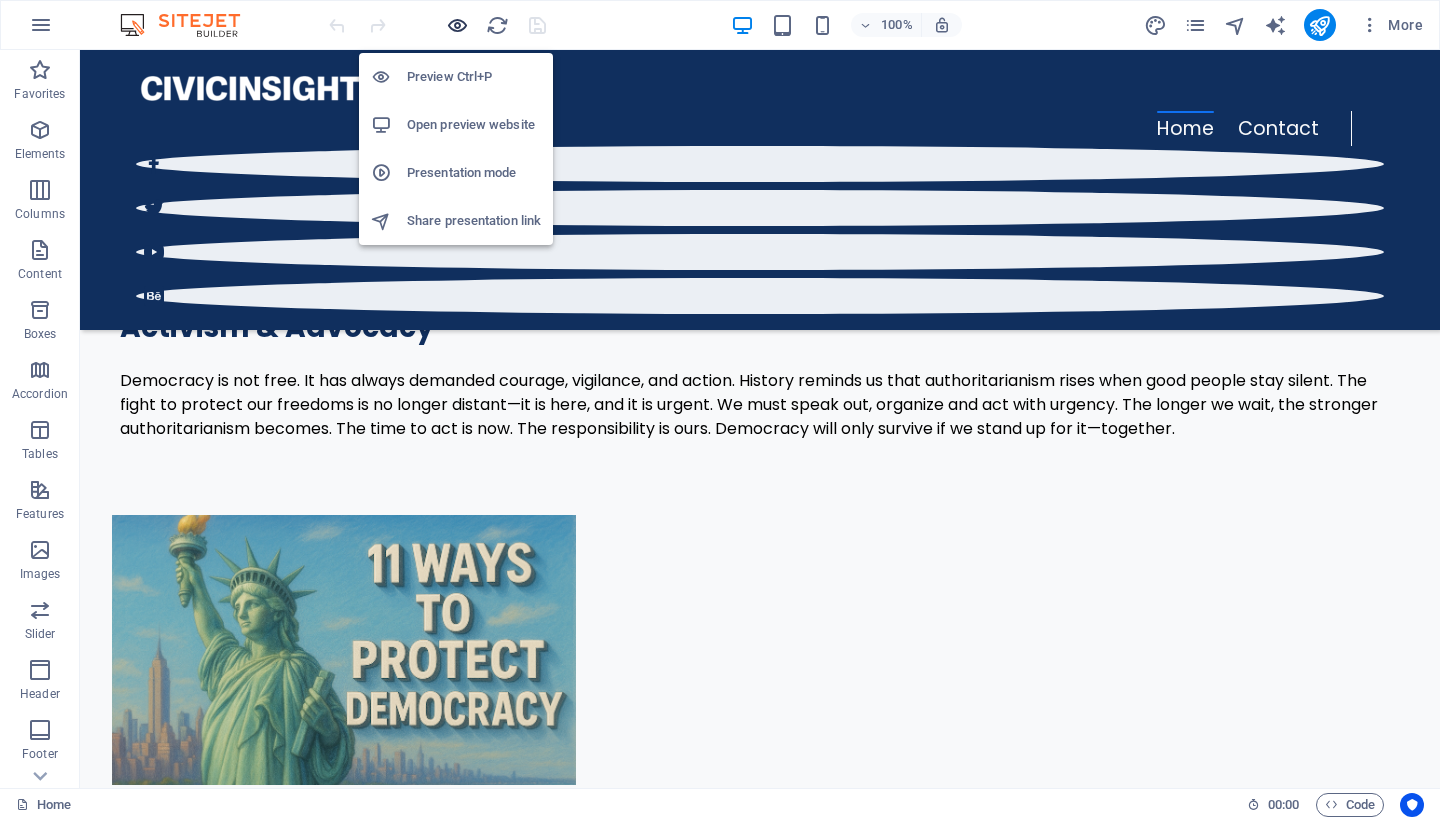 click at bounding box center (457, 25) 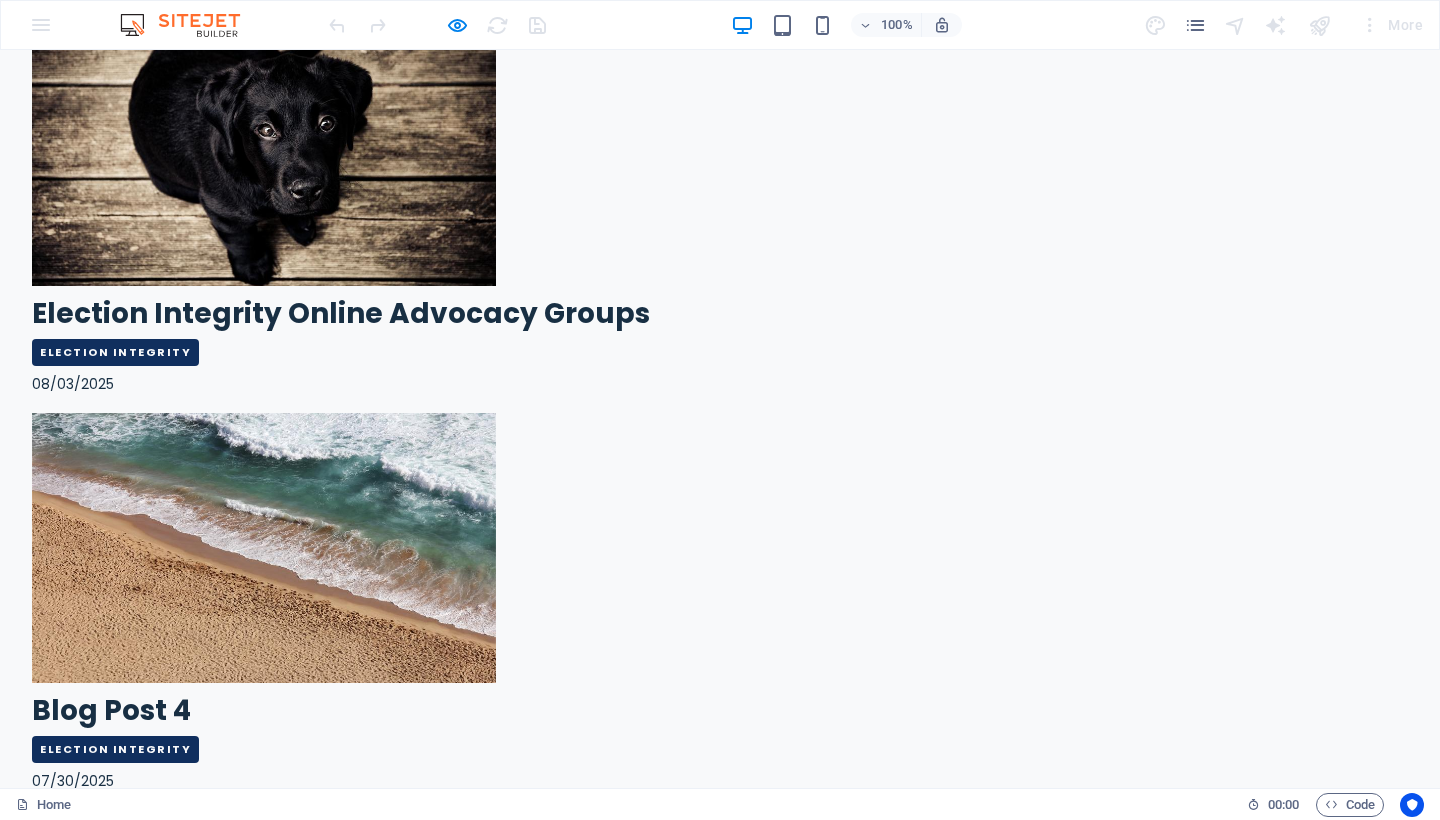 scroll, scrollTop: 2642, scrollLeft: 0, axis: vertical 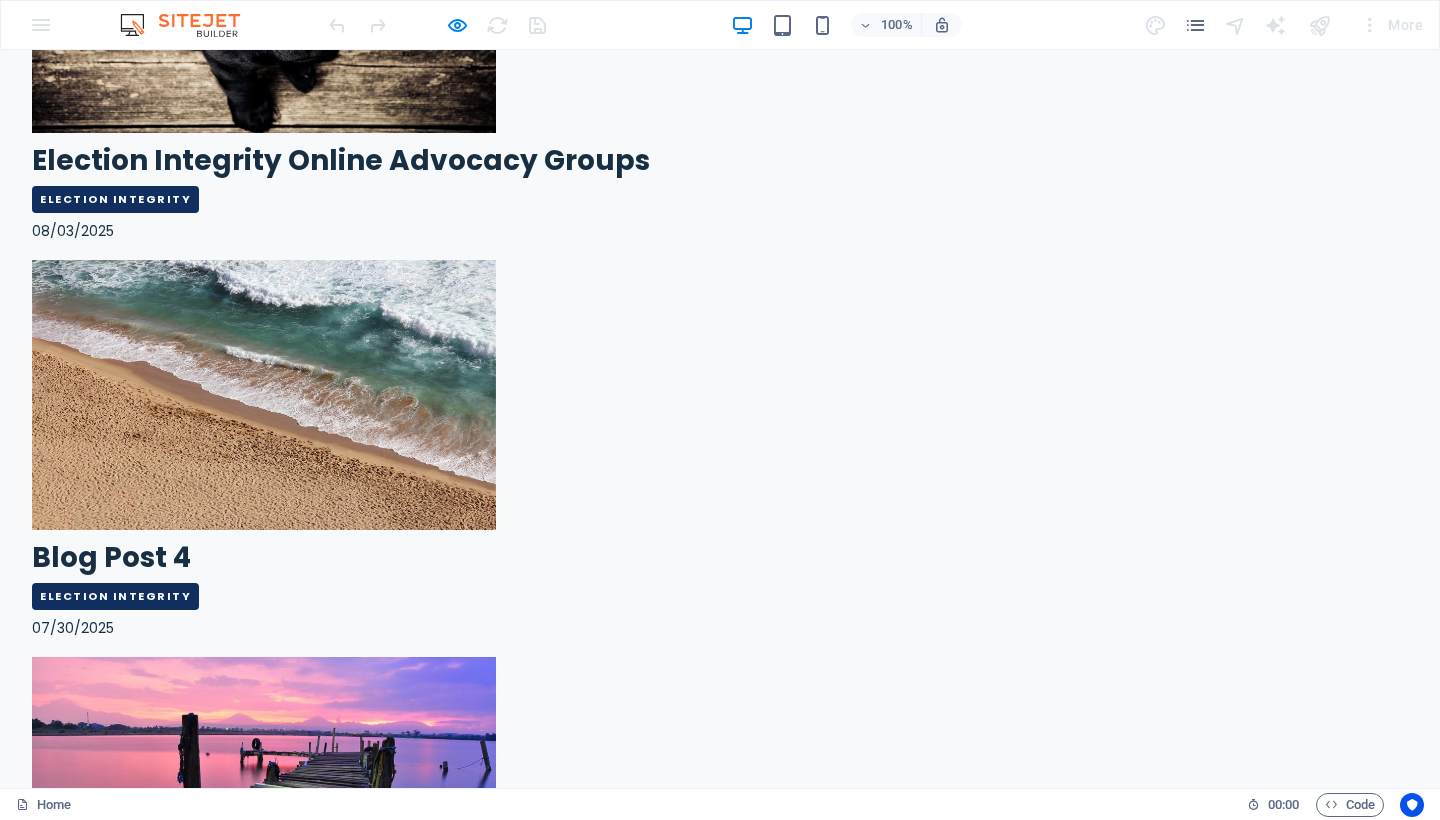 click on "Project 2025: The Authoritarian Blueprint Already Underway" at bounding box center [470, 3028] 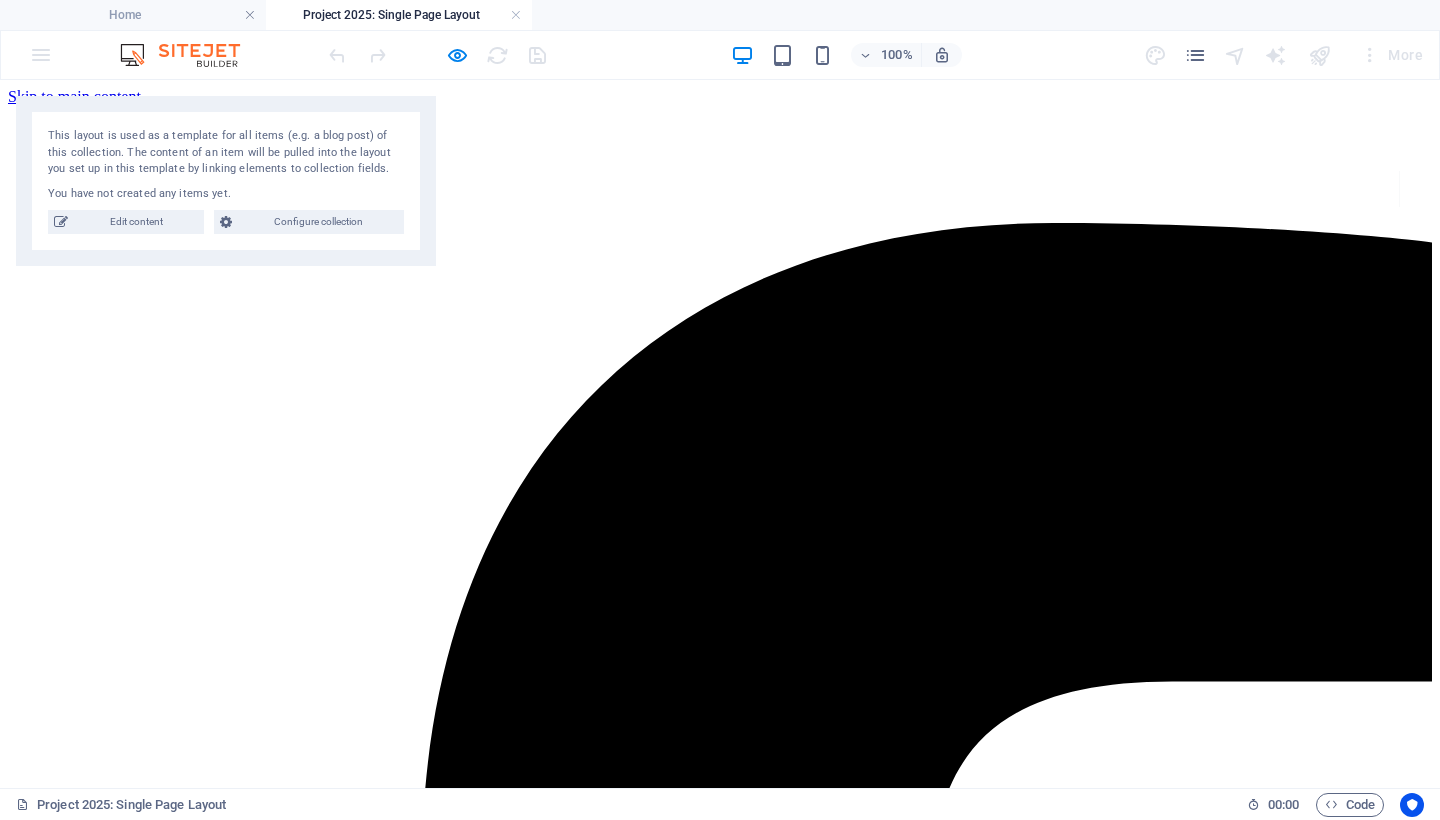 scroll, scrollTop: 0, scrollLeft: 0, axis: both 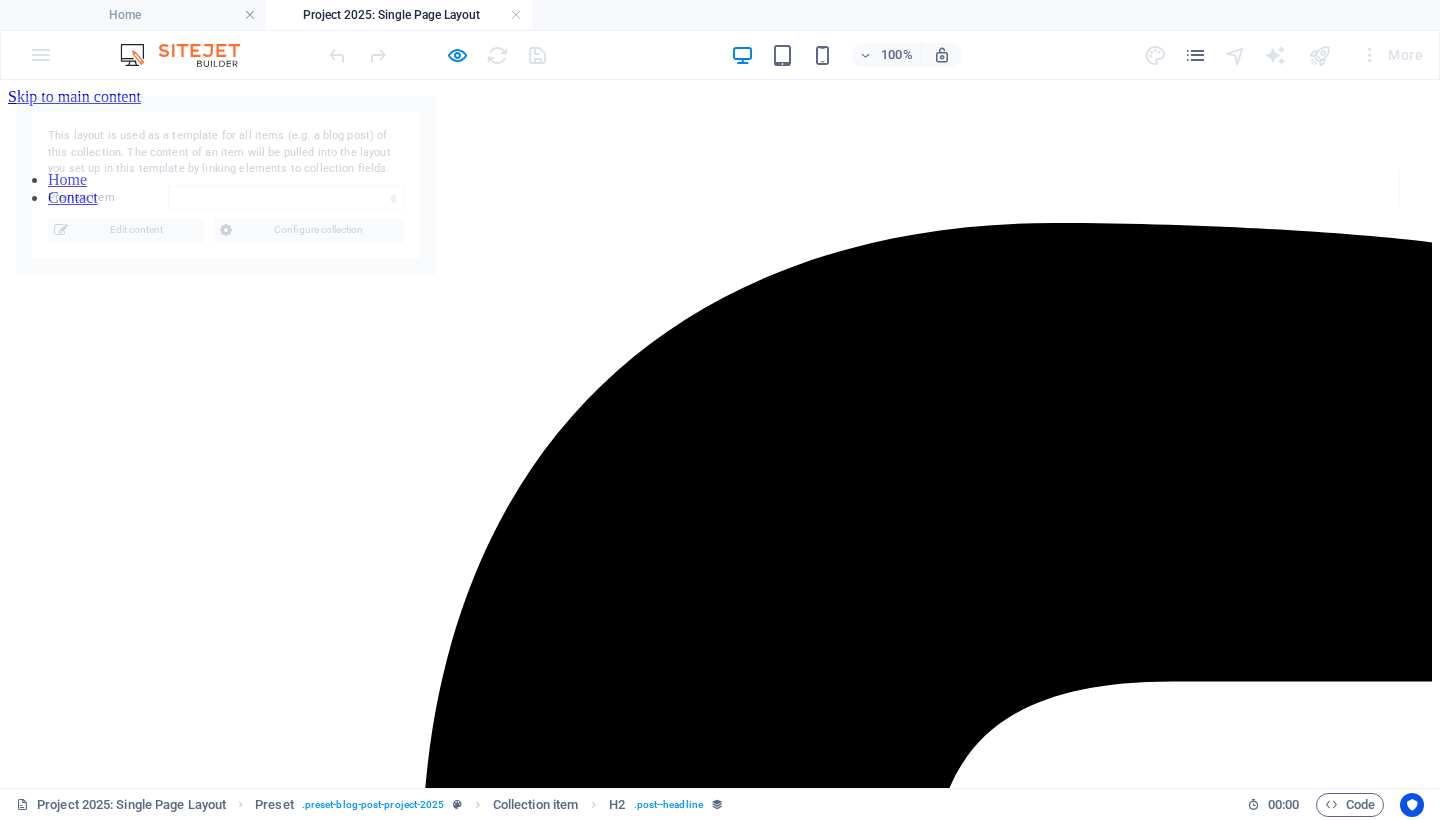 select on "6890e1474b190711fe0d7d88" 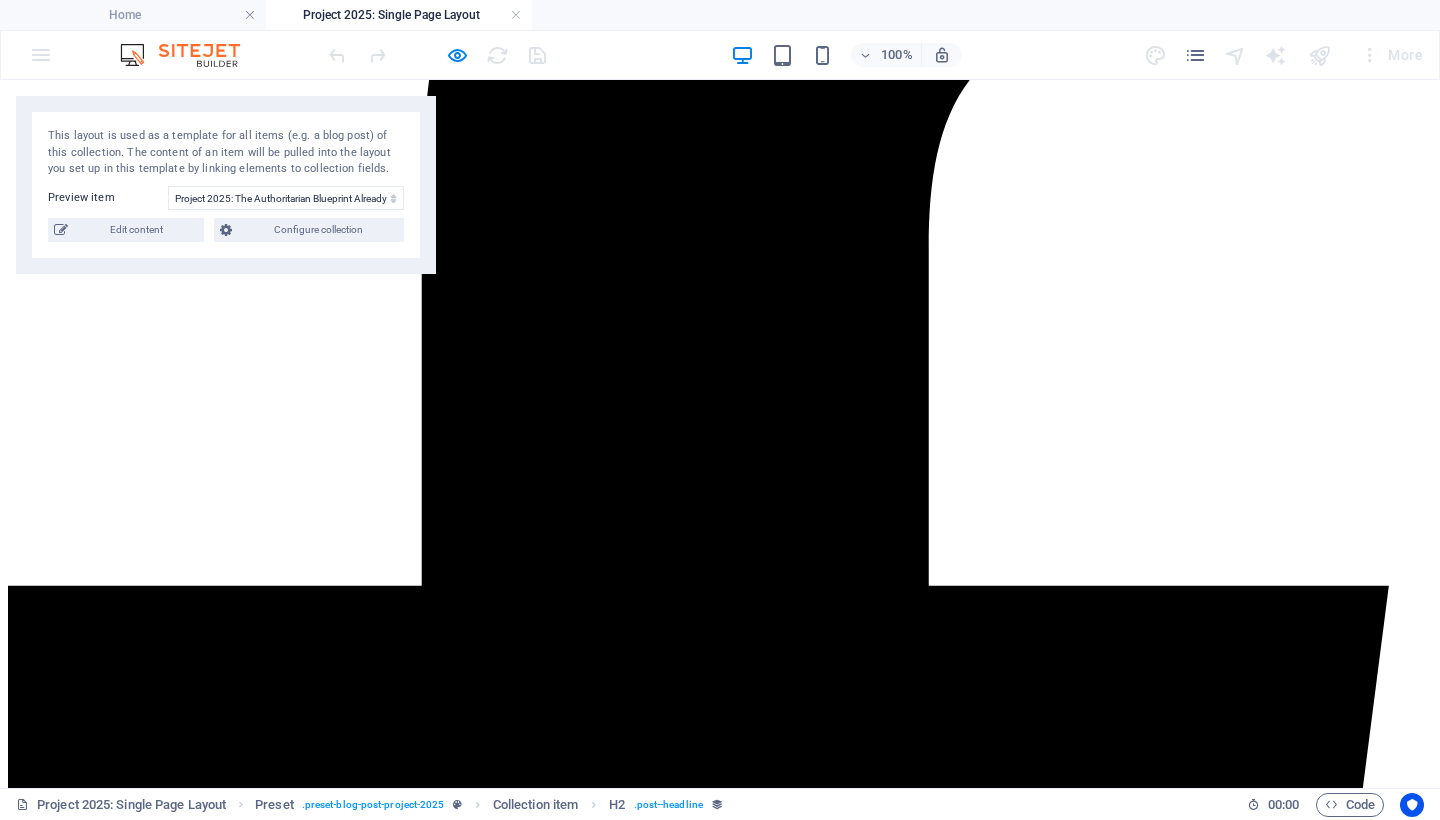 scroll, scrollTop: 0, scrollLeft: 0, axis: both 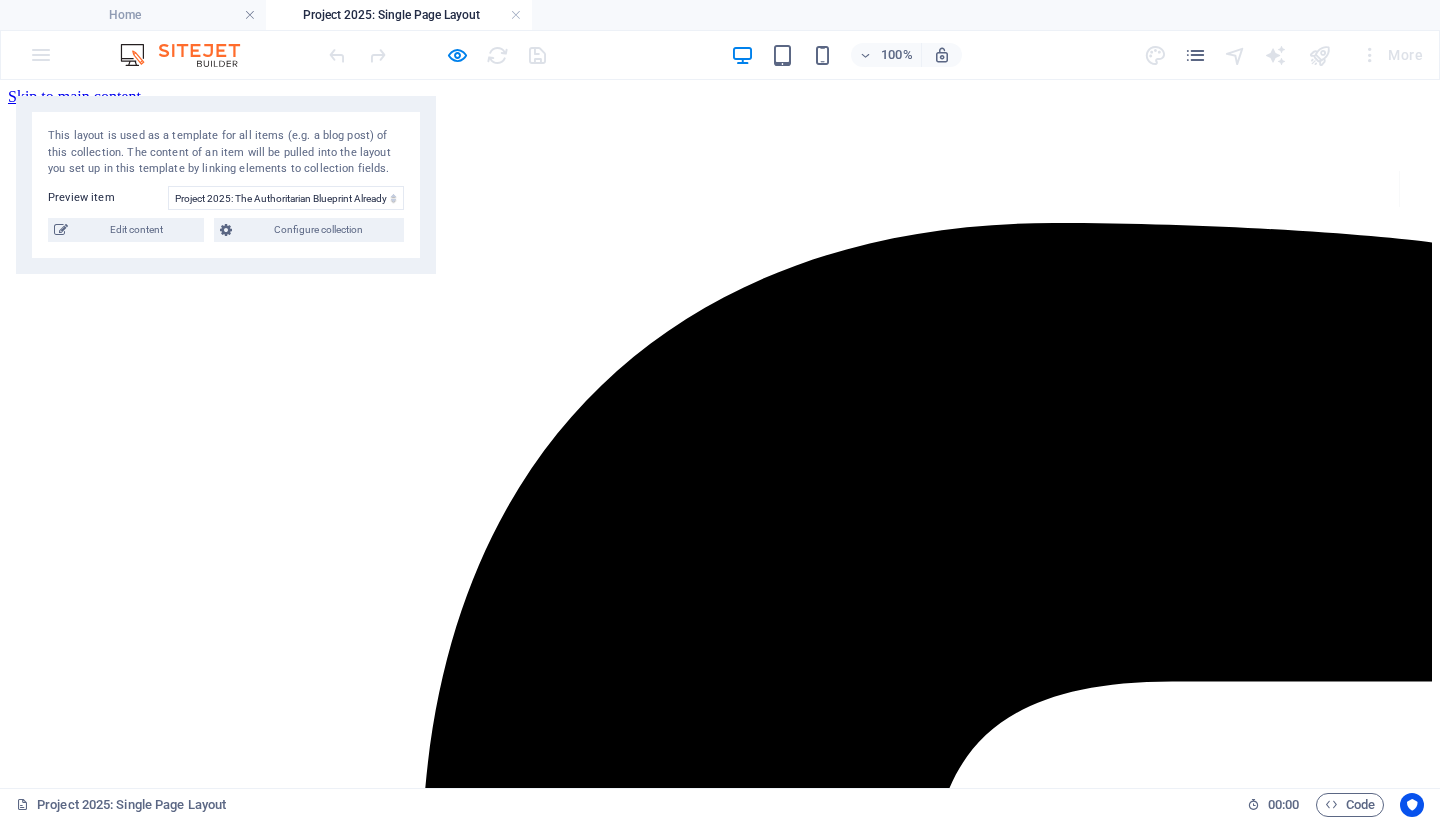 click on "Home Contact" at bounding box center [704, 189] 